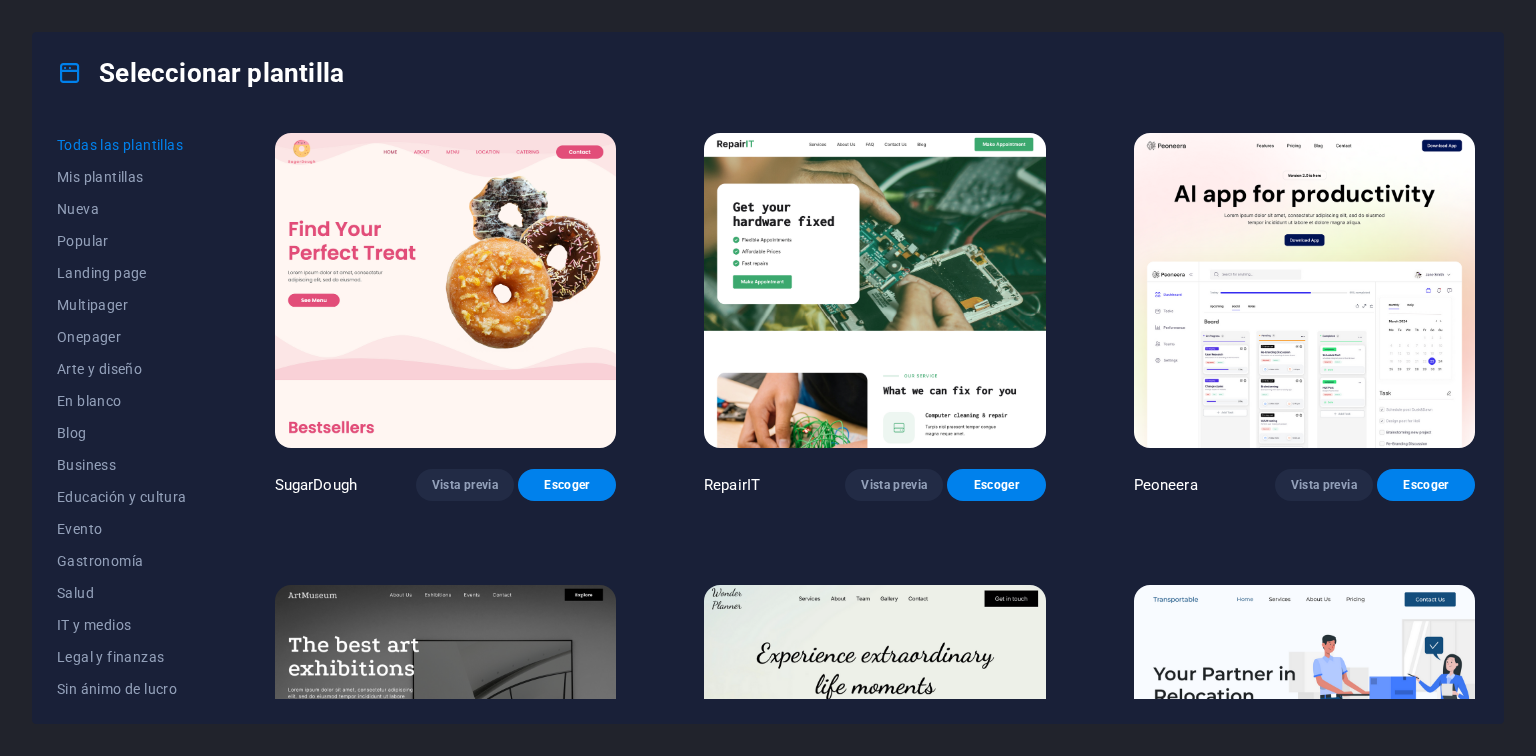 scroll, scrollTop: 0, scrollLeft: 0, axis: both 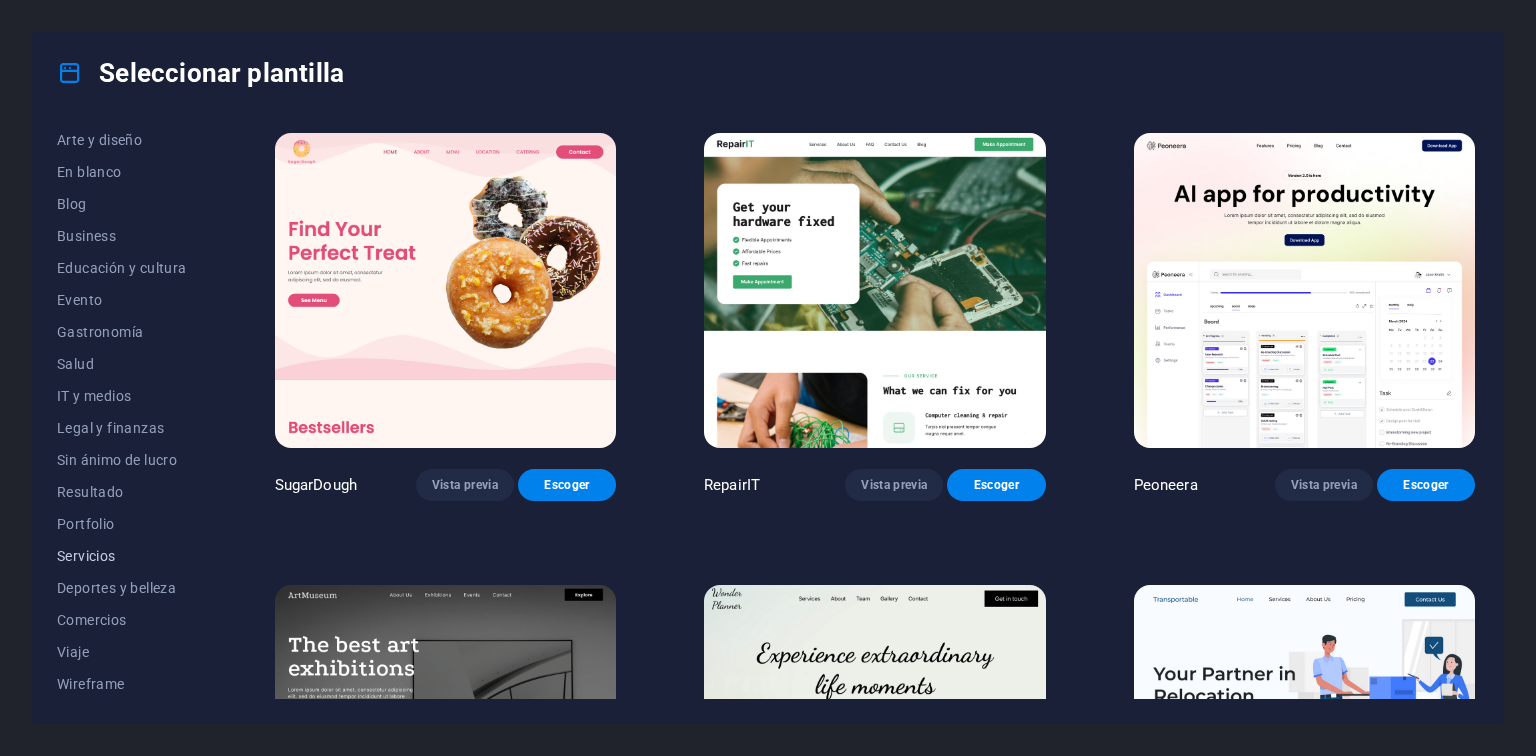 click on "Servicios" at bounding box center (122, 556) 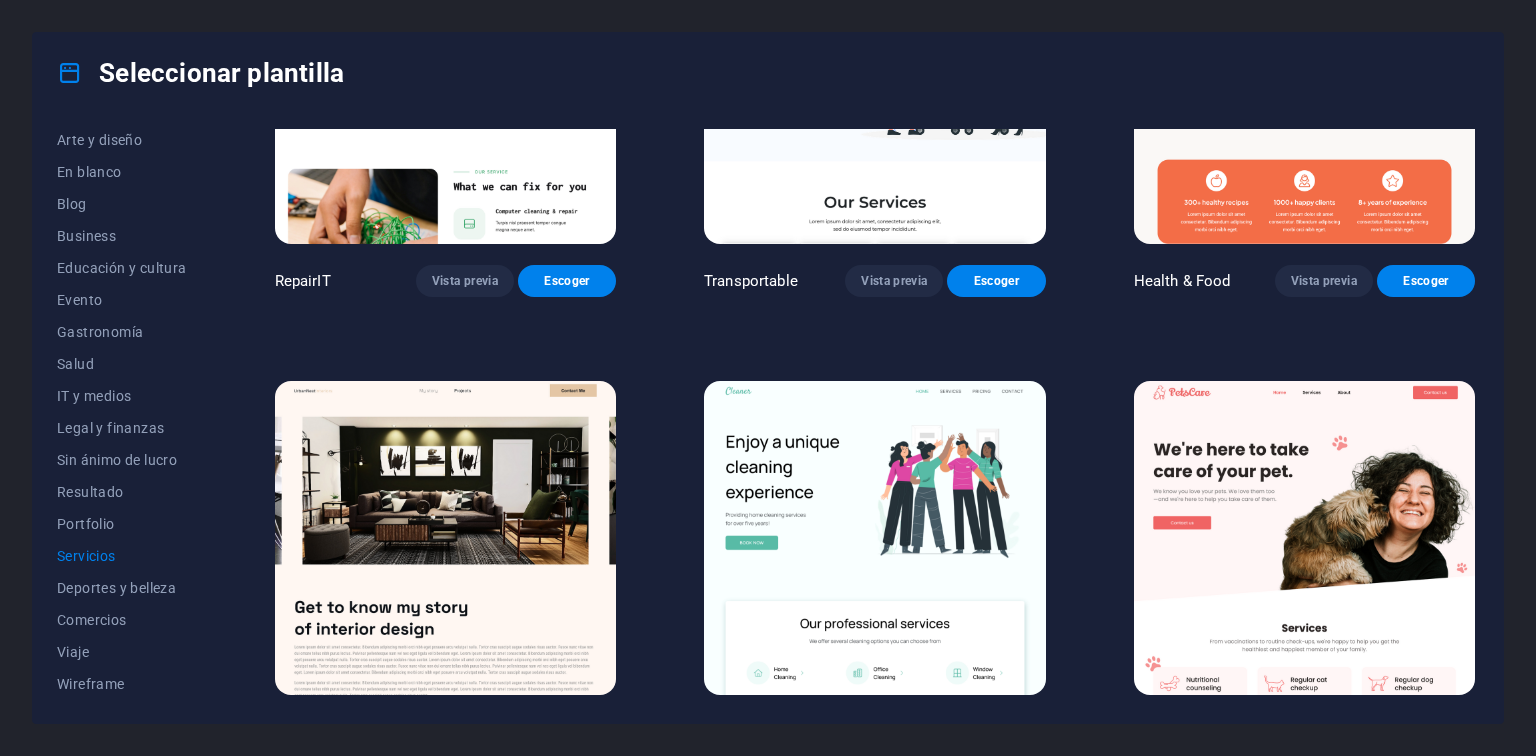 scroll, scrollTop: 204, scrollLeft: 0, axis: vertical 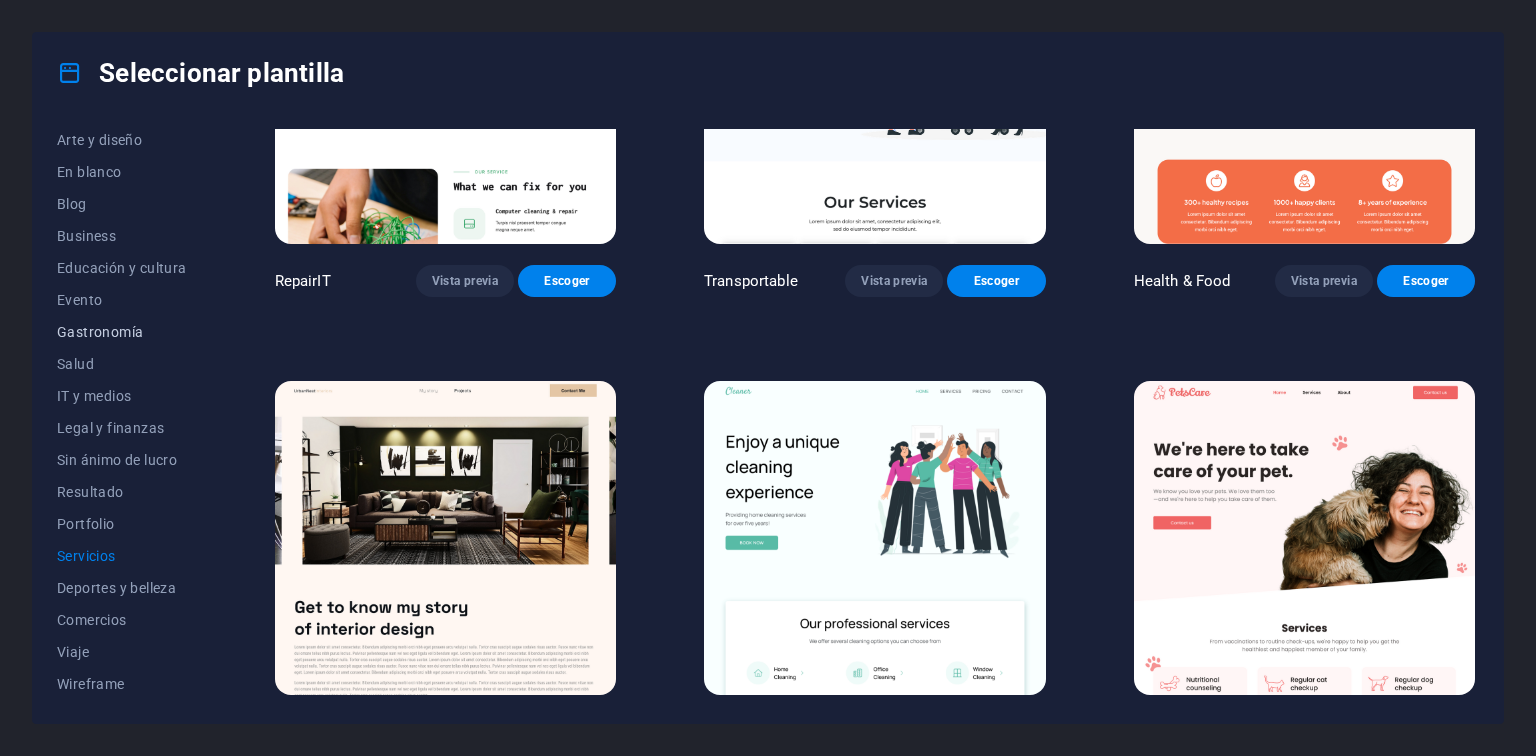 click on "Gastronomía" at bounding box center [122, 332] 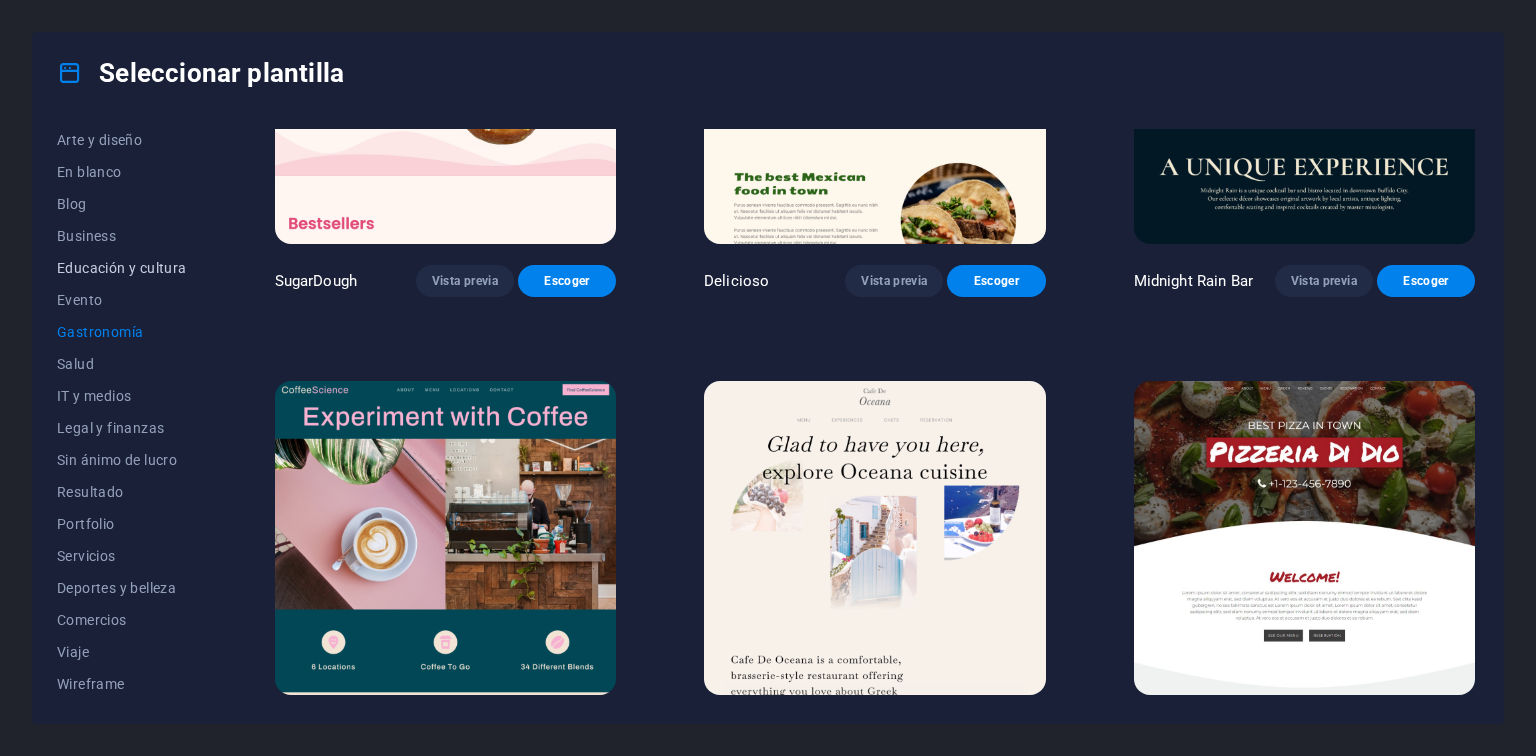 scroll, scrollTop: 0, scrollLeft: 0, axis: both 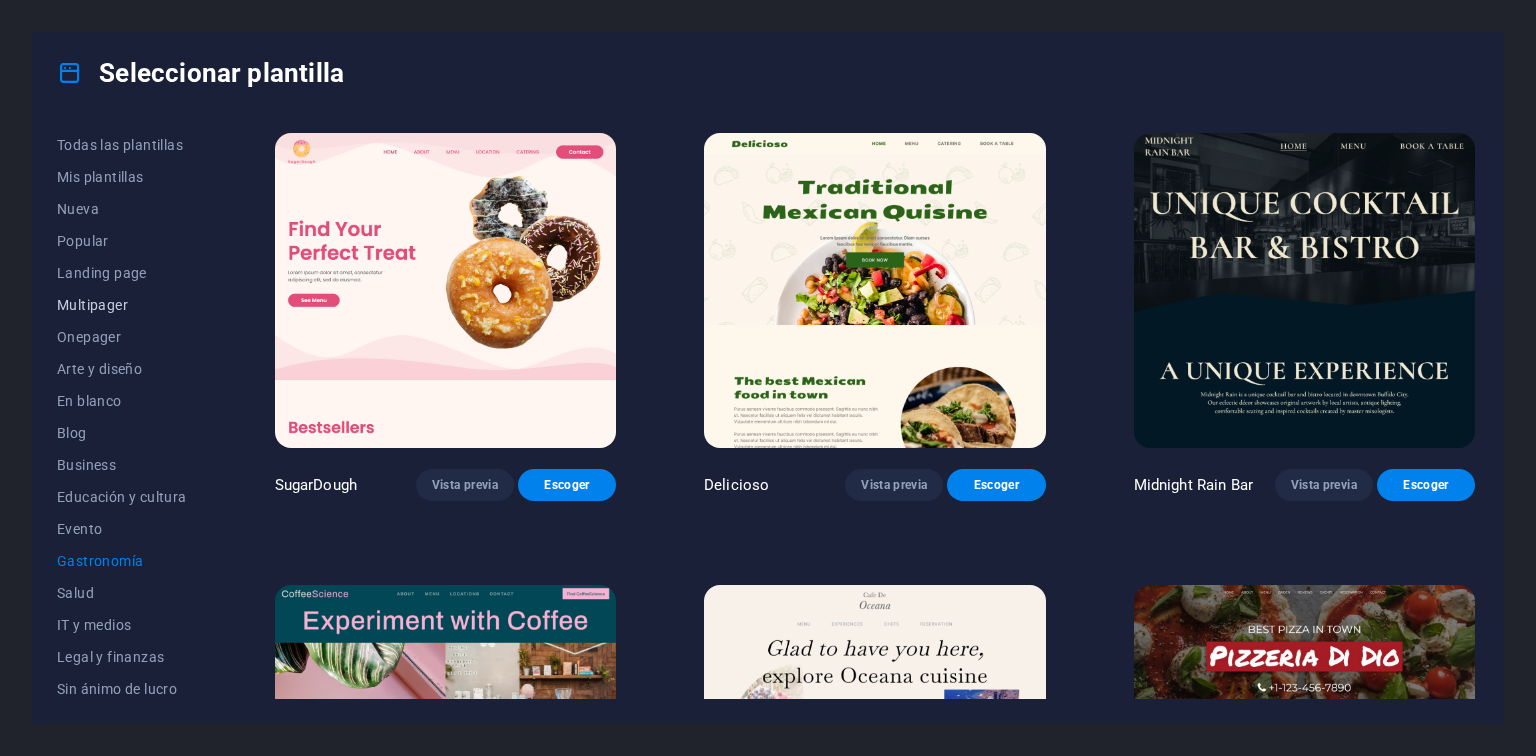 click on "Multipager" at bounding box center [122, 305] 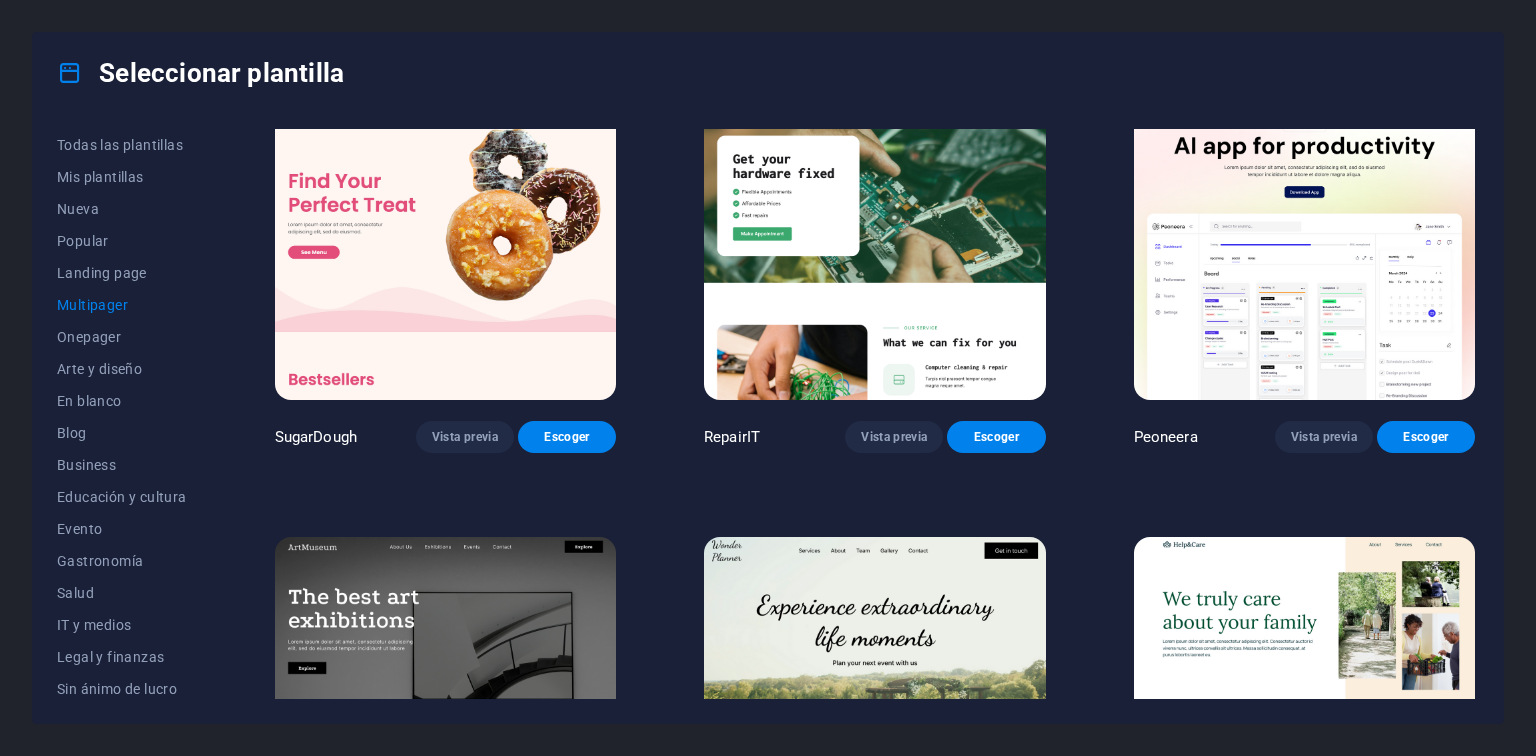 scroll, scrollTop: 0, scrollLeft: 0, axis: both 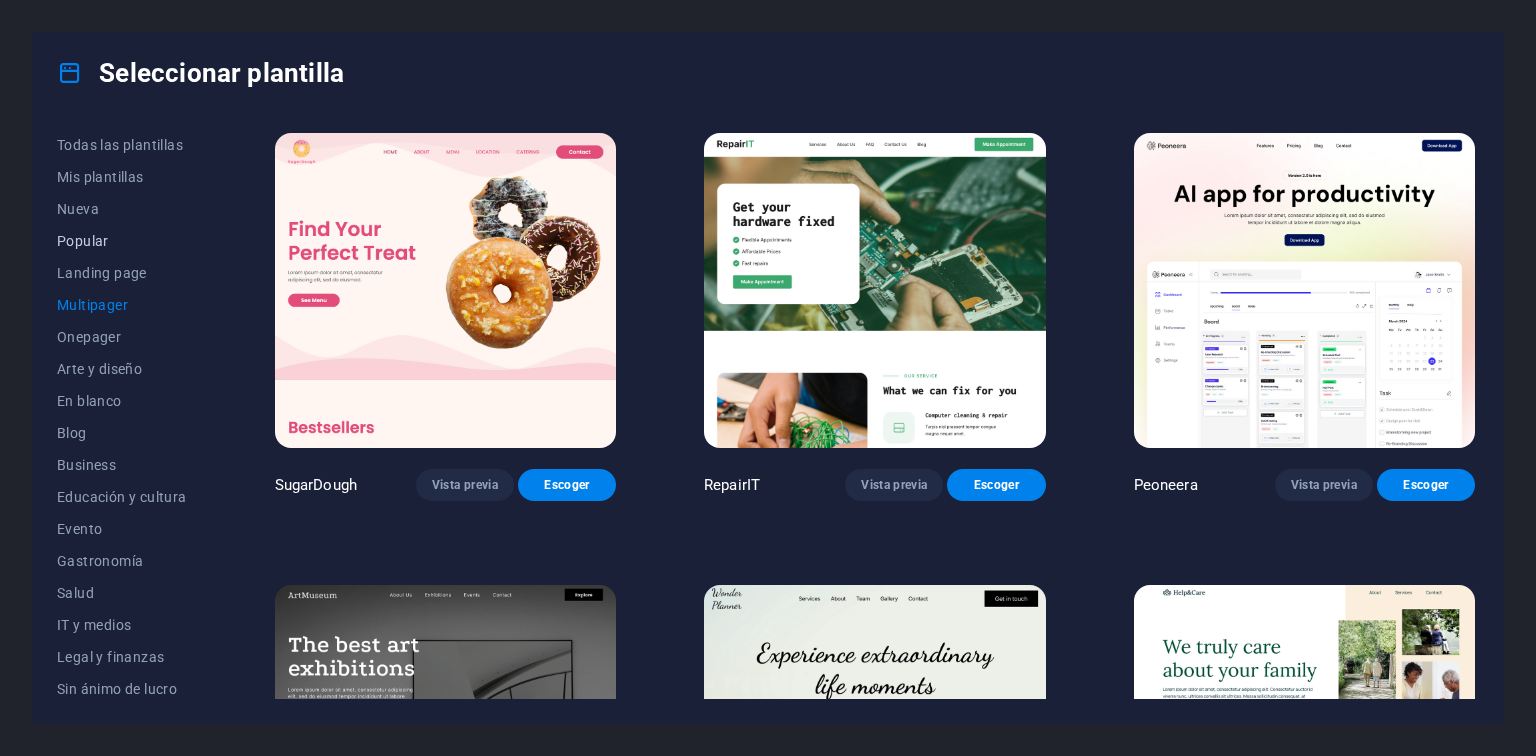 click on "Popular" at bounding box center (122, 241) 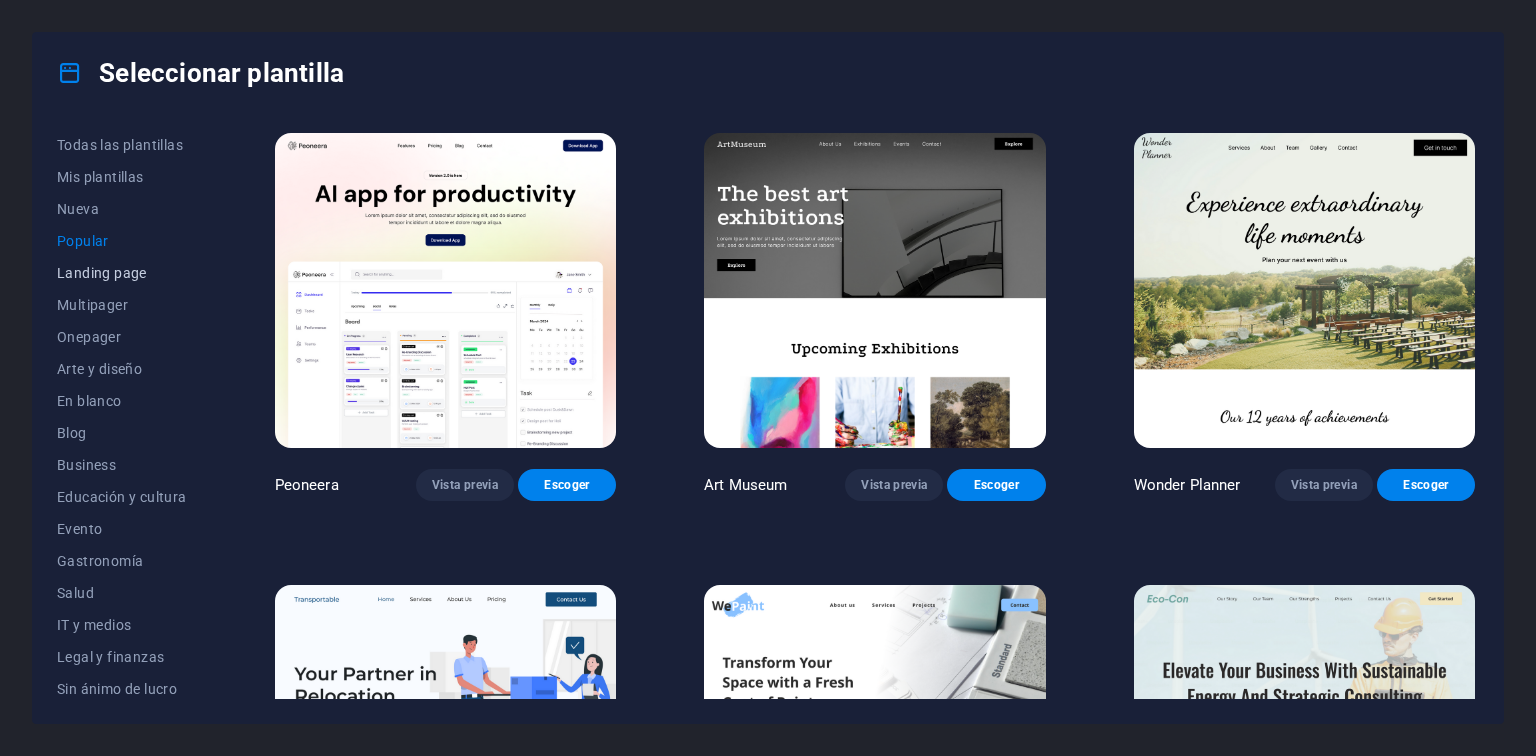 click on "Landing page" at bounding box center [122, 273] 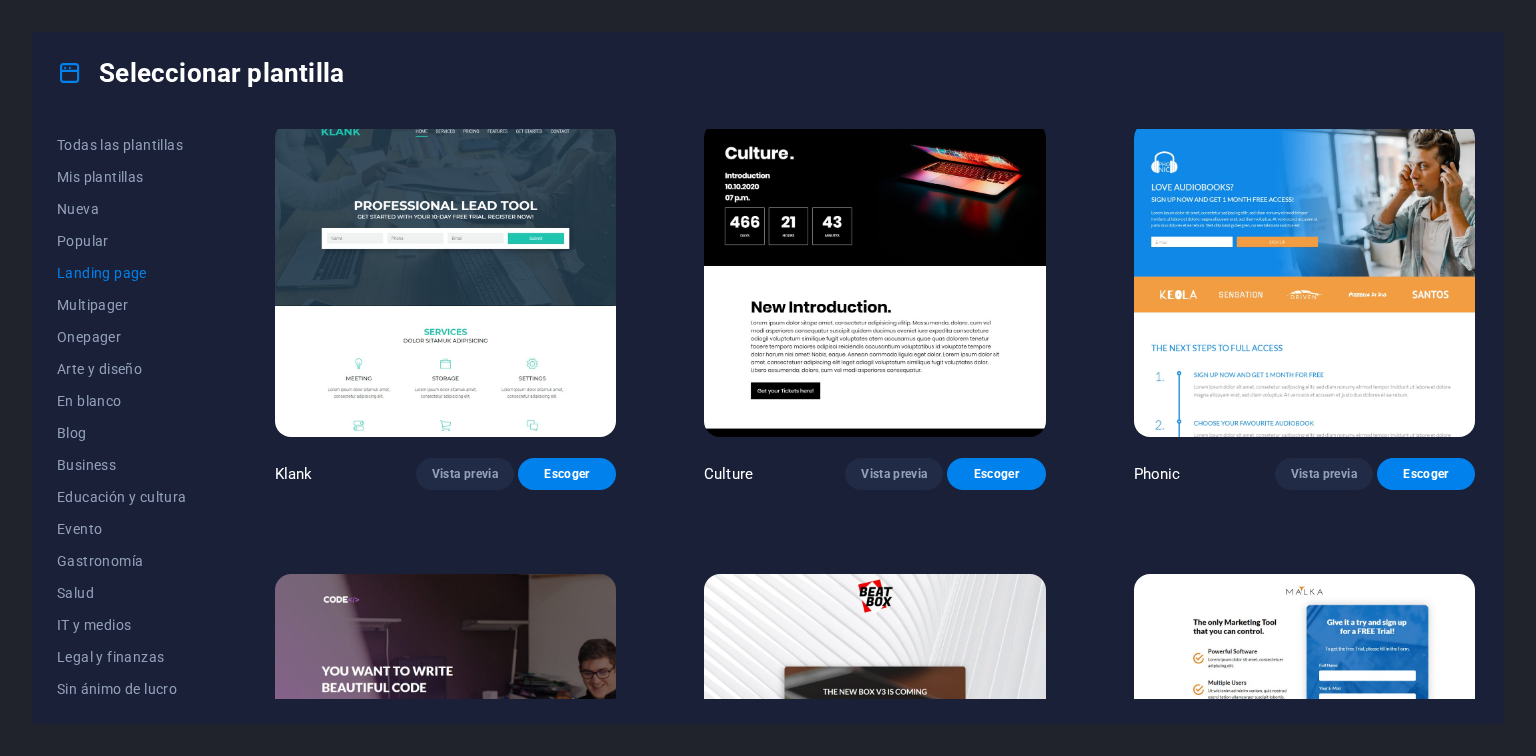 scroll, scrollTop: 0, scrollLeft: 0, axis: both 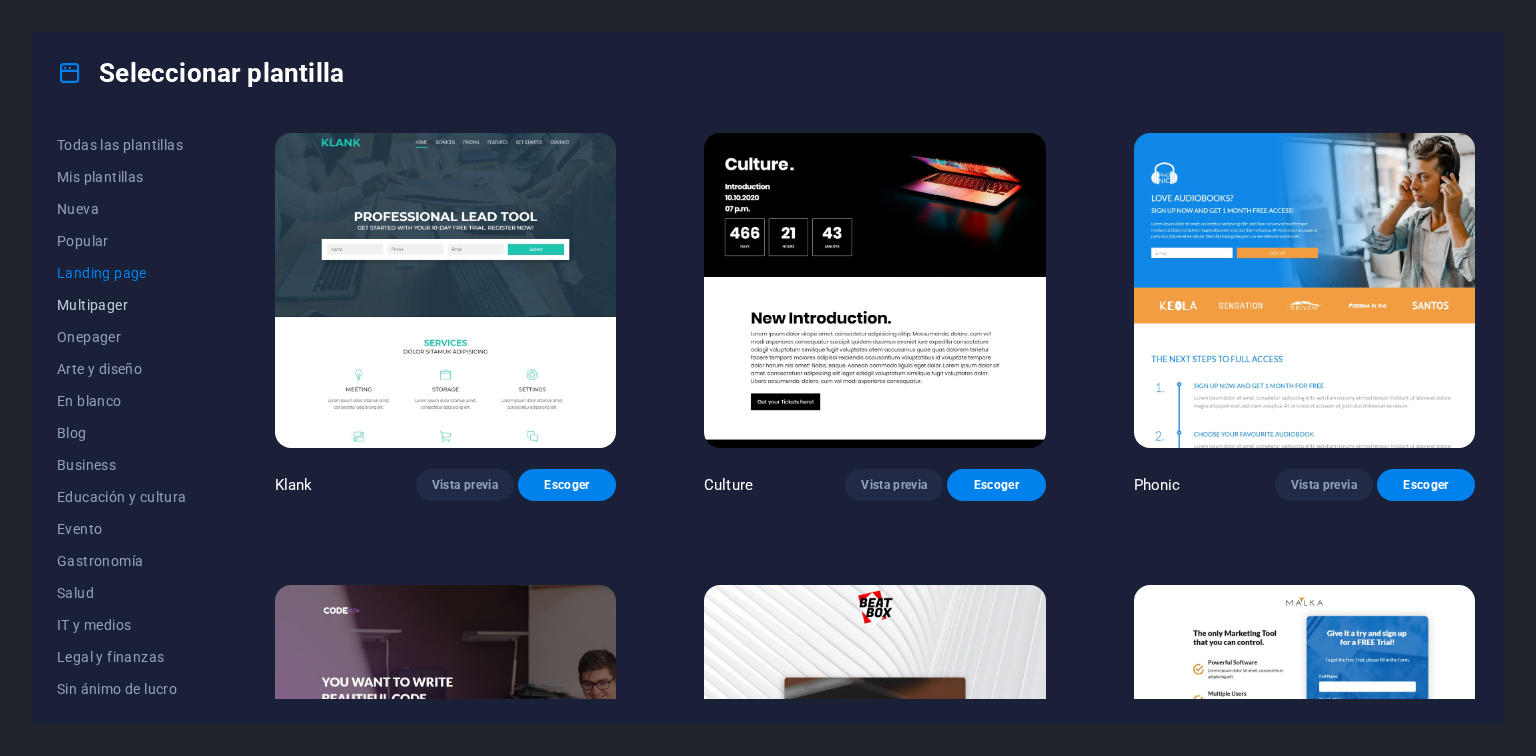 click on "Multipager" at bounding box center (122, 305) 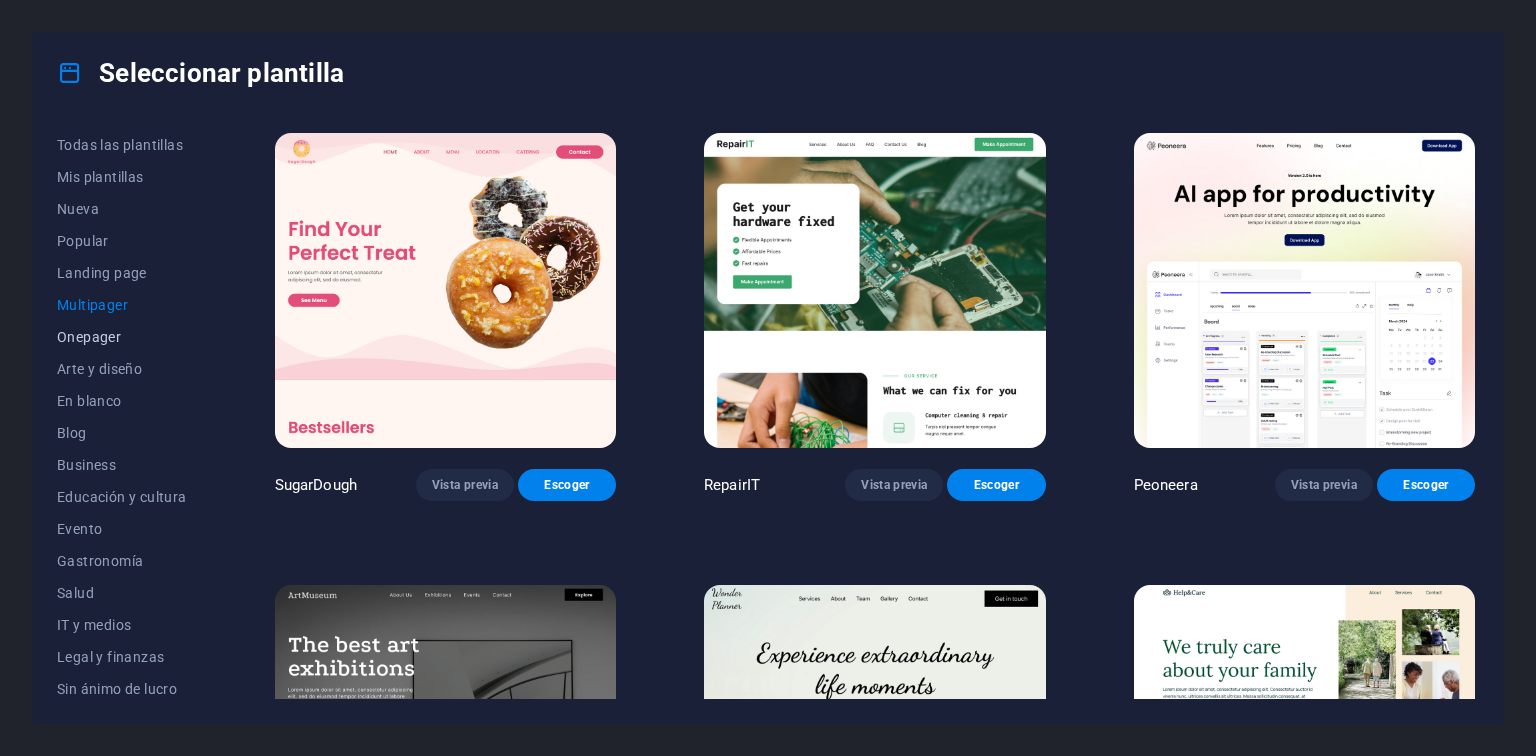 click on "Onepager" at bounding box center (122, 337) 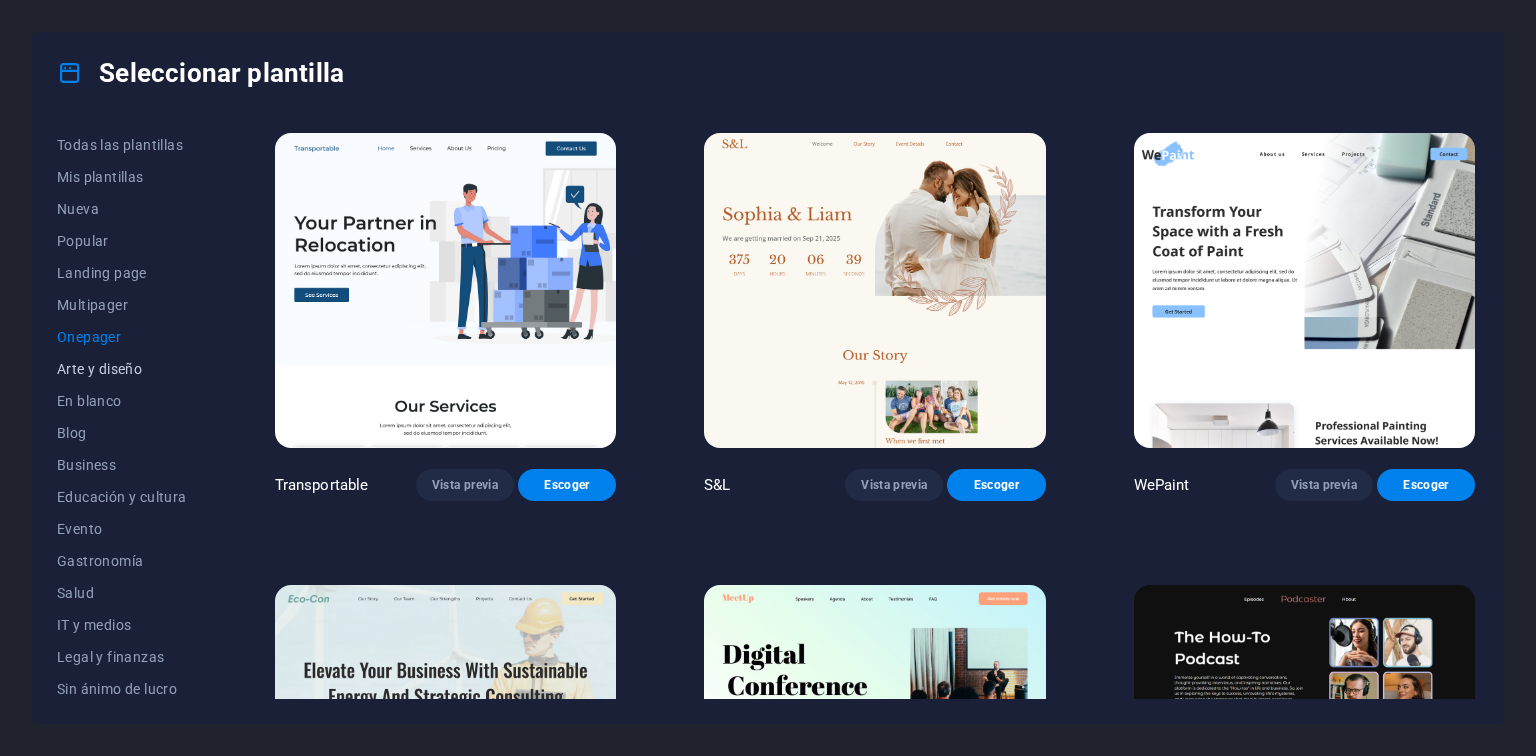 click on "Arte y diseño" at bounding box center [122, 369] 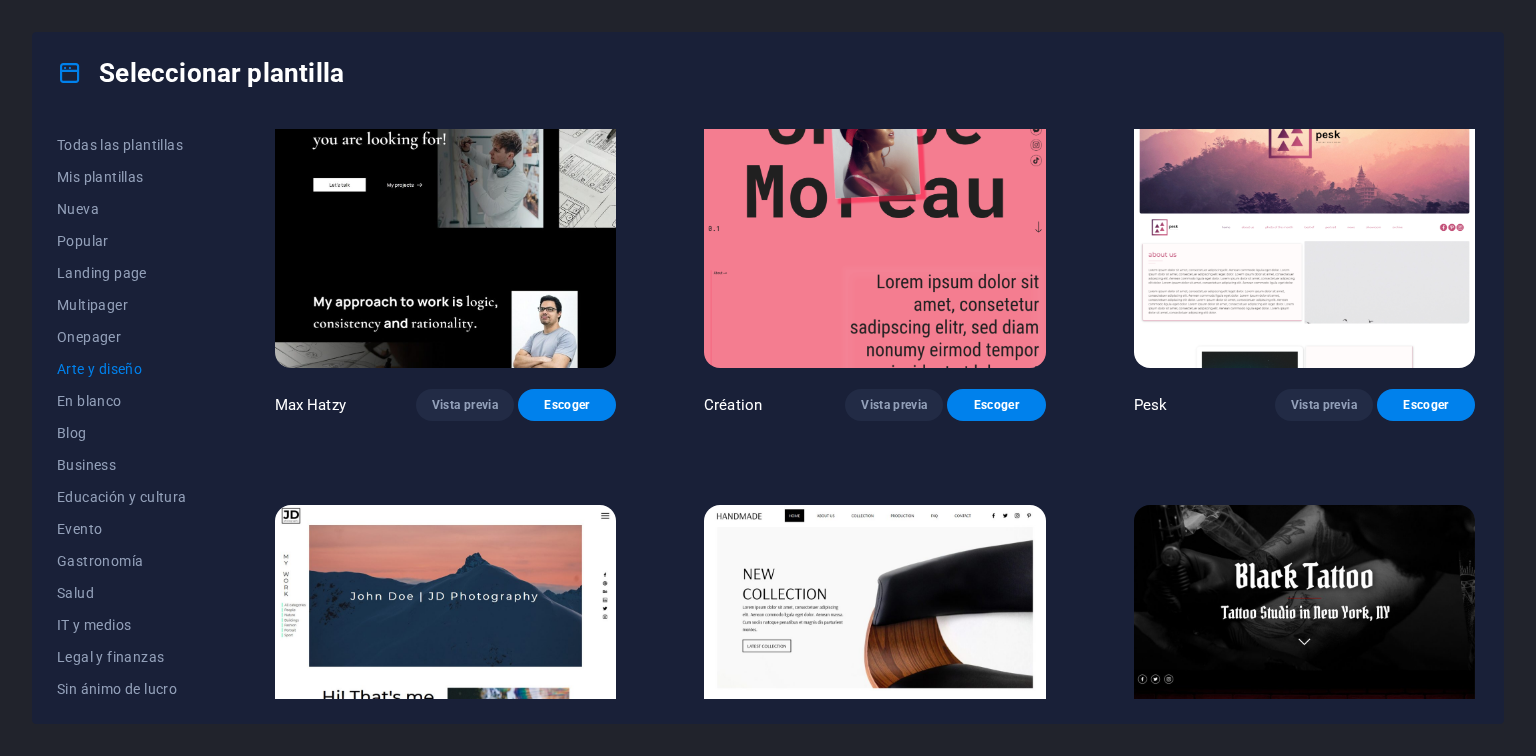 scroll, scrollTop: 0, scrollLeft: 0, axis: both 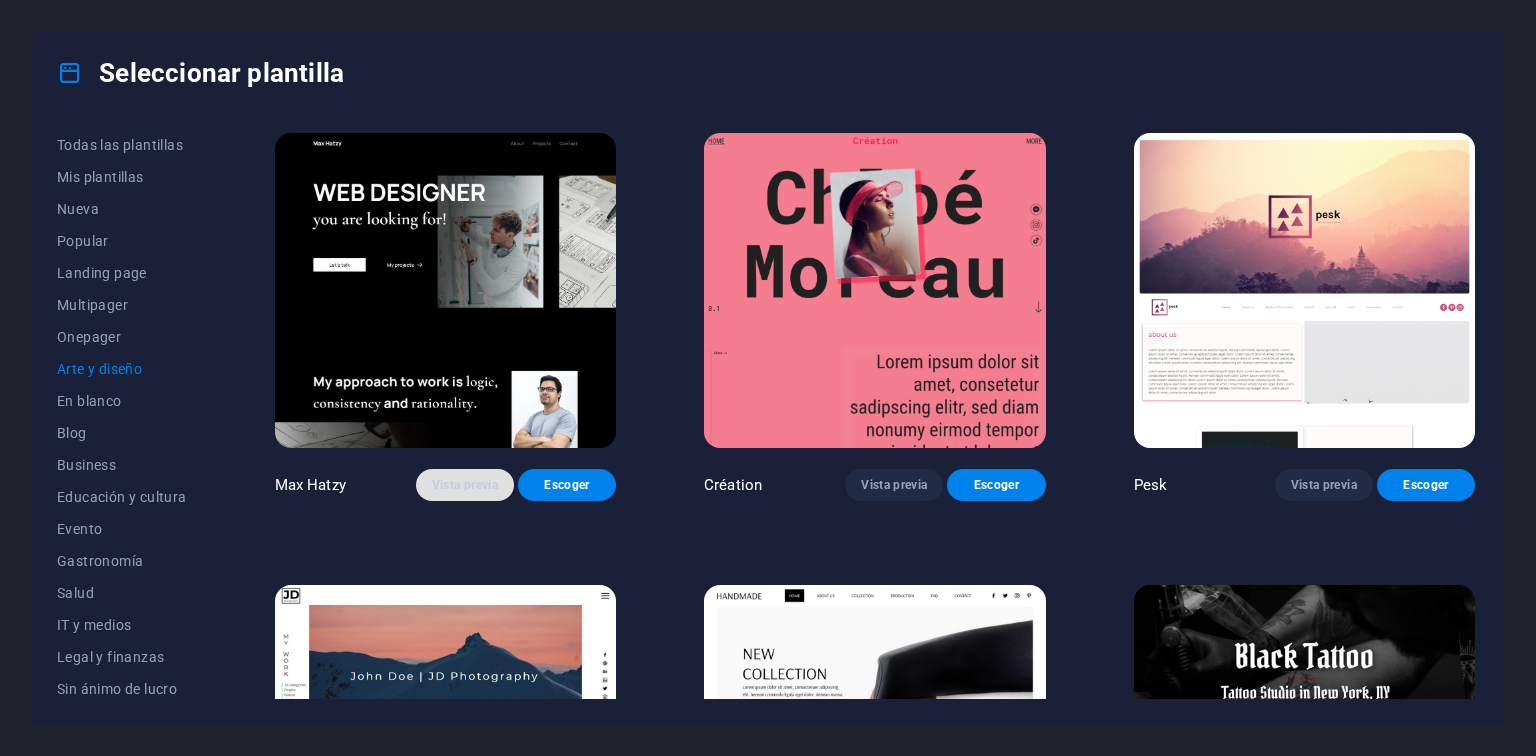 click on "Vista previa" at bounding box center (465, 485) 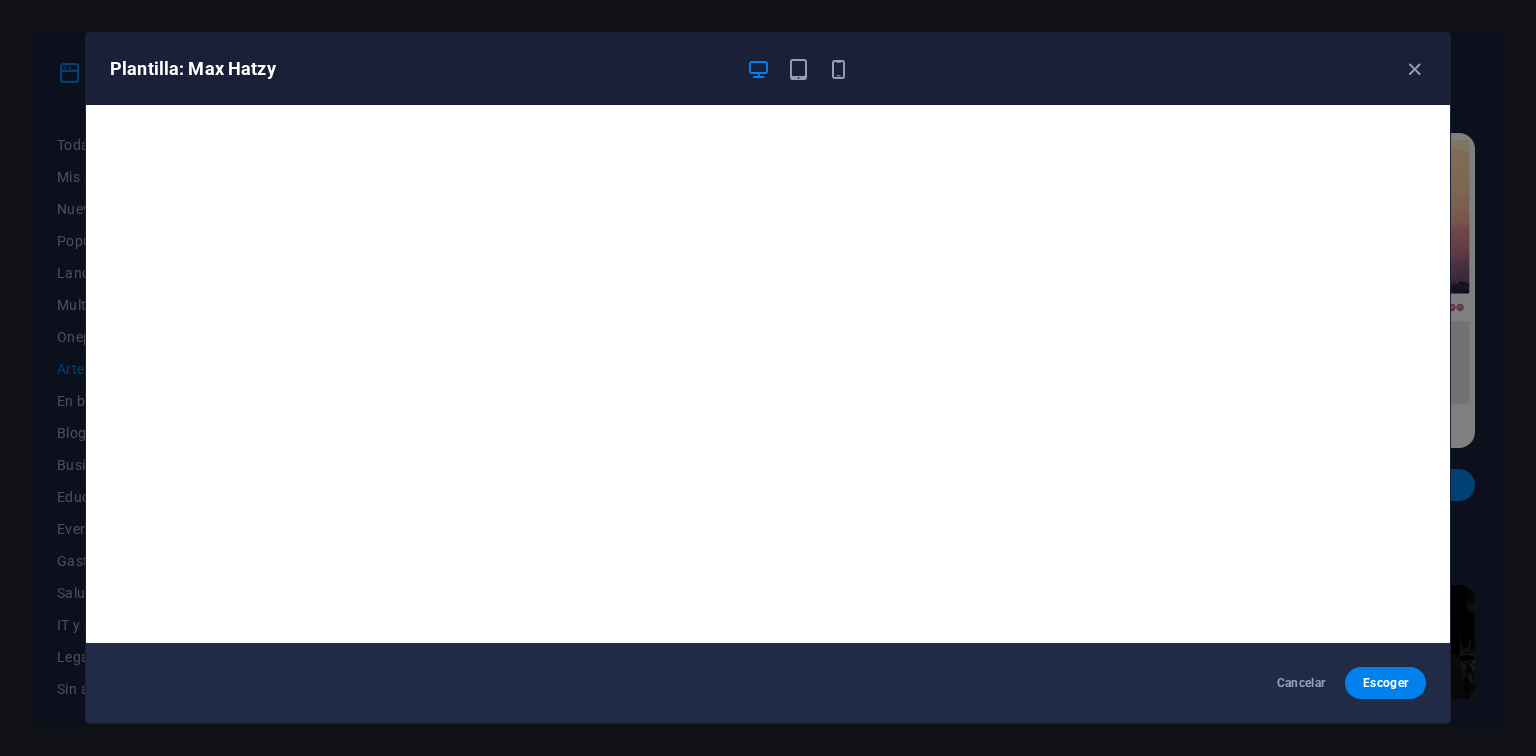 scroll, scrollTop: 5, scrollLeft: 0, axis: vertical 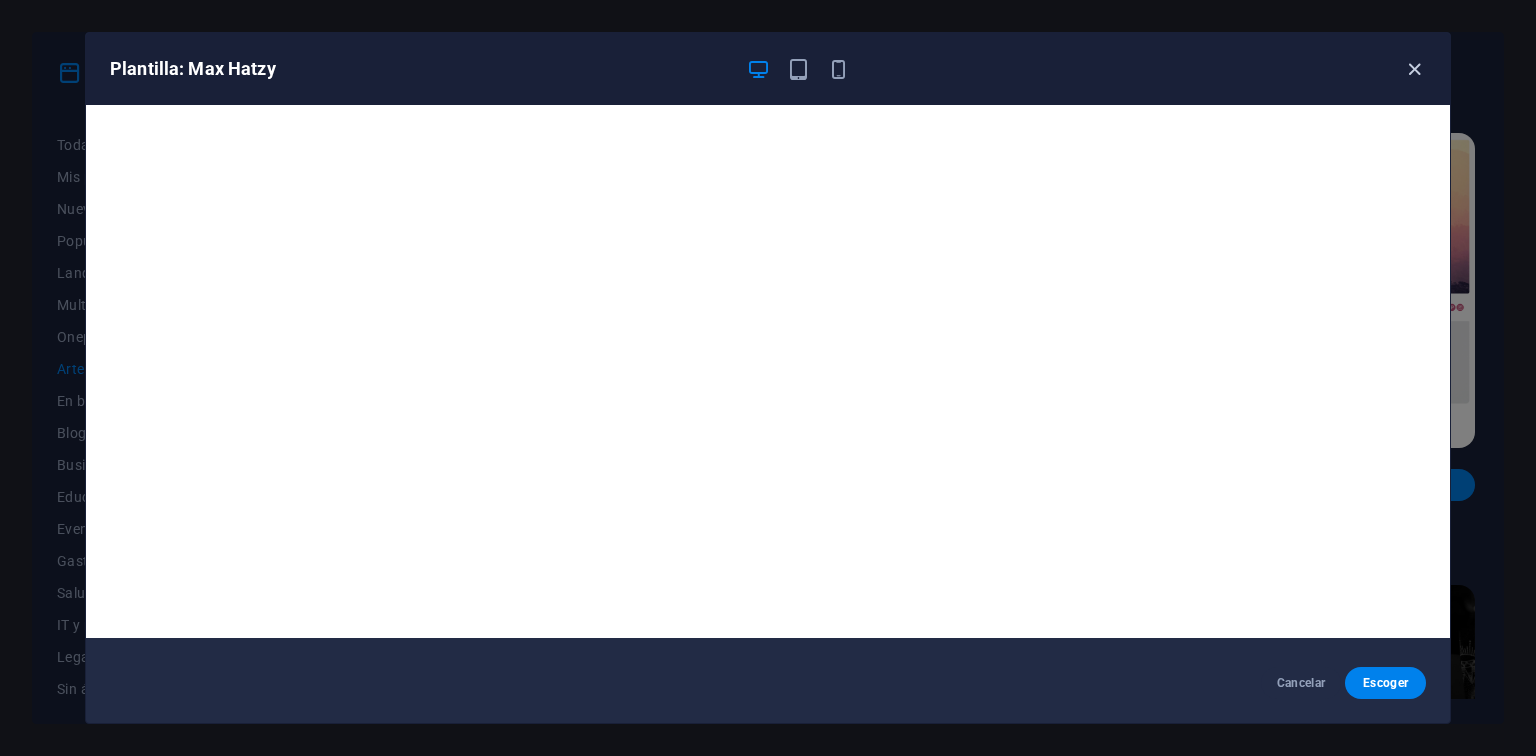 click at bounding box center (1414, 69) 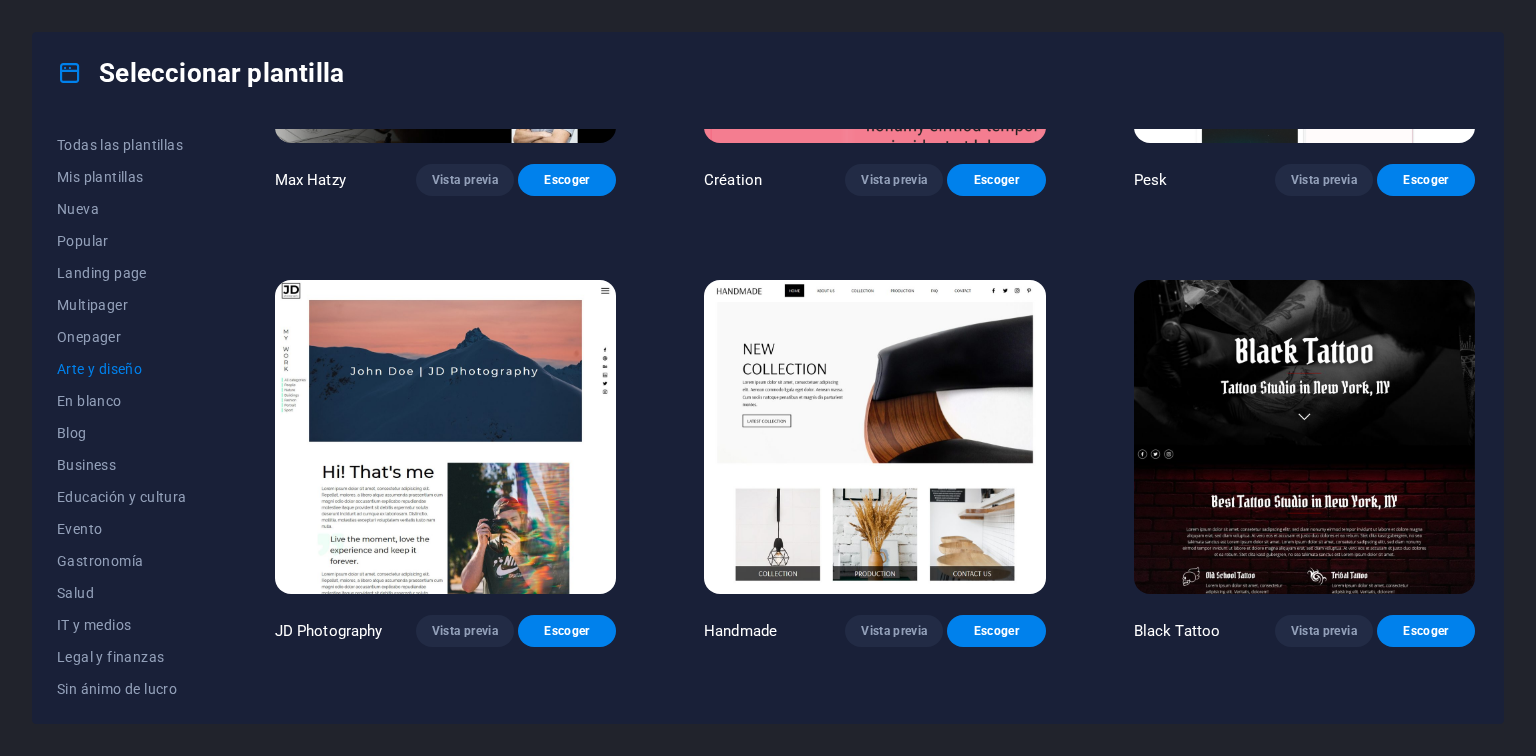 scroll, scrollTop: 313, scrollLeft: 0, axis: vertical 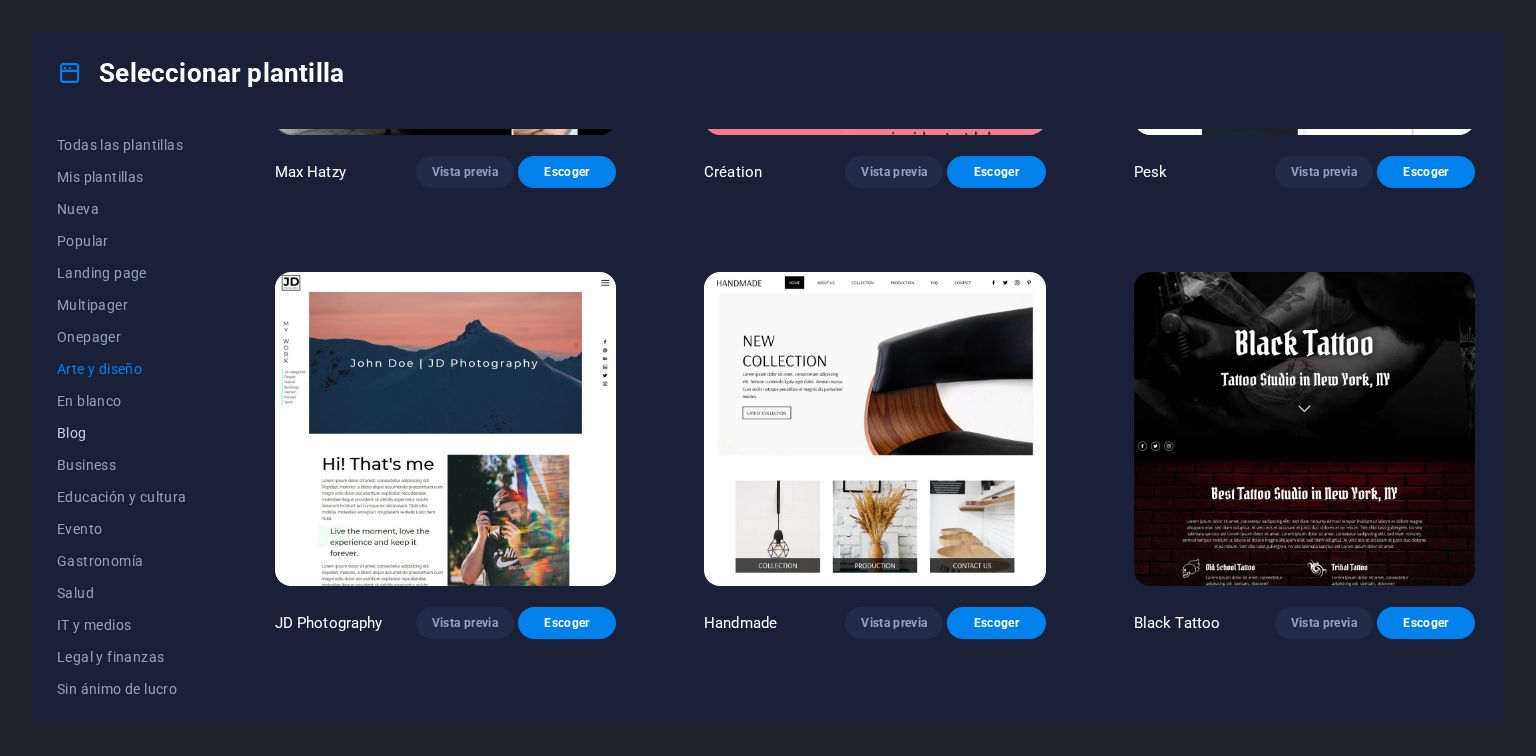 click on "Blog" at bounding box center (122, 433) 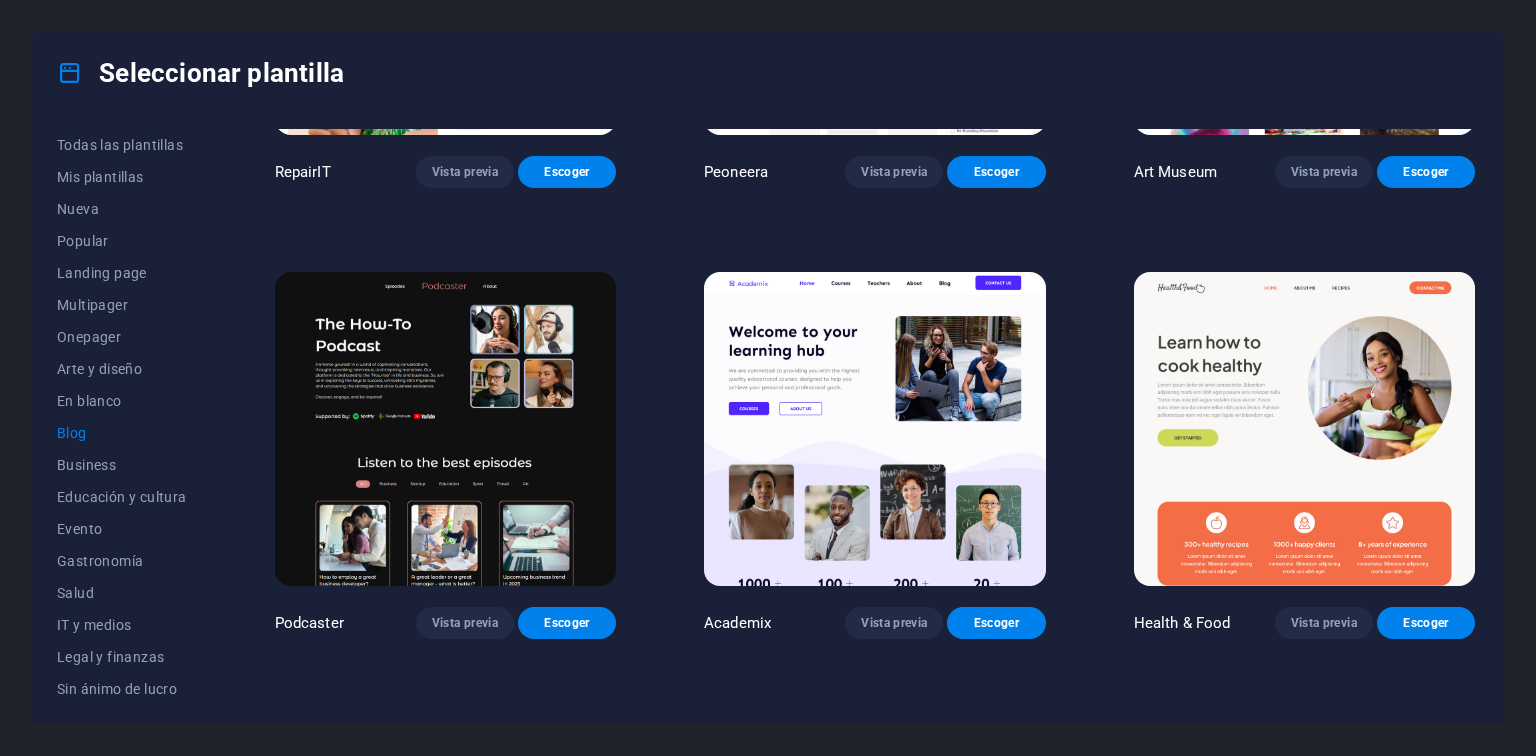 scroll, scrollTop: 2567, scrollLeft: 0, axis: vertical 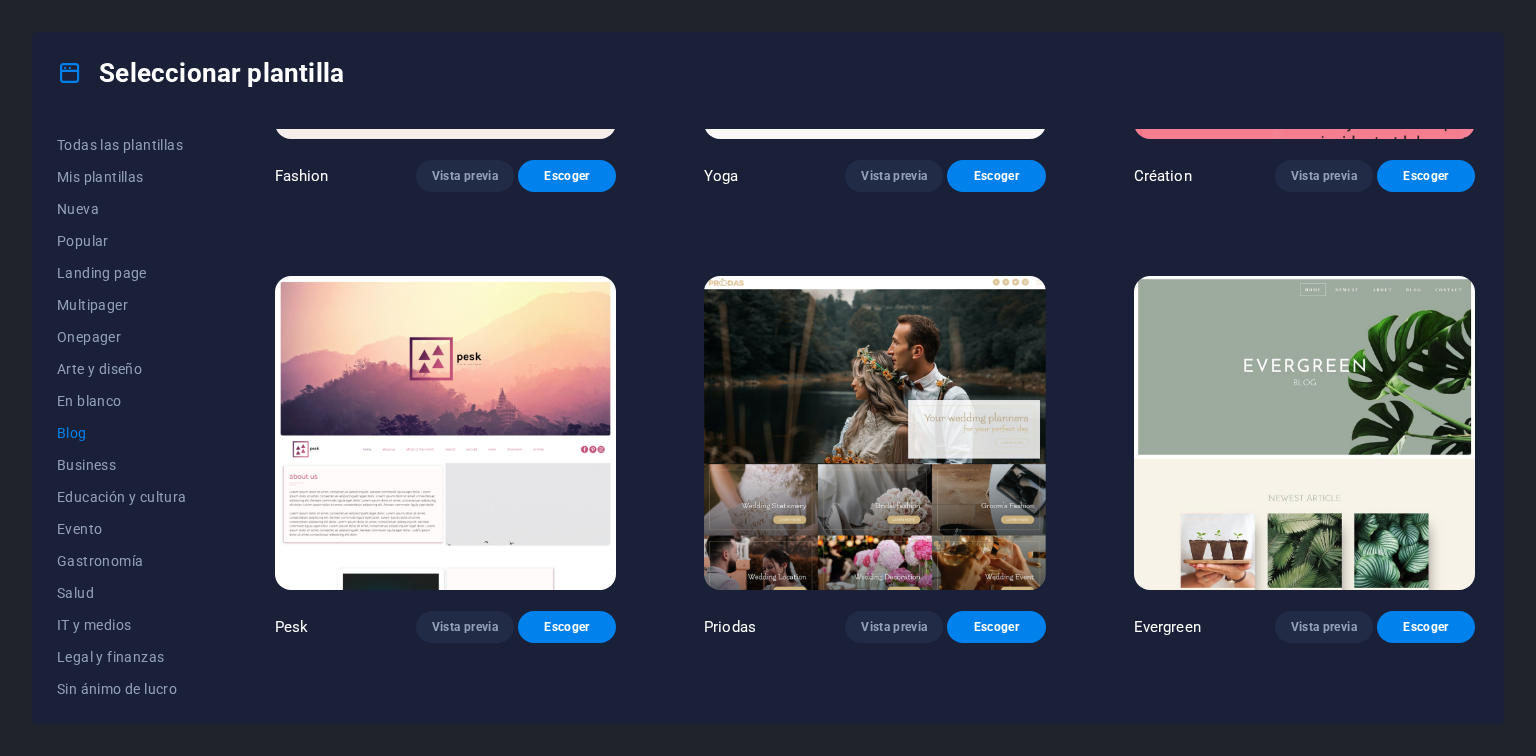 type 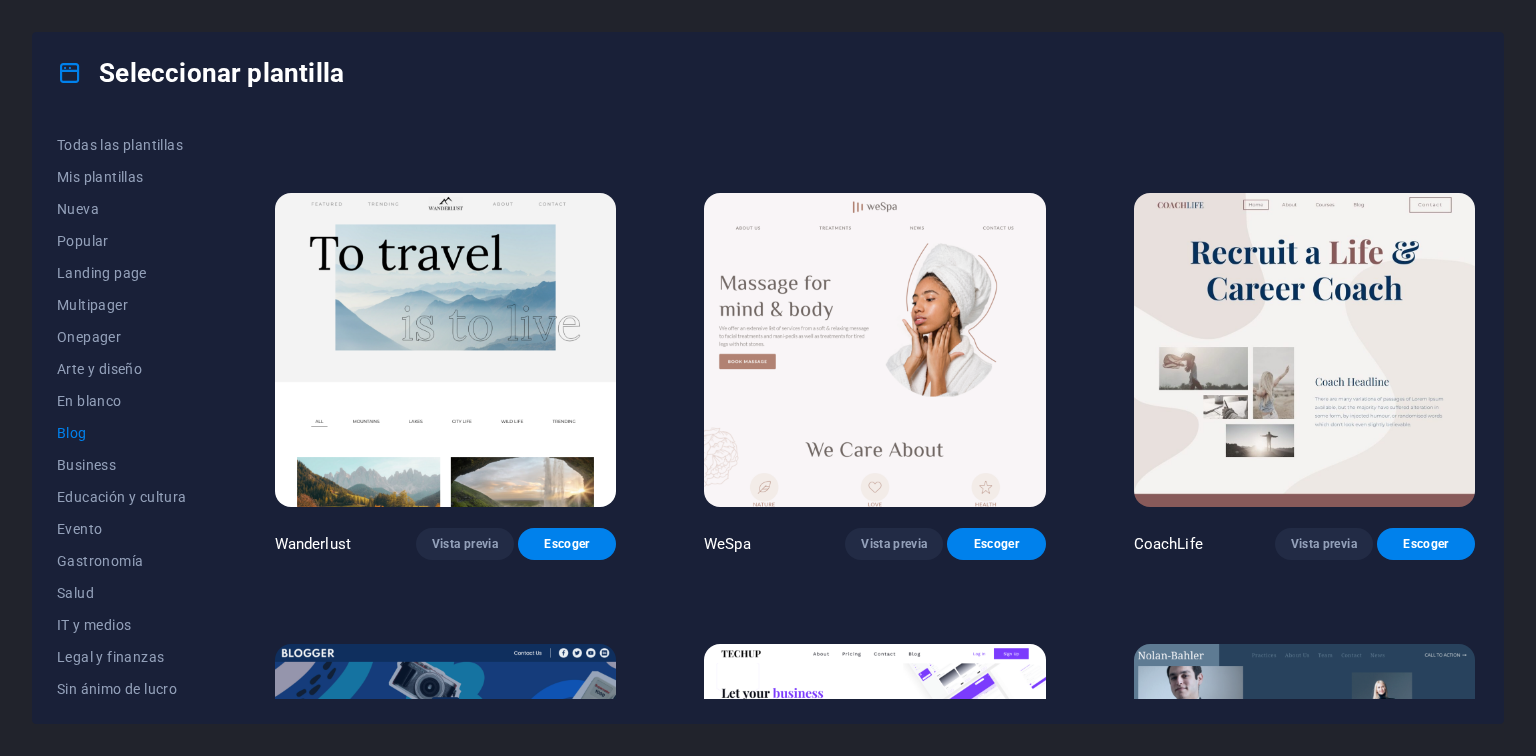 scroll, scrollTop: 1296, scrollLeft: 0, axis: vertical 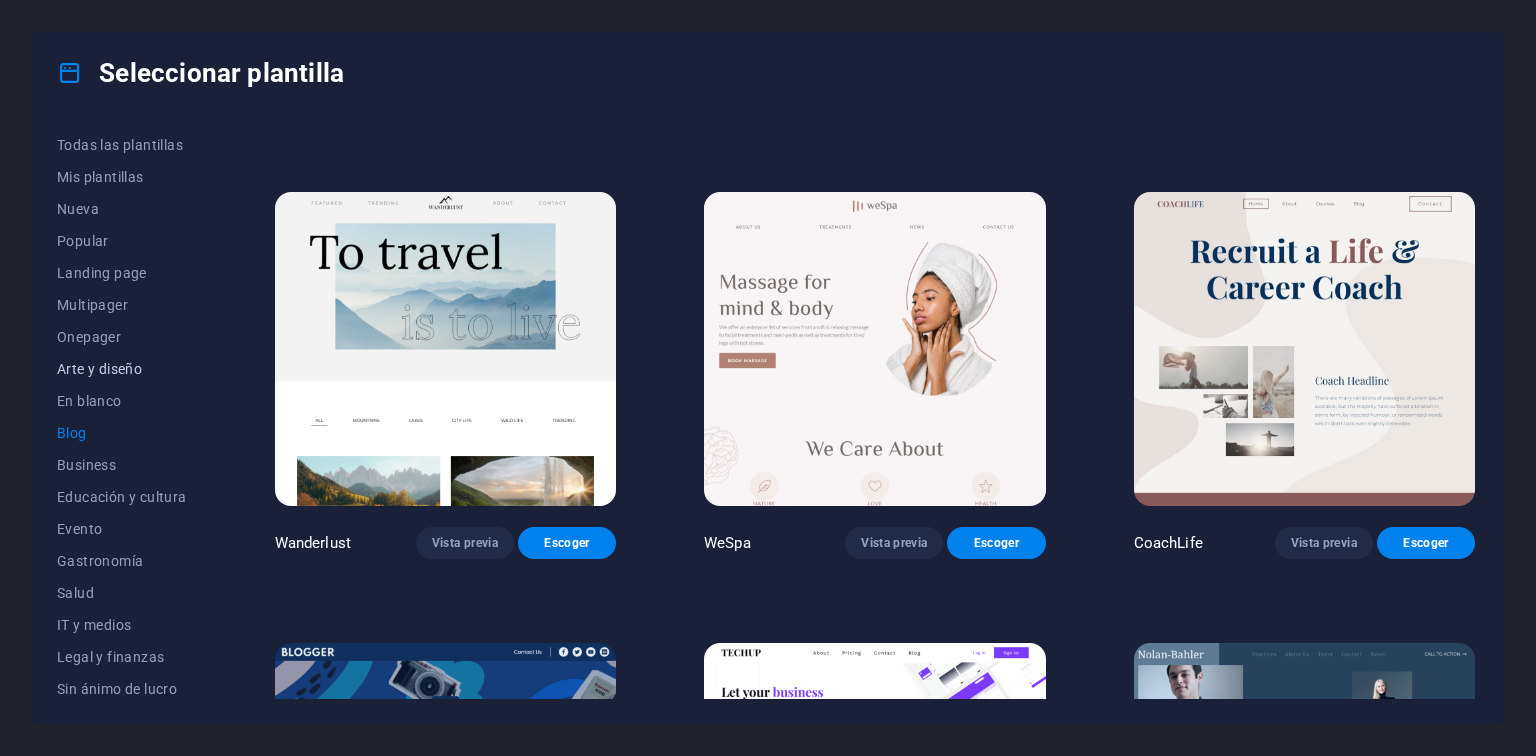 click on "Arte y diseño" at bounding box center [122, 369] 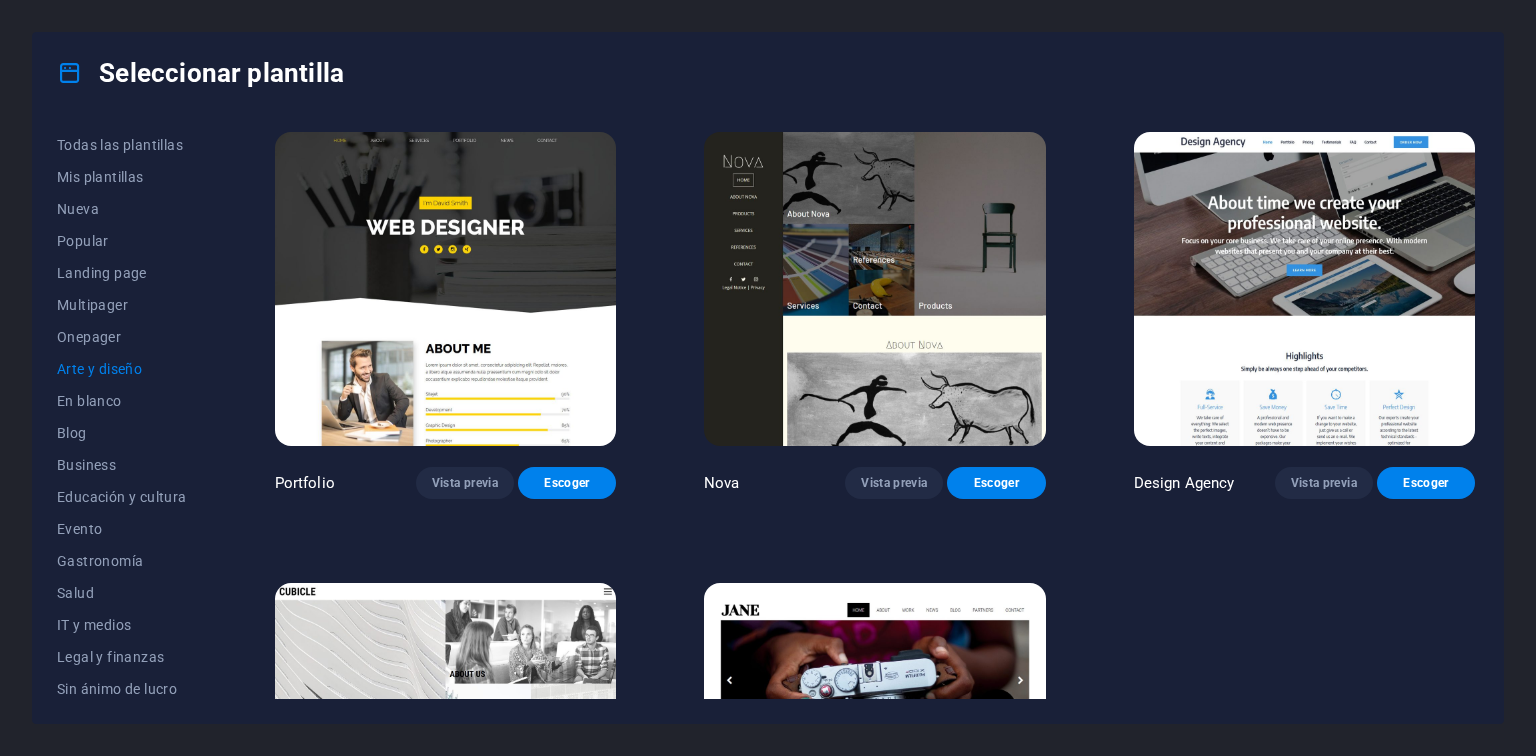 scroll, scrollTop: 1356, scrollLeft: 0, axis: vertical 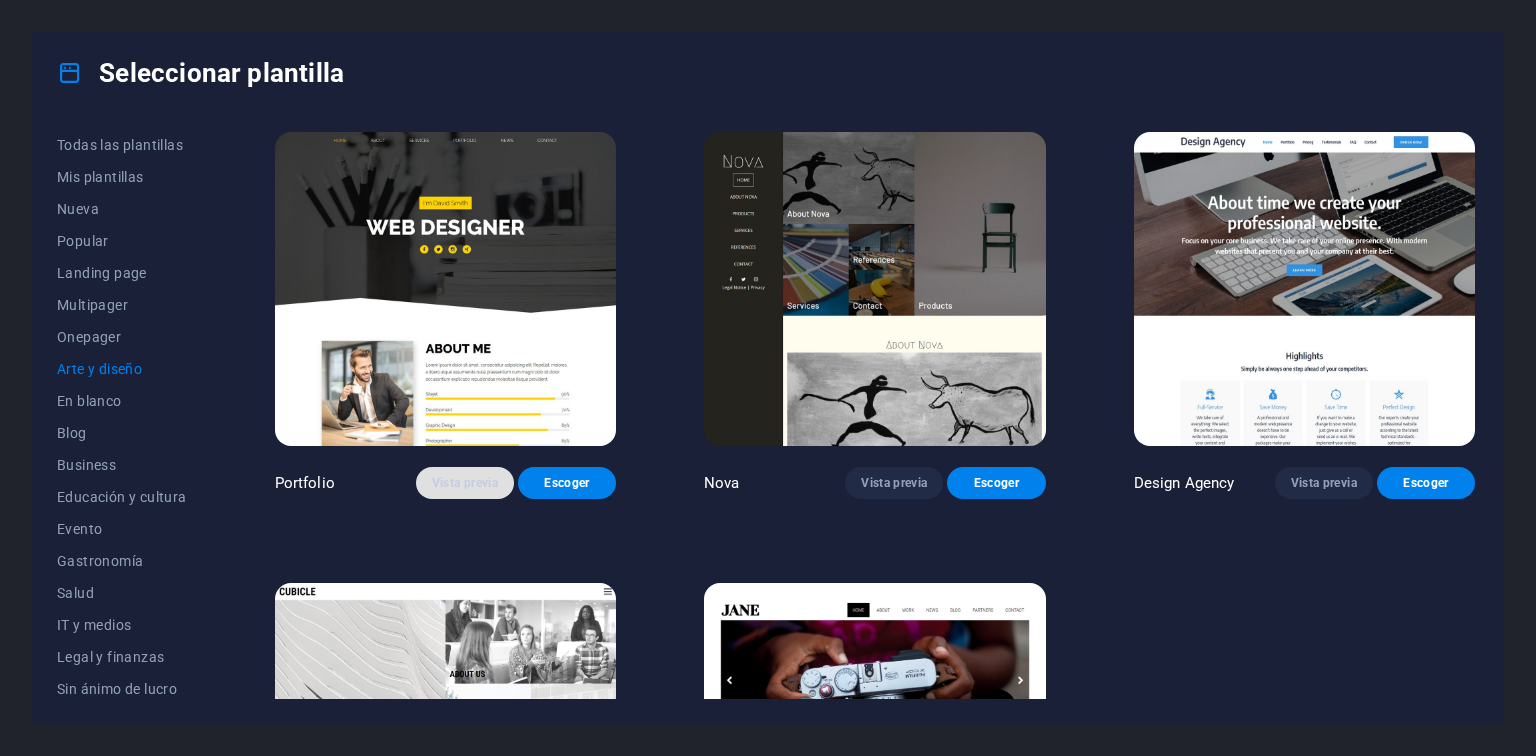 click on "Vista previa" at bounding box center (465, 483) 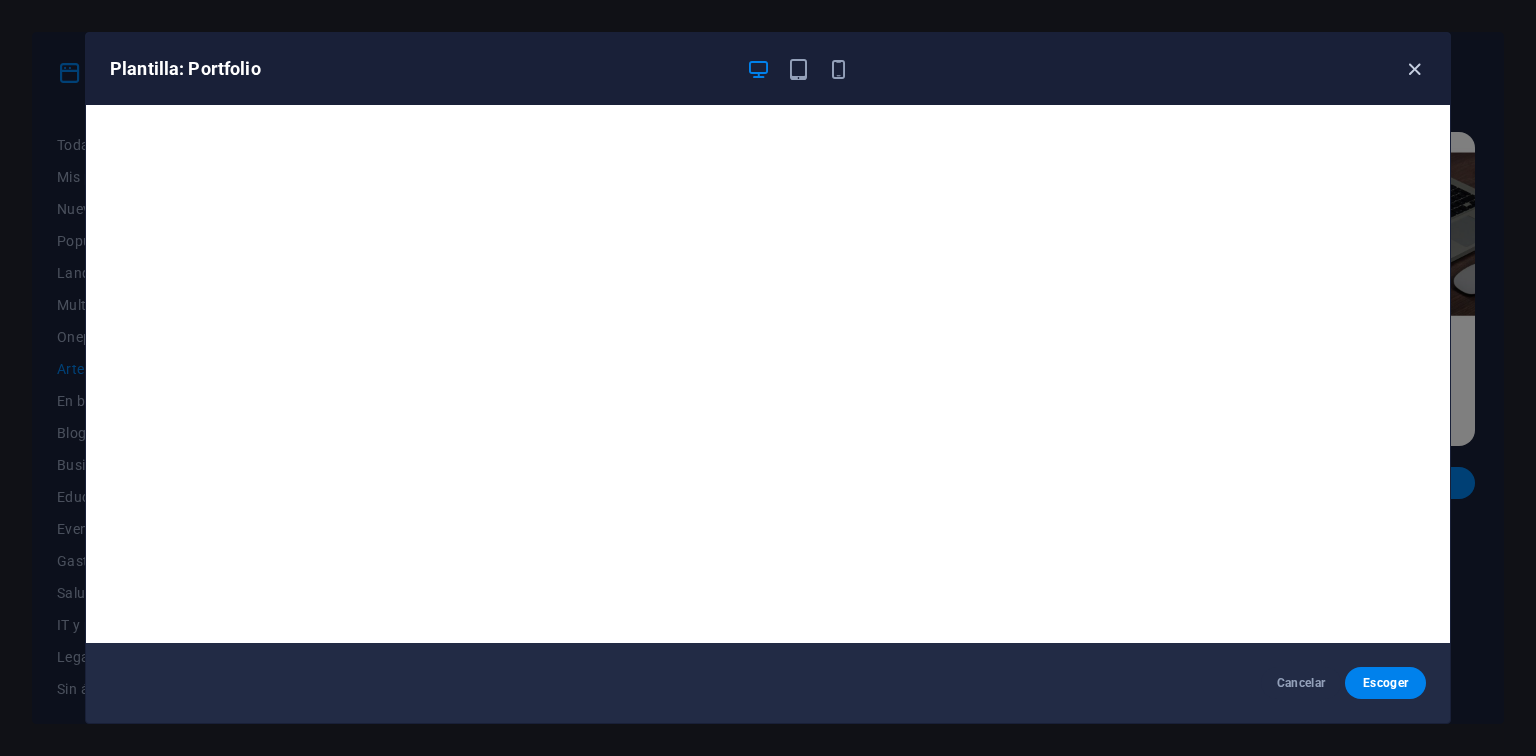 click at bounding box center (1414, 69) 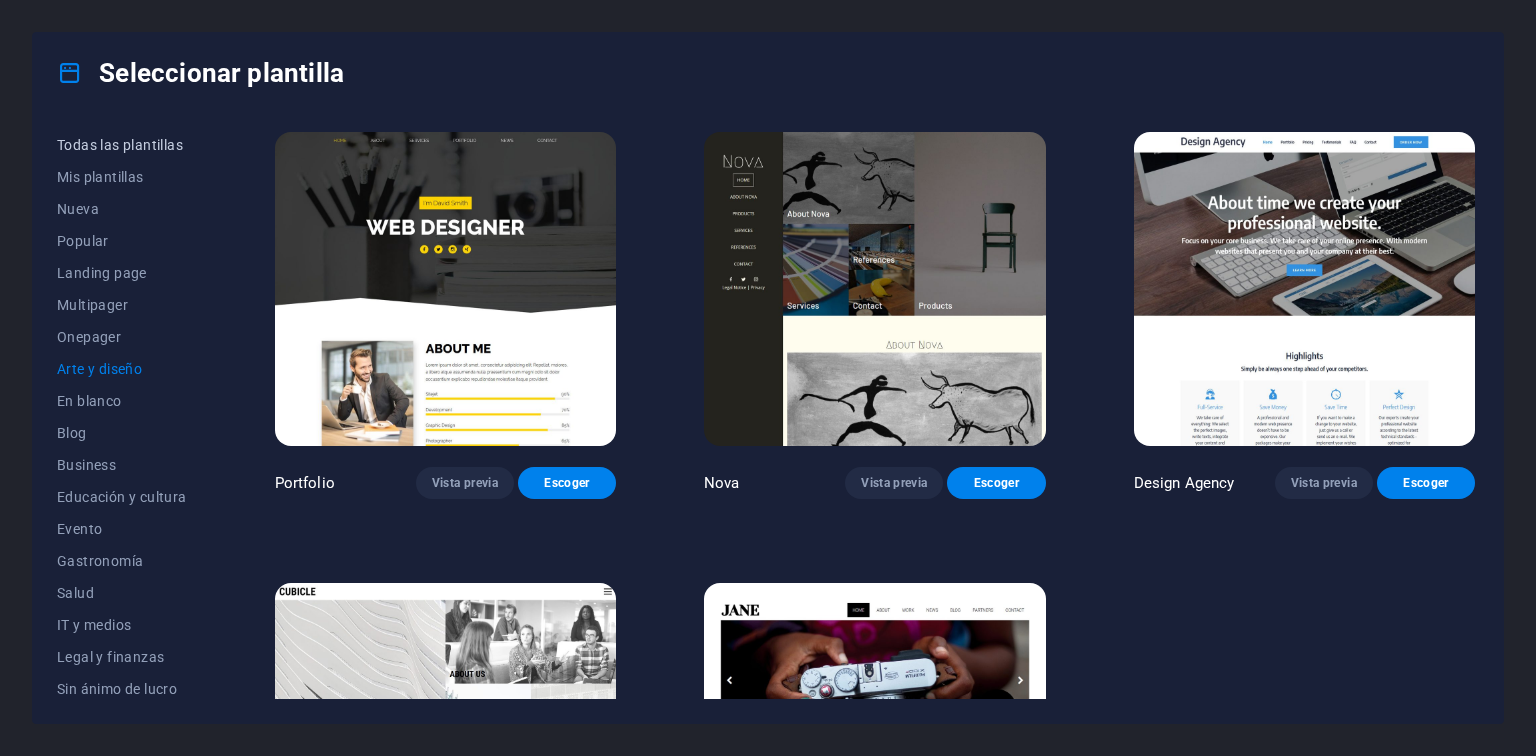 click on "Todas las plantillas" at bounding box center [122, 145] 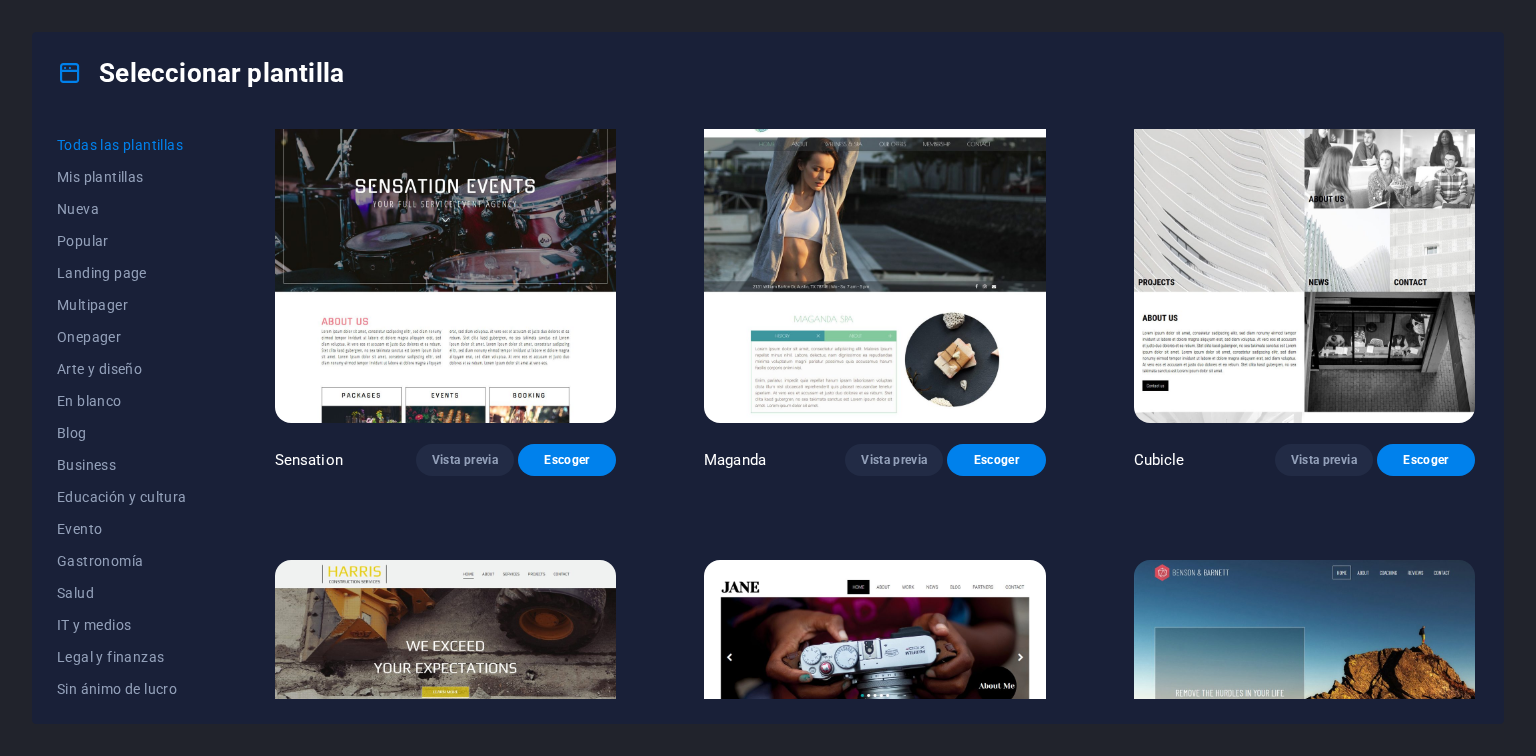 scroll, scrollTop: 19596, scrollLeft: 0, axis: vertical 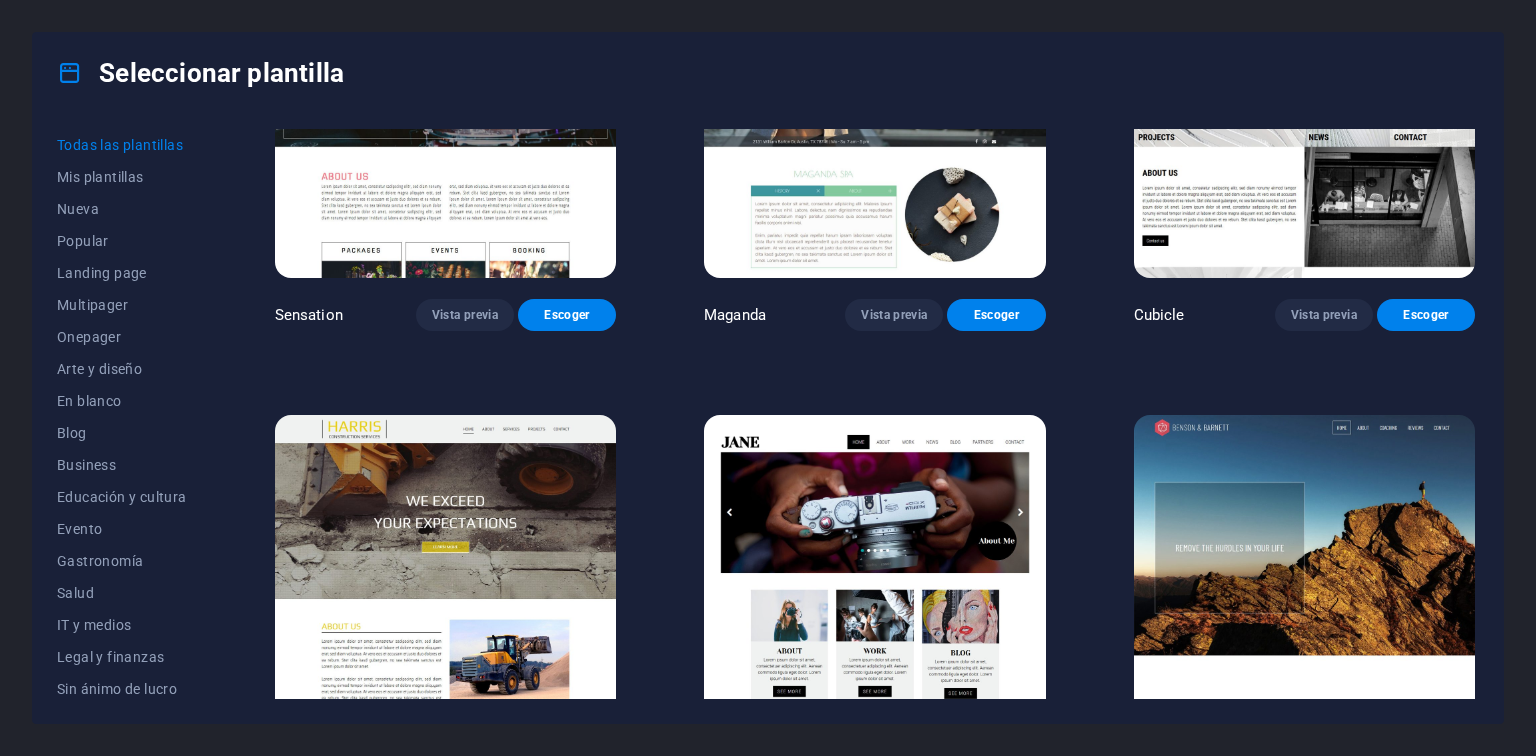 click at bounding box center (874, 572) 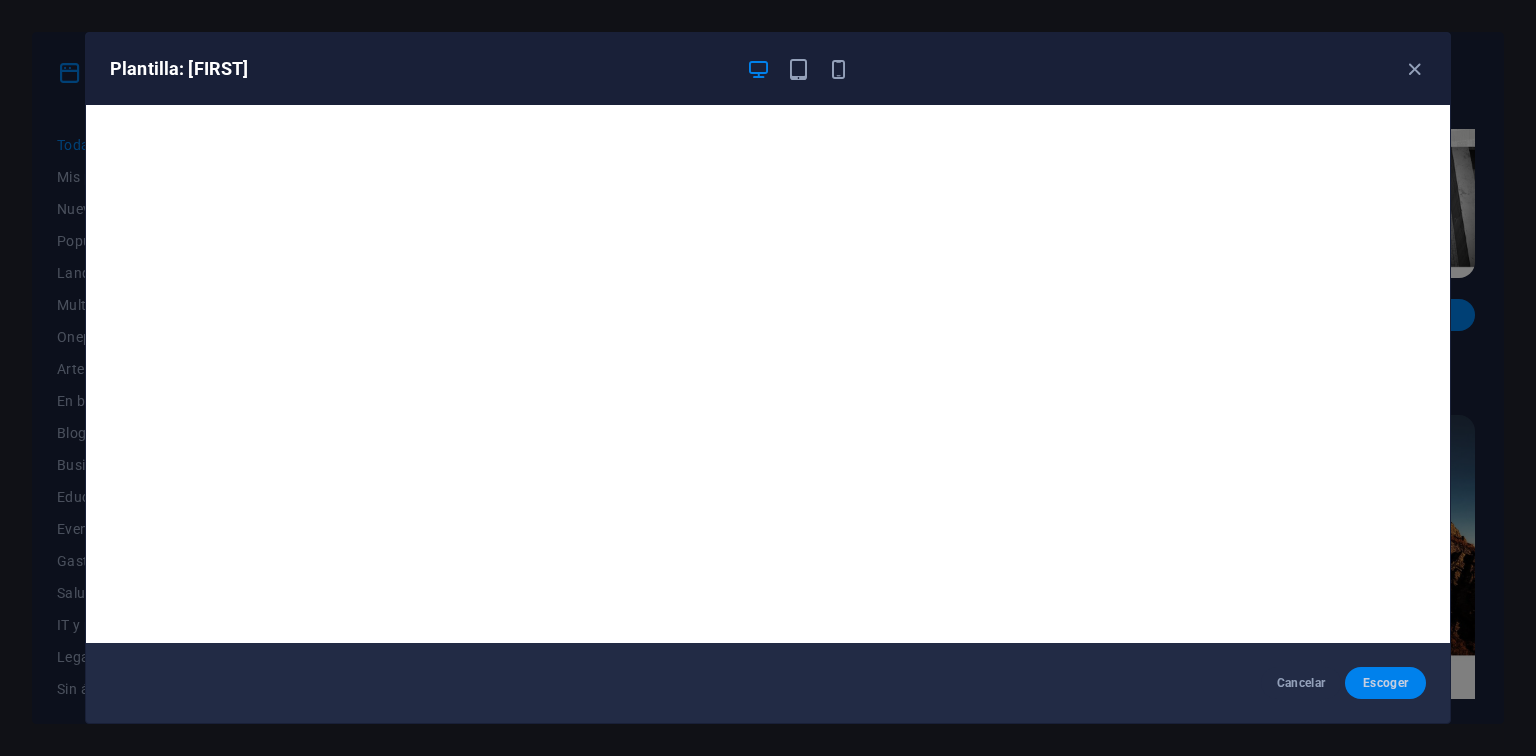 click on "Escoger" at bounding box center (1385, 683) 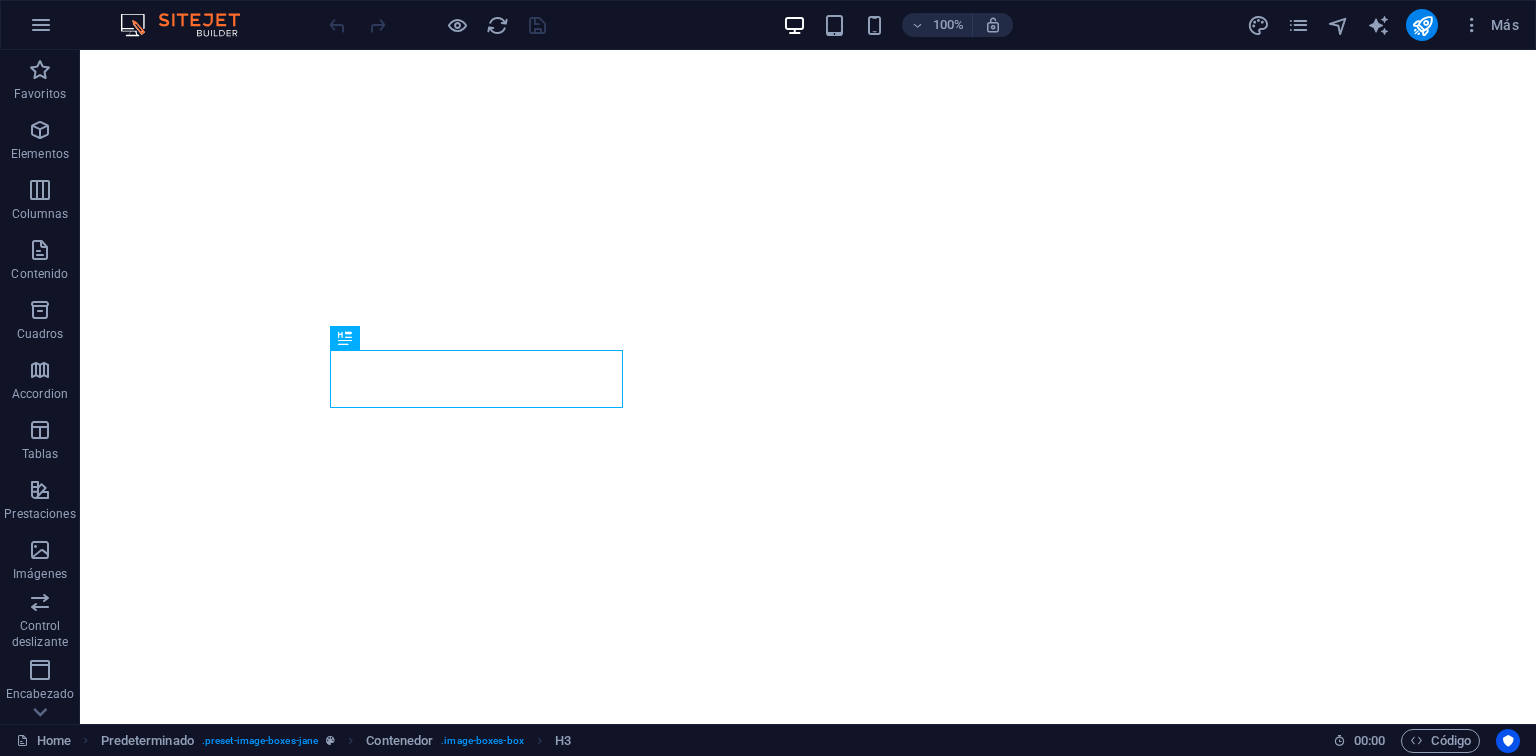 scroll, scrollTop: 0, scrollLeft: 0, axis: both 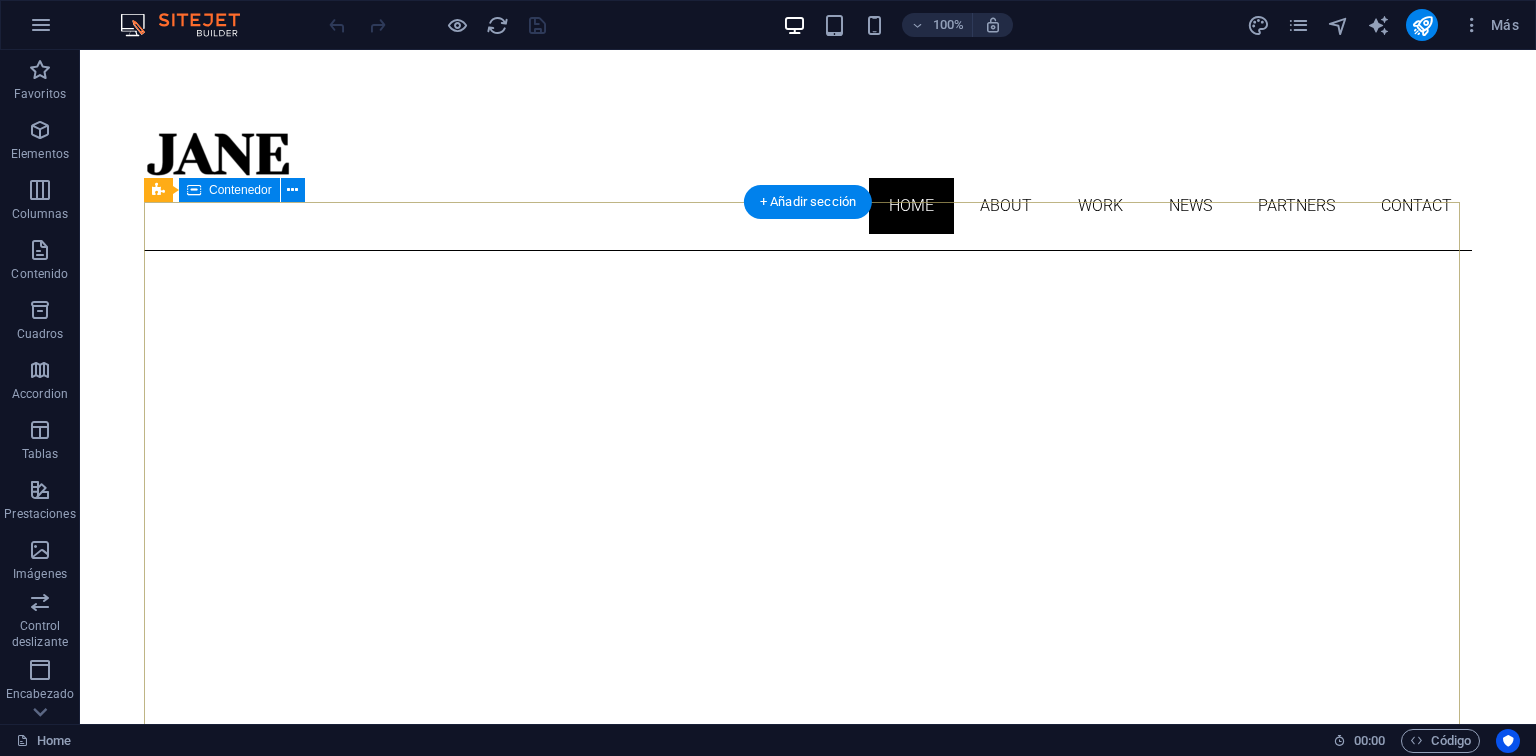 click on "About me My work Partners Contact" at bounding box center [808, 1258] 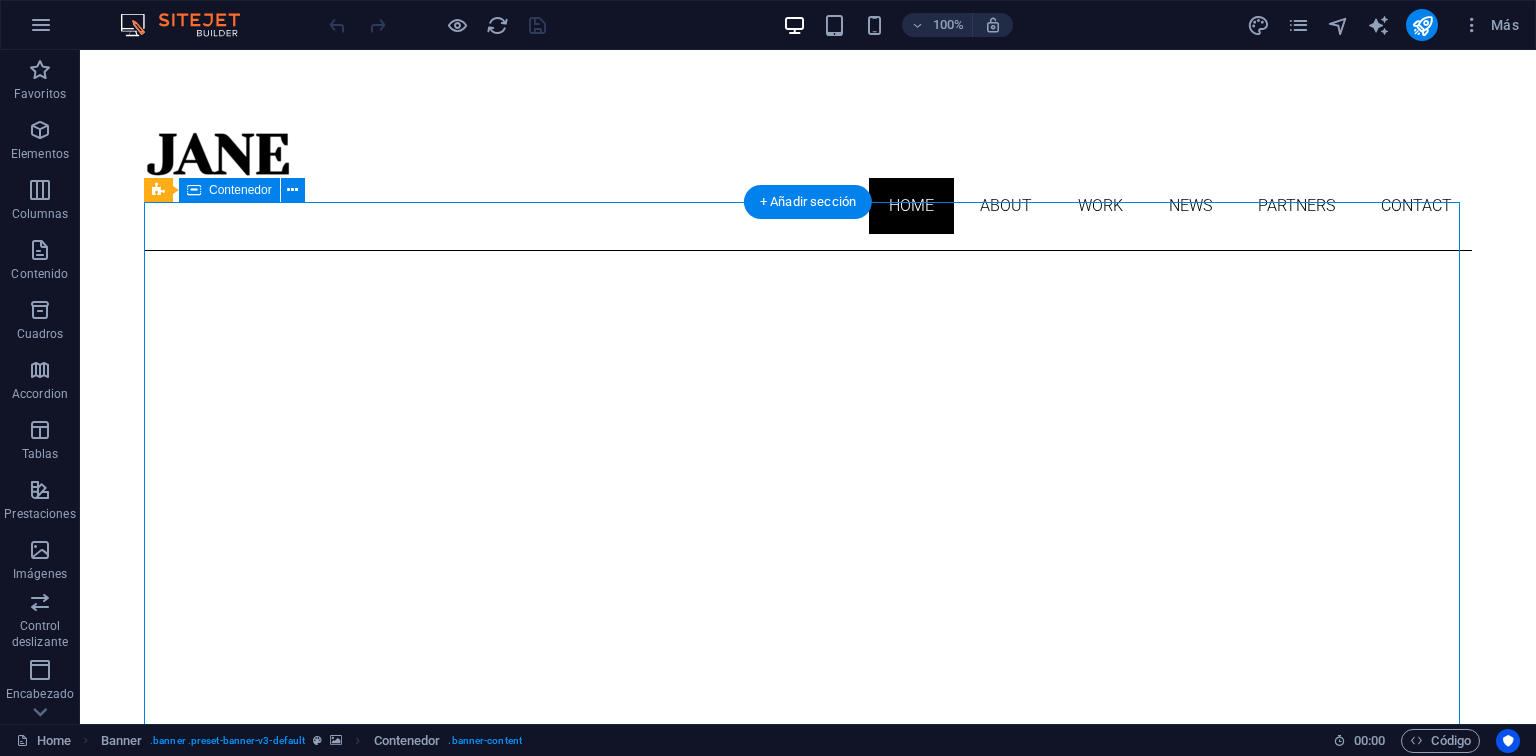 click on "About me My work Partners Contact" at bounding box center (808, 1258) 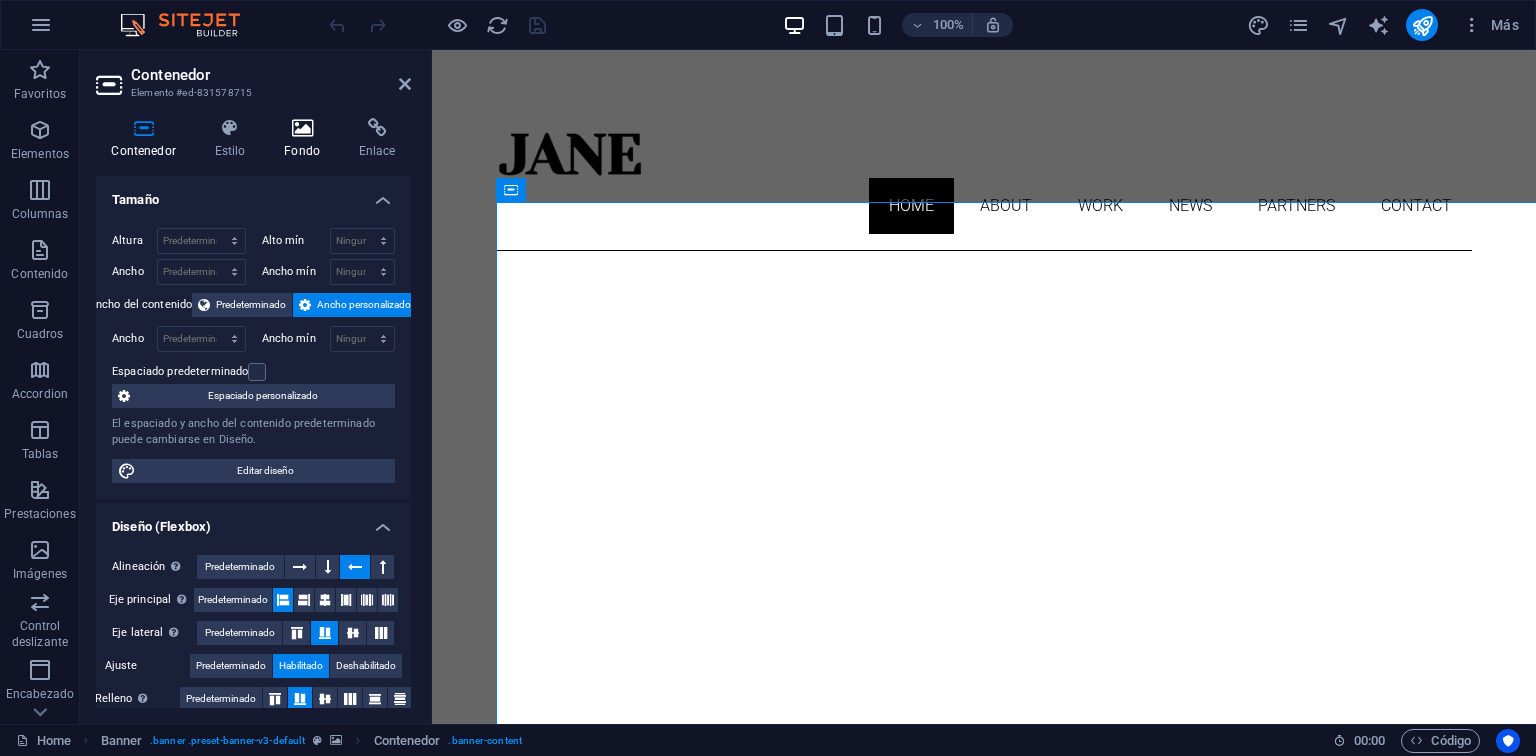 click on "Fondo" at bounding box center (306, 139) 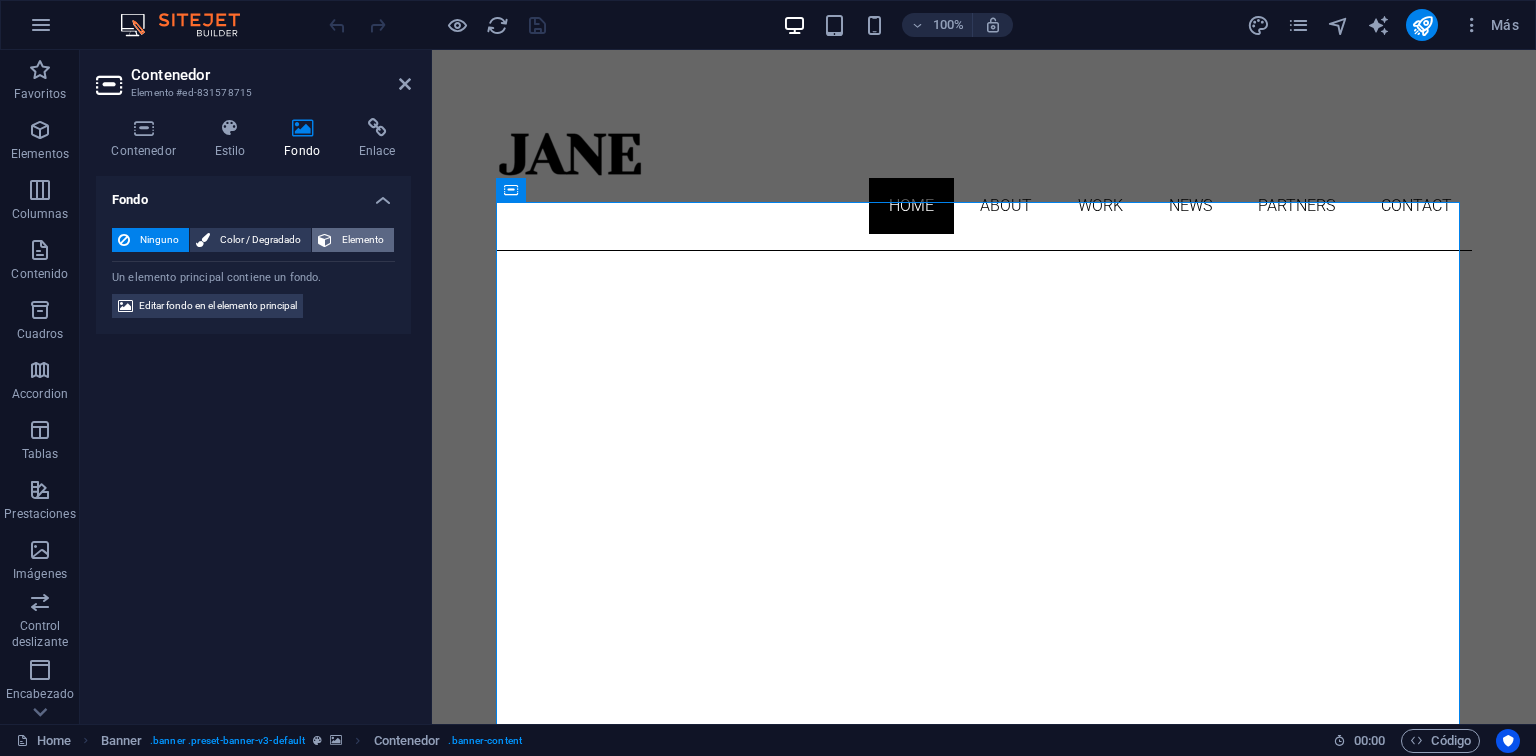 click on "Elemento" at bounding box center [363, 240] 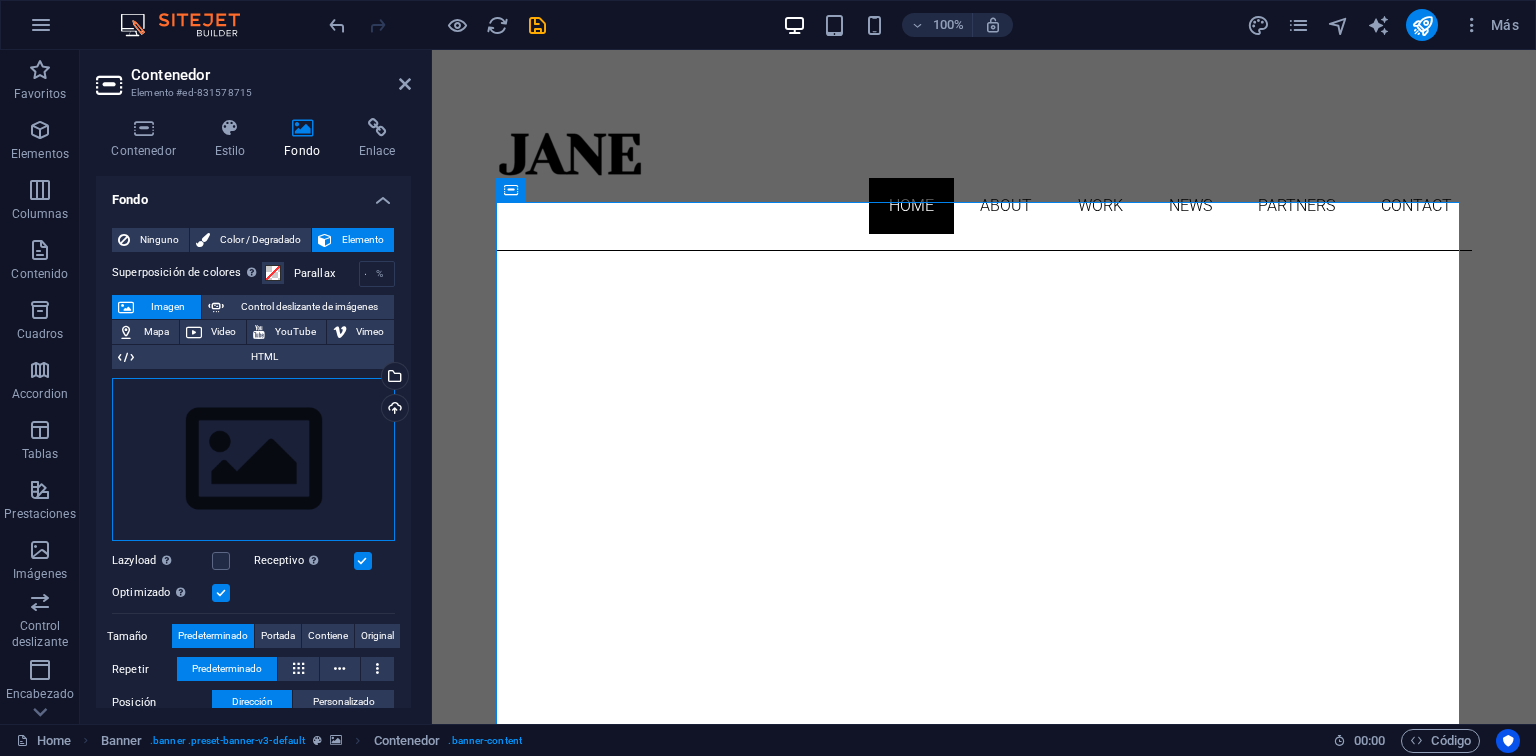 click on "Arrastra archivos aquí, haz clic para escoger archivos o  selecciona archivos de Archivos o de nuestra galería gratuita de fotos y vídeos" at bounding box center (253, 460) 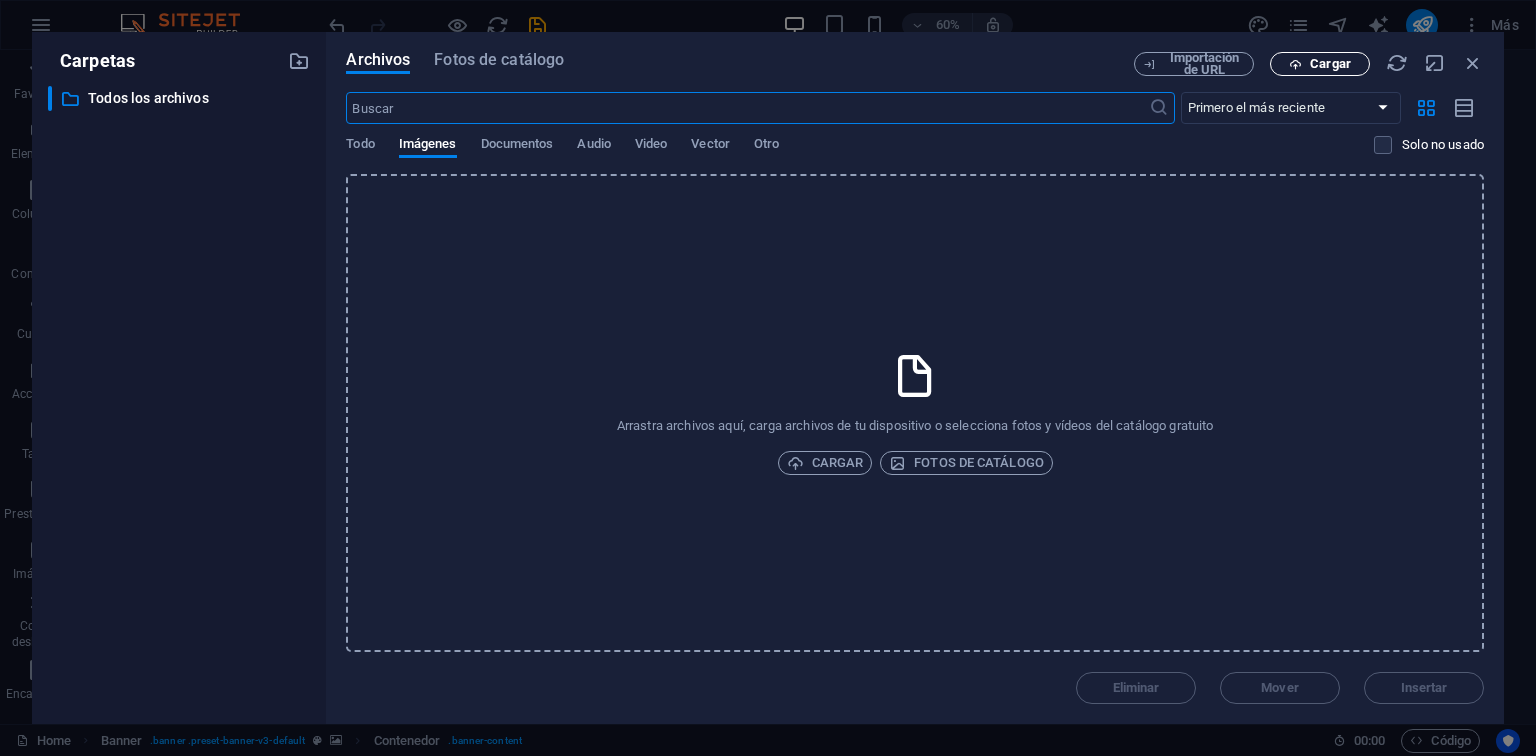 click at bounding box center (1295, 64) 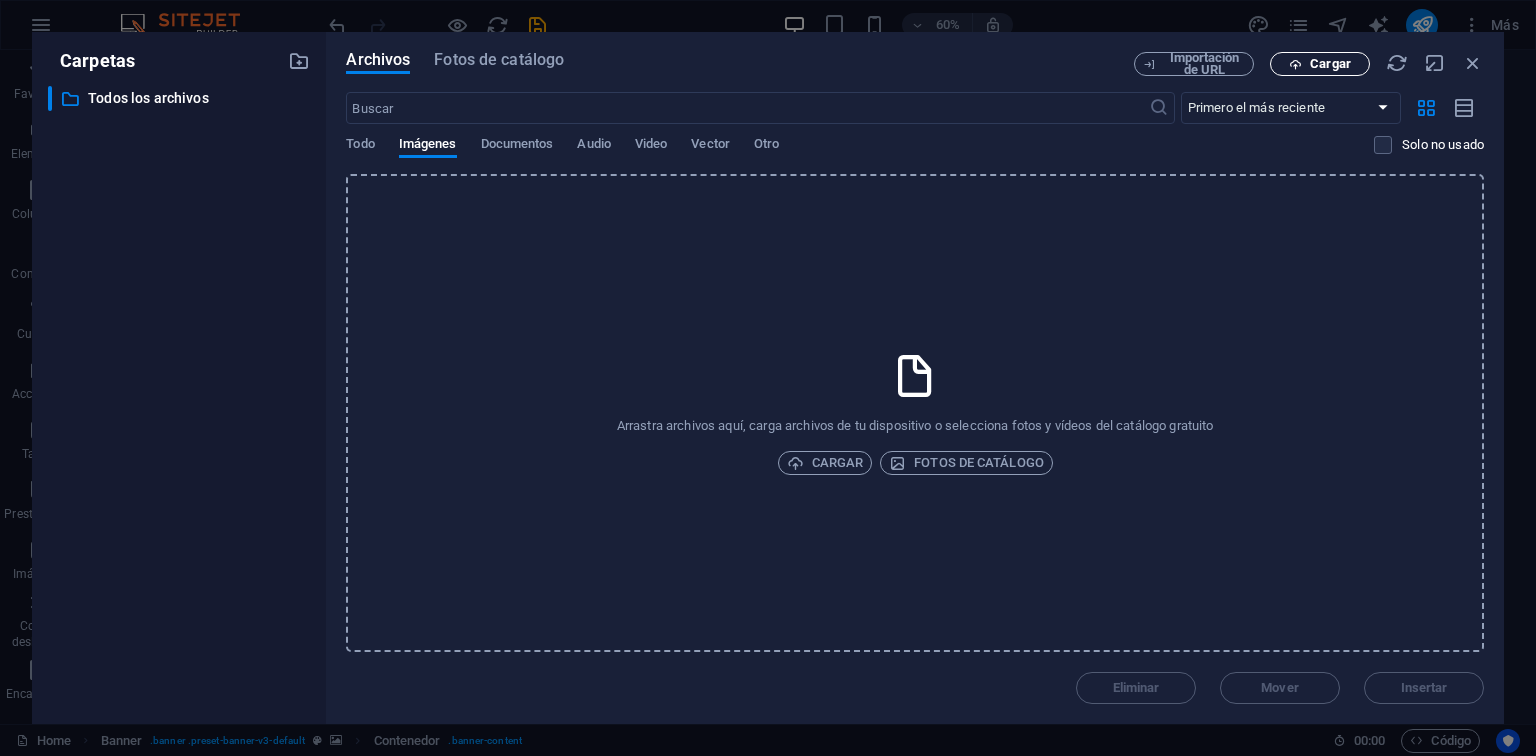 click on "Cargar" at bounding box center [1320, 64] 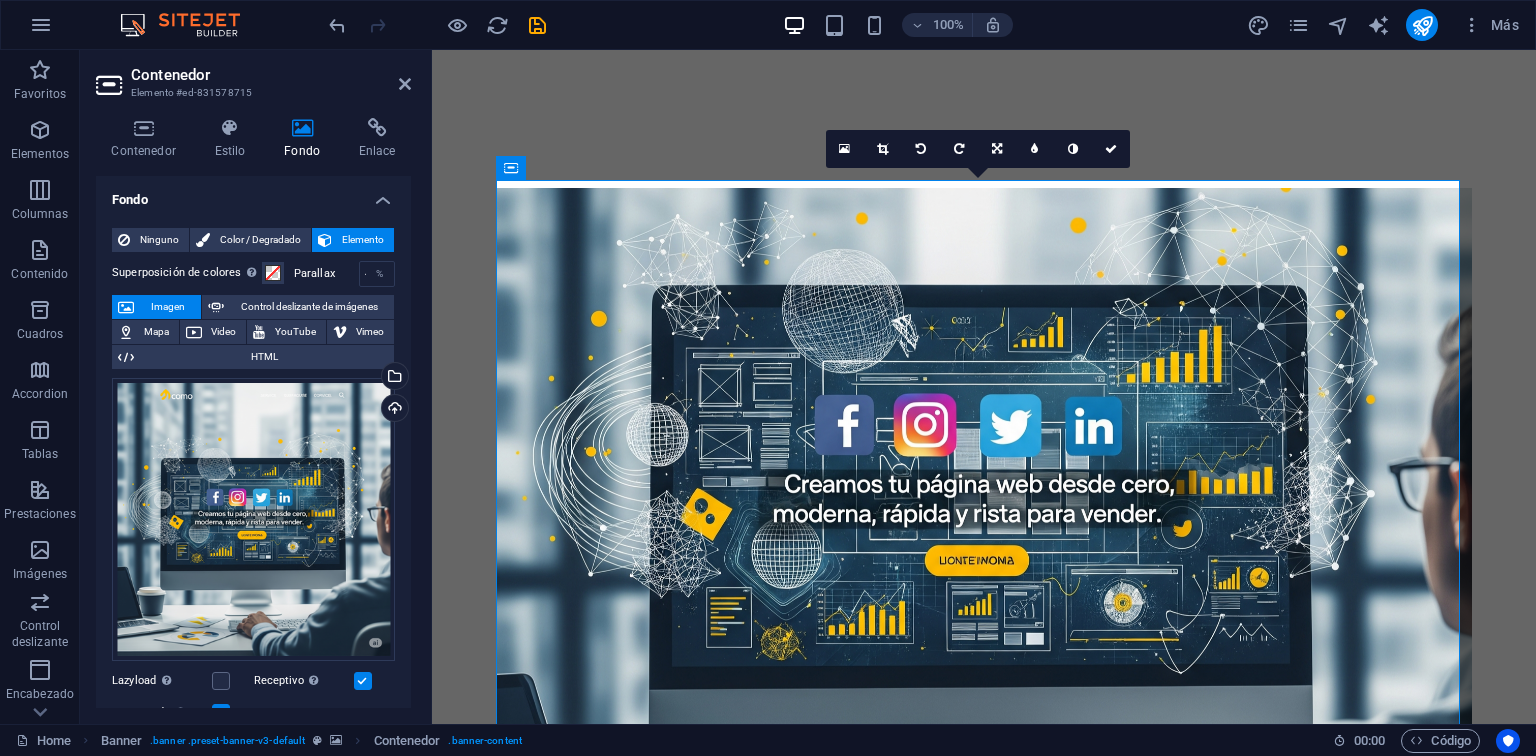scroll, scrollTop: 0, scrollLeft: 0, axis: both 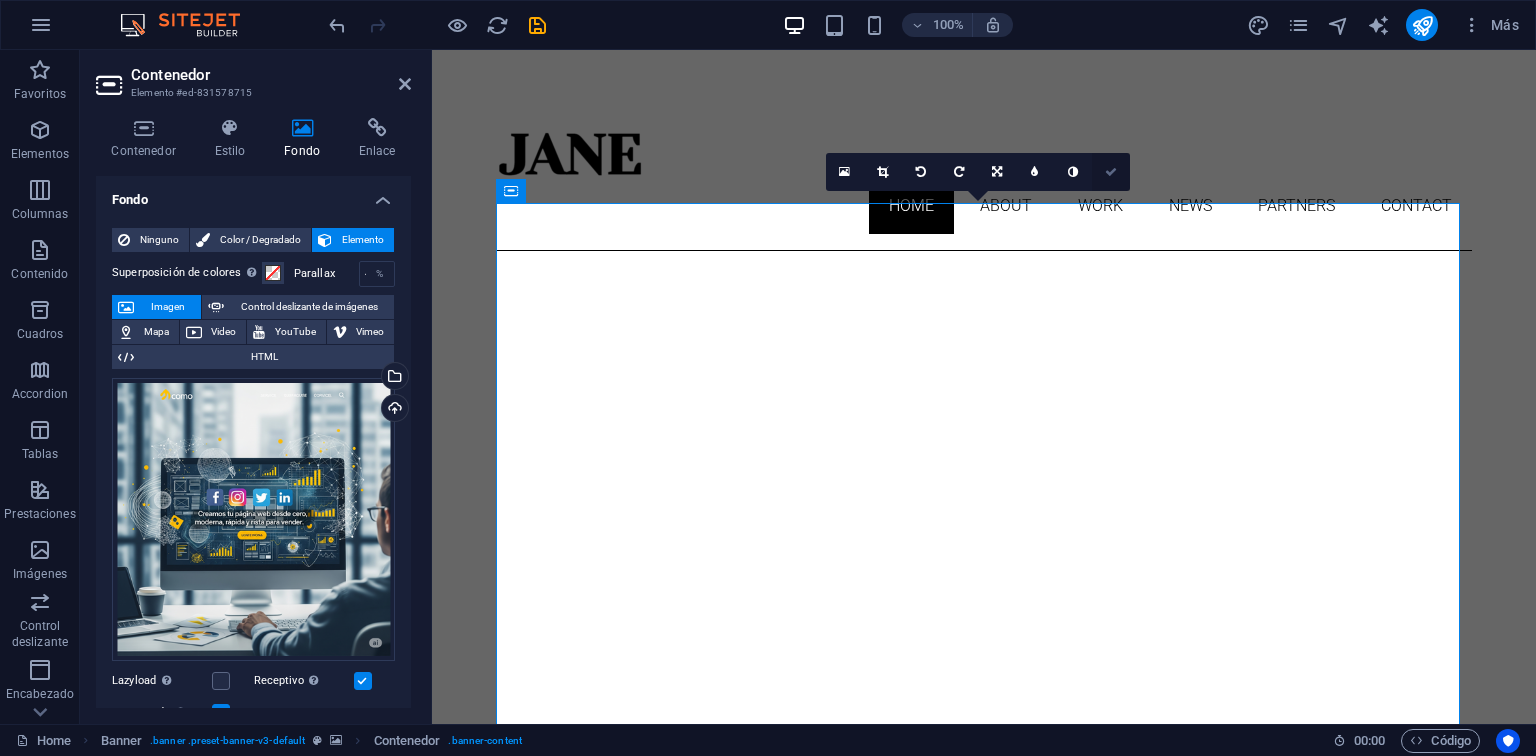 click at bounding box center (1111, 172) 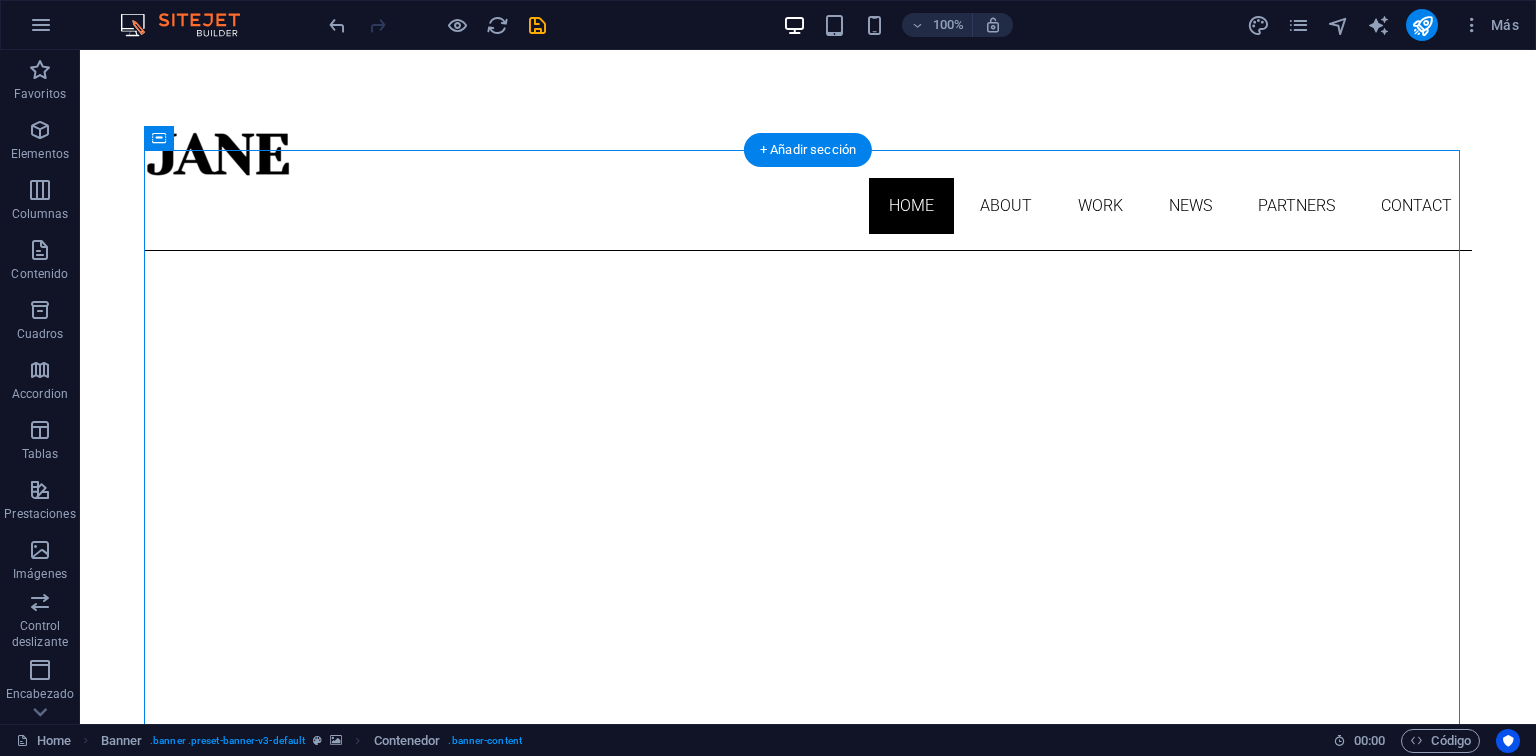 scroll, scrollTop: 1, scrollLeft: 0, axis: vertical 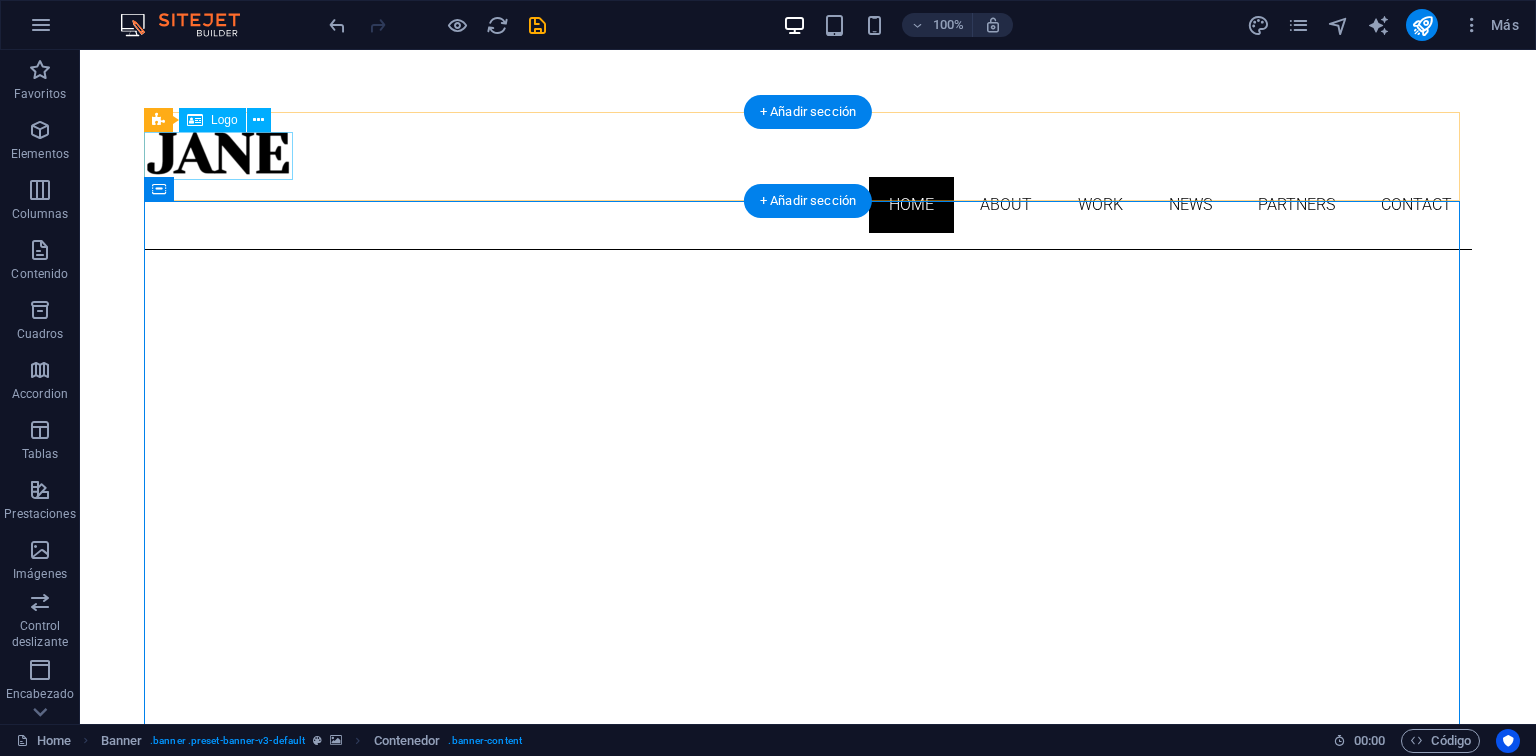 click at bounding box center (808, 153) 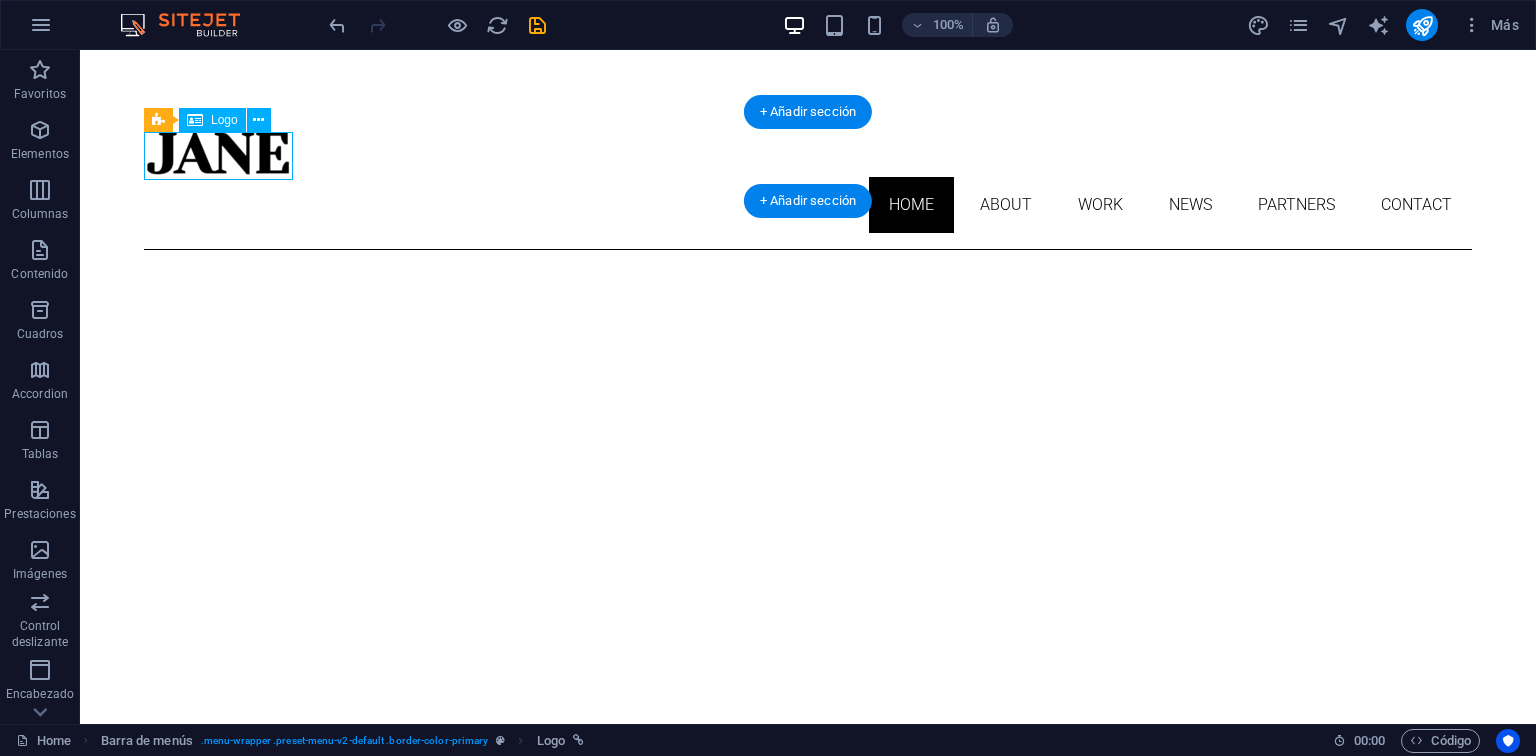 click at bounding box center [808, 153] 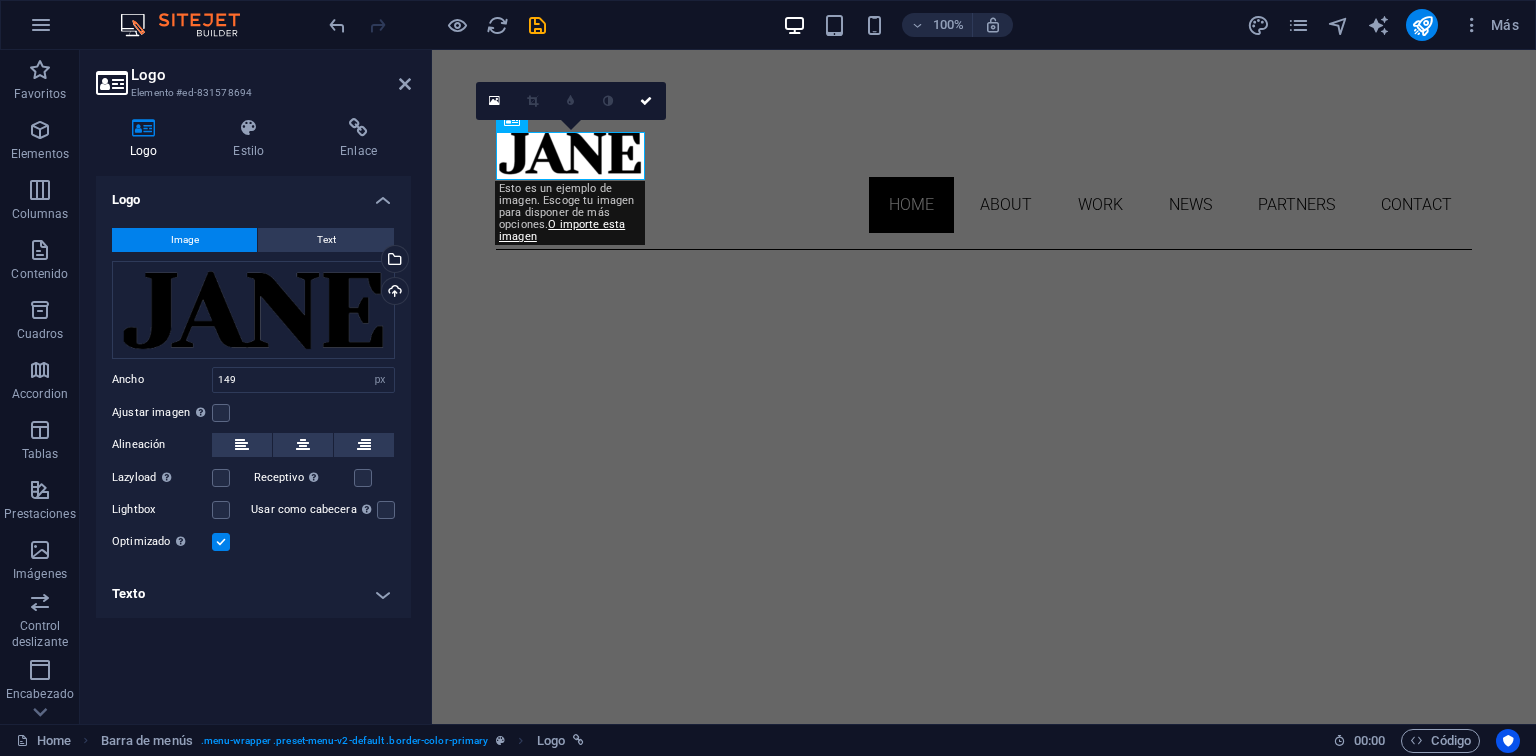click on "Skip to main content
Home About Work News Partners Contact About me My work Partners Contact About Lorem ipsum dolor sit amet, consectetuer adipiscing elit. Aenean commodo ligula eget dolor. Lorem ipsum dolor sit amet. see more Work Lorem ipsum dolor sit amet, consectetuer adipiscing elit. Aenean commodo ligula eget dolor. Lorem ipsum dolor sit amet. see more Blog Lorem ipsum dolor sit amet, consectetuer adipiscing elit. Aenean commodo ligula eget dolor. Lorem ipsum dolor sit amet. see more Phone Call me! +1-123-456-7890 Social Facebook Instagram Twitter Contact 9ec9e7722bb757d99d92d90f16687e@cpanel.local Legal Notice Privacy" at bounding box center (984, 2776) 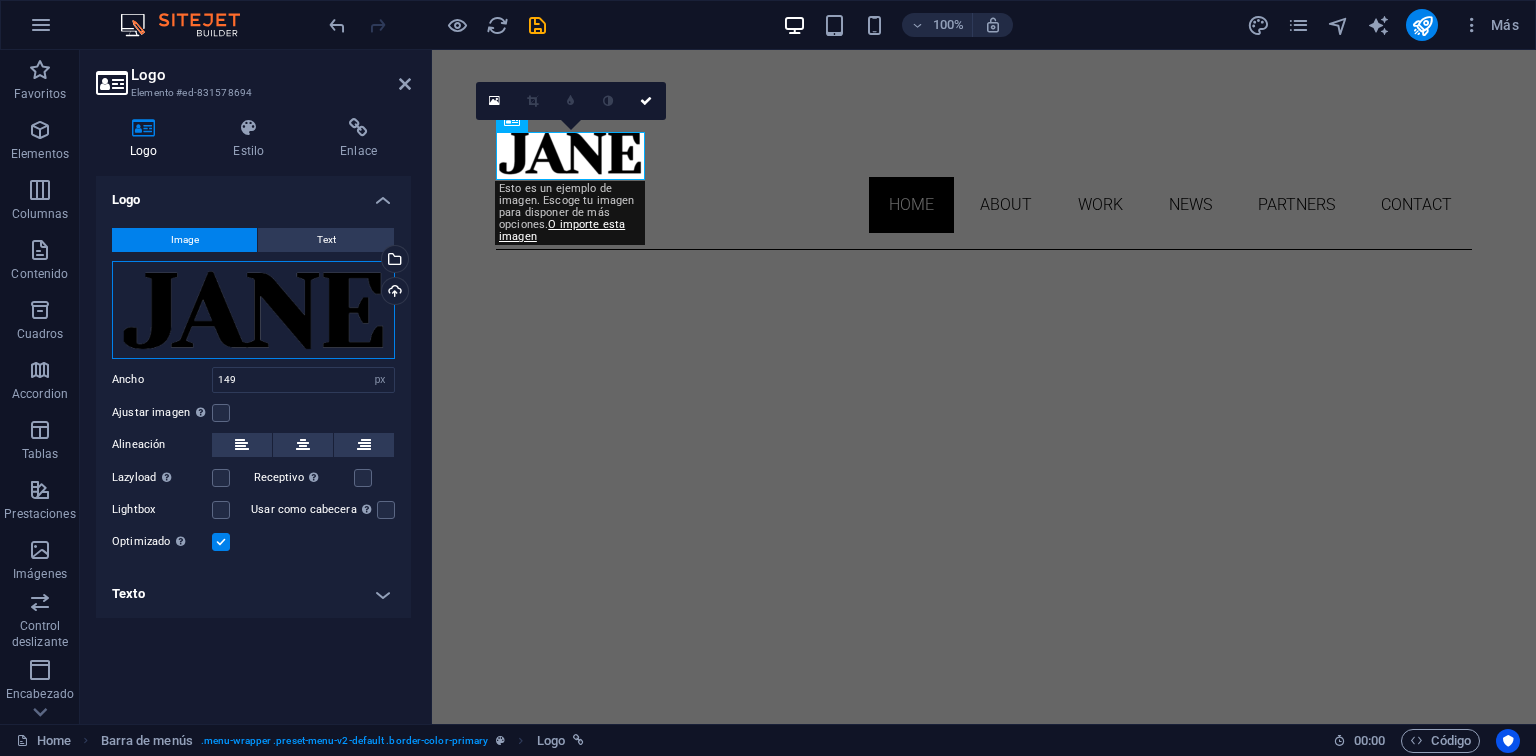 click on "Arrastra archivos aquí, haz clic para escoger archivos o  selecciona archivos de Archivos o de nuestra galería gratuita de fotos y vídeos" at bounding box center (253, 310) 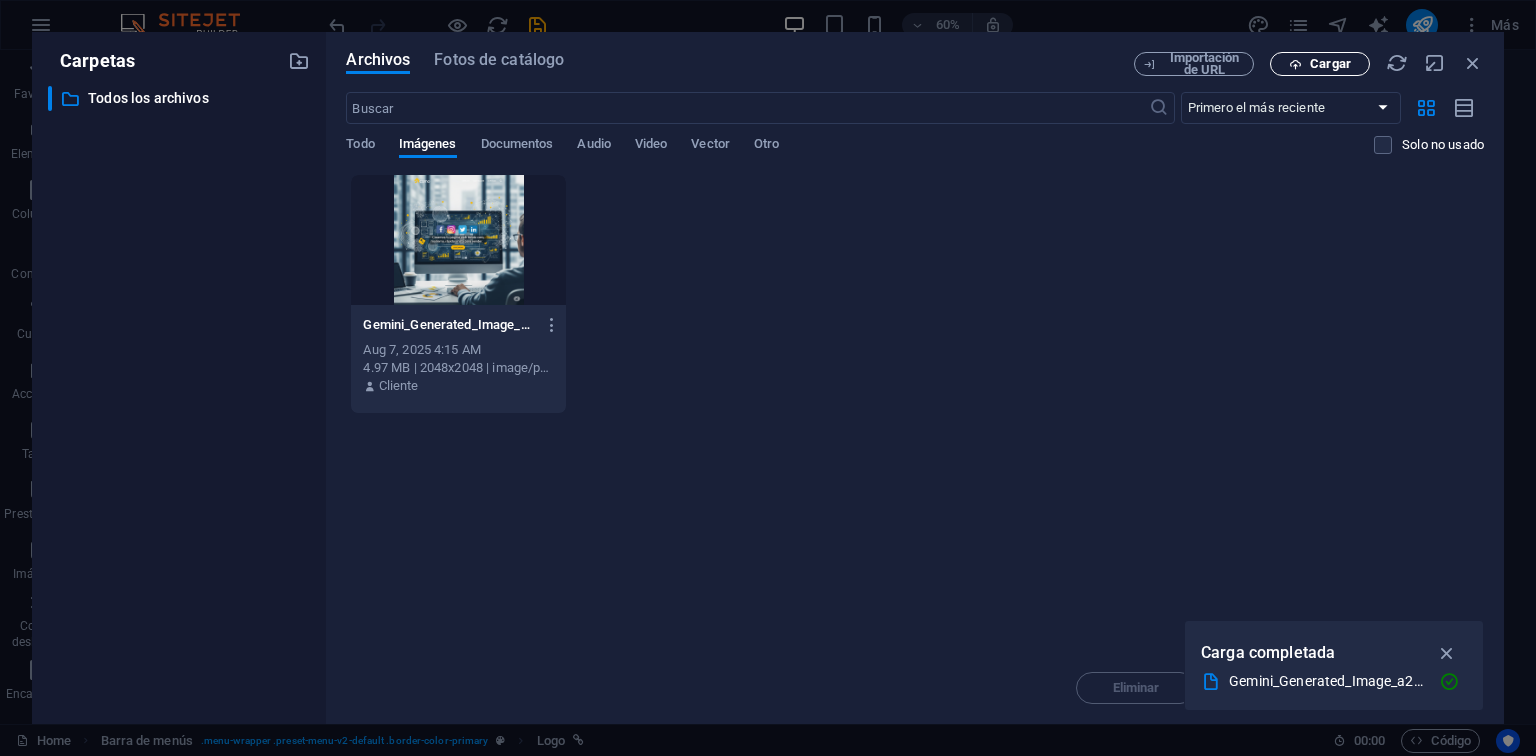click on "Cargar" at bounding box center (1330, 64) 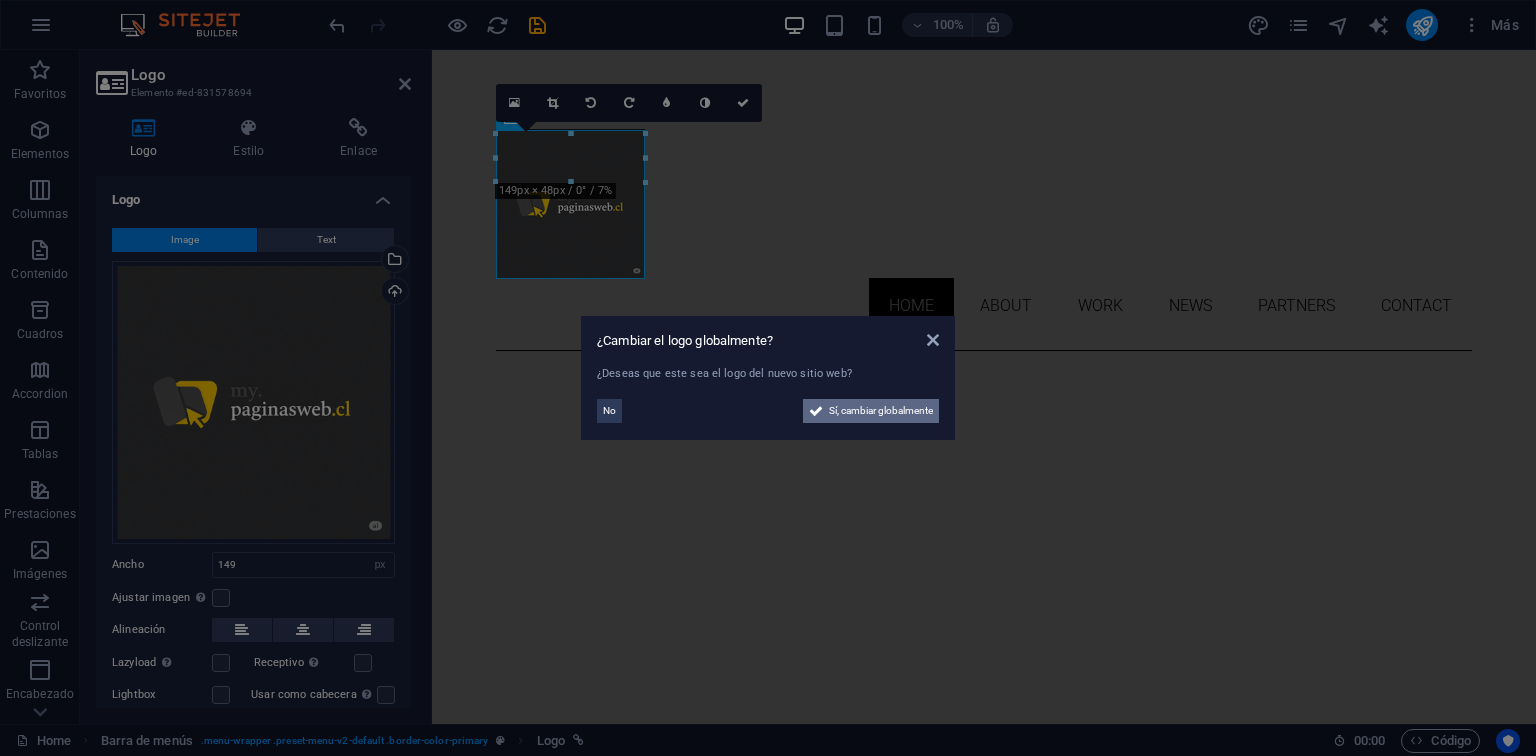 scroll, scrollTop: 0, scrollLeft: 0, axis: both 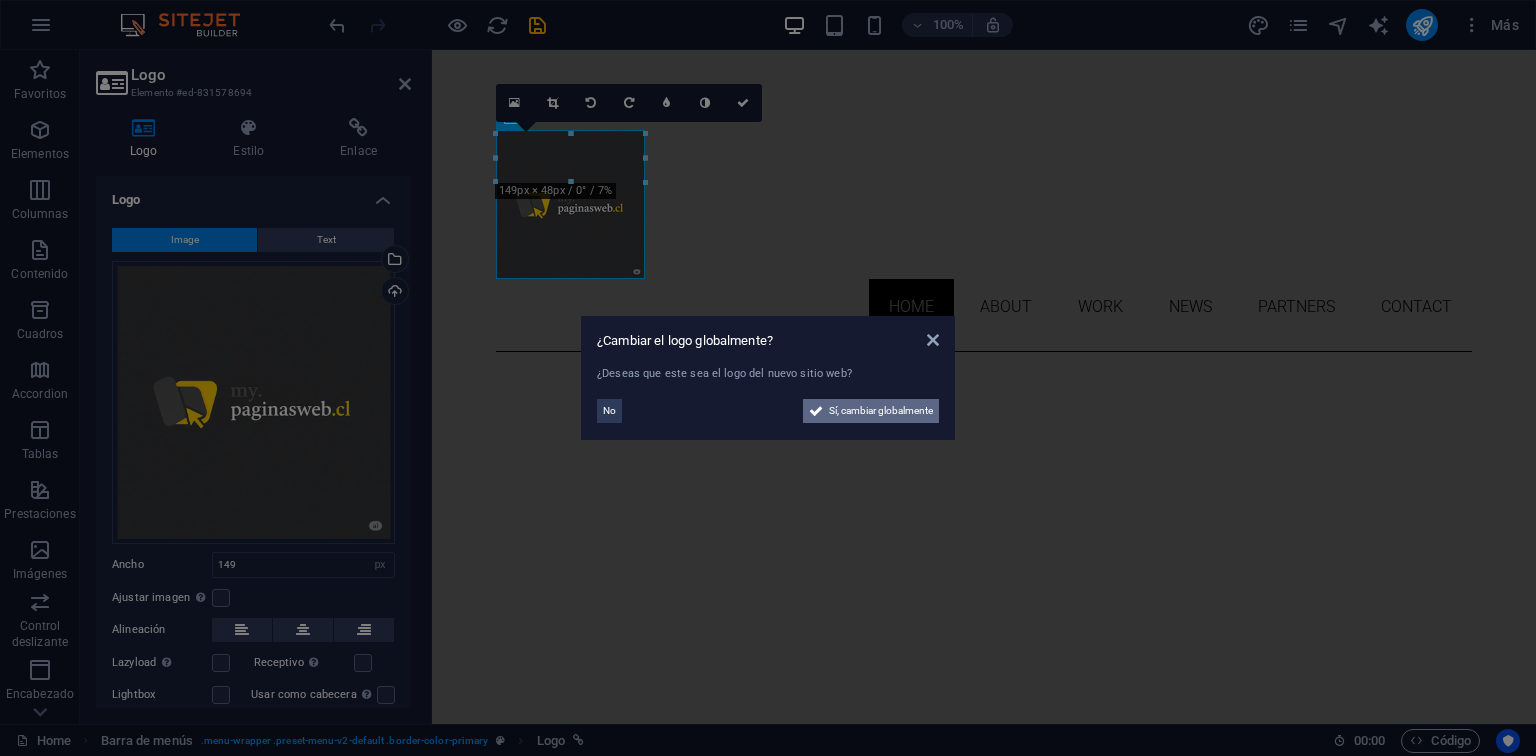 click on "Sí, cambiar globalmente" at bounding box center [881, 411] 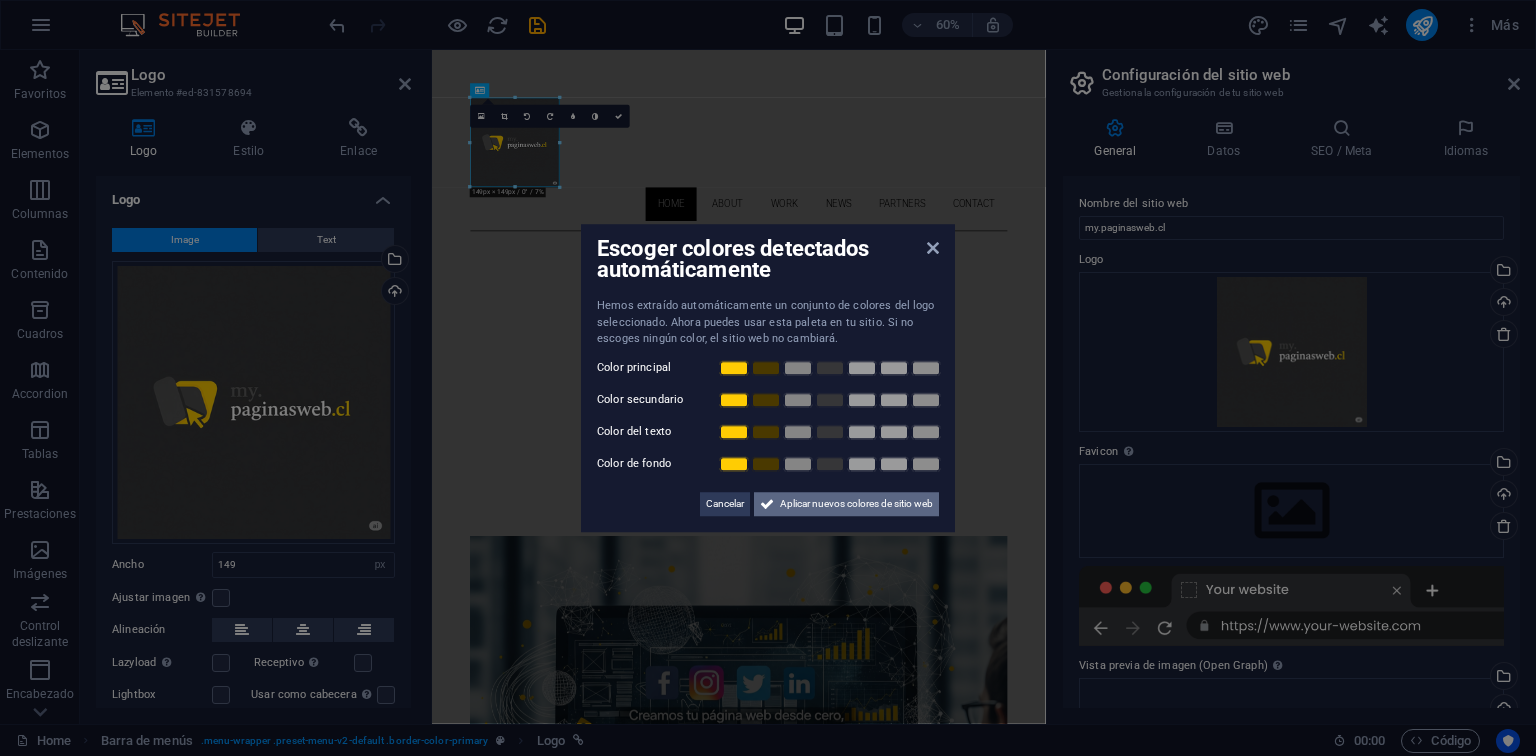 click on "Aplicar nuevos colores de sitio web" at bounding box center [856, 504] 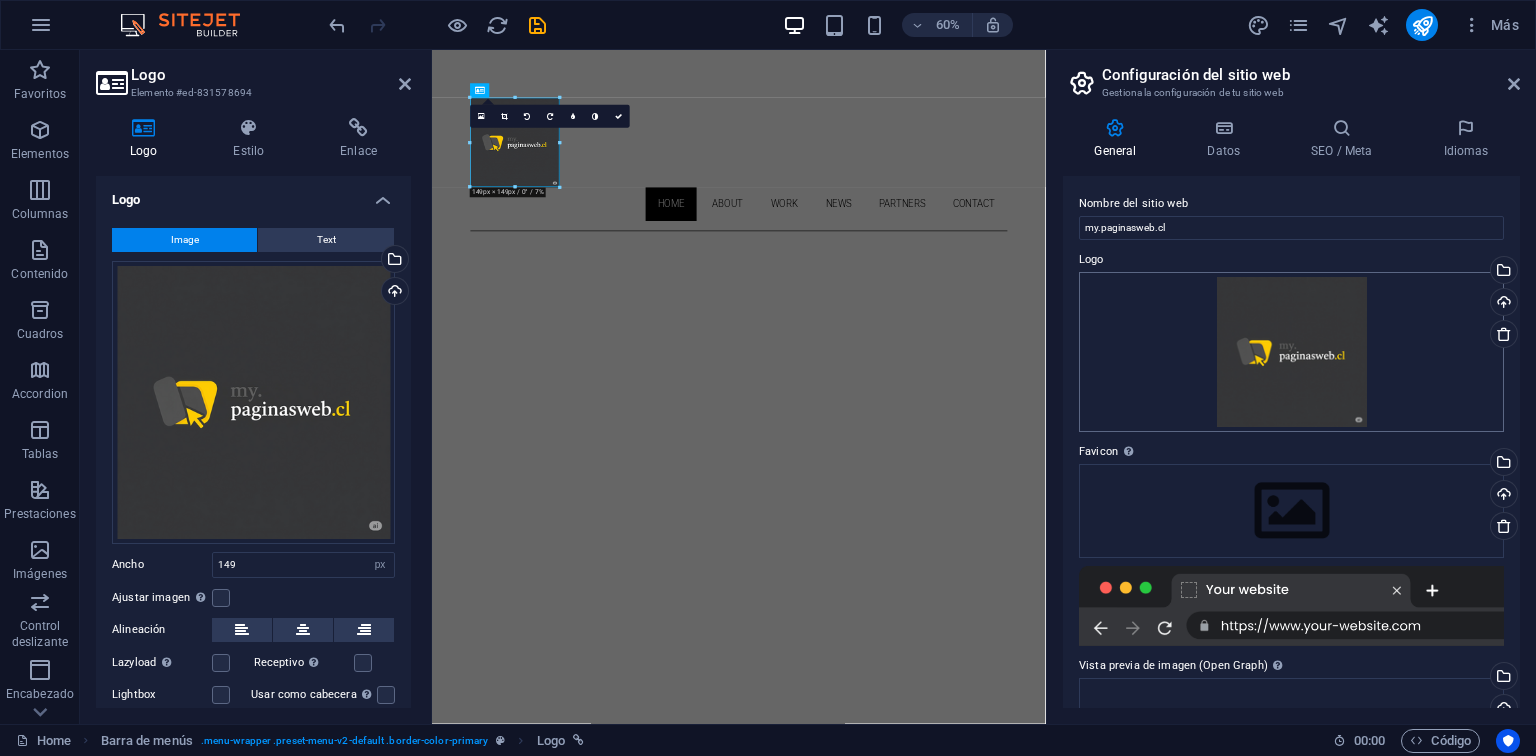scroll, scrollTop: 215, scrollLeft: 0, axis: vertical 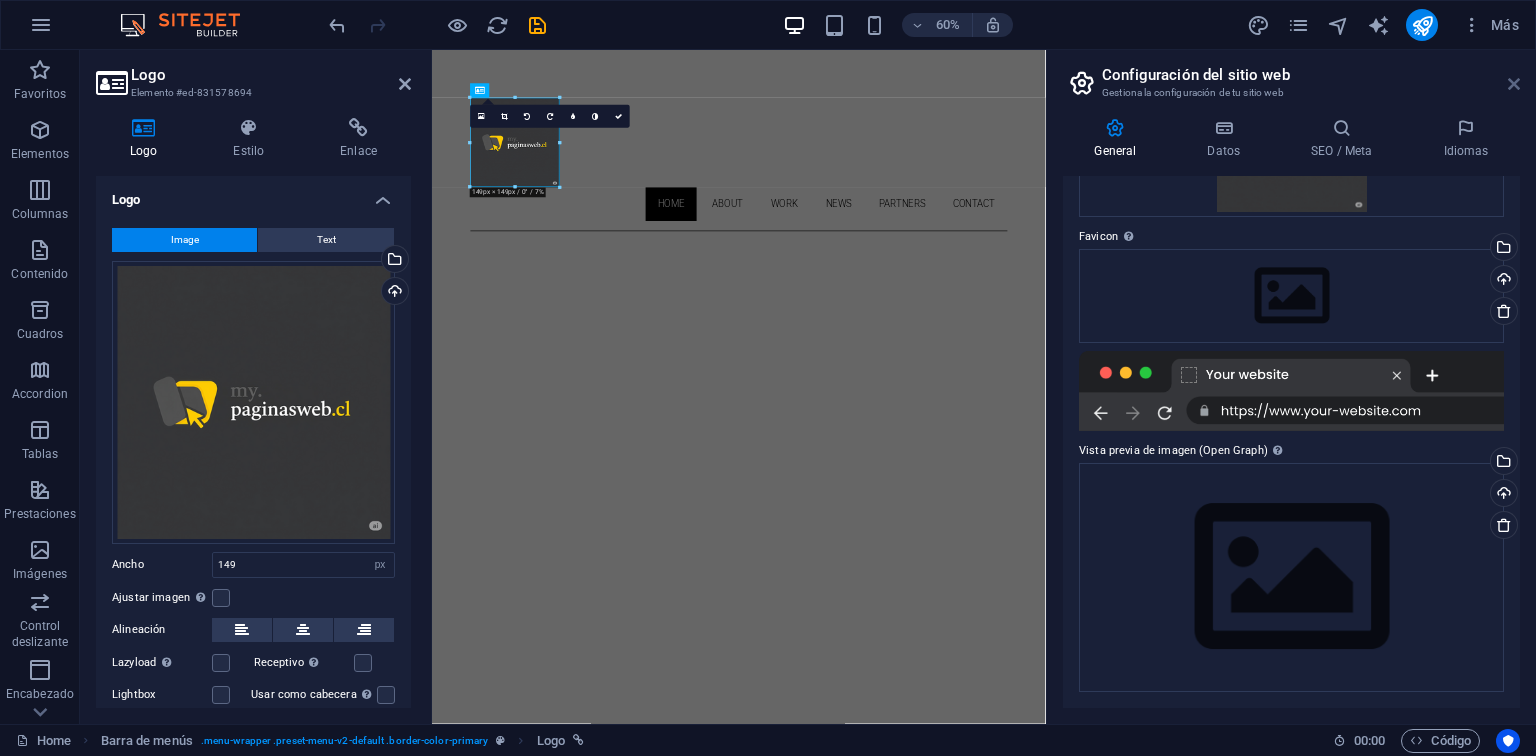 click at bounding box center (1514, 84) 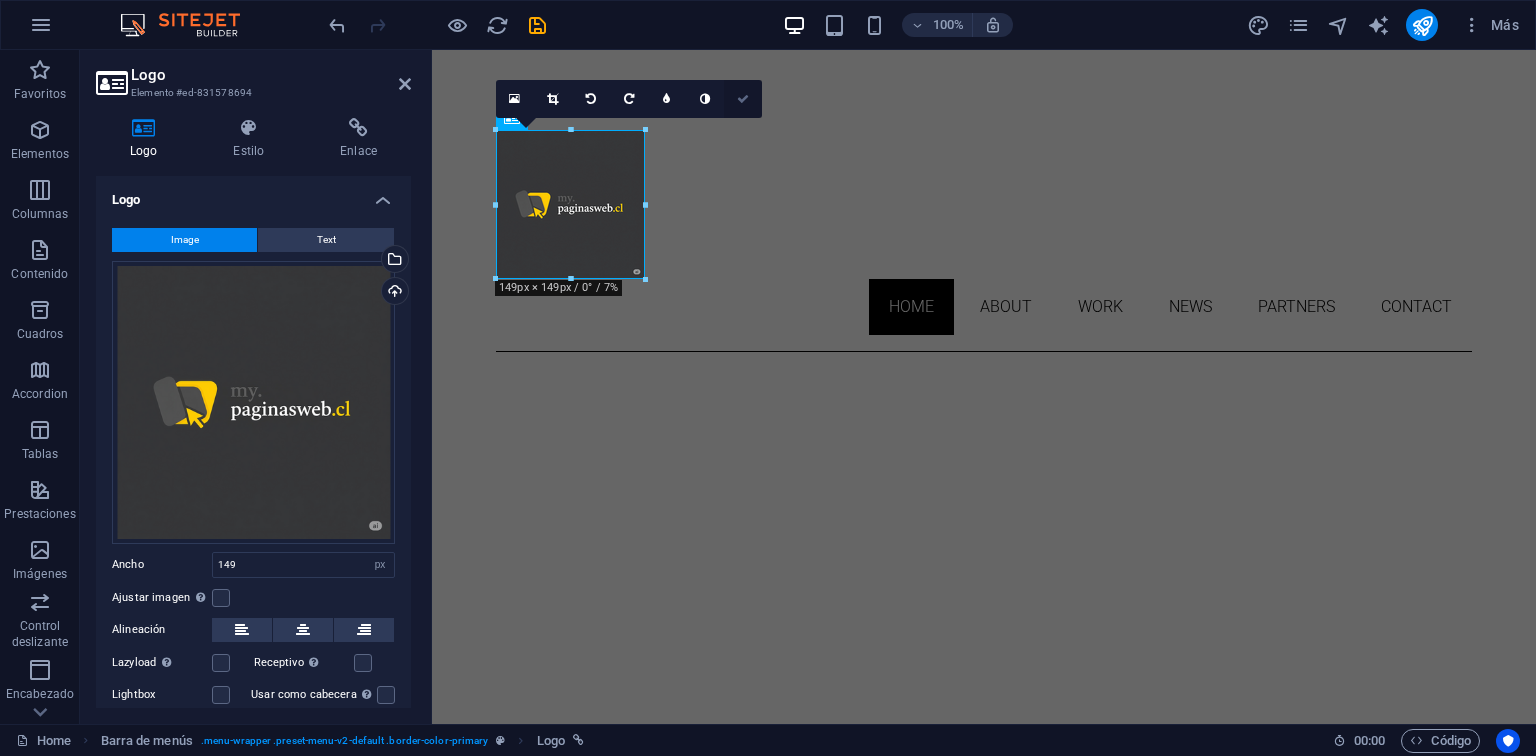 click at bounding box center [743, 99] 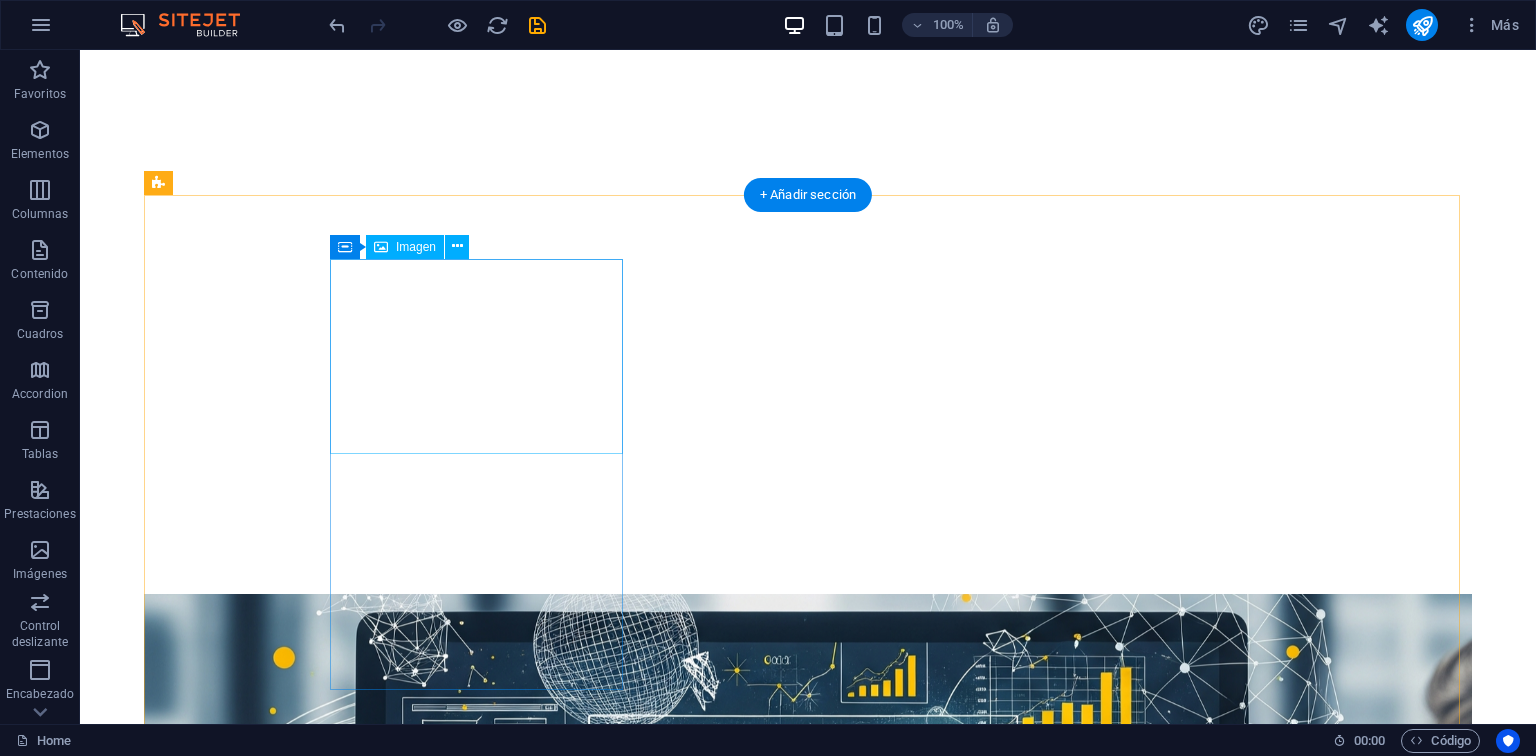scroll, scrollTop: 710, scrollLeft: 0, axis: vertical 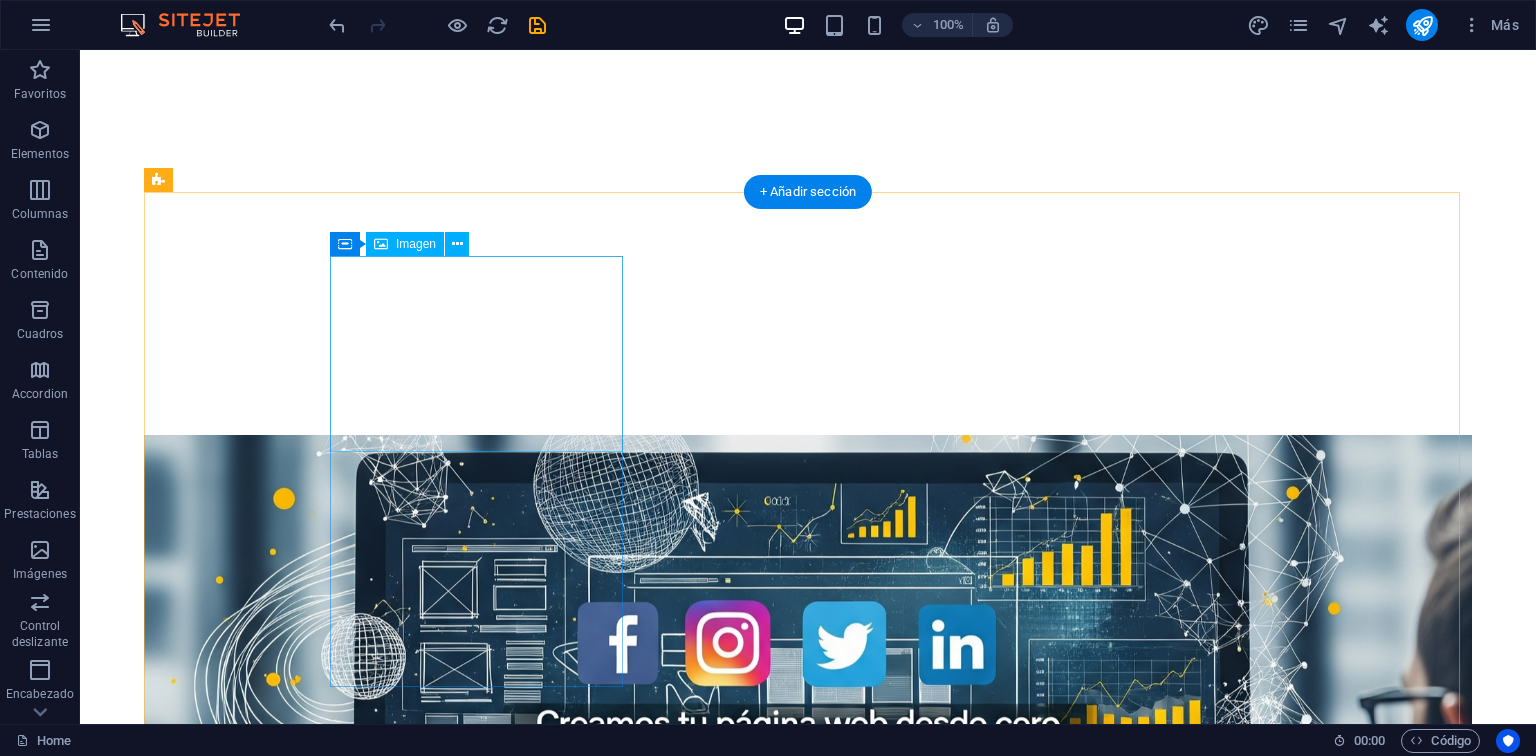 click at bounding box center [632, 2088] 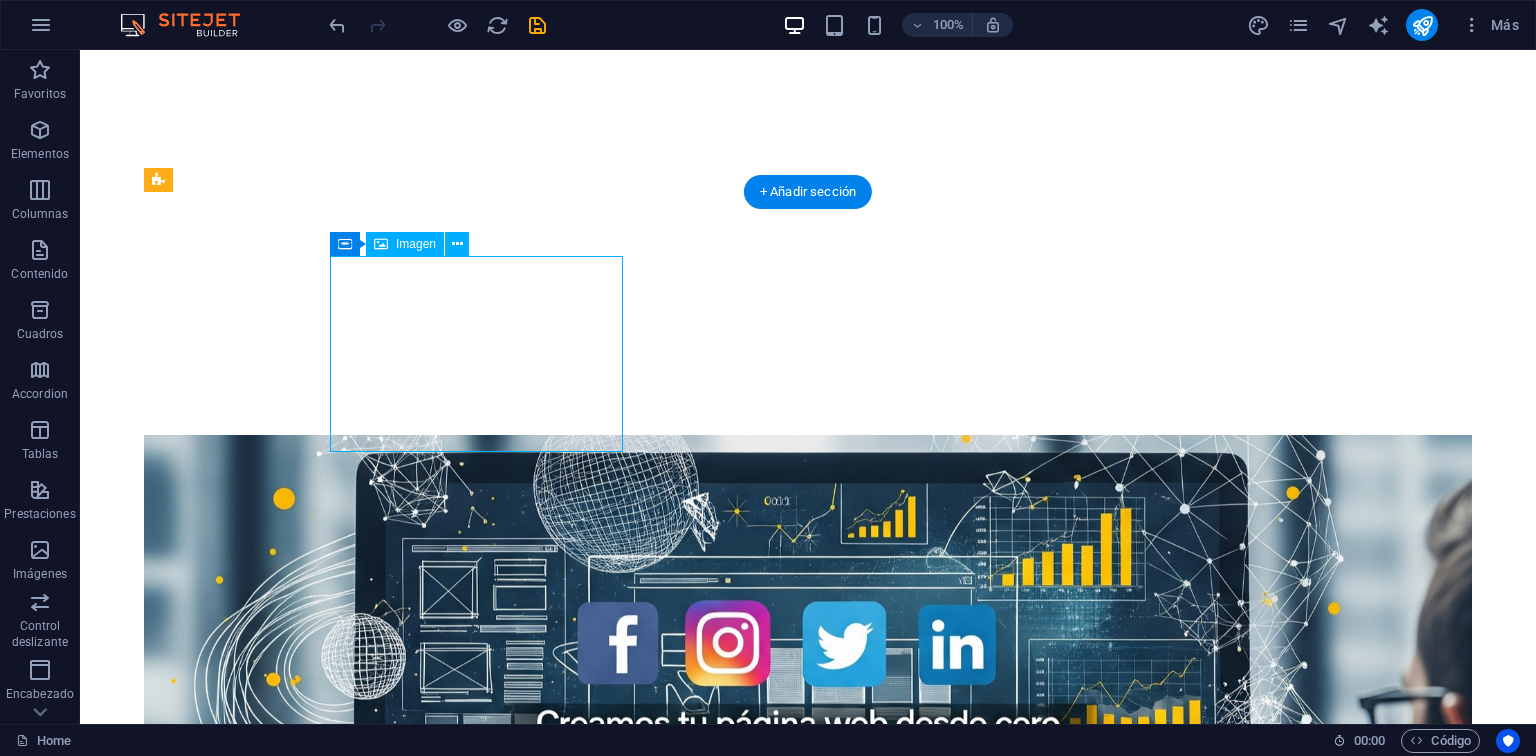 click at bounding box center (632, 2088) 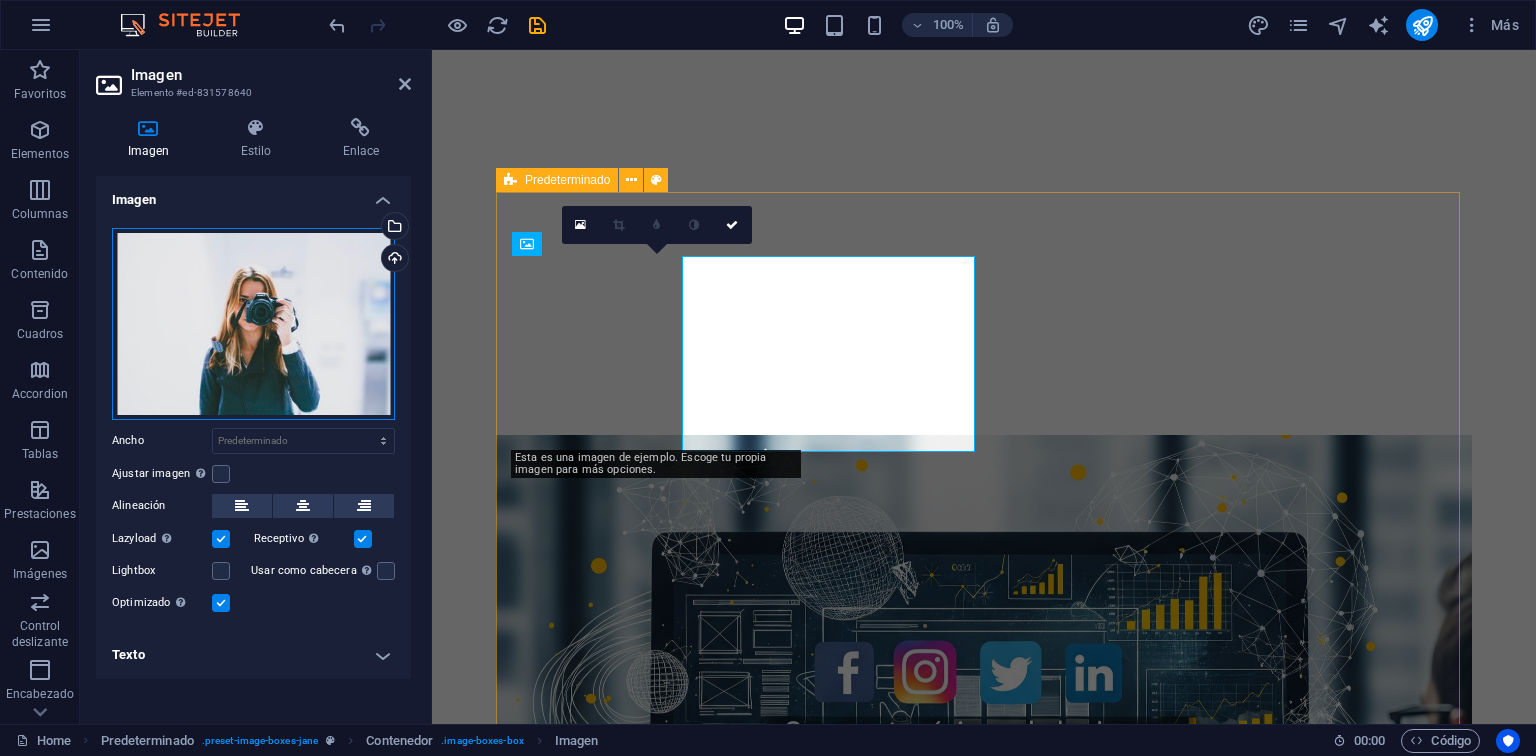 click on "Arrastra archivos aquí, haz clic para escoger archivos o  selecciona archivos de Archivos o de nuestra galería gratuita de fotos y vídeos" at bounding box center (253, 324) 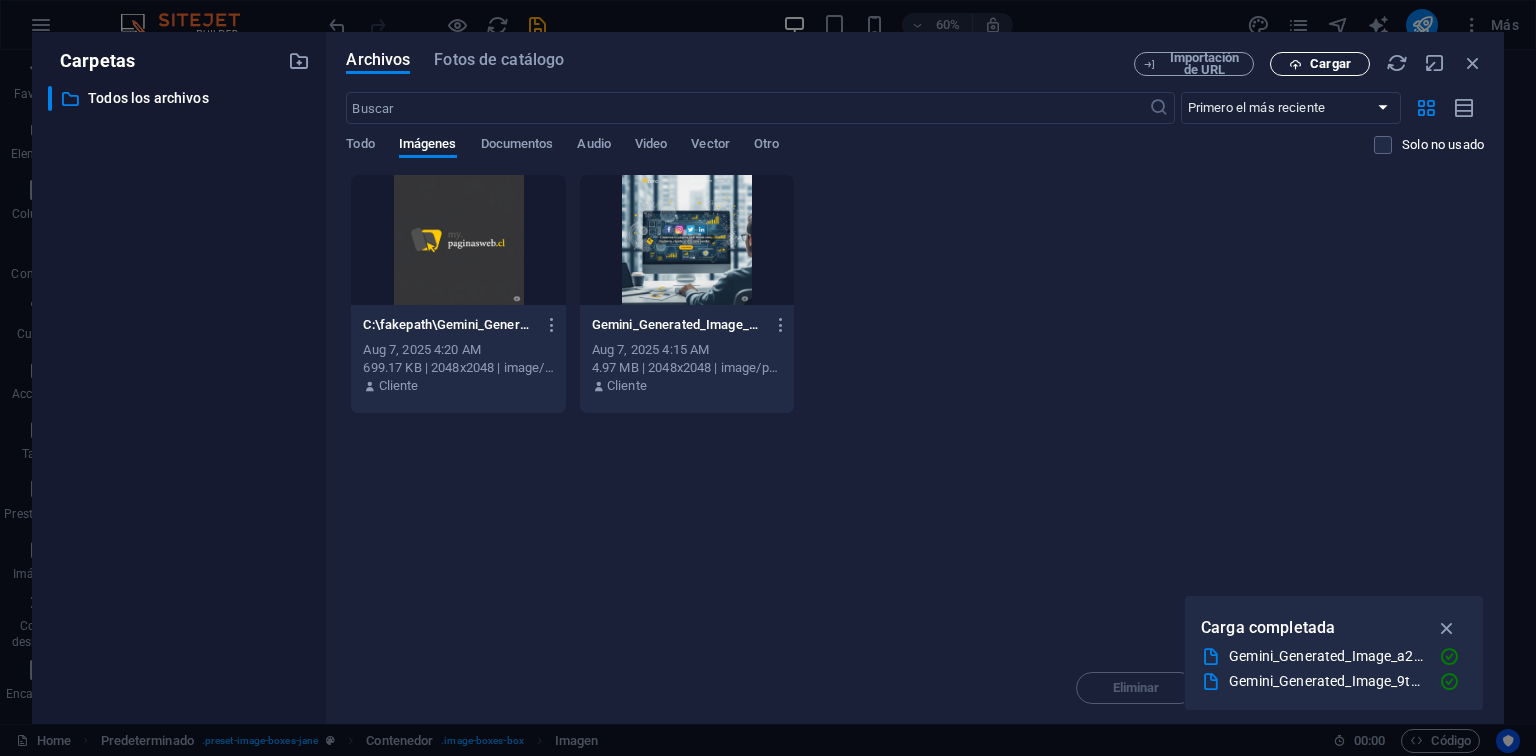 click on "Cargar" at bounding box center (1330, 64) 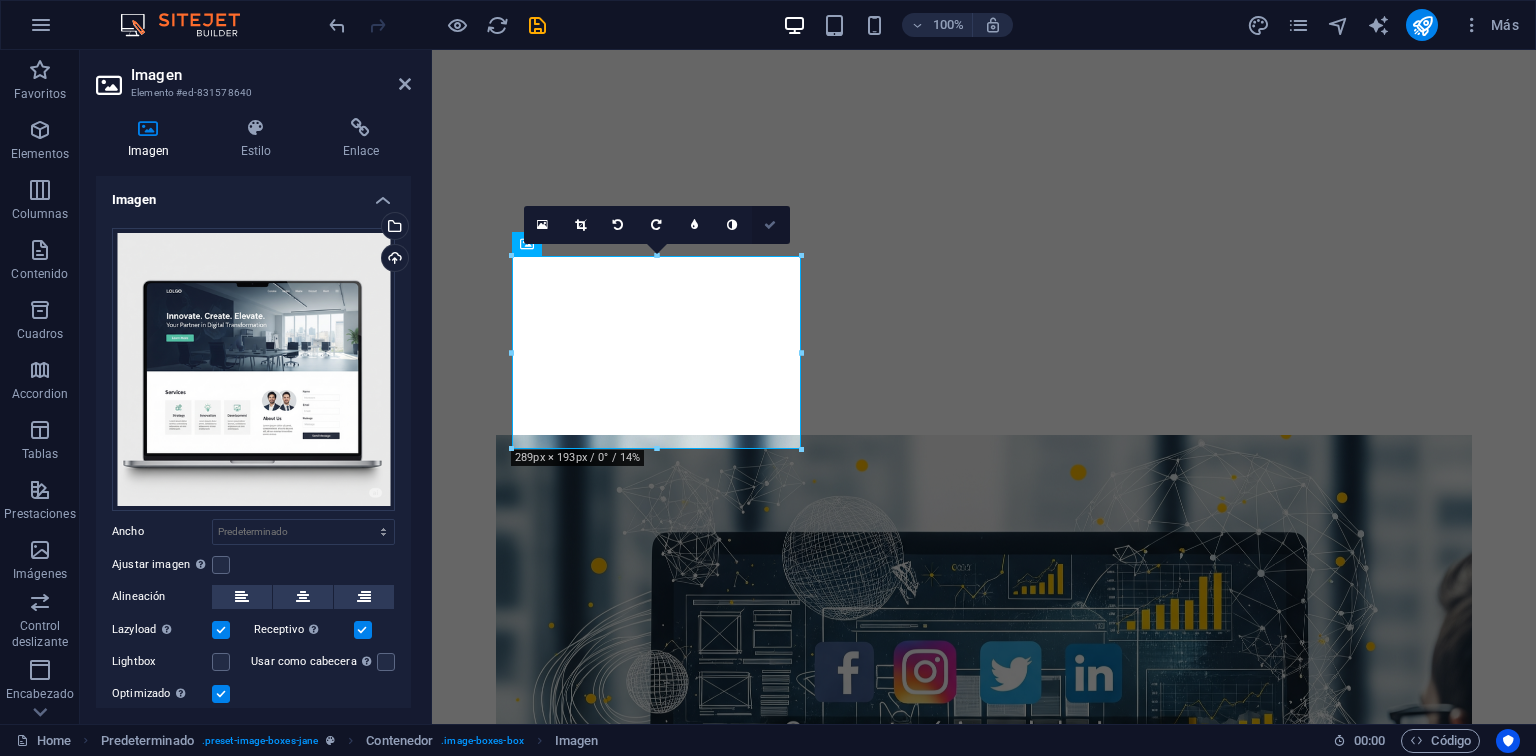 click at bounding box center (771, 225) 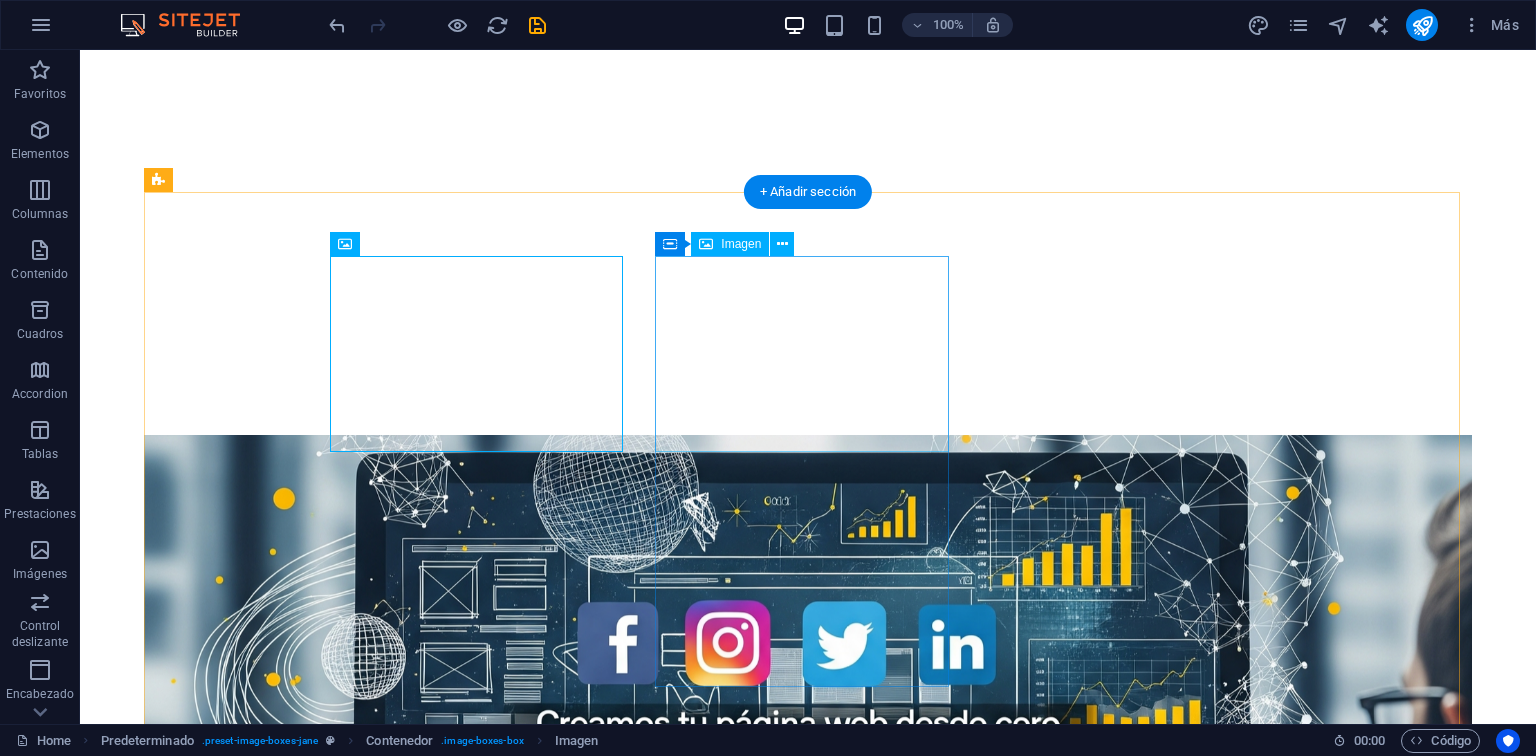 click at bounding box center [632, 3285] 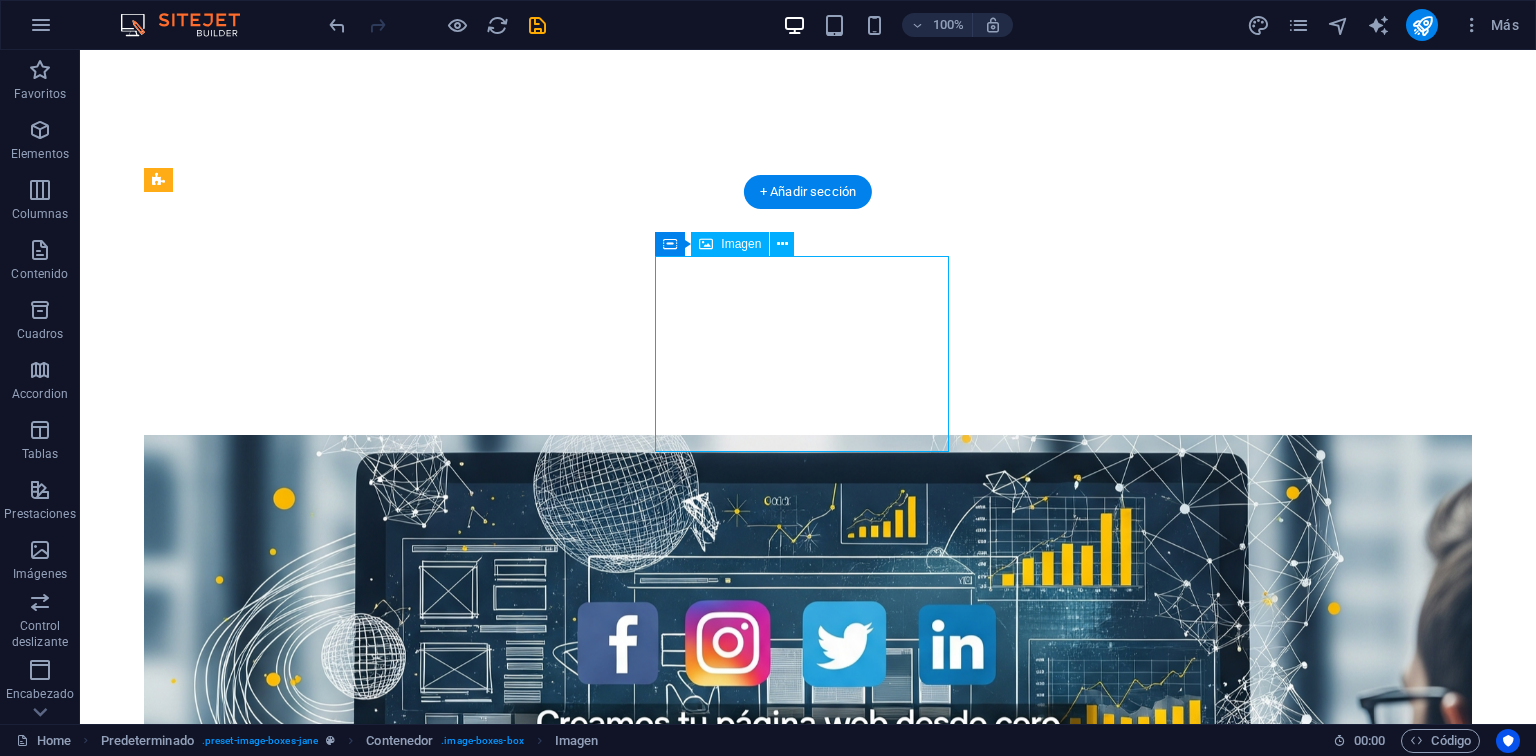 click at bounding box center (632, 3285) 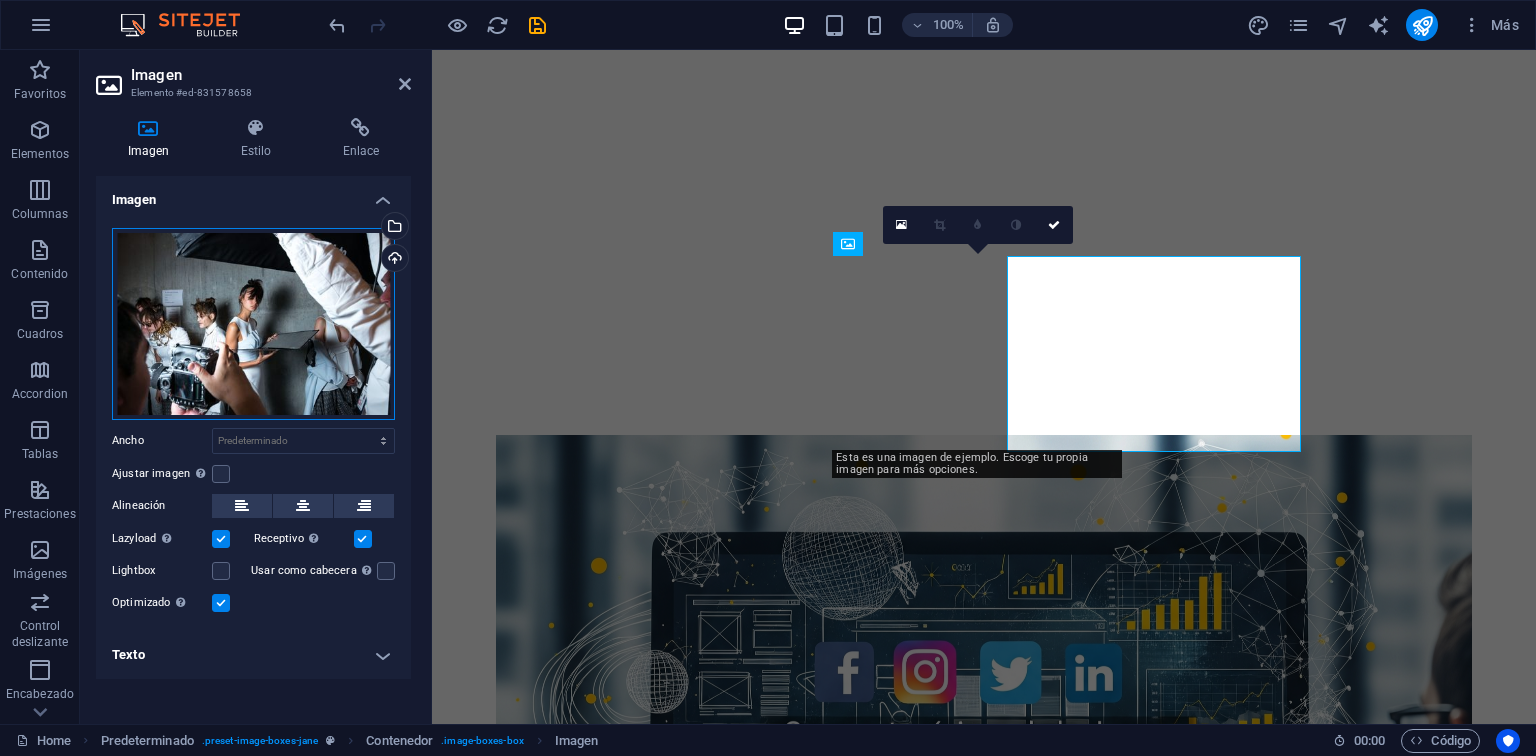 click on "Arrastra archivos aquí, haz clic para escoger archivos o  selecciona archivos de Archivos o de nuestra galería gratuita de fotos y vídeos" at bounding box center (253, 324) 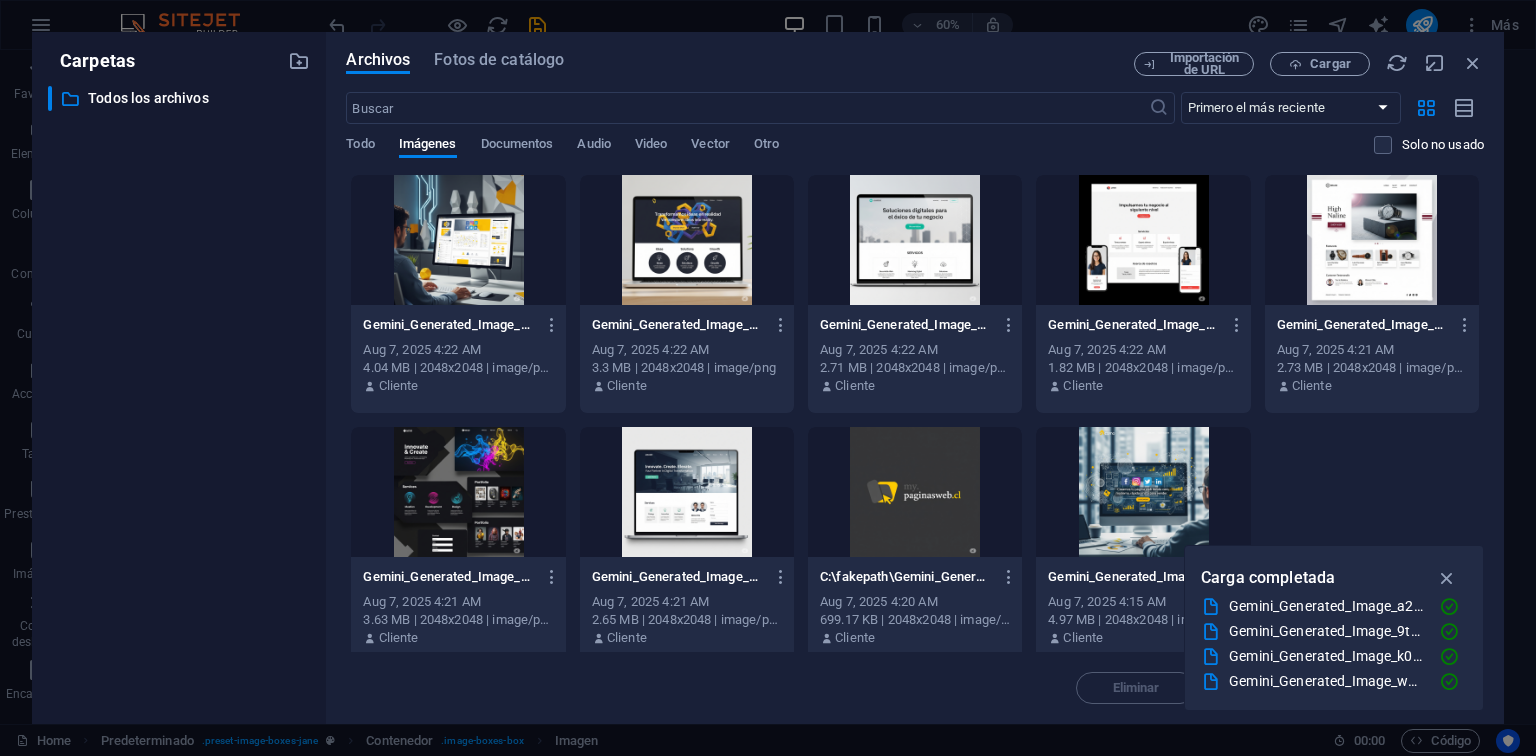 click at bounding box center [1372, 240] 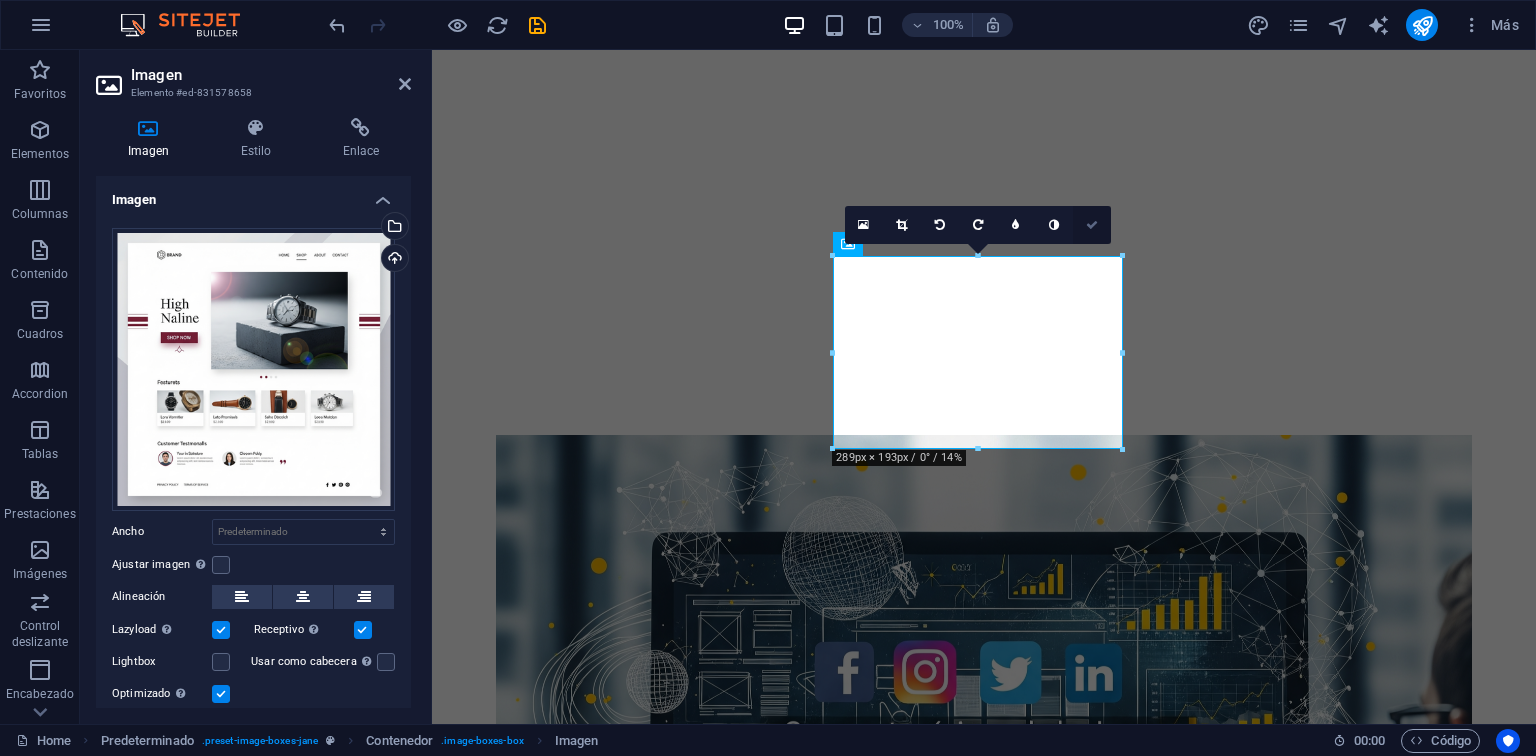 click at bounding box center (1092, 225) 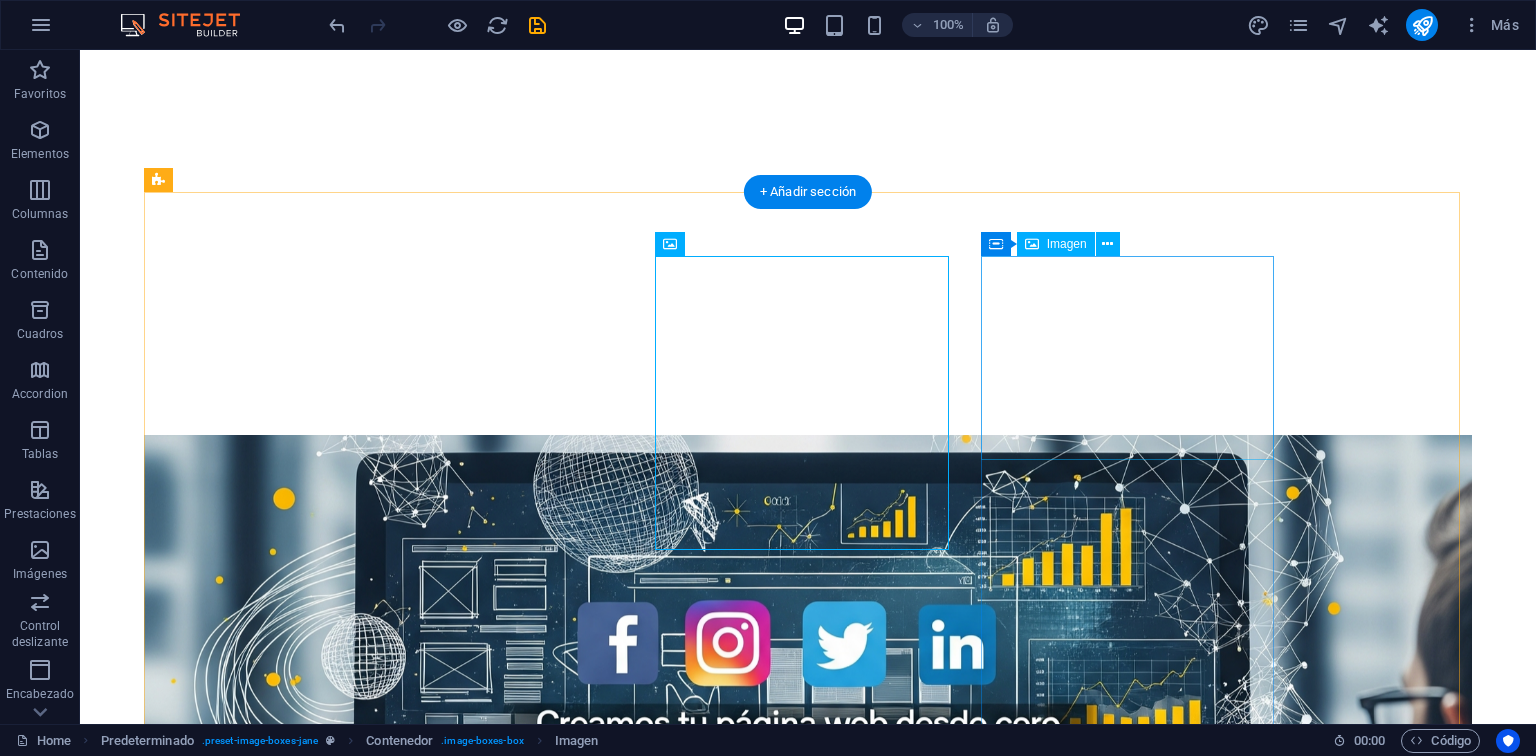 click at bounding box center [632, 4494] 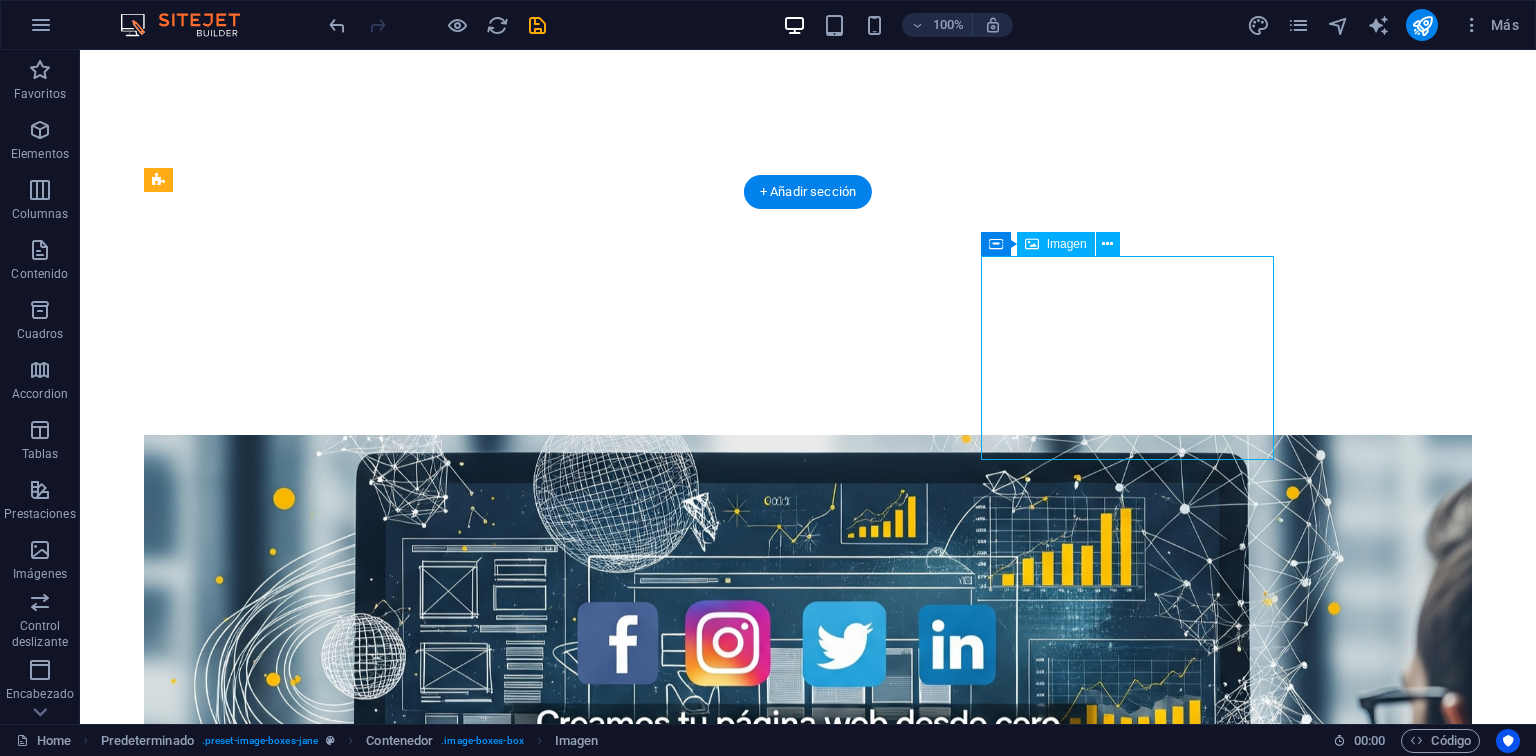 click at bounding box center [632, 4494] 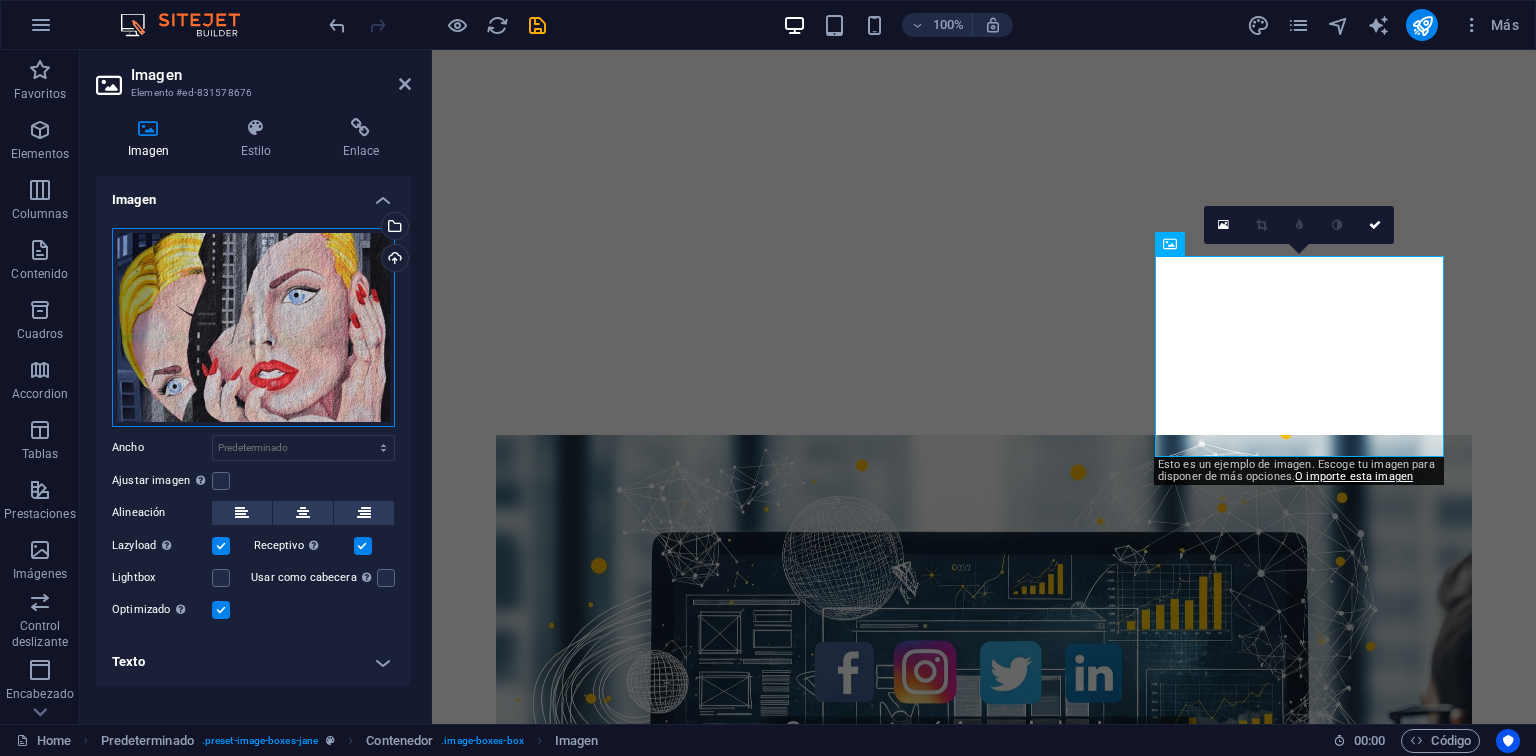 click on "Arrastra archivos aquí, haz clic para escoger archivos o  selecciona archivos de Archivos o de nuestra galería gratuita de fotos y vídeos" at bounding box center [253, 327] 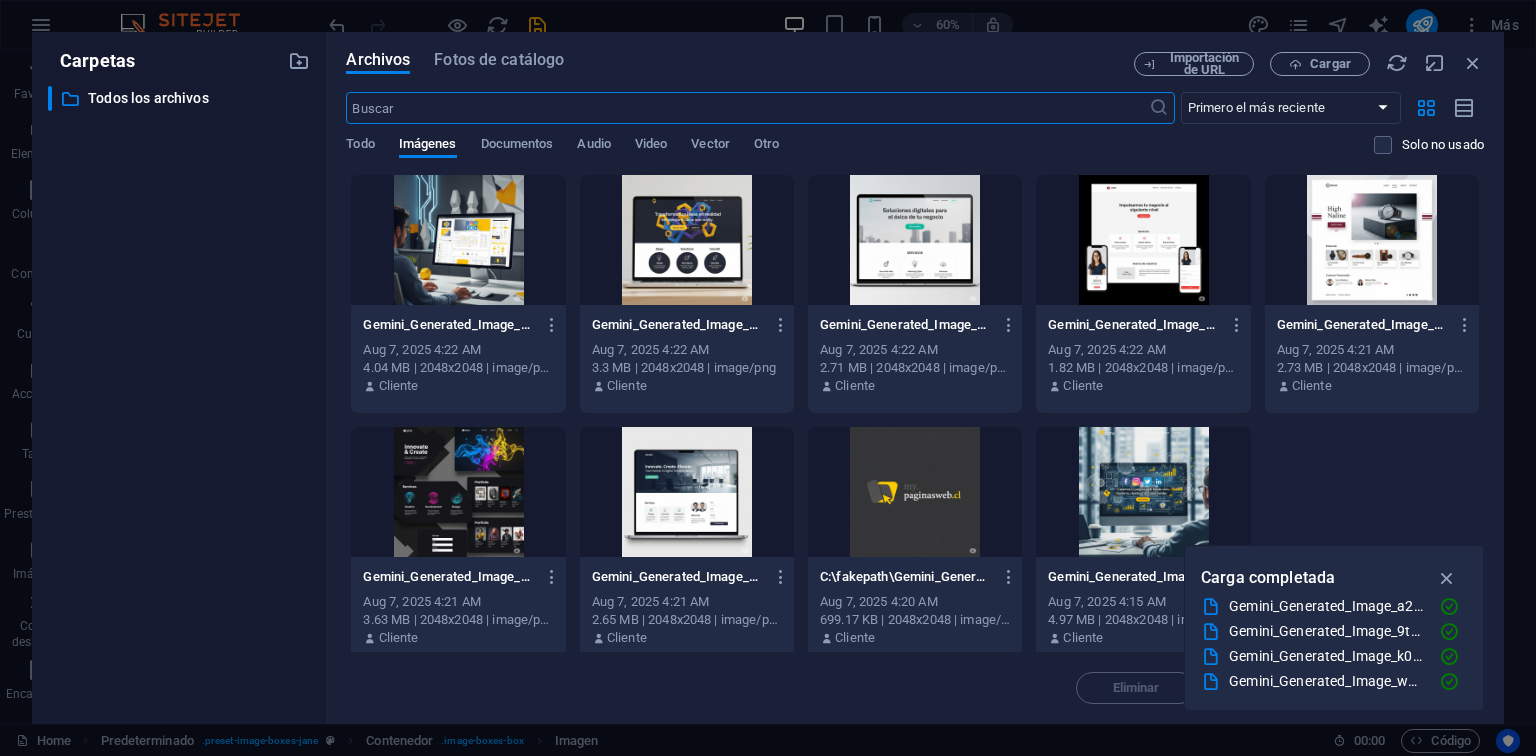 click at bounding box center [915, 240] 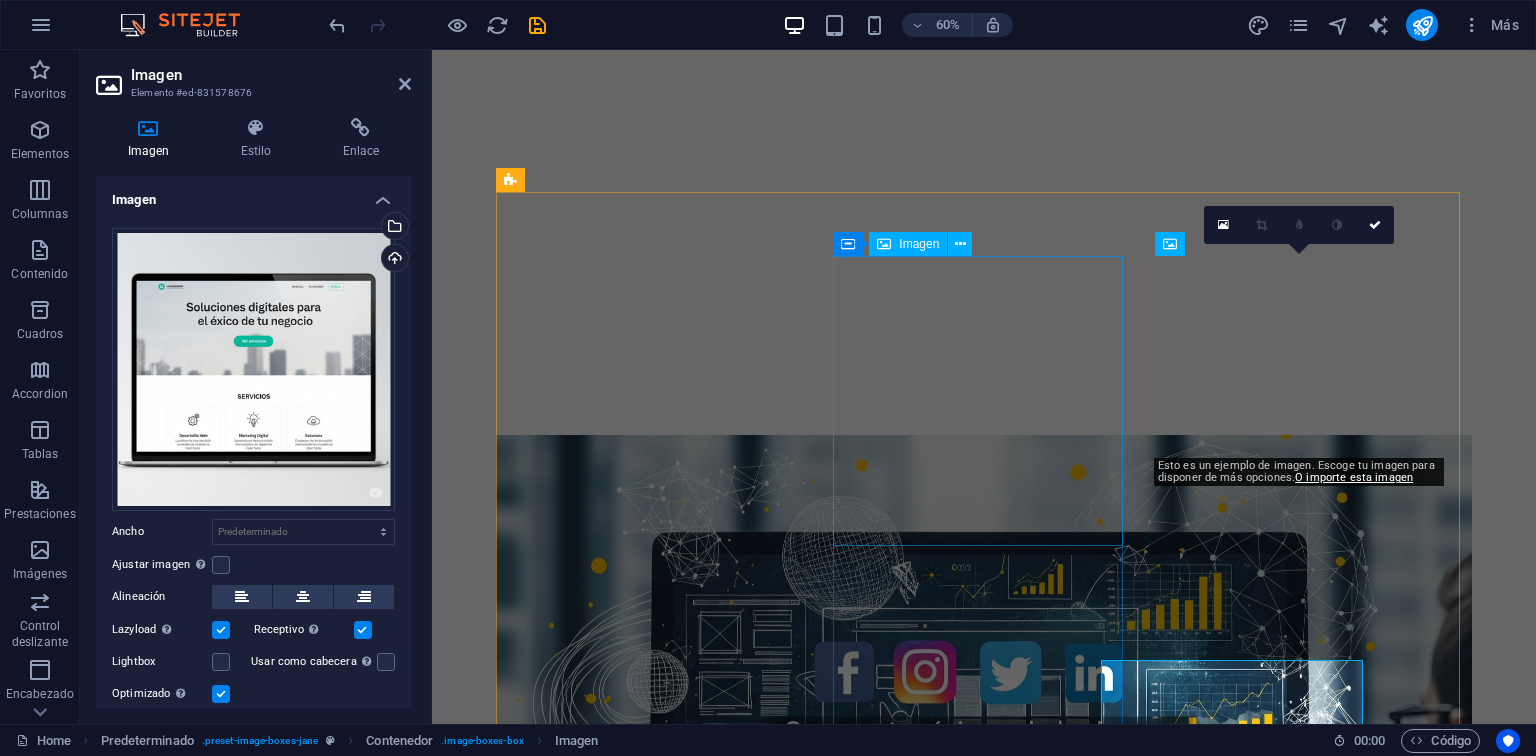 click on "About Lorem ipsum dolor sit amet, consectetuer adipiscing elit. Aenean commodo ligula eget dolor. Lorem ipsum dolor sit amet. see more Work Lorem ipsum dolor sit amet, consectetuer adipiscing elit. Aenean commodo ligula eget dolor. Lorem ipsum dolor sit amet. see more Blog Lorem ipsum dolor sit amet, consectetuer adipiscing elit. Aenean commodo ligula eget dolor. Lorem ipsum dolor sit amet. see more" at bounding box center [984, 3533] 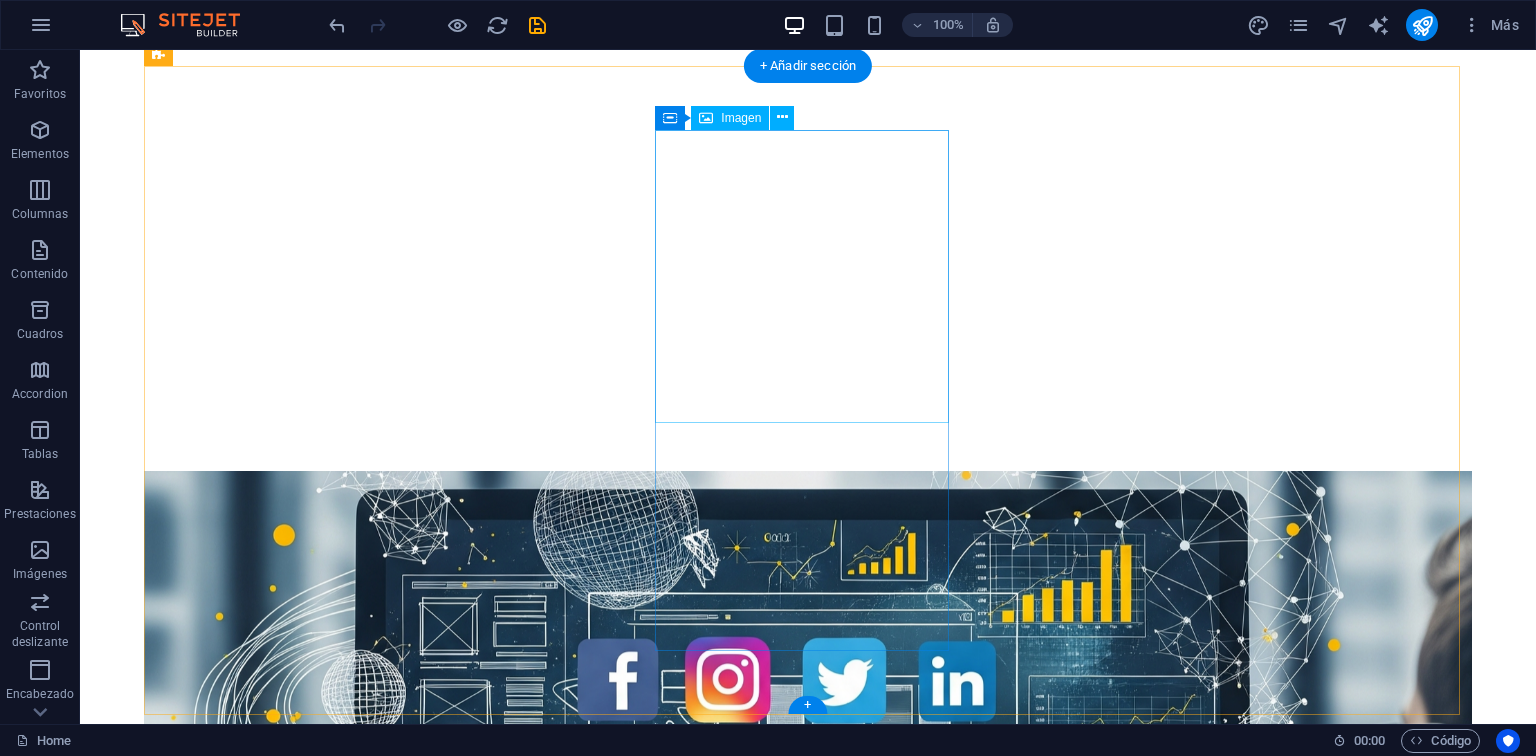 scroll, scrollTop: 844, scrollLeft: 0, axis: vertical 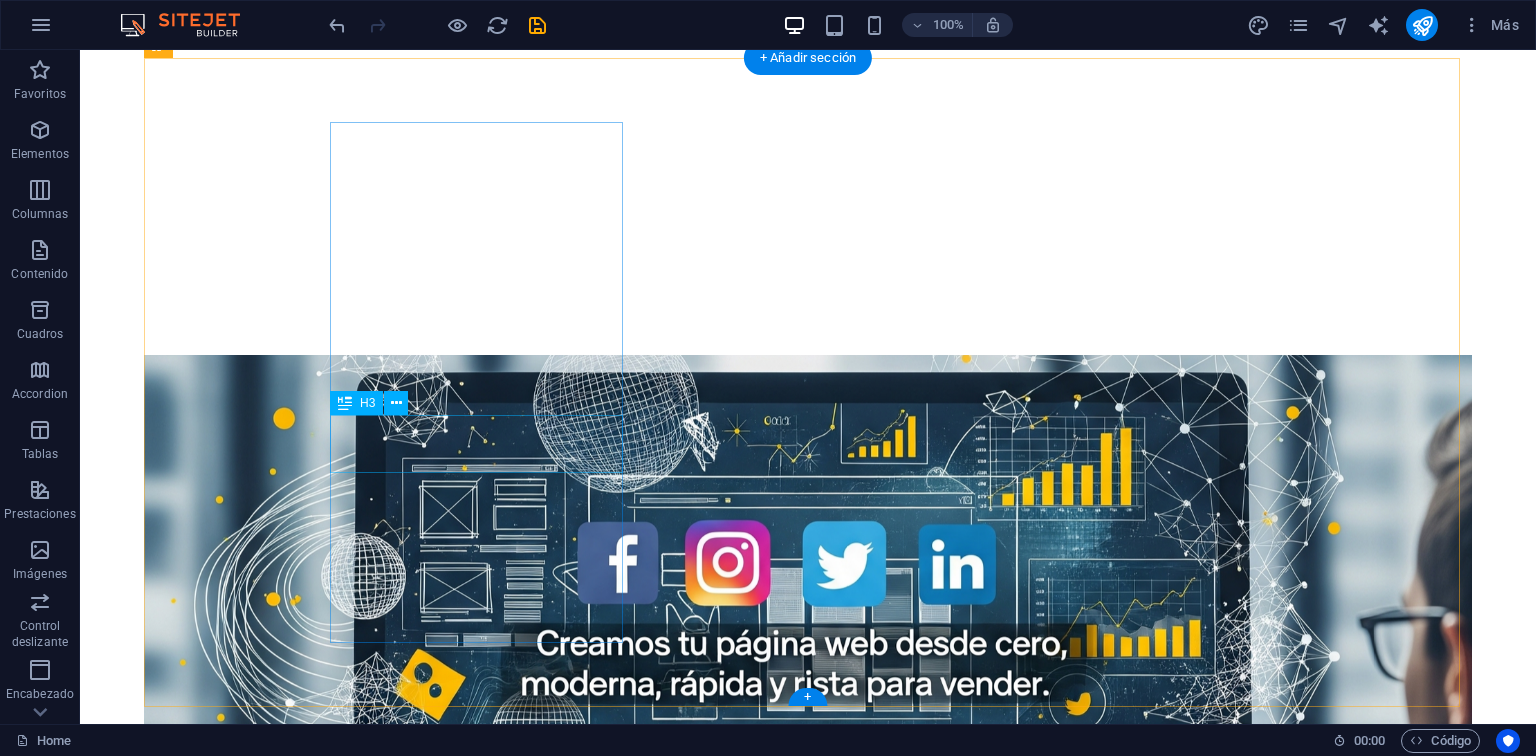 click on "About" at bounding box center [632, 2666] 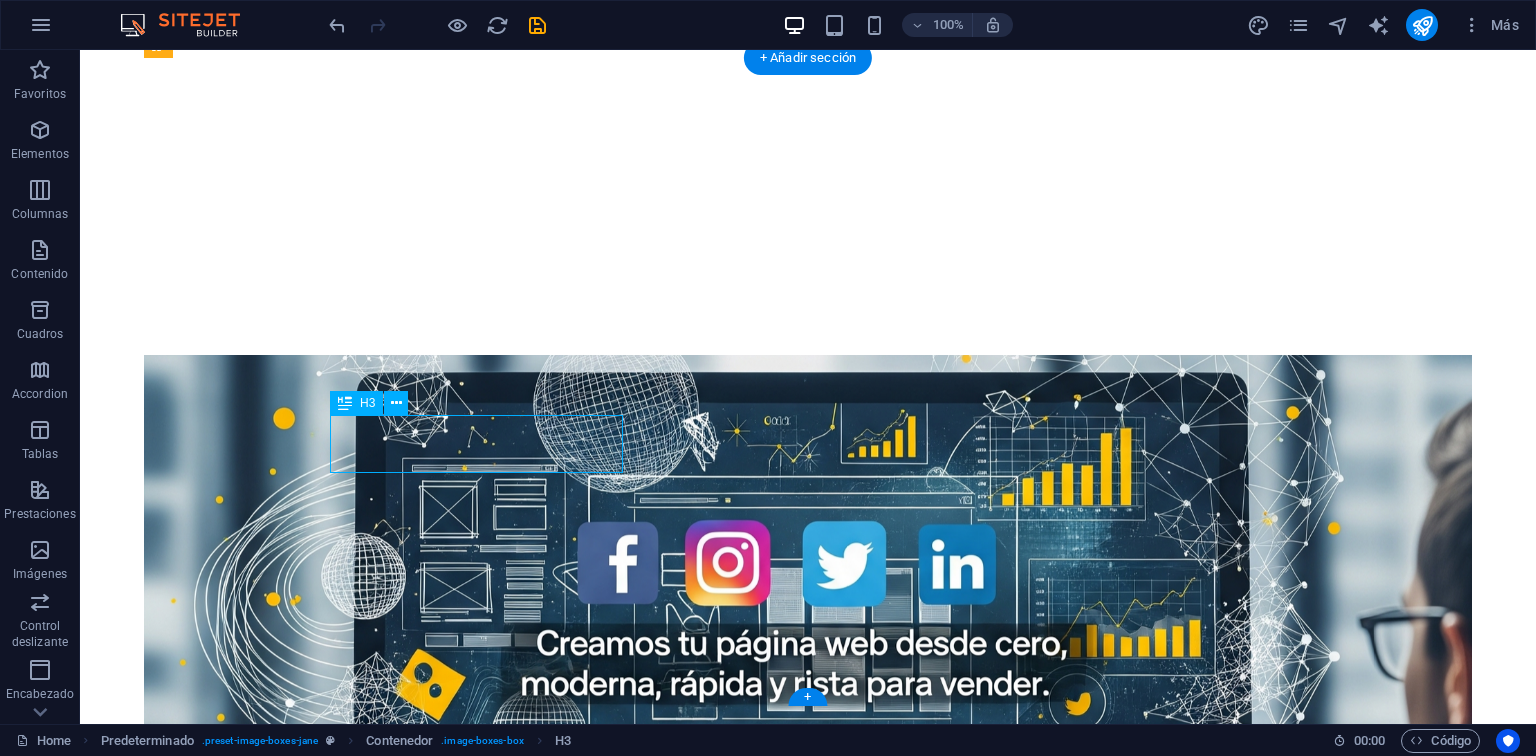 click on "About" at bounding box center (632, 2666) 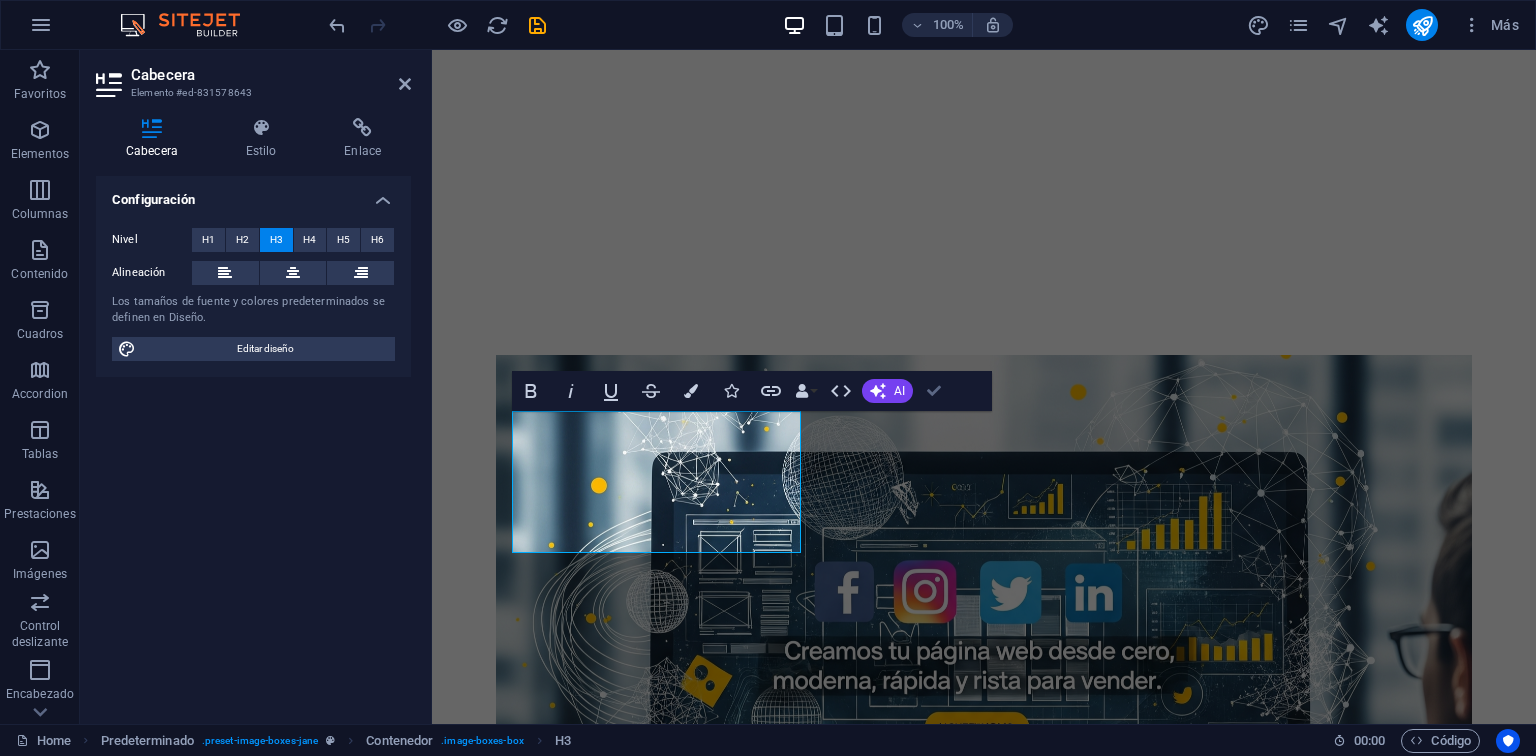 drag, startPoint x: 862, startPoint y: 339, endPoint x: 942, endPoint y: 389, distance: 94.33981 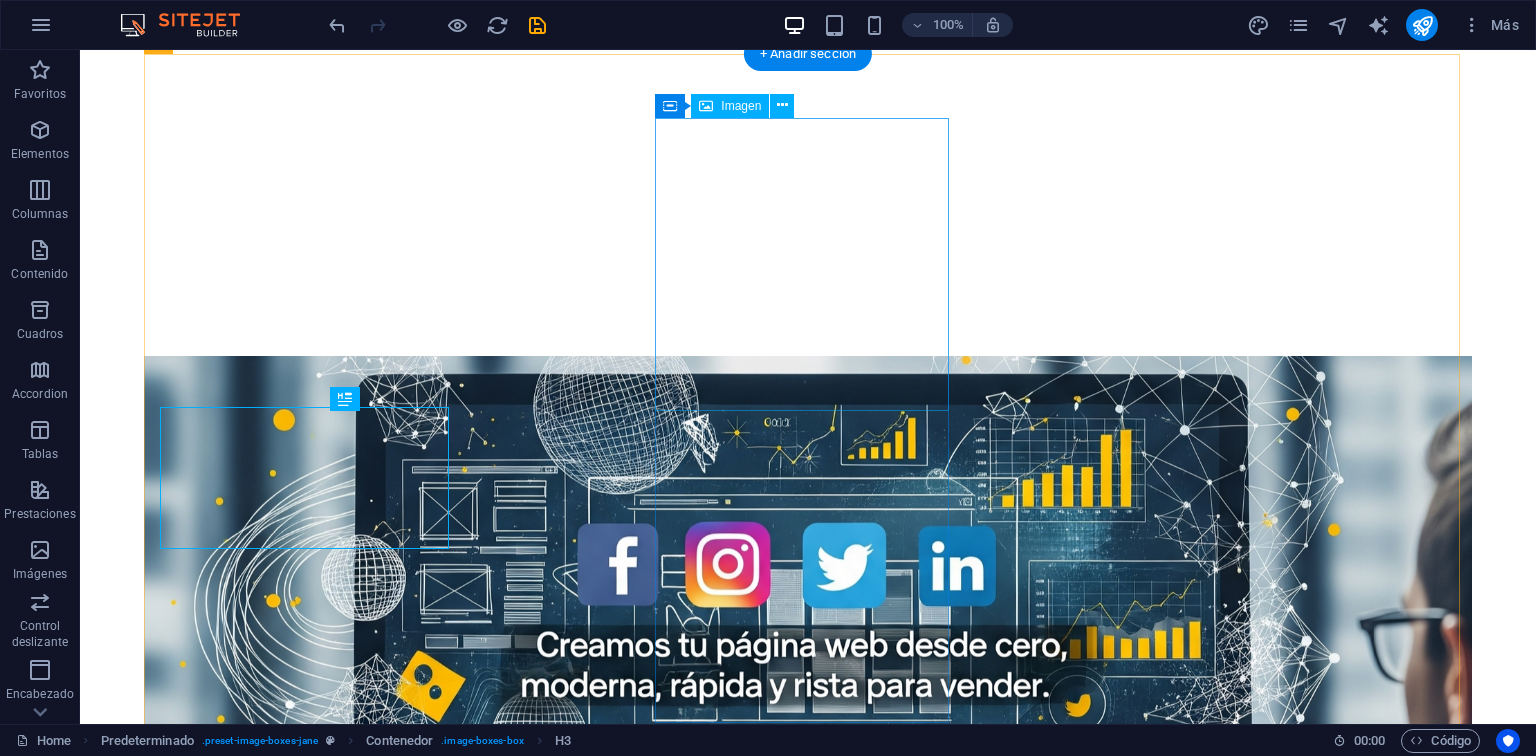 scroll, scrollTop: 848, scrollLeft: 0, axis: vertical 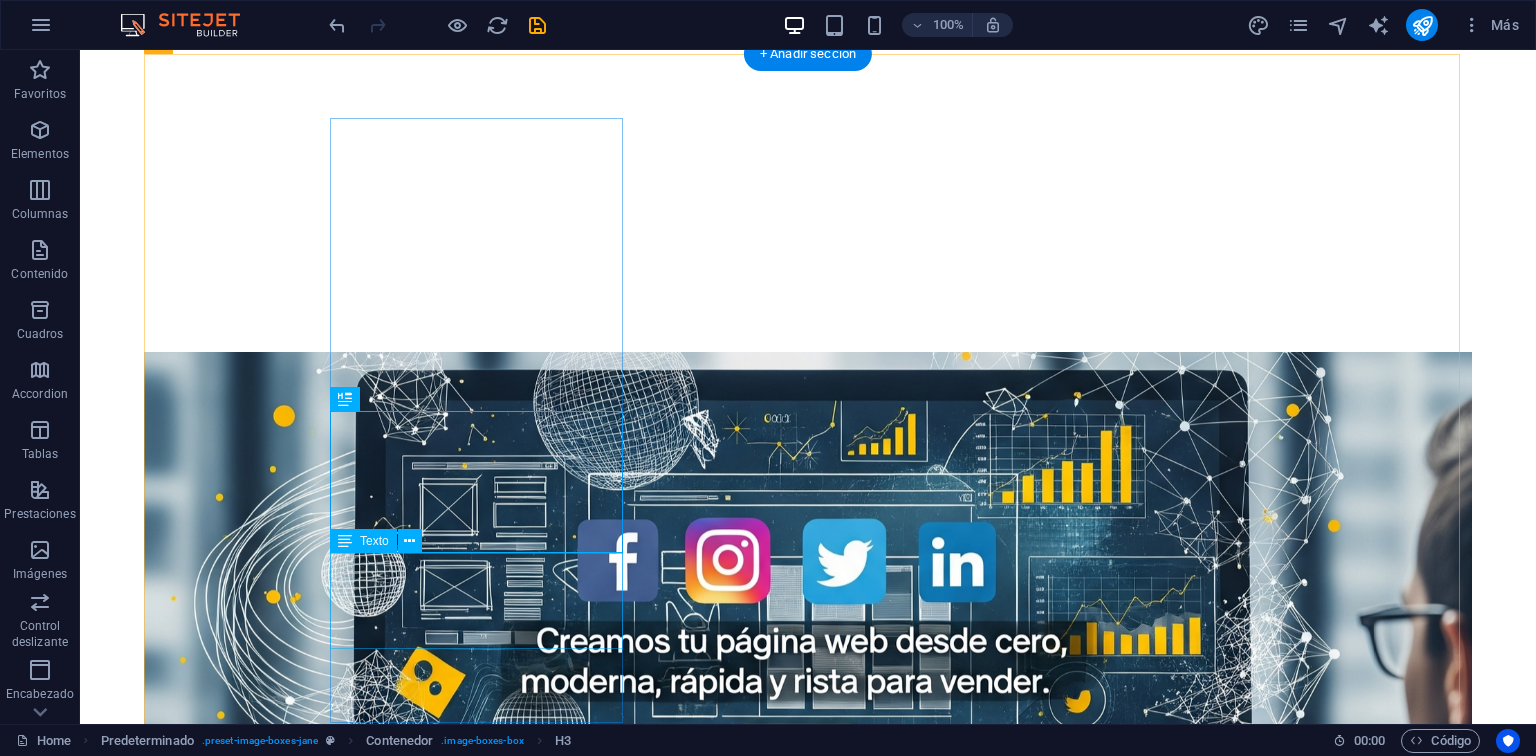 click on "Lorem ipsum dolor sit amet, consectetuer adipiscing elit. Aenean commodo ligula eget dolor. Lorem ipsum dolor sit amet." at bounding box center [632, 2703] 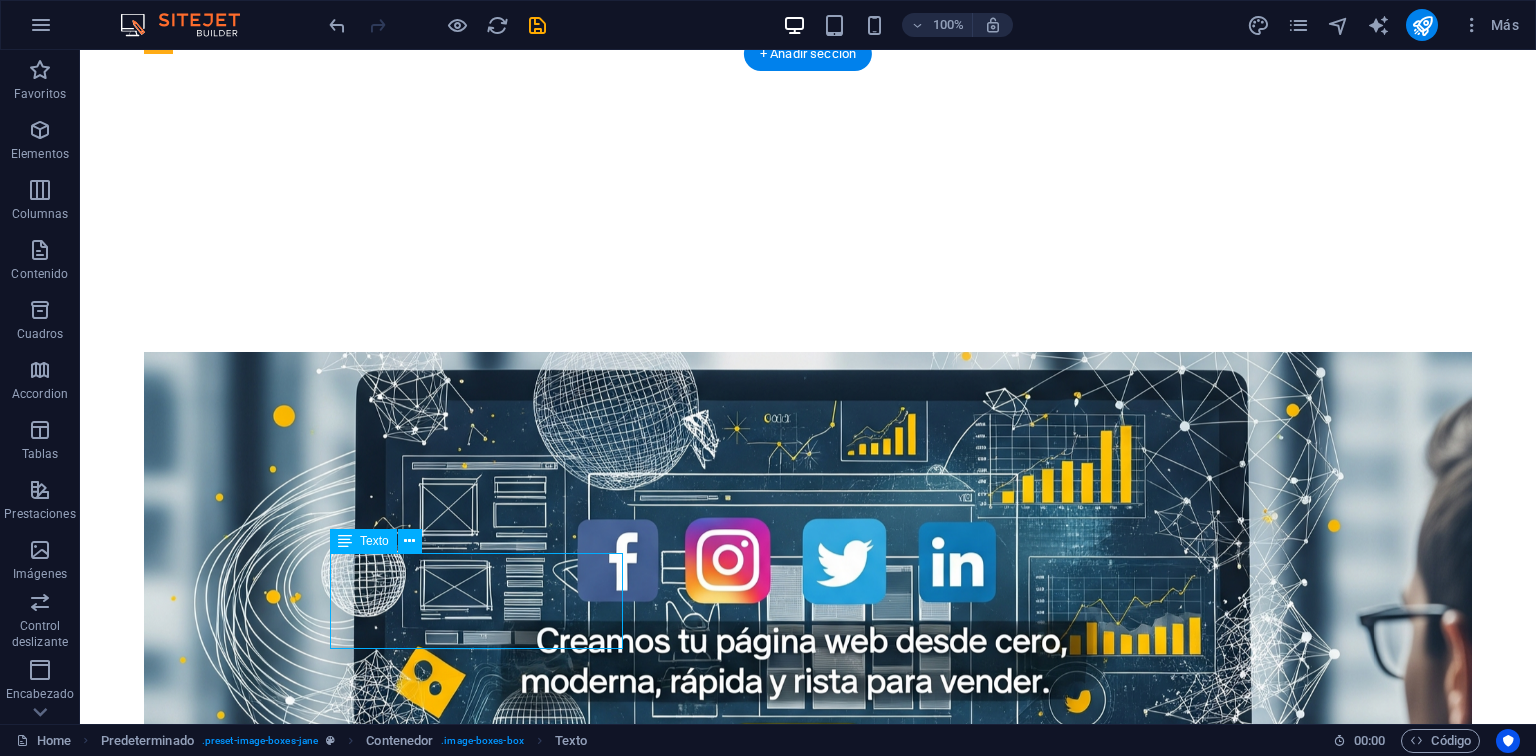 click on "Lorem ipsum dolor sit amet, consectetuer adipiscing elit. Aenean commodo ligula eget dolor. Lorem ipsum dolor sit amet." at bounding box center (632, 2703) 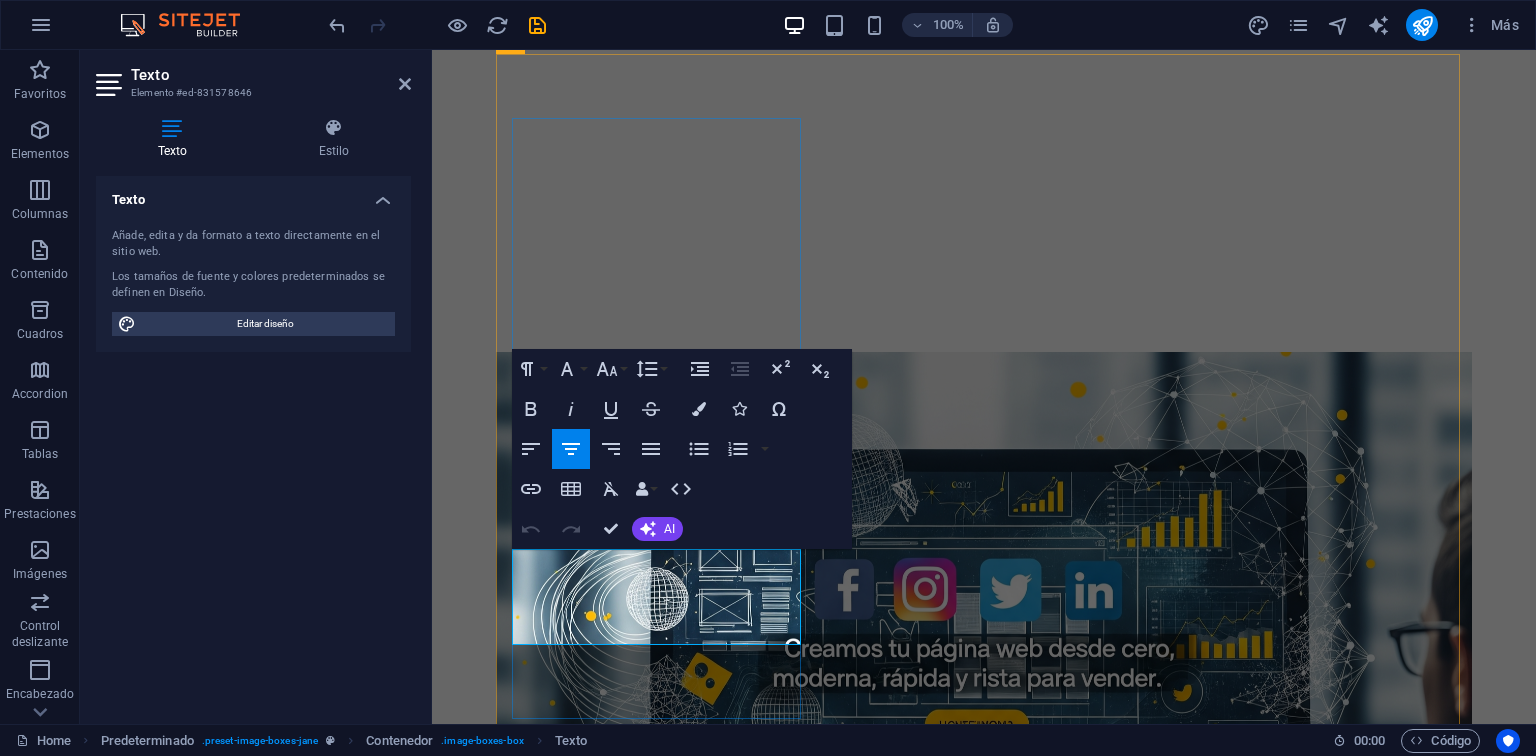 drag, startPoint x: 556, startPoint y: 560, endPoint x: 738, endPoint y: 644, distance: 200.4495 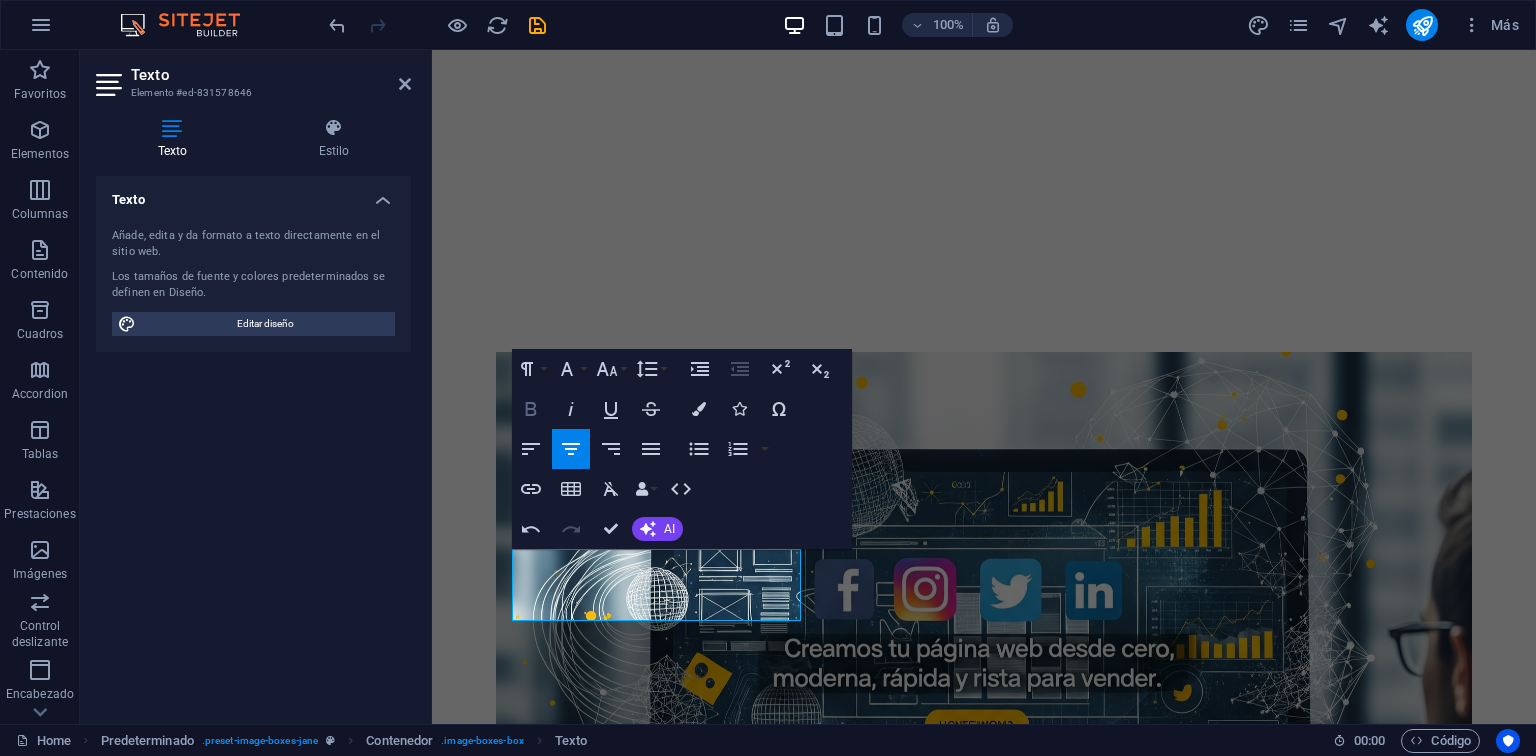 click 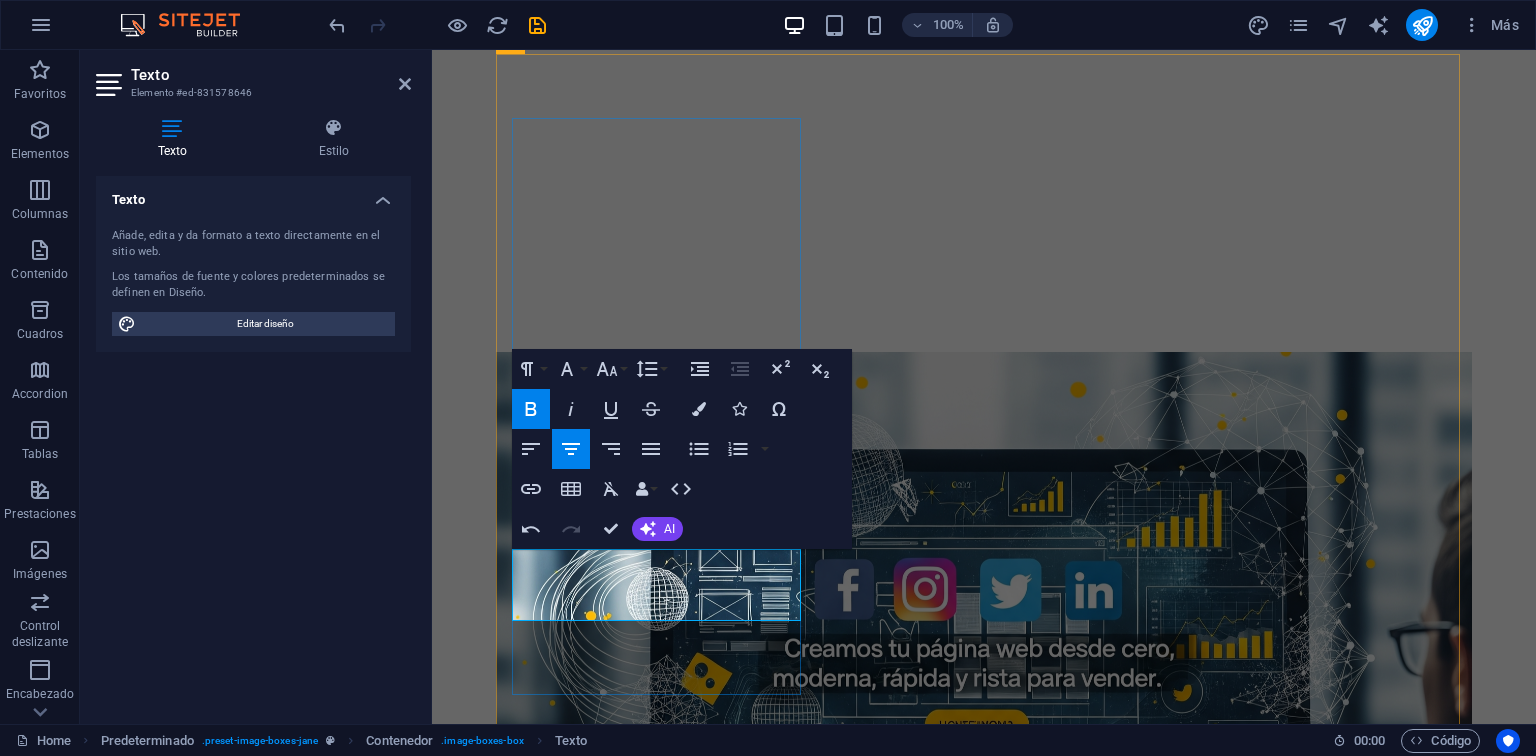 drag, startPoint x: 711, startPoint y: 611, endPoint x: 514, endPoint y: 554, distance: 205.08047 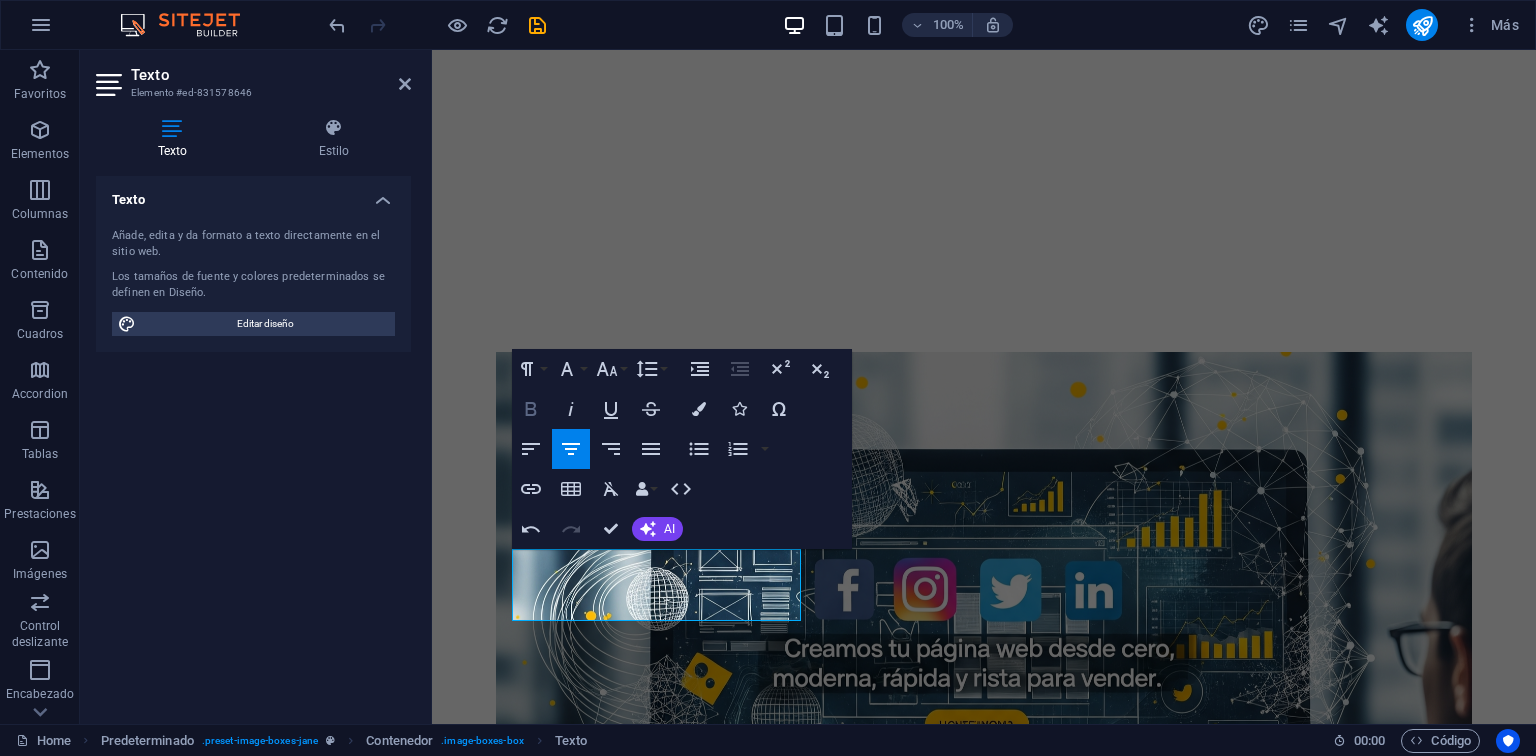 click 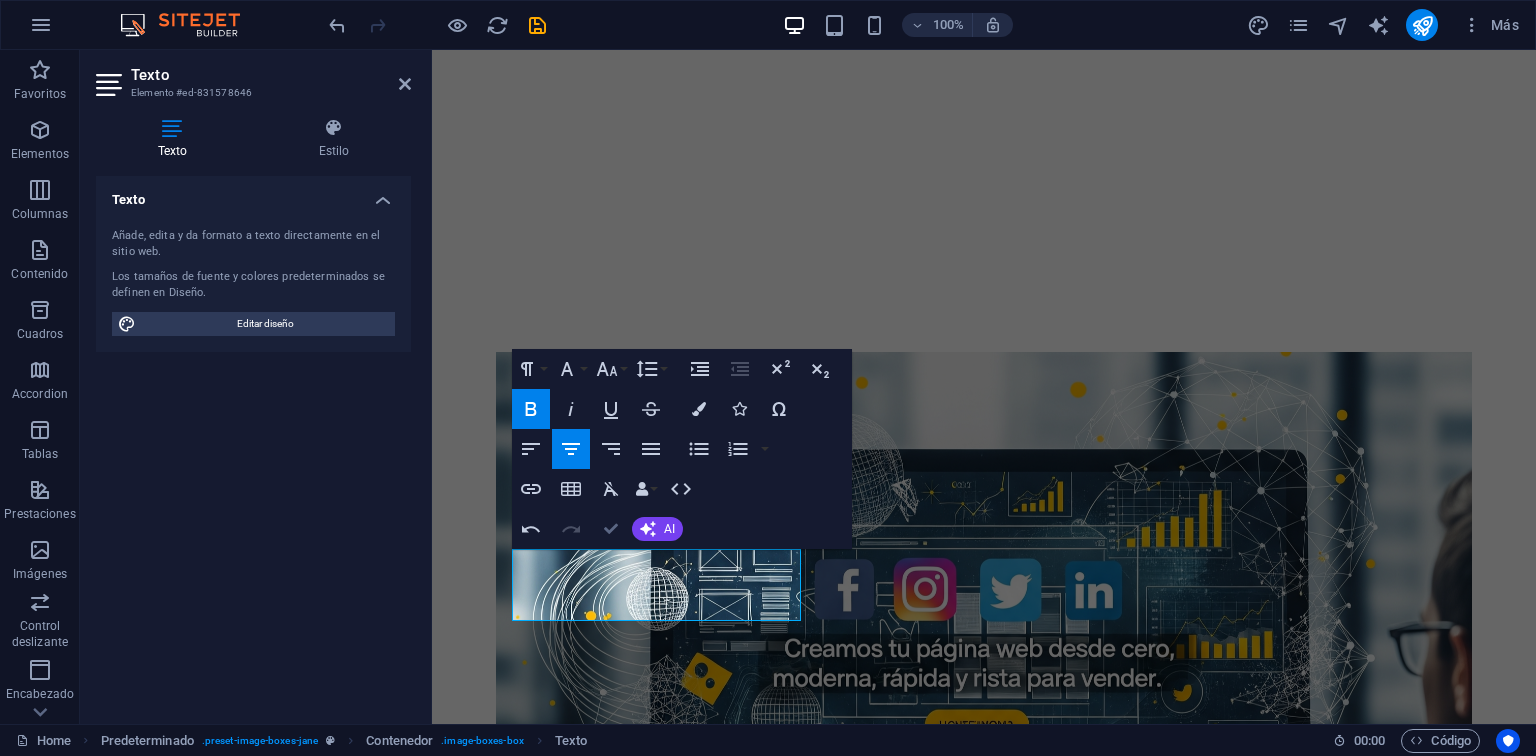 scroll, scrollTop: 852, scrollLeft: 0, axis: vertical 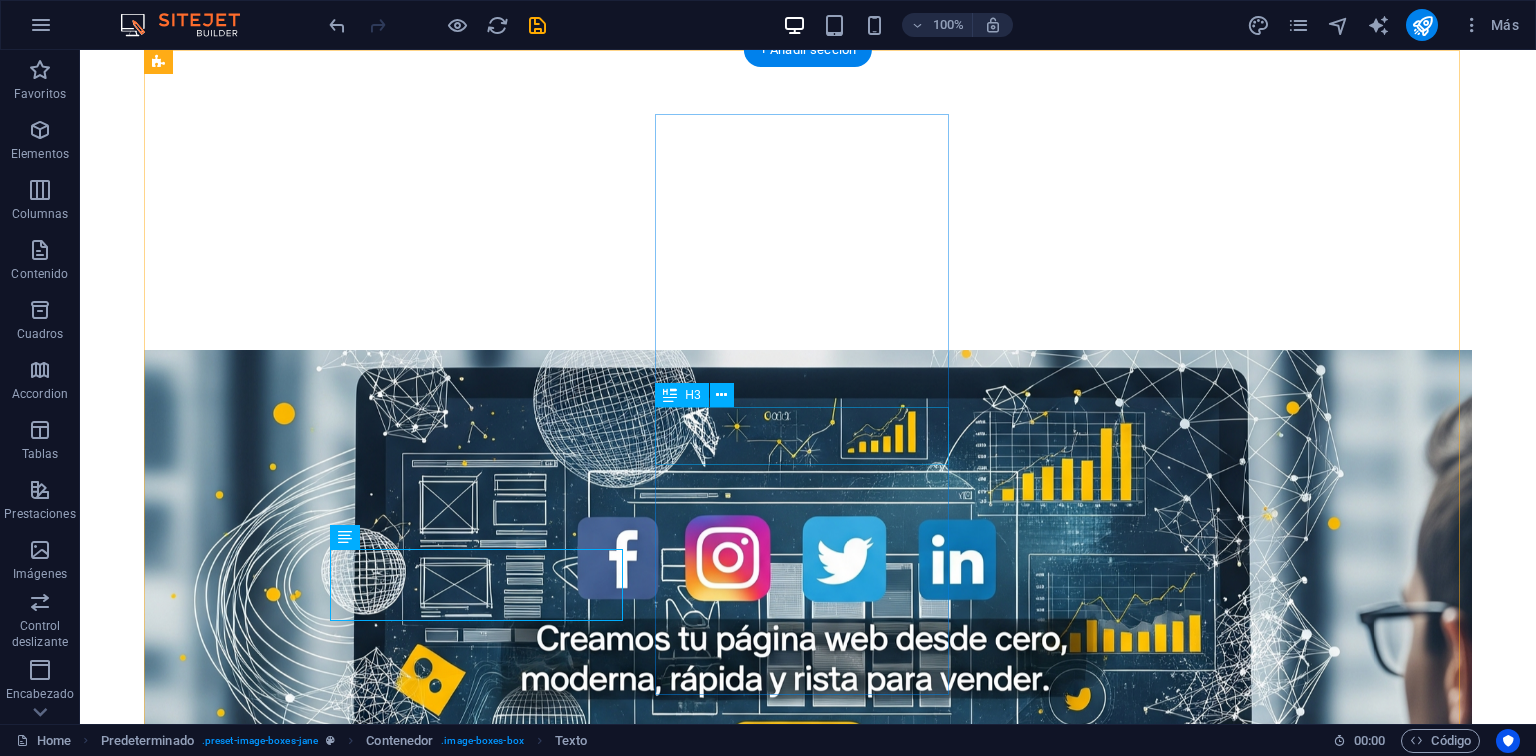 click on "Work" at bounding box center [632, 3854] 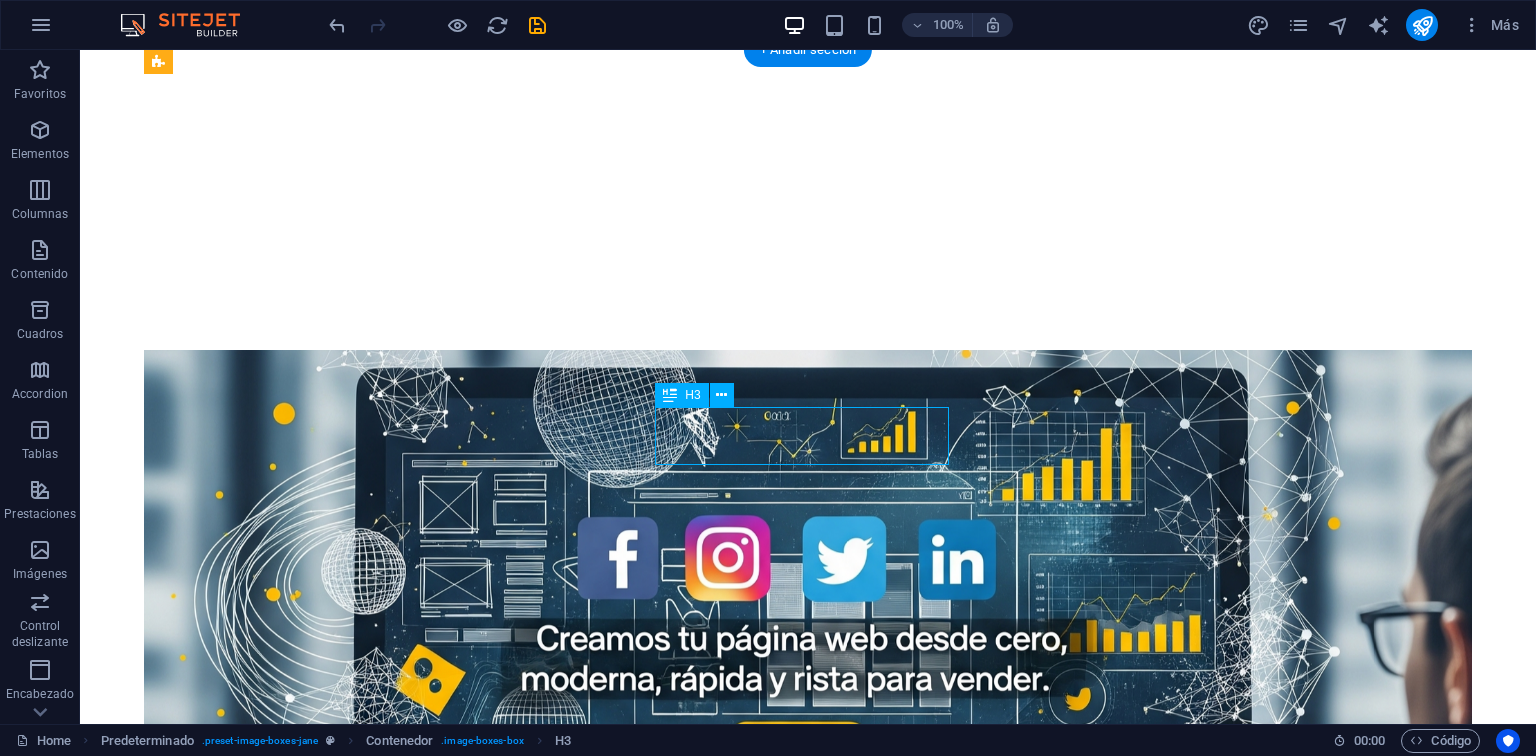 click on "Work" at bounding box center [632, 3854] 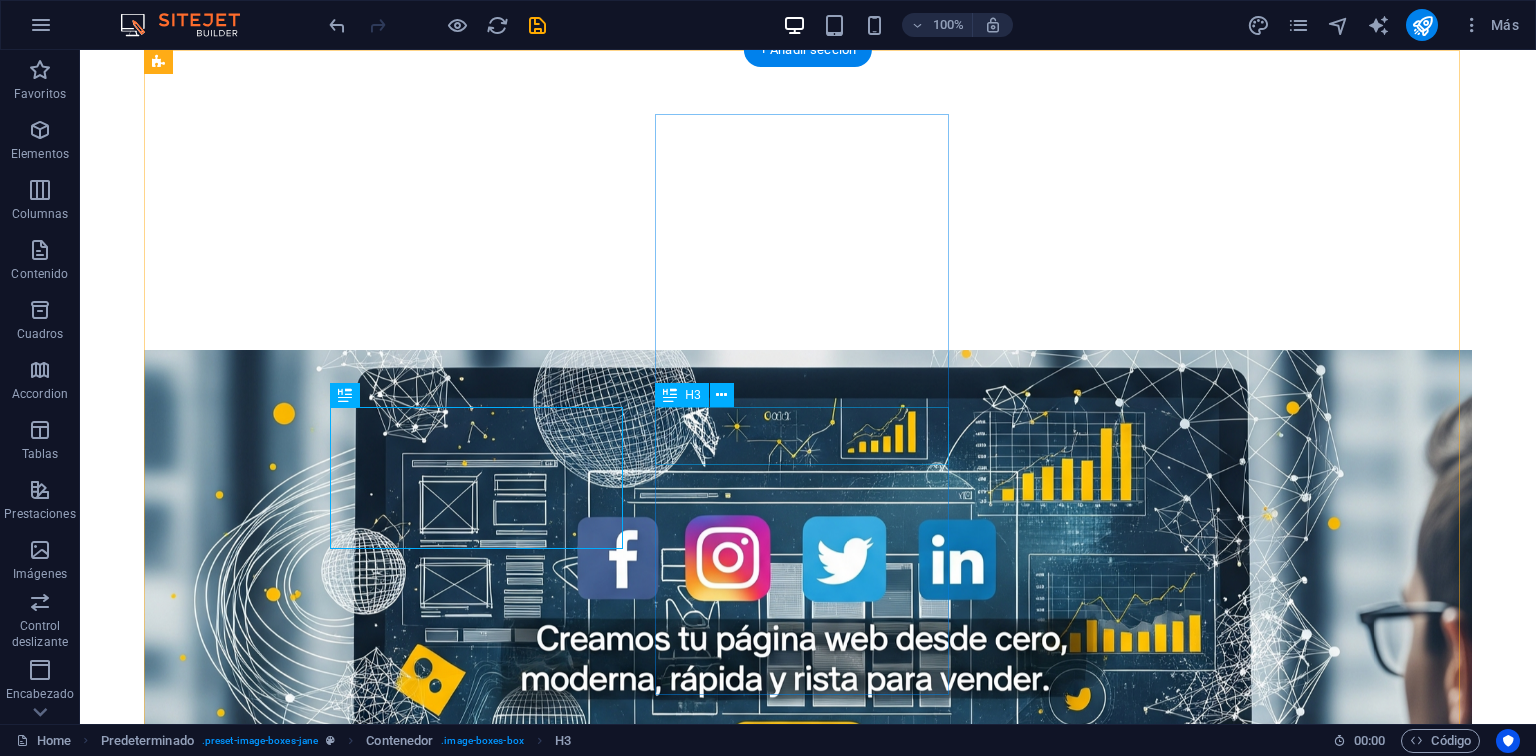 click on "Work" at bounding box center (632, 3854) 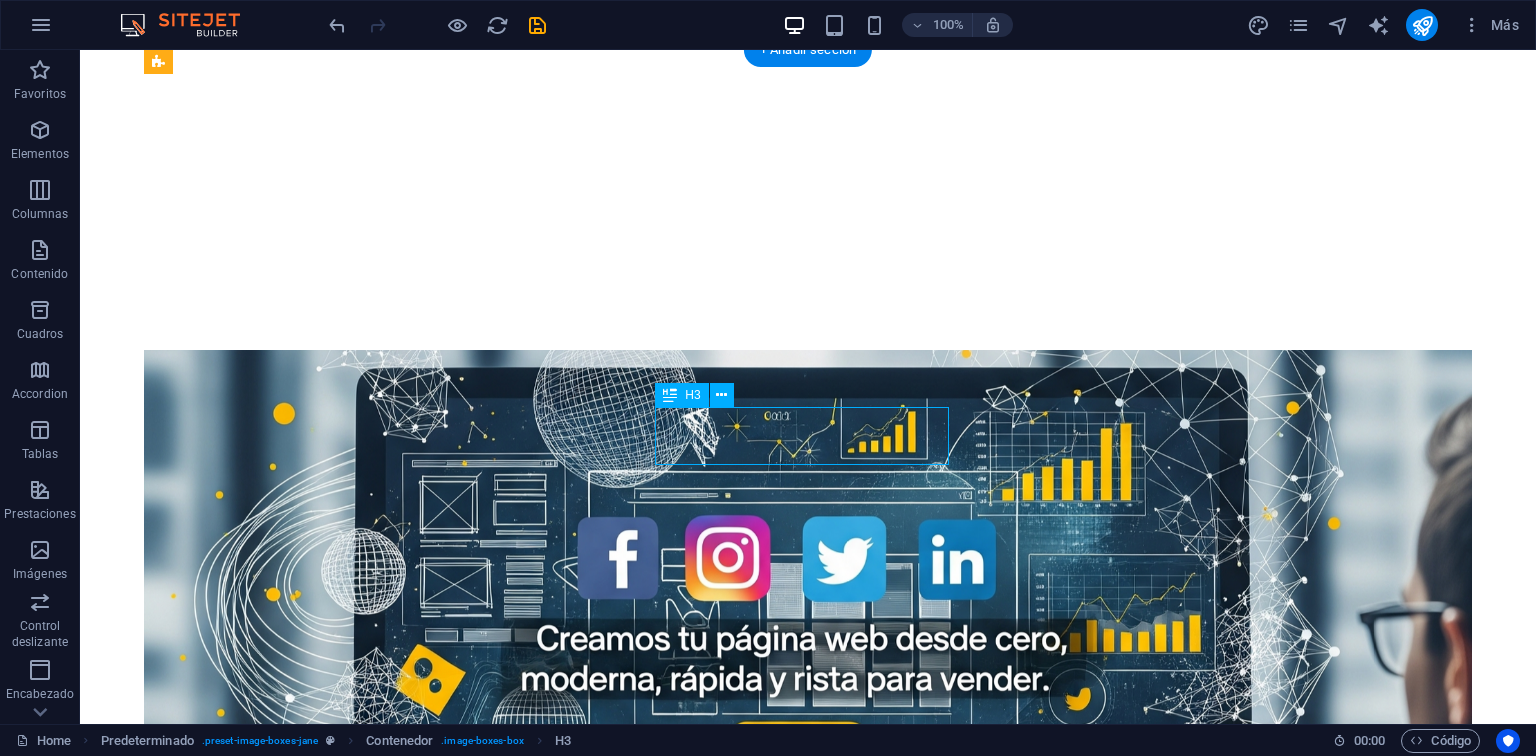 click on "Work" at bounding box center [632, 3854] 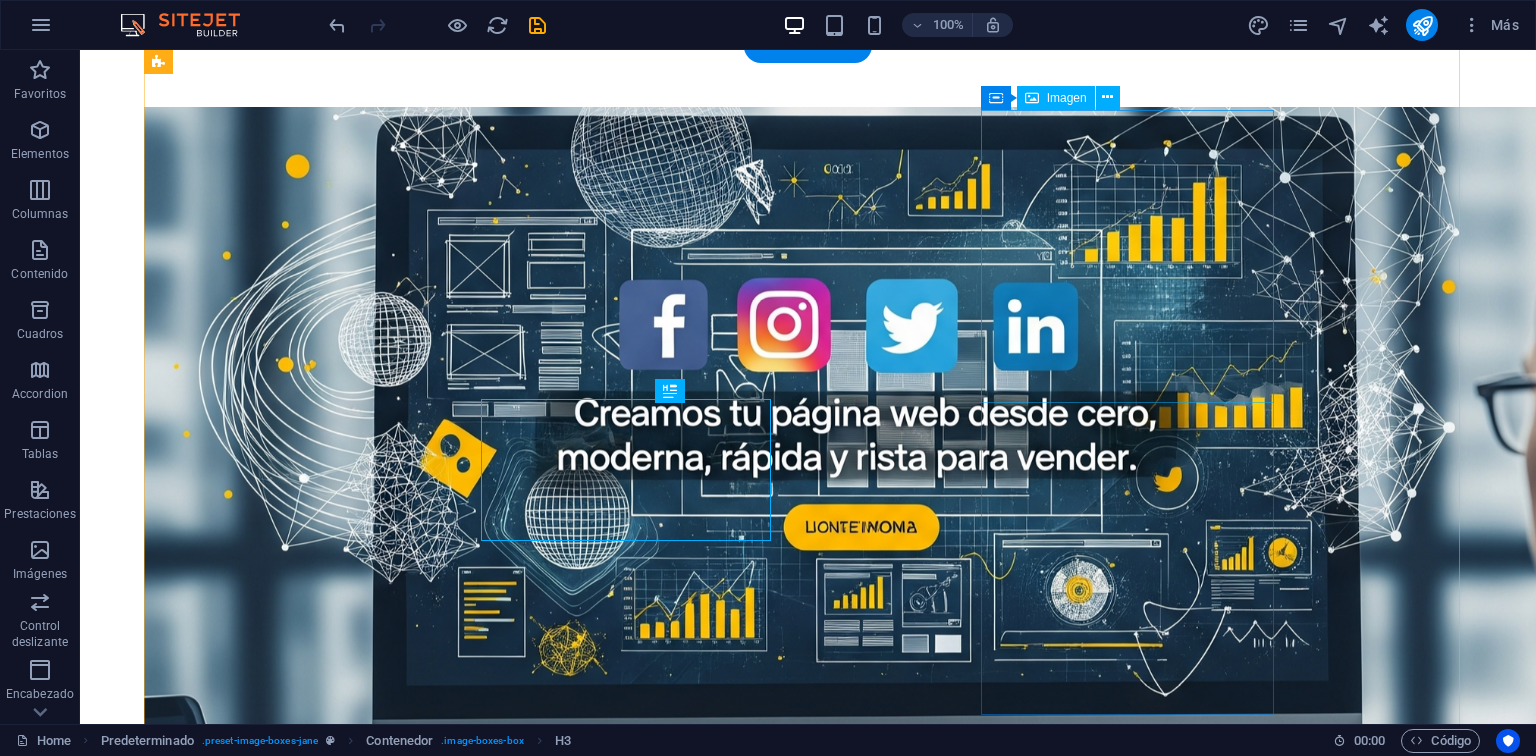scroll, scrollTop: 856, scrollLeft: 0, axis: vertical 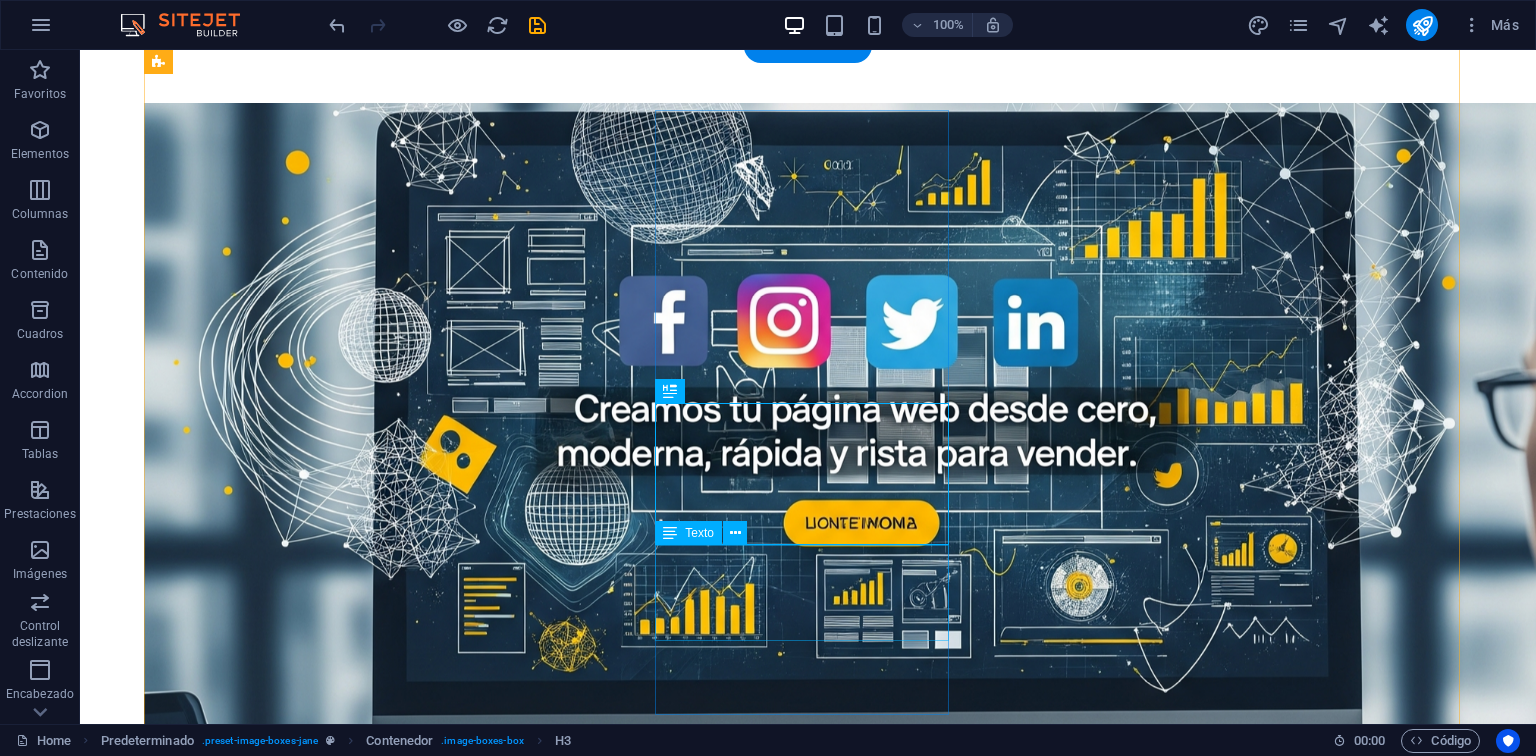 click on "Lorem ipsum dolor sit amet, consectetuer adipiscing elit. Aenean commodo ligula eget dolor. Lorem ipsum dolor sit amet." at bounding box center [632, 3891] 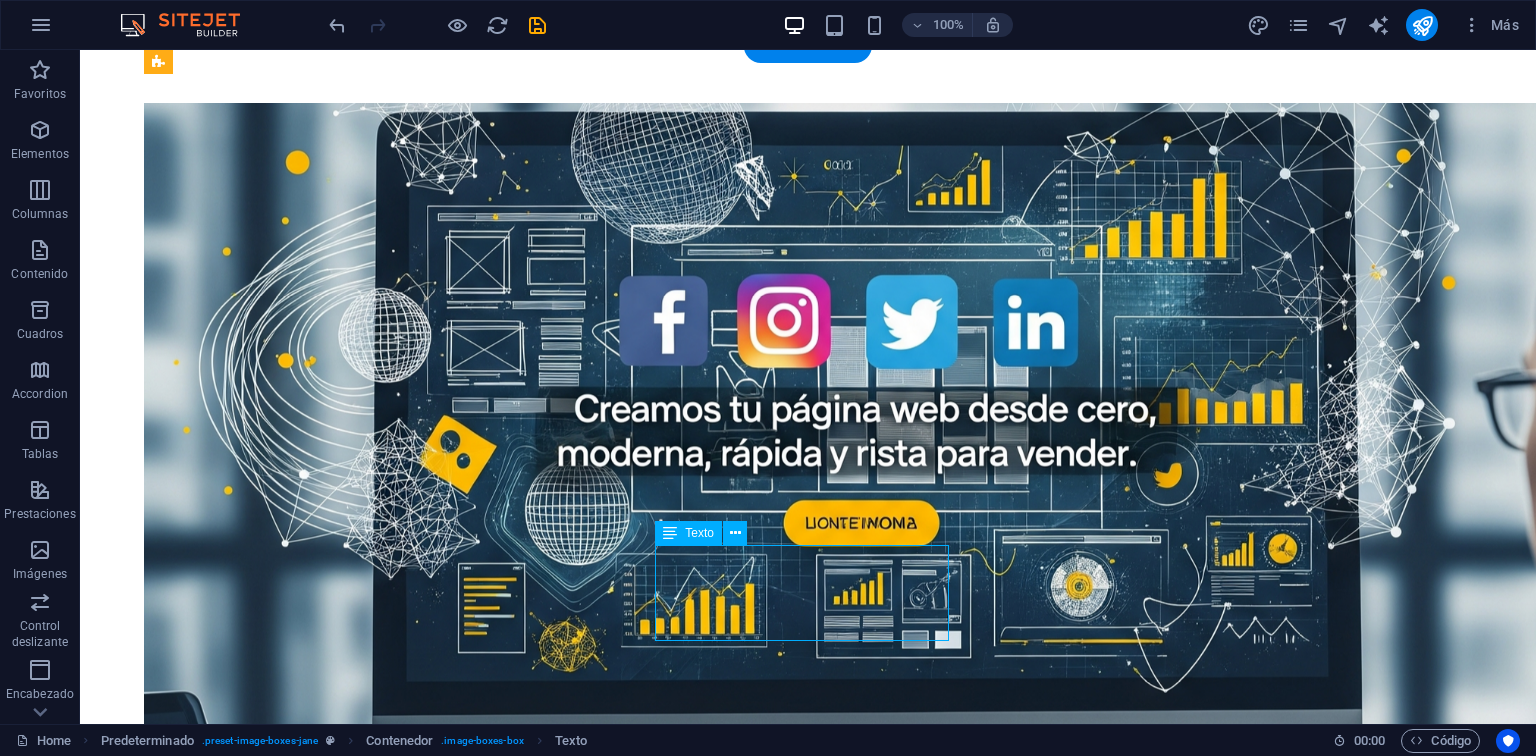 click on "Lorem ipsum dolor sit amet, consectetuer adipiscing elit. Aenean commodo ligula eget dolor. Lorem ipsum dolor sit amet." at bounding box center [632, 3891] 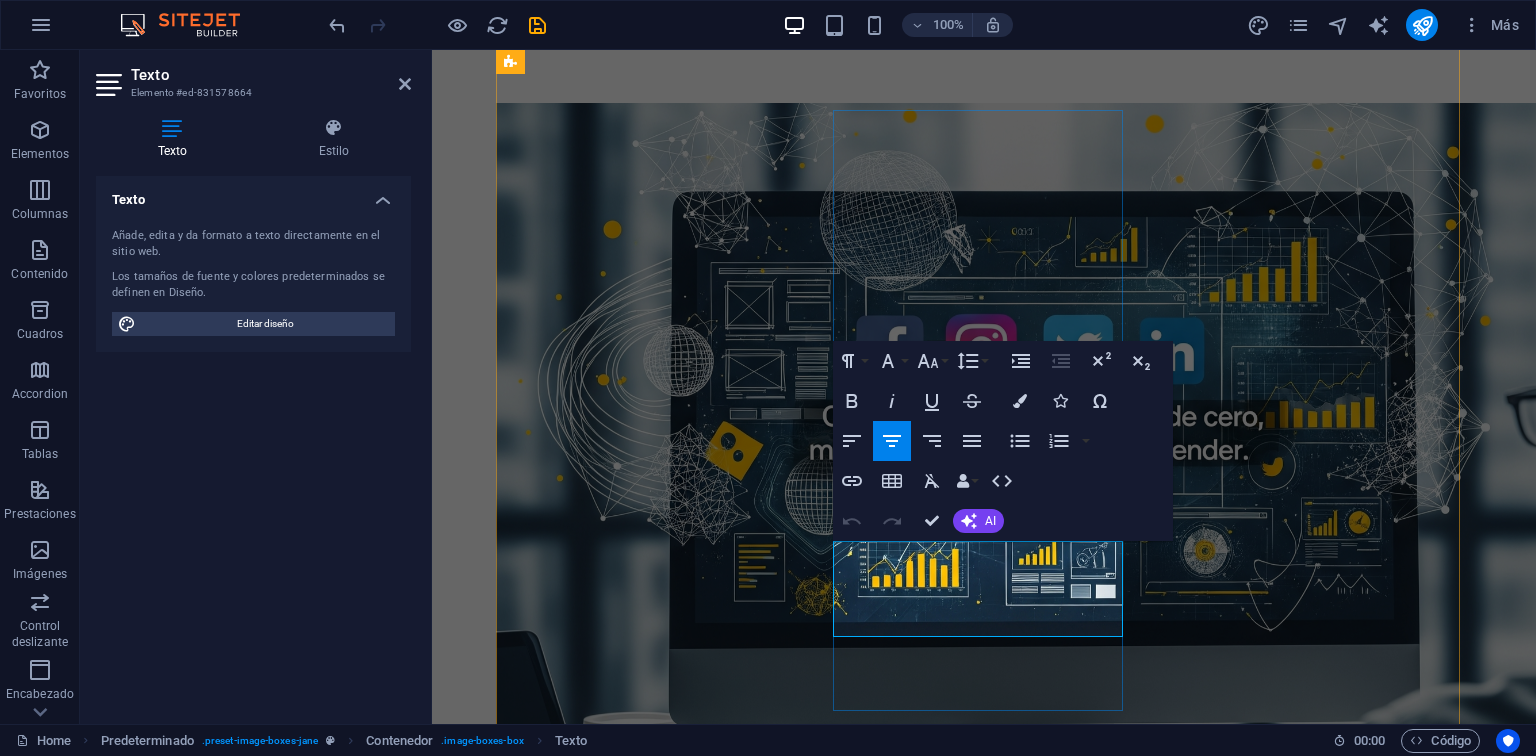 drag, startPoint x: 1056, startPoint y: 624, endPoint x: 876, endPoint y: 552, distance: 193.86594 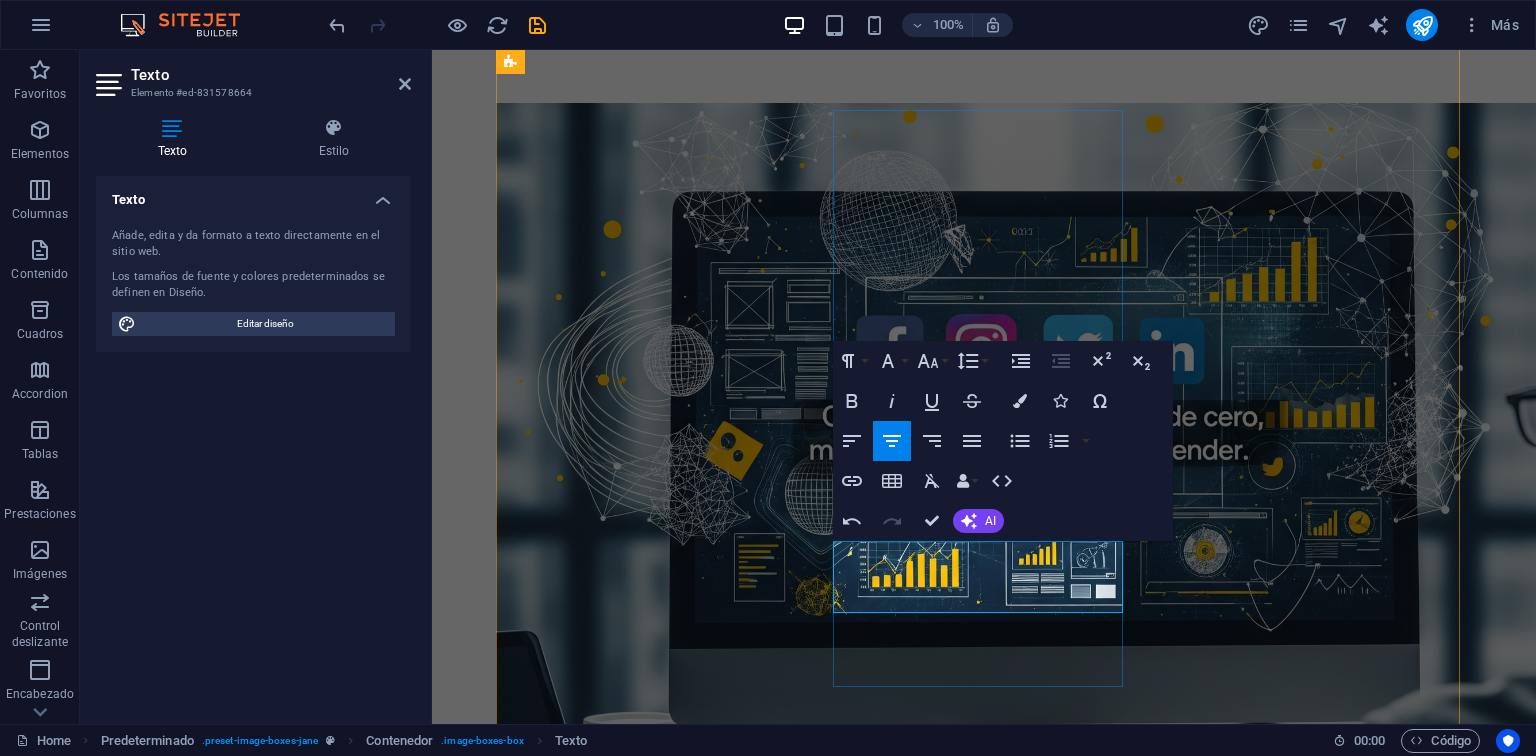 drag, startPoint x: 1051, startPoint y: 595, endPoint x: 859, endPoint y: 548, distance: 197.66891 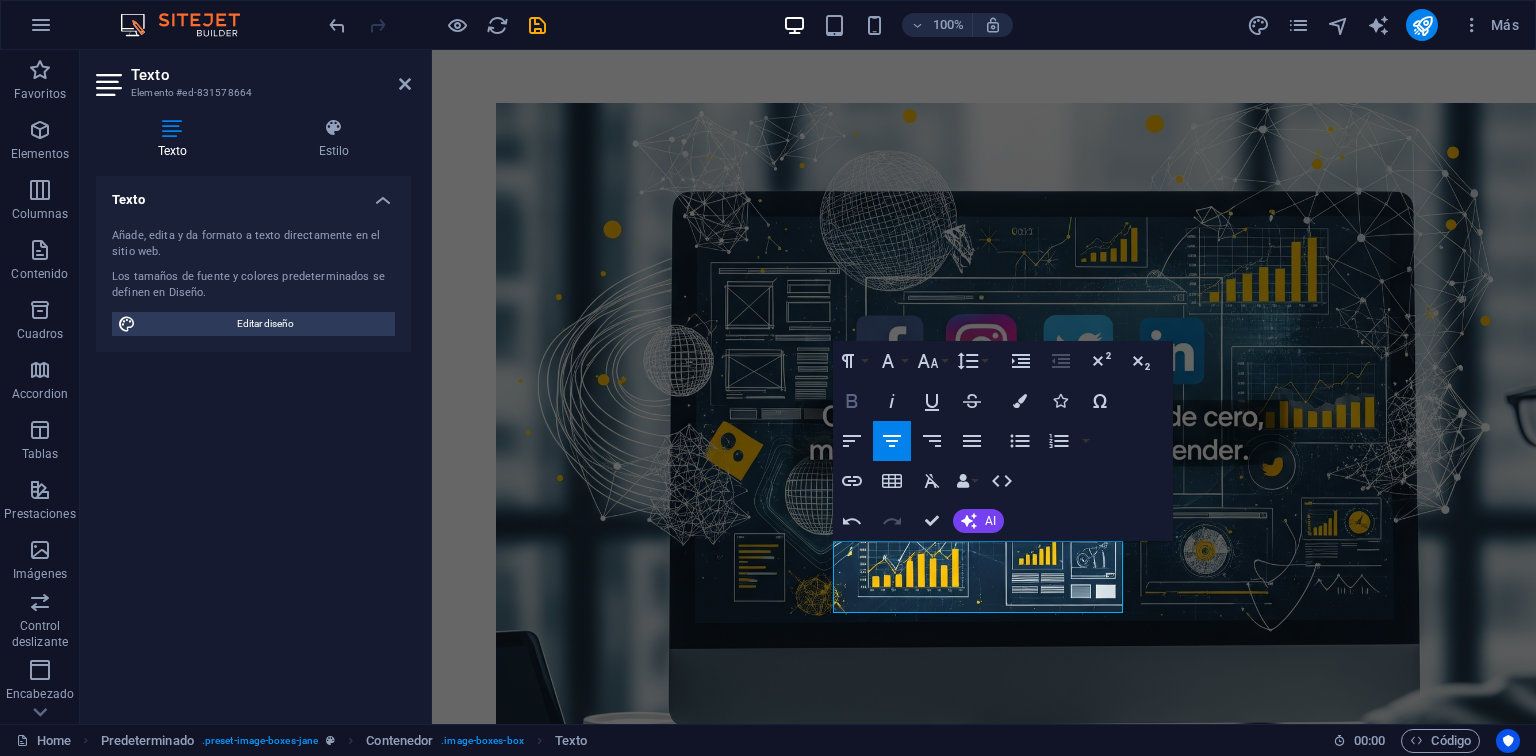 click 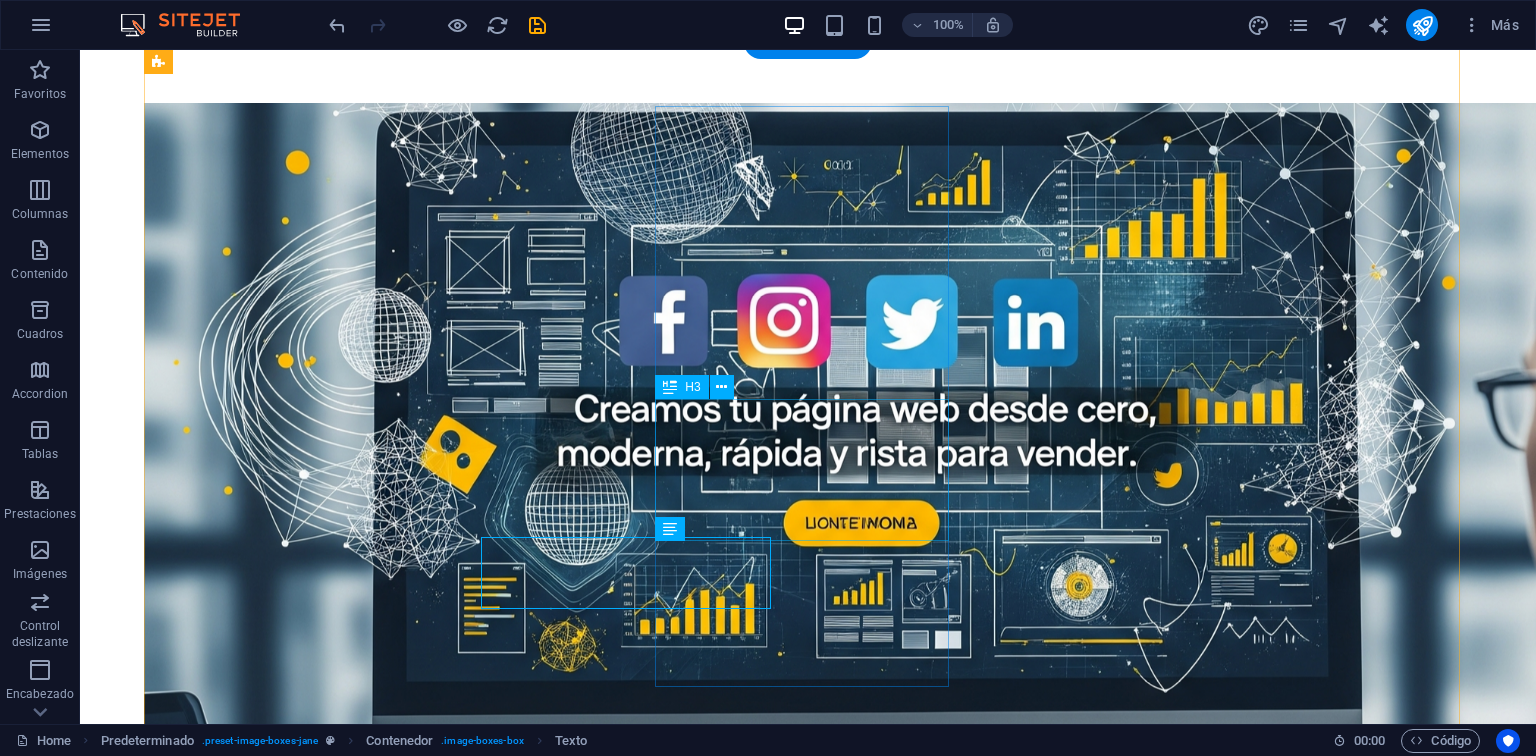 scroll, scrollTop: 860, scrollLeft: 0, axis: vertical 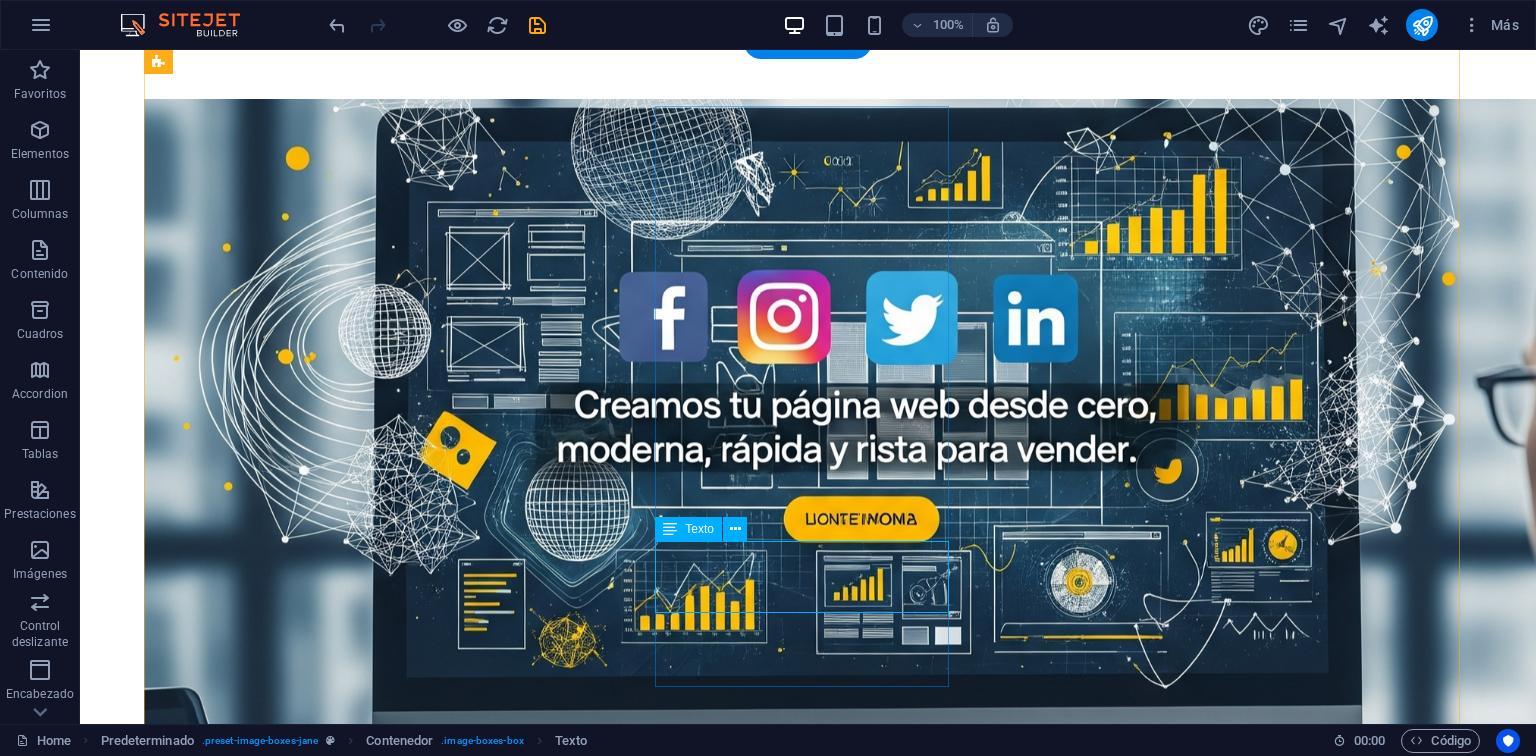 click on "Adaptamos cada proyecto a tu rubro, estilo y objetivos, para que tu marca brille online." at bounding box center (632, 3887) 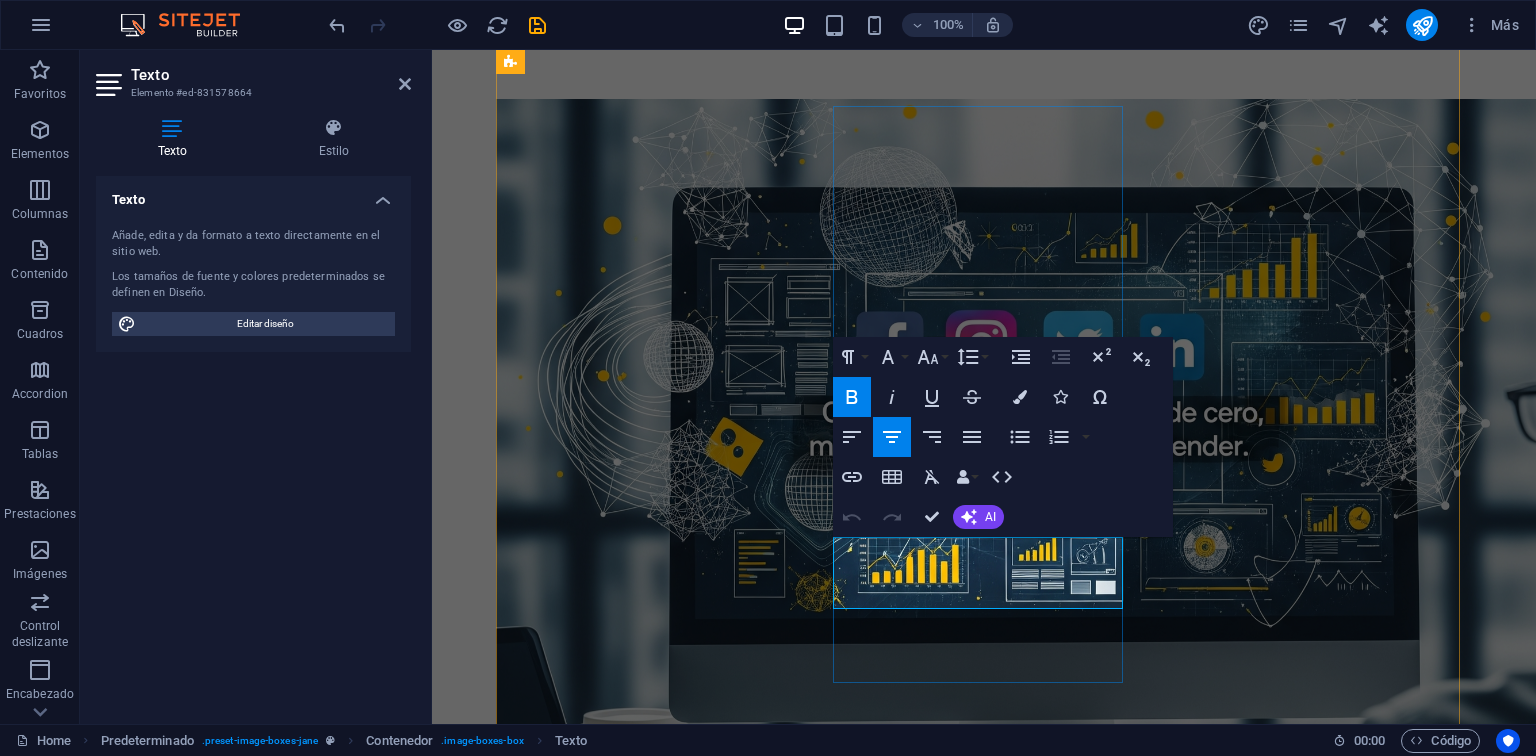 drag, startPoint x: 857, startPoint y: 543, endPoint x: 1055, endPoint y: 601, distance: 206.32014 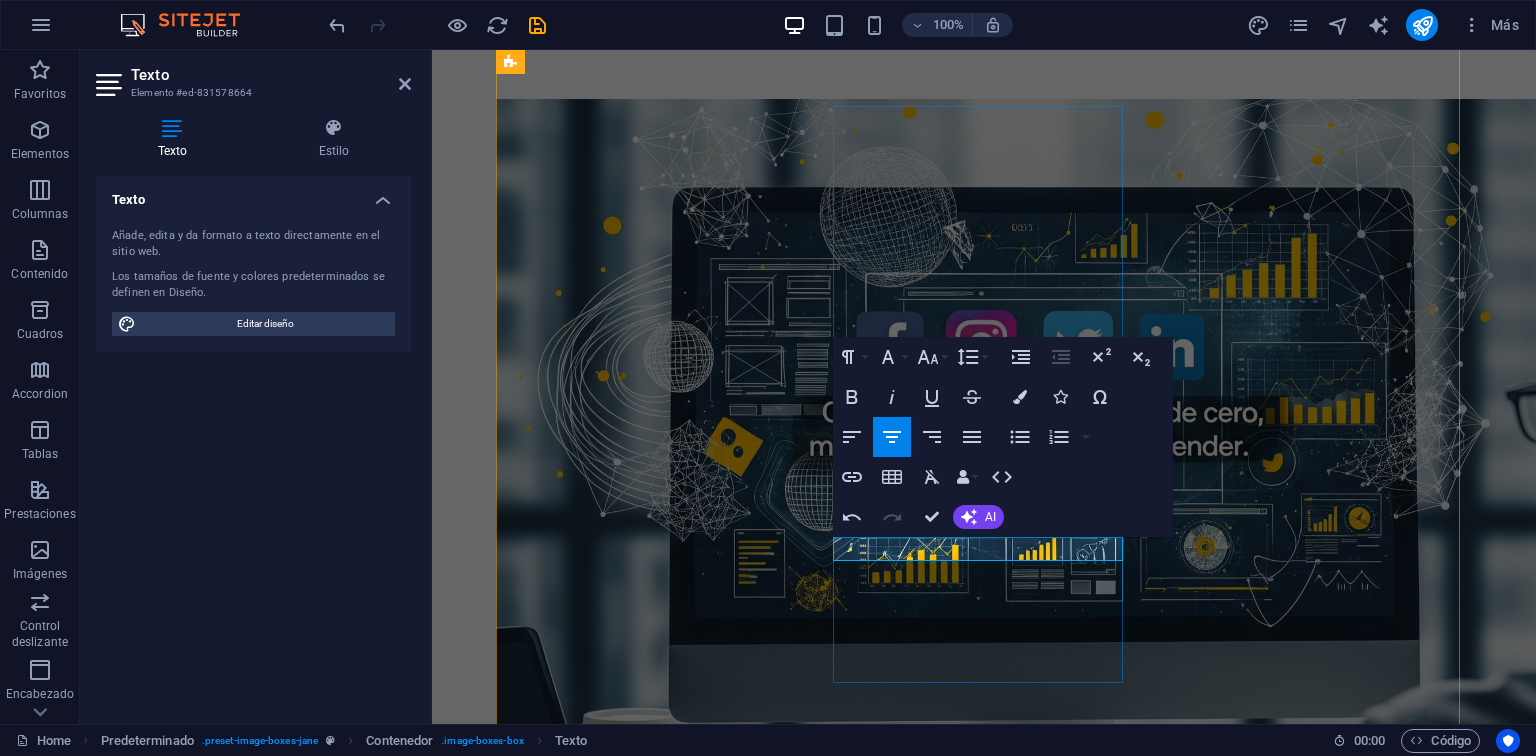 drag, startPoint x: 1076, startPoint y: 551, endPoint x: 879, endPoint y: 541, distance: 197.25365 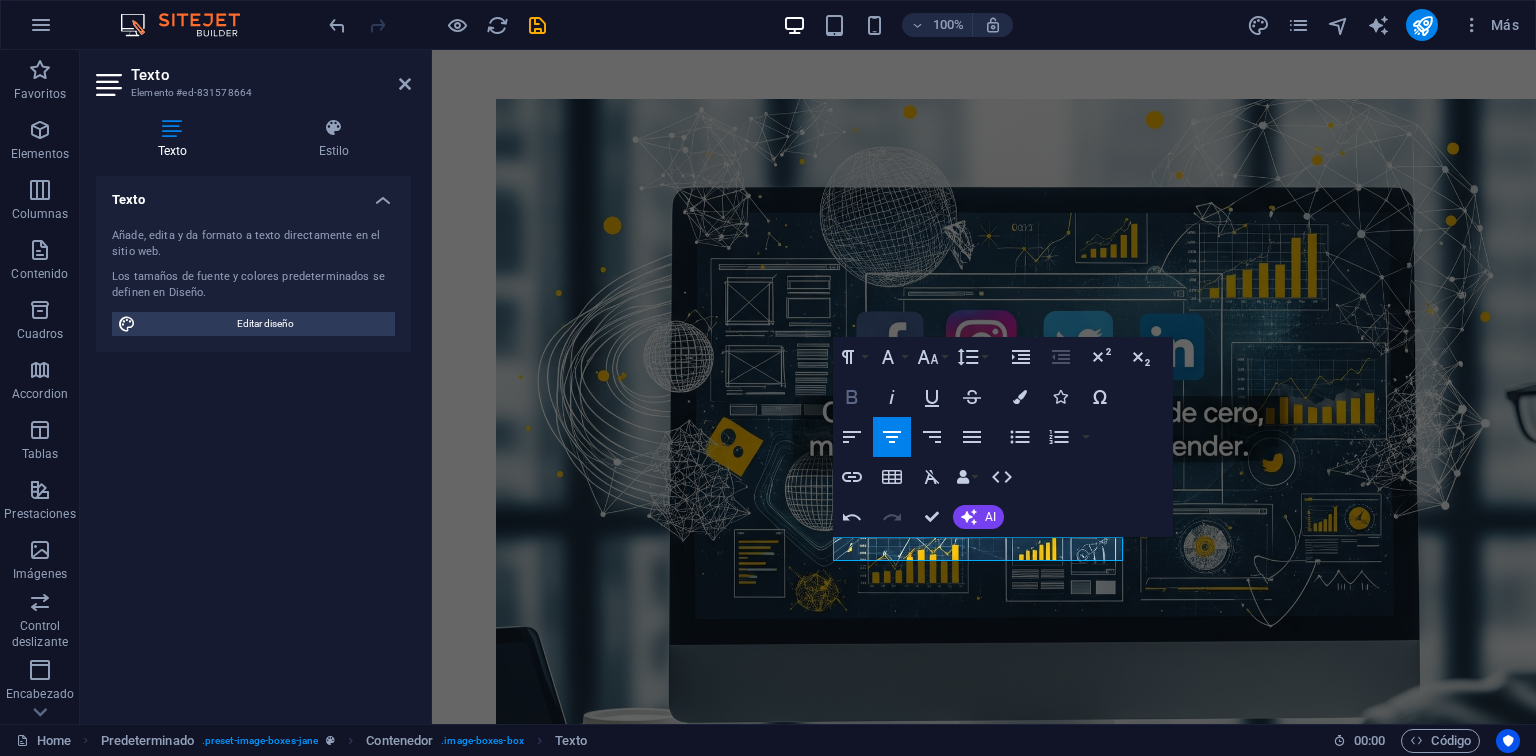 click 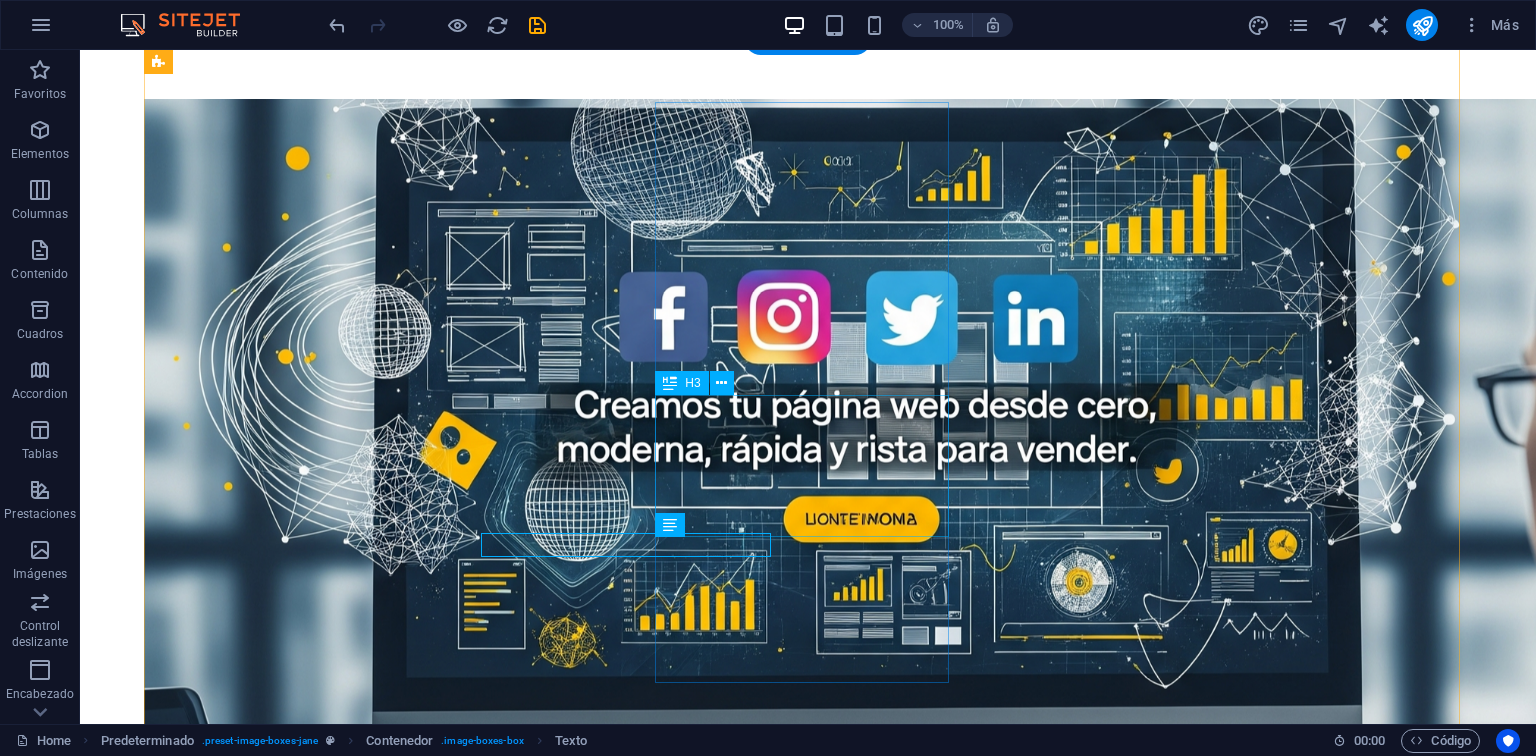 scroll, scrollTop: 864, scrollLeft: 0, axis: vertical 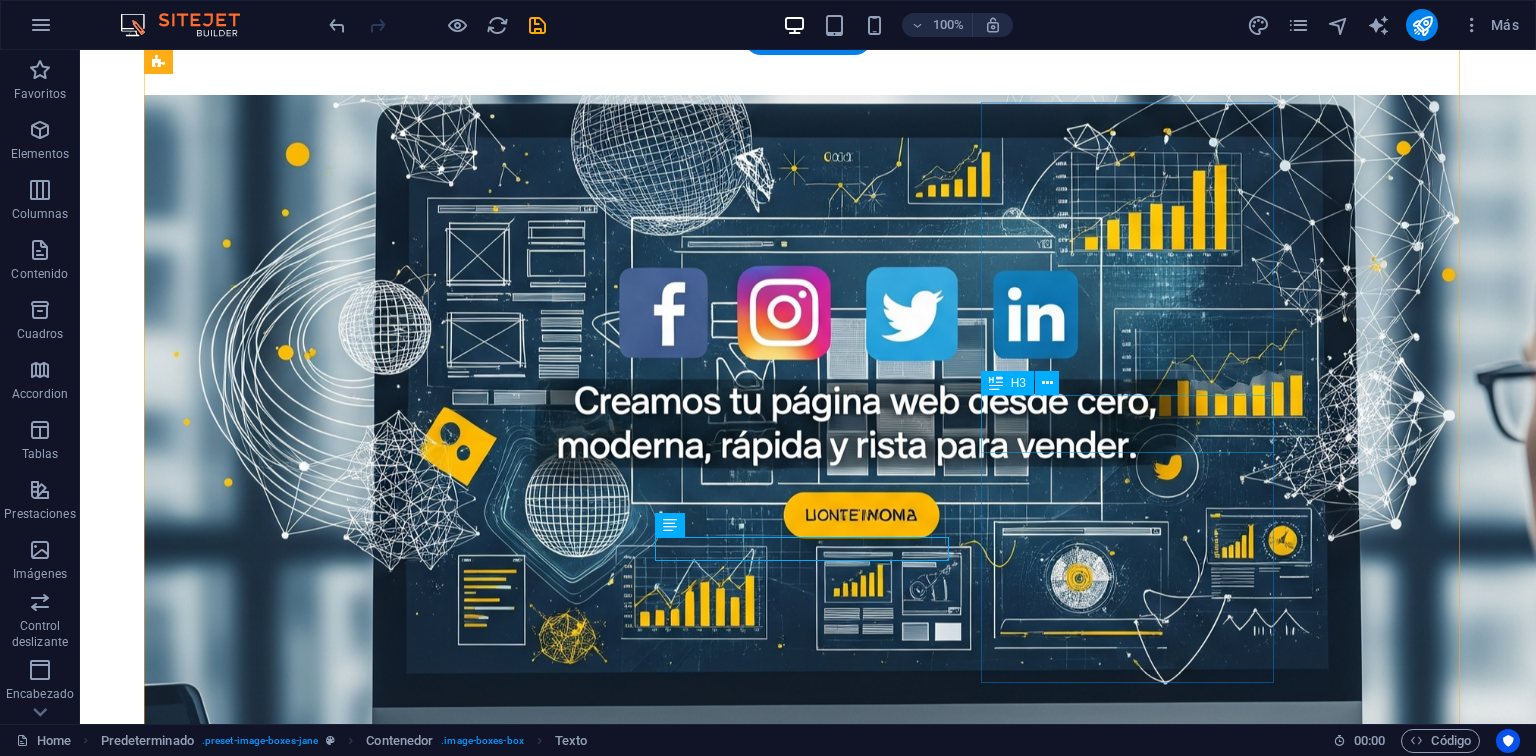 click on "Blog" at bounding box center [632, 5038] 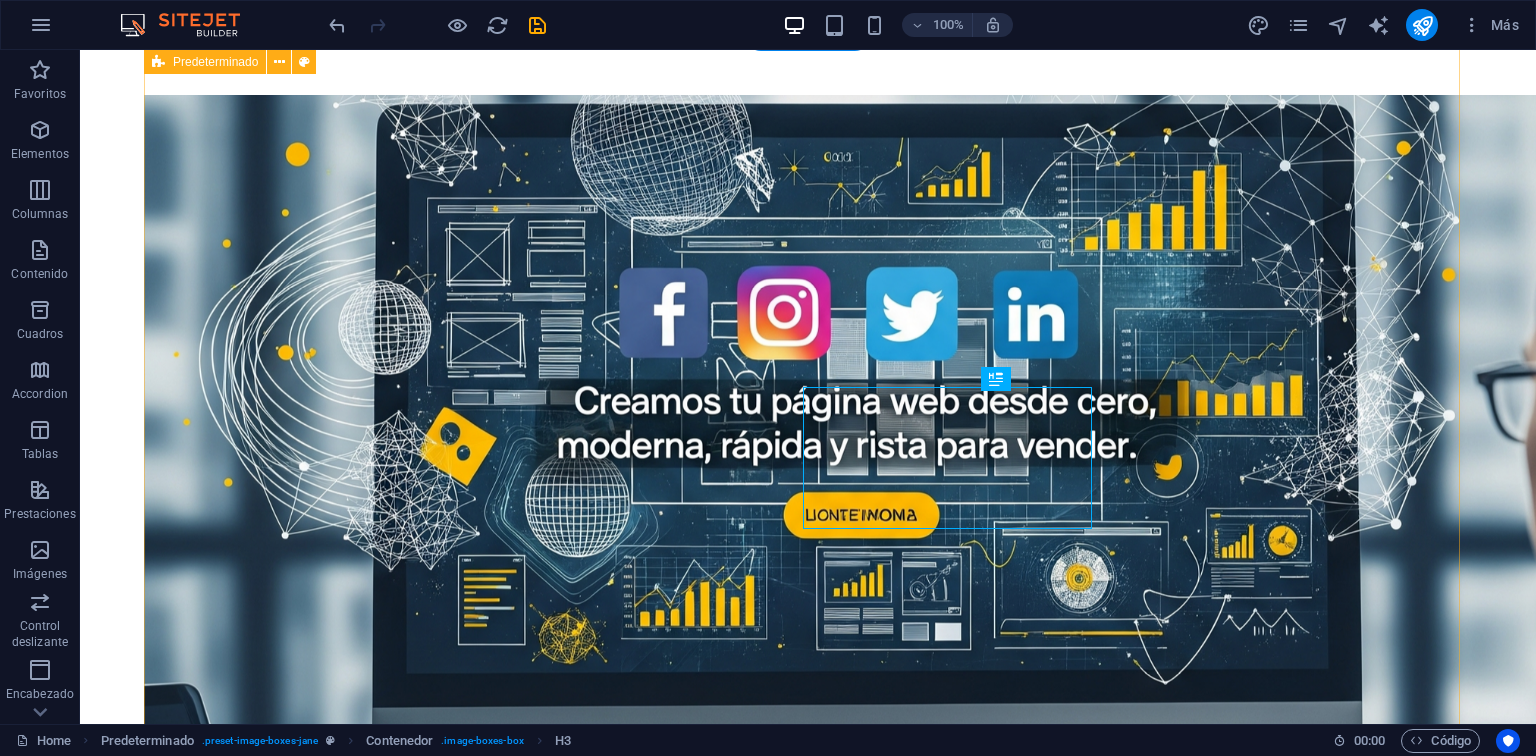 scroll, scrollTop: 868, scrollLeft: 0, axis: vertical 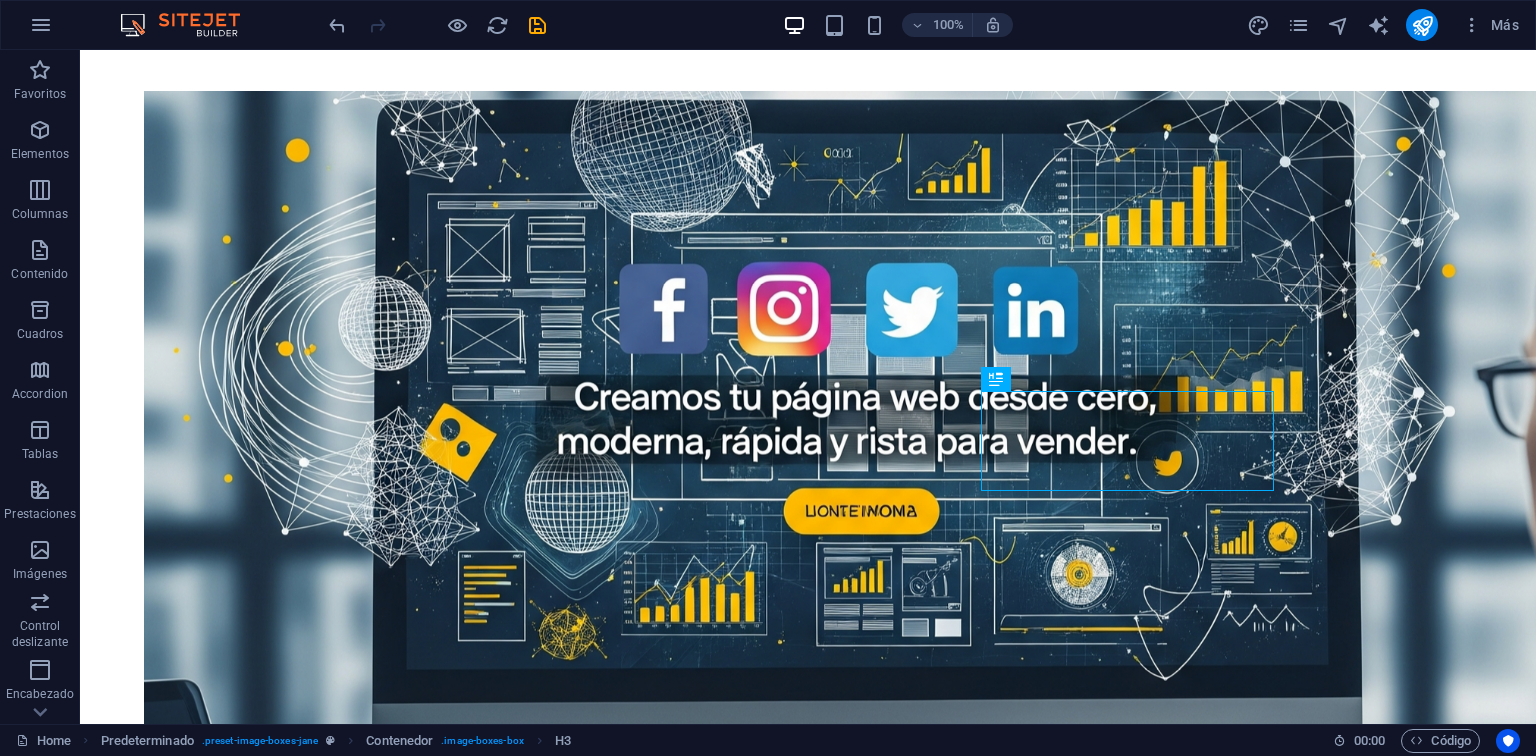click on "Lorem ipsum dolor sit amet, consectetuer adipiscing elit. Aenean commodo ligula eget dolor. Lorem ipsum dolor sit amet." at bounding box center (632, 5075) 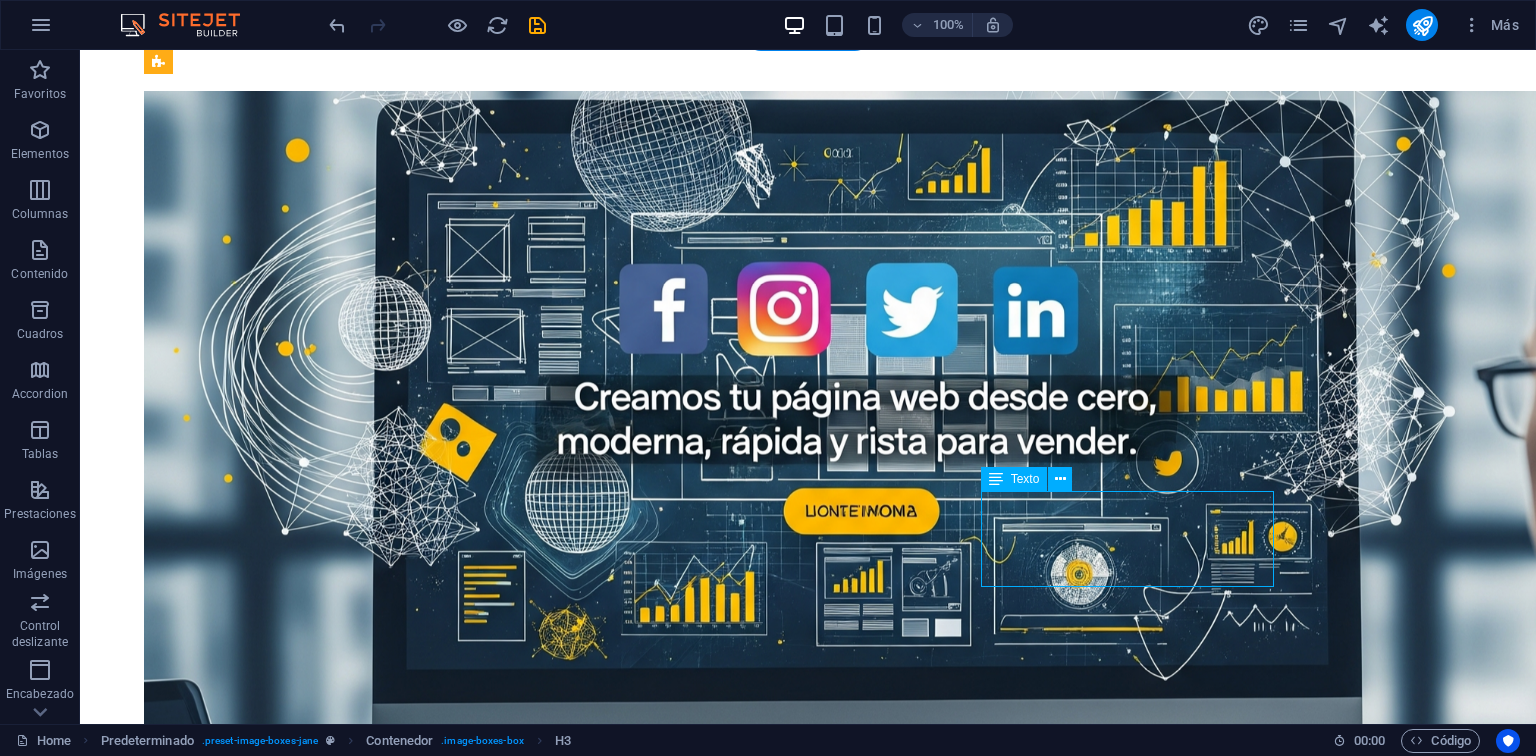 click on "Lorem ipsum dolor sit amet, consectetuer adipiscing elit. Aenean commodo ligula eget dolor. Lorem ipsum dolor sit amet." at bounding box center (632, 5075) 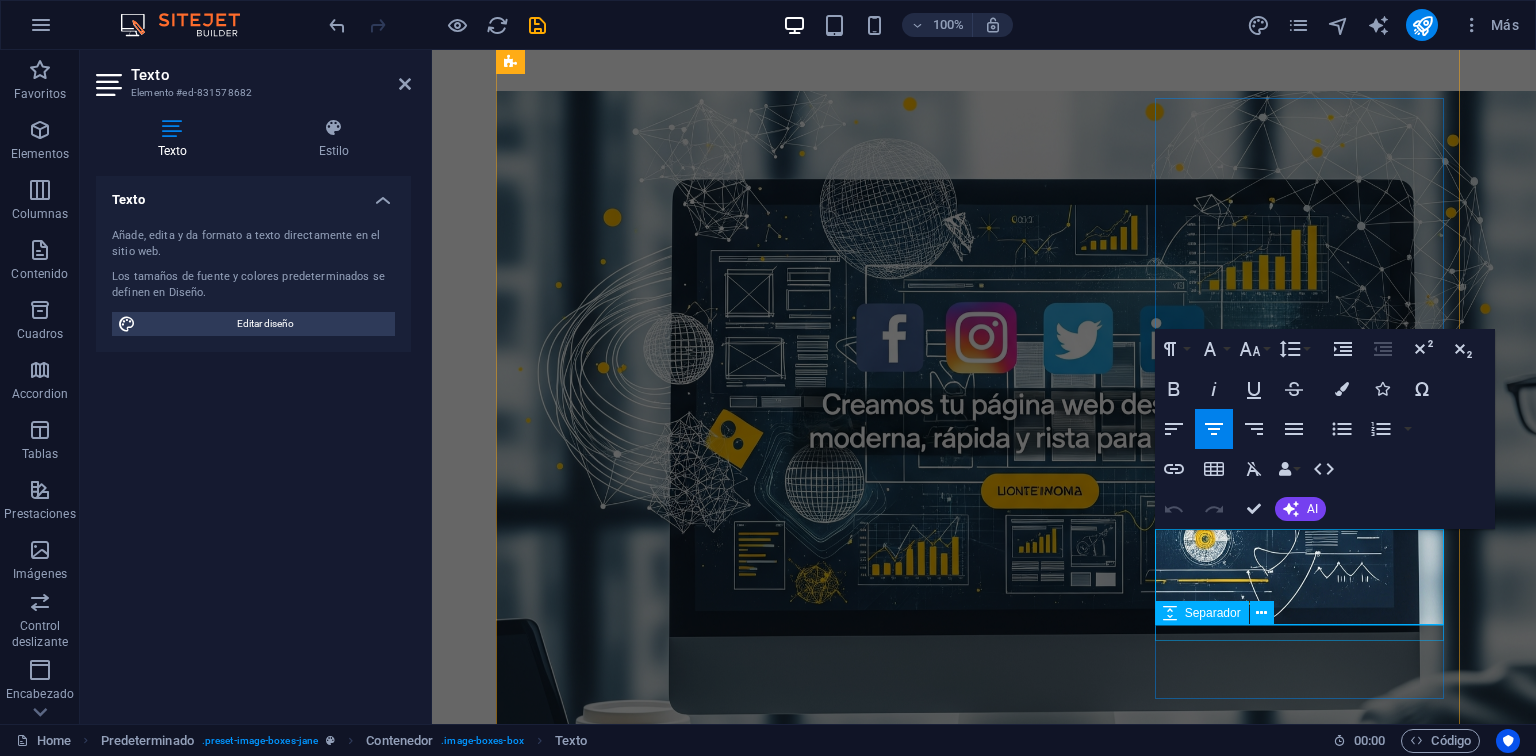 drag, startPoint x: 1192, startPoint y: 540, endPoint x: 1397, endPoint y: 628, distance: 223.08966 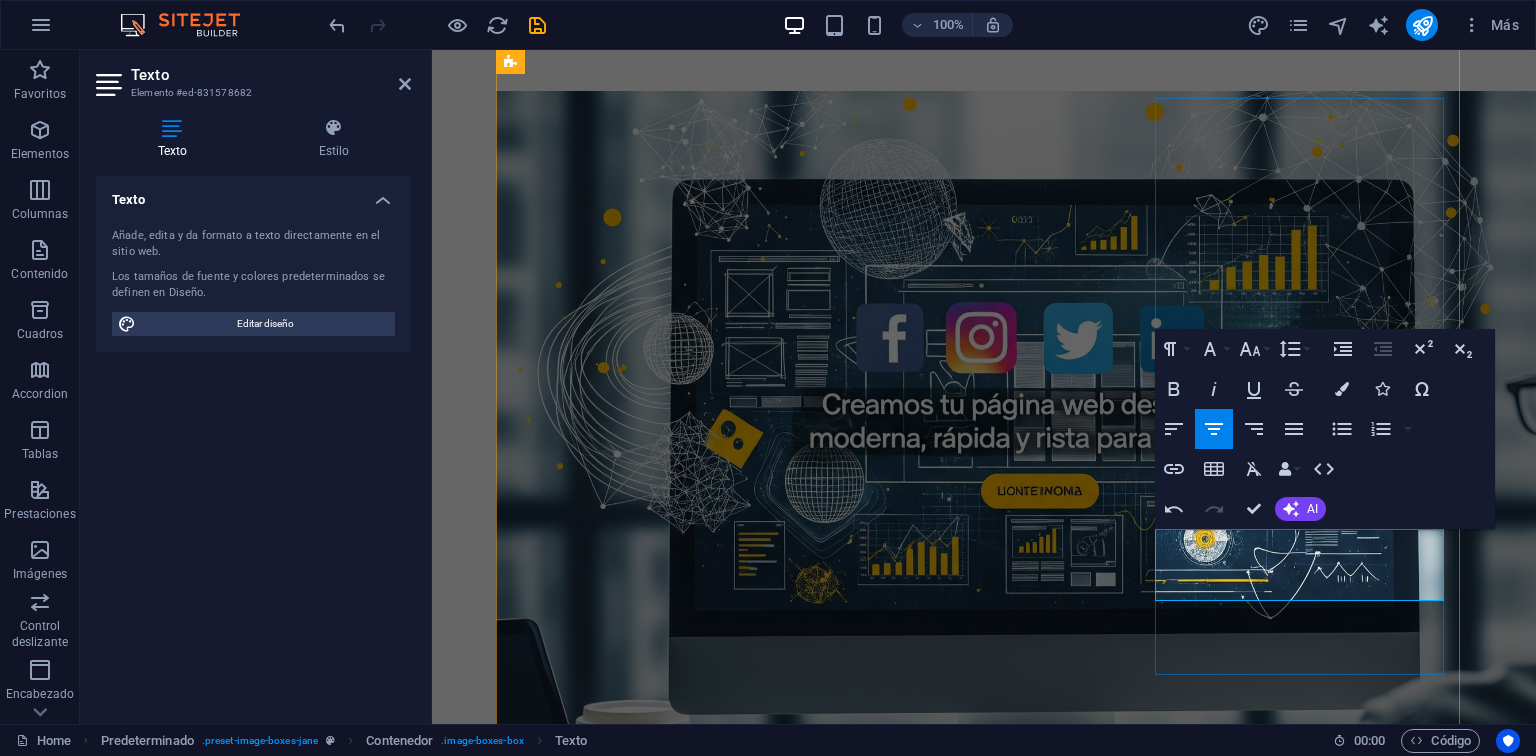 drag, startPoint x: 1376, startPoint y: 583, endPoint x: 1172, endPoint y: 524, distance: 212.36055 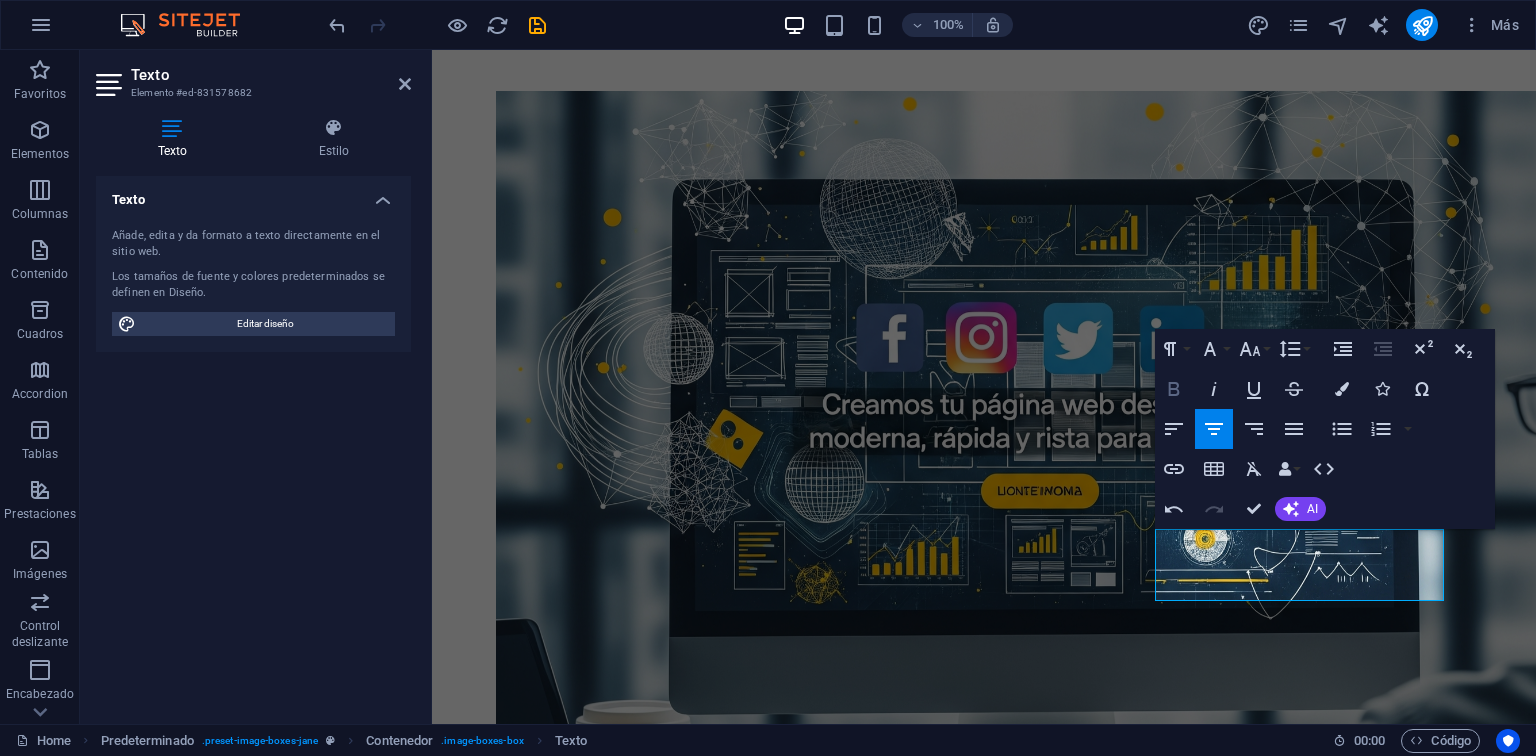 click 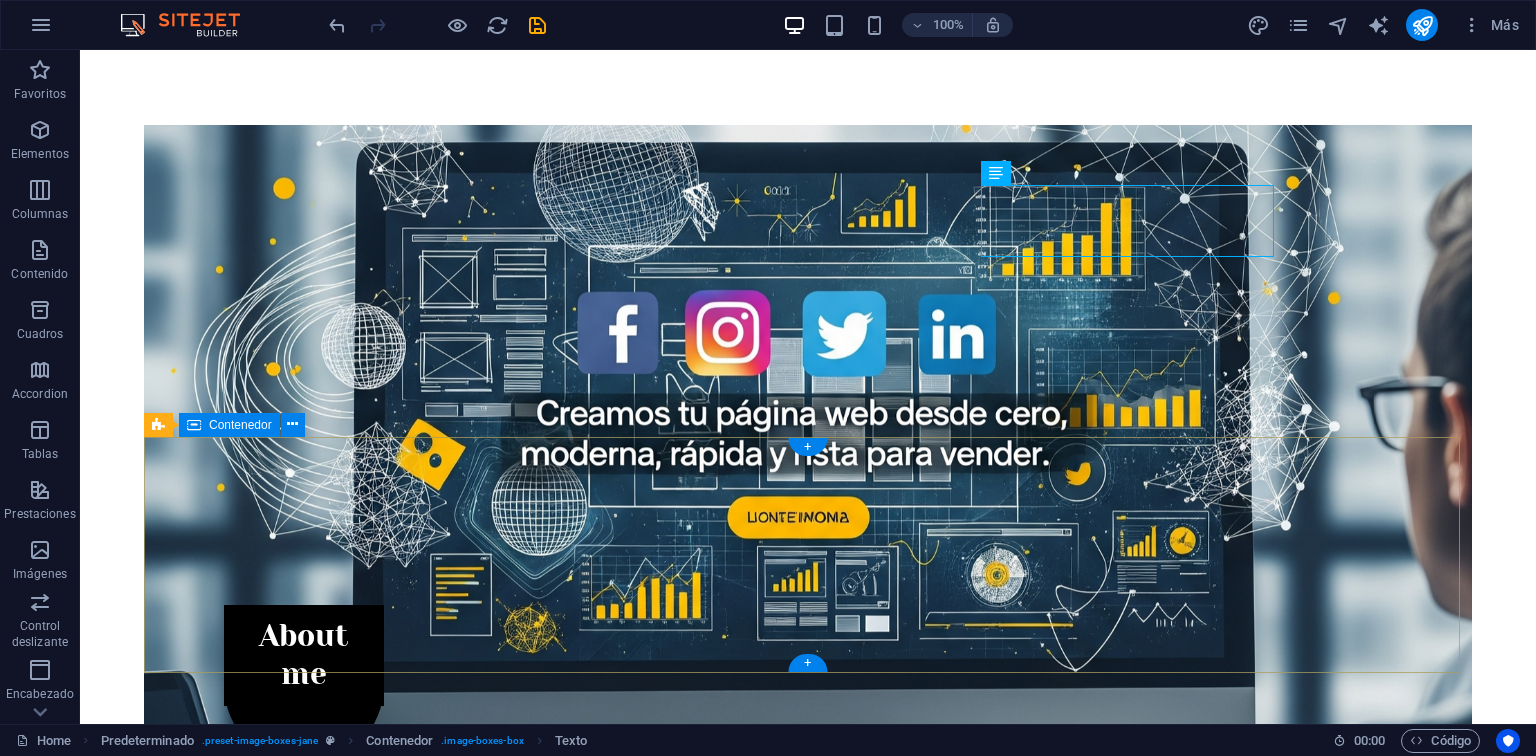 scroll, scrollTop: 1187, scrollLeft: 0, axis: vertical 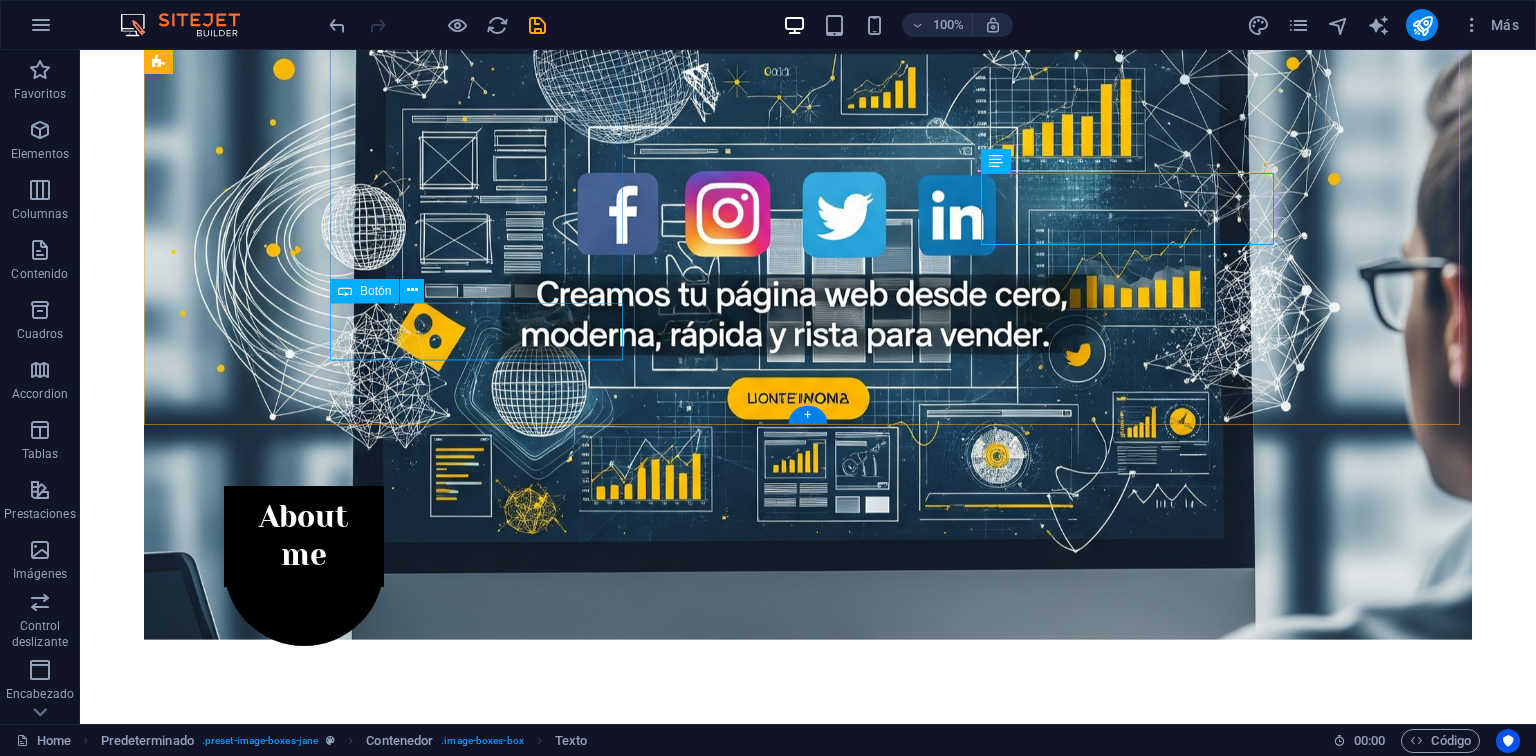 click on "see more" at bounding box center (632, 2421) 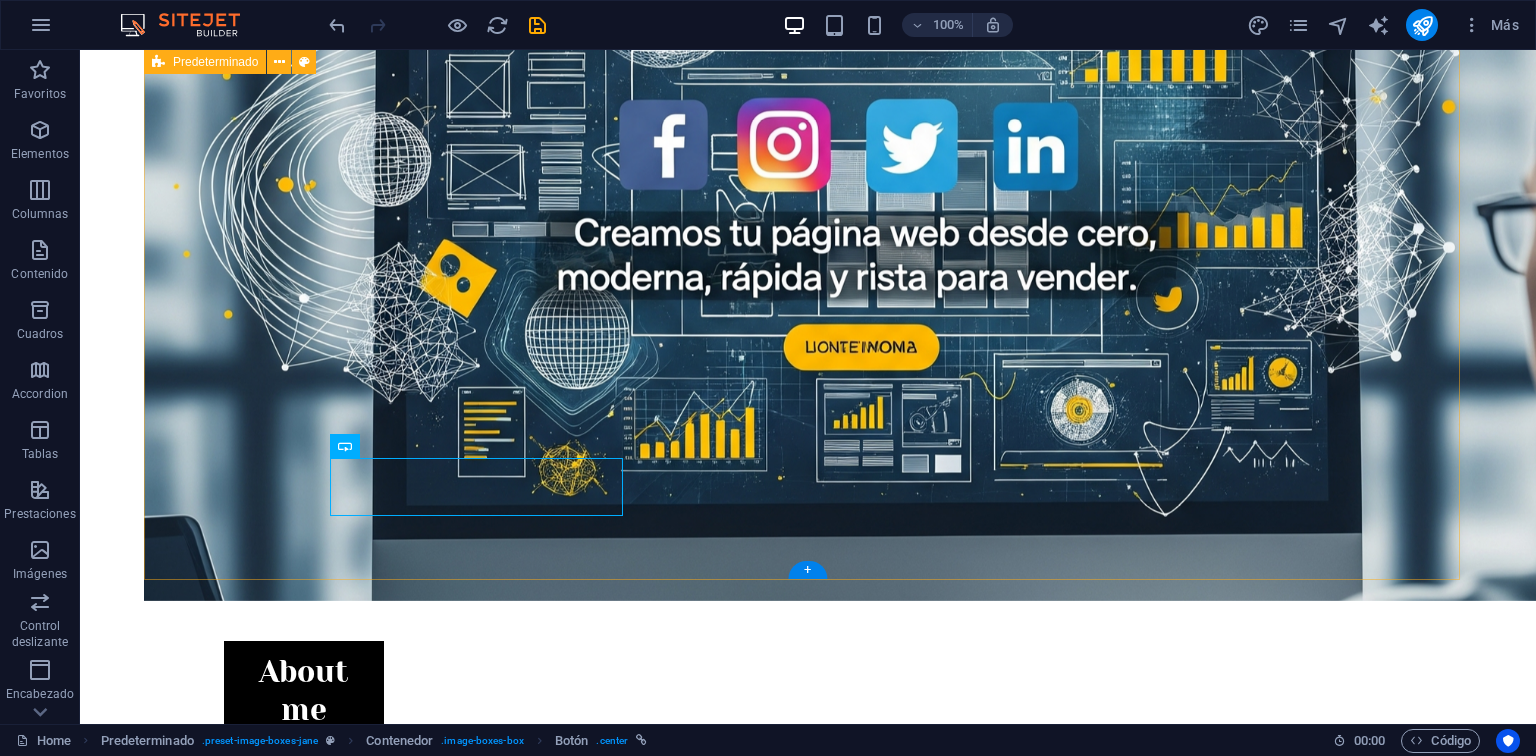 scroll, scrollTop: 1017, scrollLeft: 0, axis: vertical 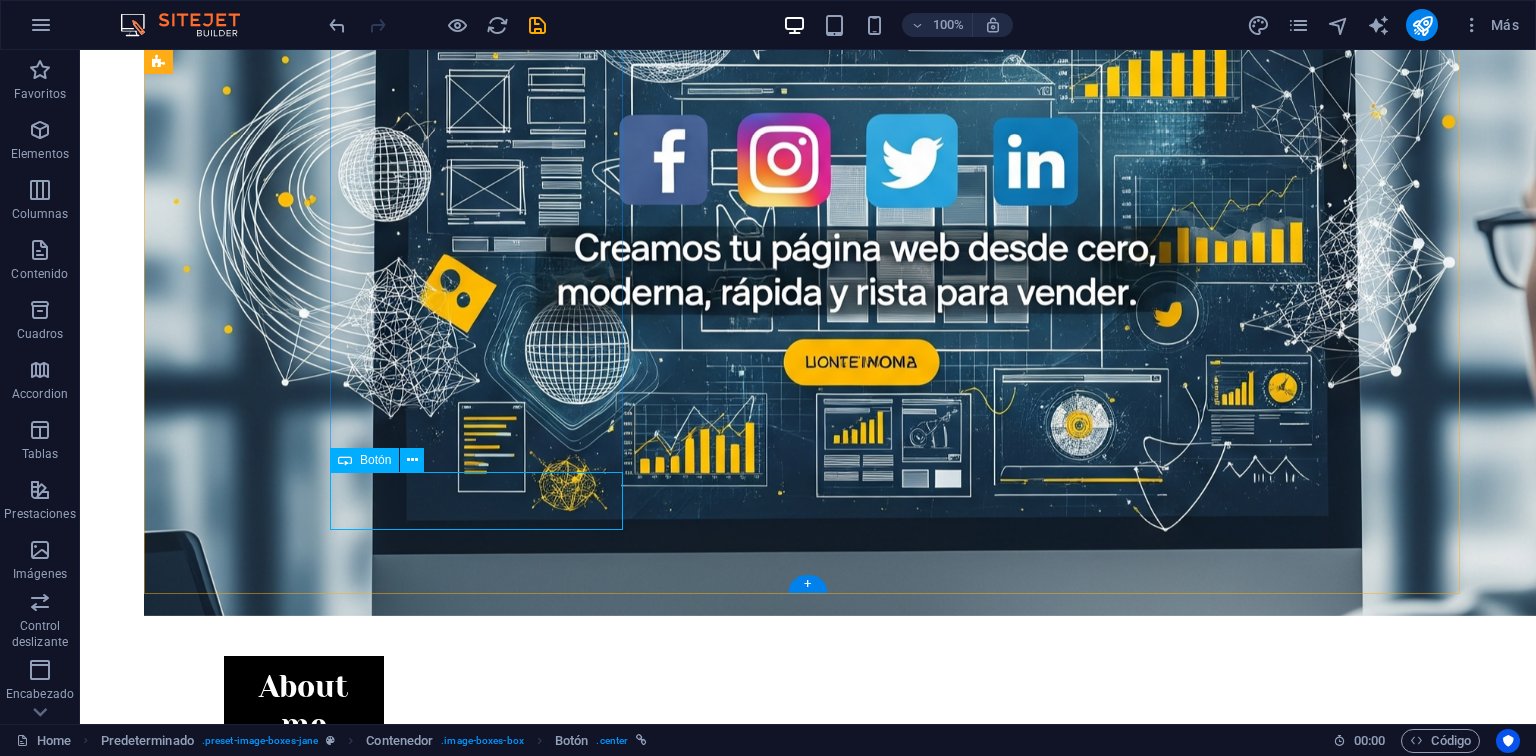 click on "see more" at bounding box center (632, 2591) 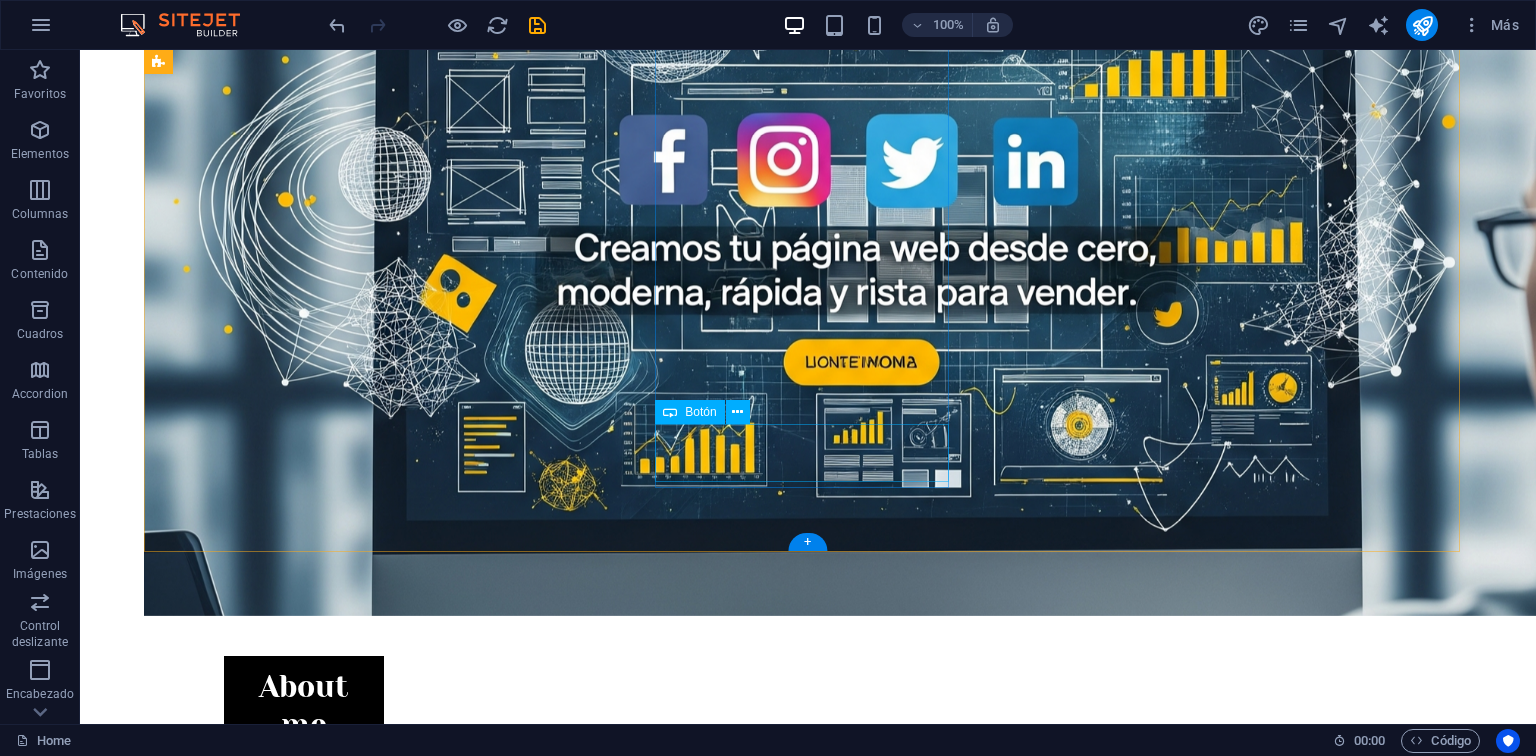 click on "see more" at bounding box center [632, 3745] 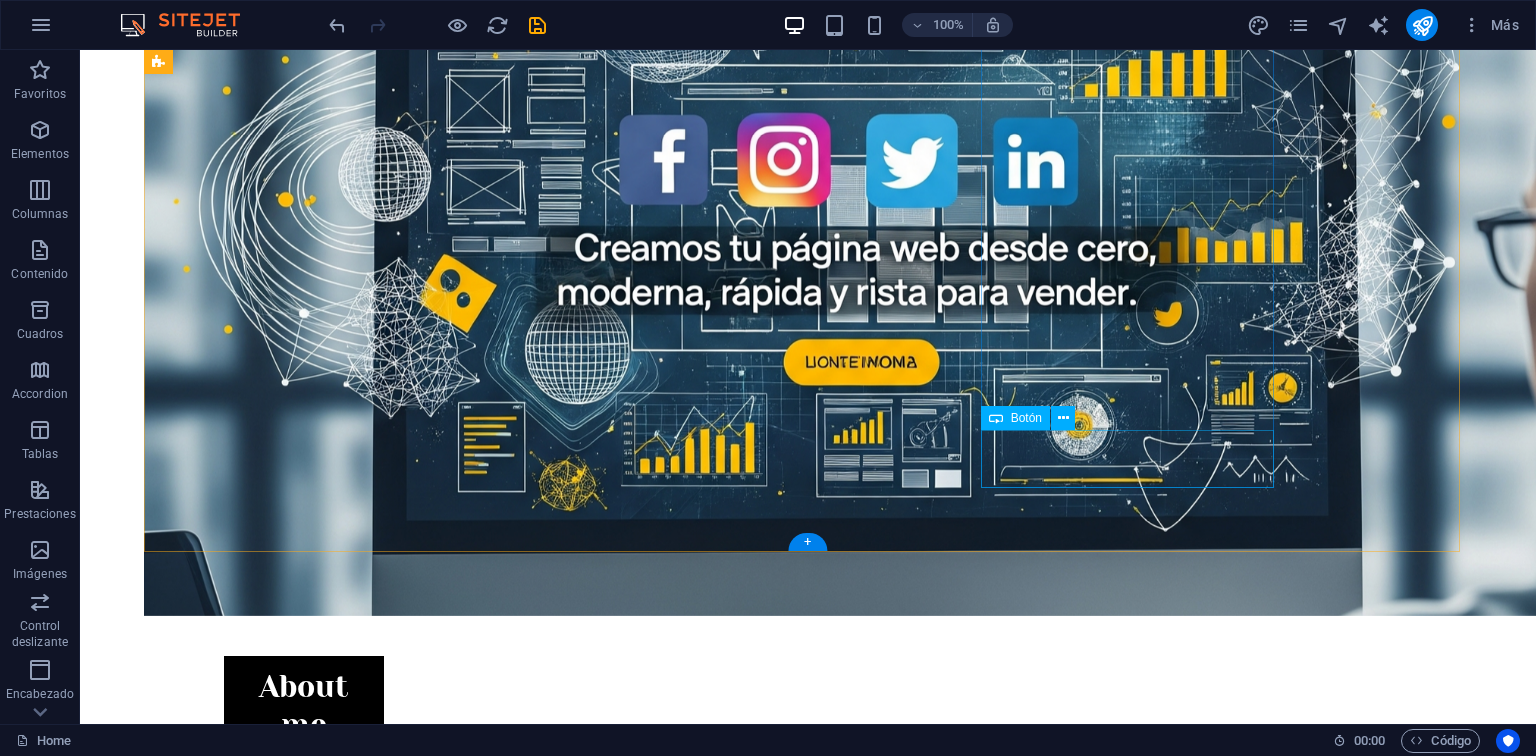 click on "see more" at bounding box center (632, 4899) 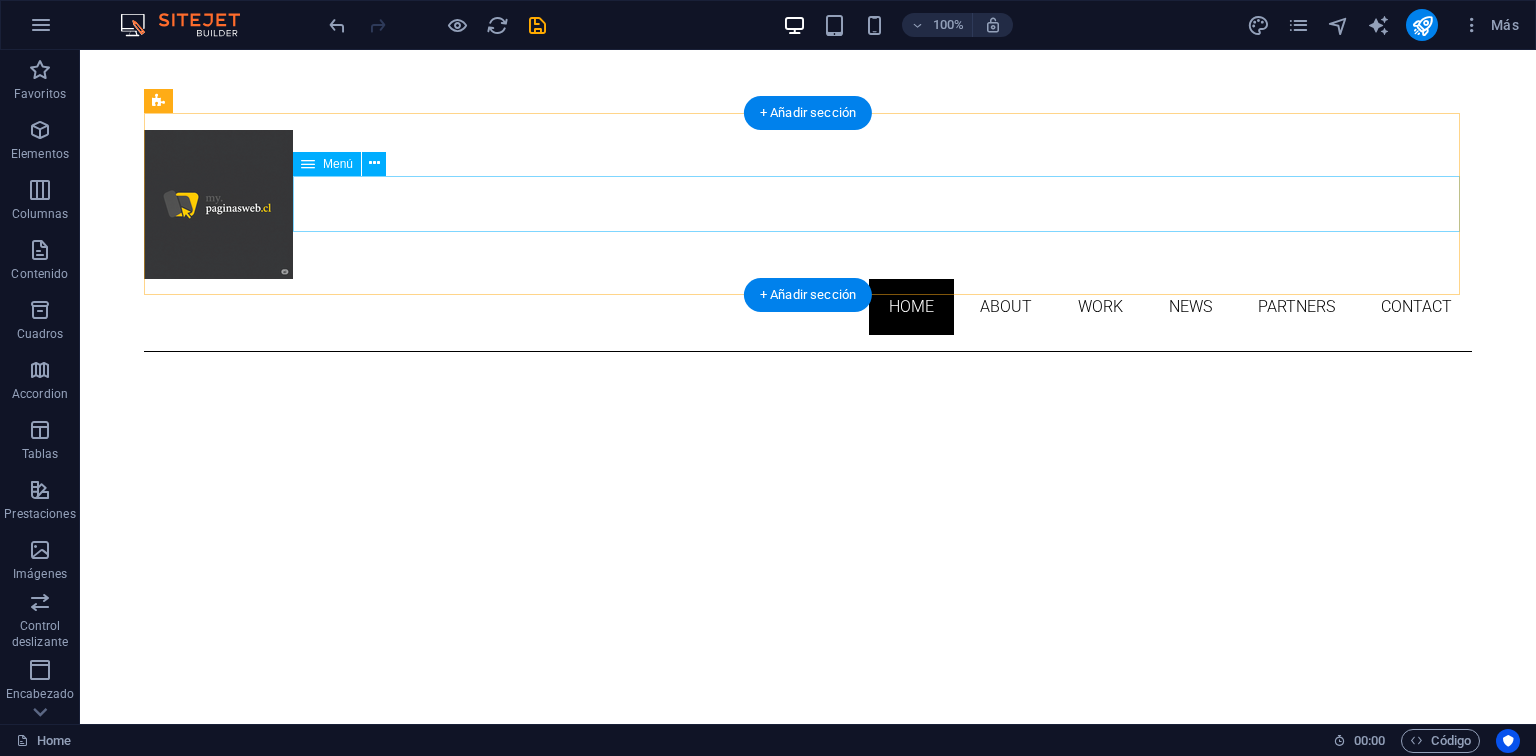 scroll, scrollTop: 0, scrollLeft: 0, axis: both 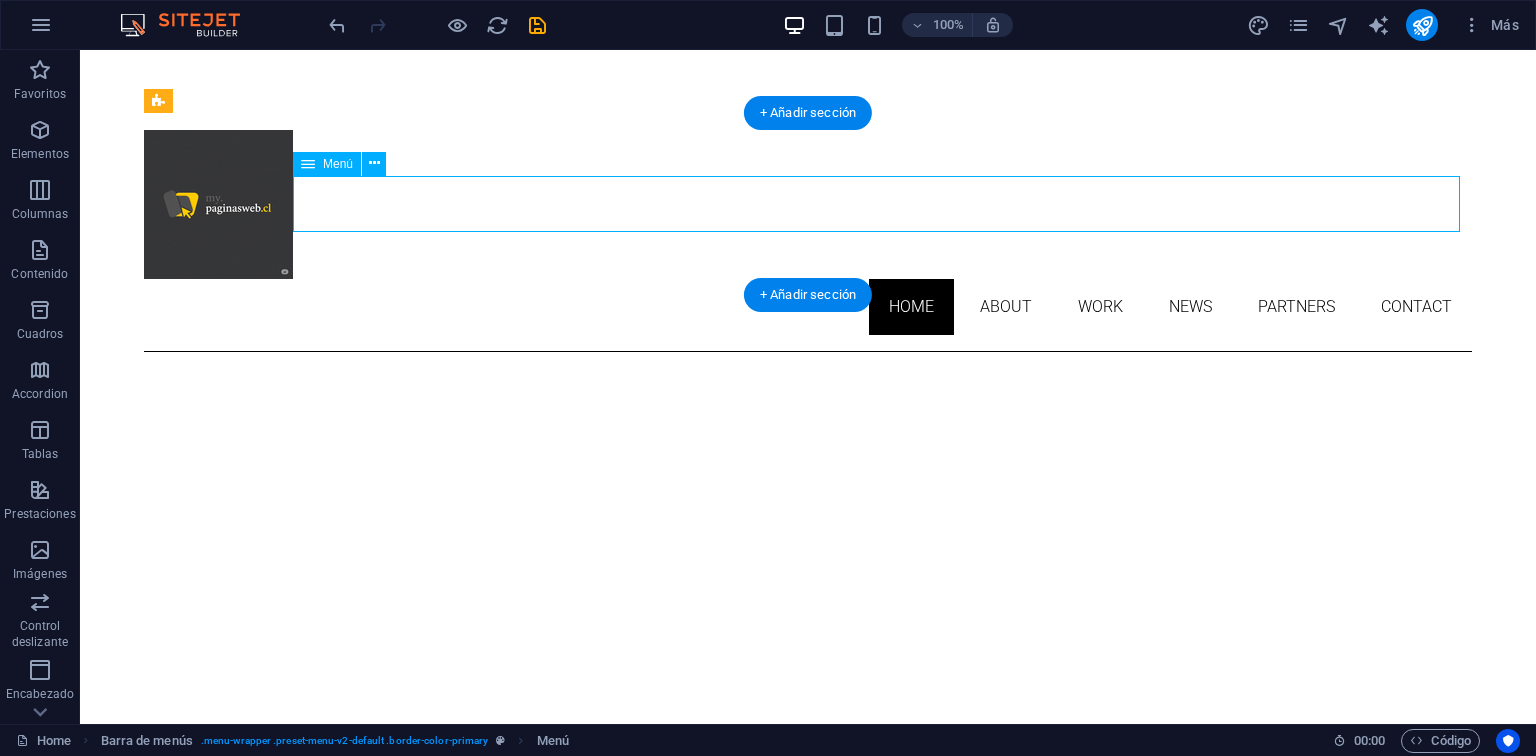 click on "Home About Work News Partners Contact" at bounding box center [808, 307] 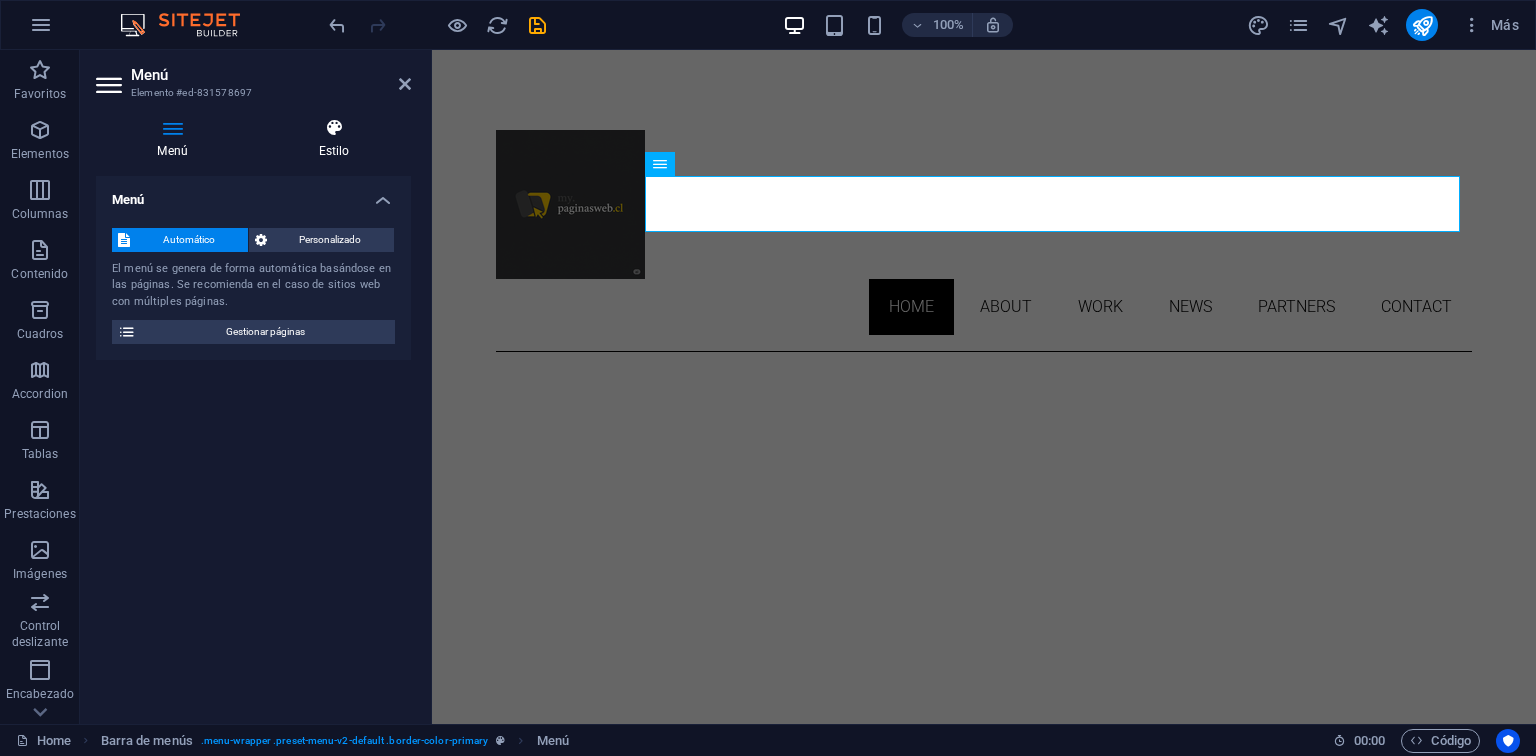 click on "Estilo" at bounding box center [334, 139] 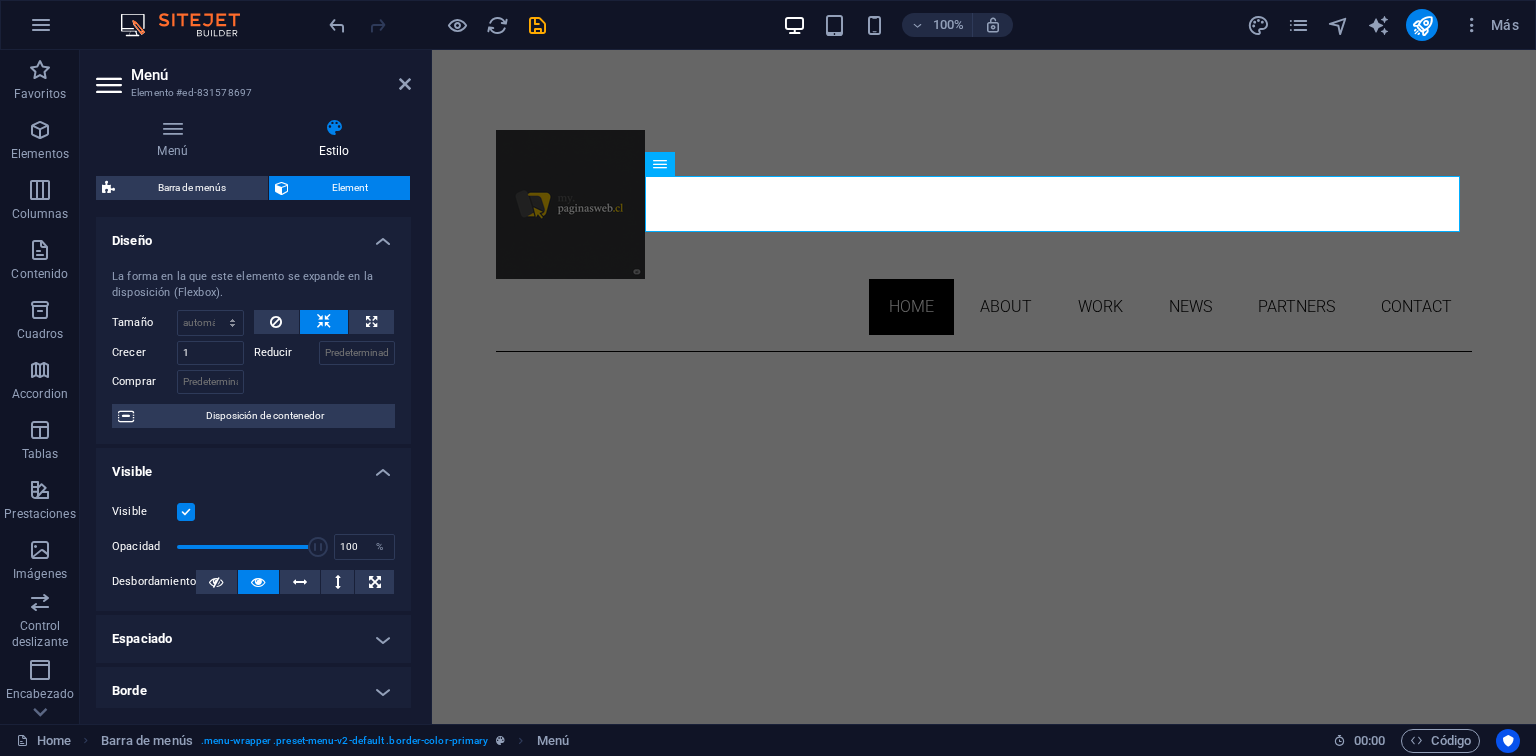 scroll, scrollTop: 0, scrollLeft: 0, axis: both 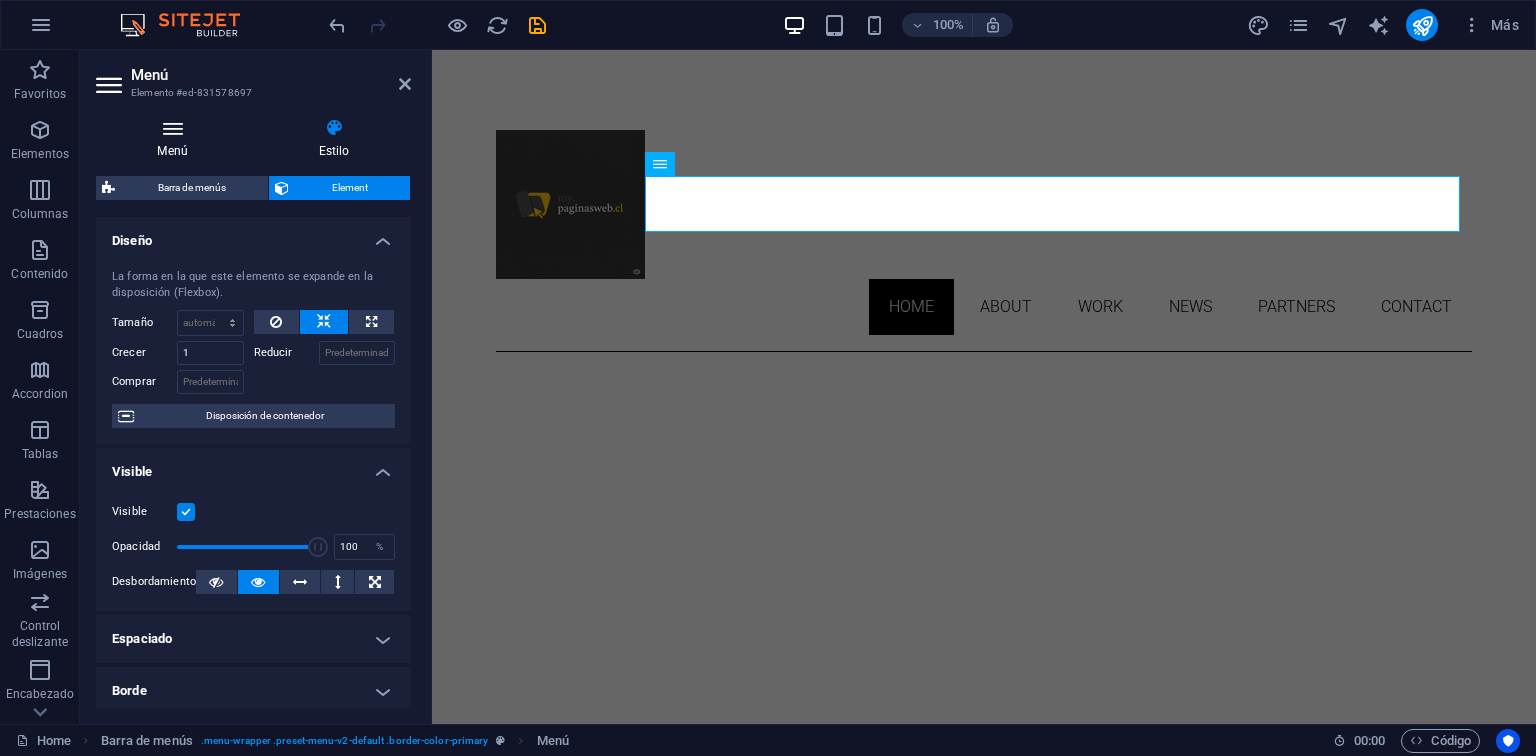 click at bounding box center [172, 128] 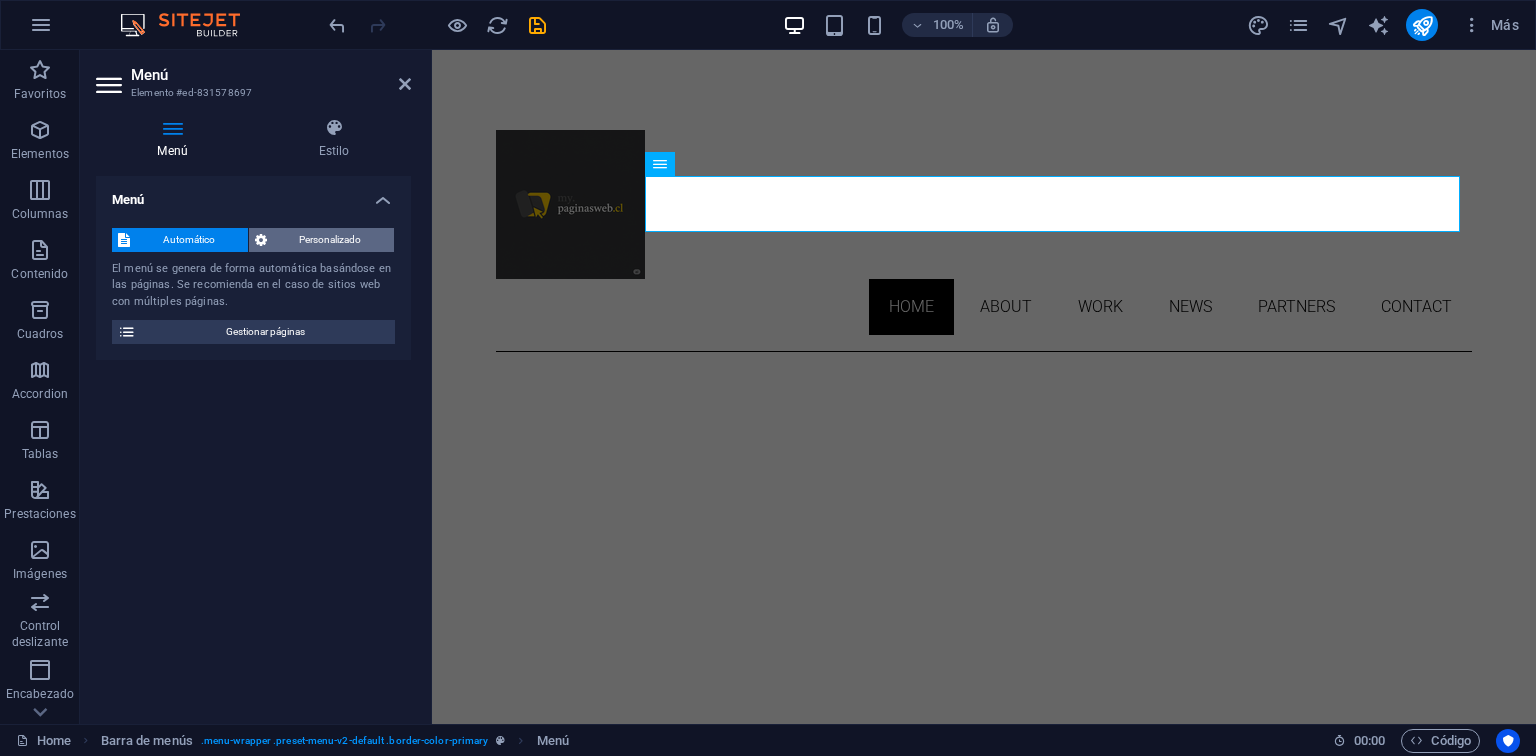 click on "Personalizado" at bounding box center [331, 240] 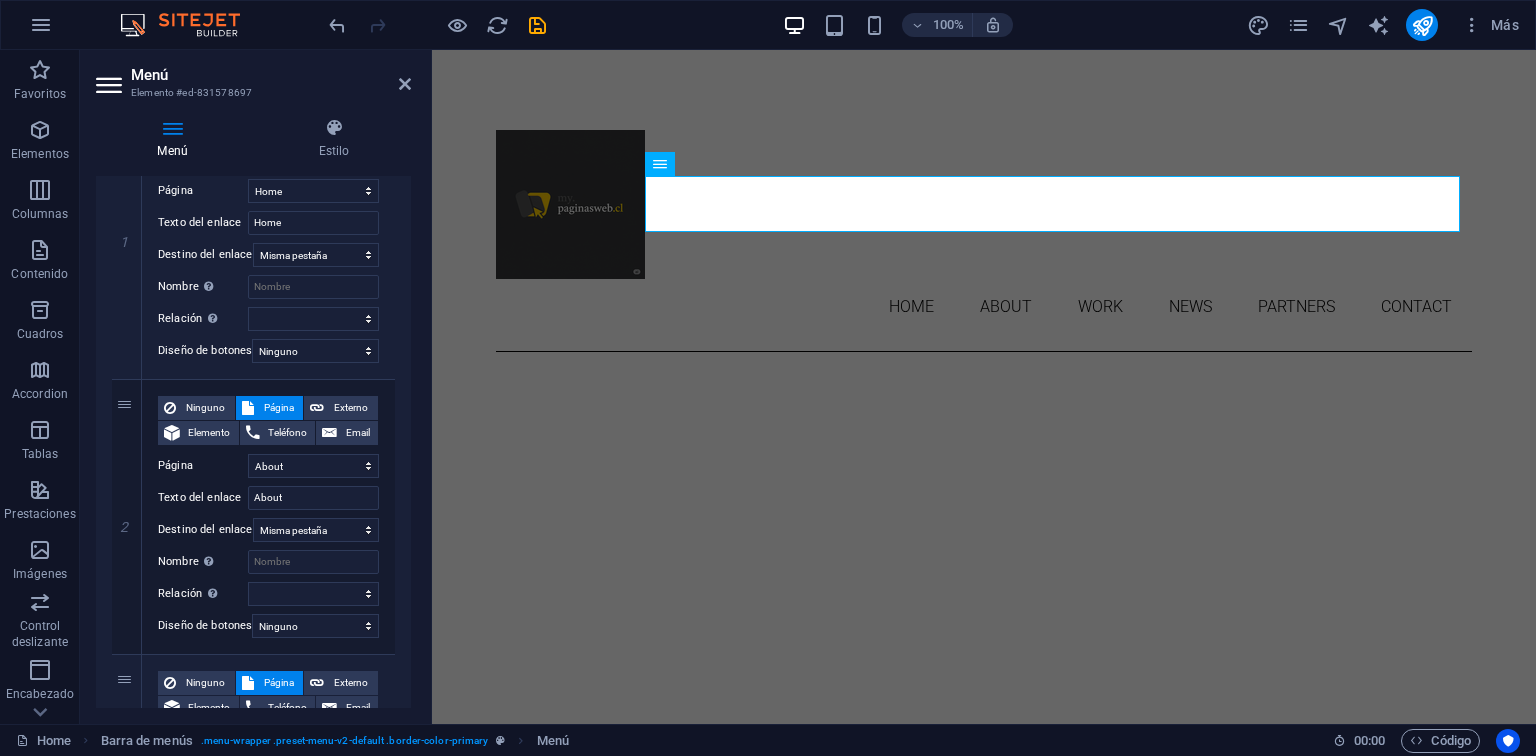 scroll, scrollTop: 340, scrollLeft: 0, axis: vertical 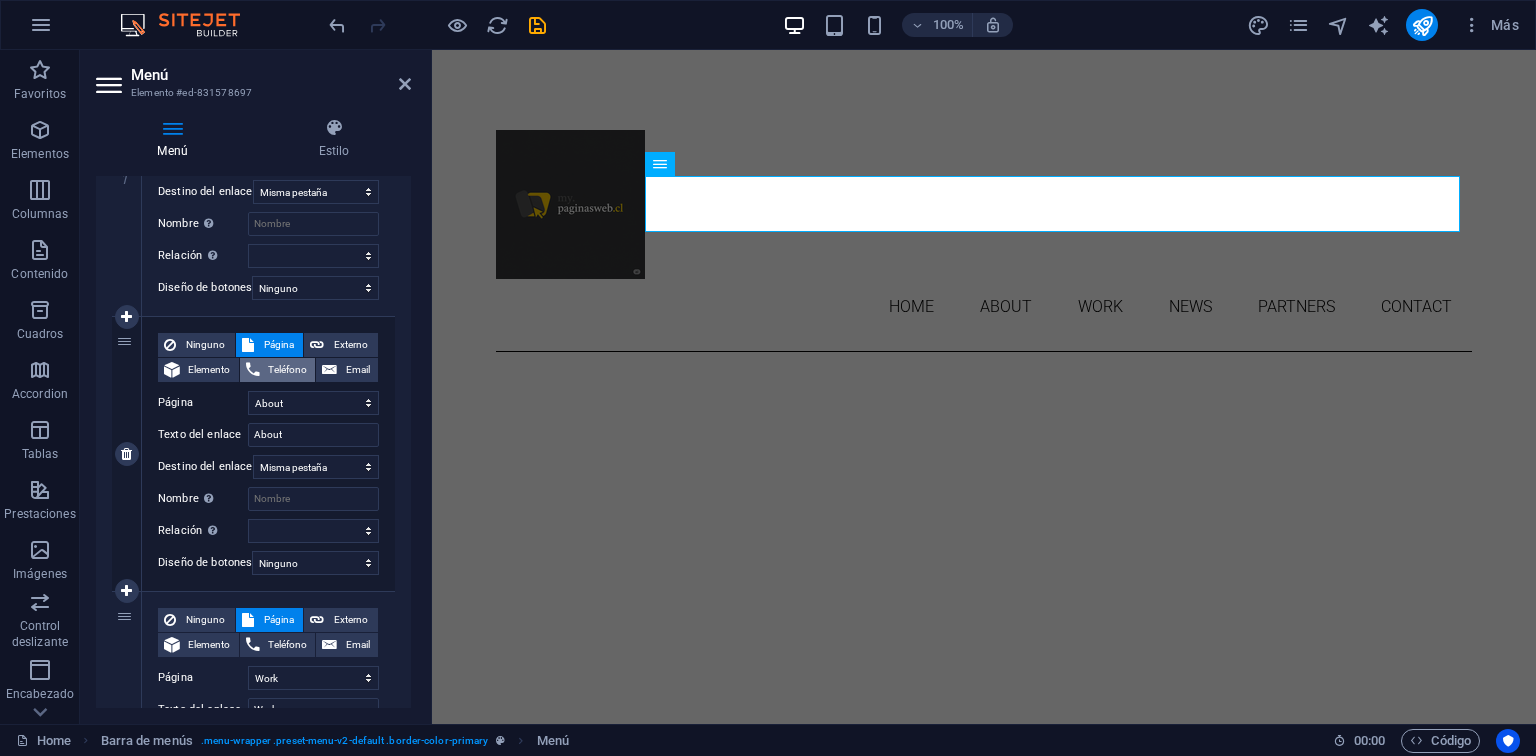 click on "Teléfono" at bounding box center [288, 370] 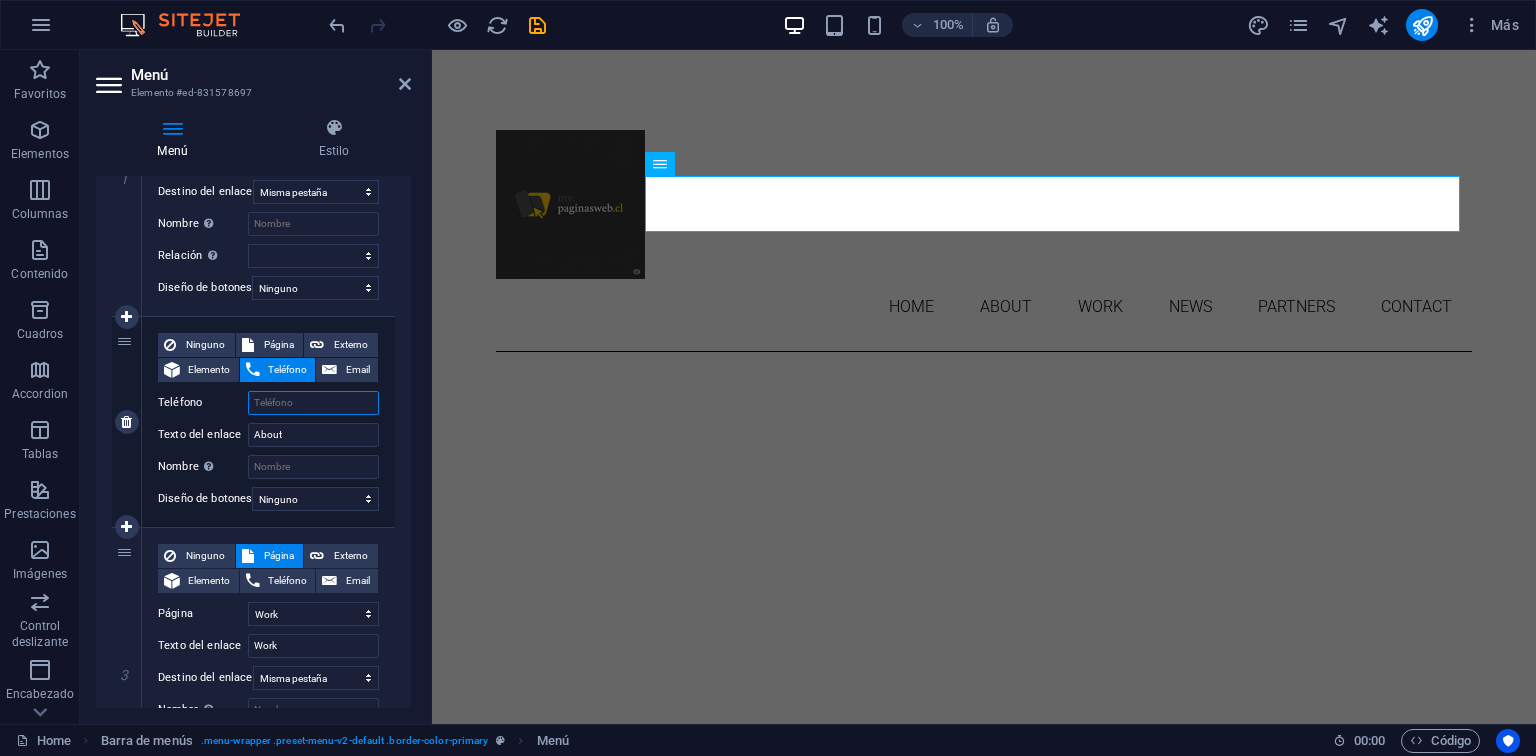 select 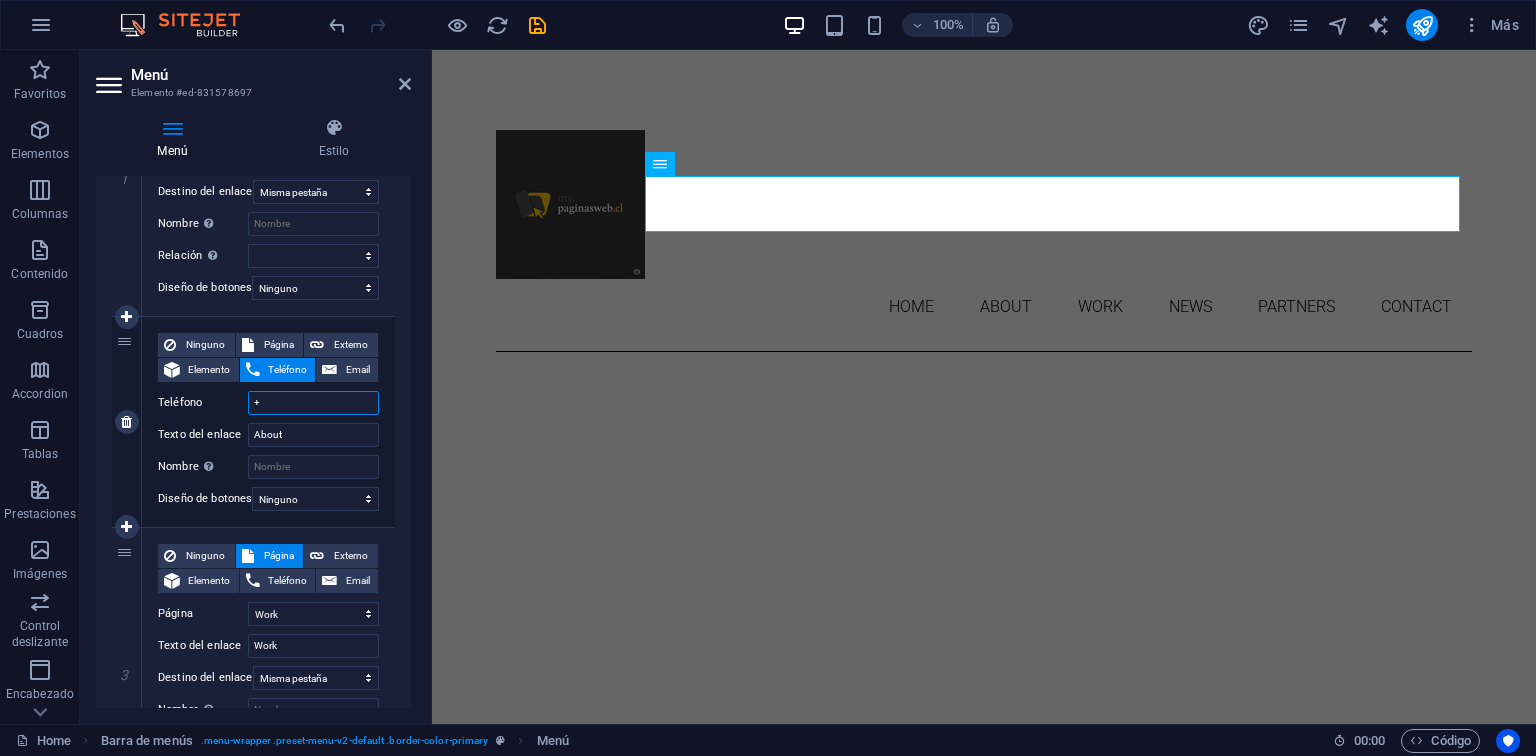 select 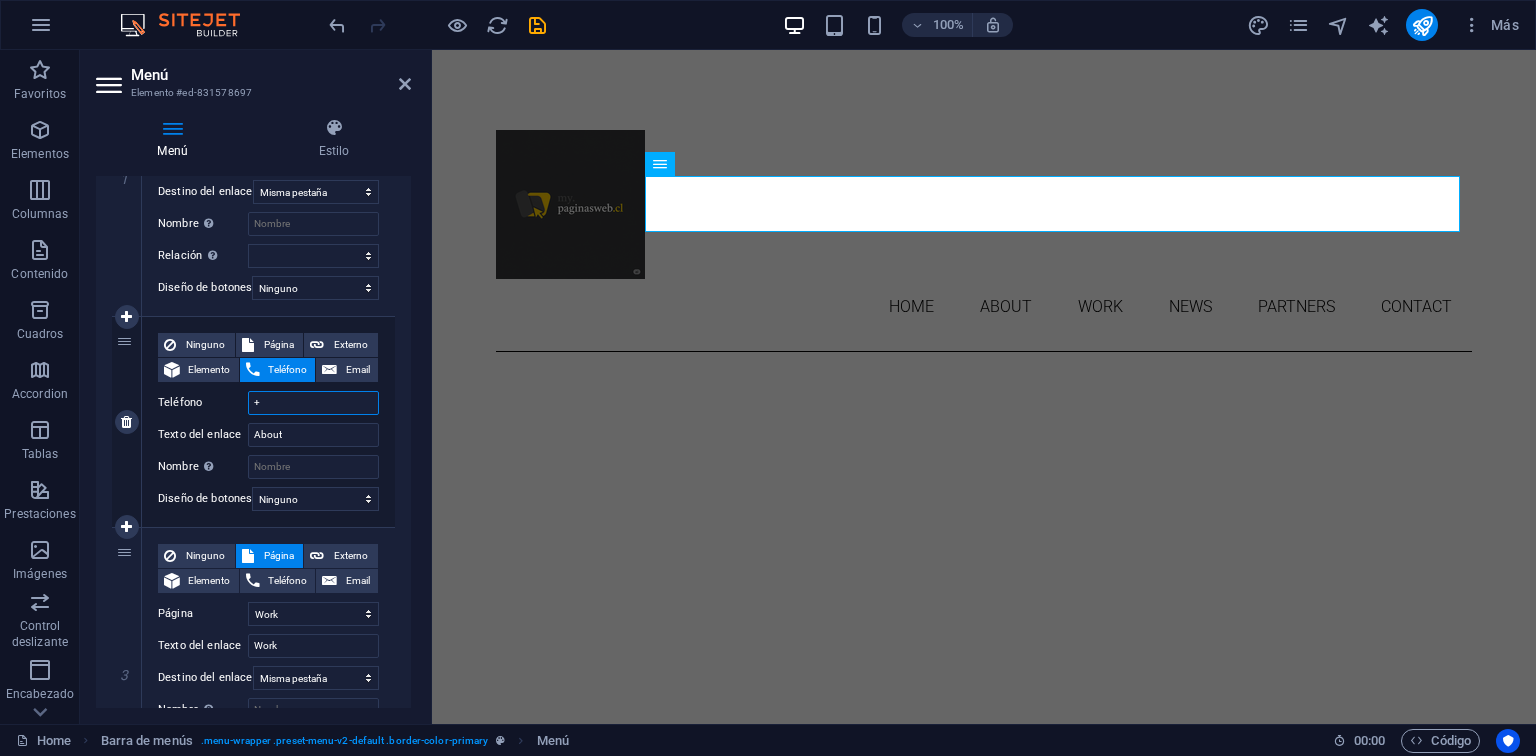 select 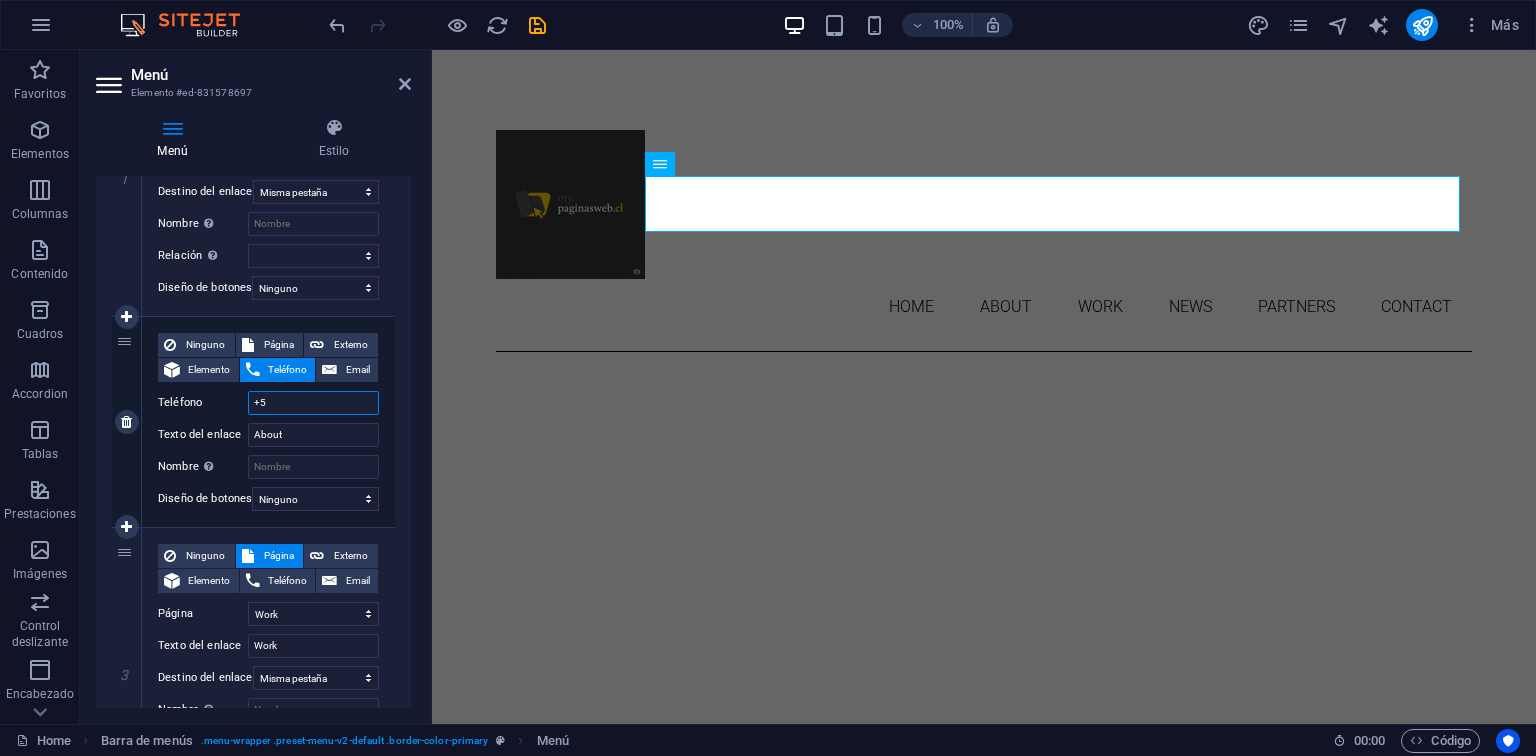 type on "+56" 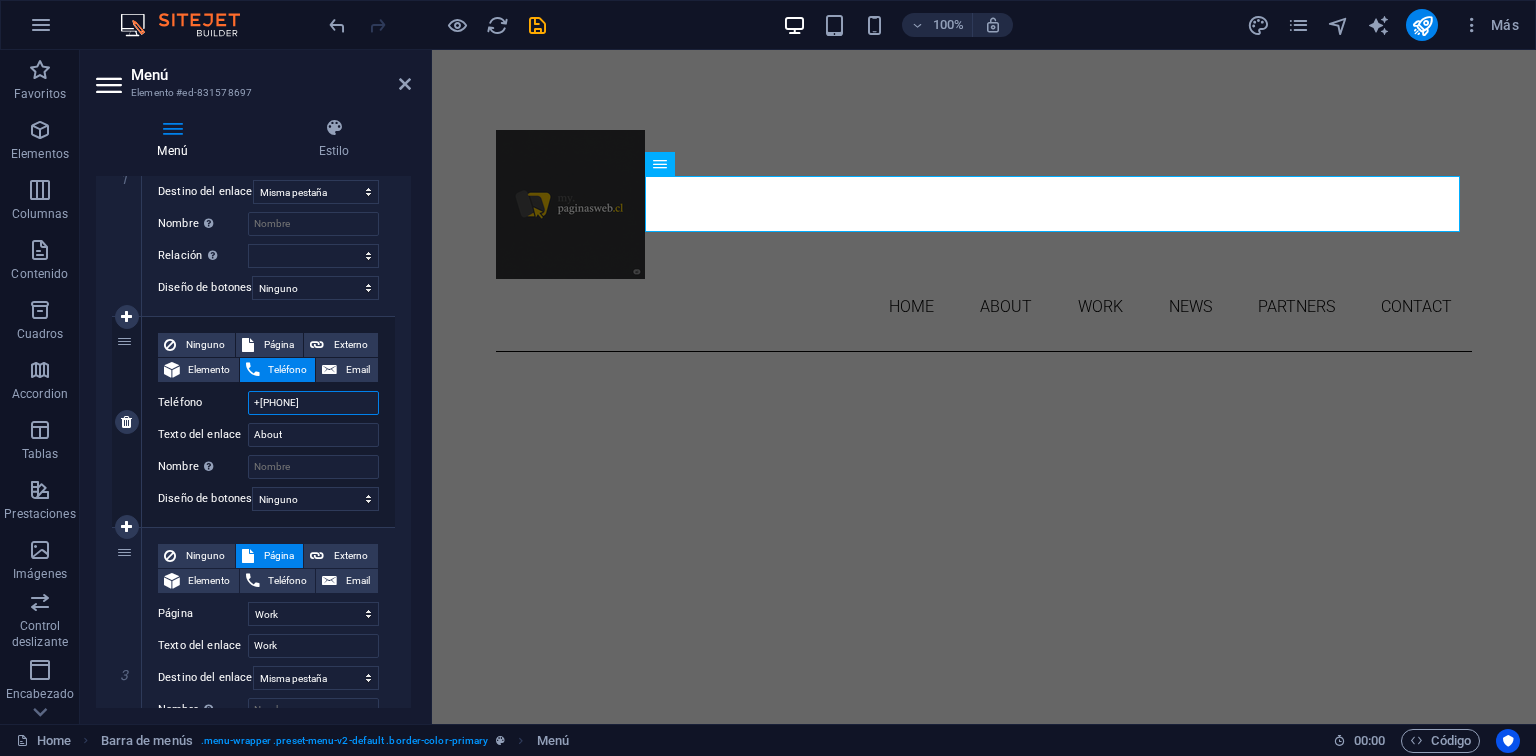 select 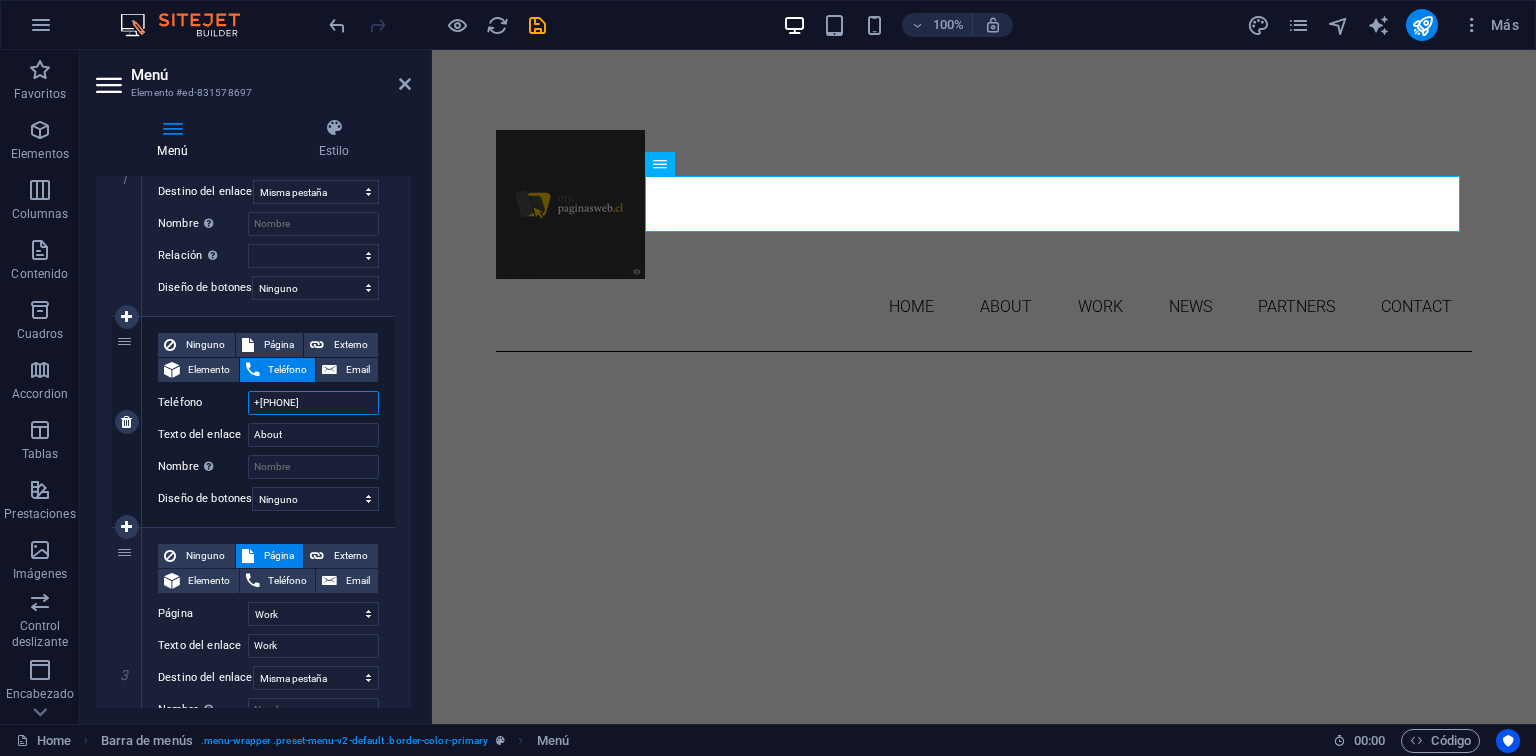 select 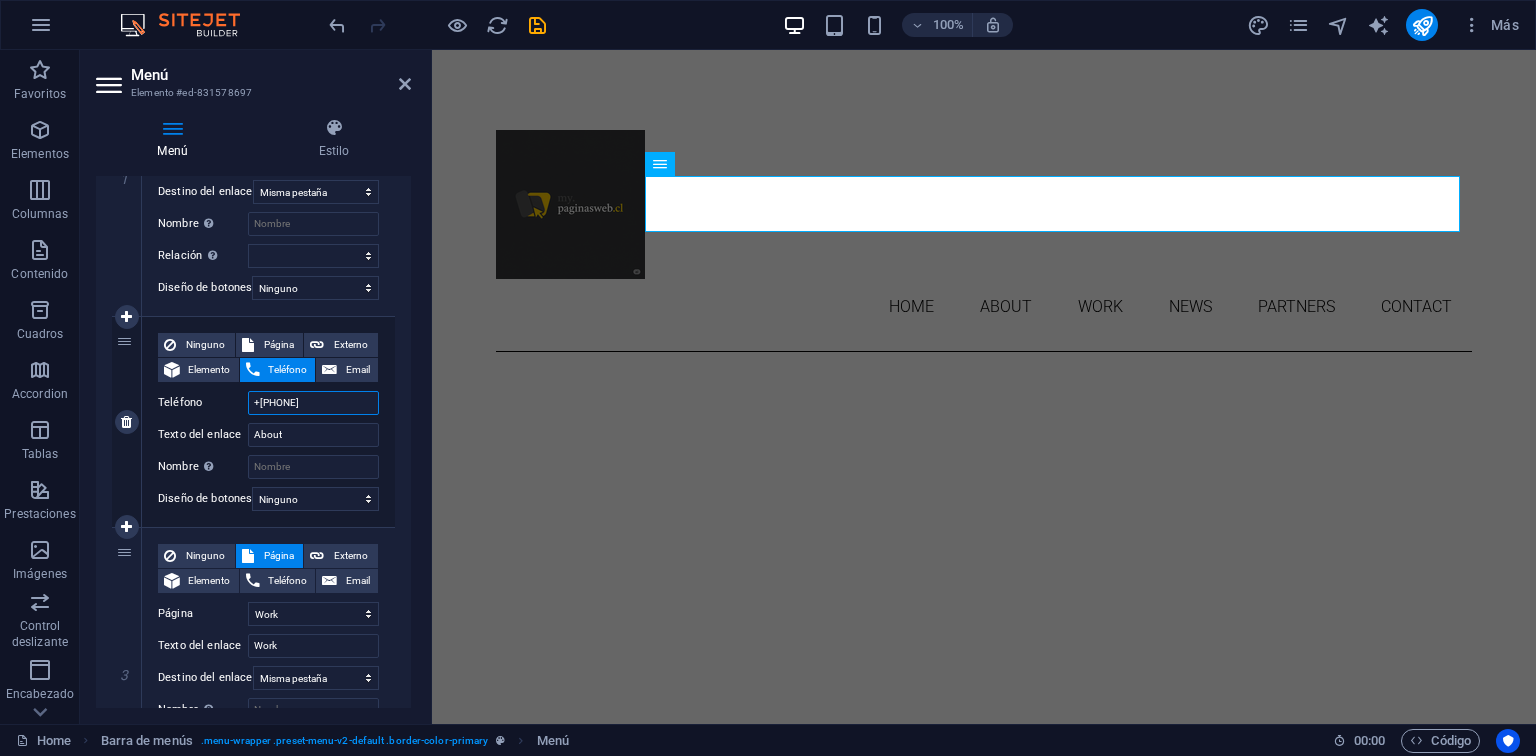 type on "+56952" 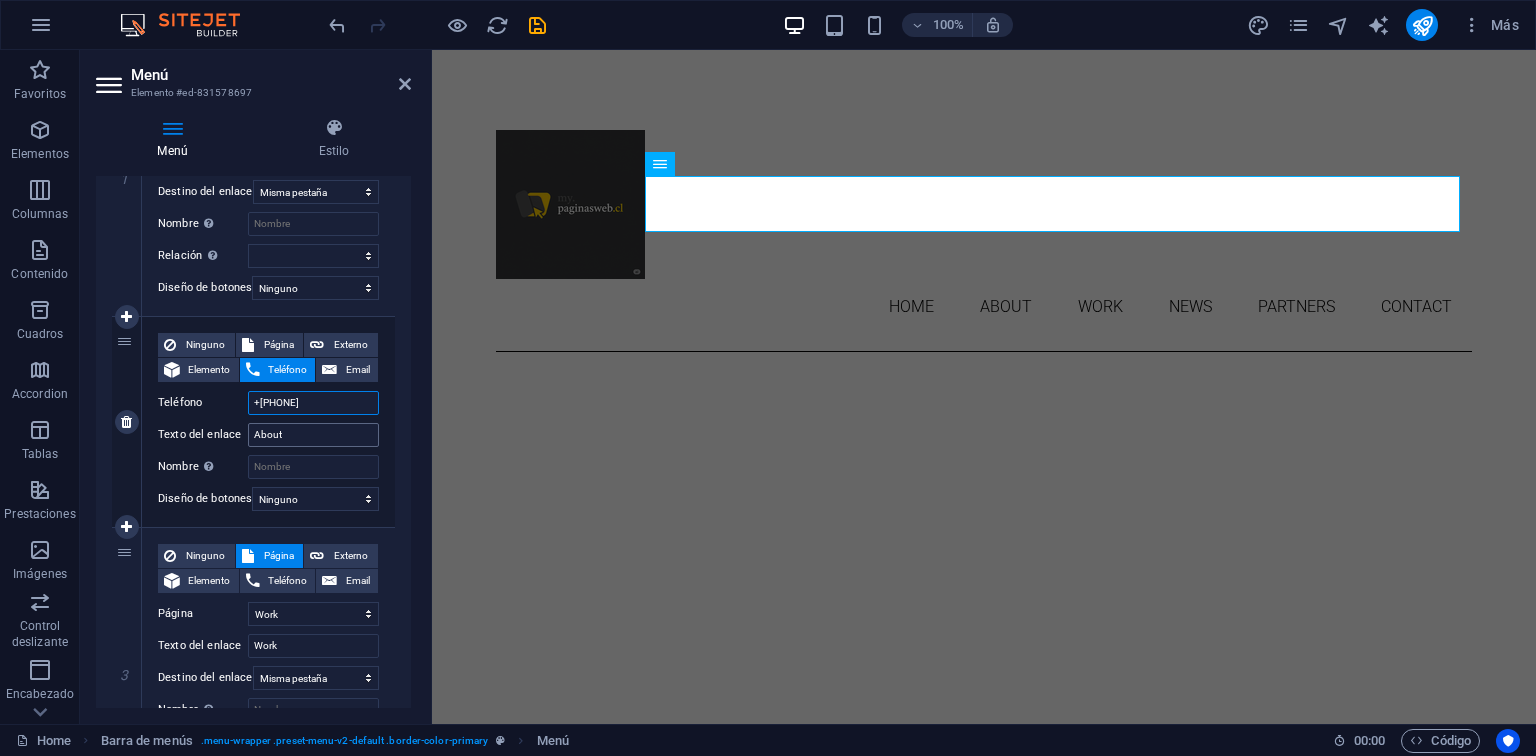 type on "+56952039431" 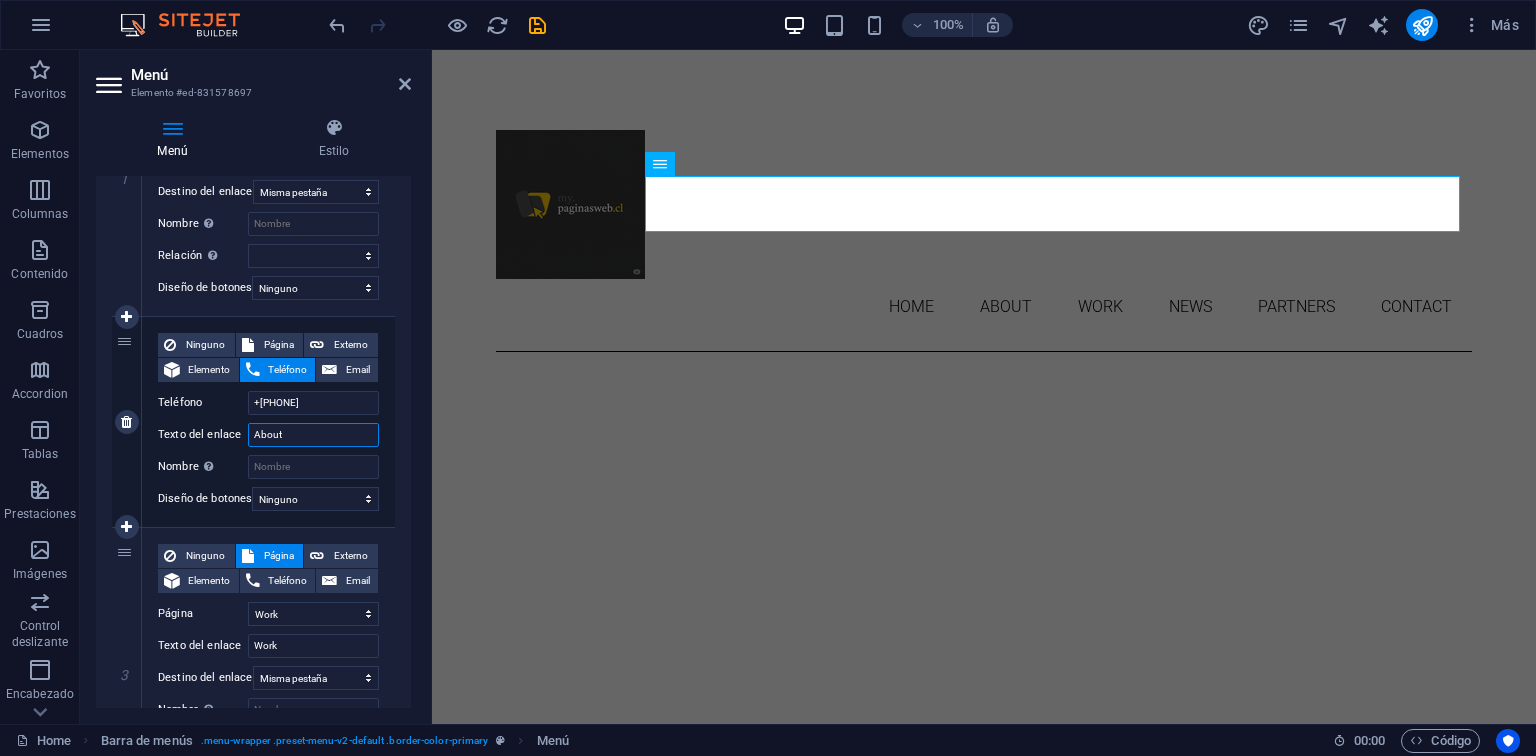 drag, startPoint x: 291, startPoint y: 438, endPoint x: 249, endPoint y: 437, distance: 42.0119 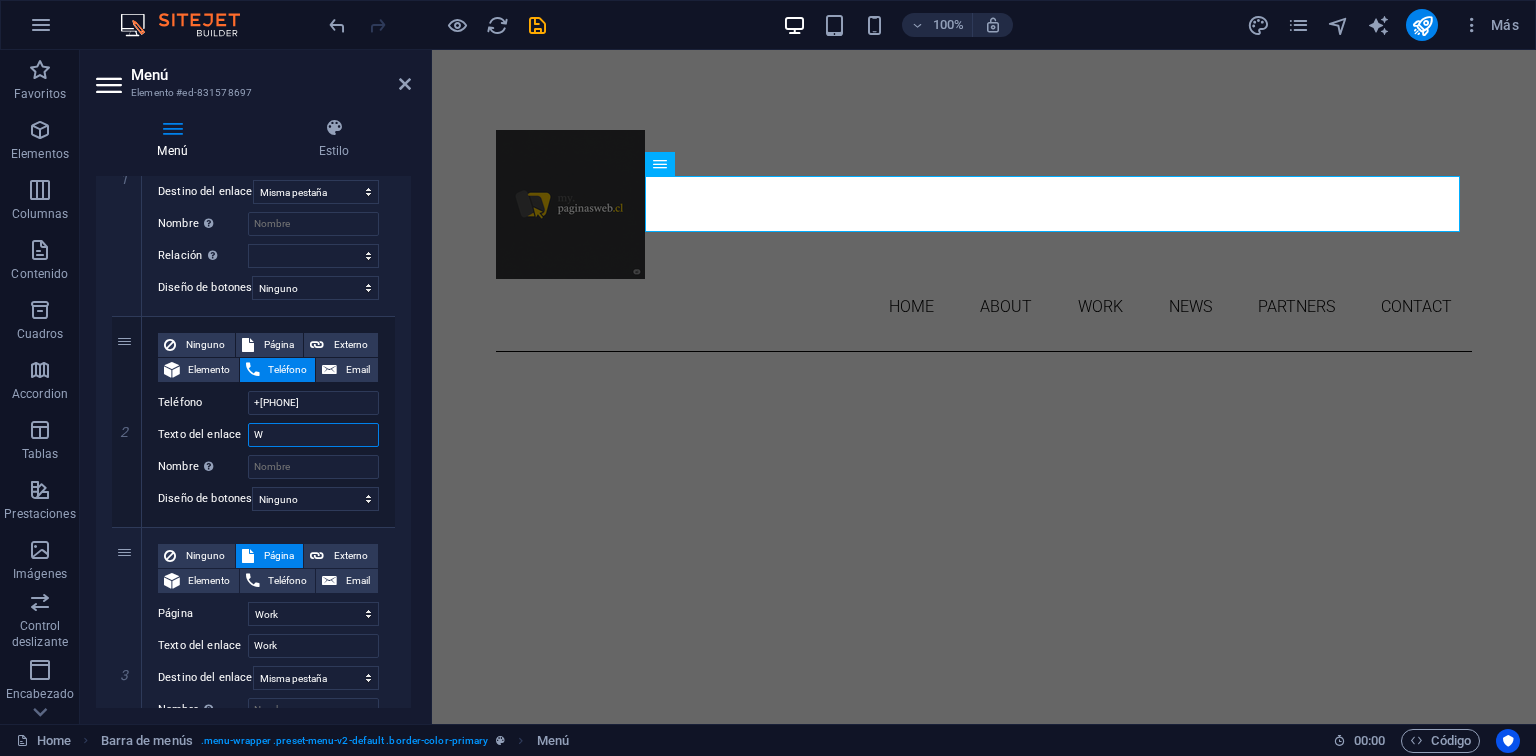 type on "WA" 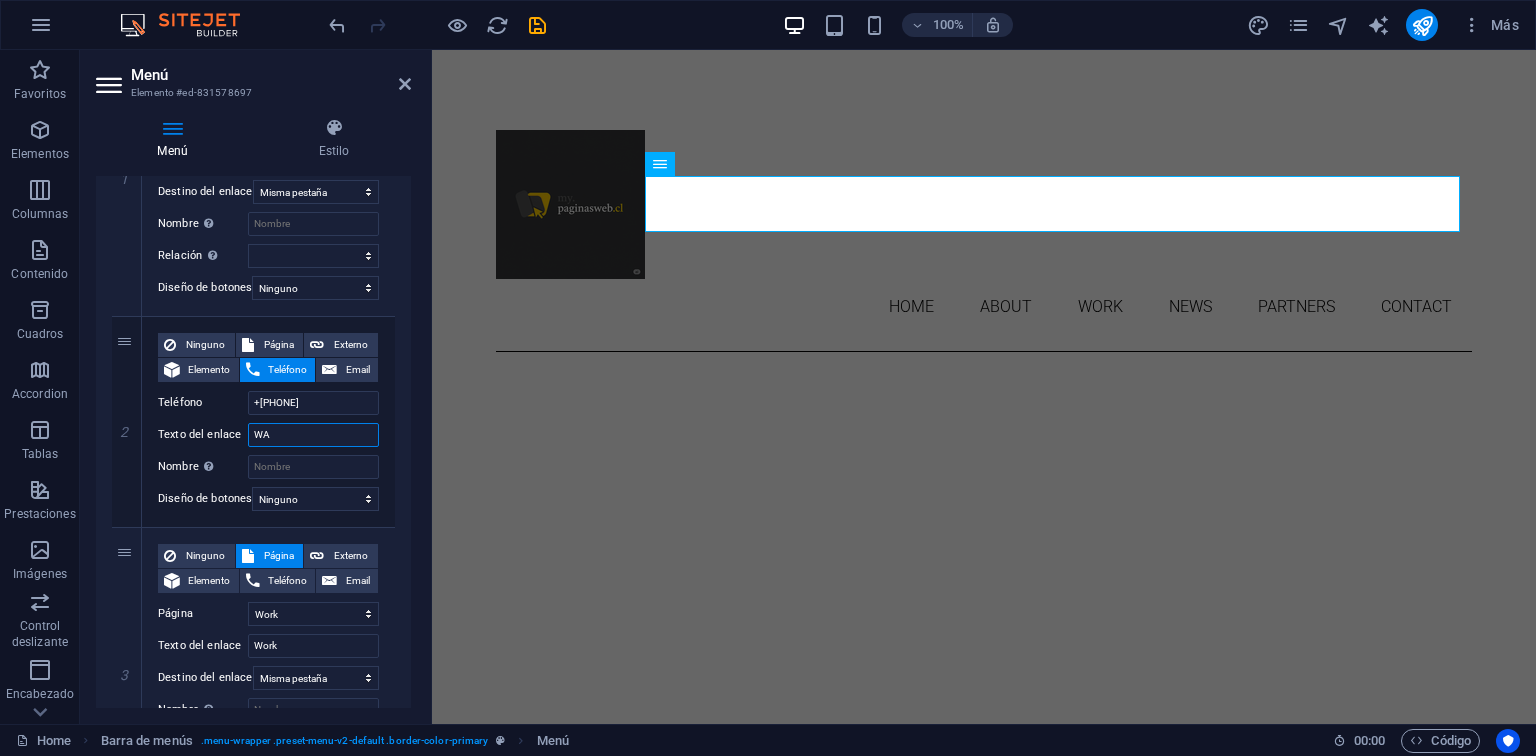select 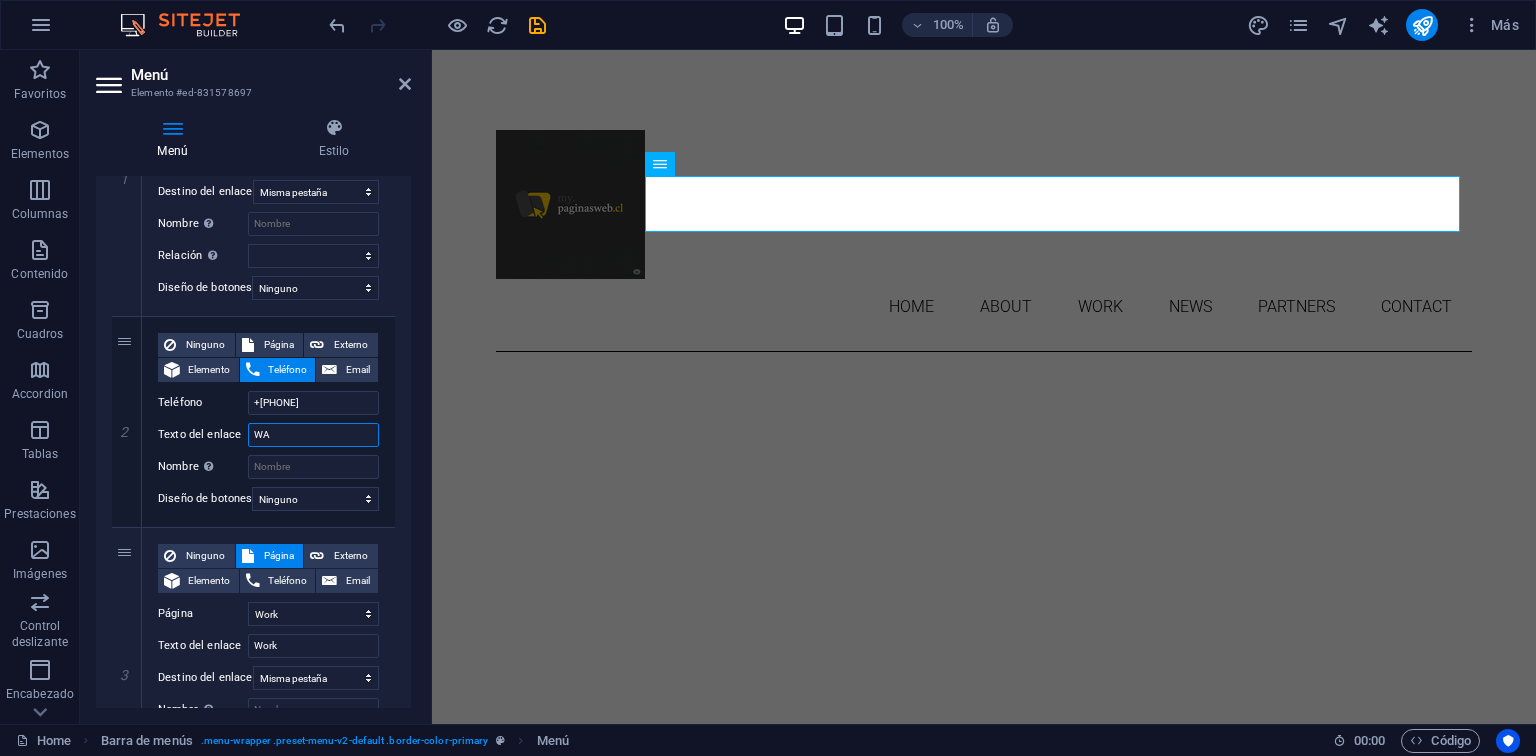 select 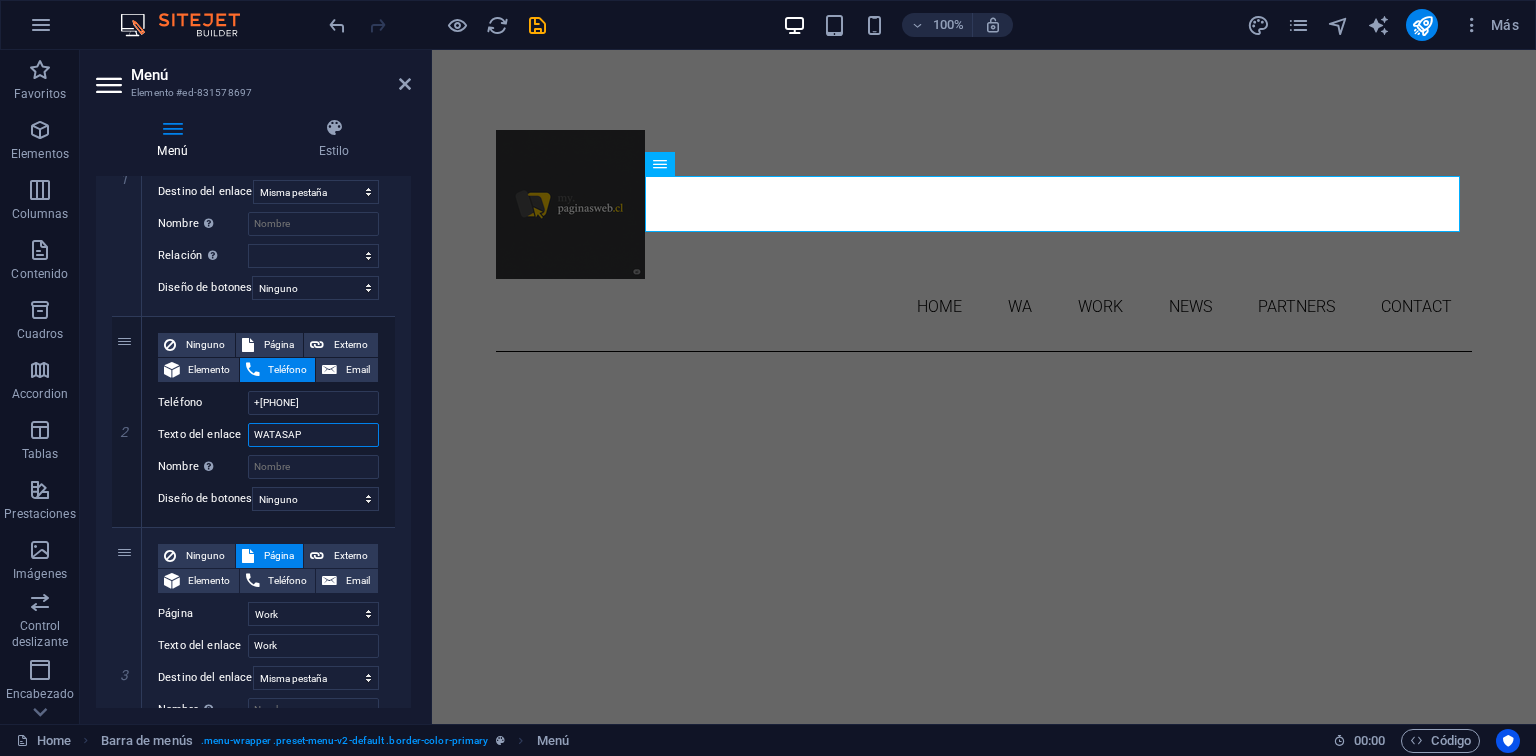 type on "WATASAP" 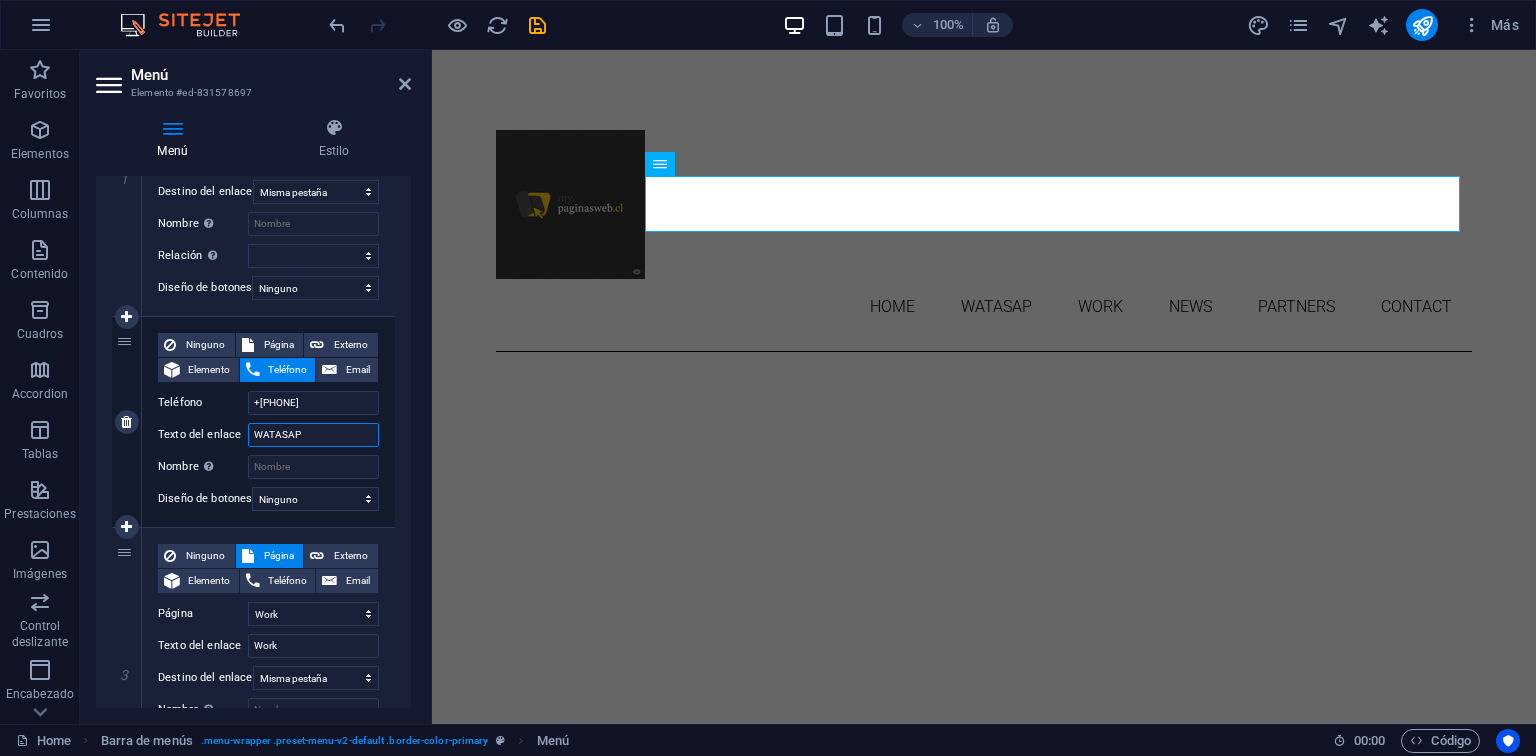 drag, startPoint x: 307, startPoint y: 436, endPoint x: 225, endPoint y: 434, distance: 82.02438 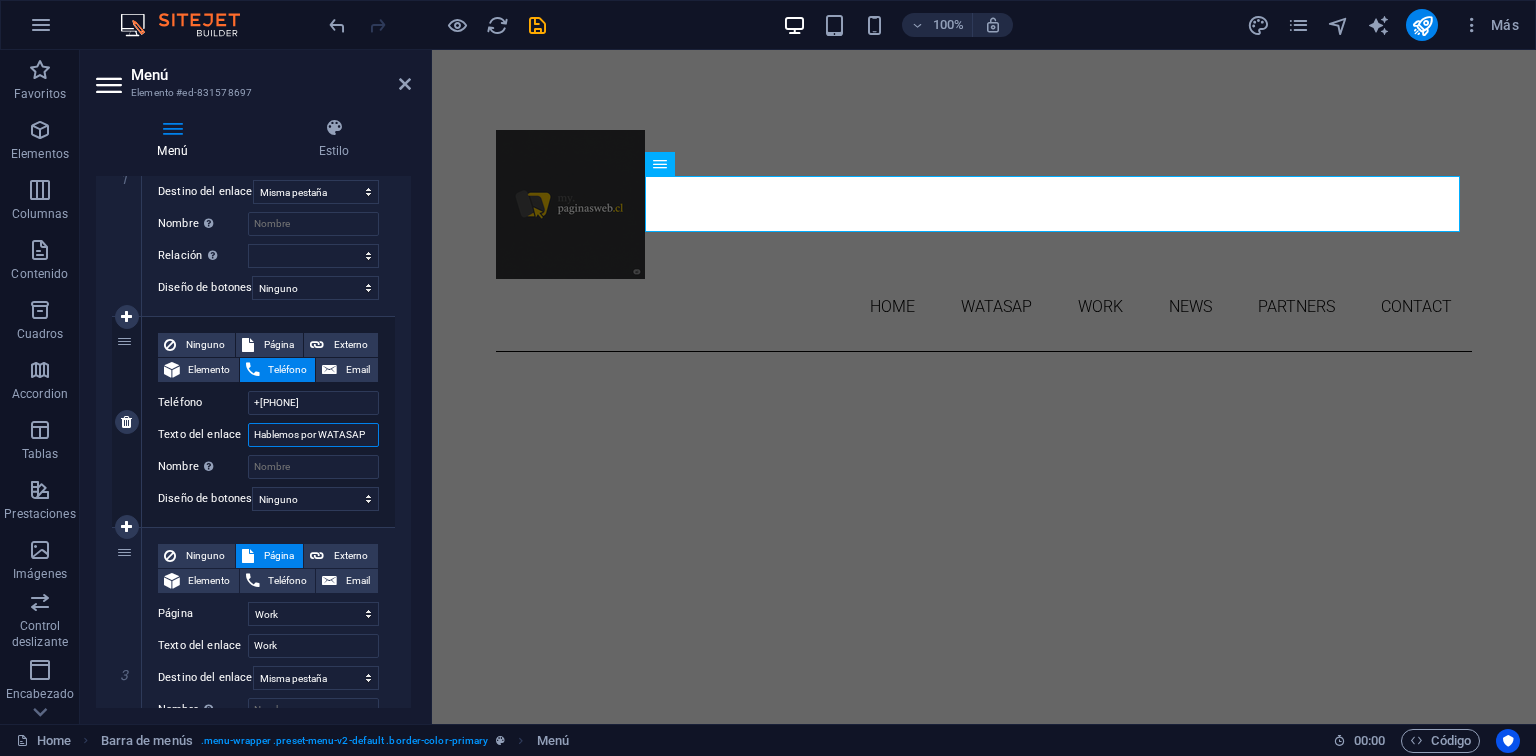 select 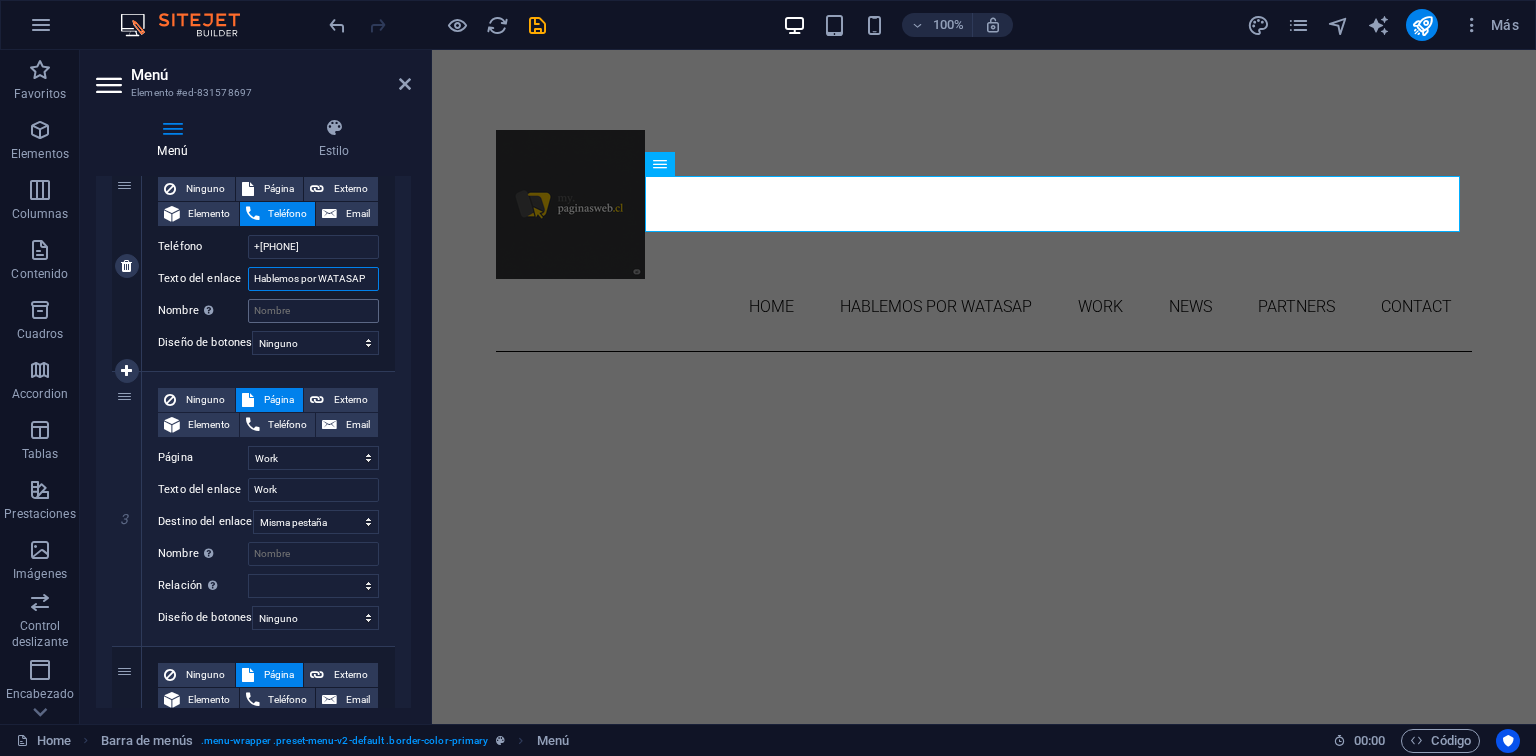 scroll, scrollTop: 497, scrollLeft: 0, axis: vertical 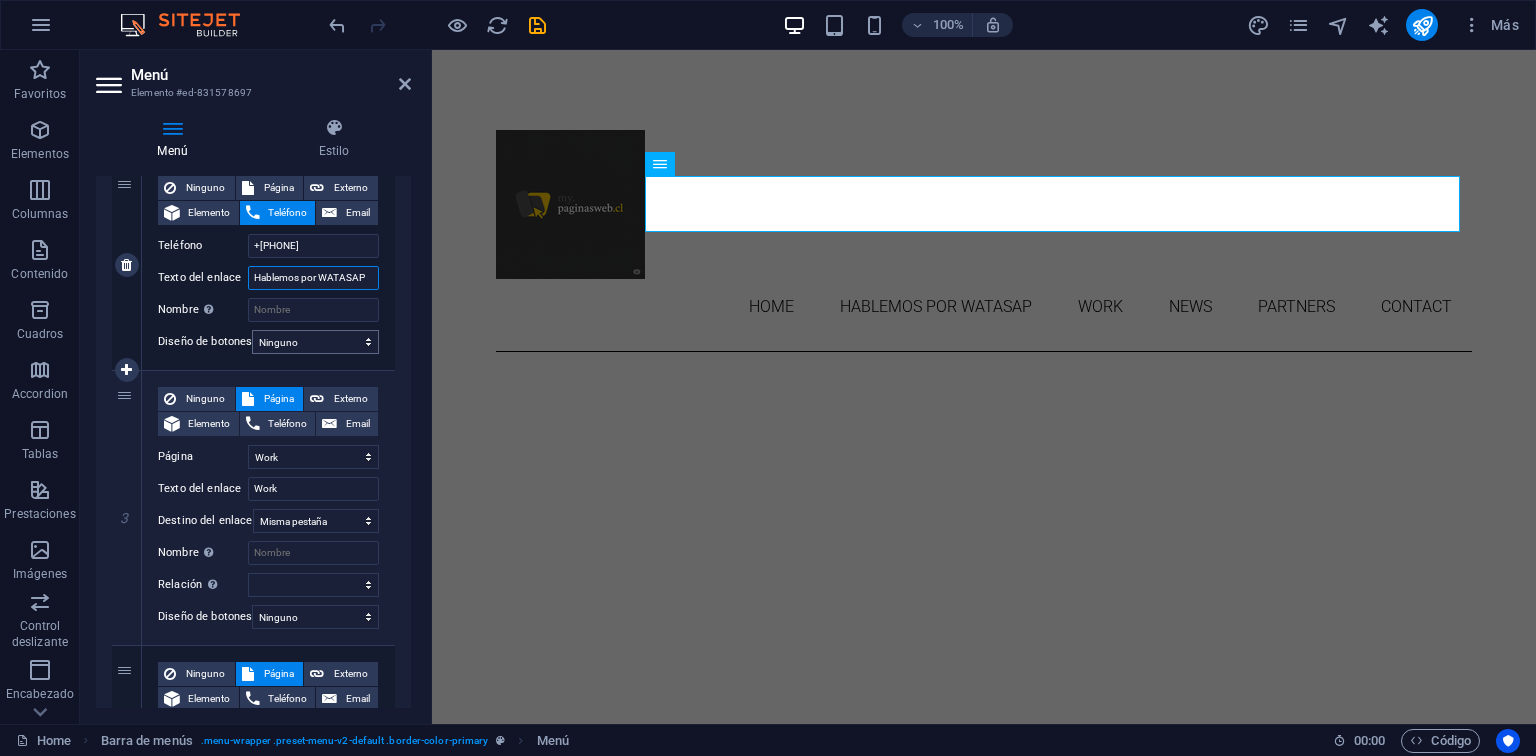 type on "Hablemos por WhatsApp" 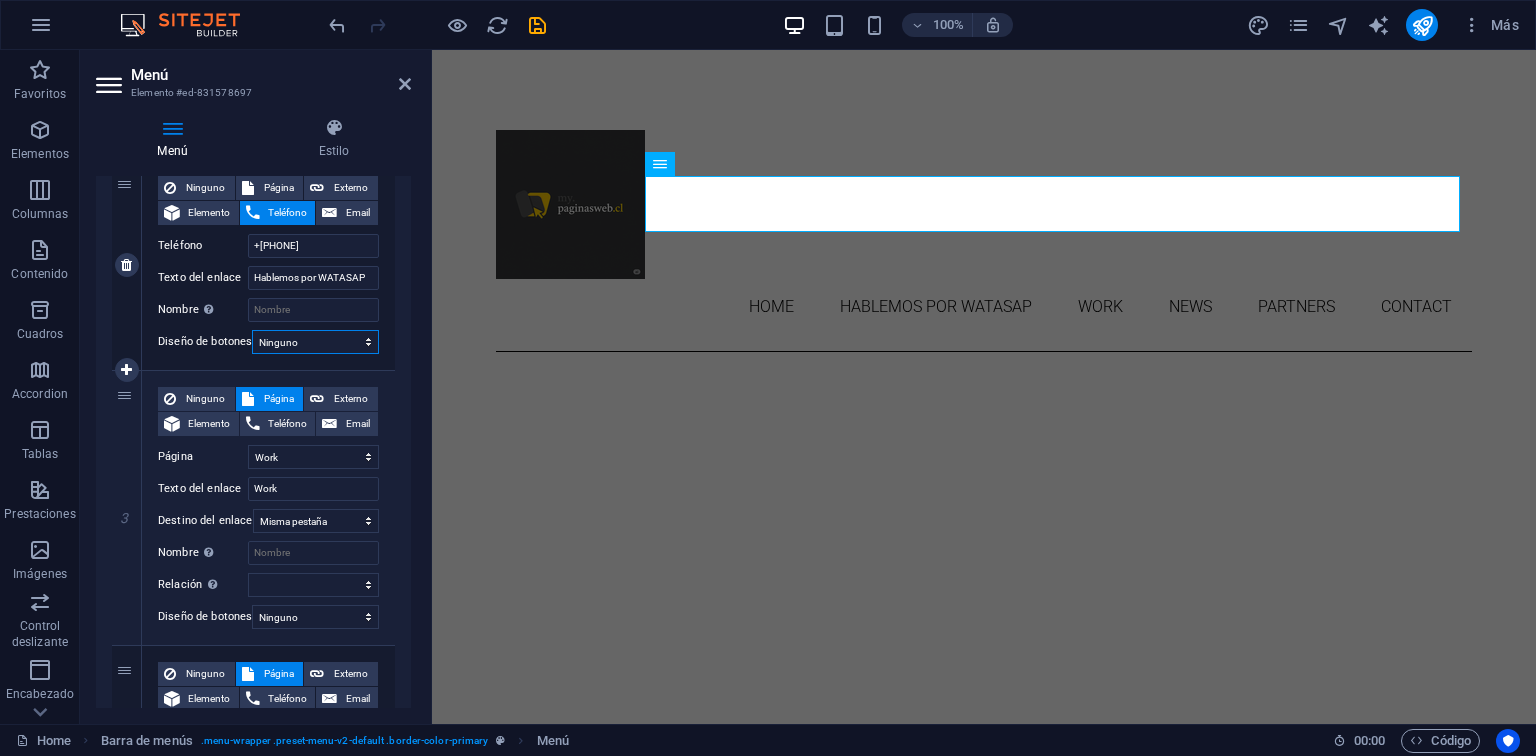 click on "Ninguno Predeterminado Principal Secundario" at bounding box center (315, 342) 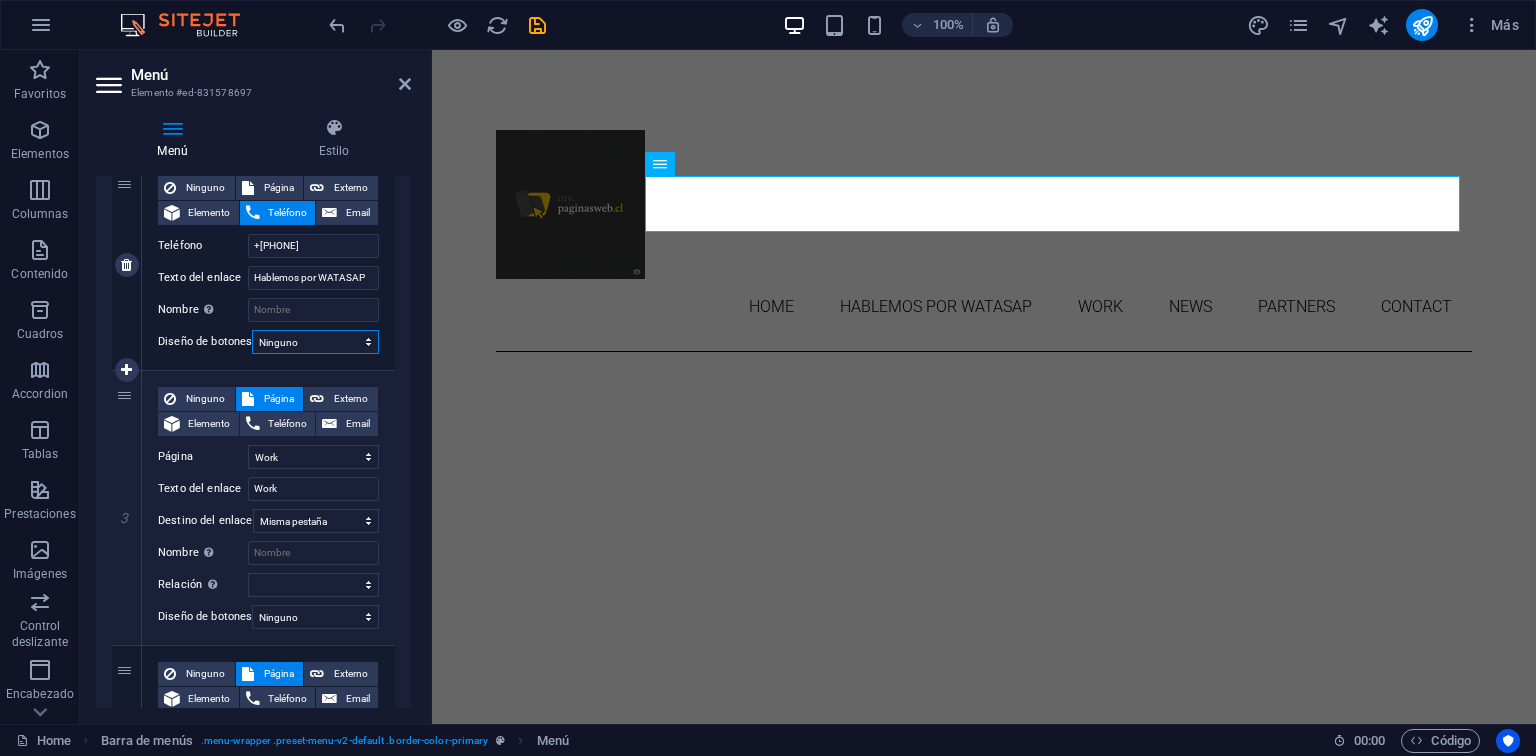 select on "default" 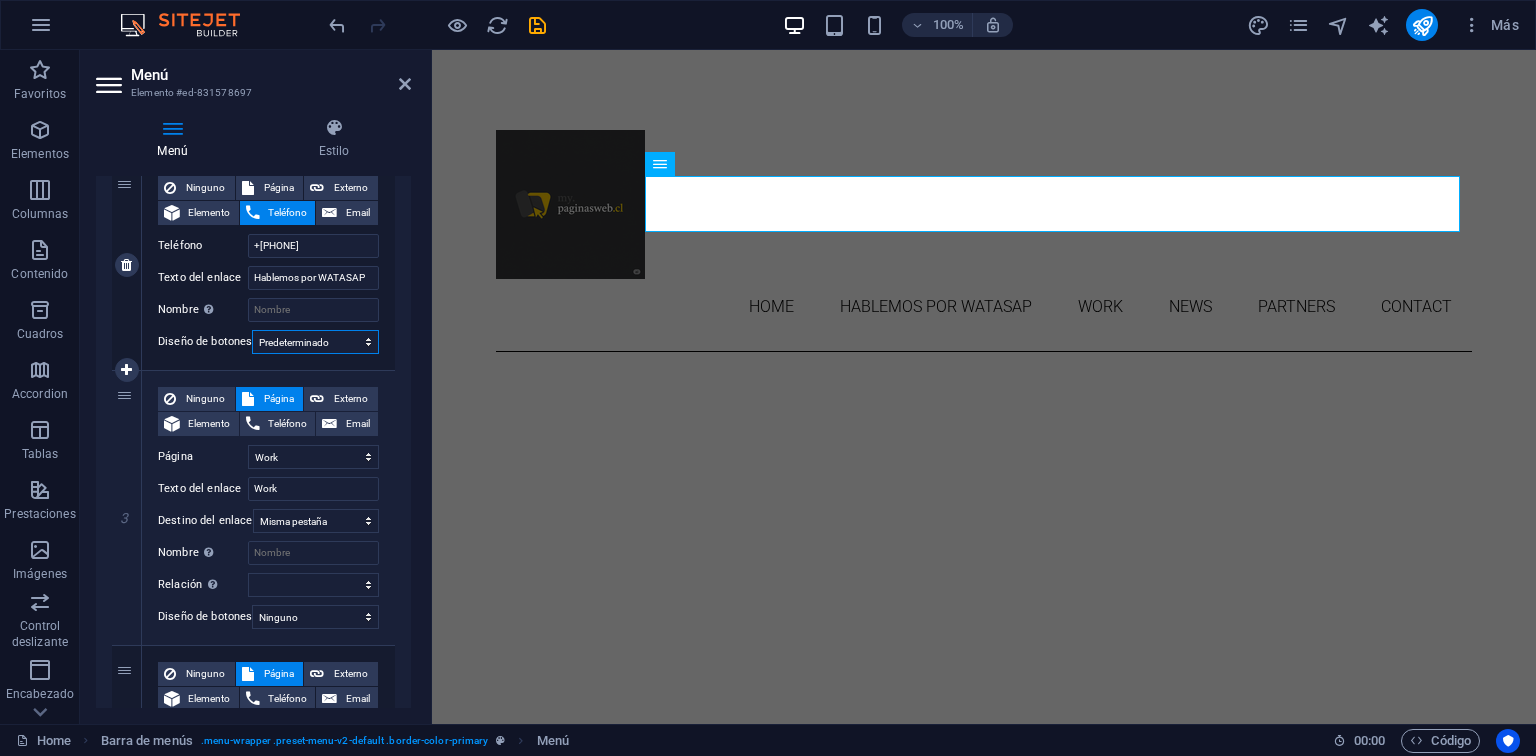 click on "Ninguno Predeterminado Principal Secundario" at bounding box center (315, 342) 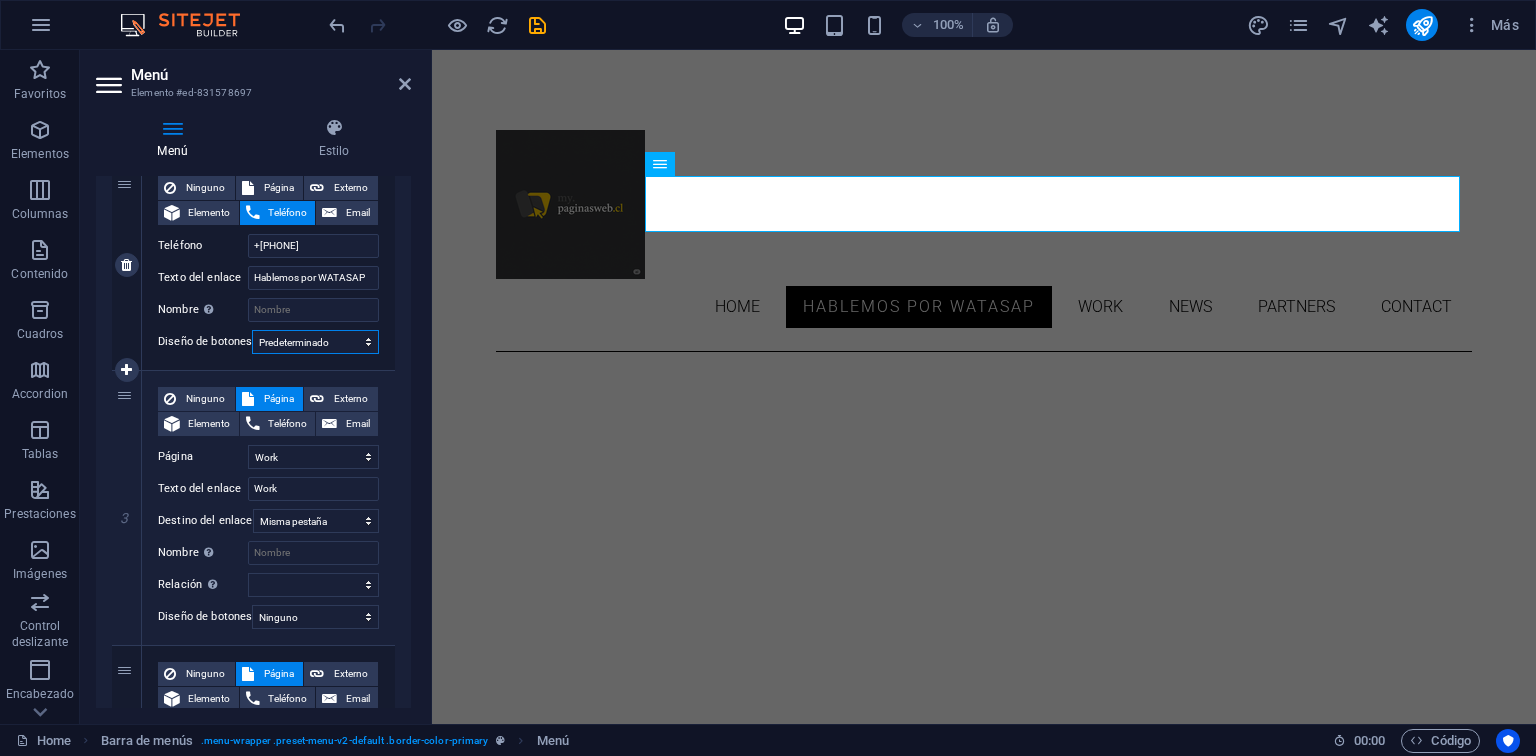 click on "Ninguno Predeterminado Principal Secundario" at bounding box center (315, 342) 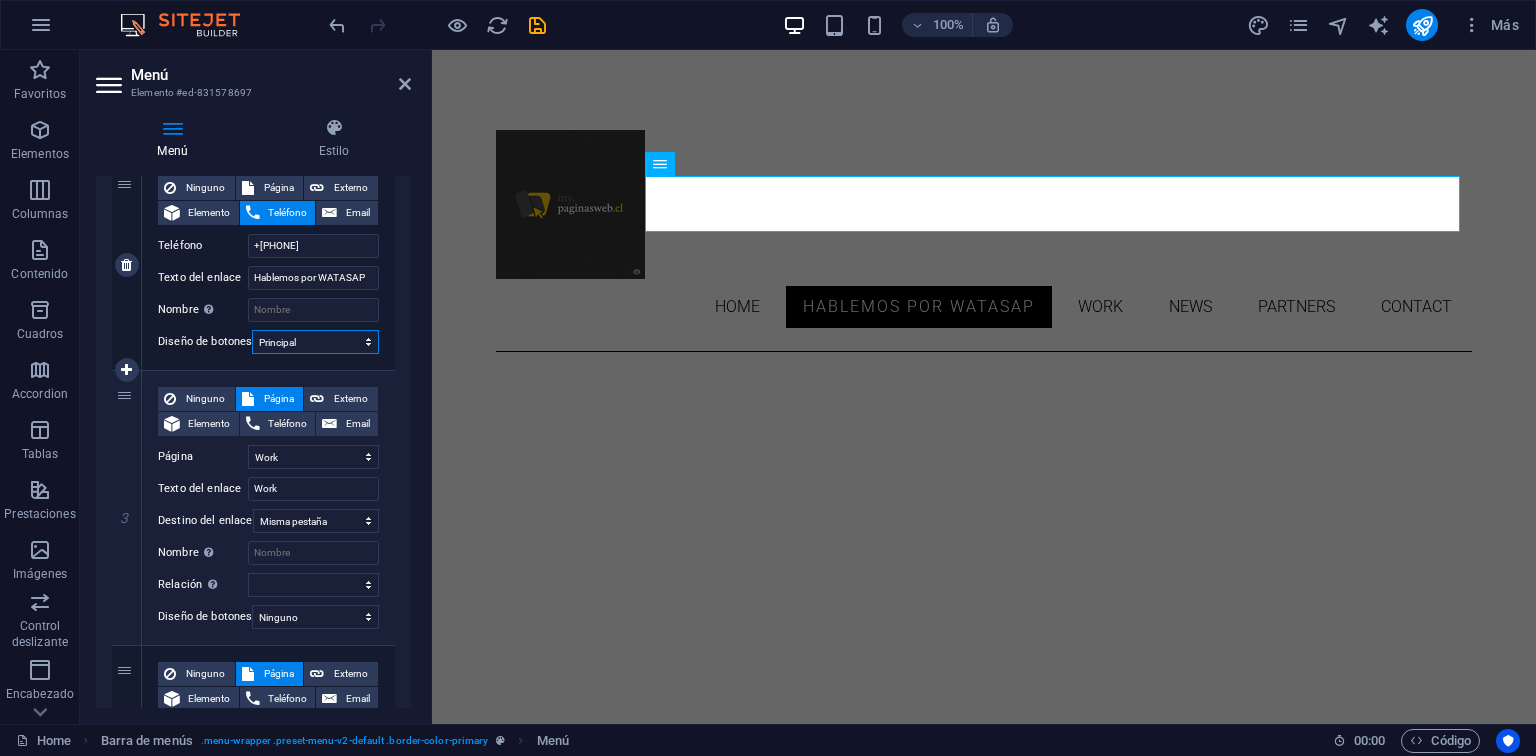 click on "Ninguno Predeterminado Principal Secundario" at bounding box center [315, 342] 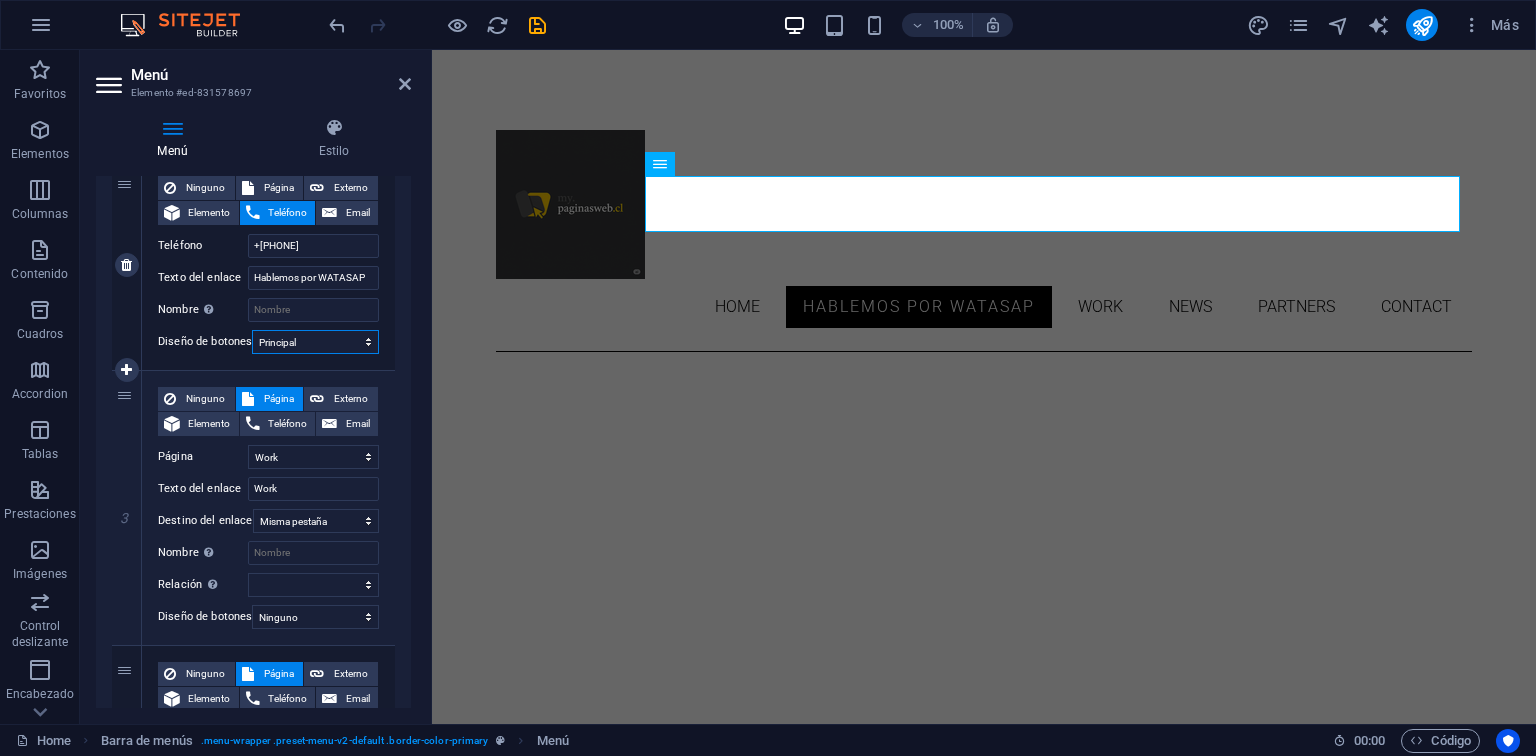click on "Ninguno Predeterminado Principal Secundario" at bounding box center [315, 342] 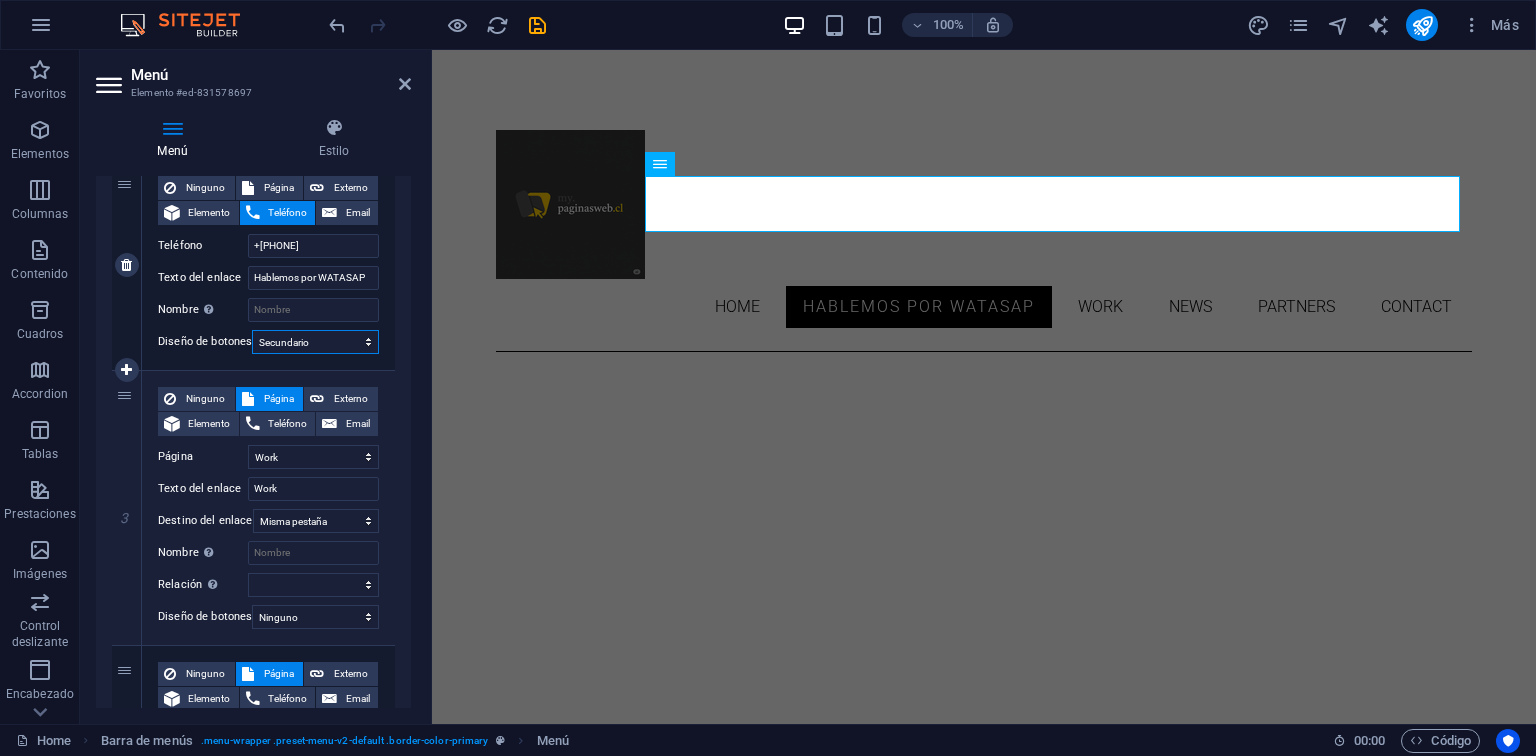 click on "Ninguno Predeterminado Principal Secundario" at bounding box center (315, 342) 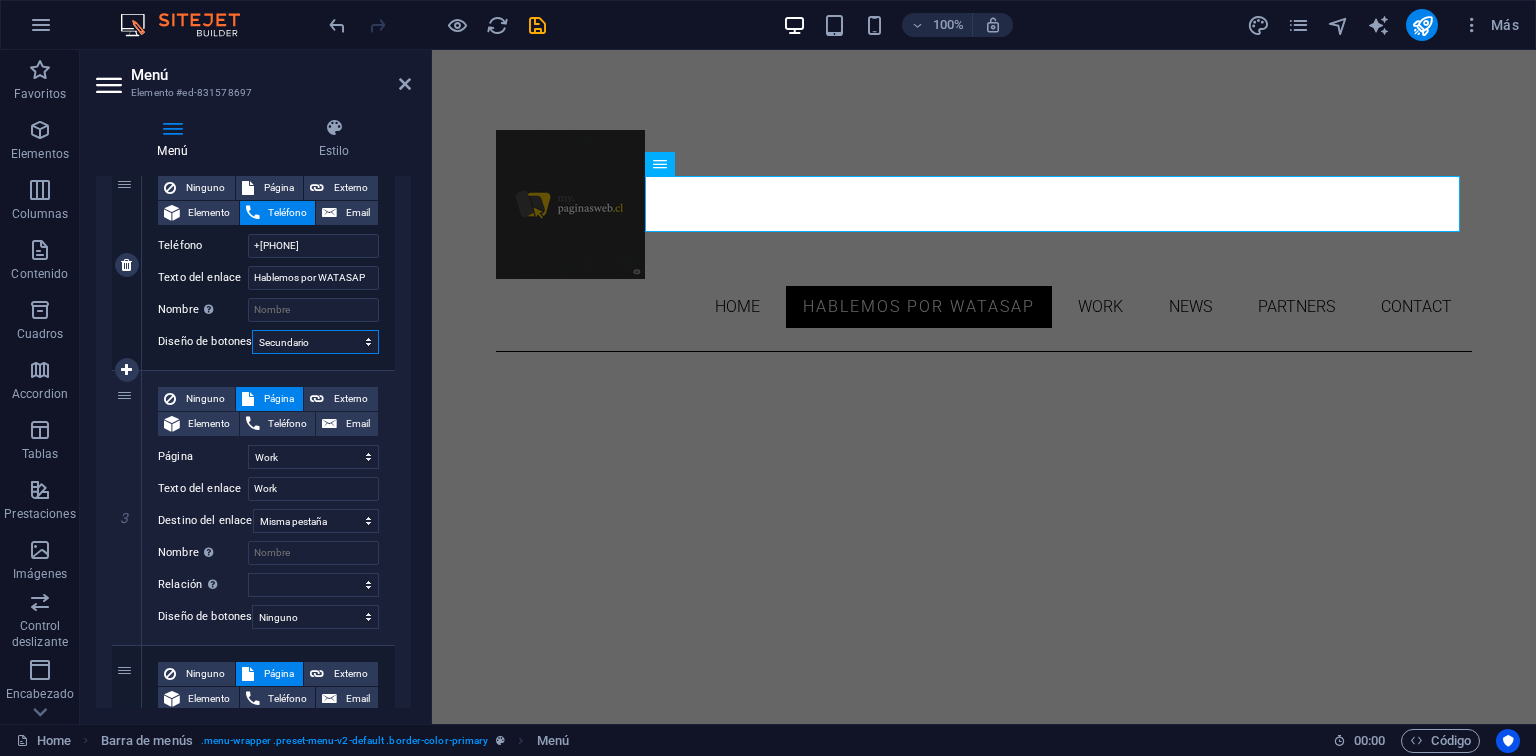 click on "Ninguno Predeterminado Principal Secundario" at bounding box center (315, 342) 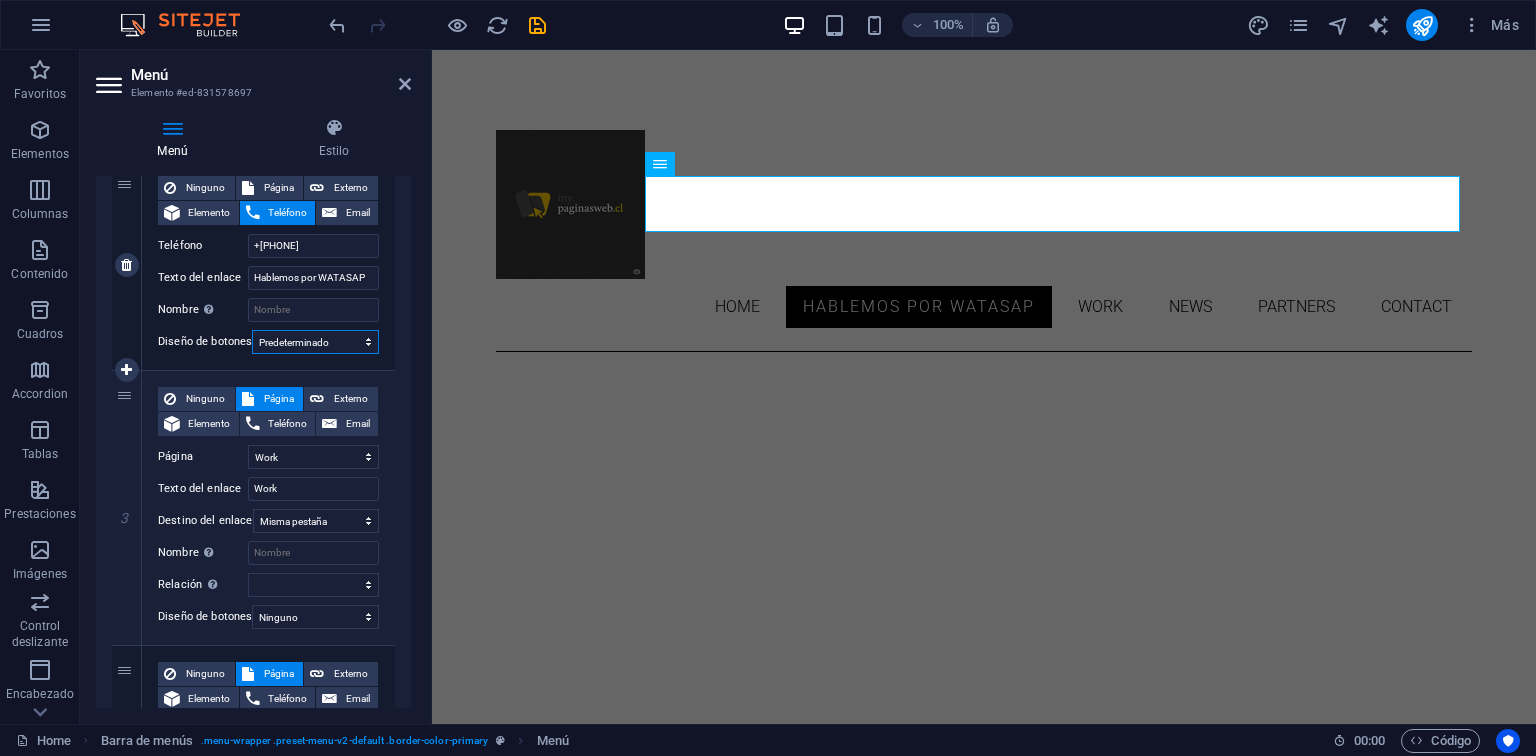 click on "Ninguno Predeterminado Principal Secundario" at bounding box center (315, 342) 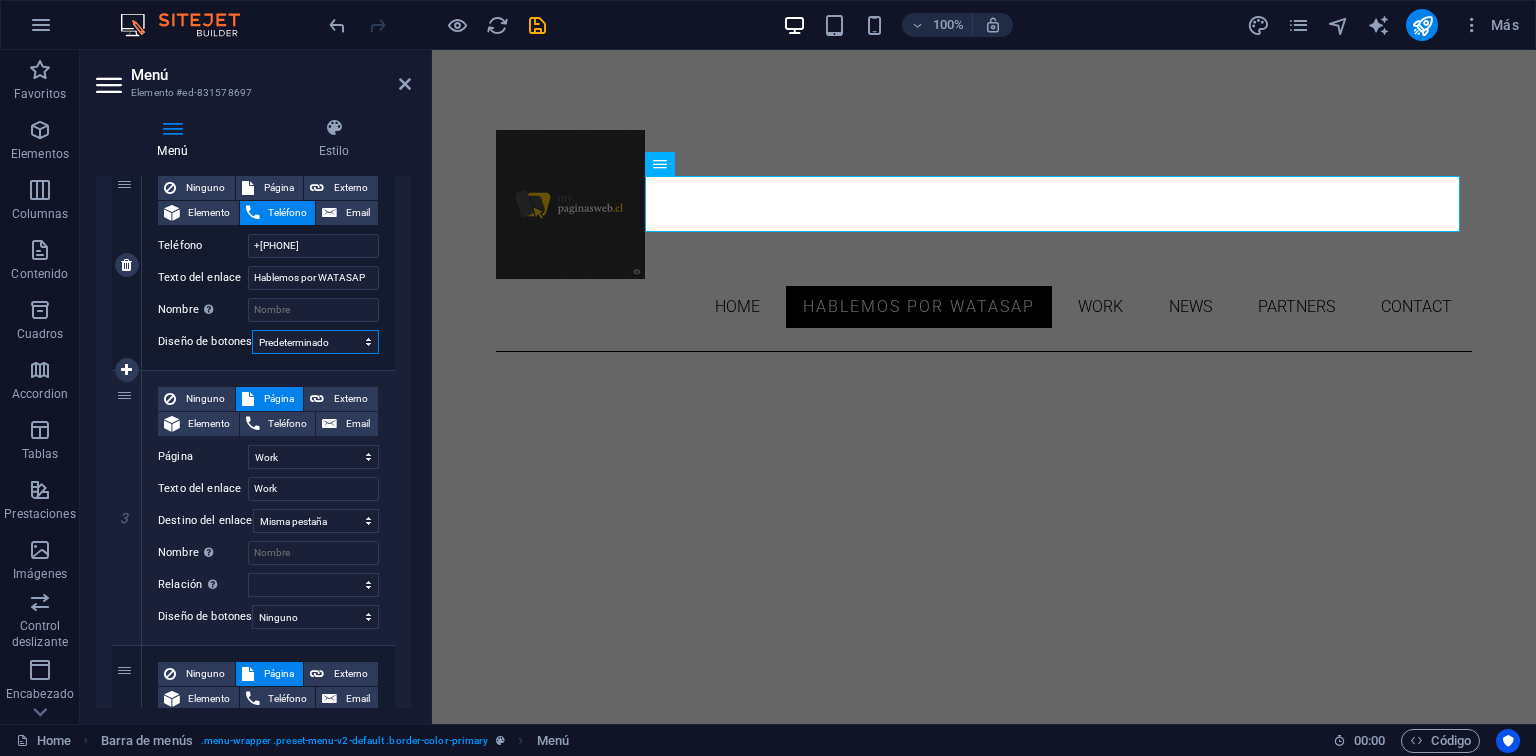 click on "Ninguno Predeterminado Principal Secundario" at bounding box center (315, 342) 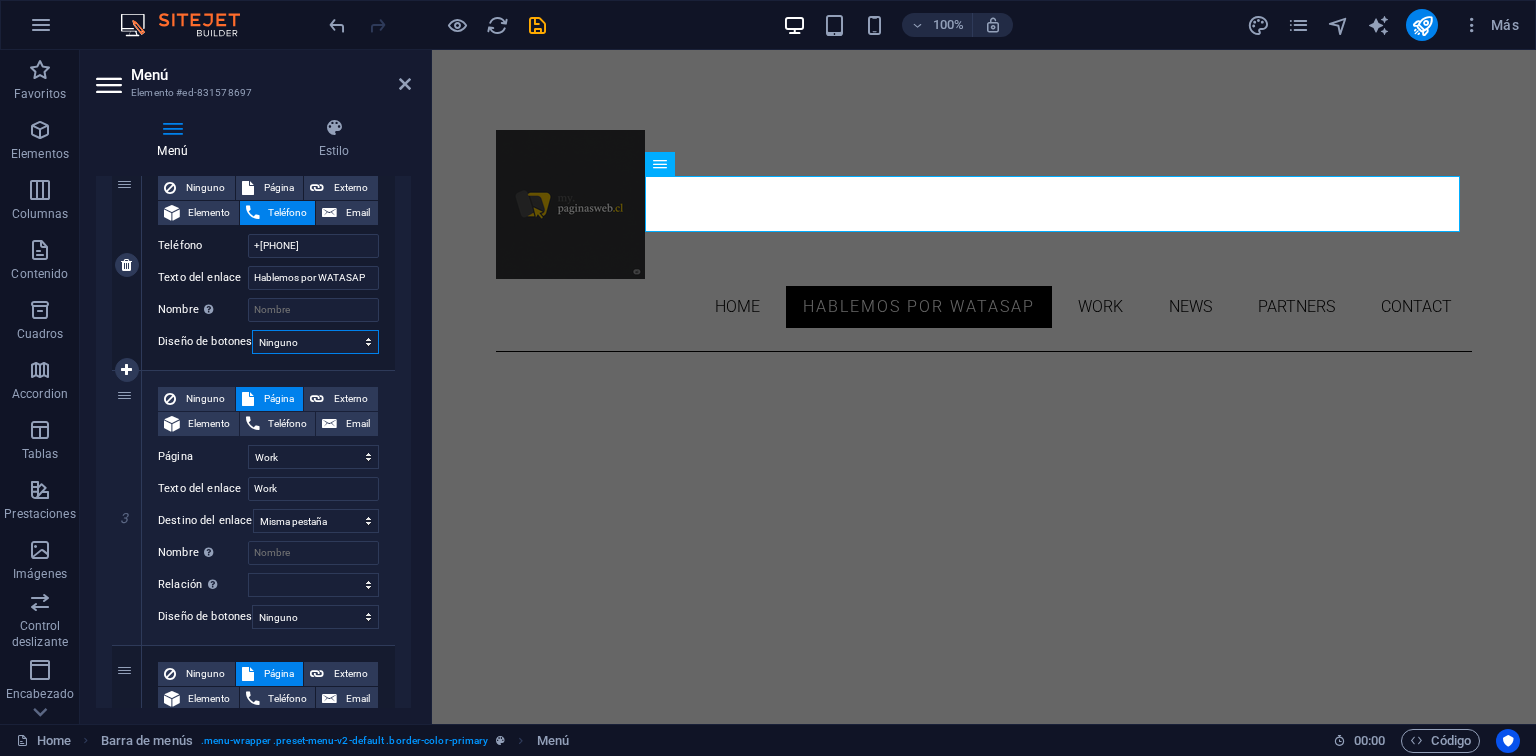 click on "Ninguno Predeterminado Principal Secundario" at bounding box center [315, 342] 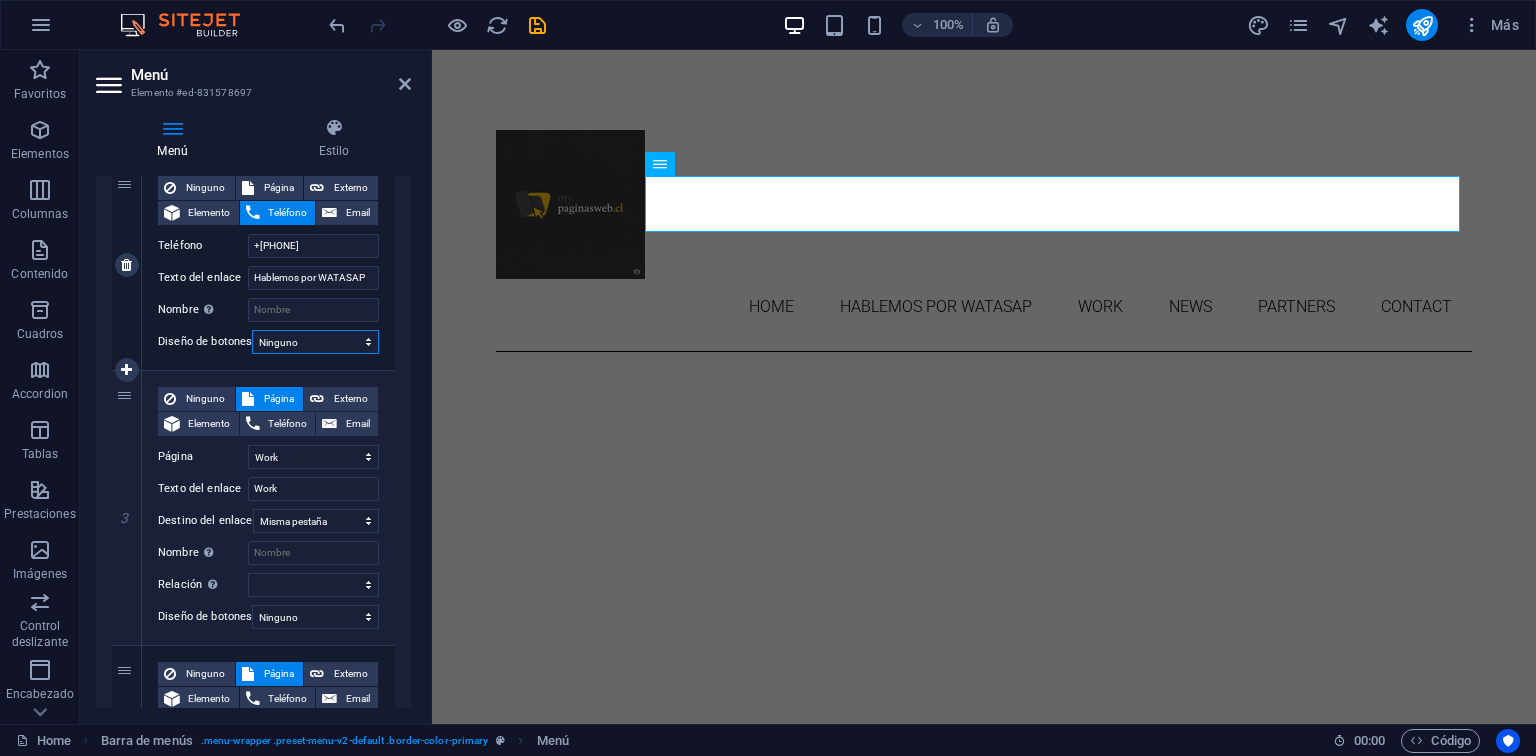 click on "Ninguno Predeterminado Principal Secundario" at bounding box center [315, 342] 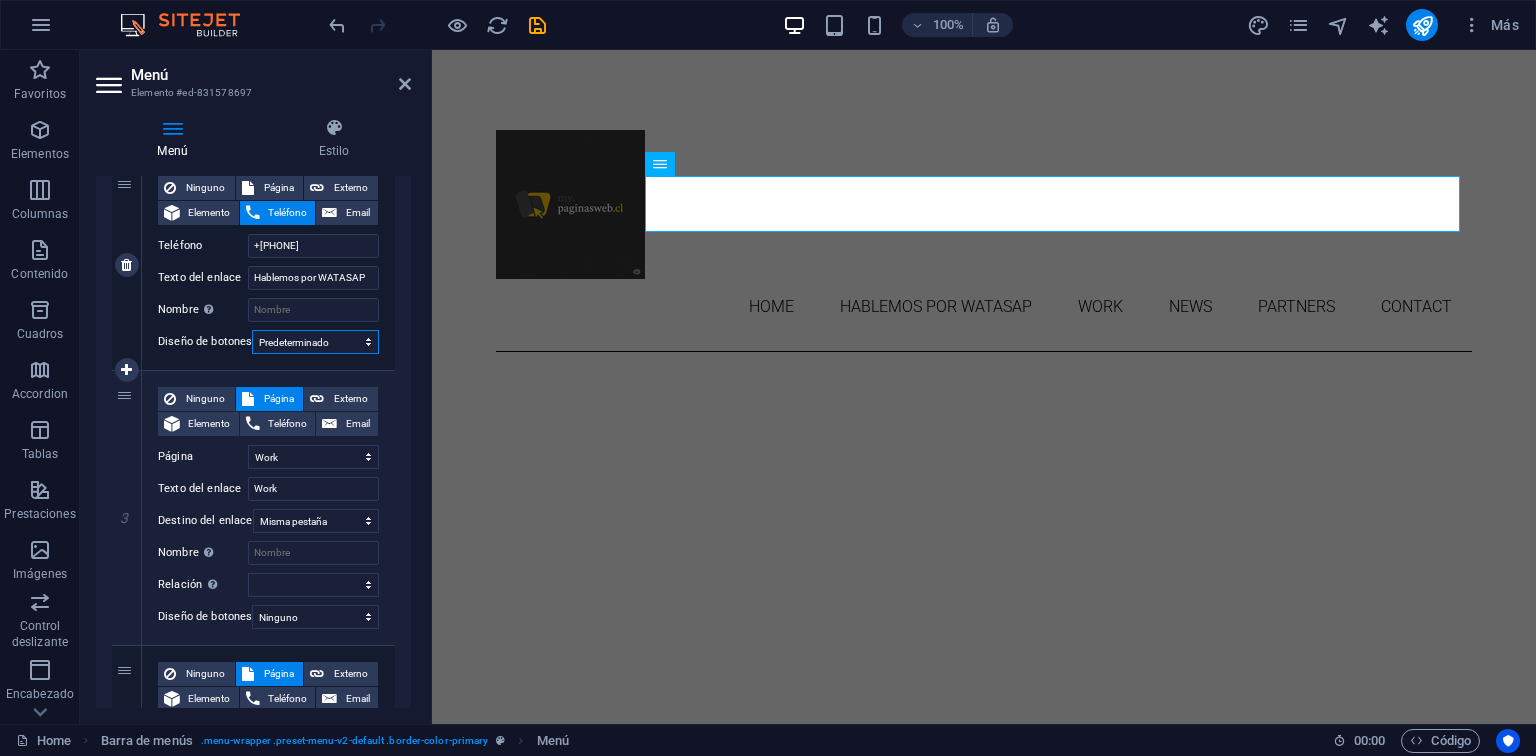 click on "Ninguno Predeterminado Principal Secundario" at bounding box center [315, 342] 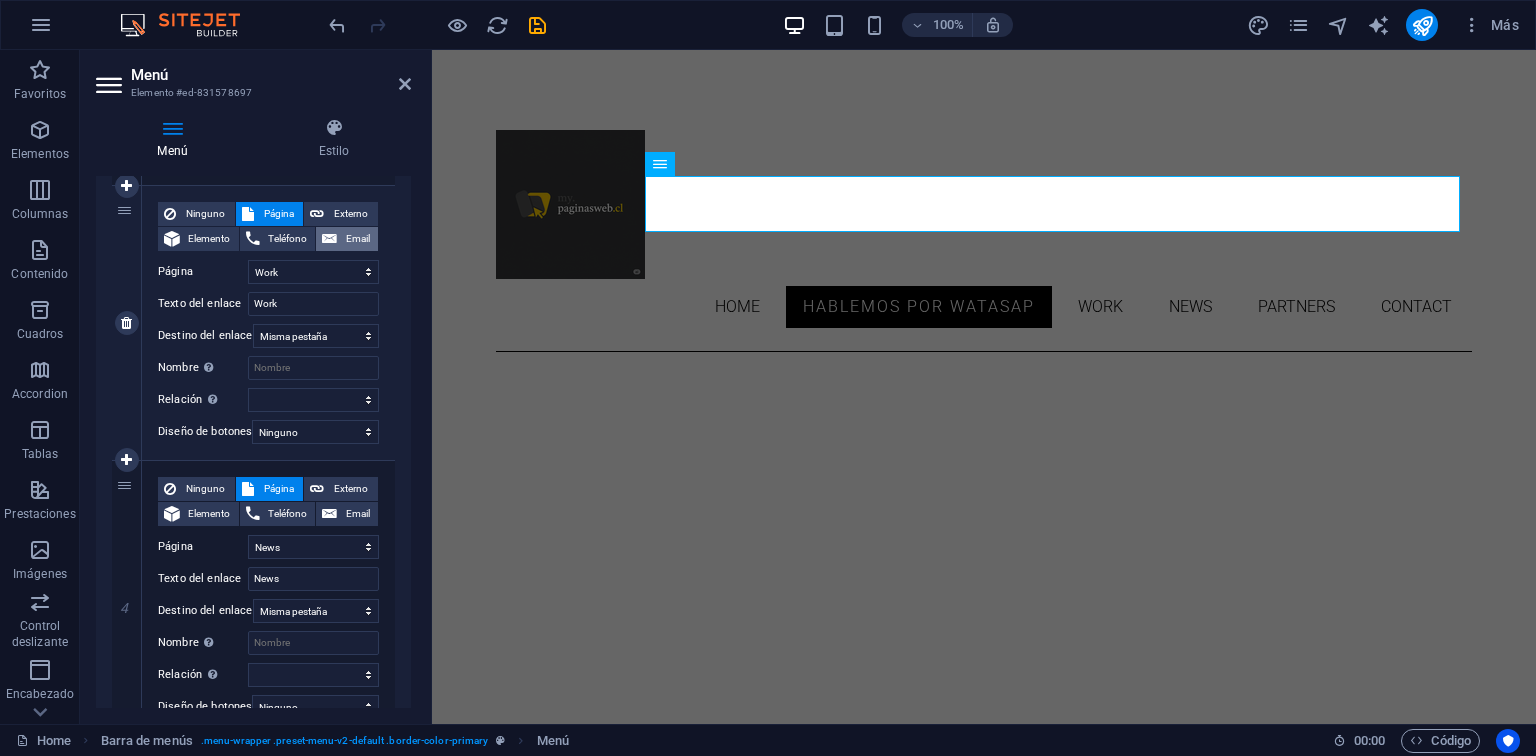 scroll, scrollTop: 683, scrollLeft: 0, axis: vertical 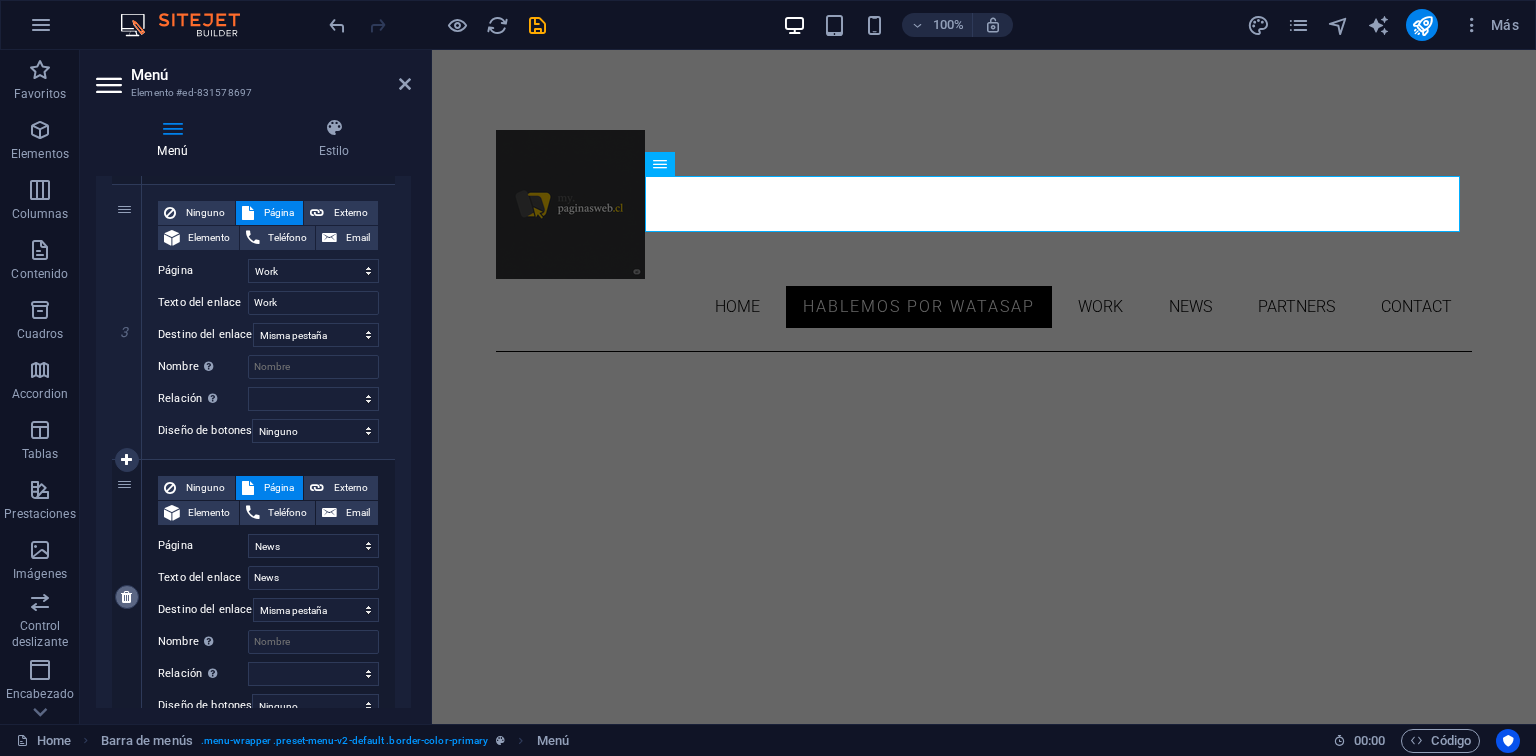 click at bounding box center [126, 597] 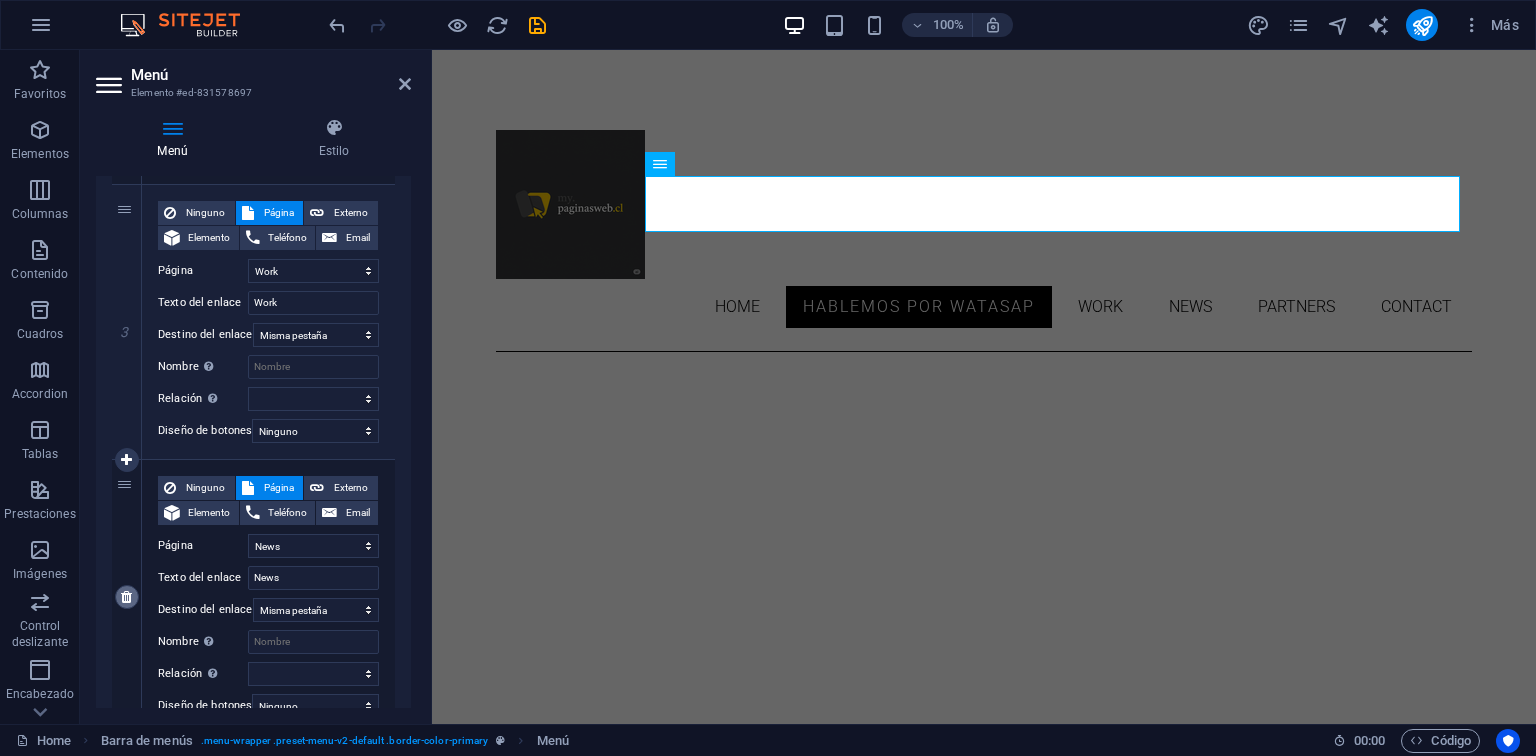 select on "4" 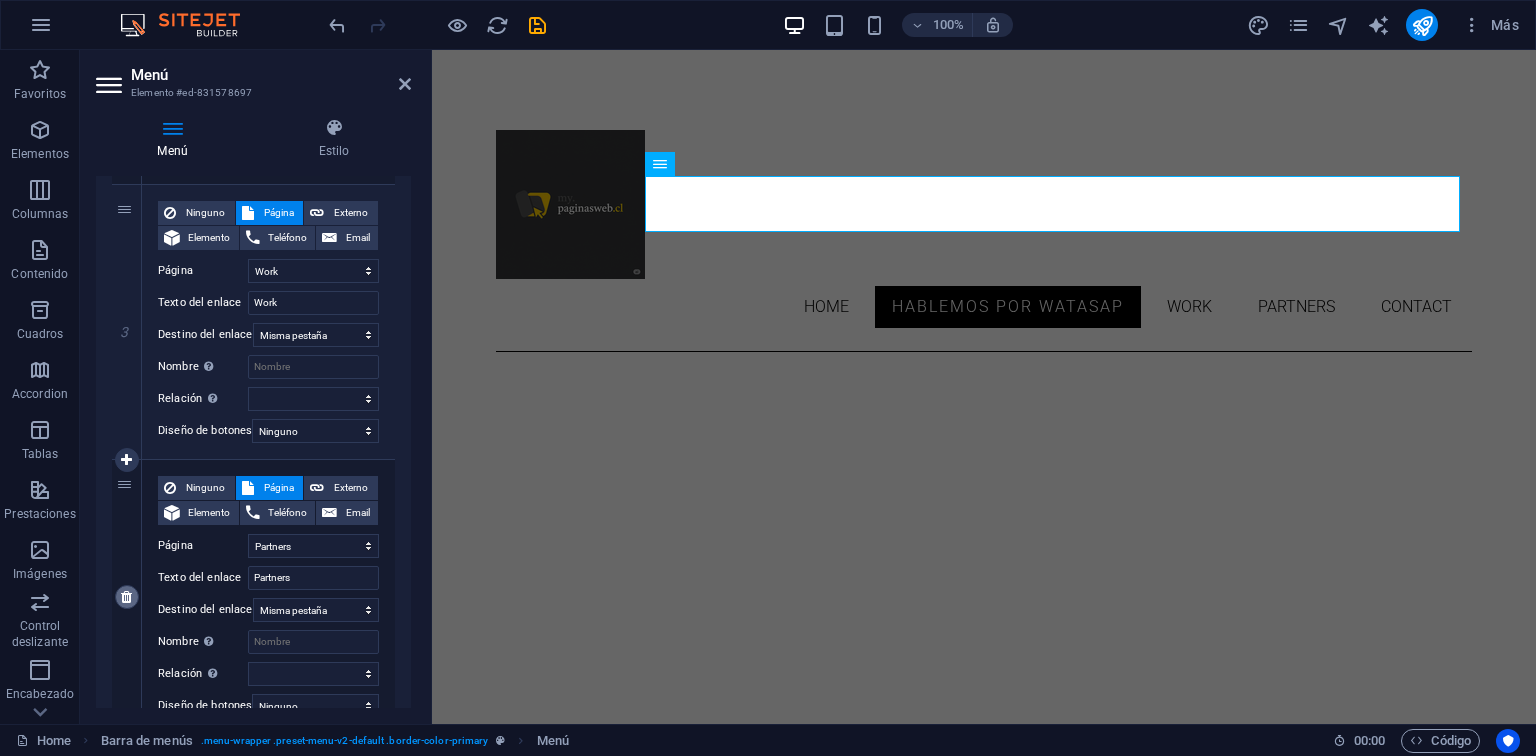 click at bounding box center [126, 597] 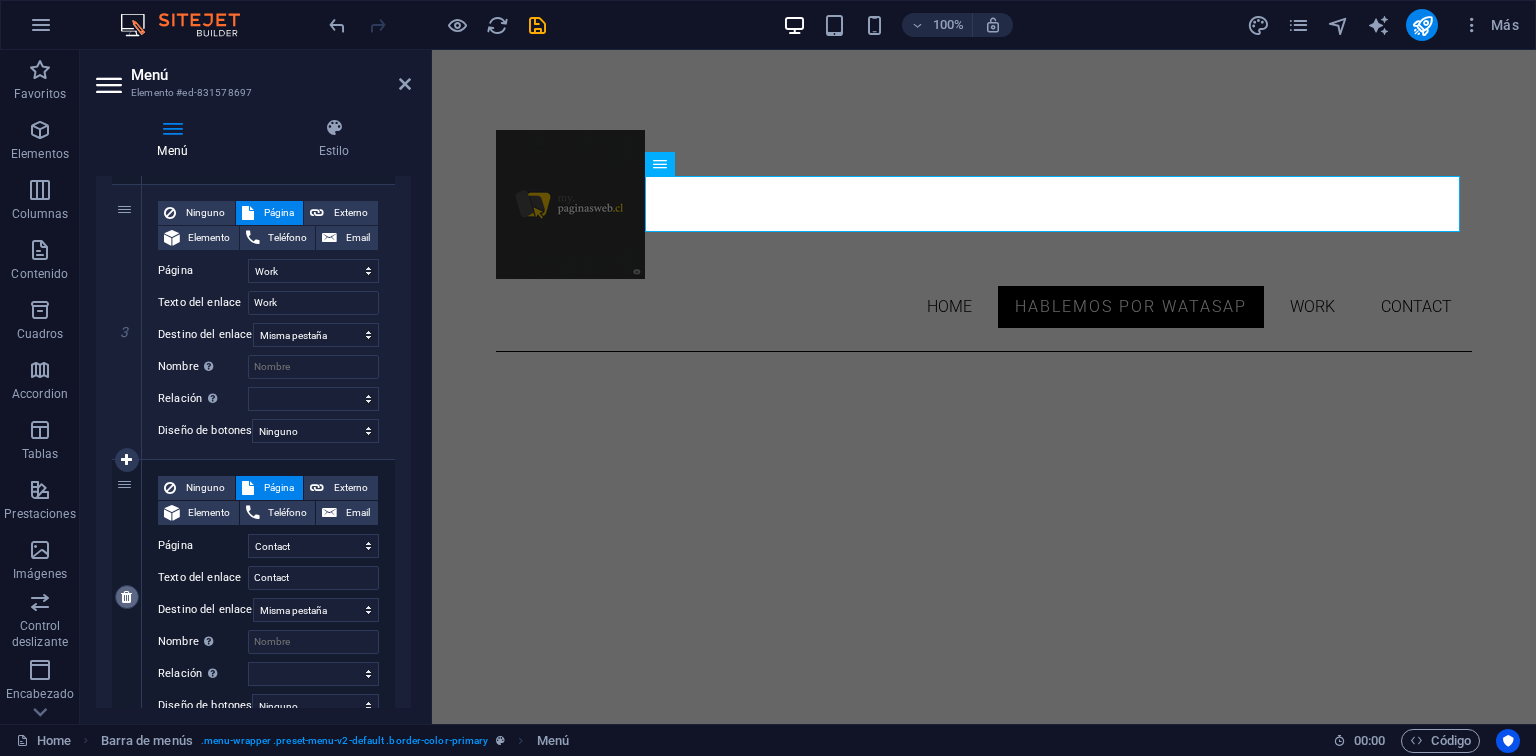 click at bounding box center [126, 597] 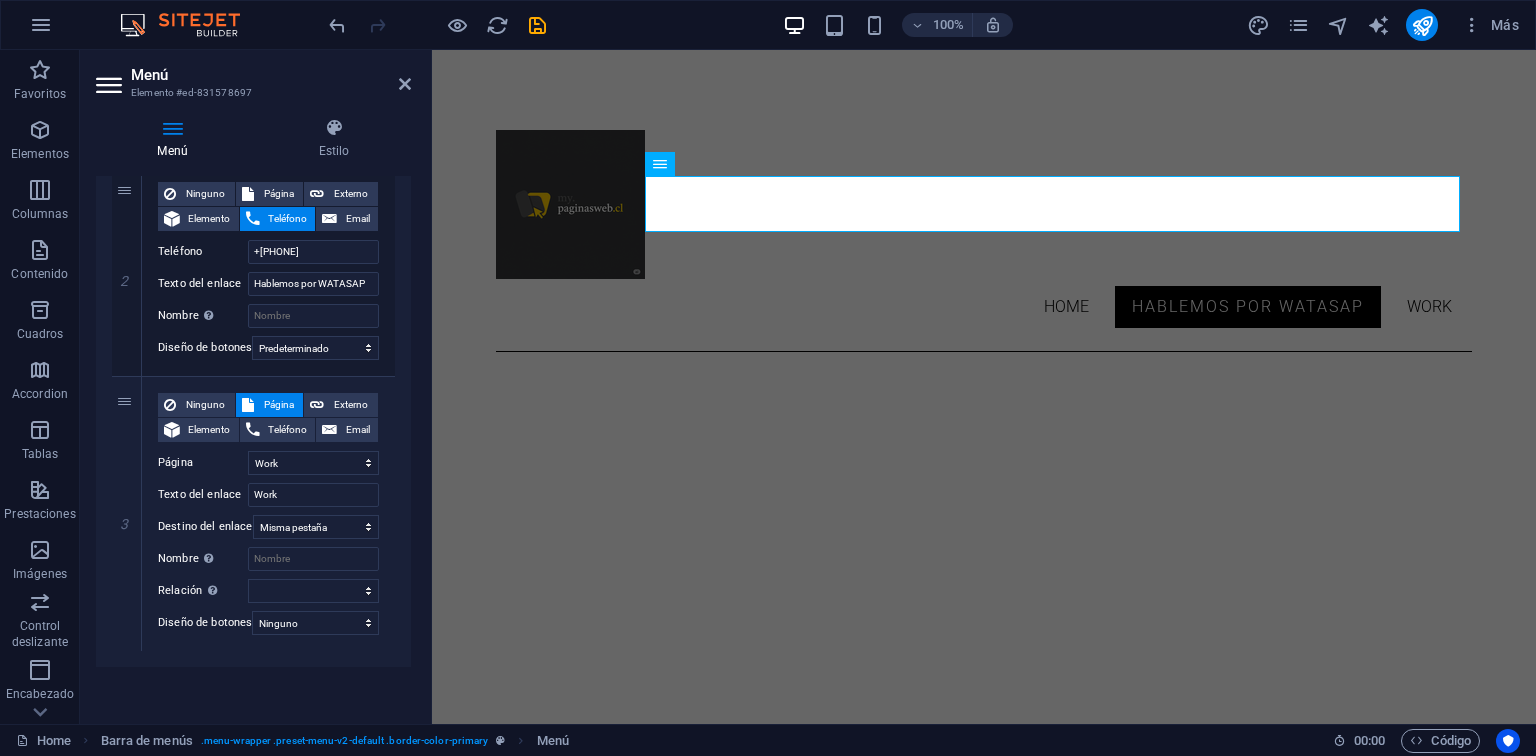 scroll, scrollTop: 502, scrollLeft: 0, axis: vertical 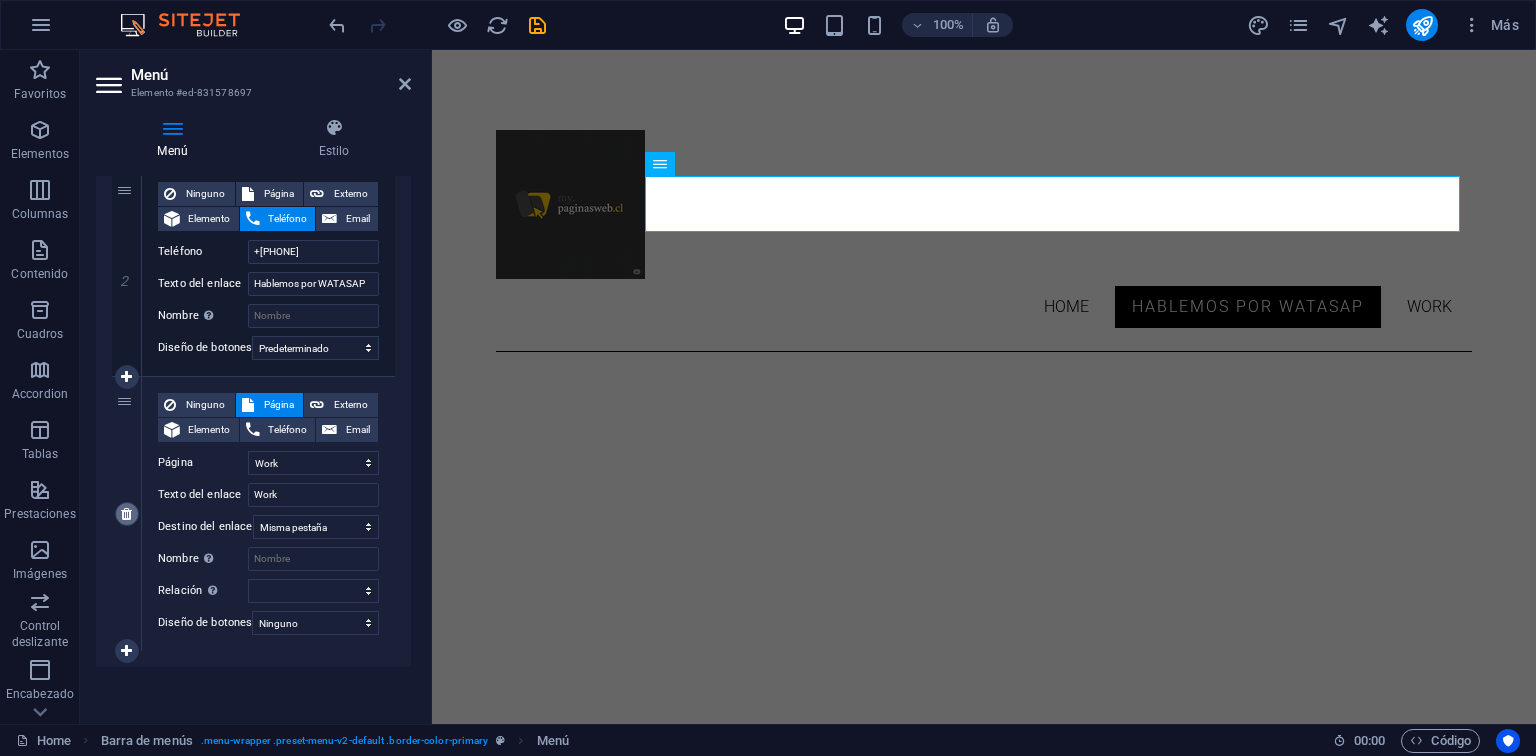 click at bounding box center [126, 514] 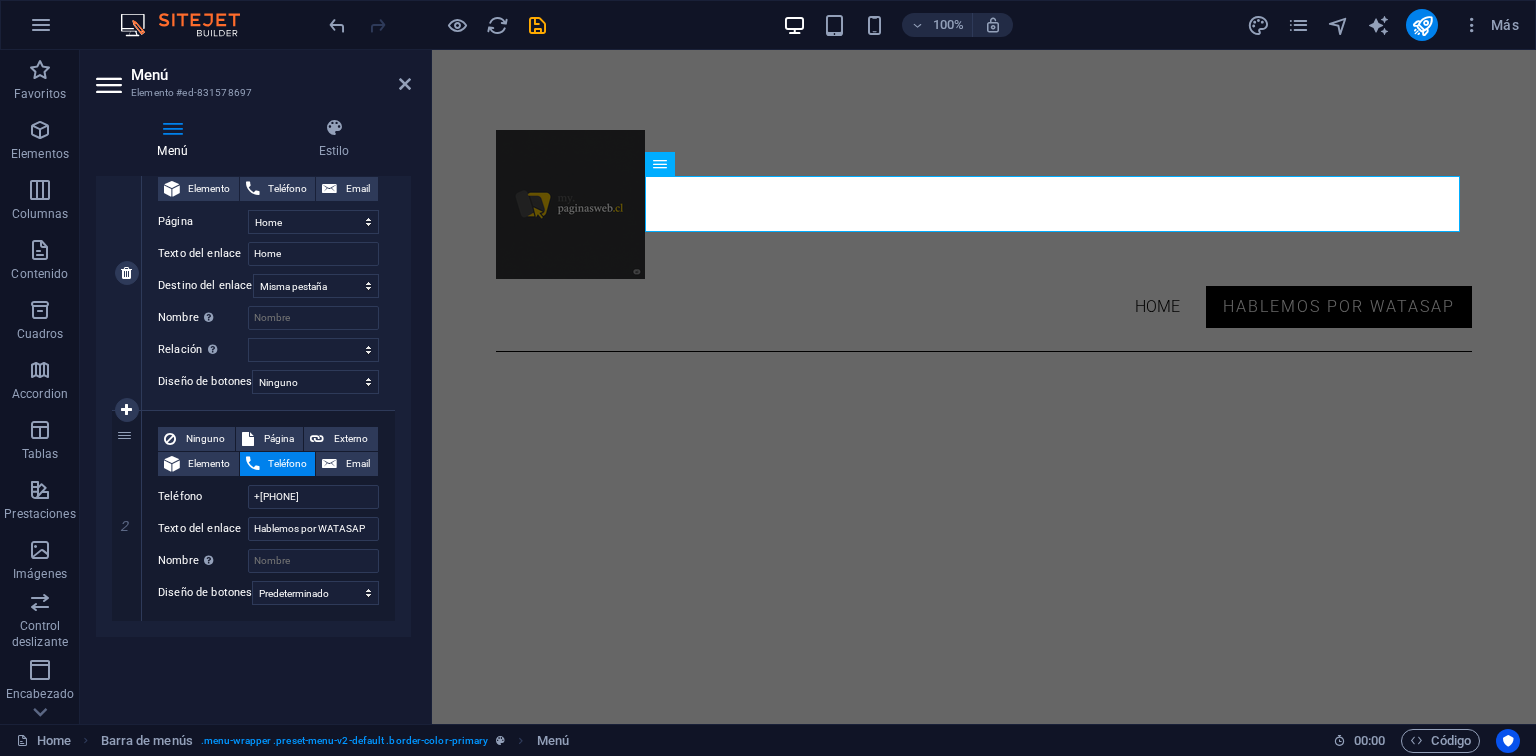 scroll, scrollTop: 0, scrollLeft: 0, axis: both 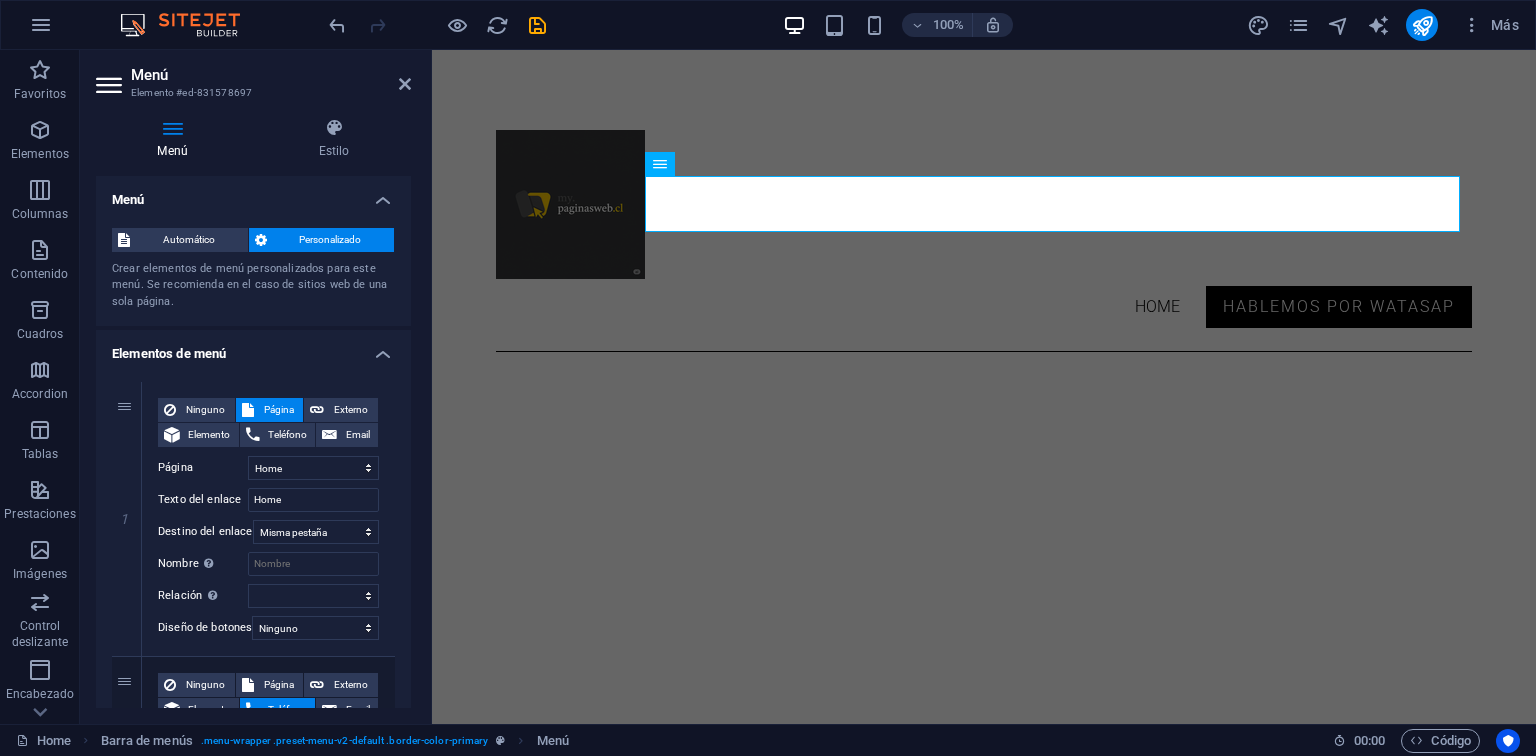 click on "Menú Elemento #ed-831578697" at bounding box center [253, 76] 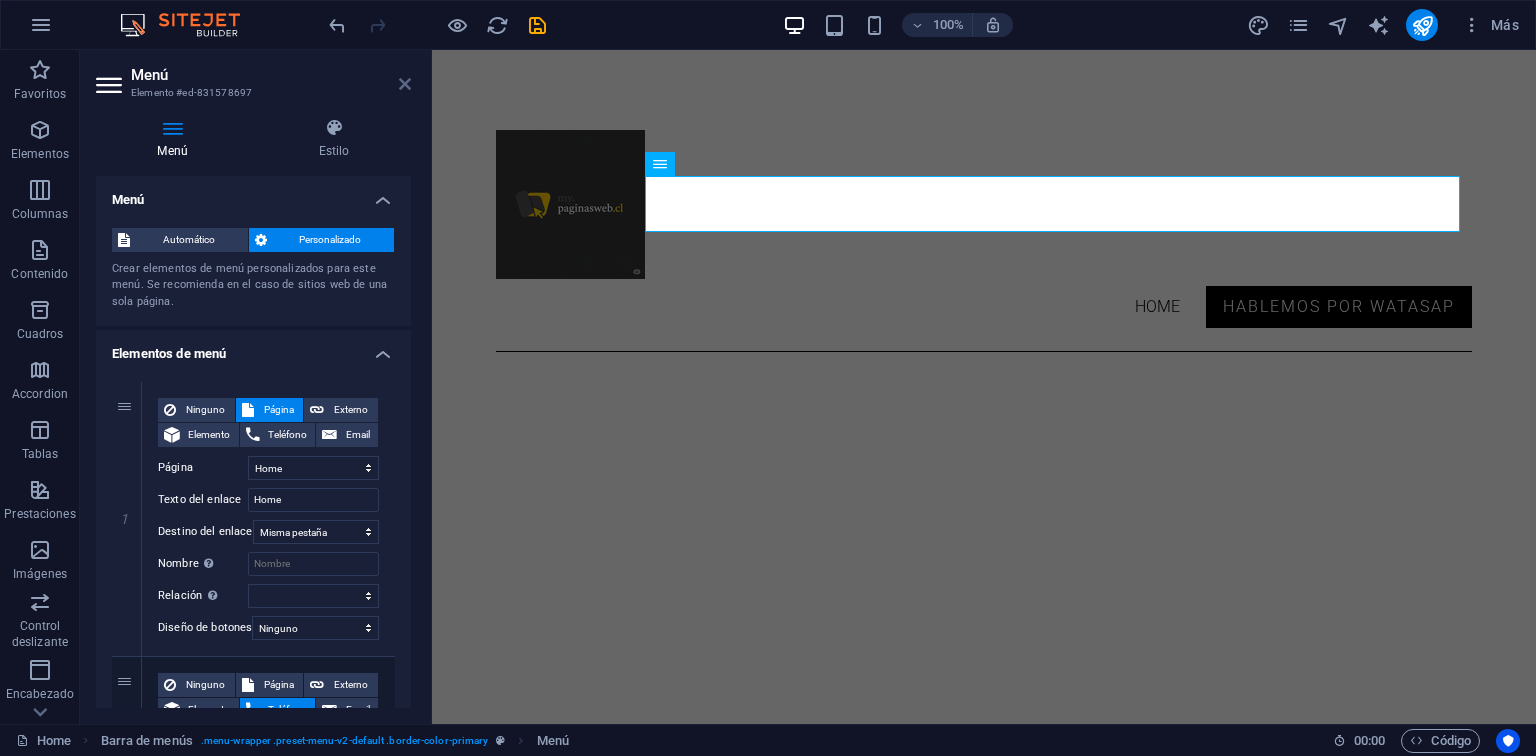 click at bounding box center [405, 84] 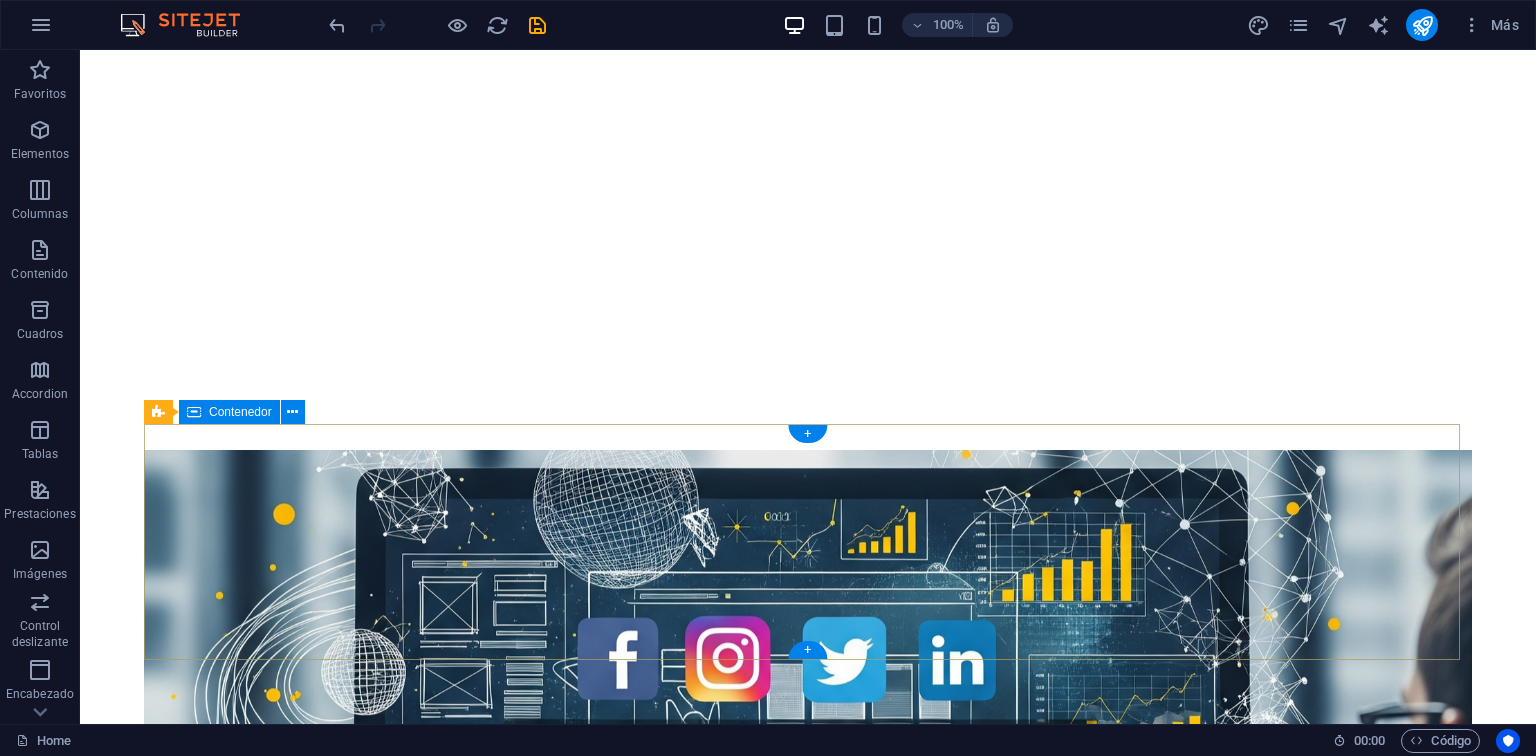 scroll, scrollTop: 1145, scrollLeft: 0, axis: vertical 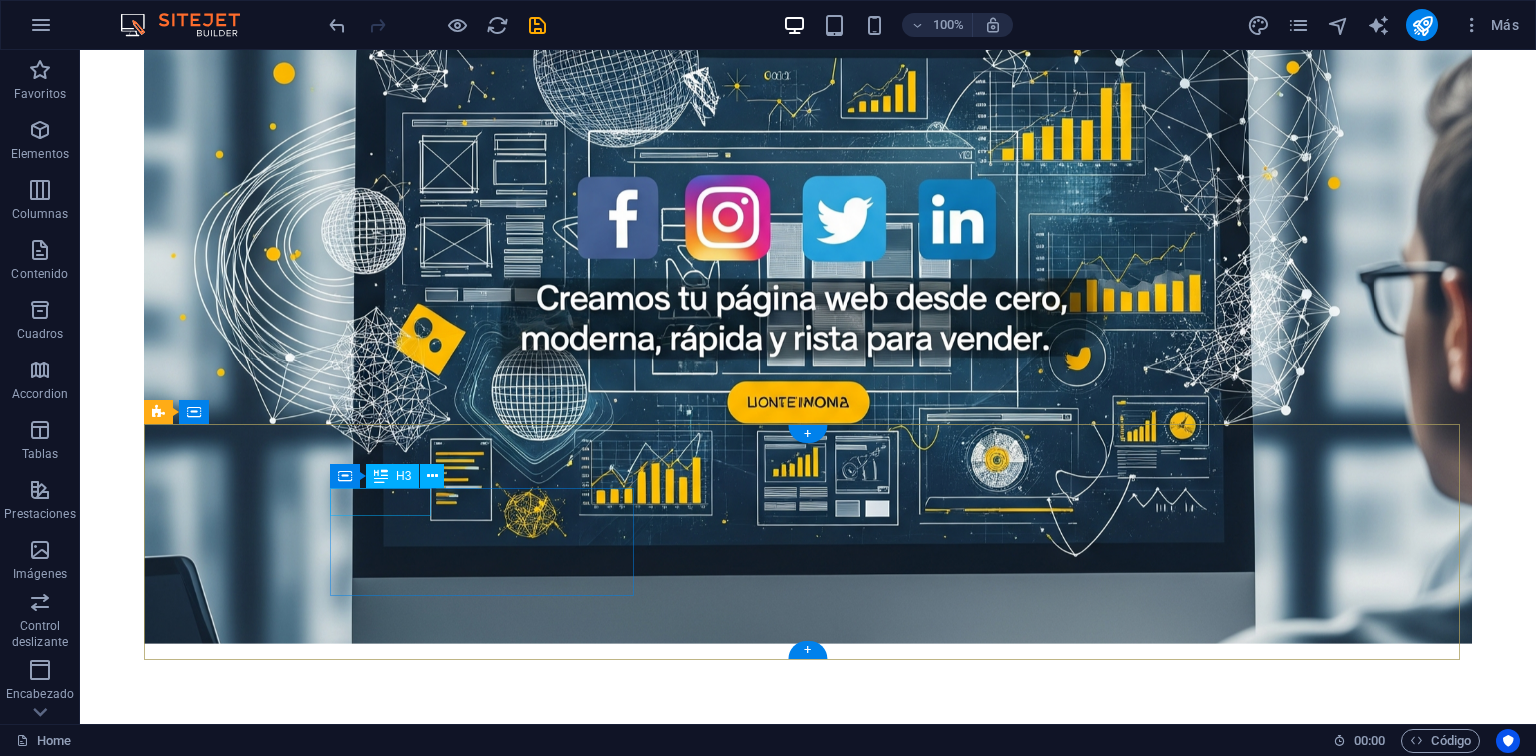 click on "Phone" at bounding box center [632, 4900] 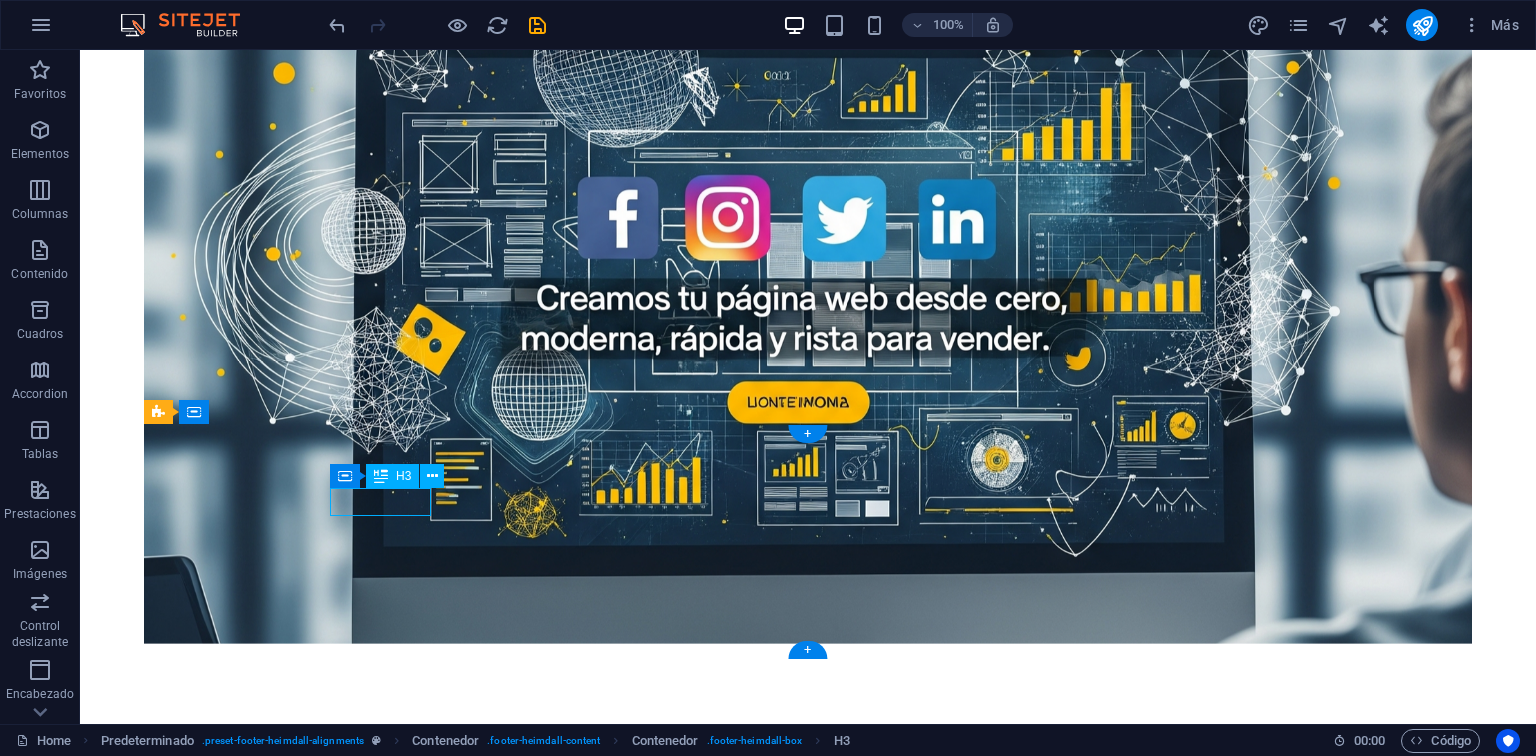 click on "Phone" at bounding box center (632, 4900) 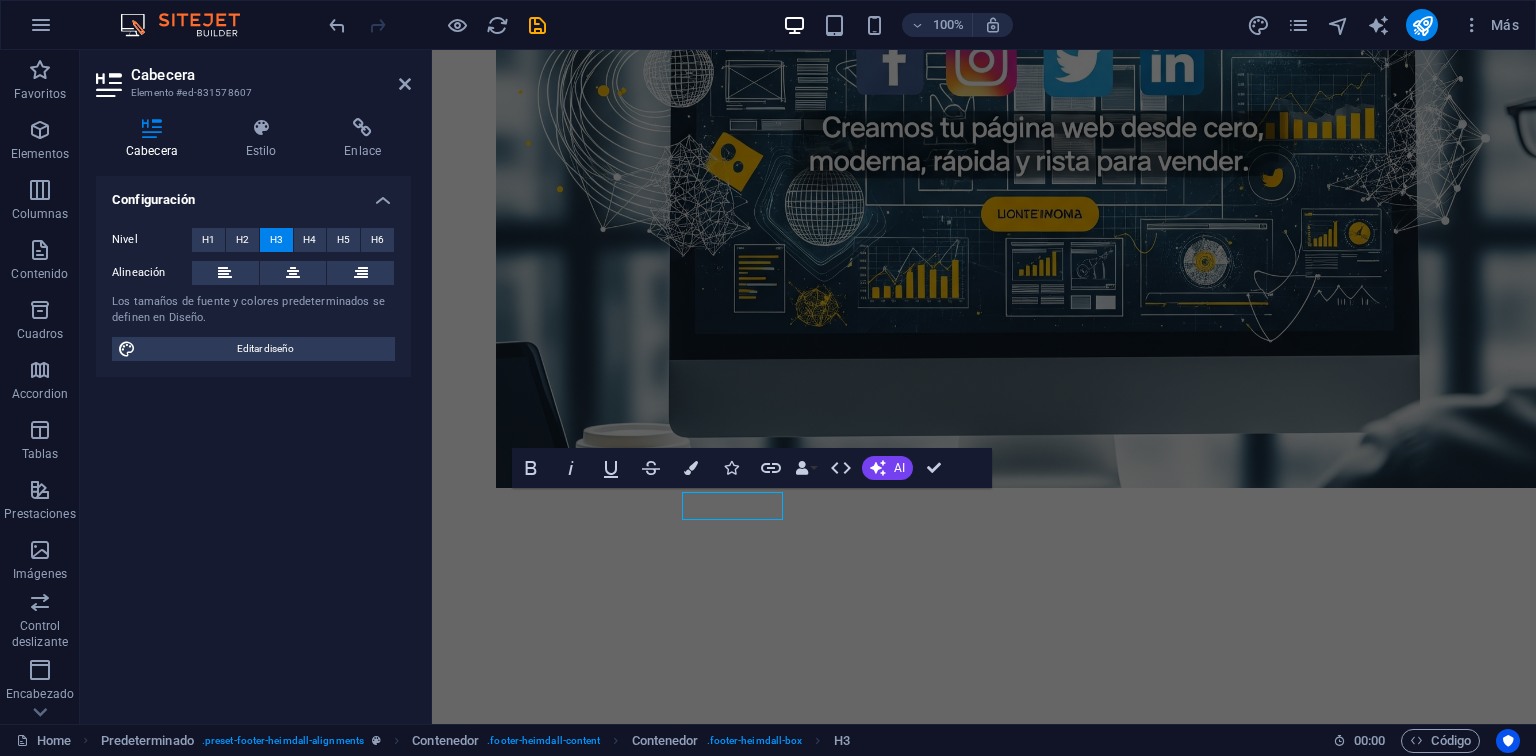 scroll, scrollTop: 1141, scrollLeft: 0, axis: vertical 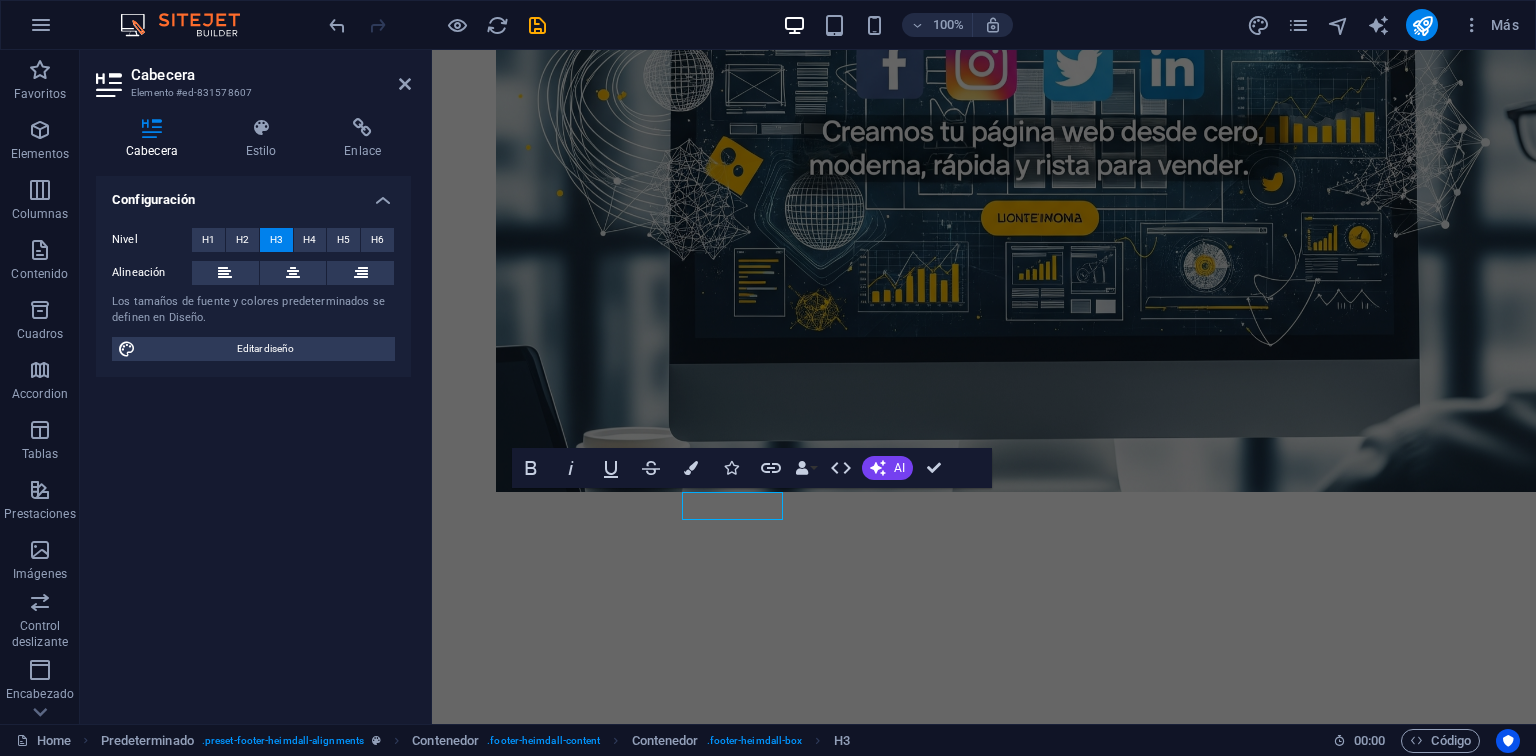 type 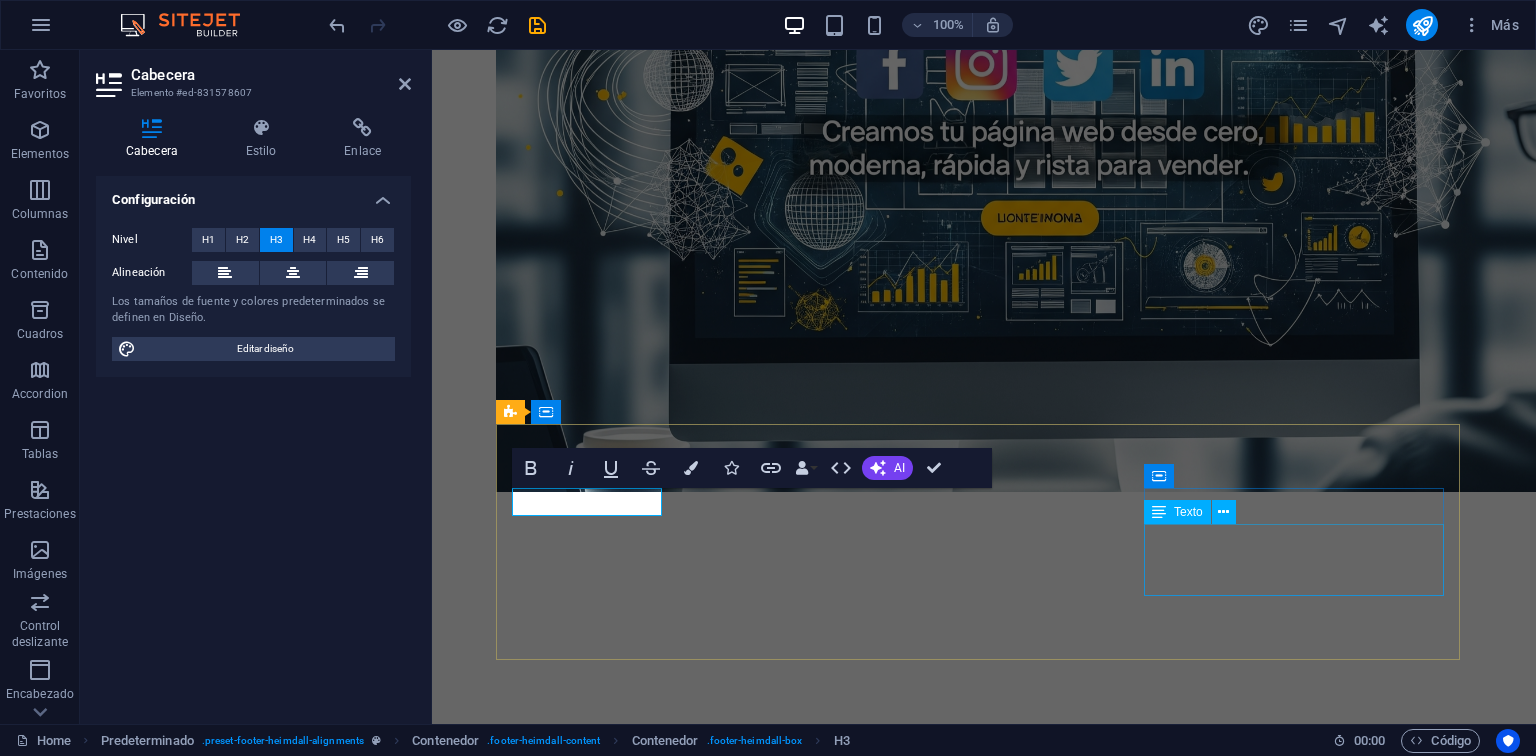 click on "9ec9e7722bb757d99d92d90f16687e@cpanel.local" at bounding box center (1275, 5145) 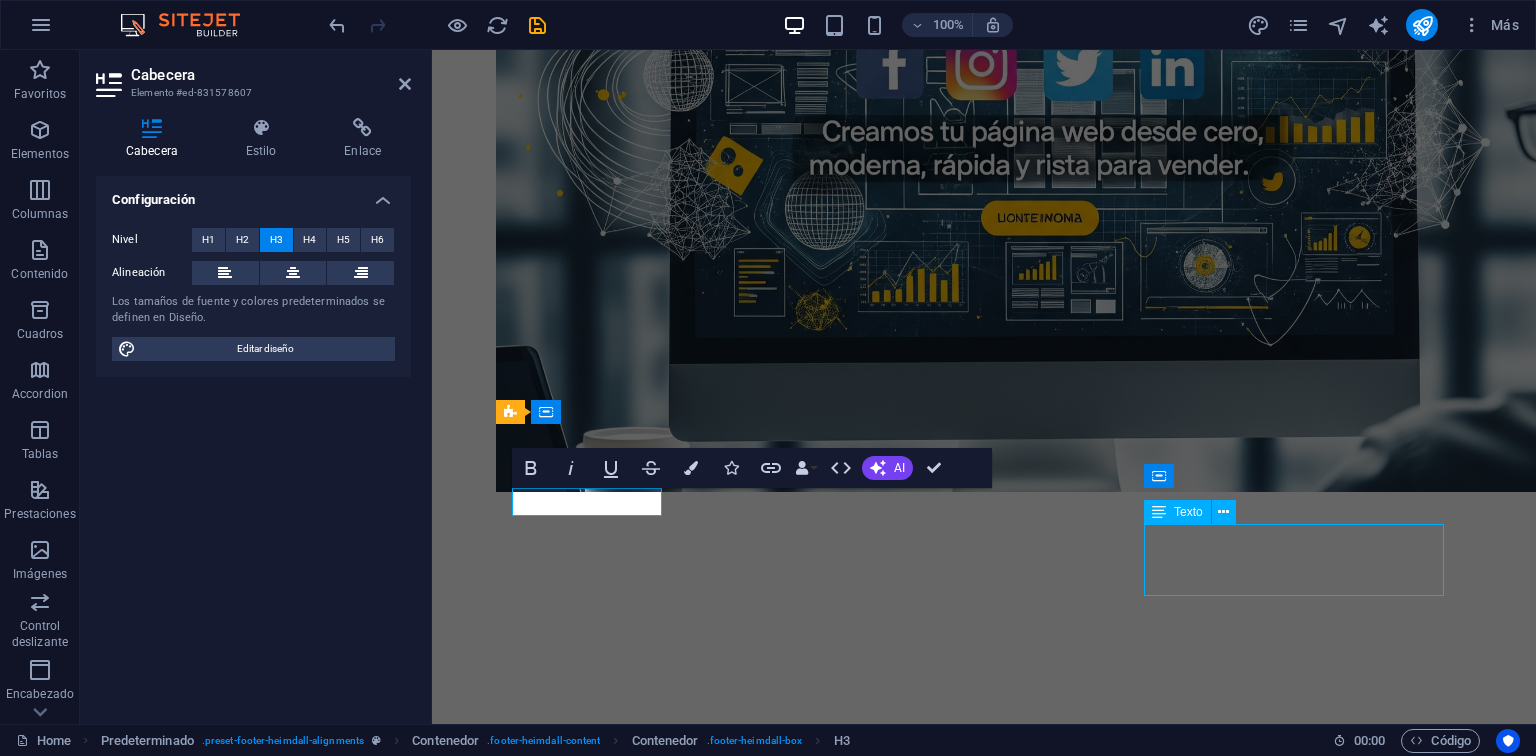 click on "9ec9e7722bb757d99d92d90f16687e@cpanel.local" at bounding box center (1275, 5145) 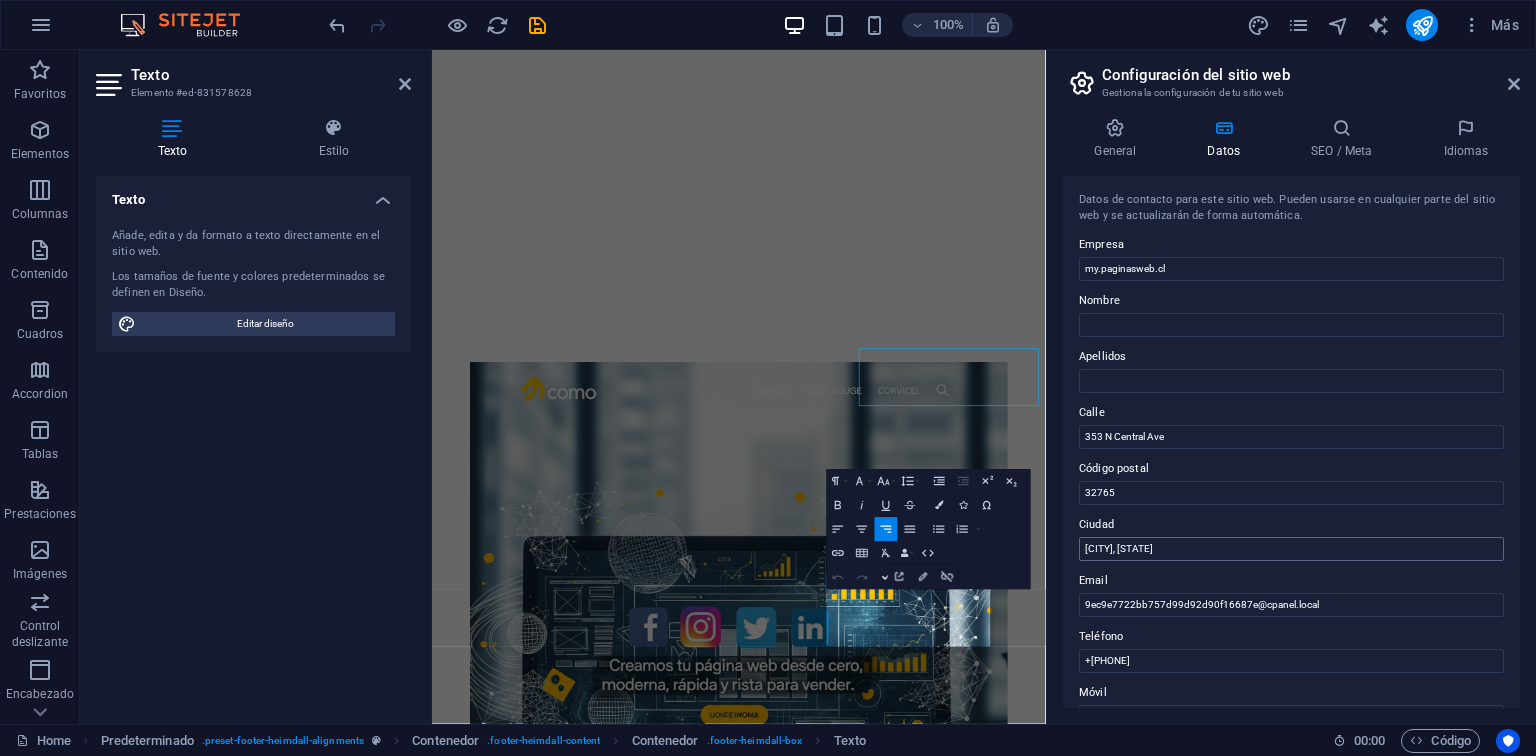 scroll, scrollTop: 1117, scrollLeft: 0, axis: vertical 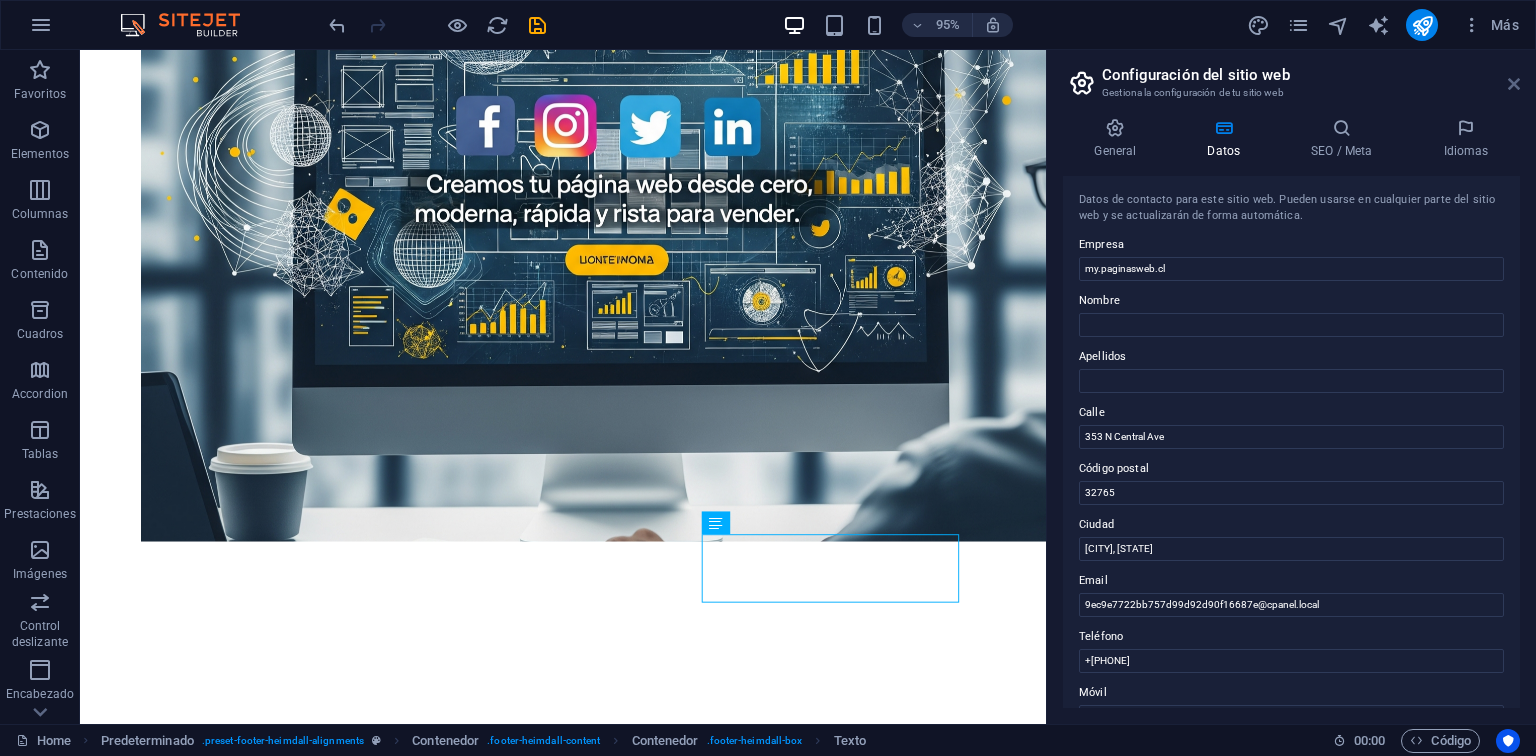 click at bounding box center (1514, 84) 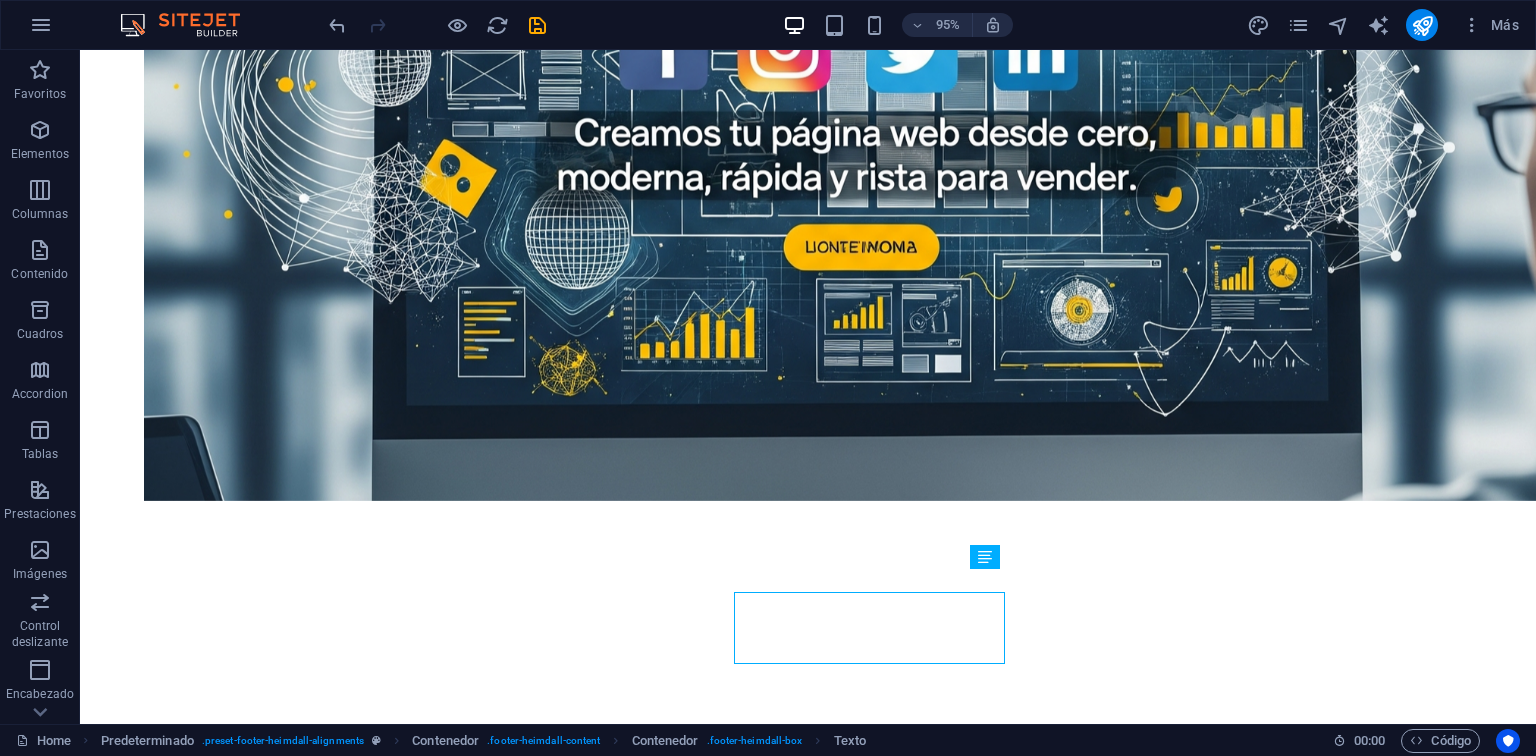 scroll, scrollTop: 1100, scrollLeft: 0, axis: vertical 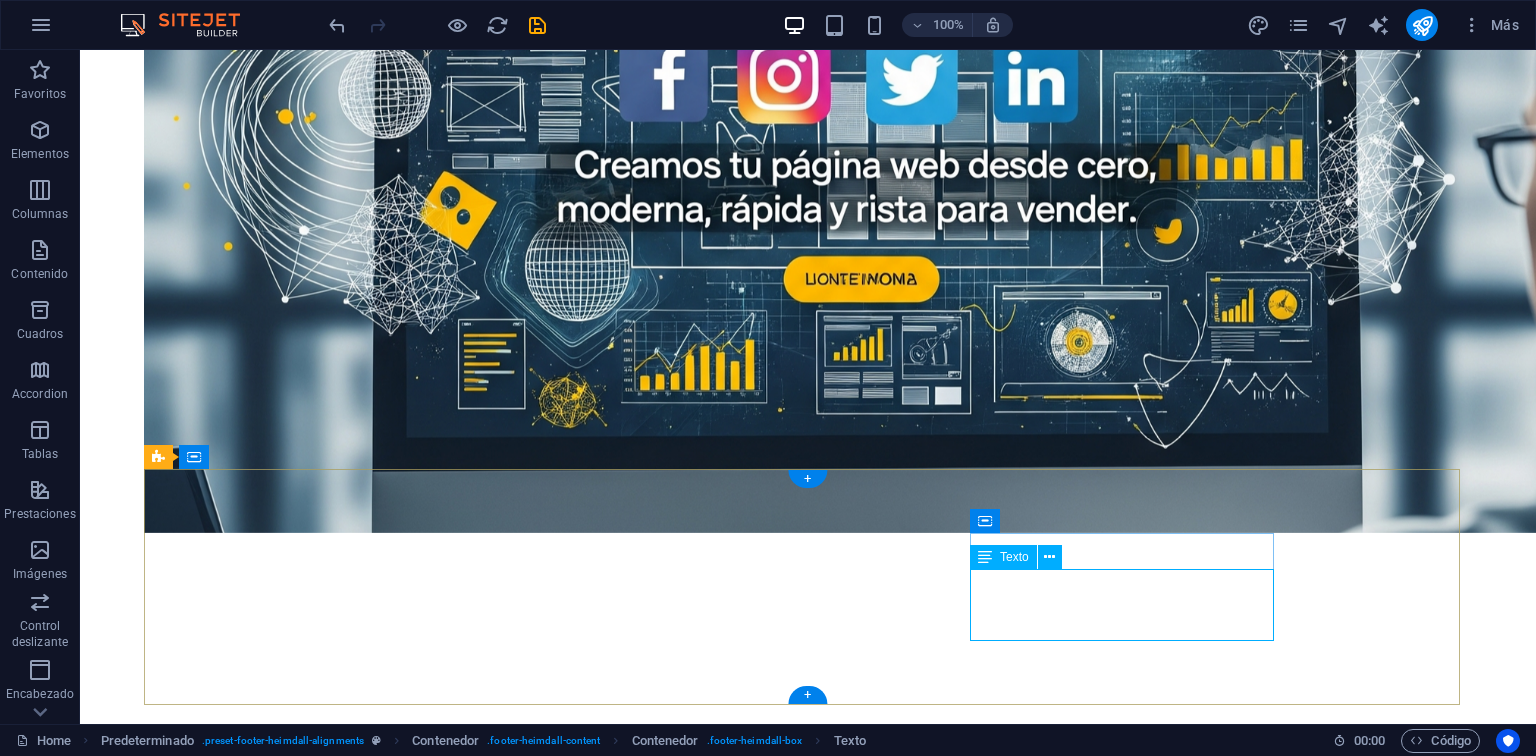click on "9ec9e7722bb757d99d92d90f16687e@cpanel.local Legal Notice Privacy" at bounding box center (632, 5211) 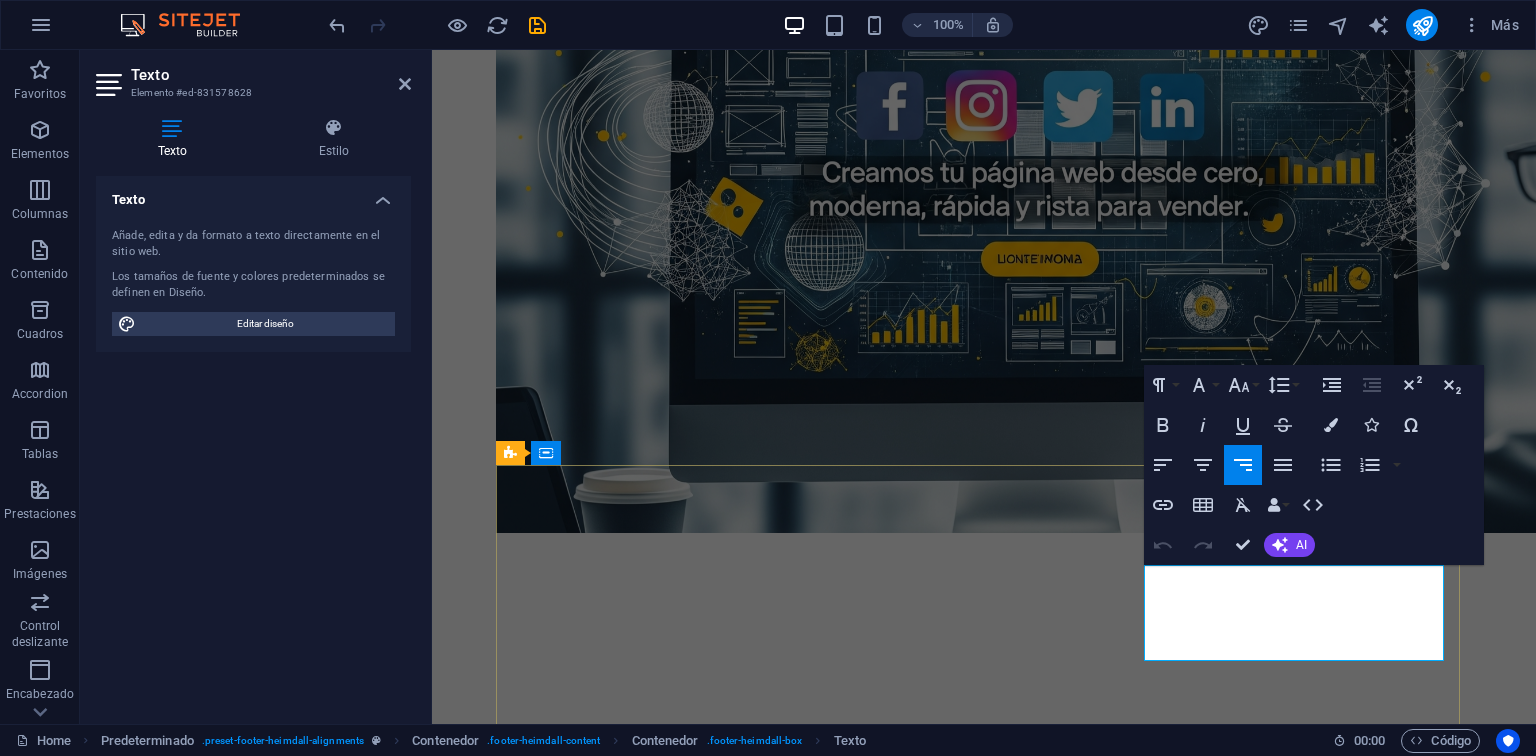 drag, startPoint x: 1193, startPoint y: 592, endPoint x: 1357, endPoint y: 559, distance: 167.28719 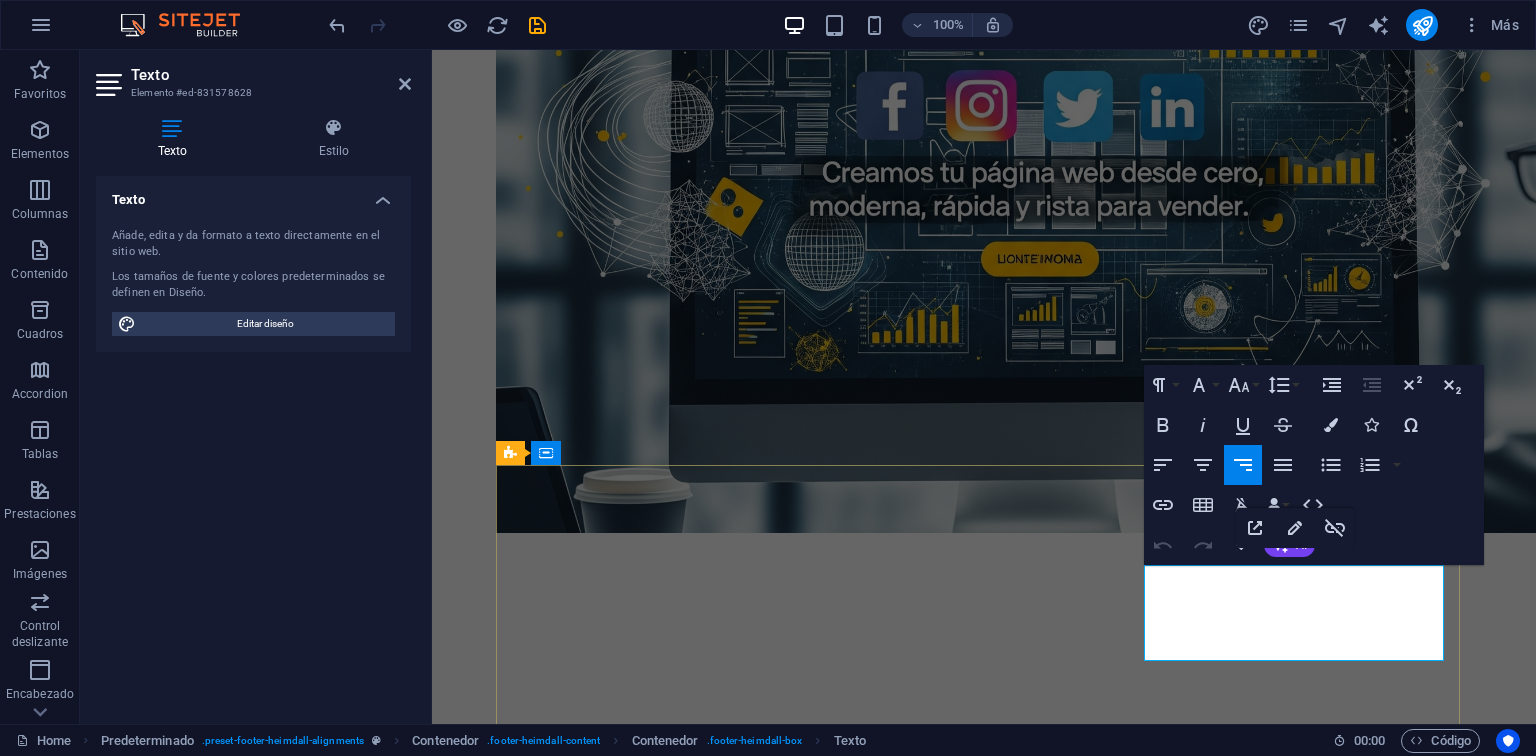 click on "9ec9e7722bb757d99d92d90f16687e@cpanel.local" at bounding box center [984, 5187] 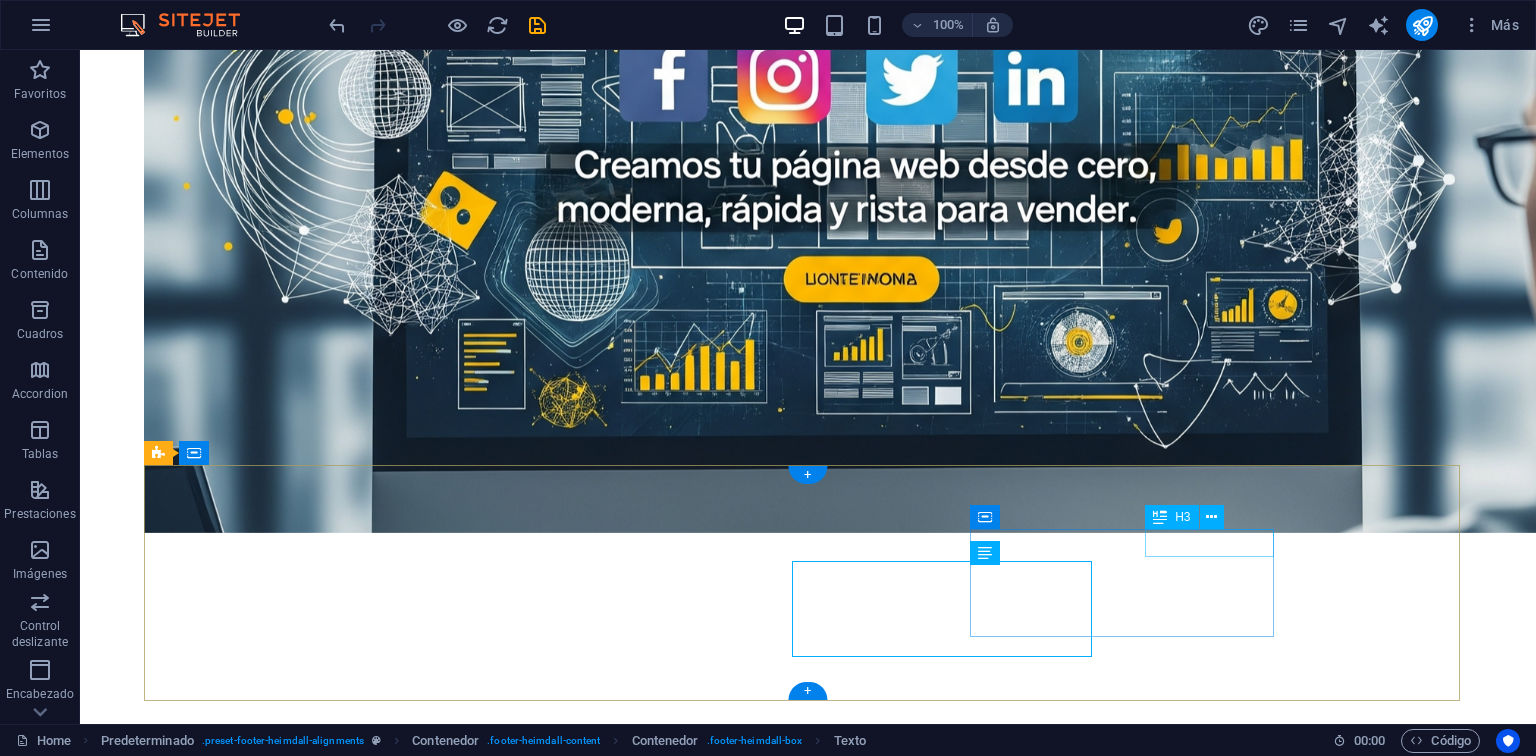 scroll, scrollTop: 1104, scrollLeft: 0, axis: vertical 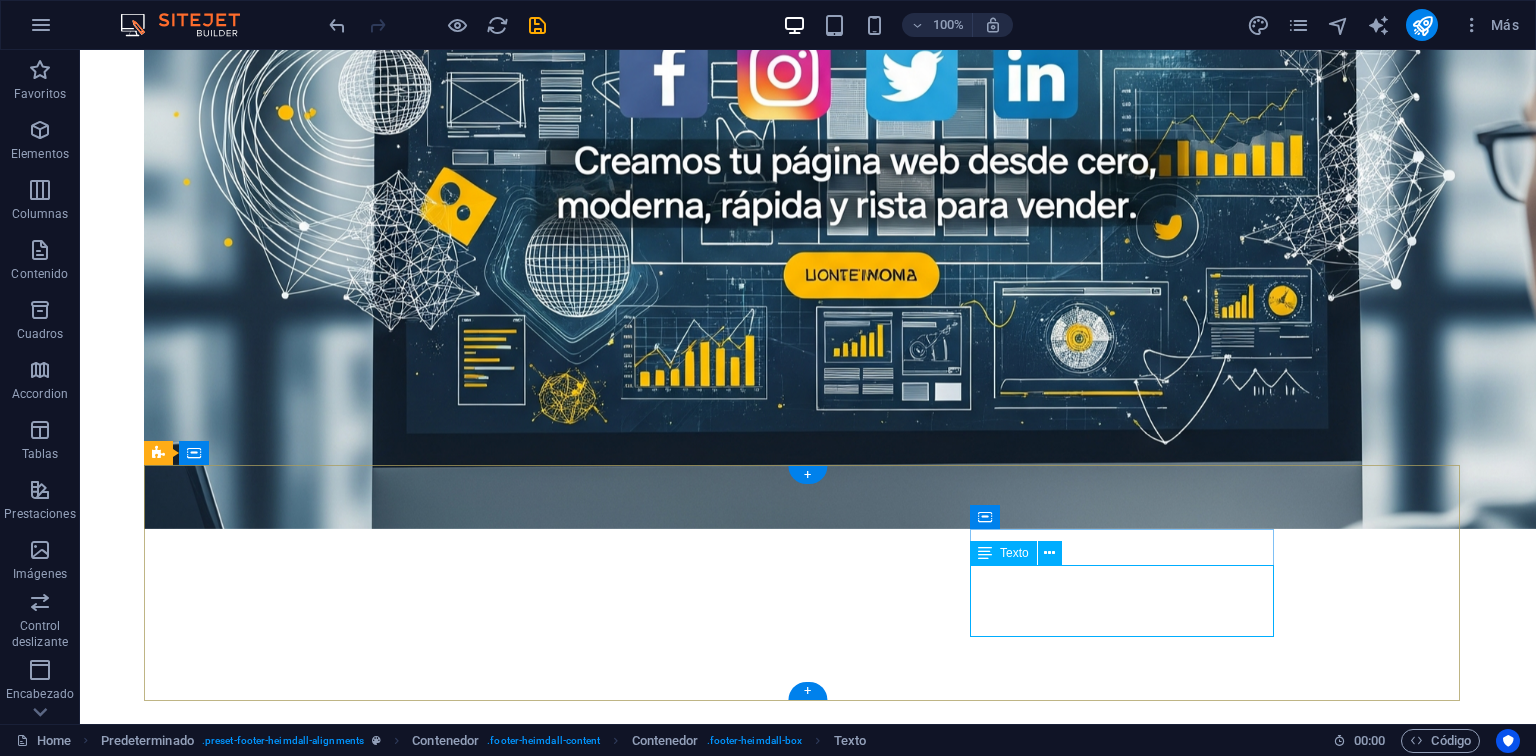 click on "9ec9e7722bb757d99d92d90f16687e@cpanel.local Legal Notice Privacy" at bounding box center [632, 5207] 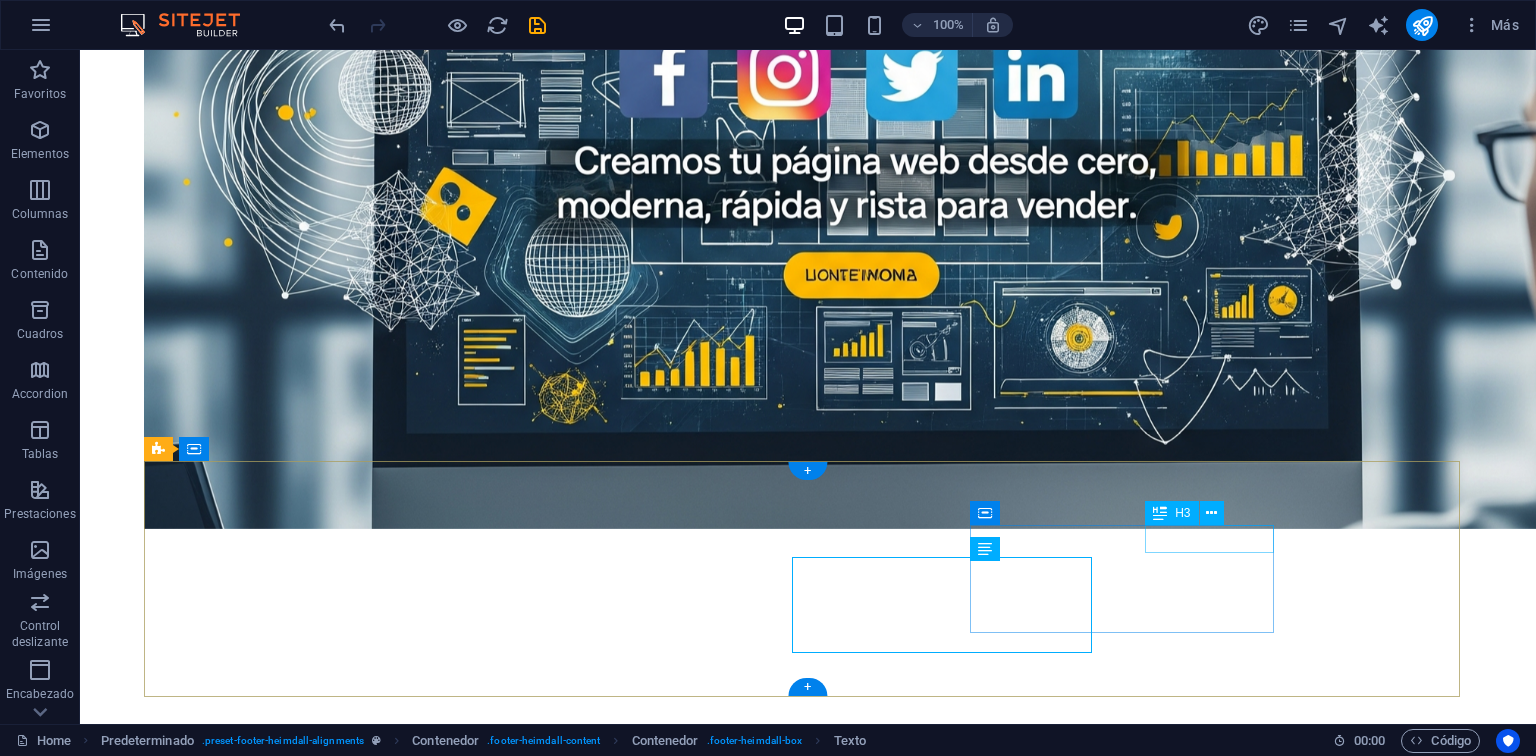 scroll, scrollTop: 1108, scrollLeft: 0, axis: vertical 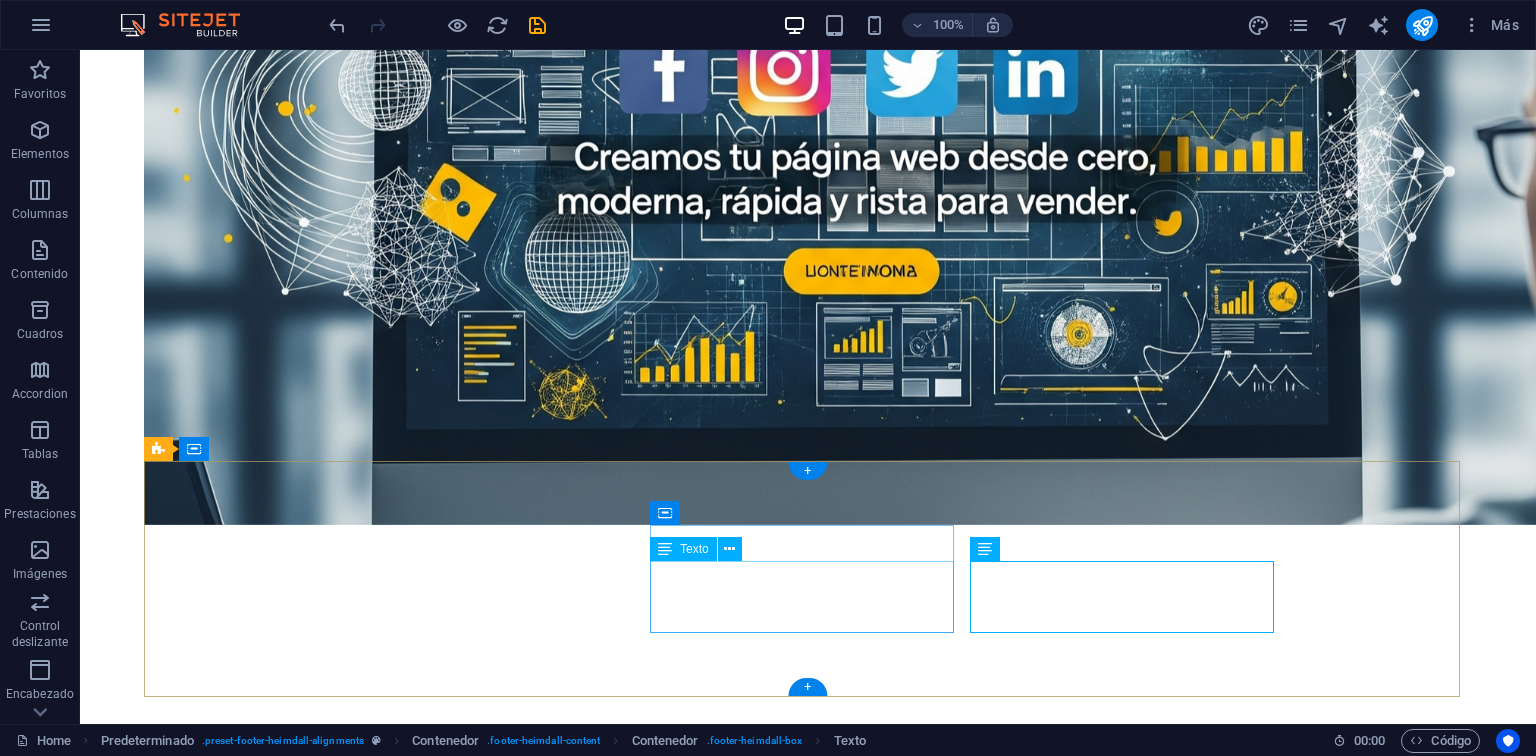 click on "Facebook Instagram Twitter" at bounding box center [632, 5087] 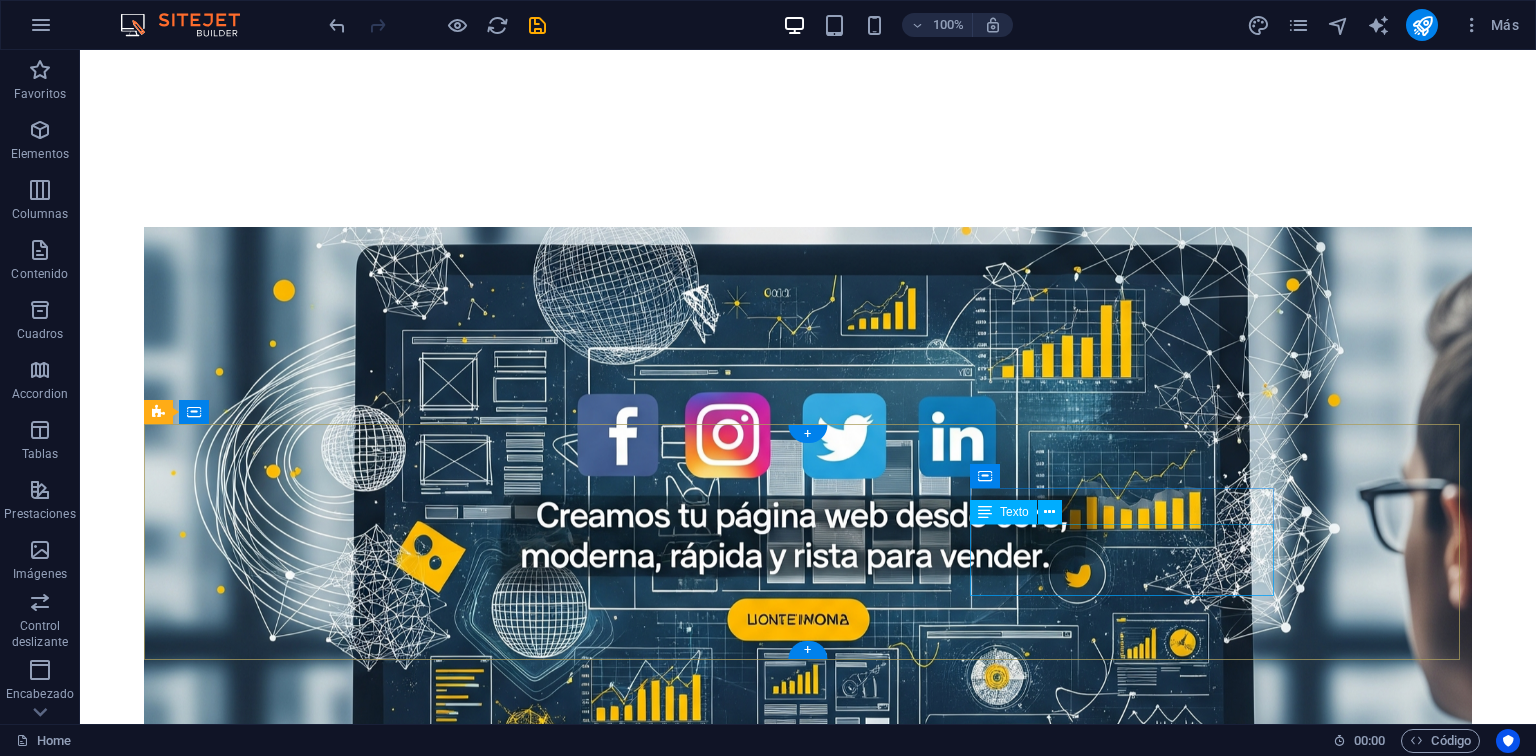 scroll, scrollTop: 1145, scrollLeft: 0, axis: vertical 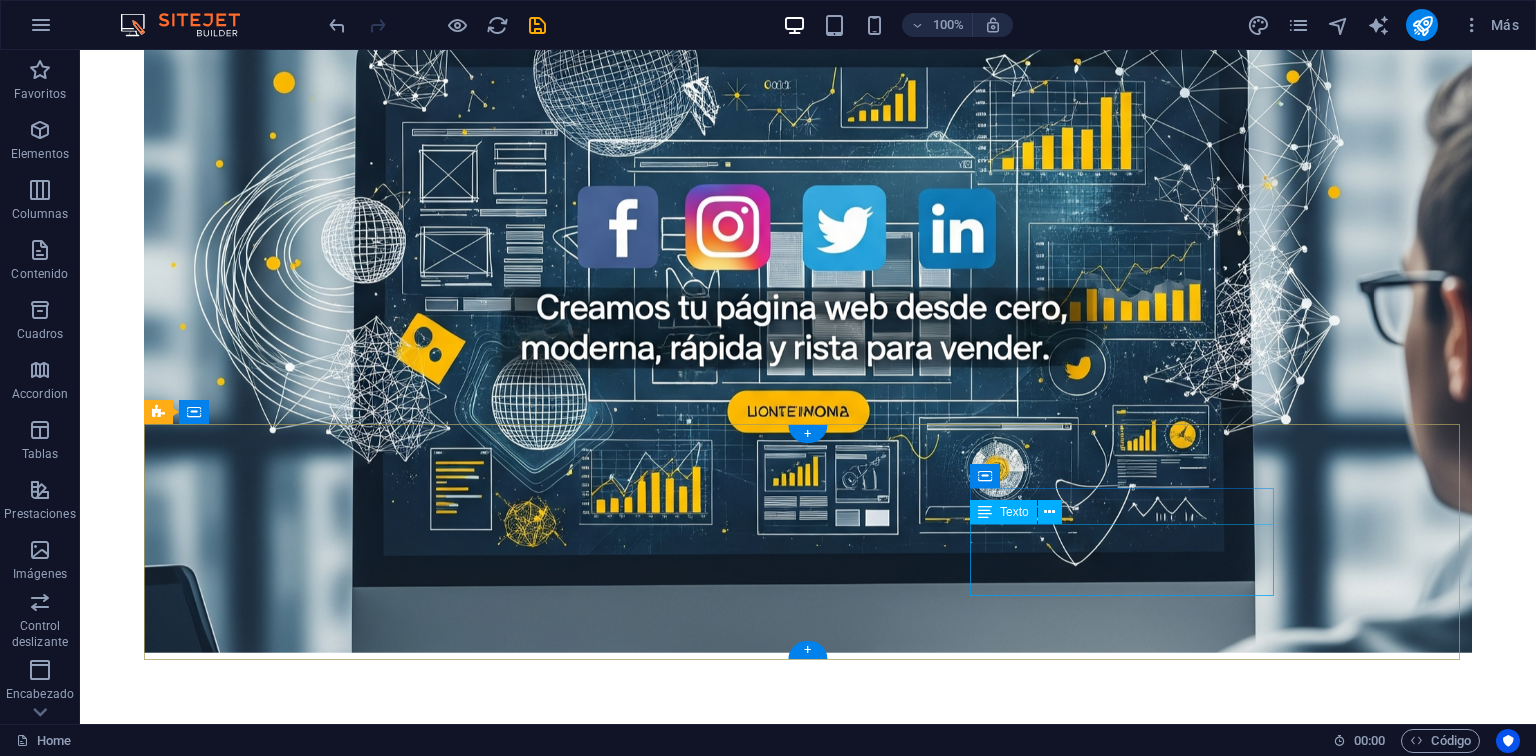 click on "9ec9e7722bb757d99d92d90f16687e@cpanel.local" at bounding box center (923, 5141) 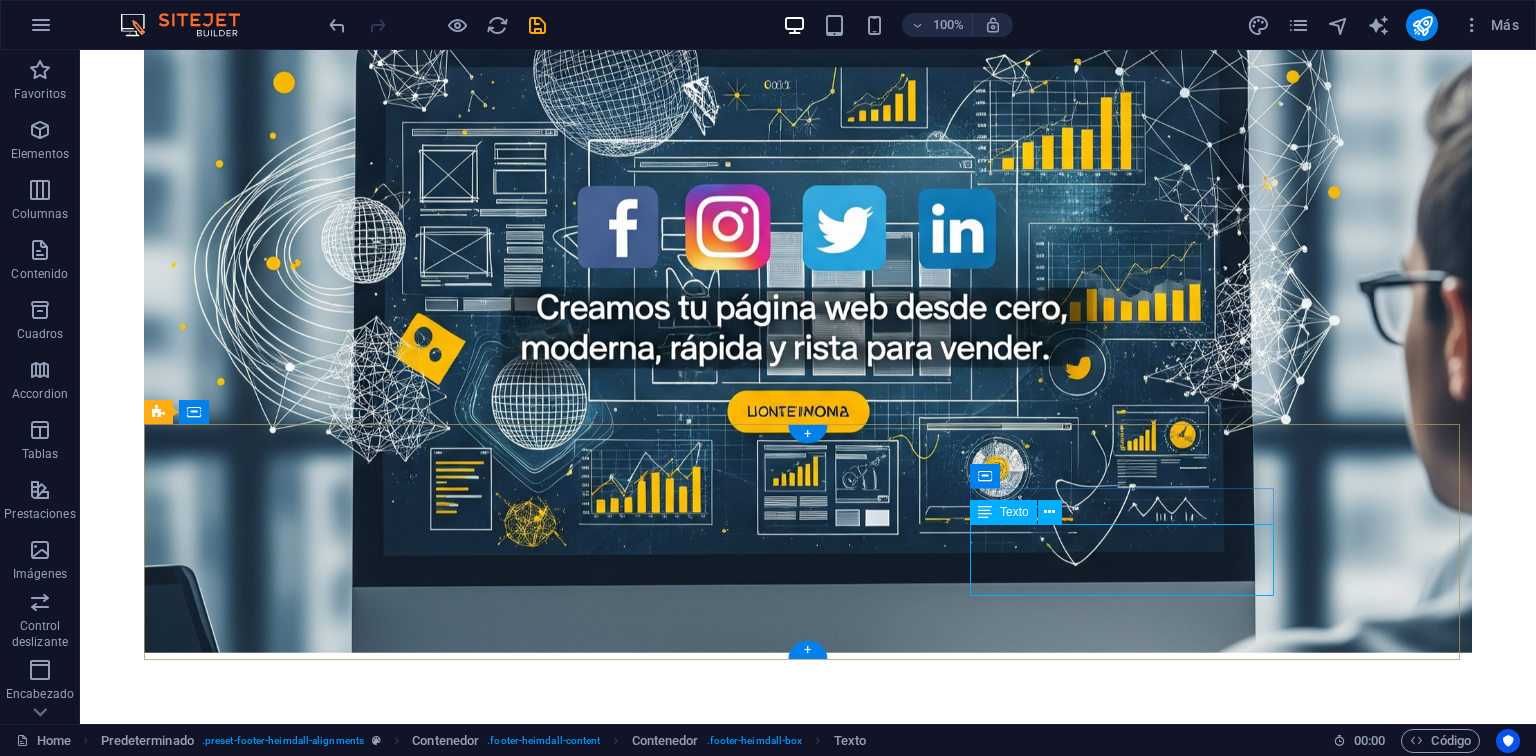 click on "9ec9e7722bb757d99d92d90f16687e@cpanel.local" at bounding box center (923, 5141) 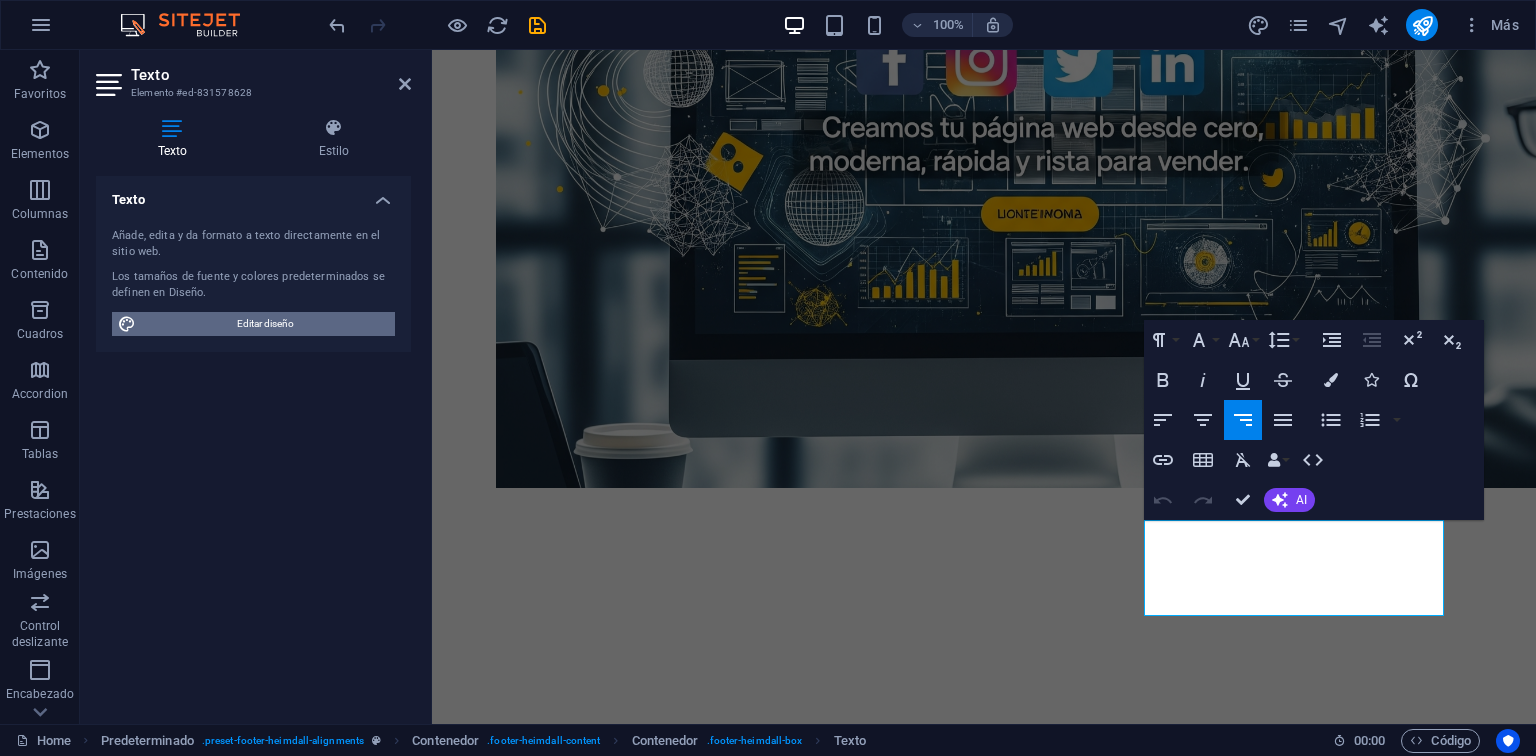 drag, startPoint x: 273, startPoint y: 314, endPoint x: 378, endPoint y: 621, distance: 324.45956 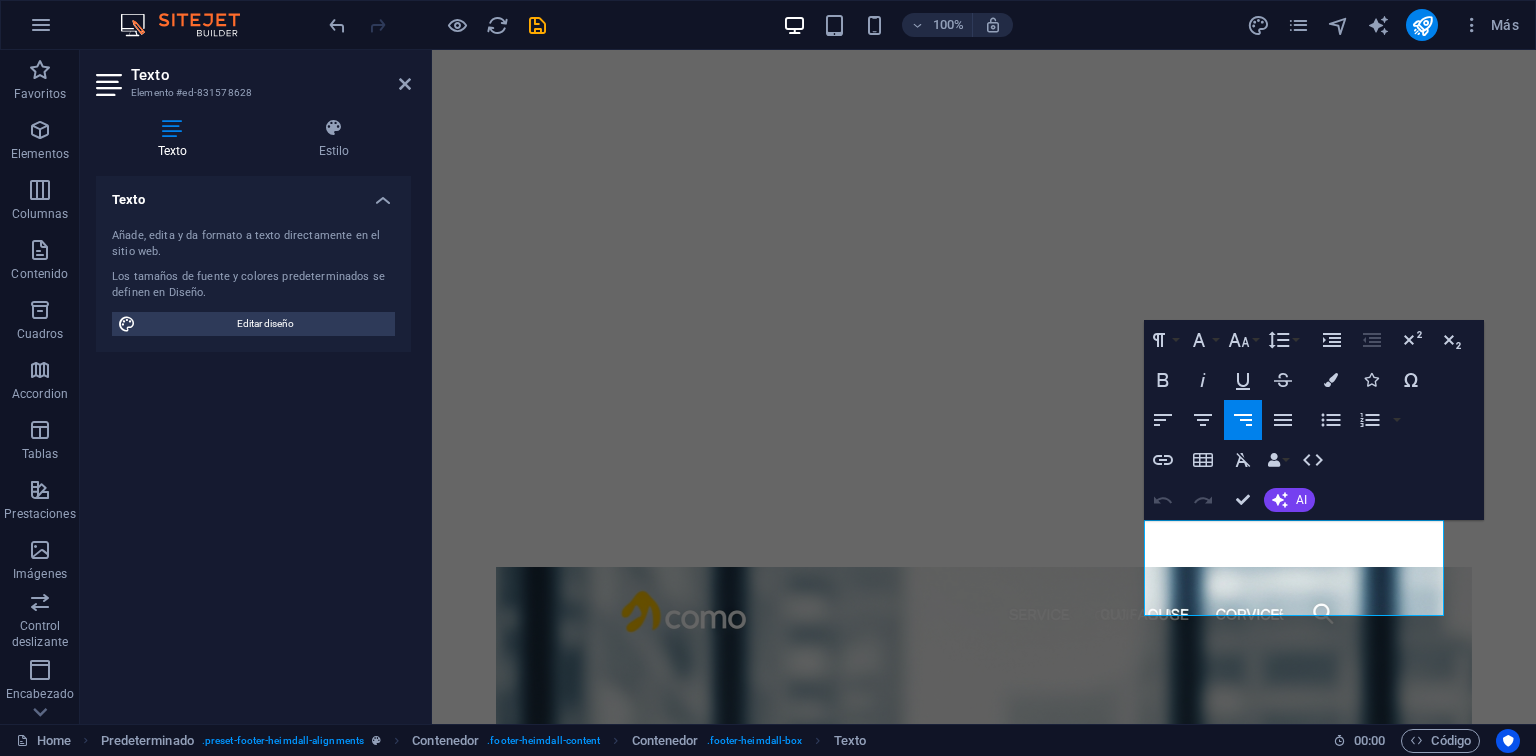 select on "px" 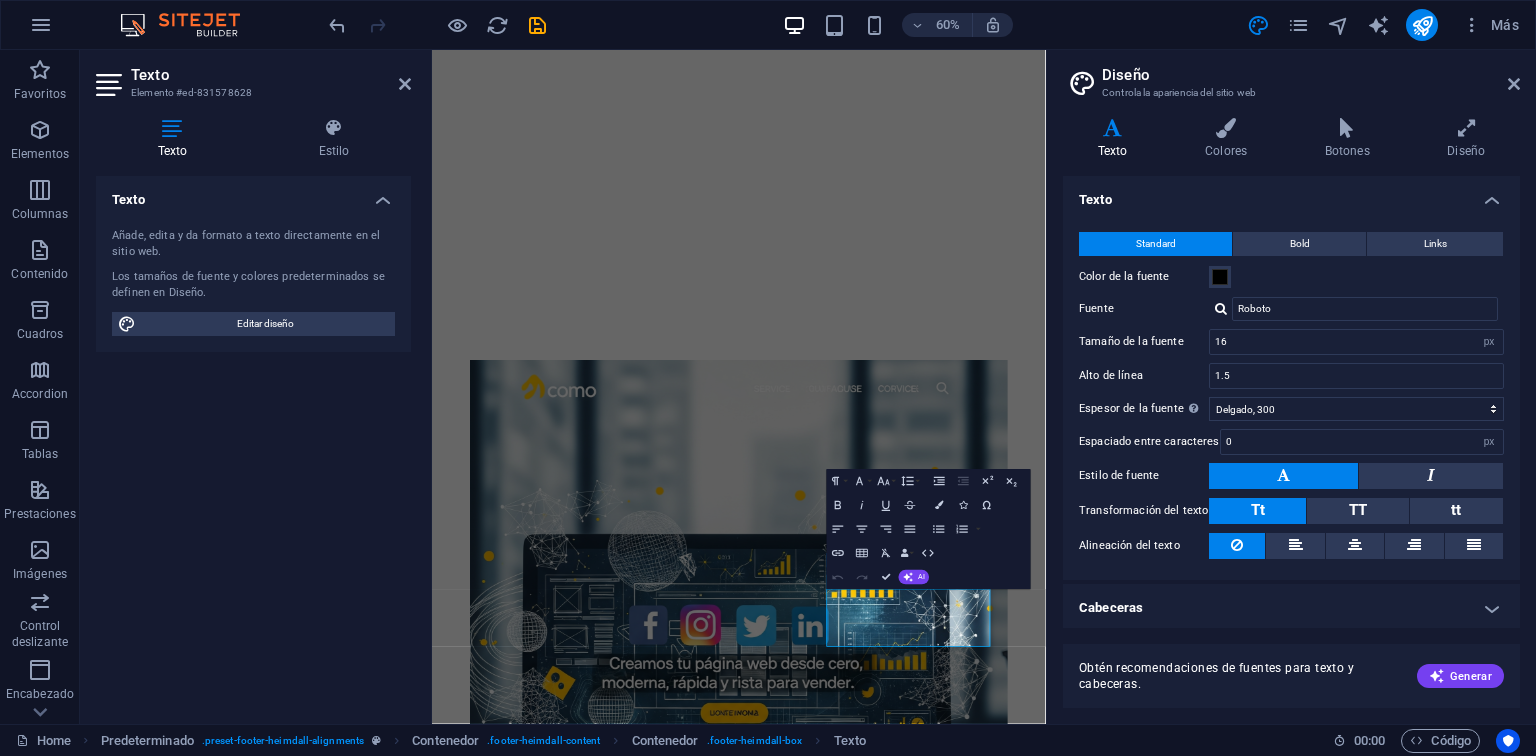 scroll, scrollTop: 1117, scrollLeft: 0, axis: vertical 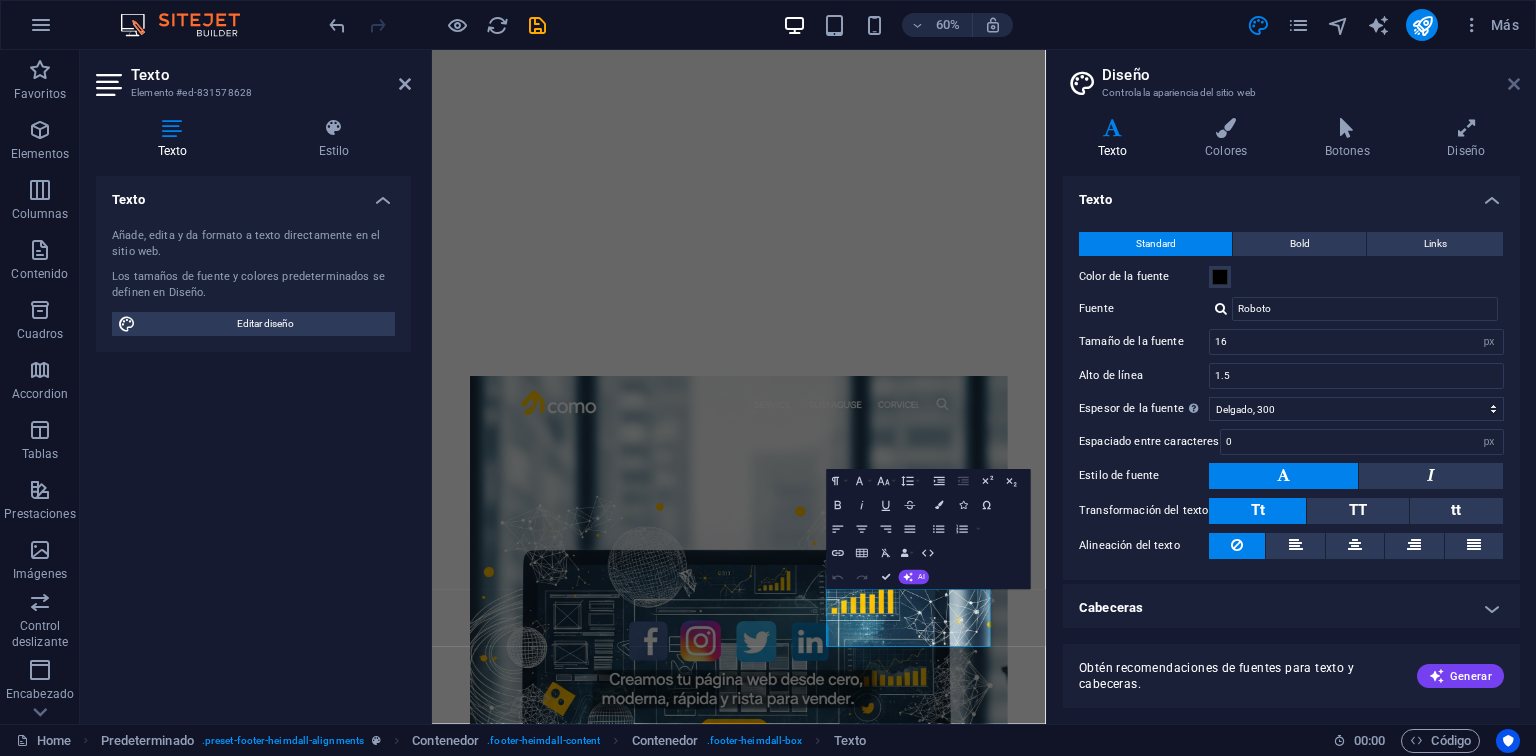 click at bounding box center [1514, 84] 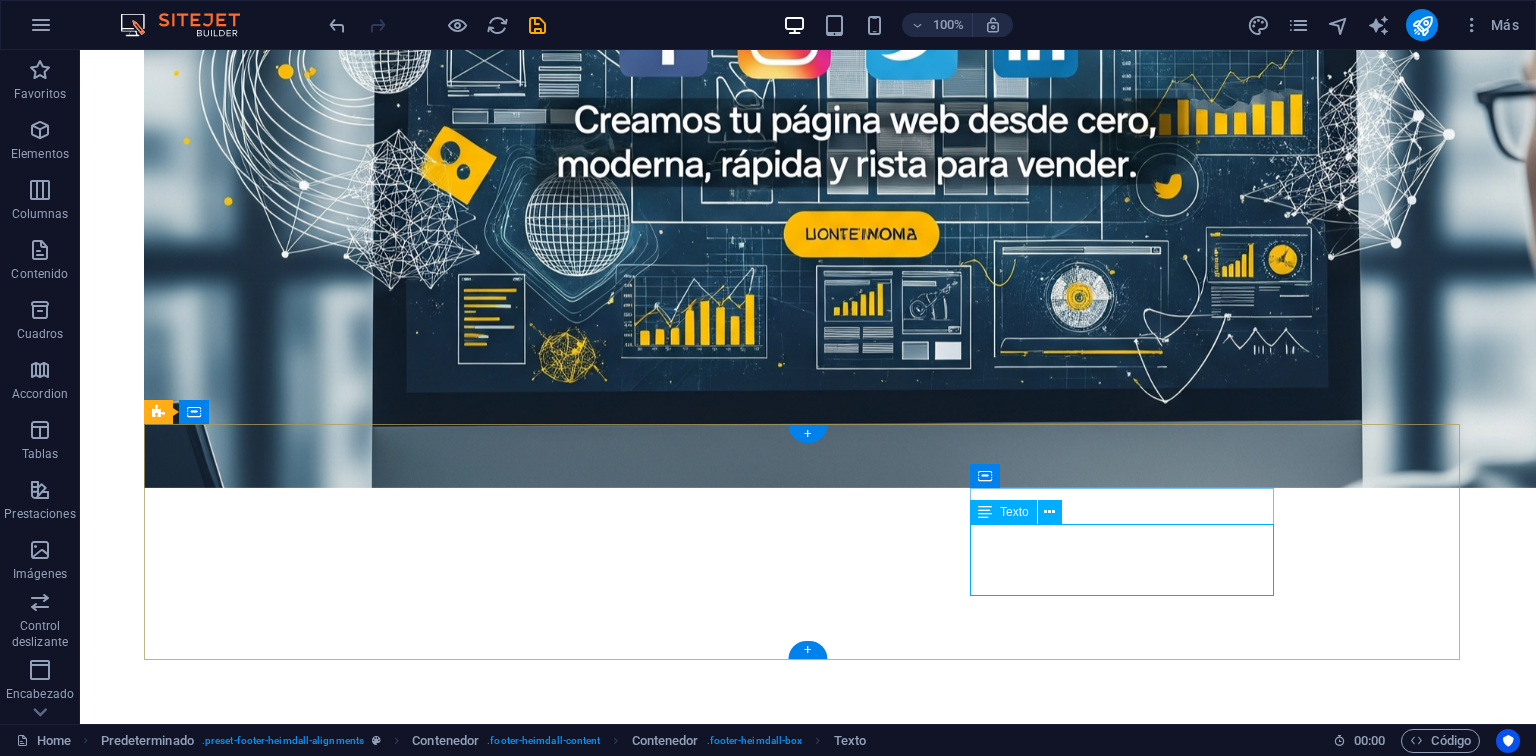 click on "9ec9e7722bb757d99d92d90f16687e@cpanel.local" at bounding box center [923, 5141] 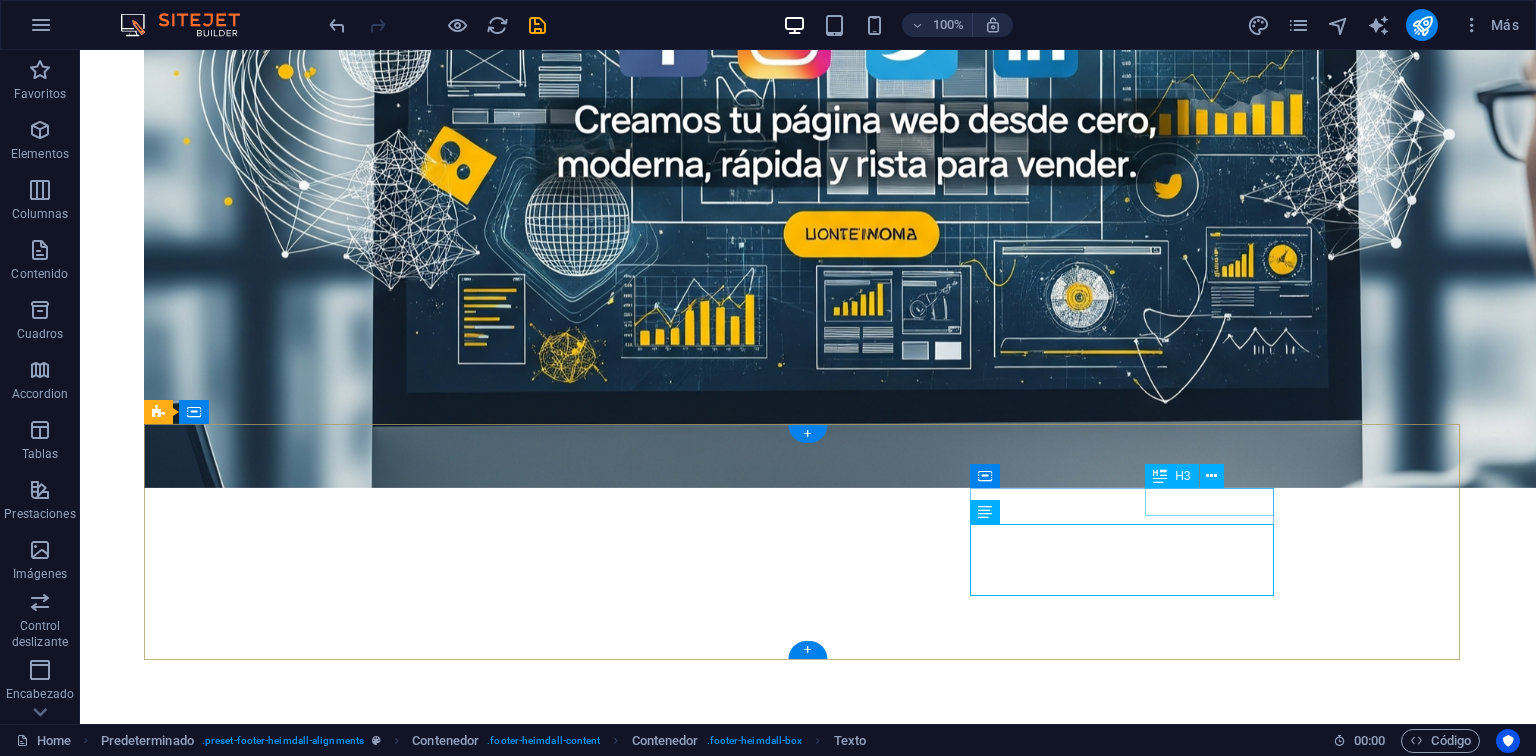 click on "Contact" at bounding box center (632, 5108) 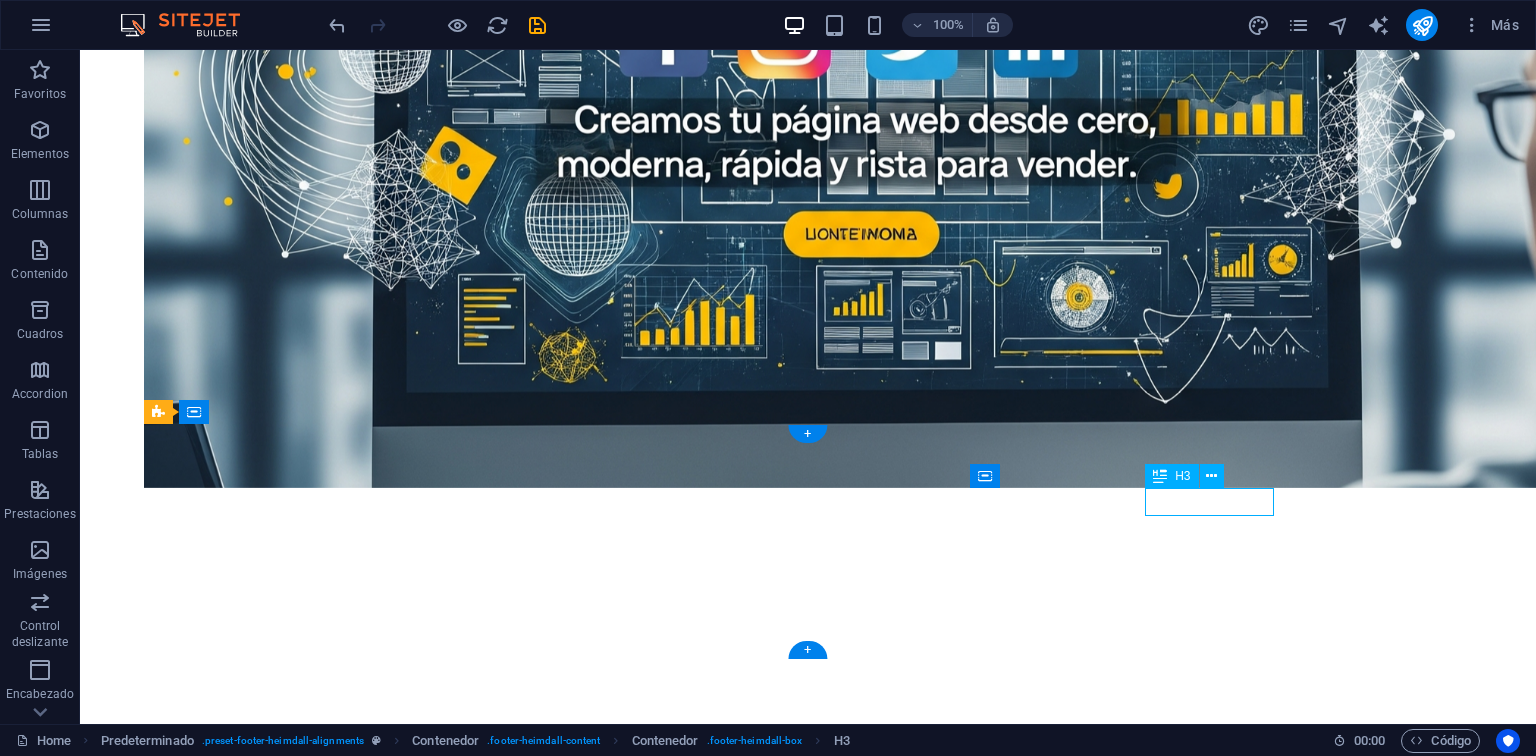 click on "Contact" at bounding box center [632, 5108] 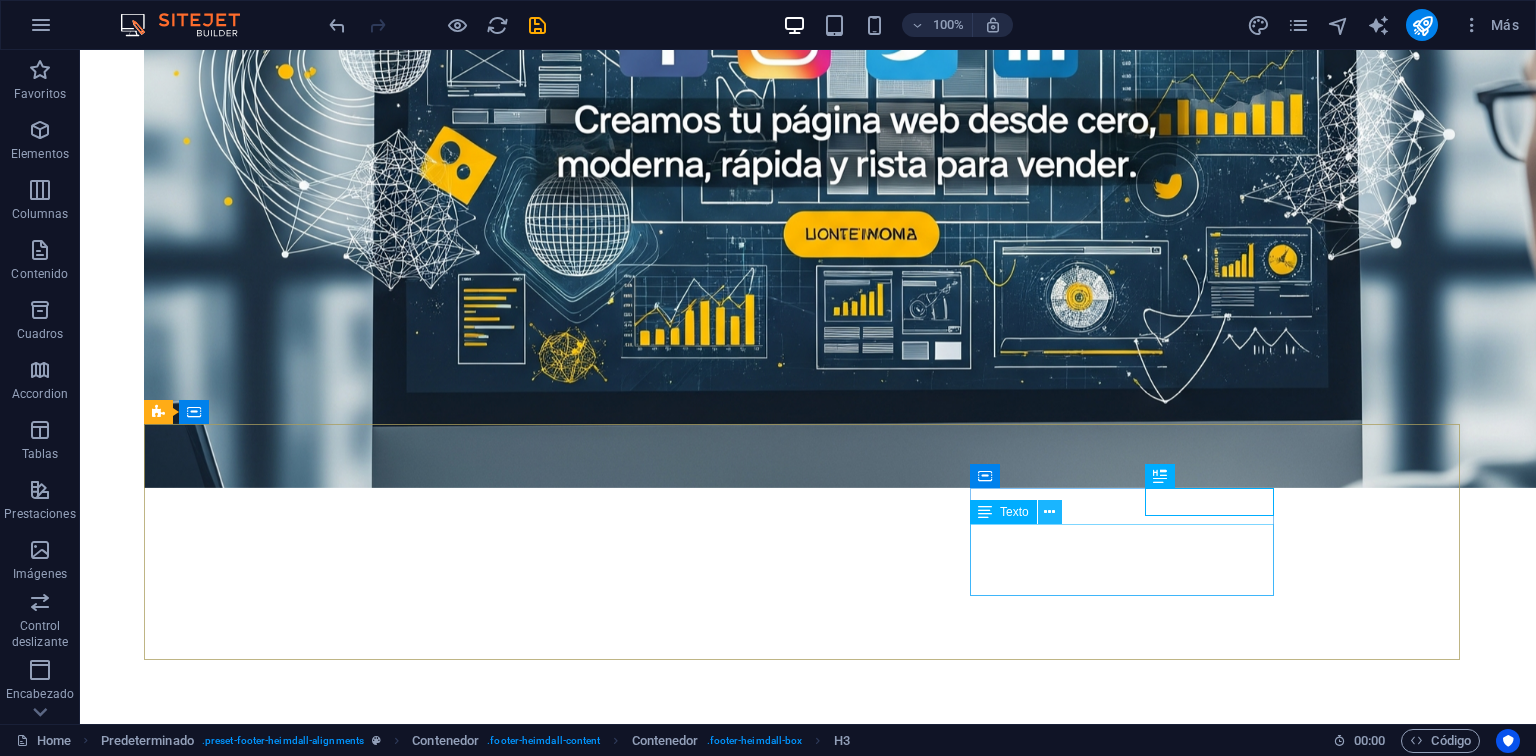 click at bounding box center (1049, 512) 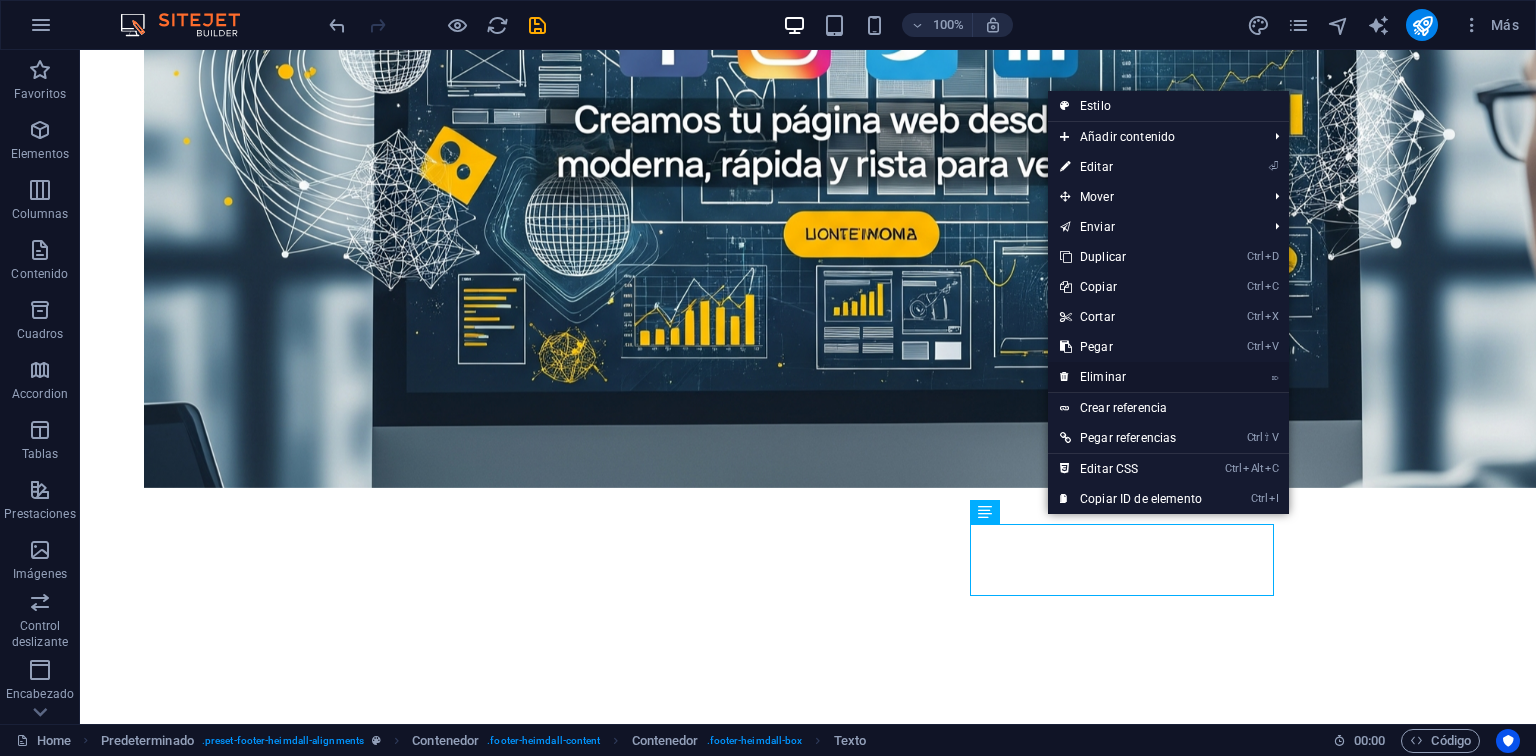 click on "⌦  Eliminar" at bounding box center [1131, 377] 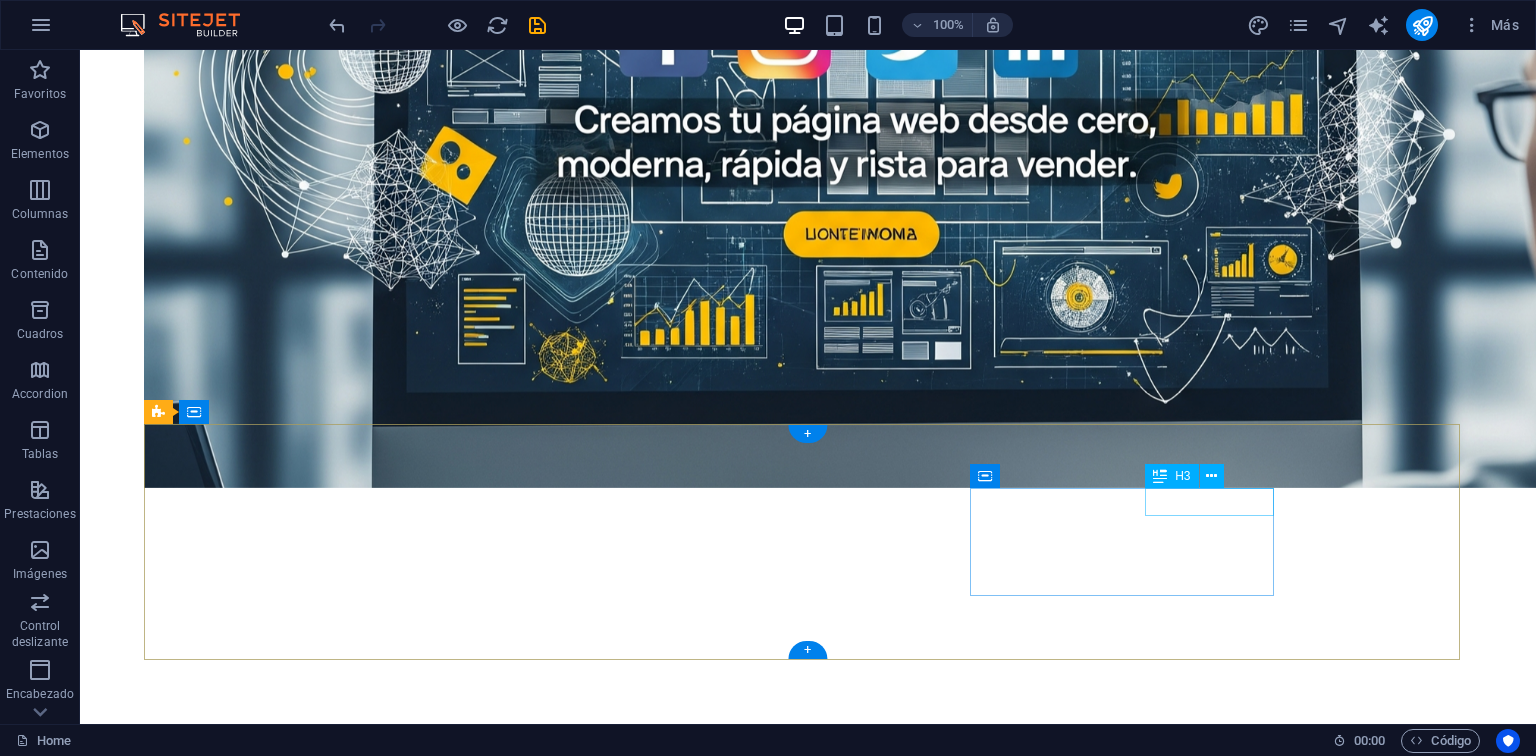 click on "Contact" at bounding box center [632, 5108] 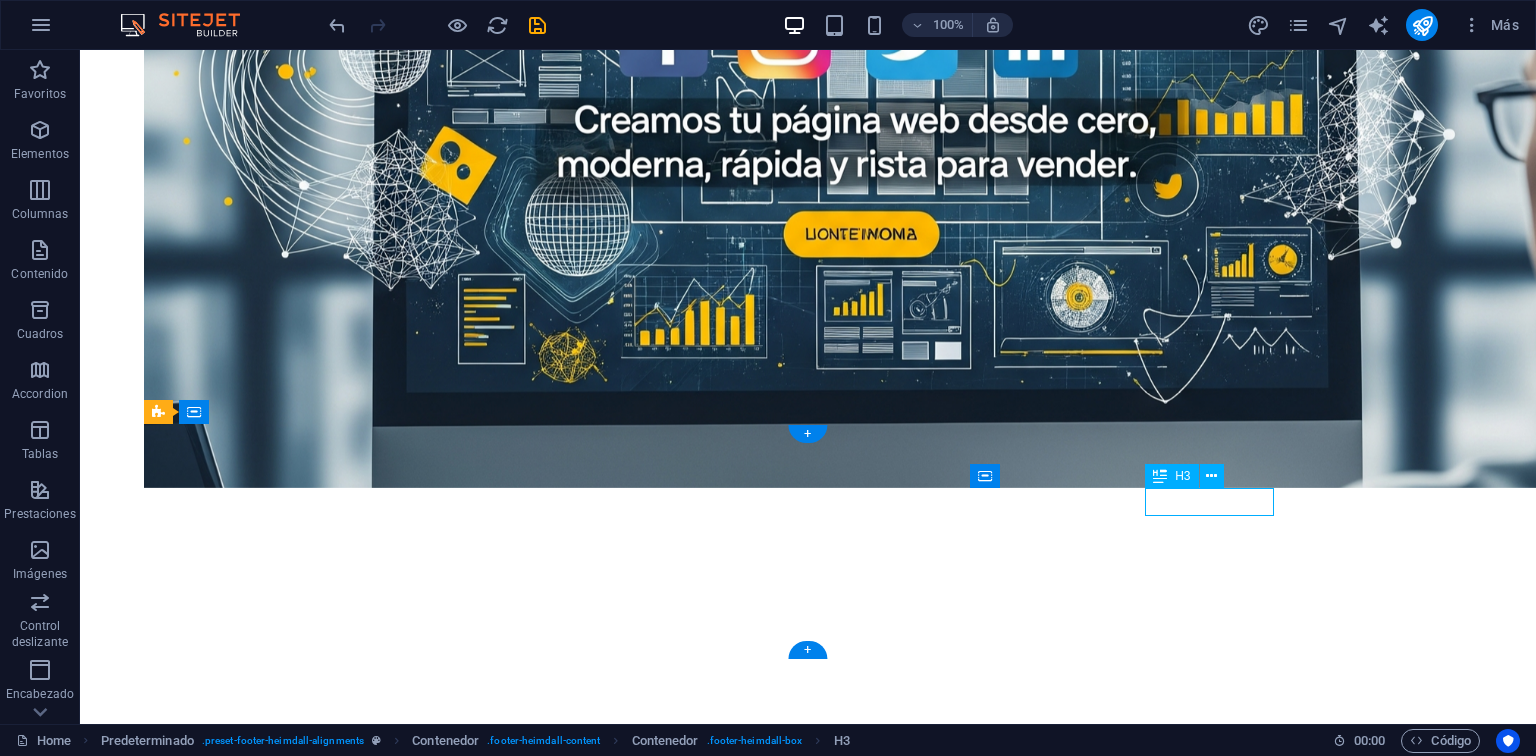 click on "Contact" at bounding box center (632, 5108) 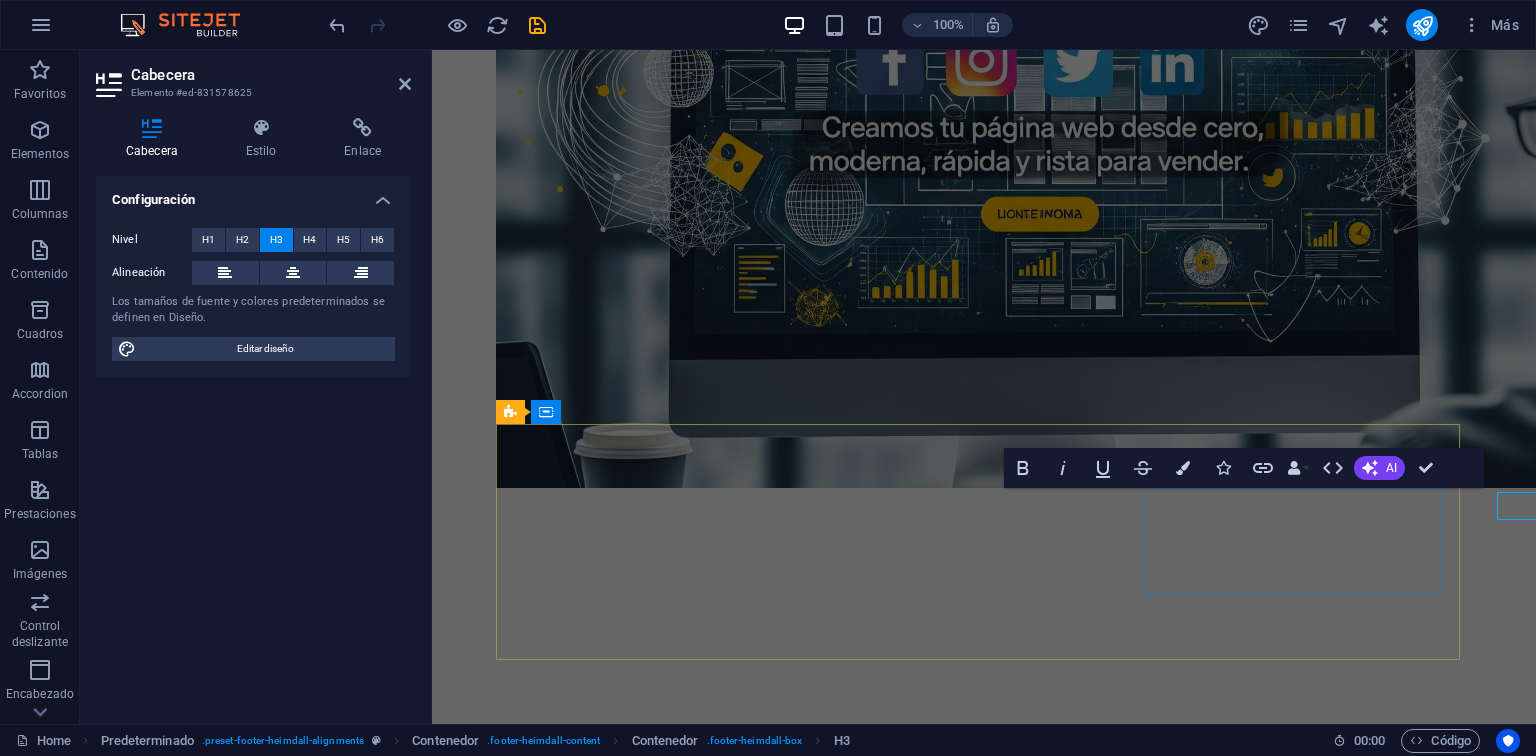 scroll, scrollTop: 1141, scrollLeft: 0, axis: vertical 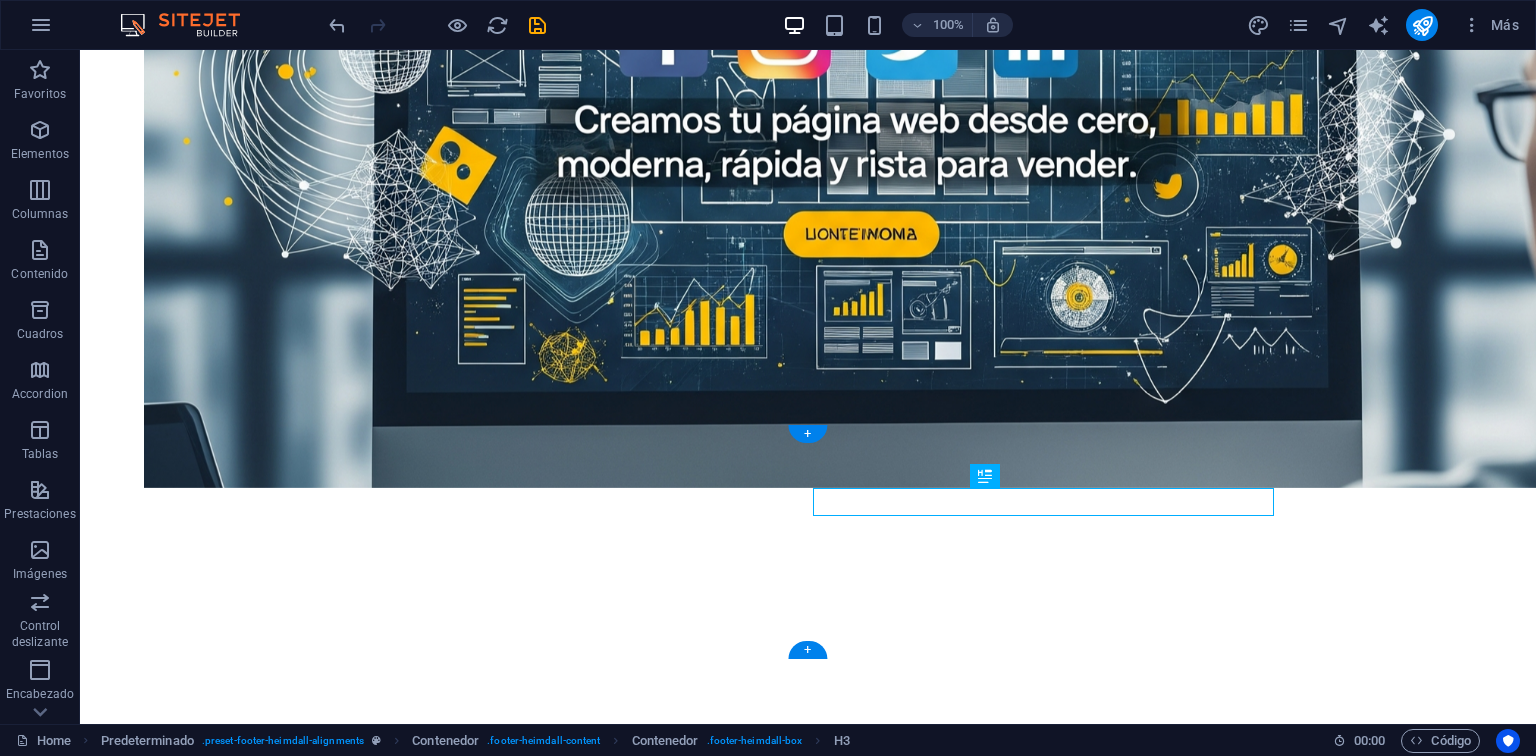 drag, startPoint x: 1129, startPoint y: 503, endPoint x: 1179, endPoint y: 570, distance: 83.60024 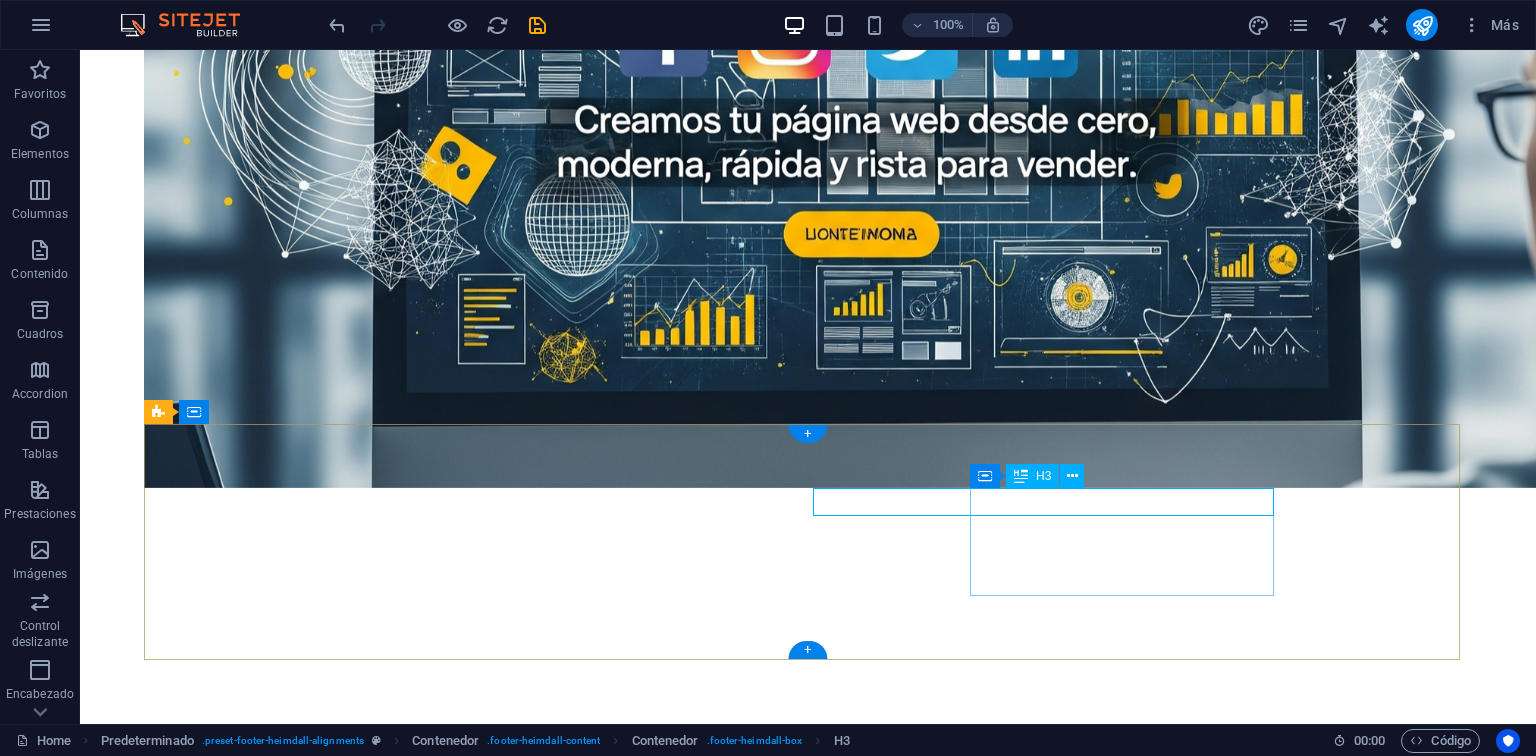 click on "marco.castro@my.paginaswe" at bounding box center [632, 5108] 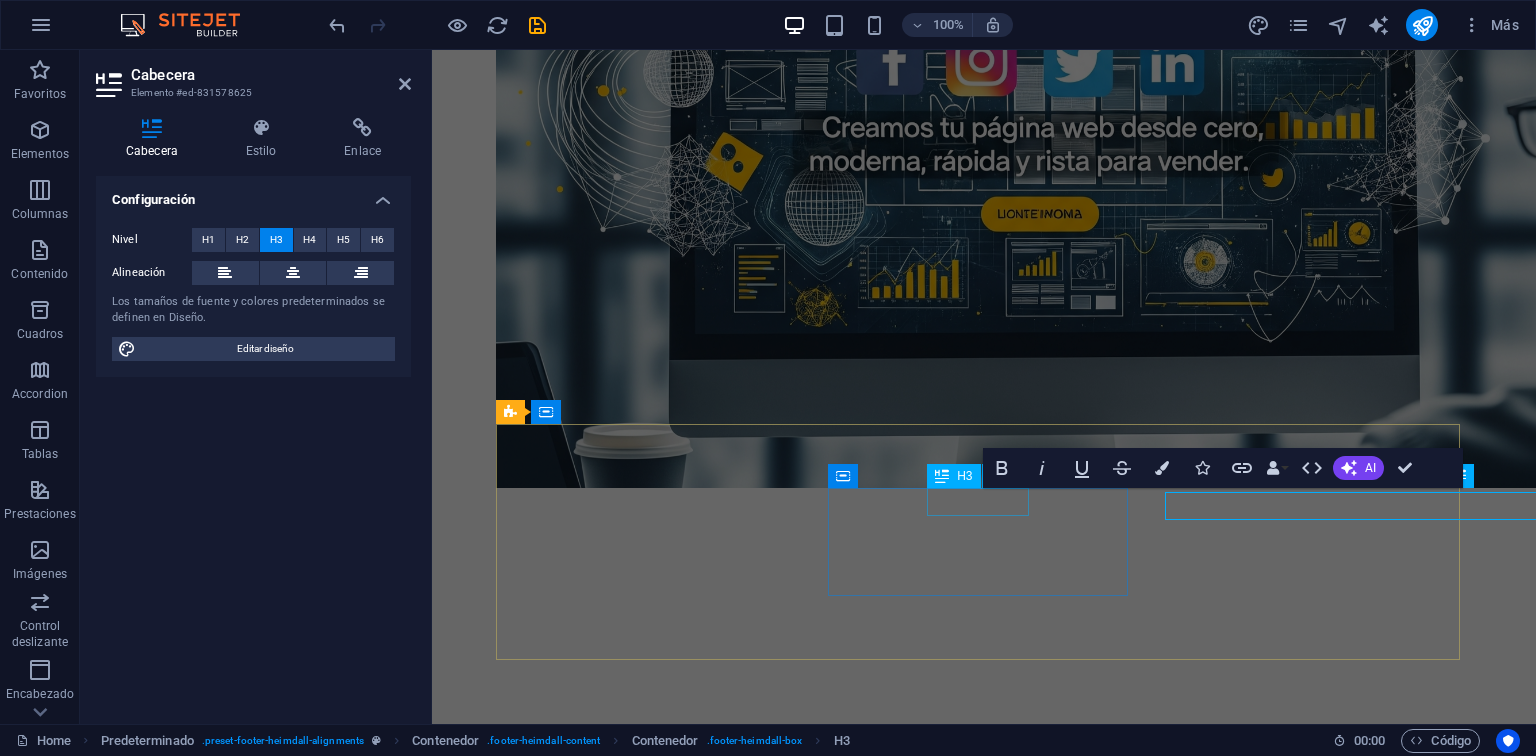 scroll, scrollTop: 1141, scrollLeft: 0, axis: vertical 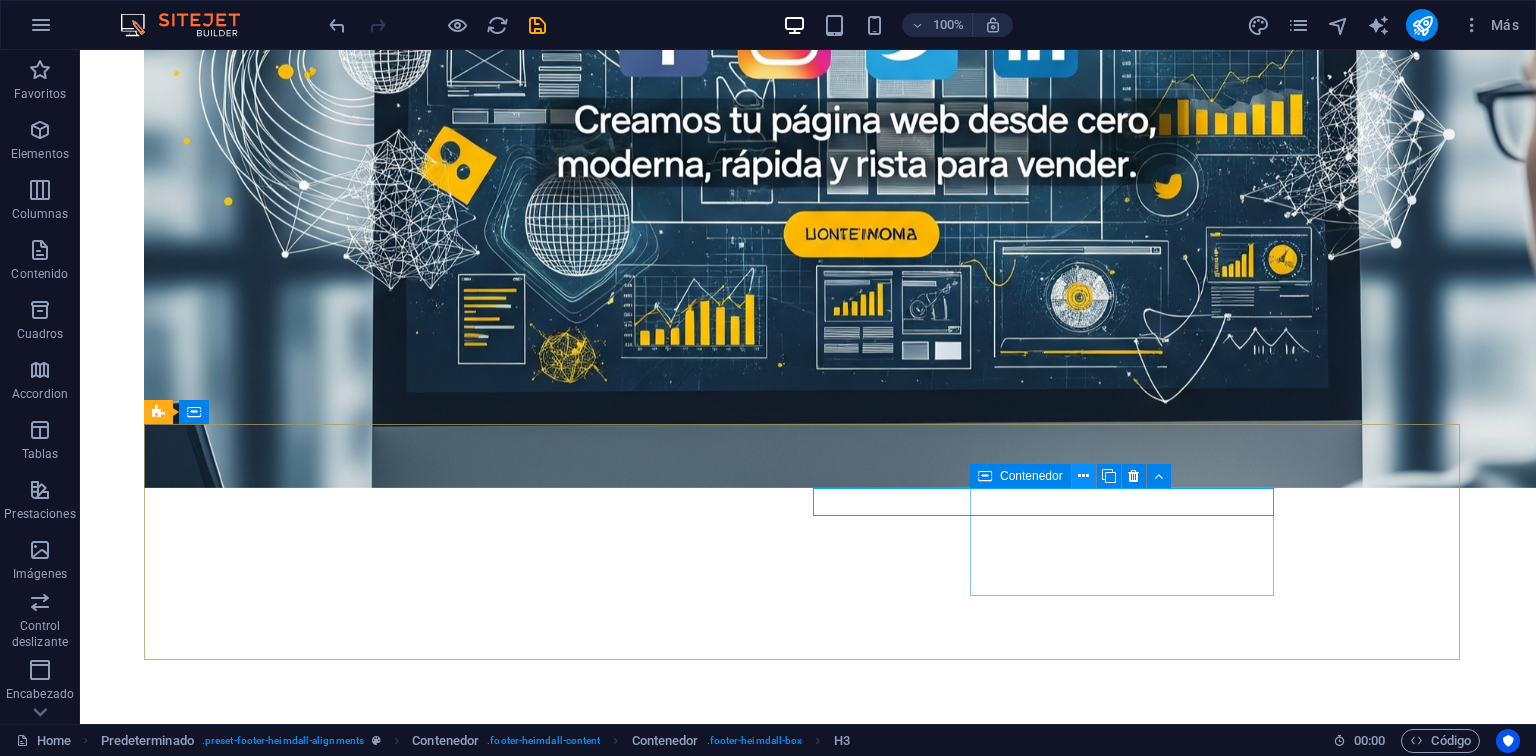 click at bounding box center [1083, 476] 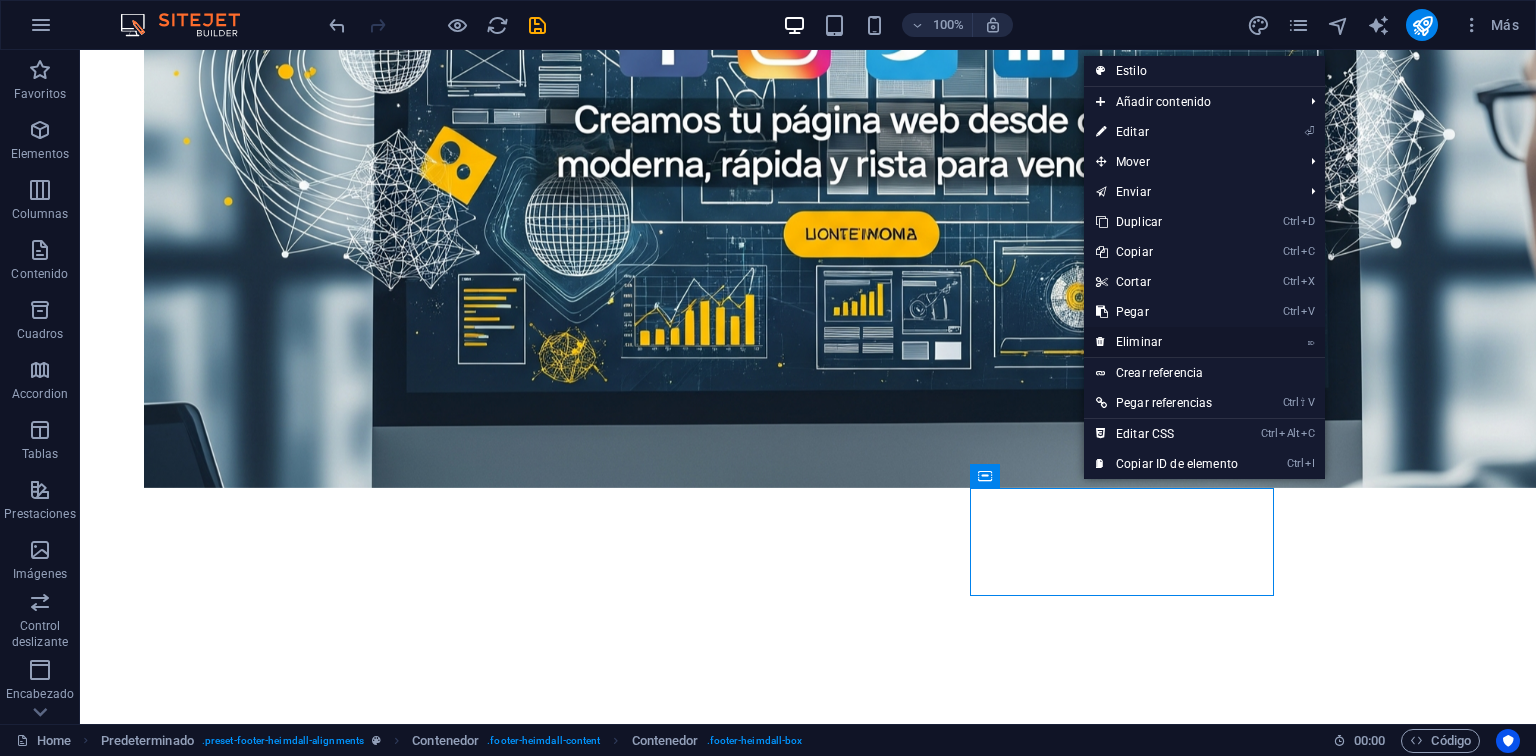 click on "⌦  Eliminar" at bounding box center [1167, 342] 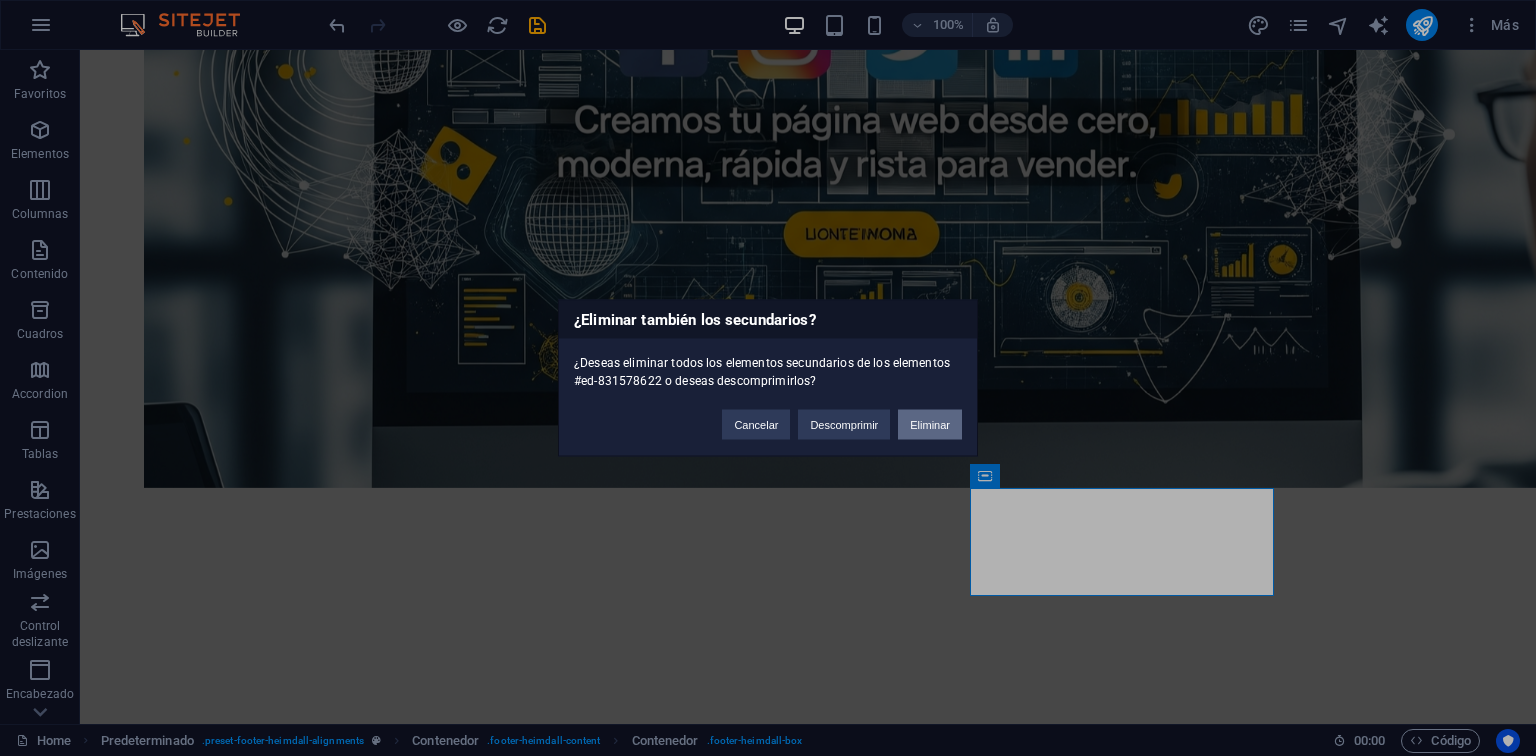 click on "Eliminar" at bounding box center (930, 425) 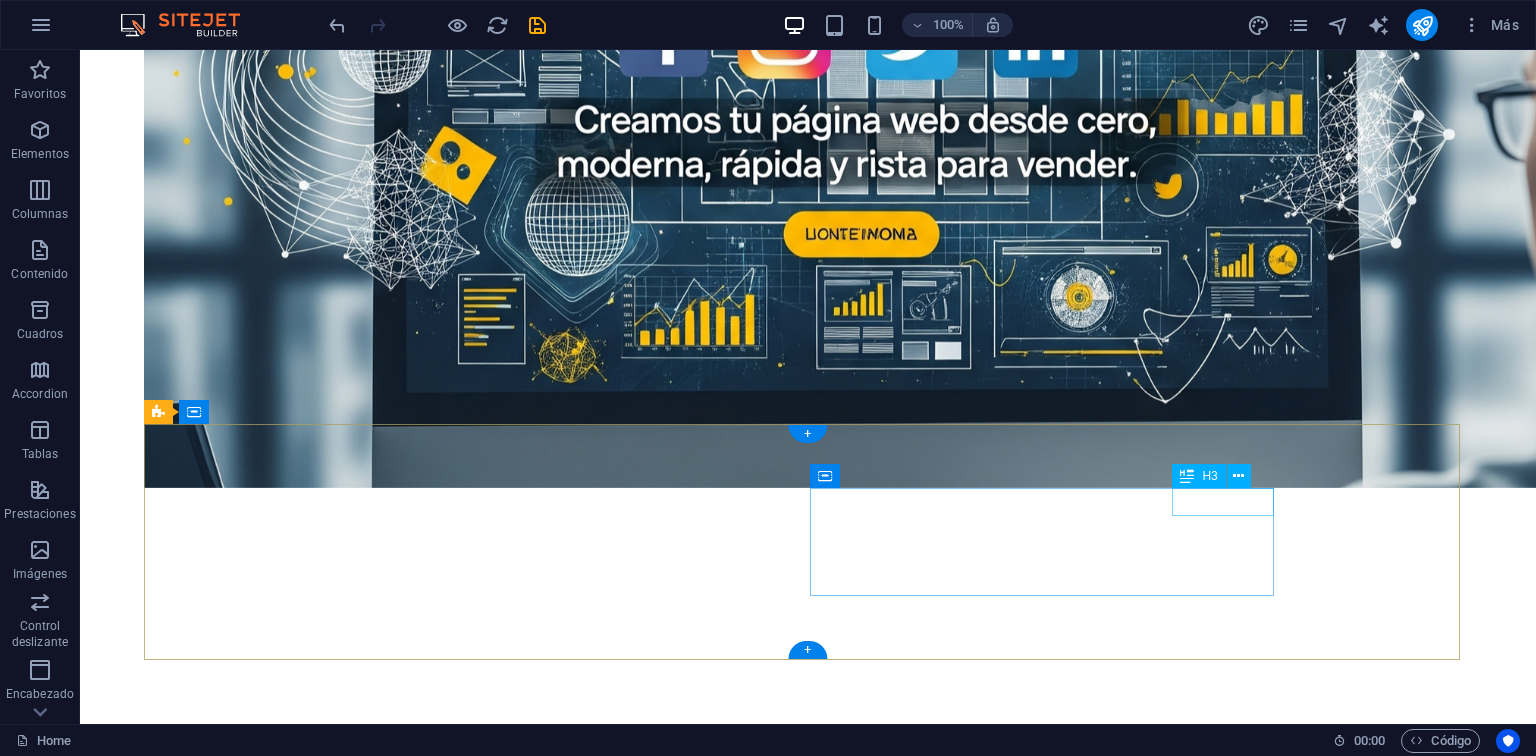 click on "Social" at bounding box center (632, 4992) 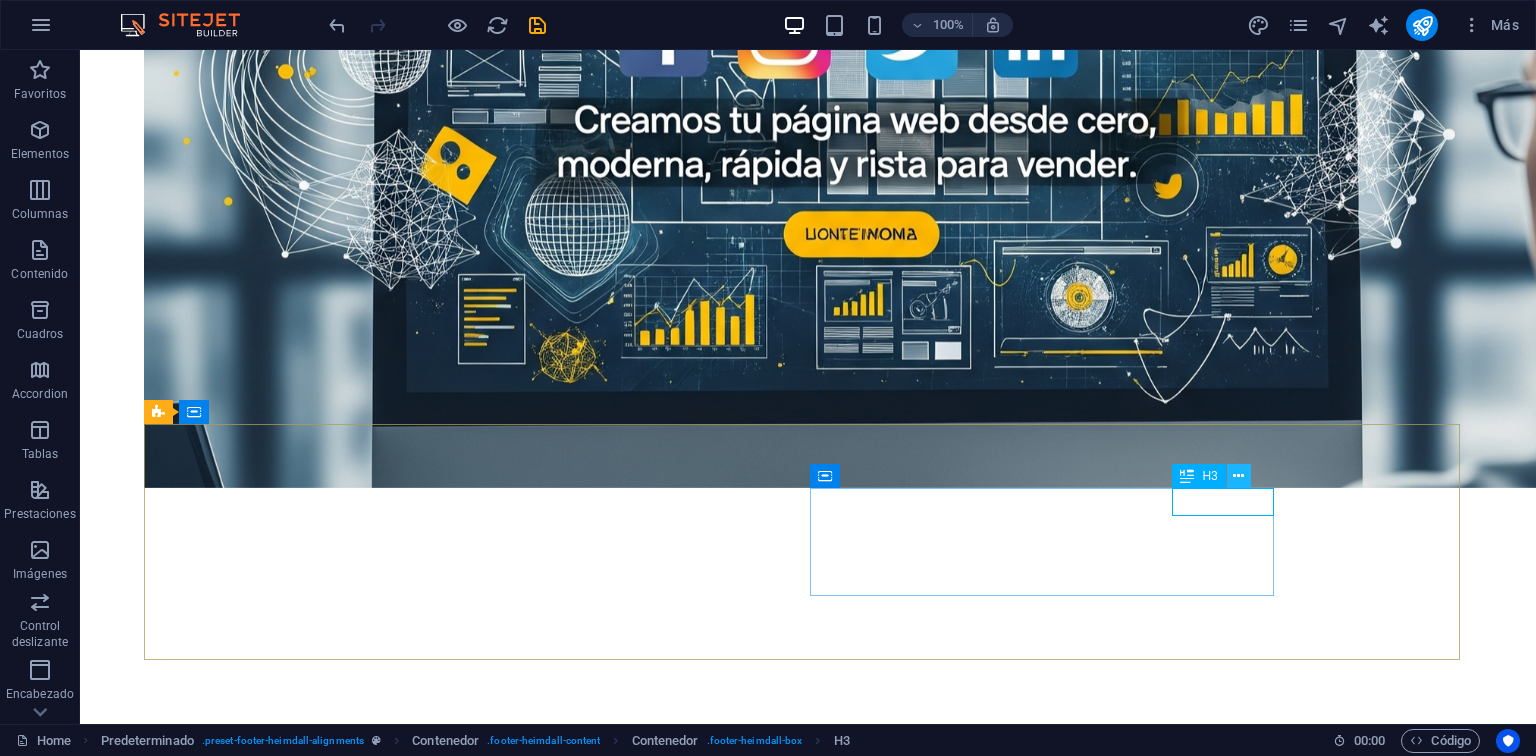click at bounding box center [1239, 476] 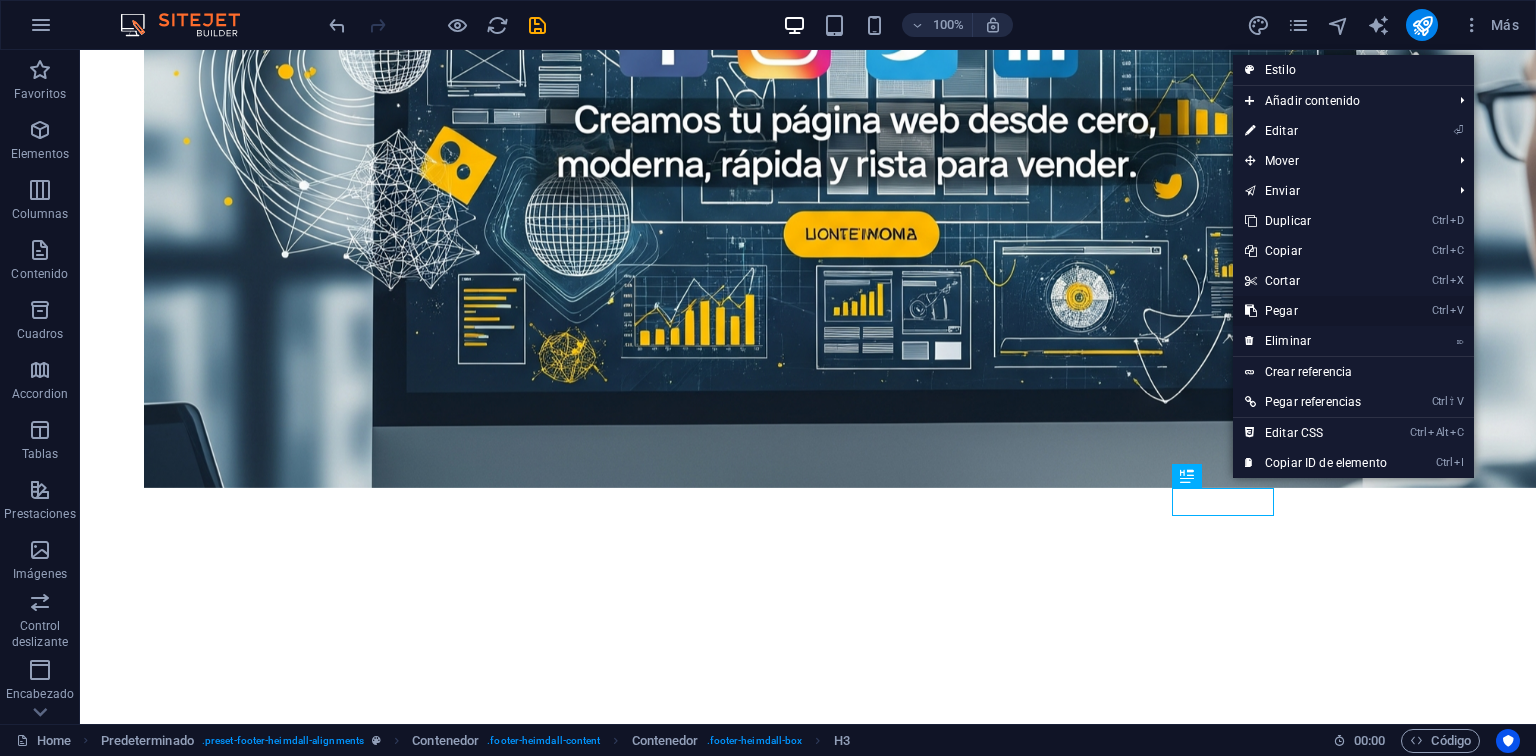 click on "Ctrl V  Pegar" at bounding box center (1316, 311) 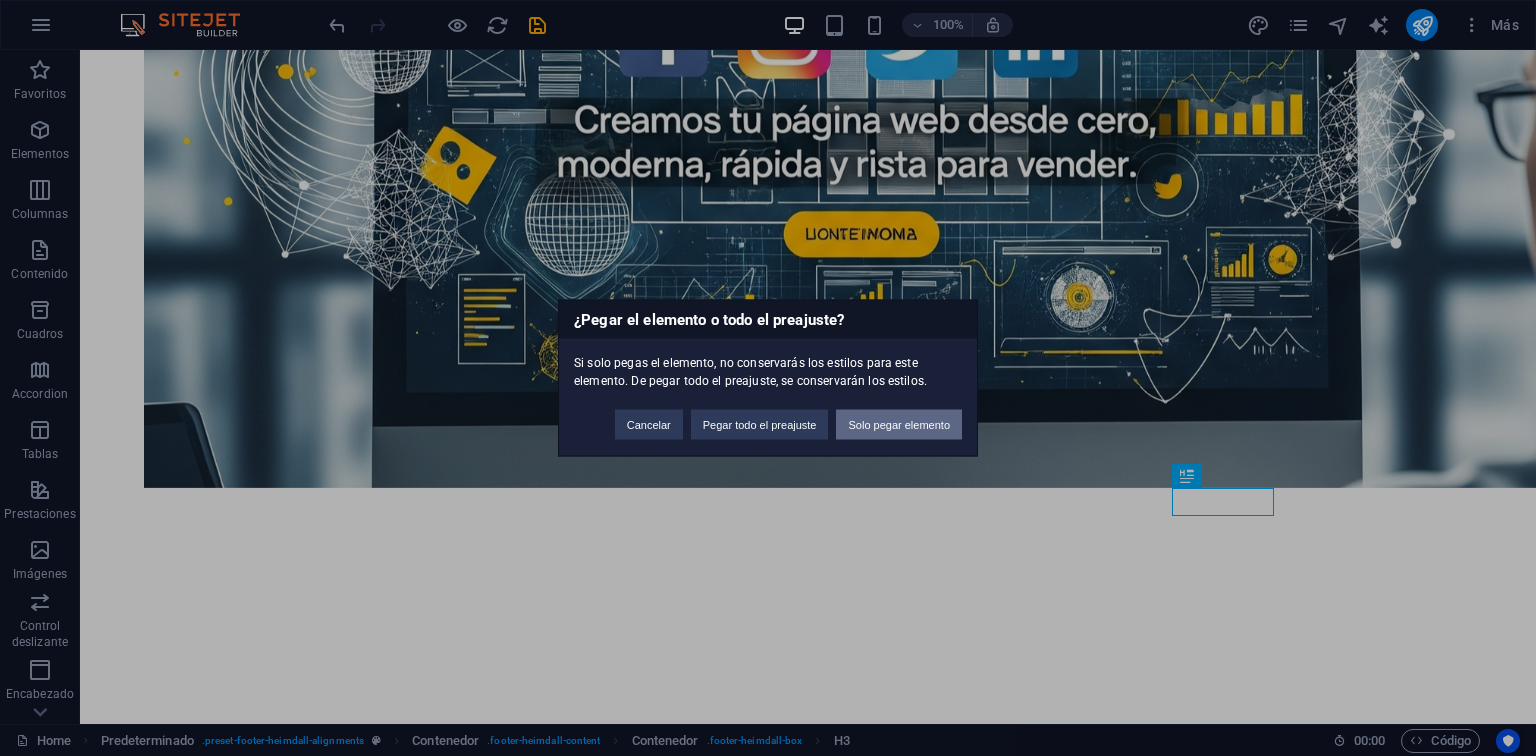click on "¿Pegar el elemento o todo el preajuste? Si solo pegas el elemento, no conservarás los estilos para este elemento. De pegar todo el preajuste, se conservarán los estilos. Cancelar Pegar todo el preajuste Solo pegar elemento" at bounding box center [768, 378] 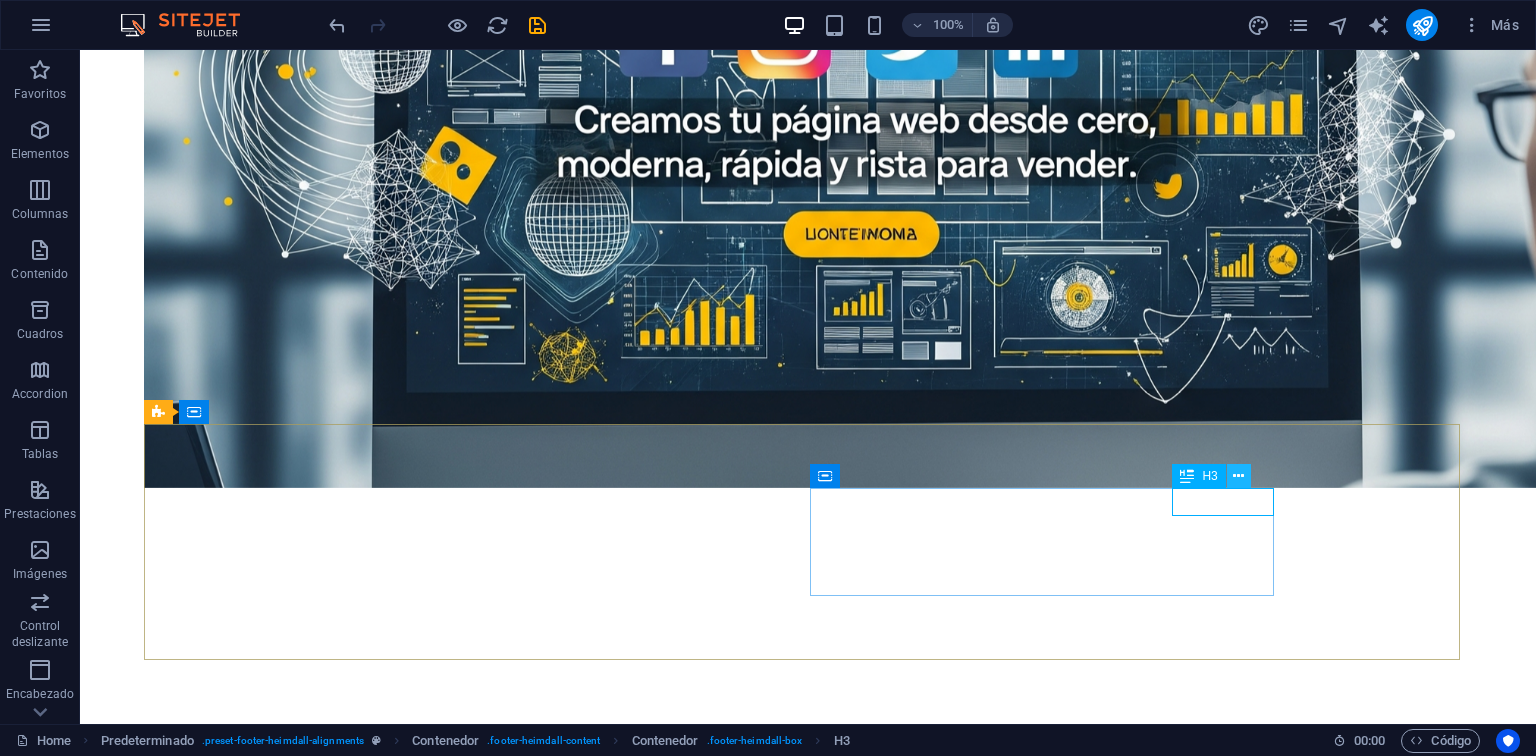 click at bounding box center (1238, 476) 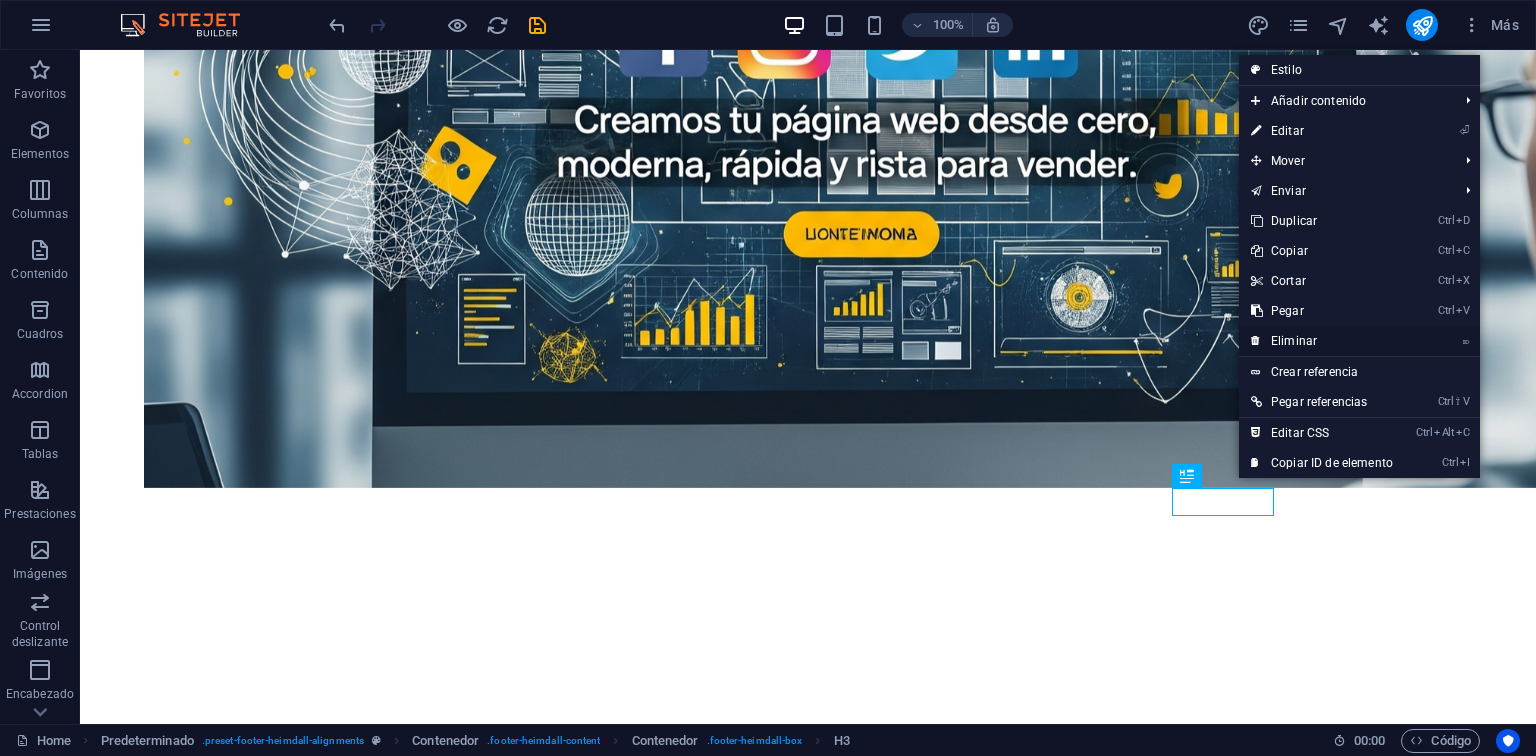 click on "⌦  Eliminar" at bounding box center (1322, 341) 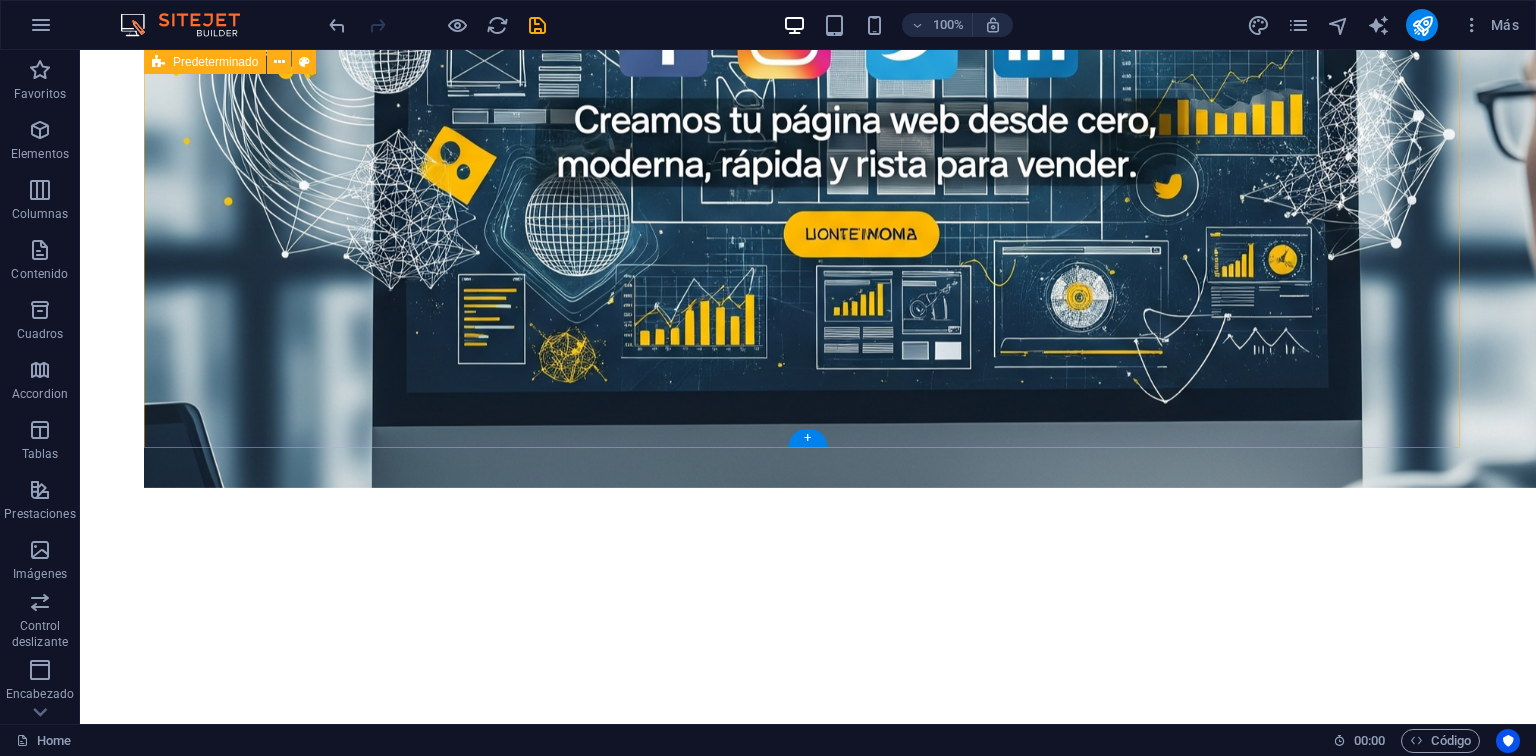 scroll, scrollTop: 1121, scrollLeft: 0, axis: vertical 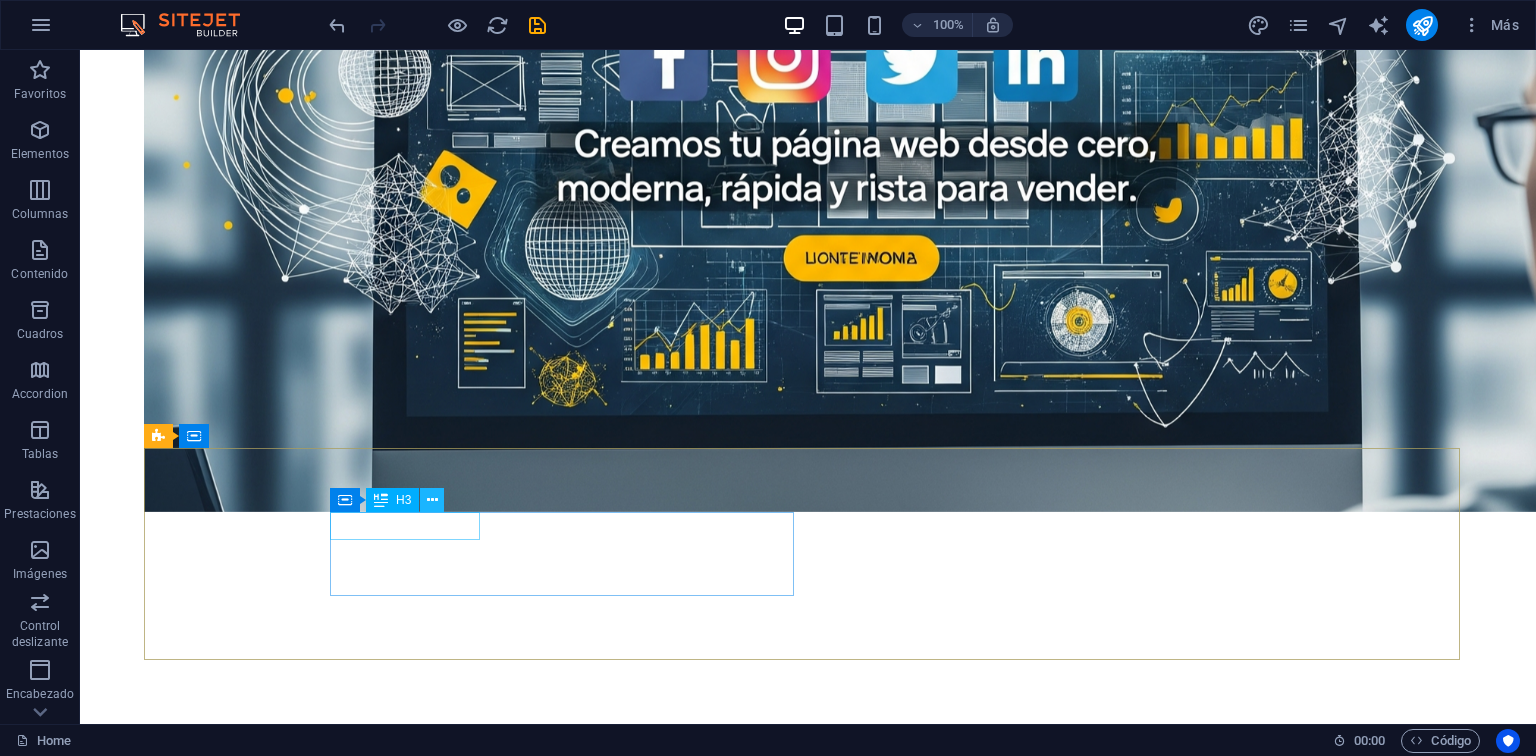 click at bounding box center (432, 500) 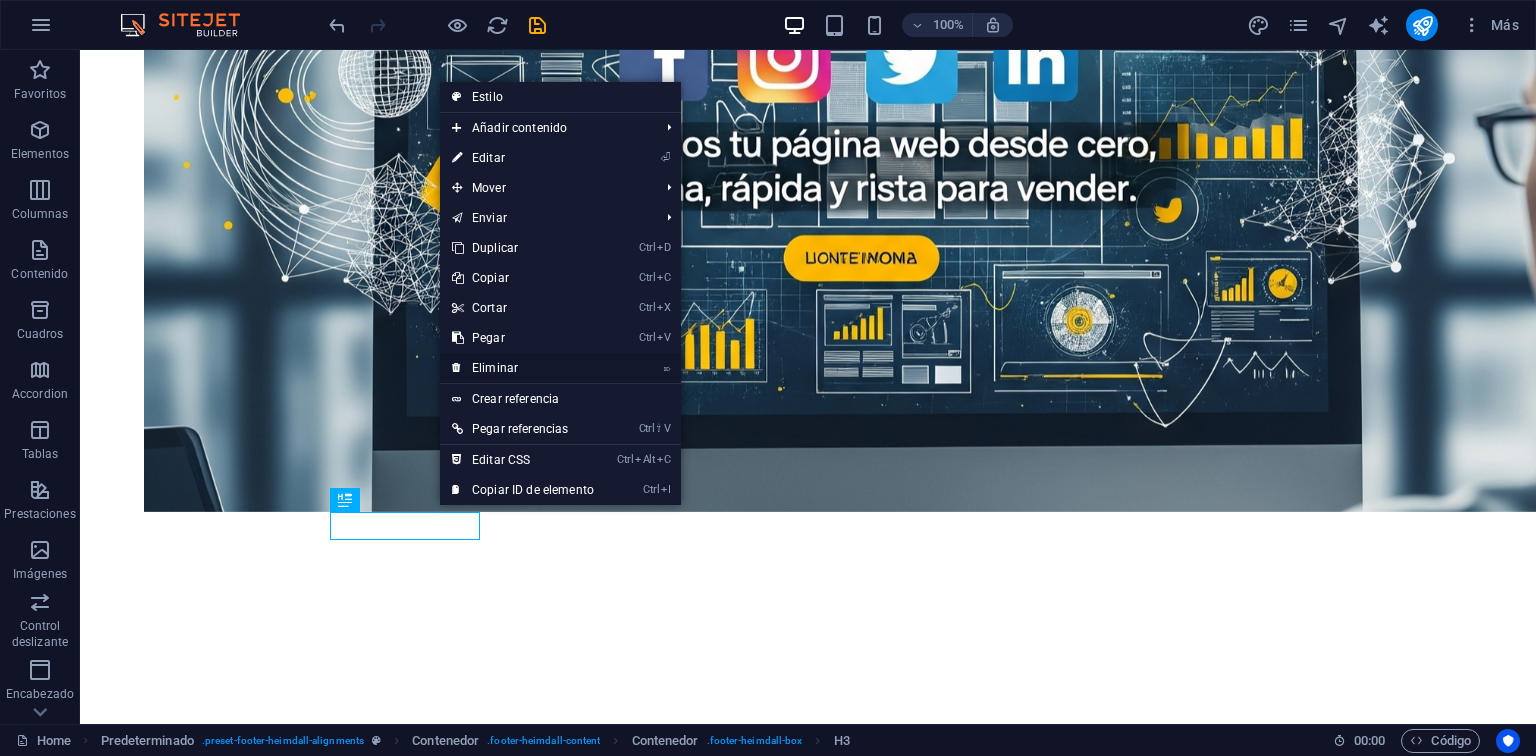 click on "⌦  Eliminar" at bounding box center [523, 368] 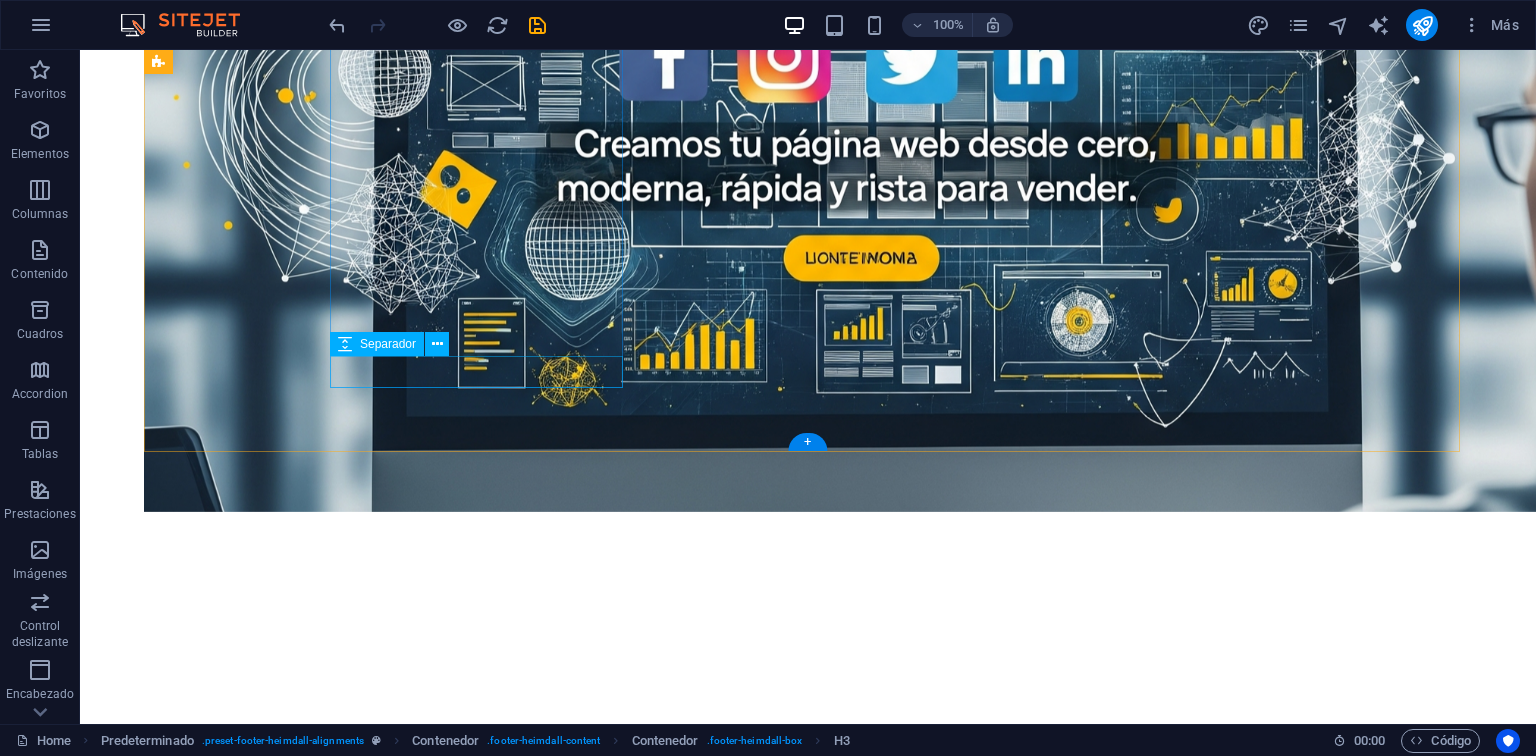 scroll, scrollTop: 1117, scrollLeft: 0, axis: vertical 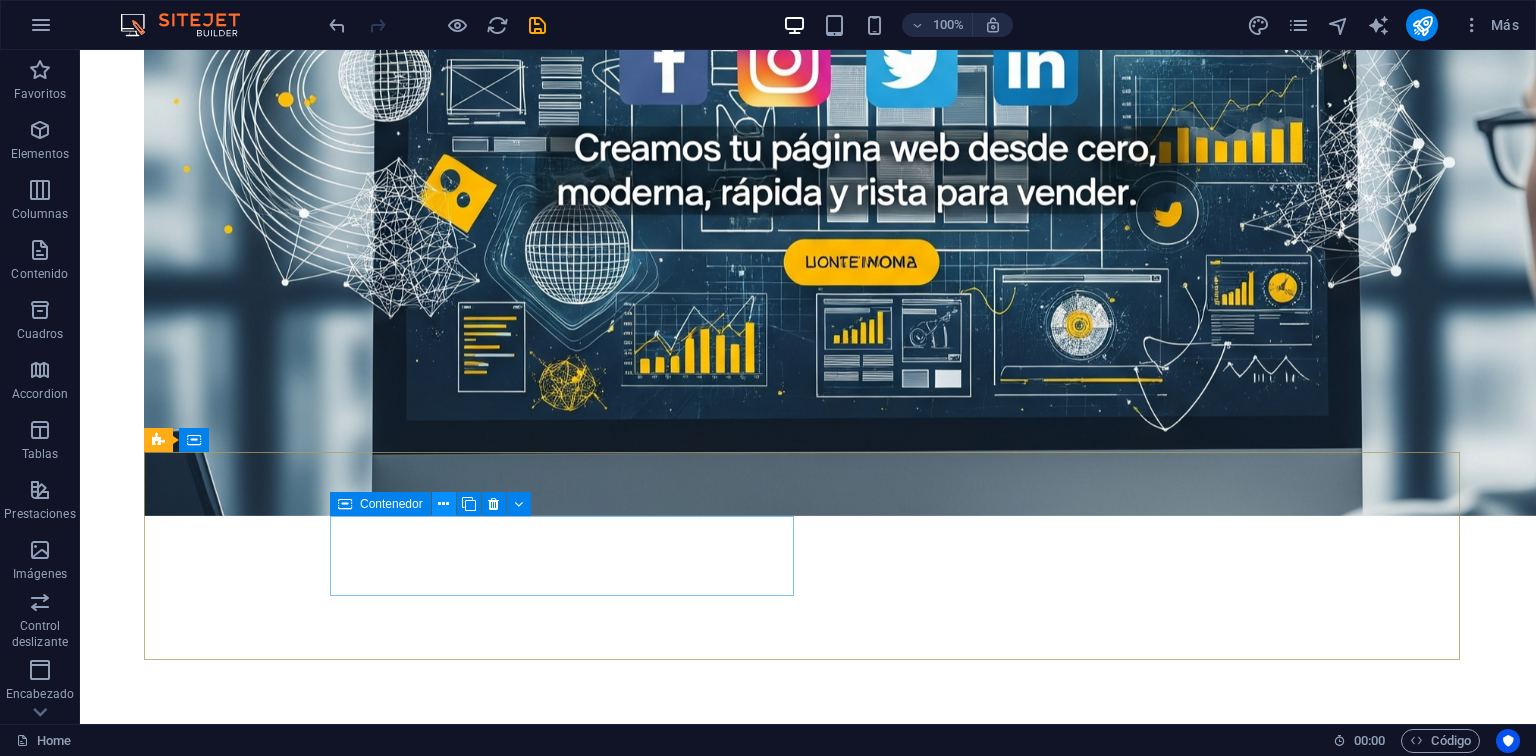 click at bounding box center [443, 504] 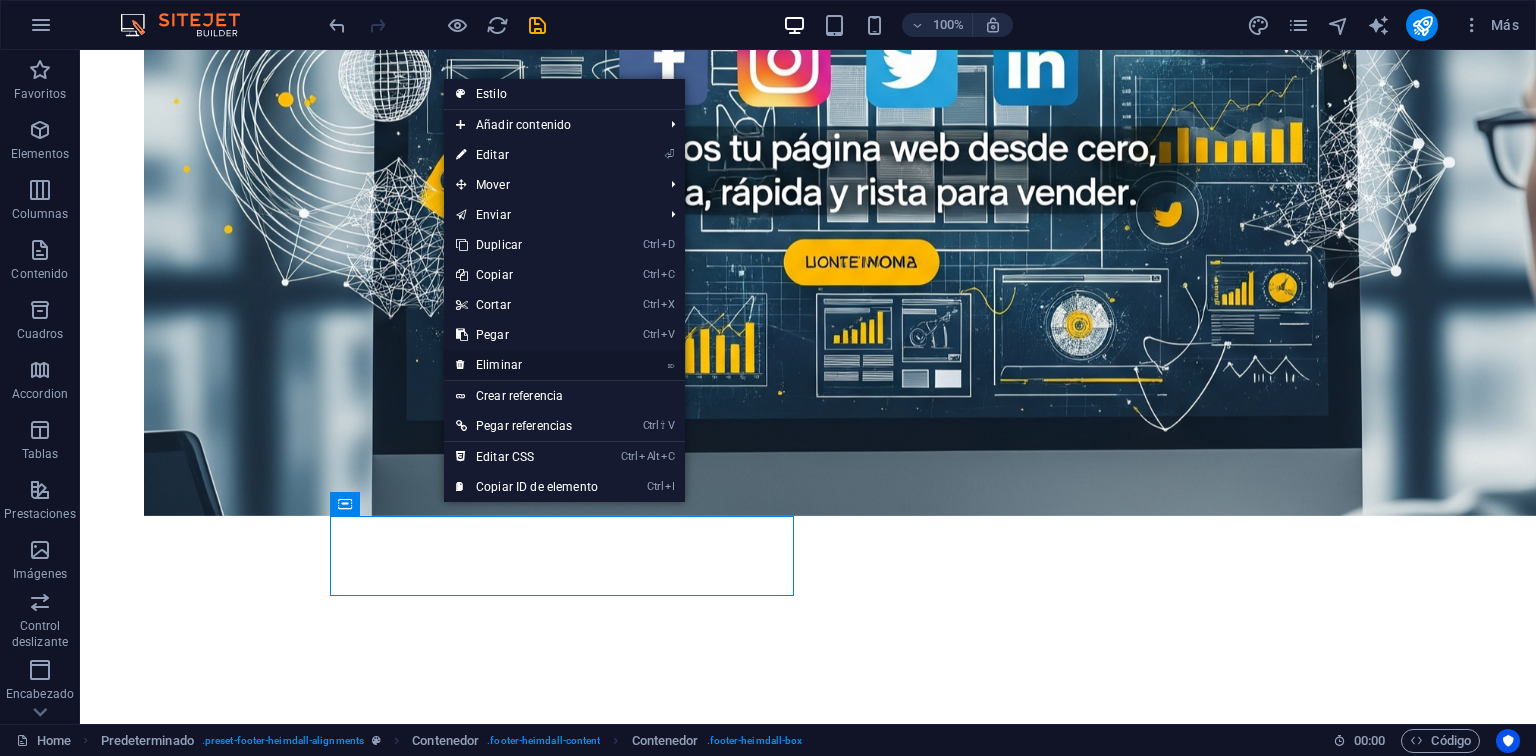 click on "⌦  Eliminar" at bounding box center [527, 365] 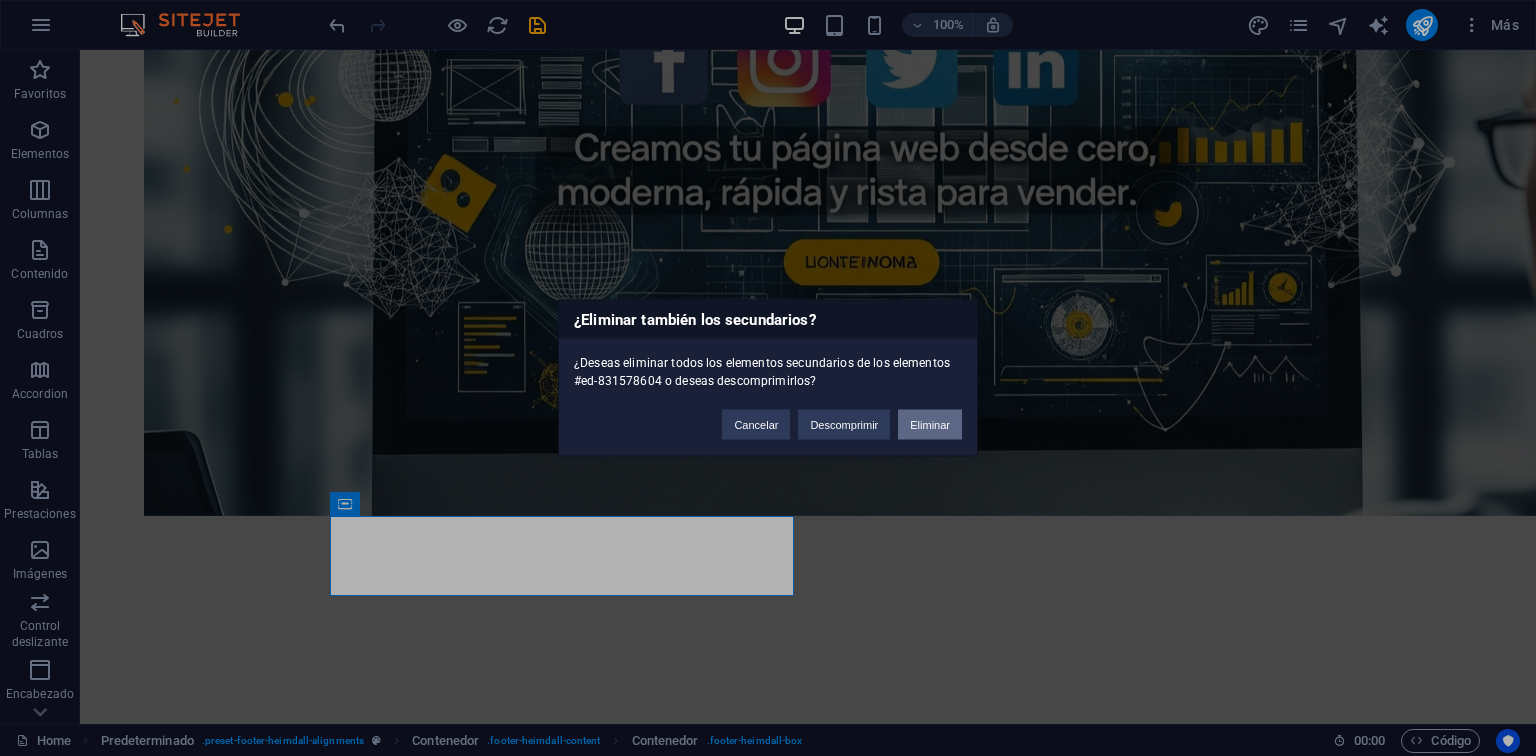 click on "Eliminar" at bounding box center [930, 425] 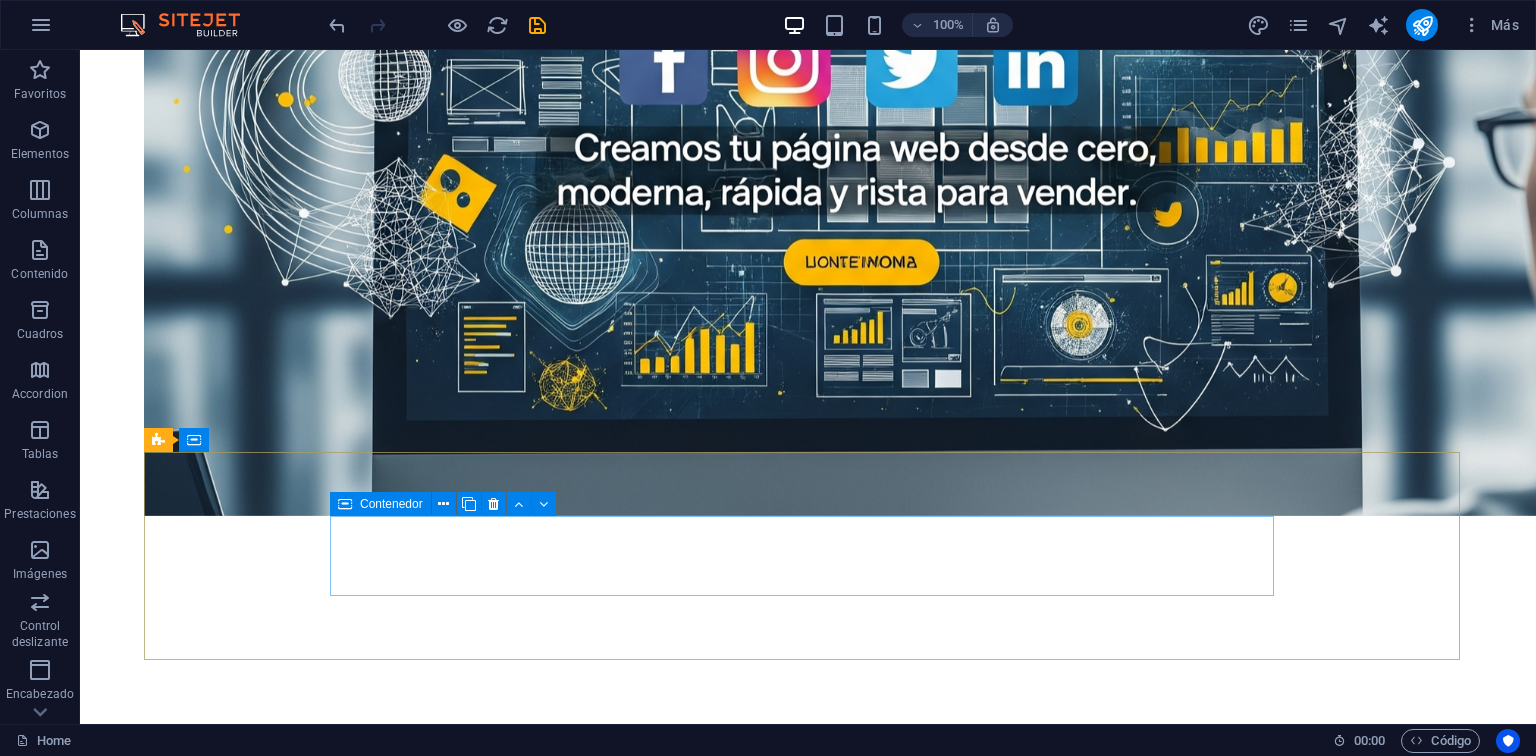 click on "Contenedor" at bounding box center (391, 504) 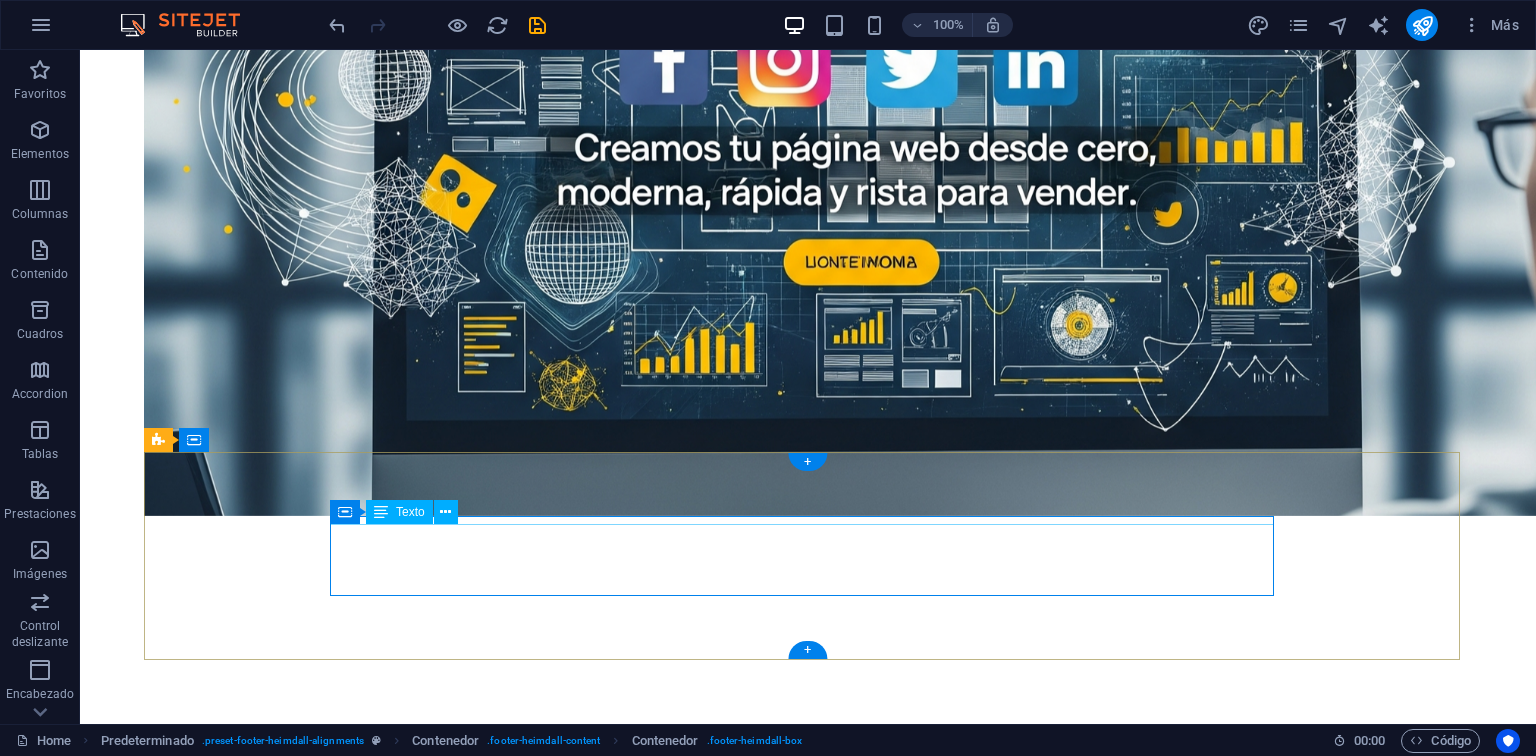 click on "Facebook Instagram Twitter" at bounding box center [632, 4958] 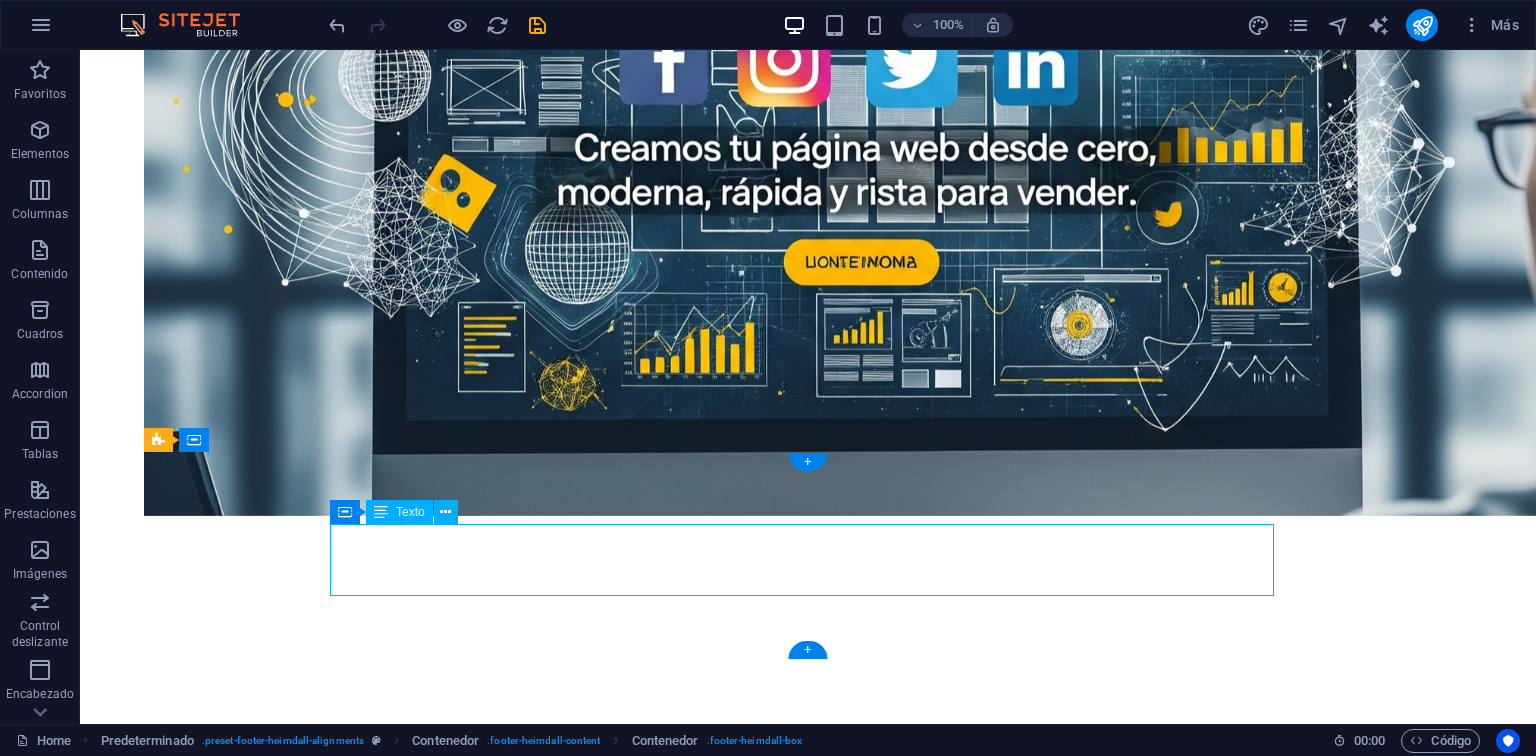 click on "Facebook Instagram Twitter" at bounding box center (632, 4958) 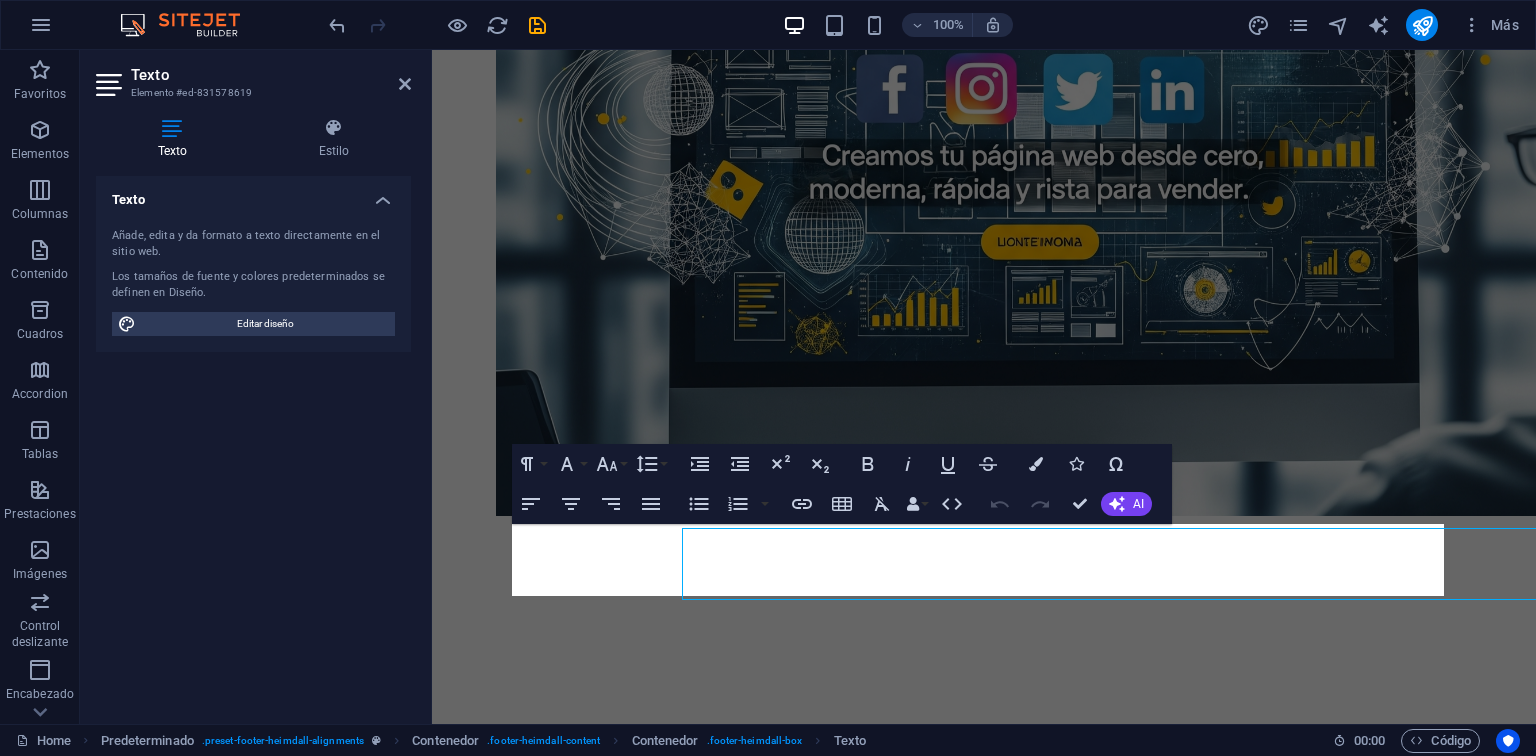 click on "Twitter" at bounding box center (536, 4981) 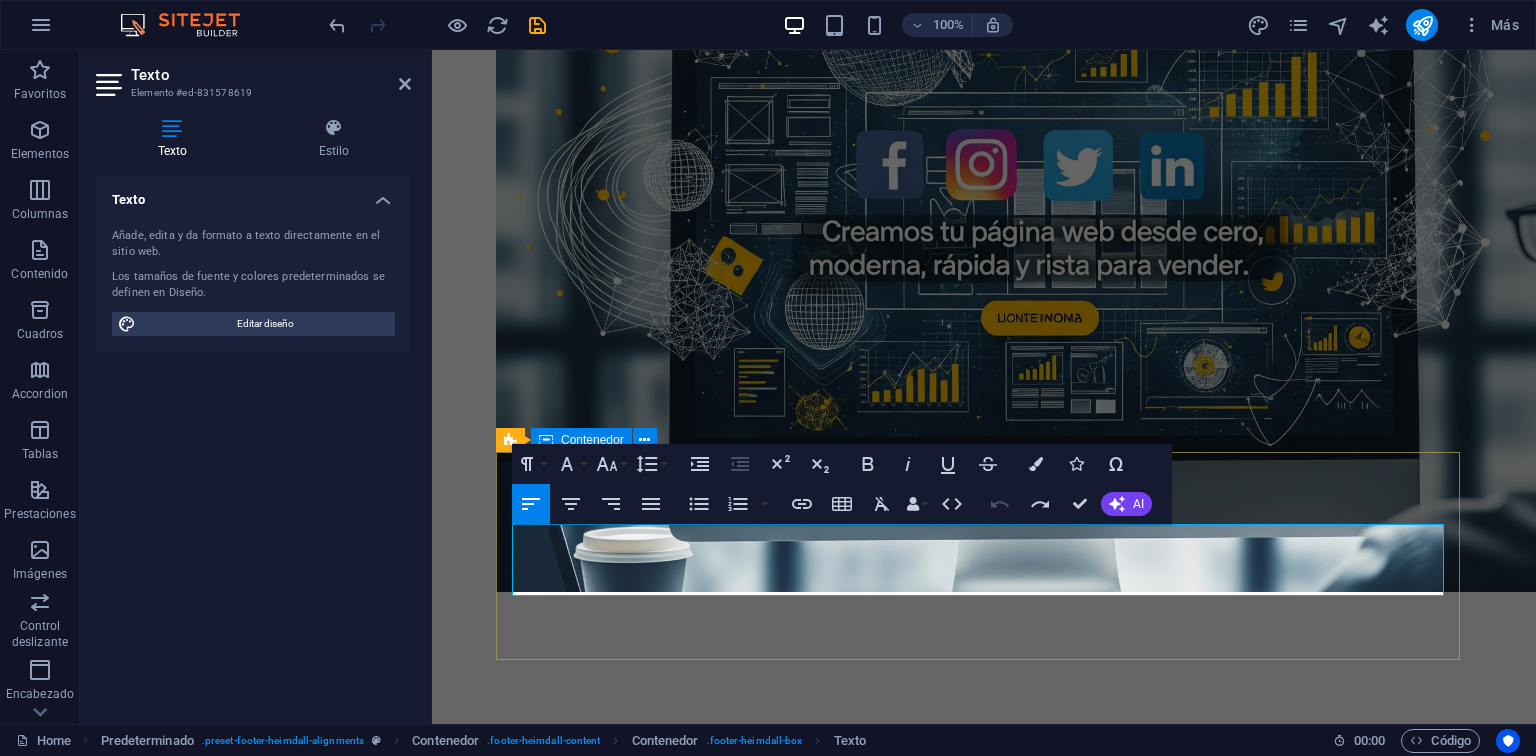 scroll, scrollTop: 1113, scrollLeft: 0, axis: vertical 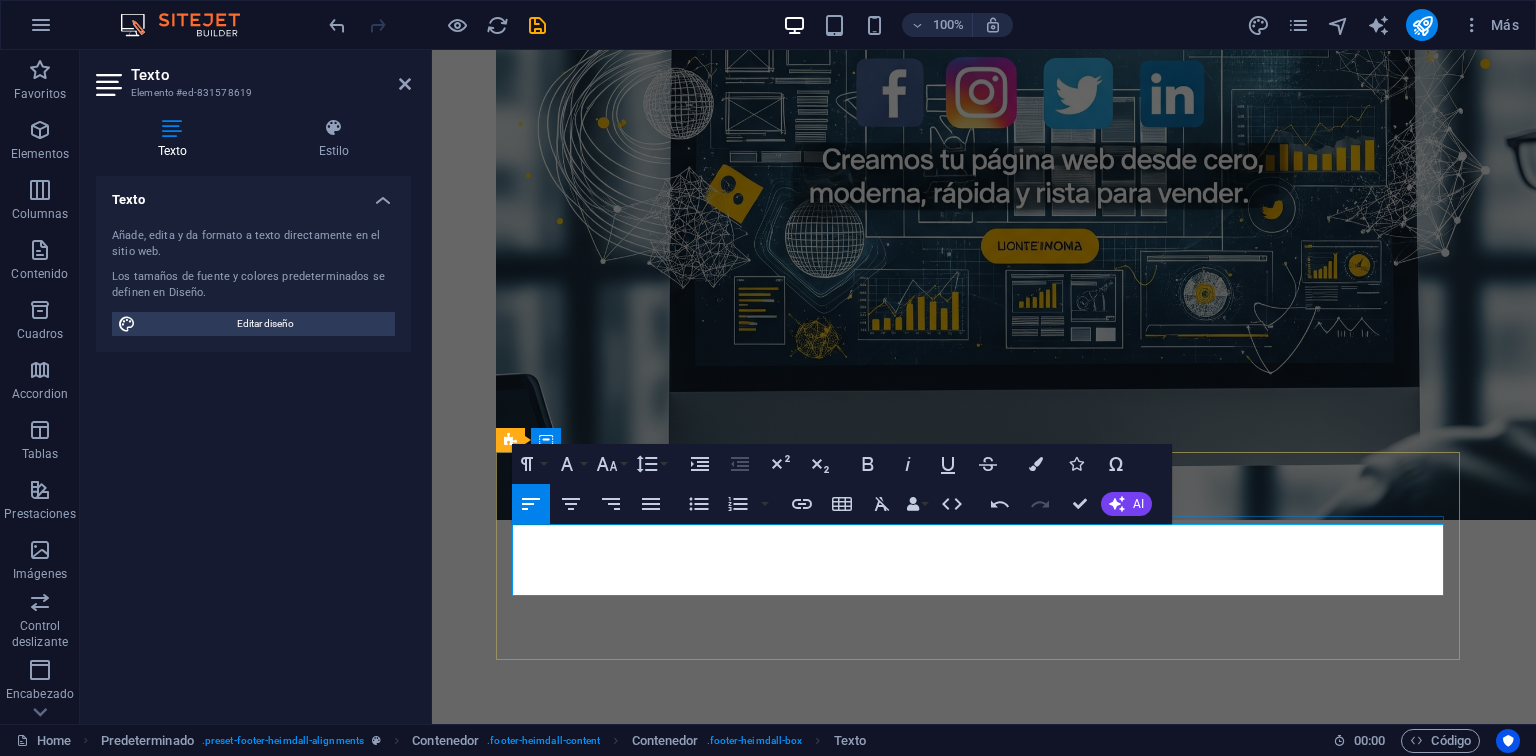 click at bounding box center (984, 4986) 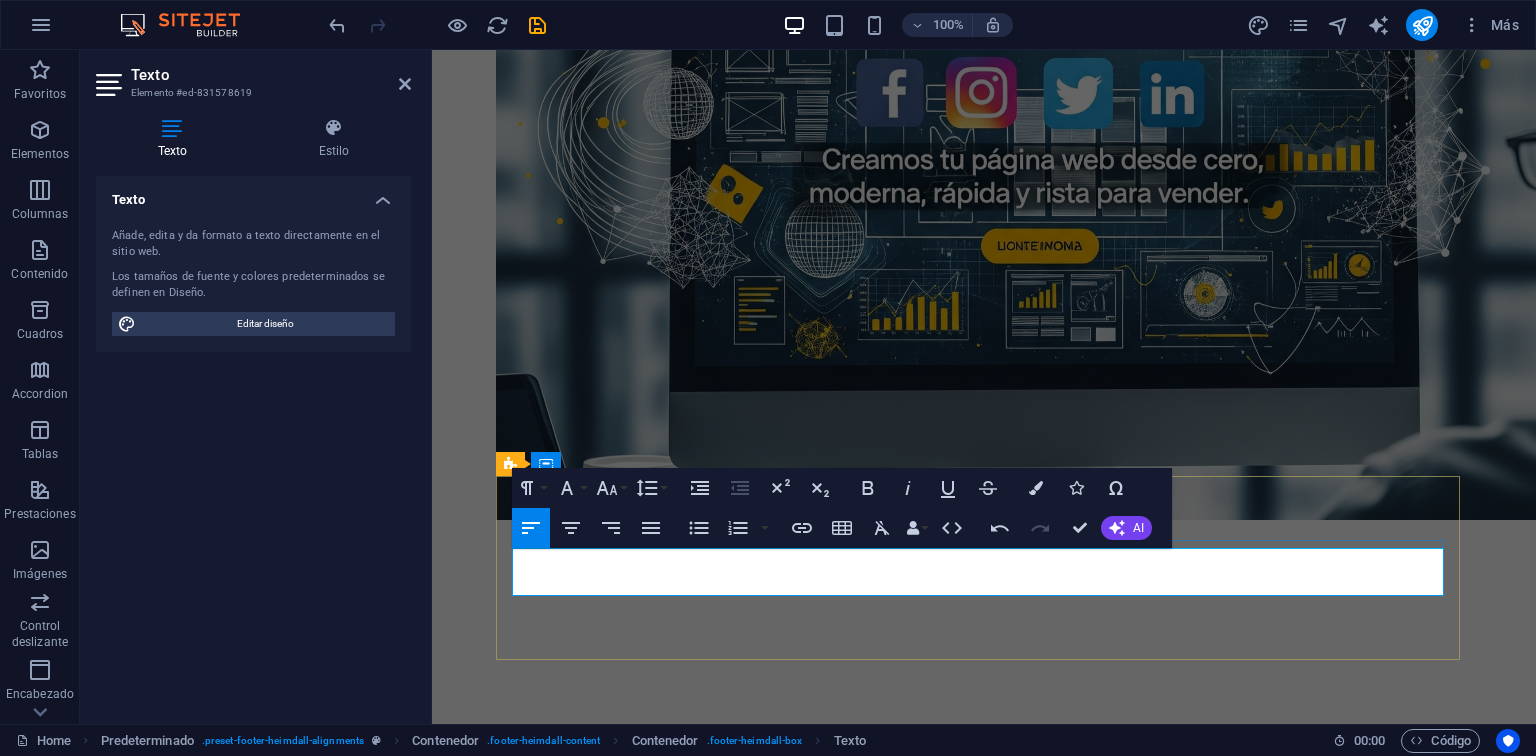 scroll, scrollTop: 1089, scrollLeft: 0, axis: vertical 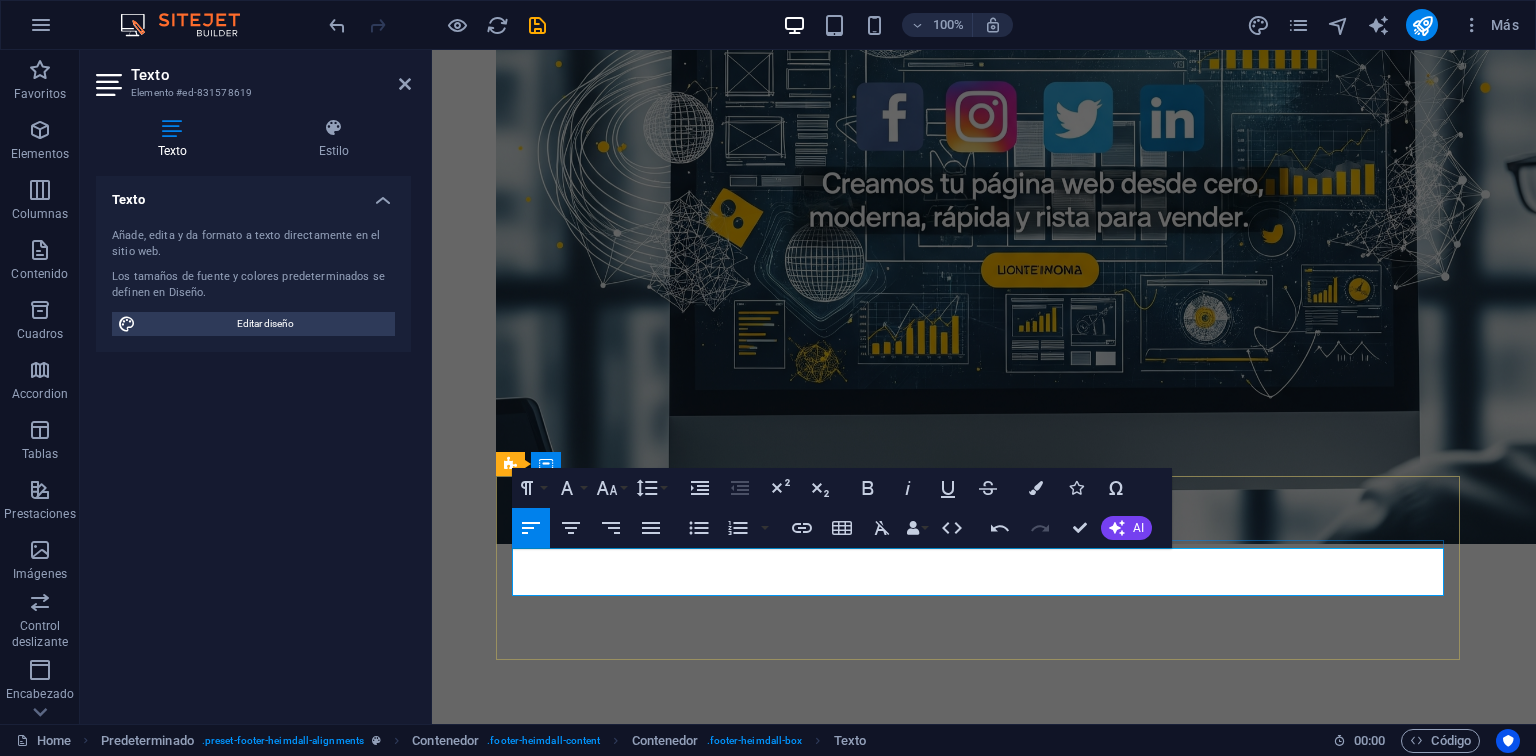 click on "​ marco.castro@my.paginaswe" at bounding box center [984, 4962] 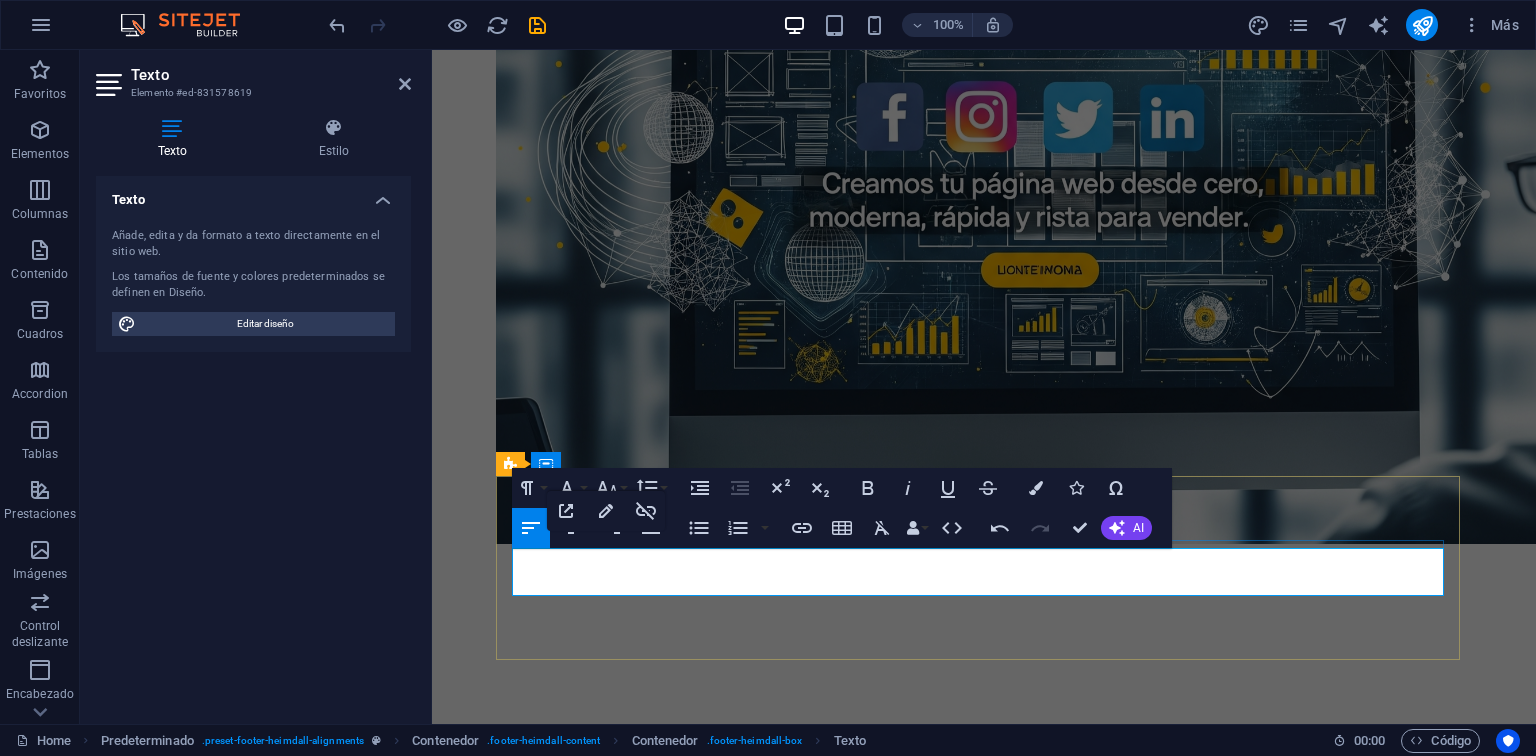 click on "​ marco.castro@my.paginaswe" at bounding box center (984, 4962) 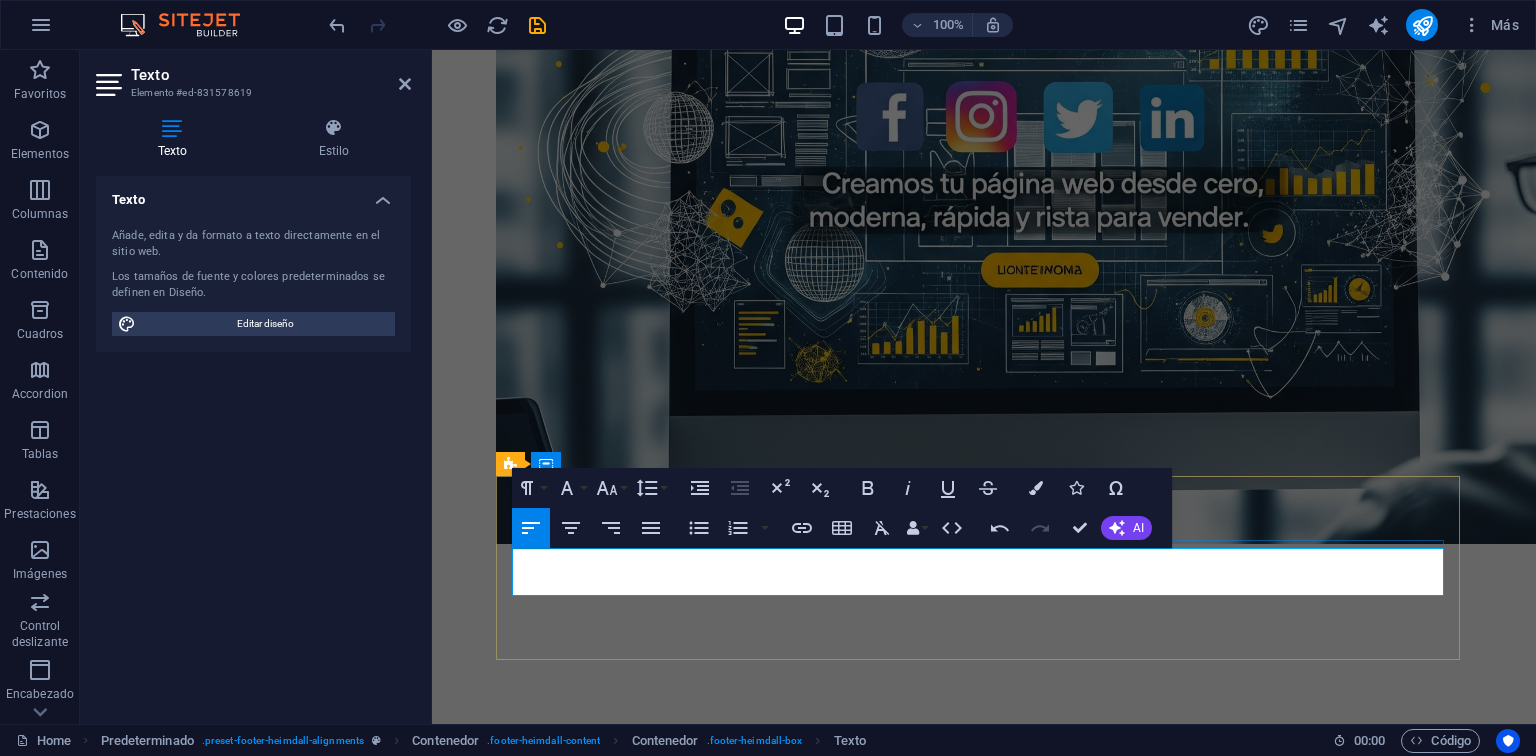 click on "​ marco.castro@my.paginaswe" at bounding box center (984, 4962) 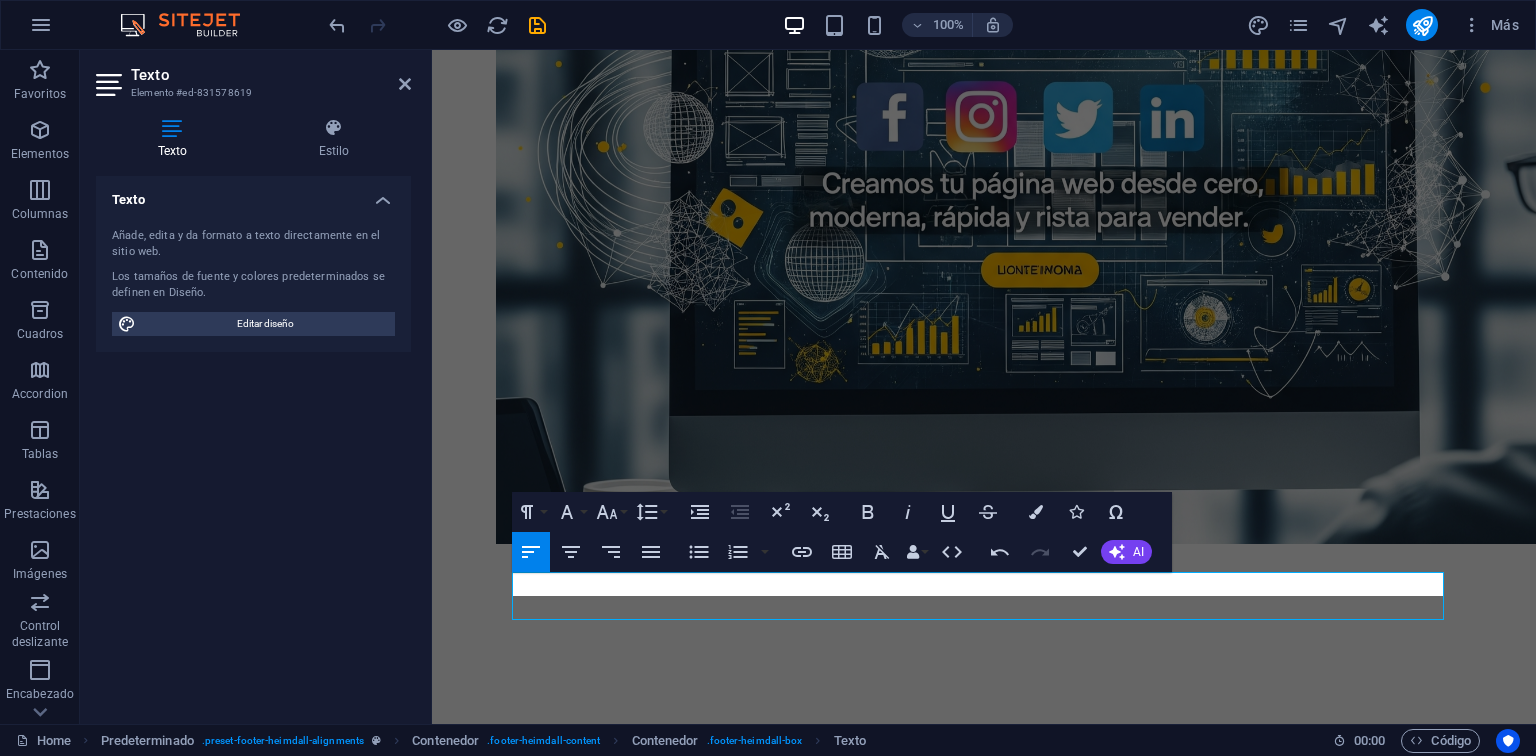 scroll, scrollTop: 1065, scrollLeft: 0, axis: vertical 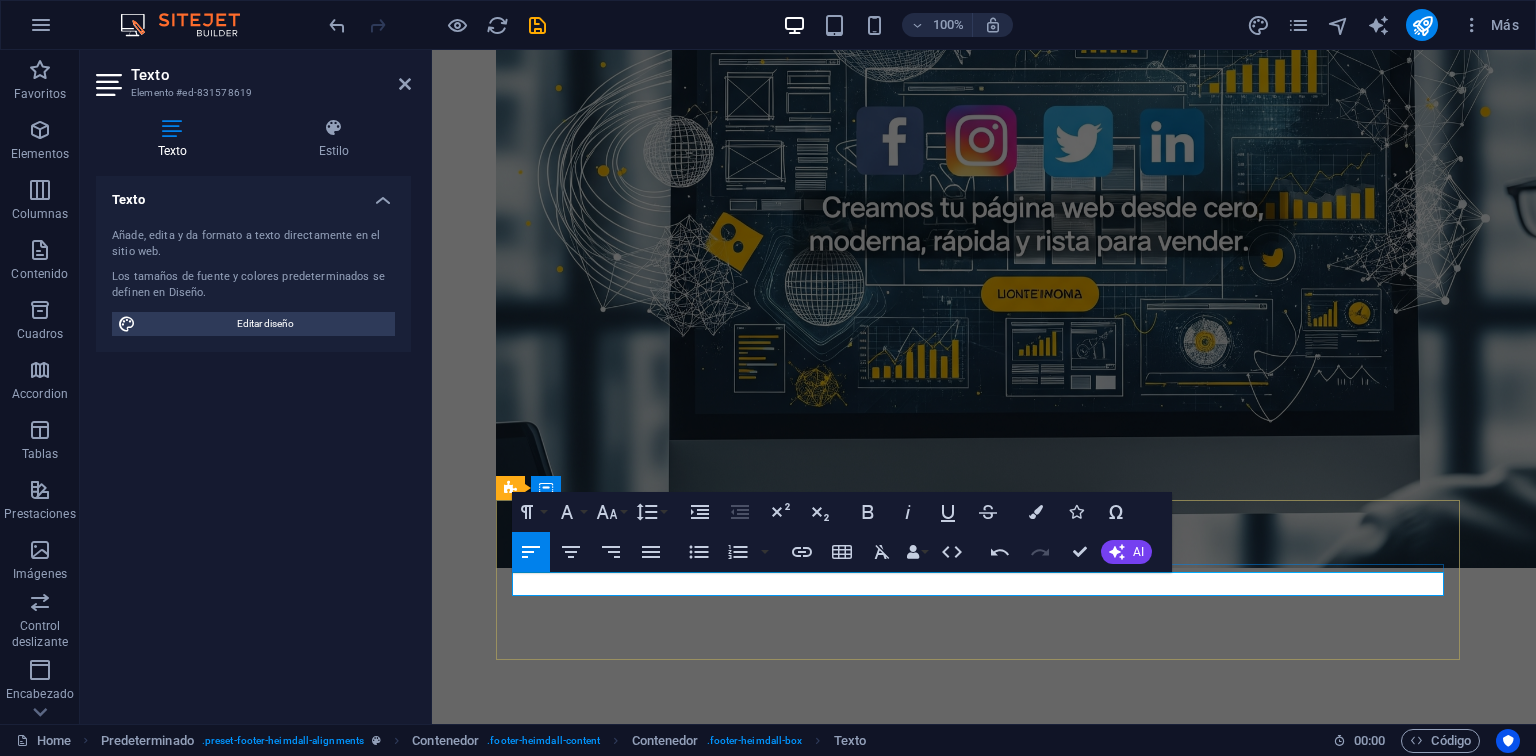 drag, startPoint x: 797, startPoint y: 587, endPoint x: 512, endPoint y: 592, distance: 285.04385 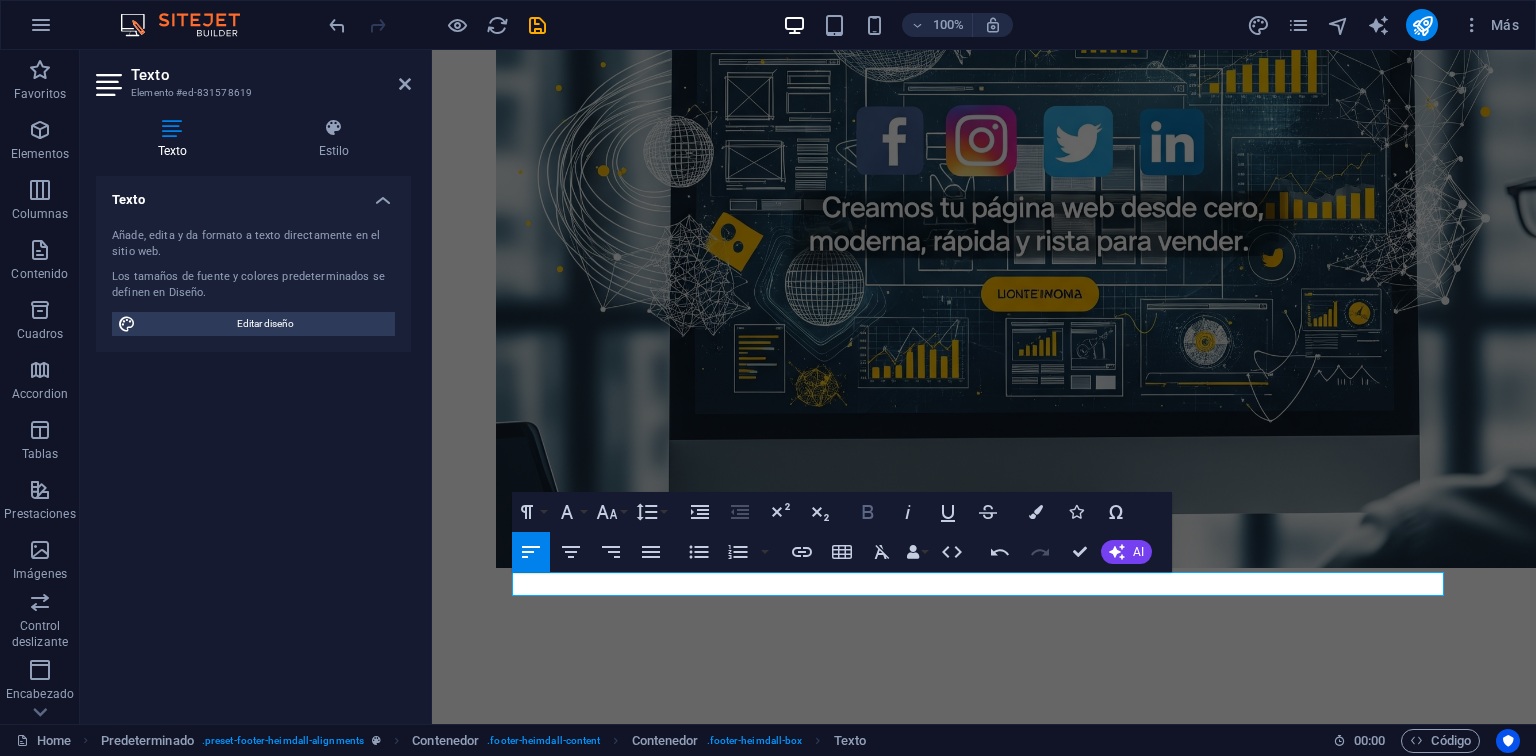 click on "Bold" at bounding box center (868, 512) 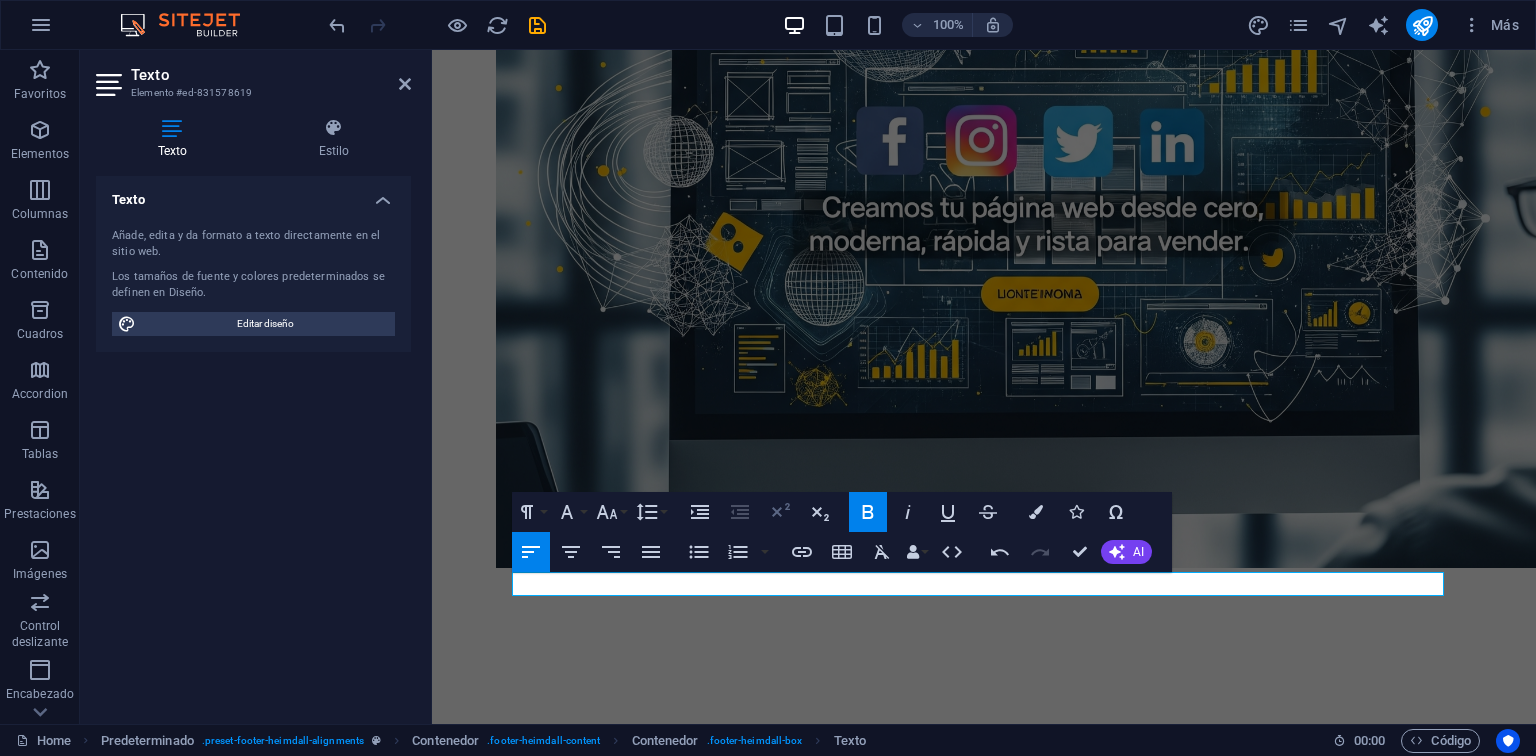 click 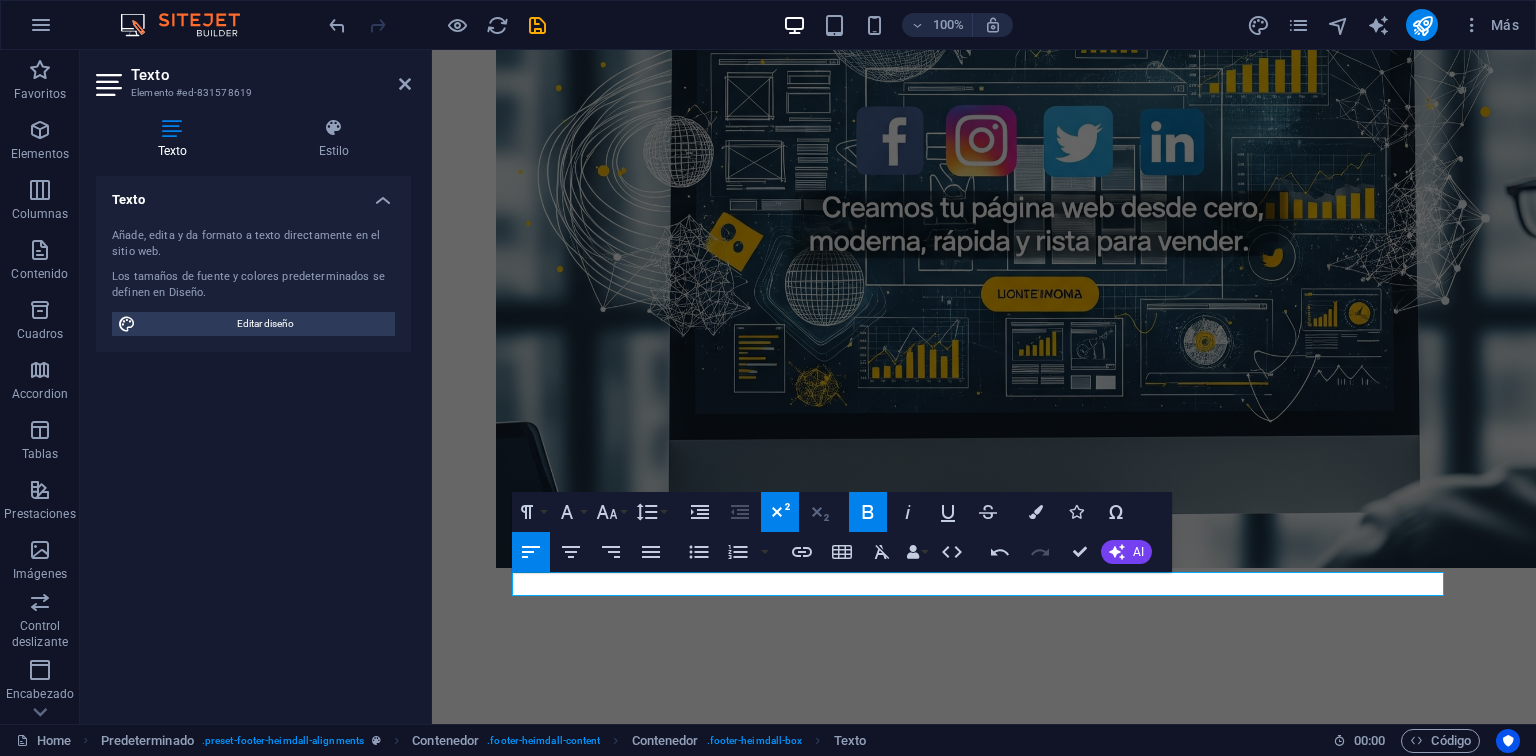 click 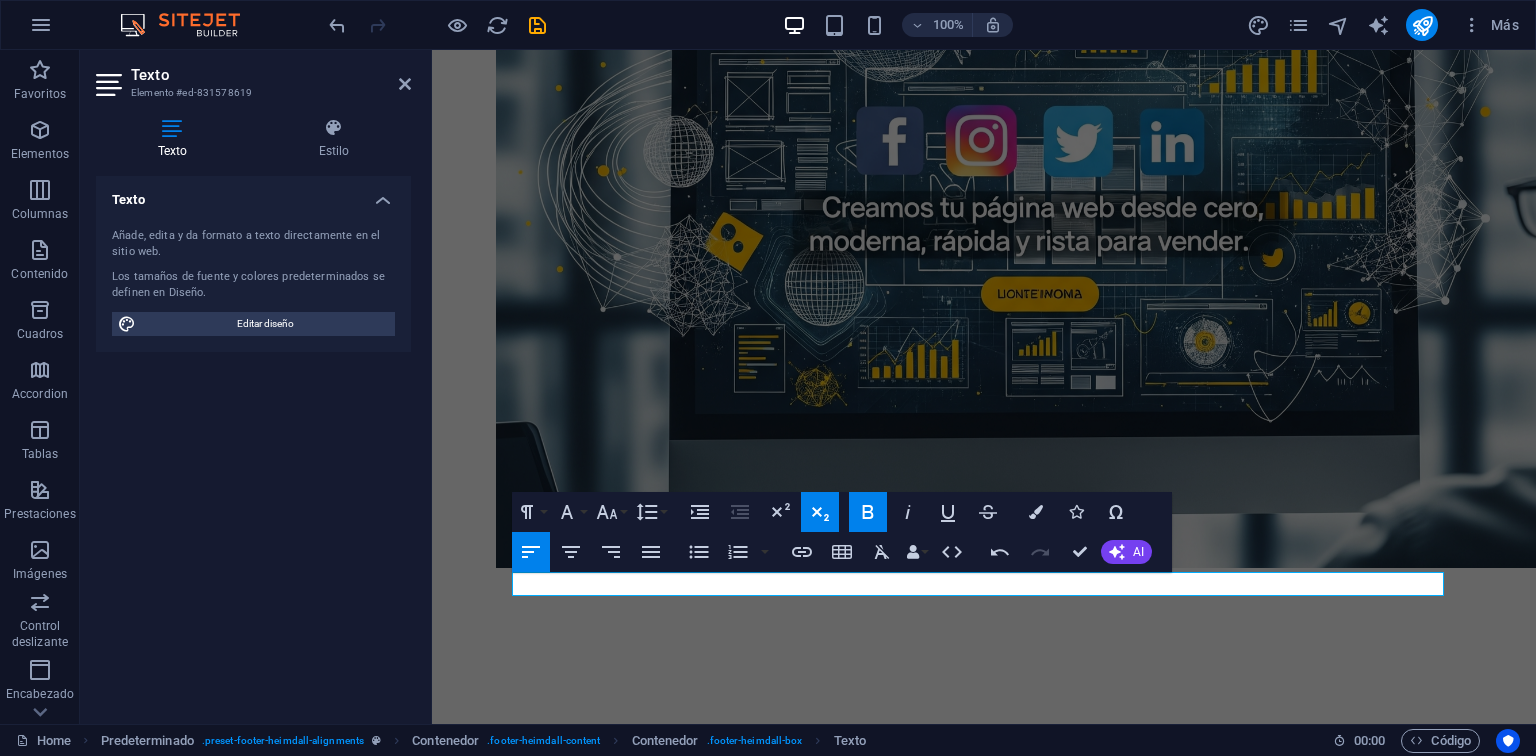 click 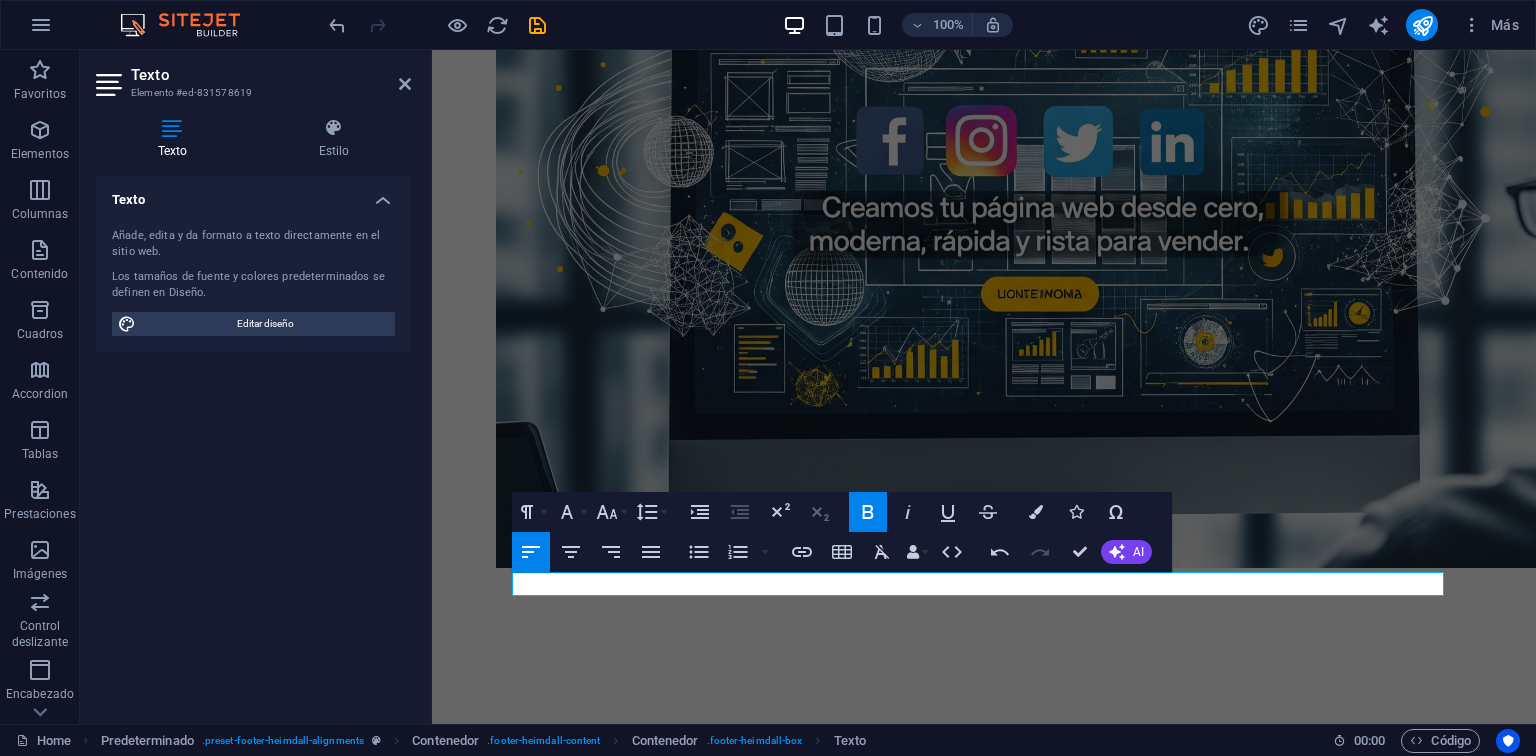 click 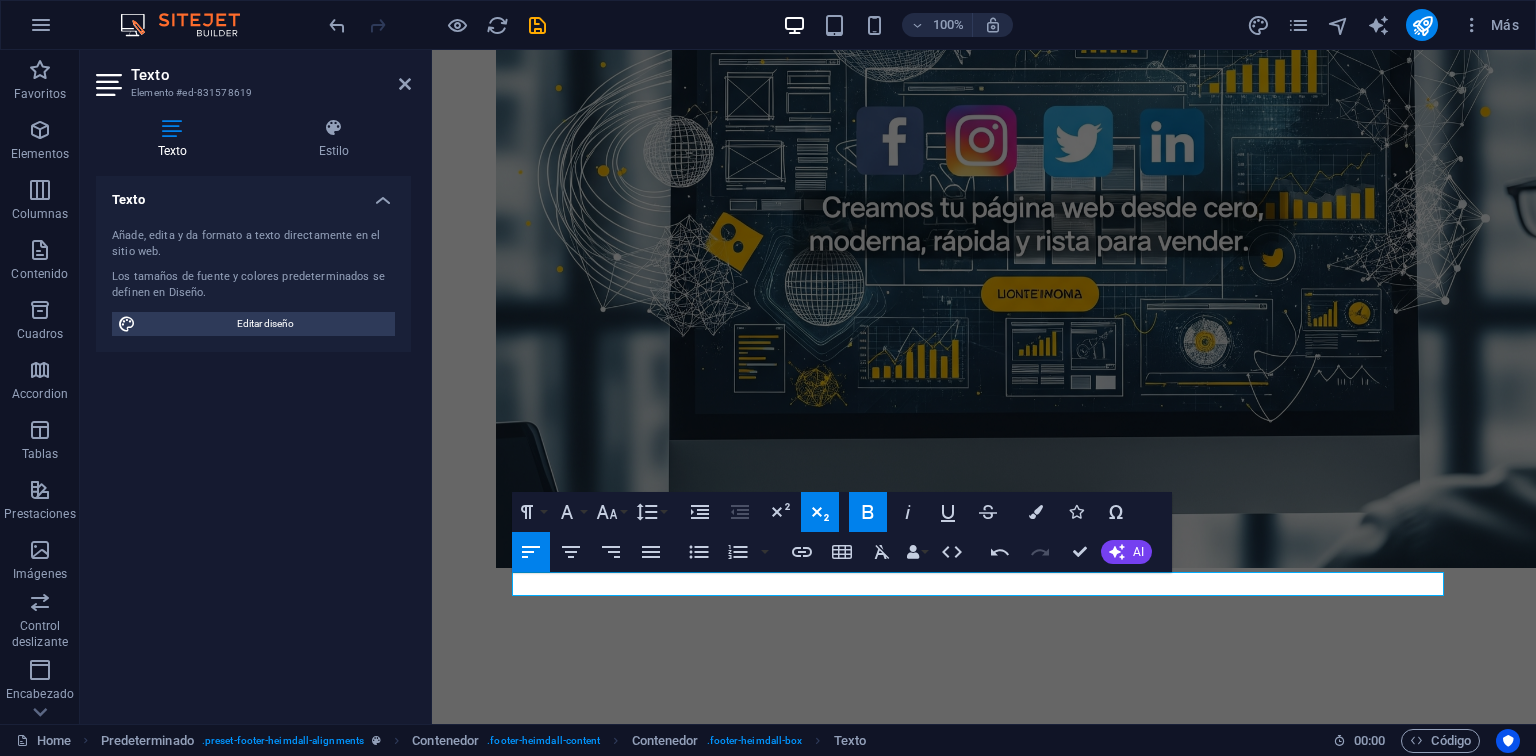 click 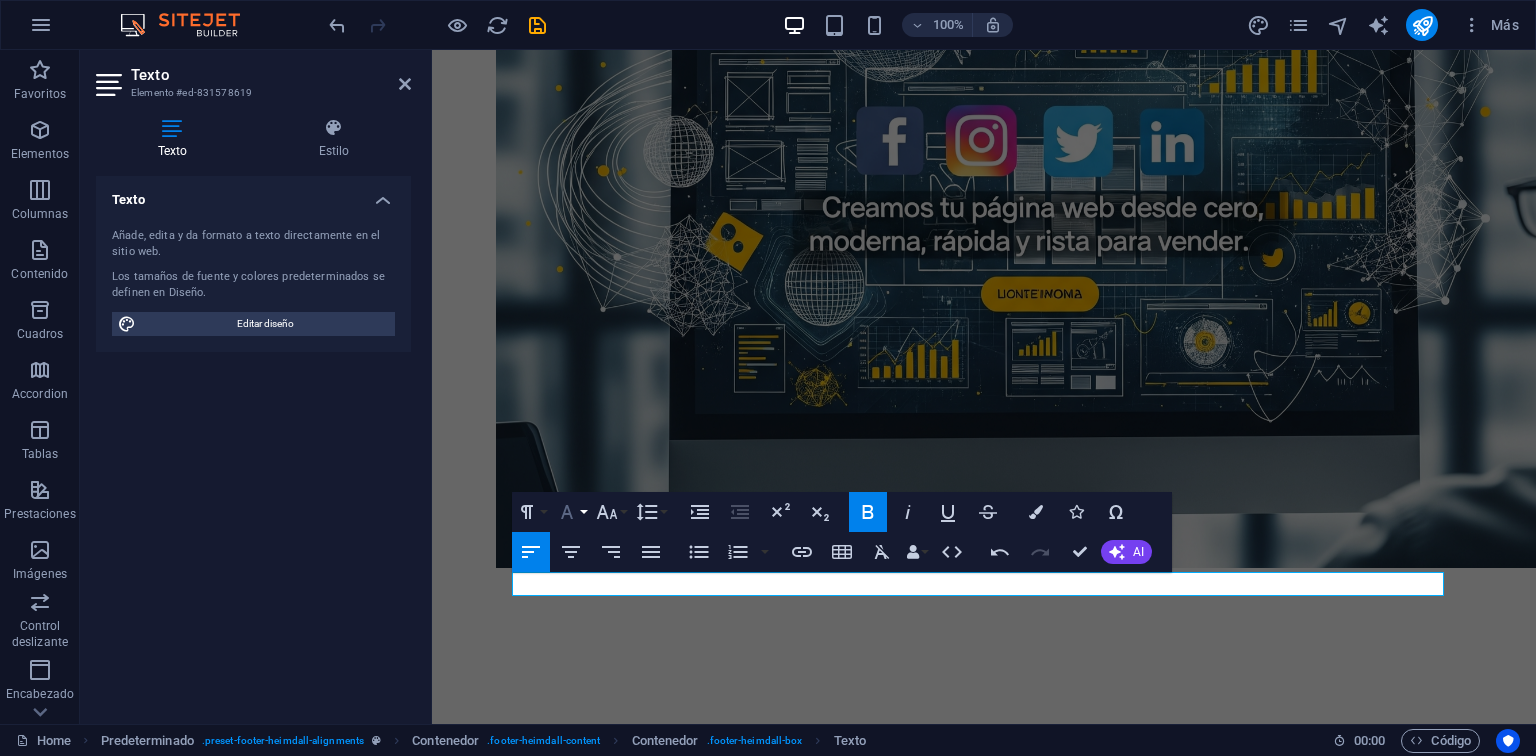 click 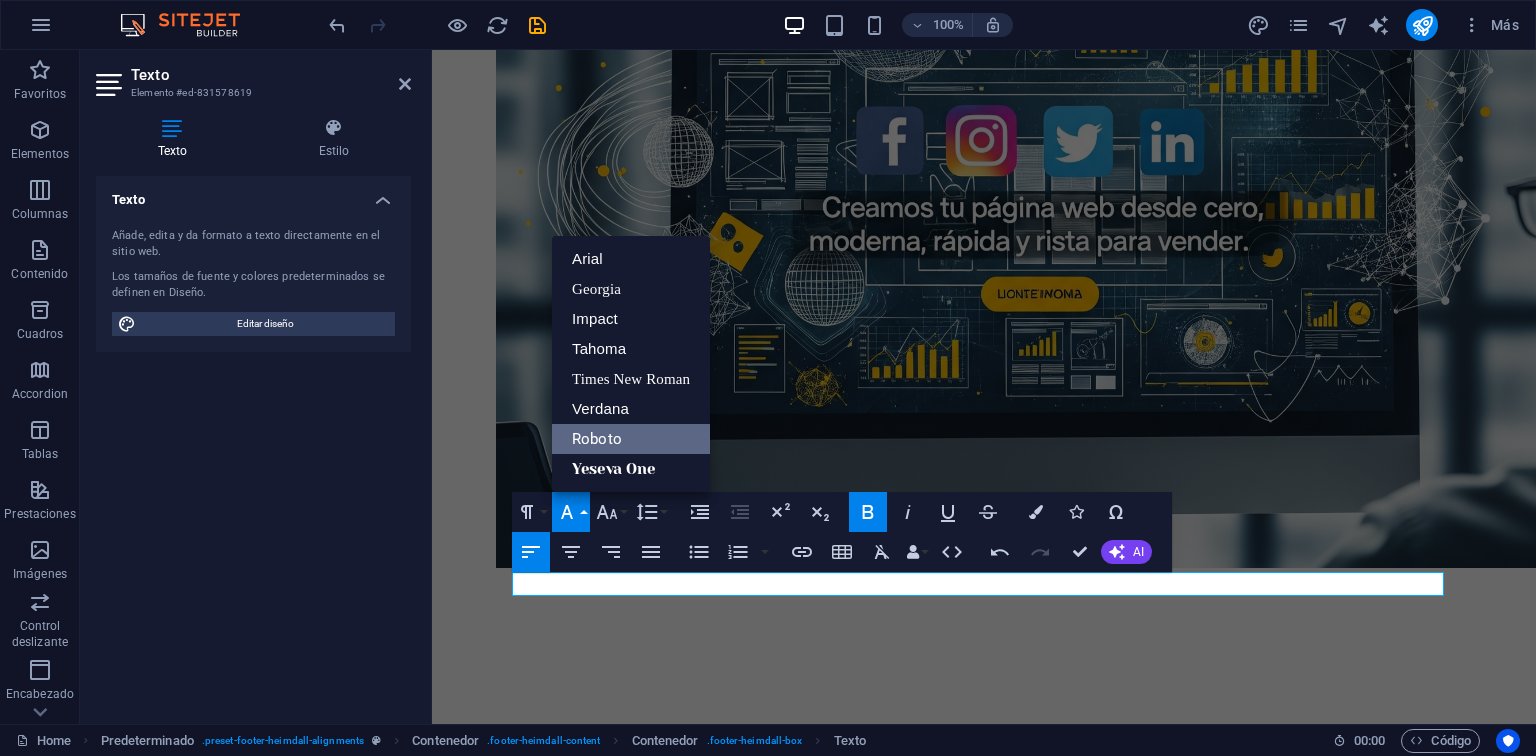 scroll, scrollTop: 0, scrollLeft: 0, axis: both 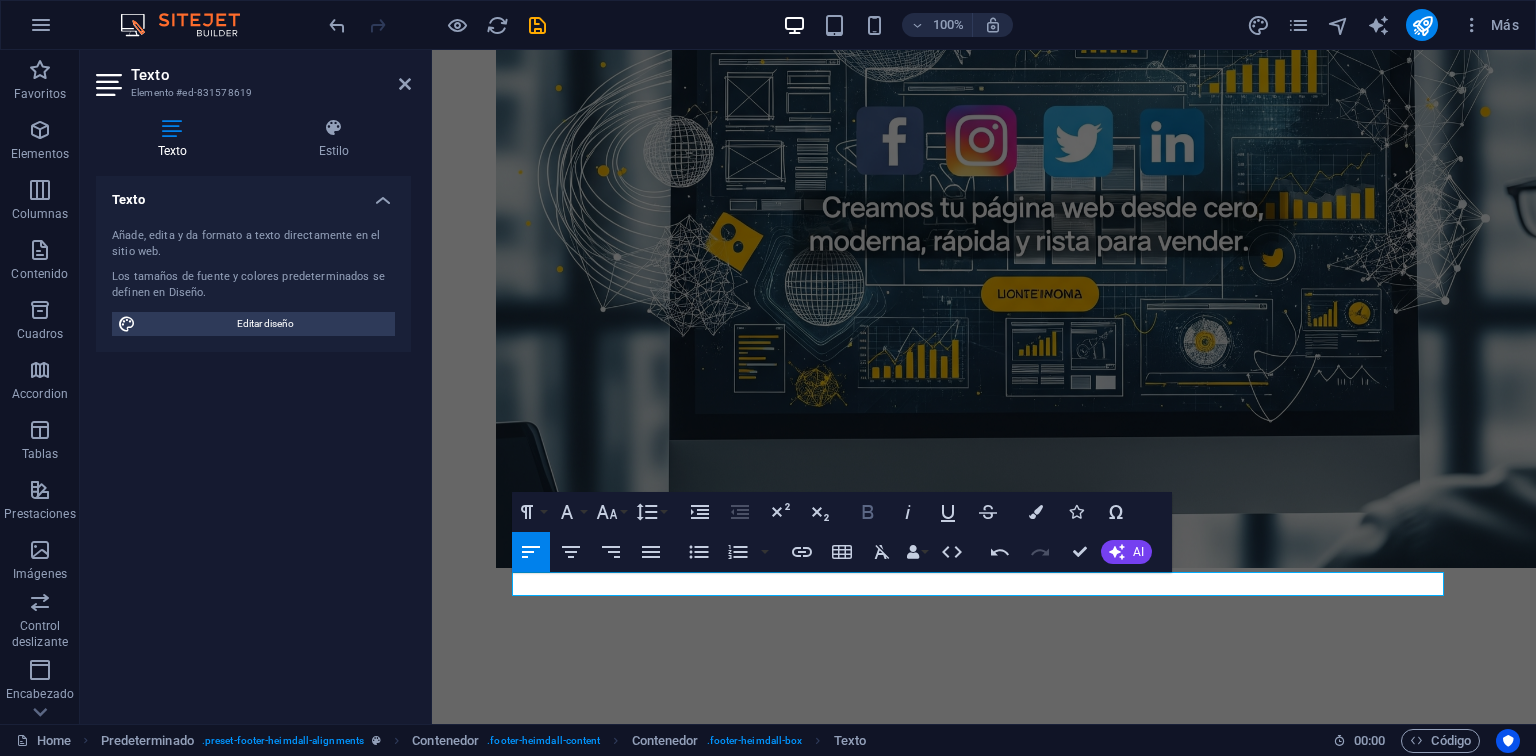 click 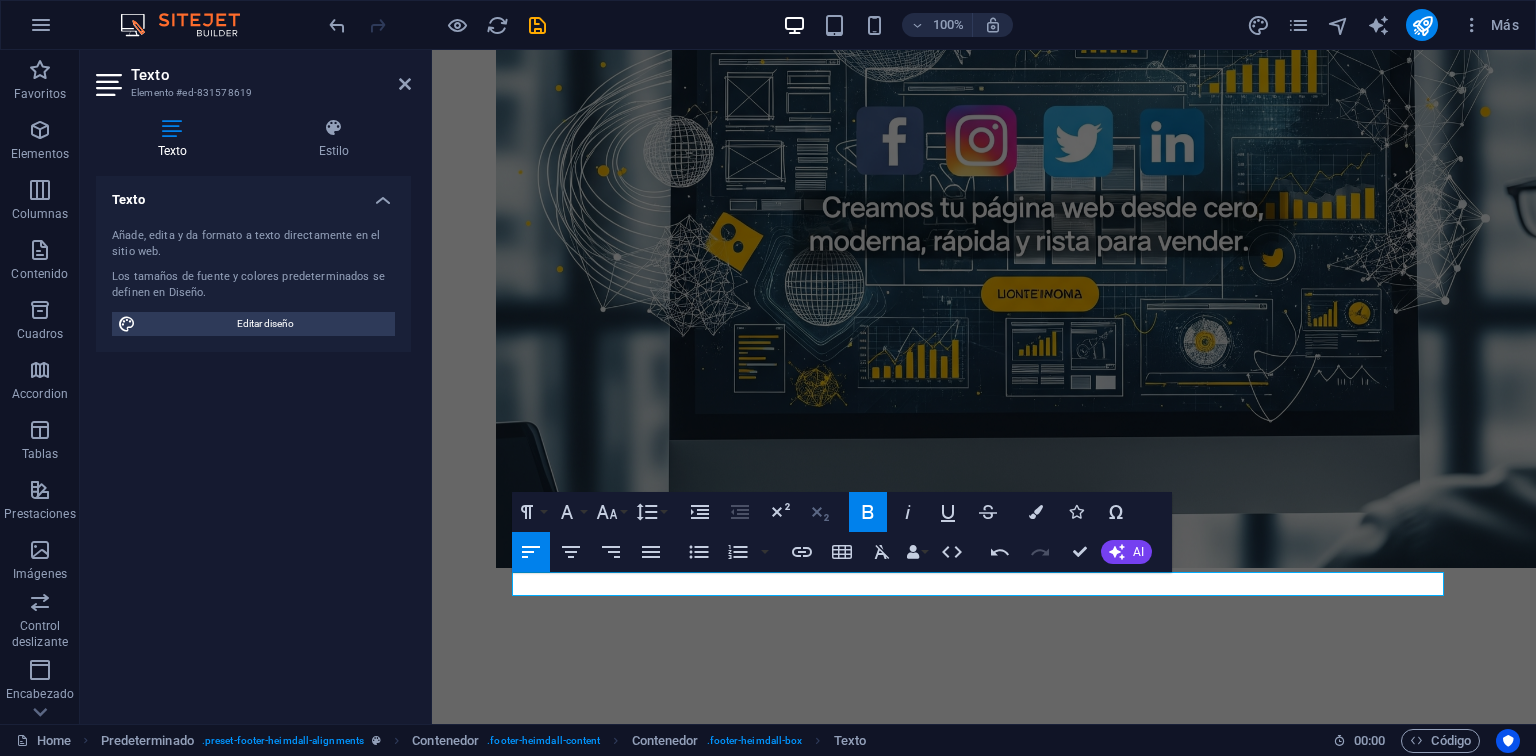 click 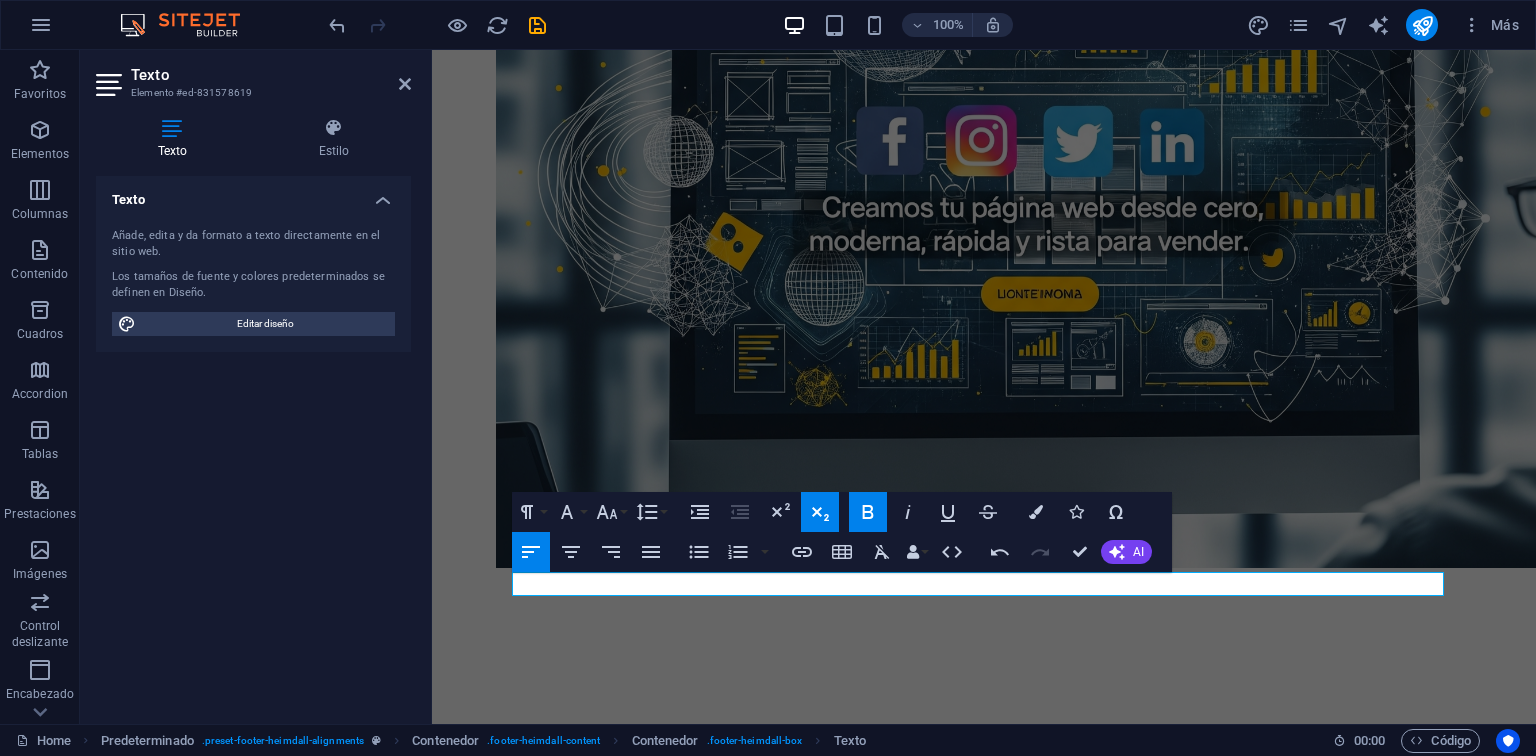 click 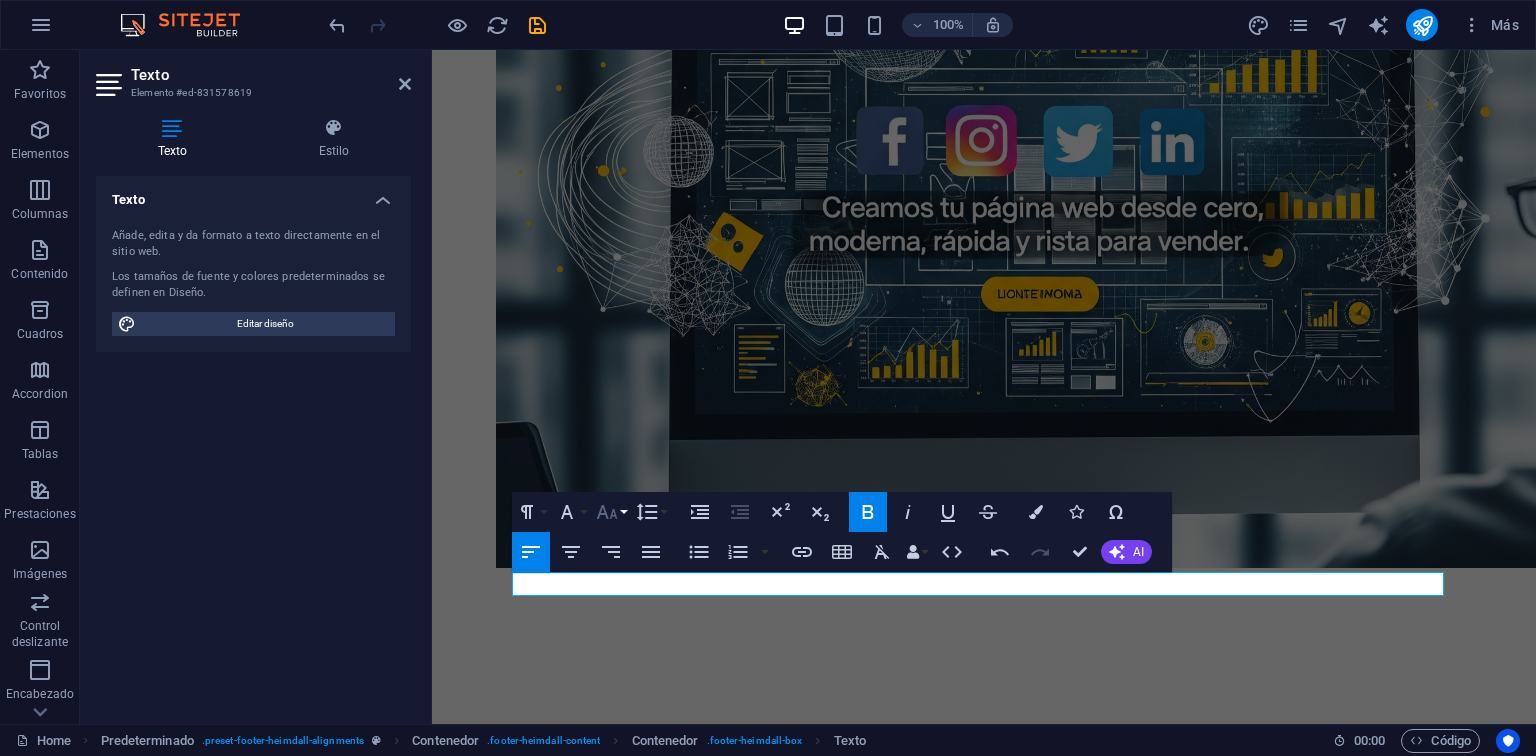click 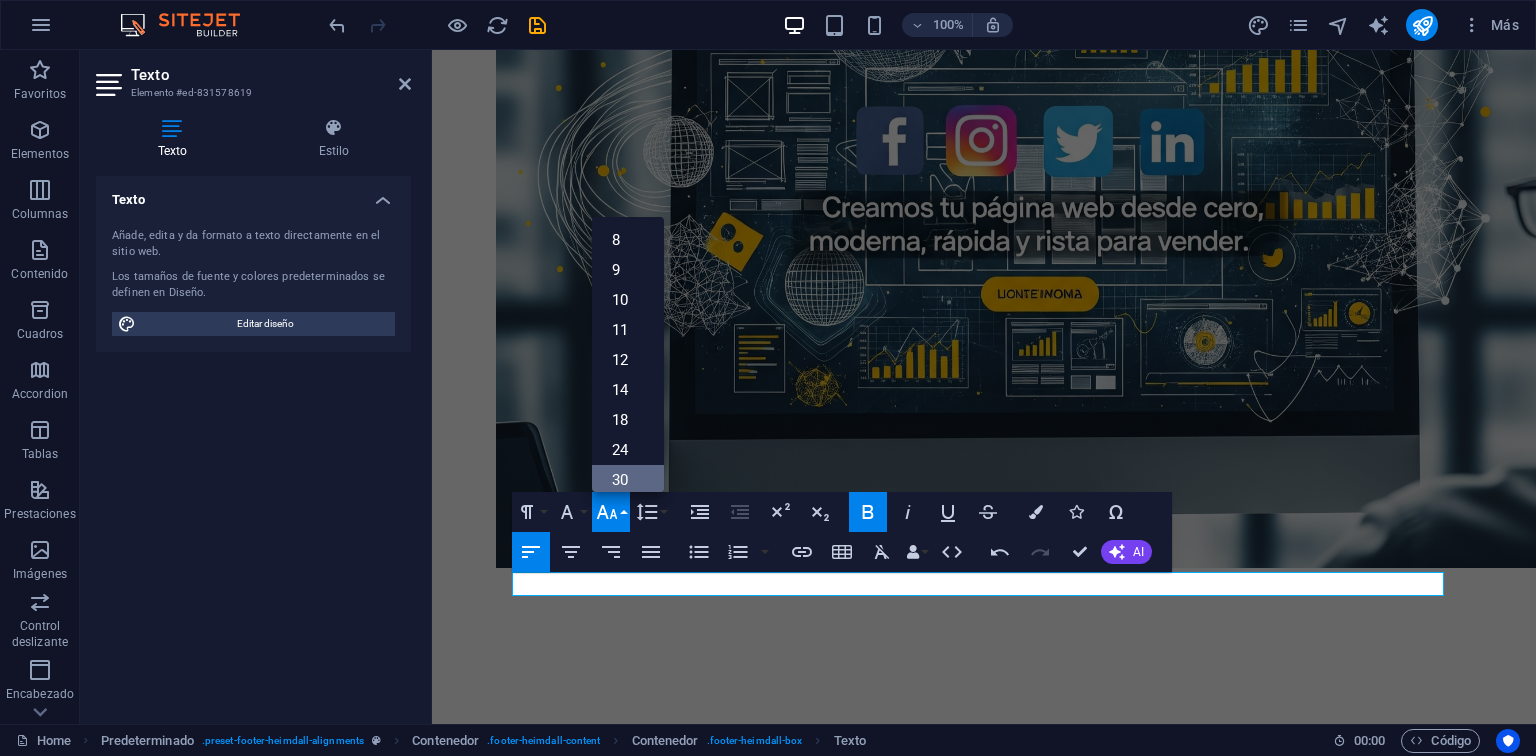 click on "30" at bounding box center [628, 480] 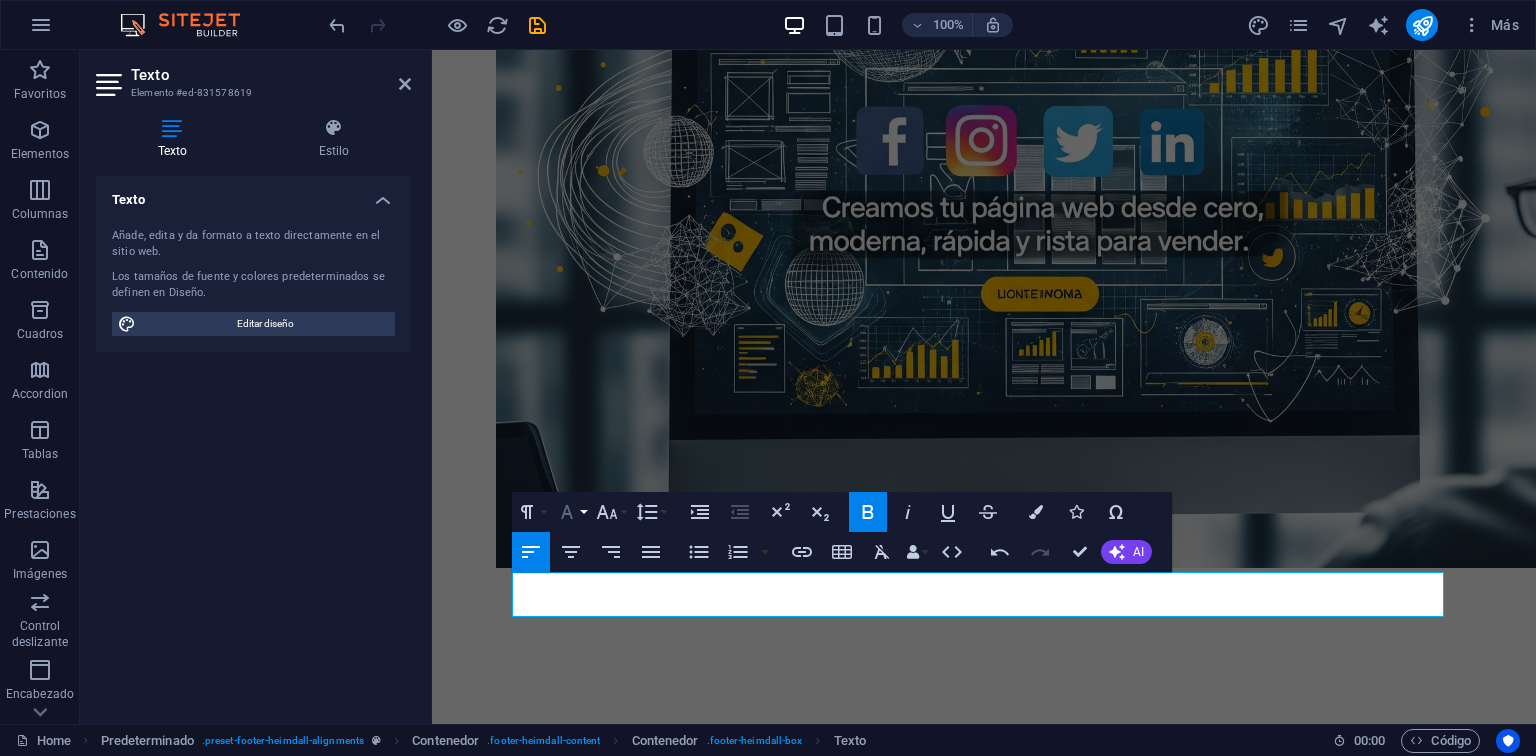 click on "Font Family" at bounding box center (571, 512) 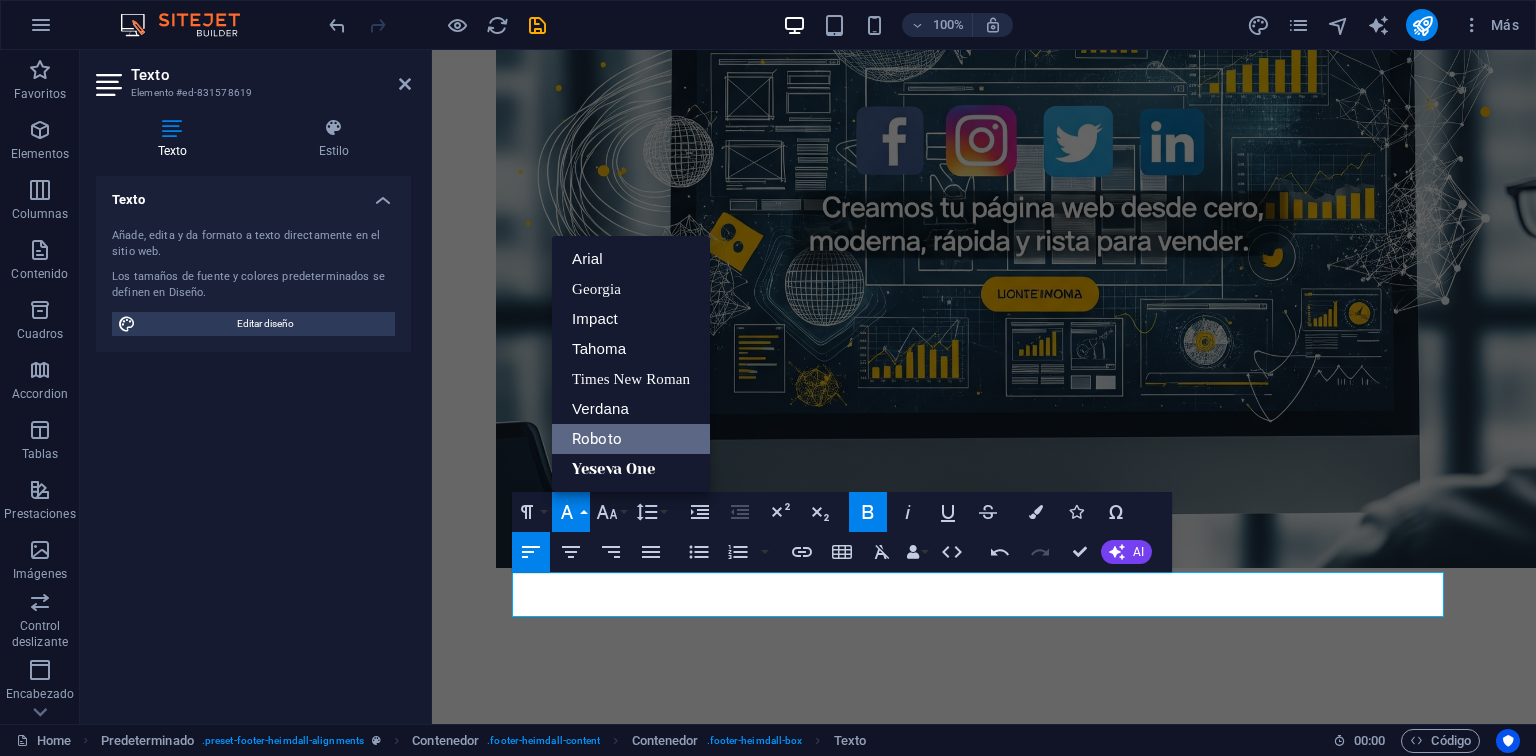 scroll, scrollTop: 0, scrollLeft: 0, axis: both 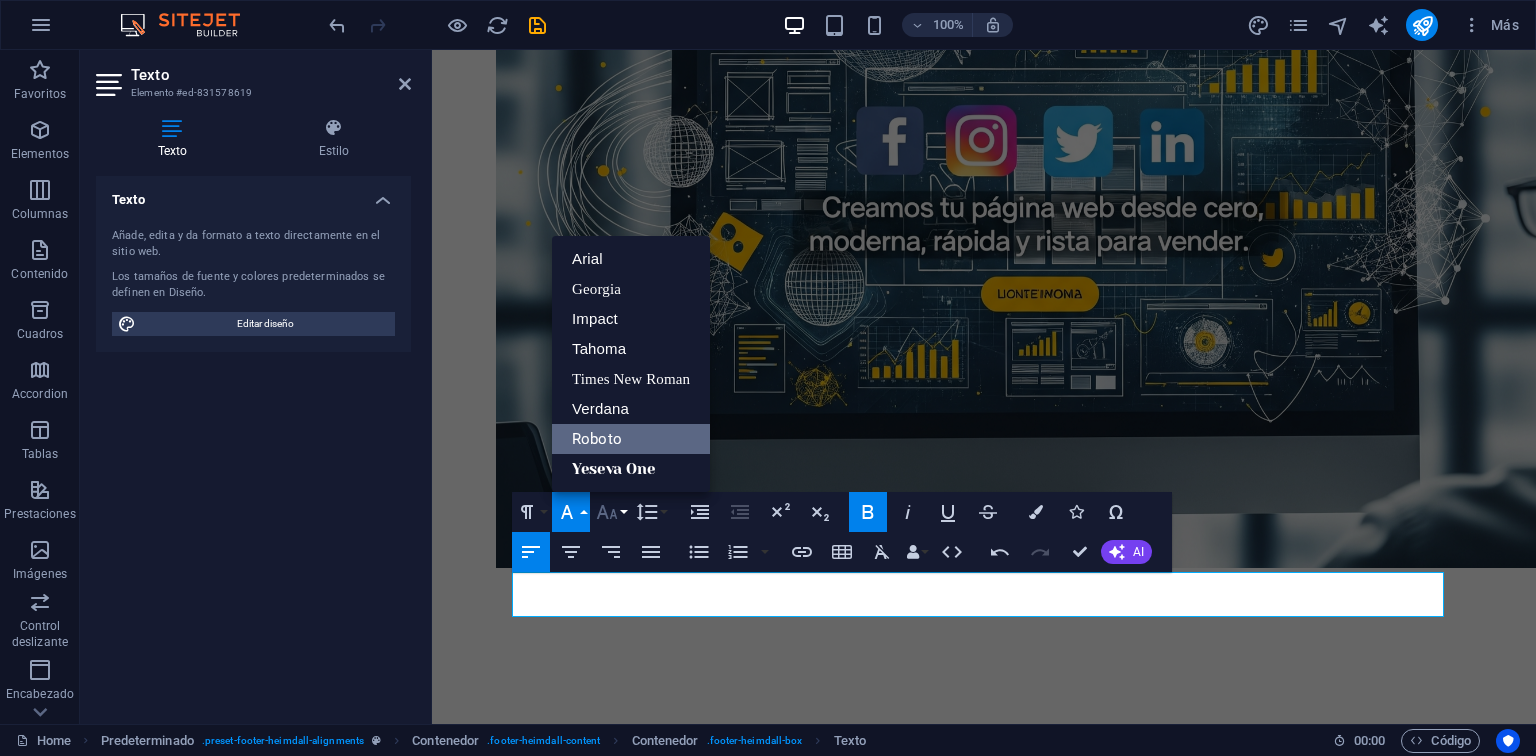 click on "Font Size" at bounding box center [611, 512] 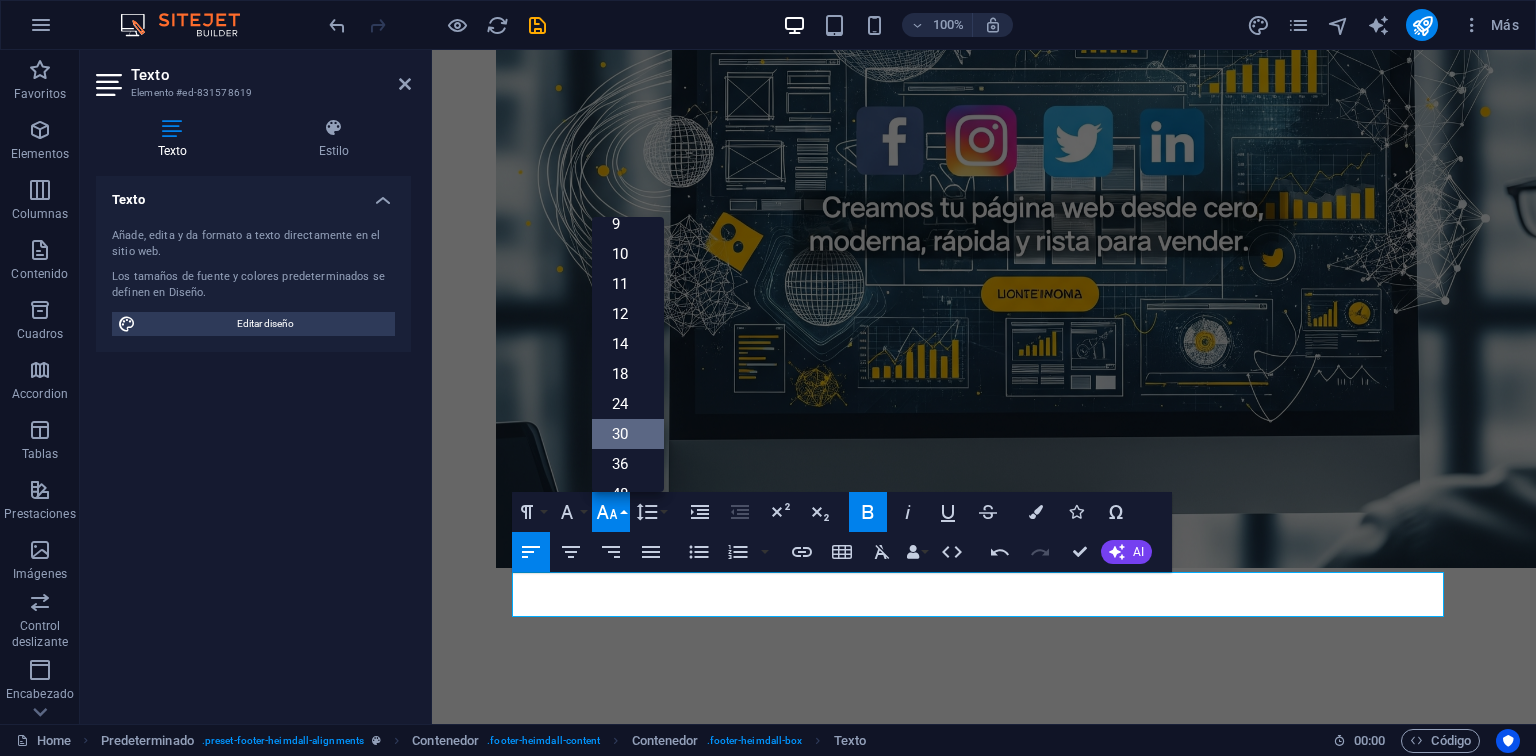 scroll, scrollTop: 47, scrollLeft: 0, axis: vertical 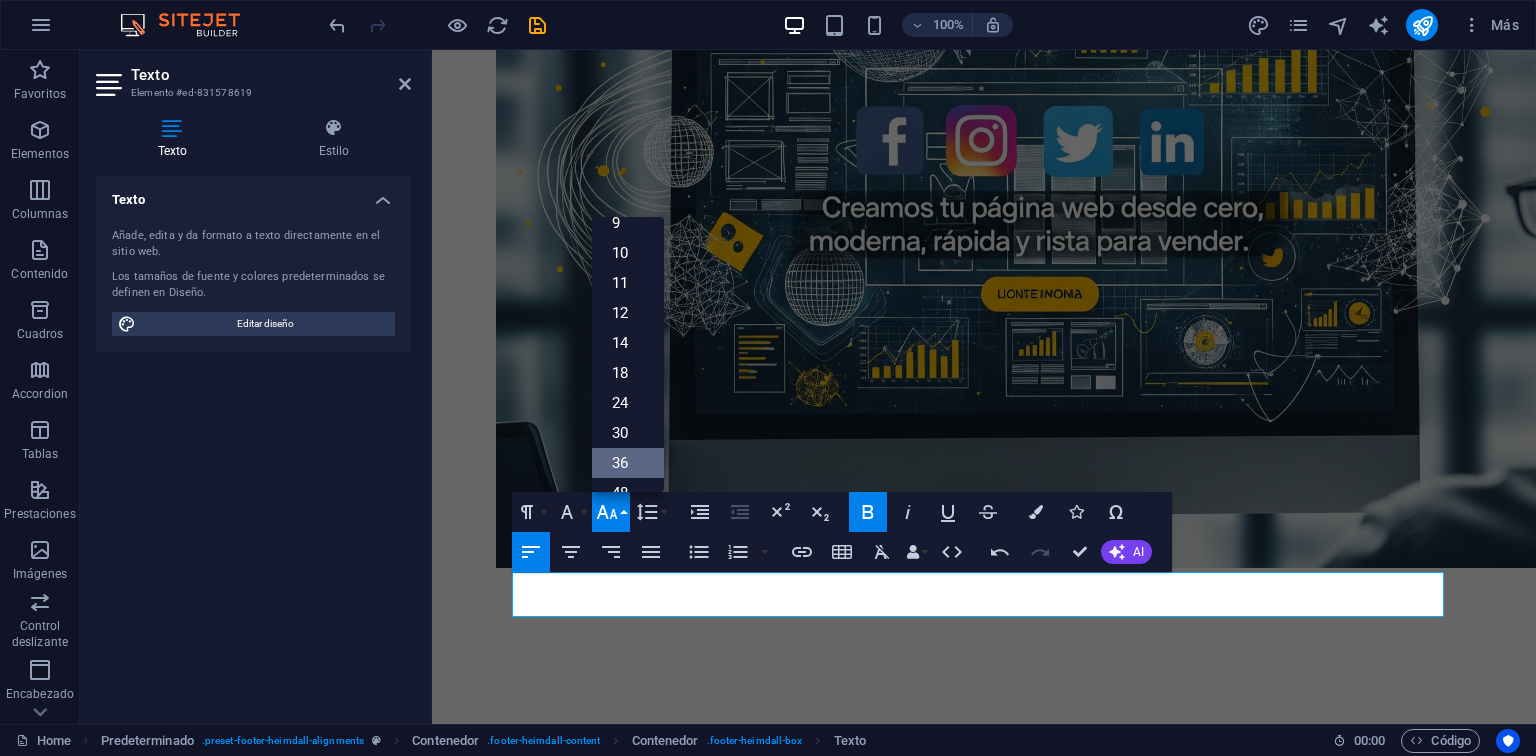 click on "36" at bounding box center [628, 463] 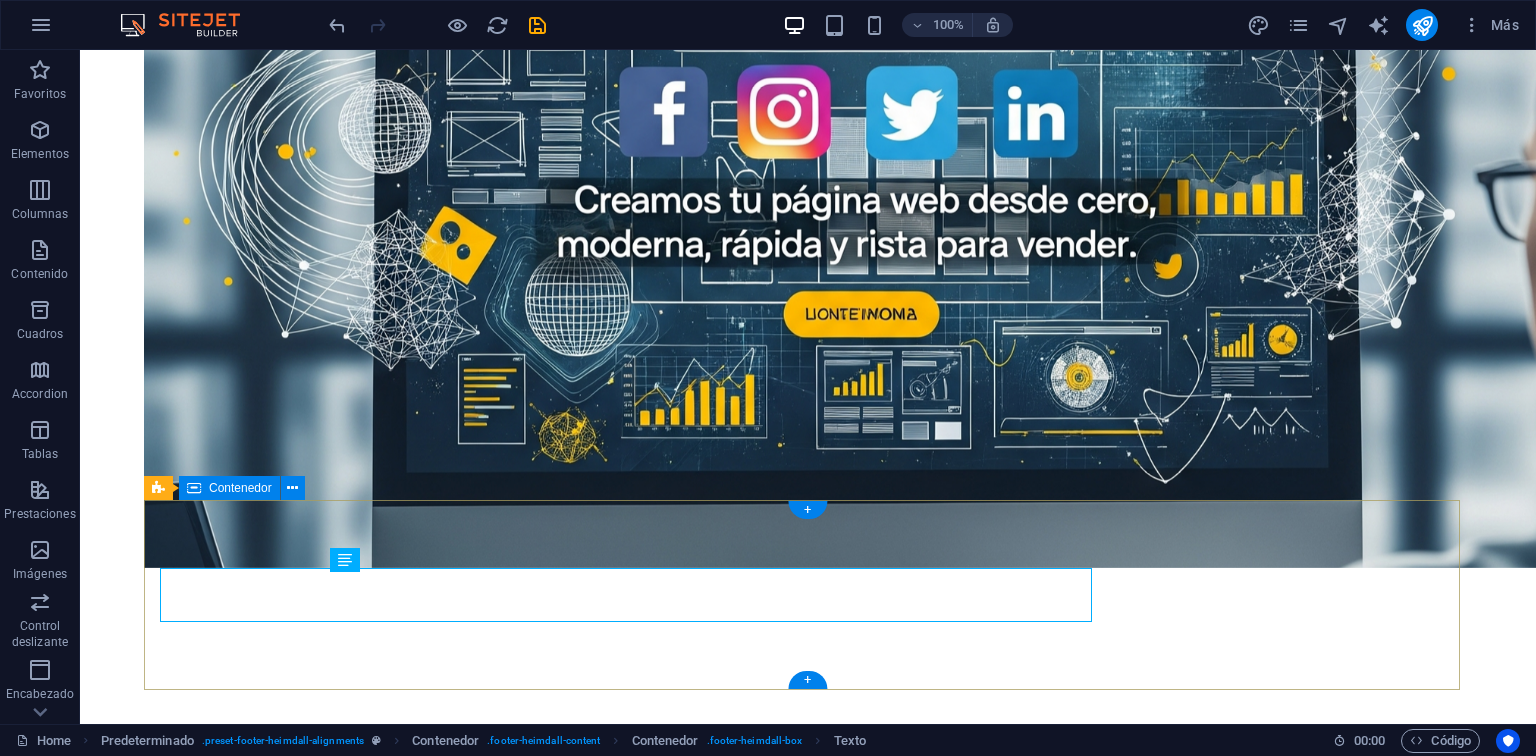 scroll, scrollTop: 1069, scrollLeft: 0, axis: vertical 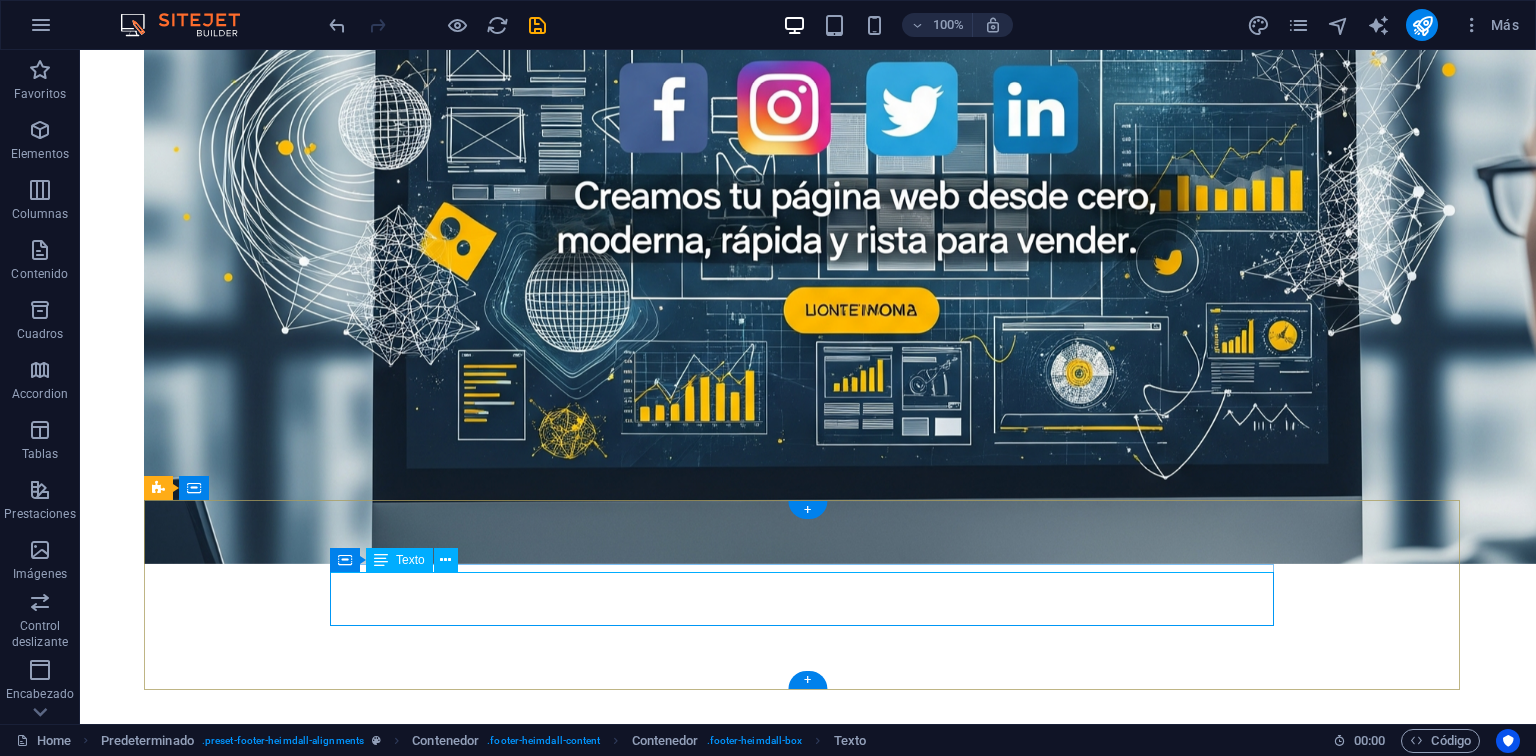 click on "MARCO.CASTRO@MY.PAGINASWEB.CL" at bounding box center [632, 4997] 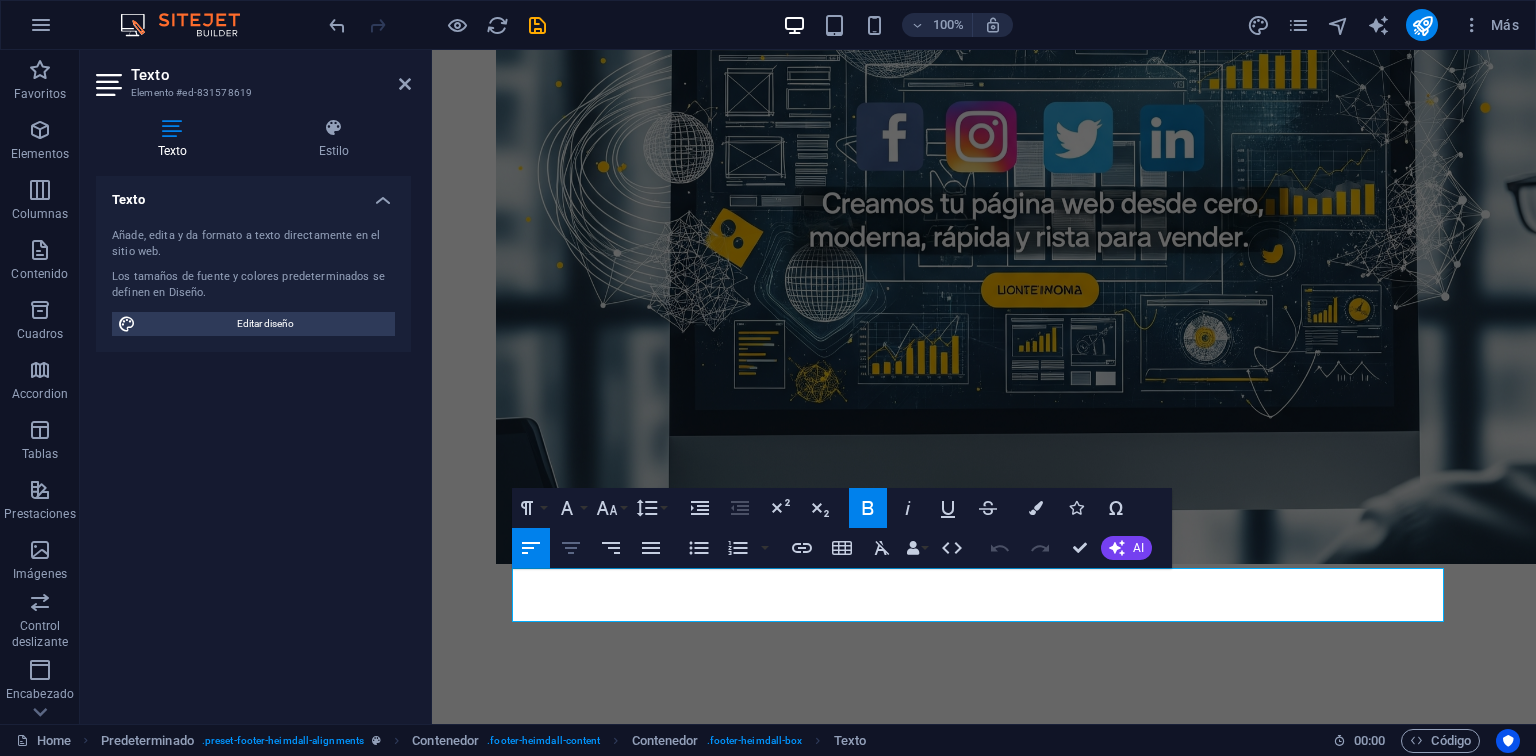 click 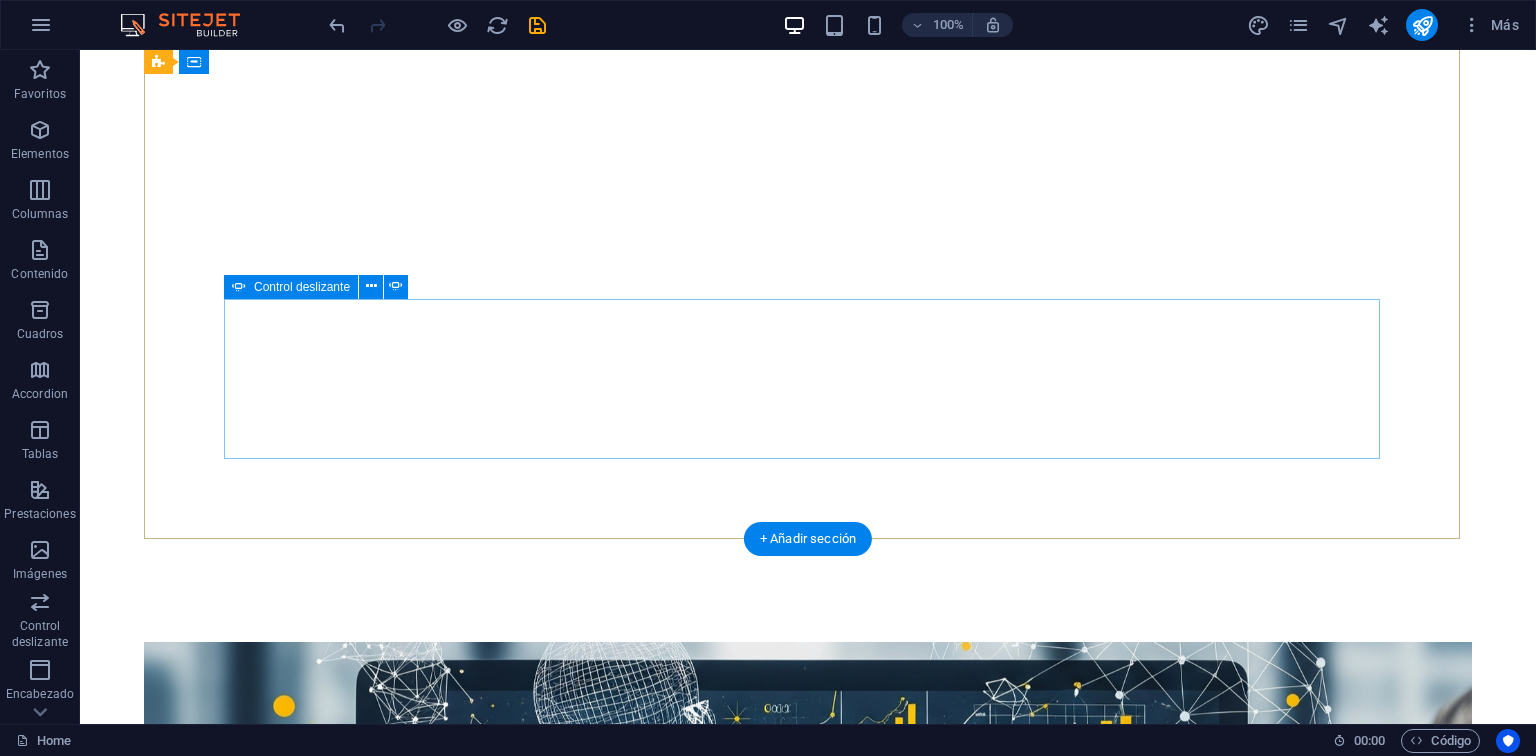 scroll, scrollTop: 364, scrollLeft: 0, axis: vertical 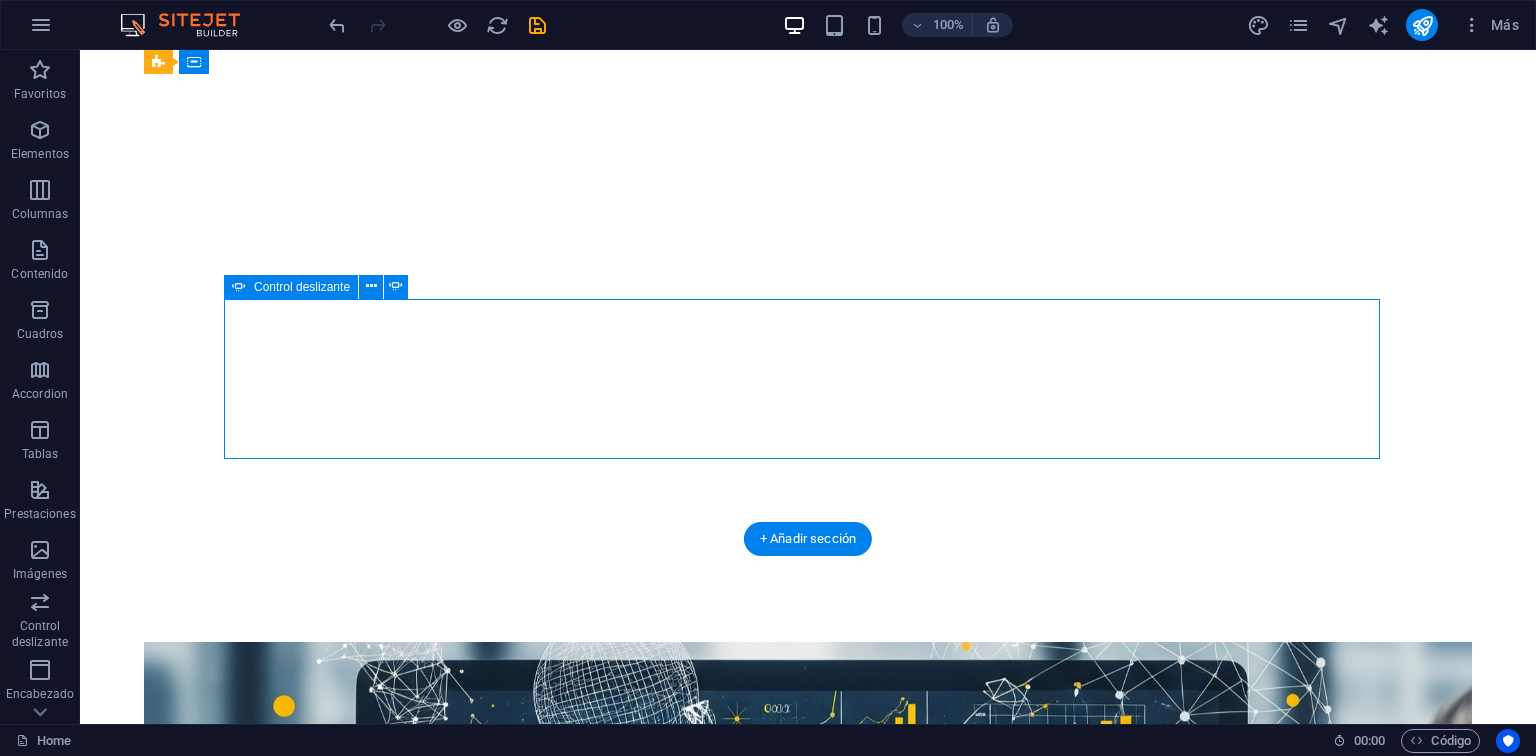 click on "About me My work Partners Contact" at bounding box center (808, 1629) 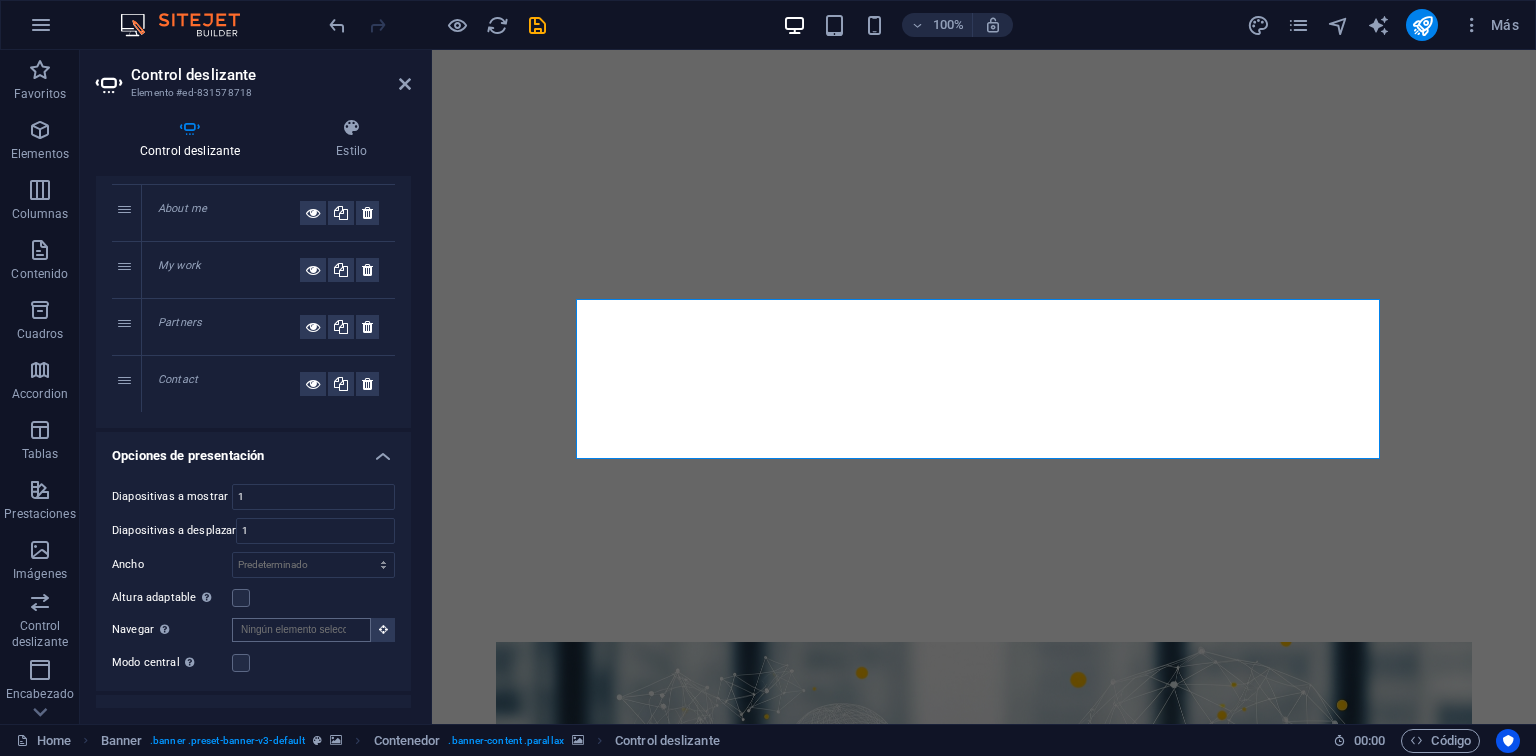 scroll, scrollTop: 0, scrollLeft: 0, axis: both 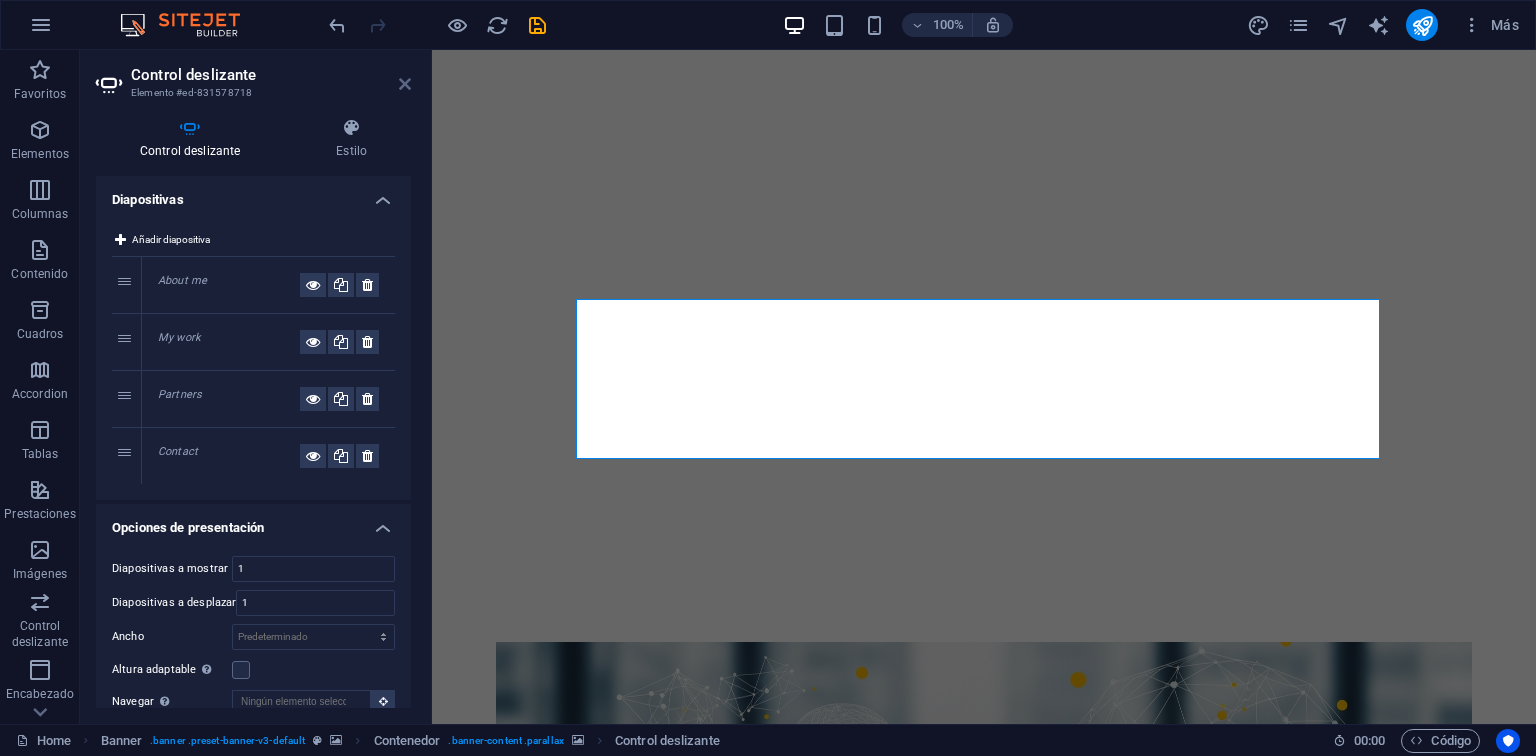 click at bounding box center (405, 84) 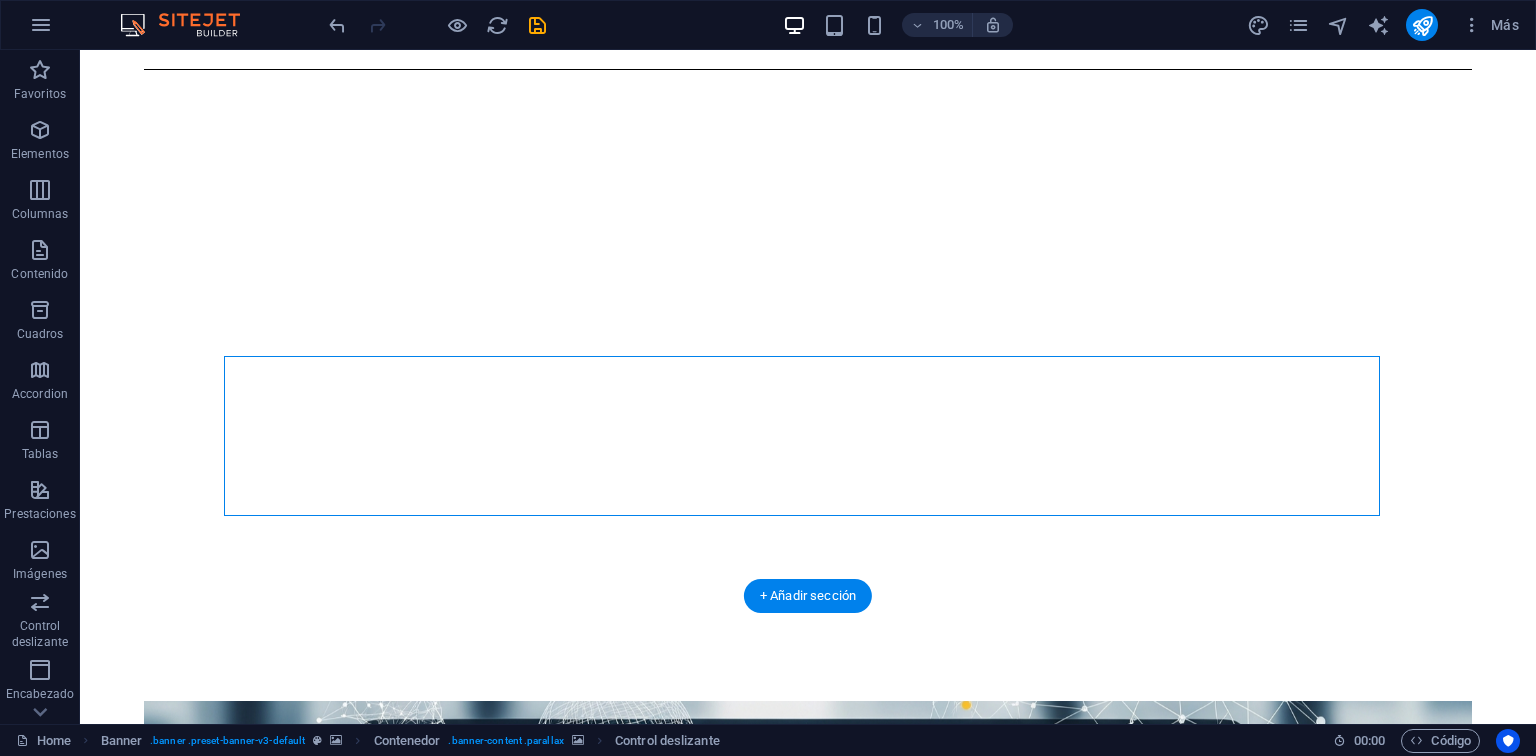 scroll, scrollTop: 252, scrollLeft: 0, axis: vertical 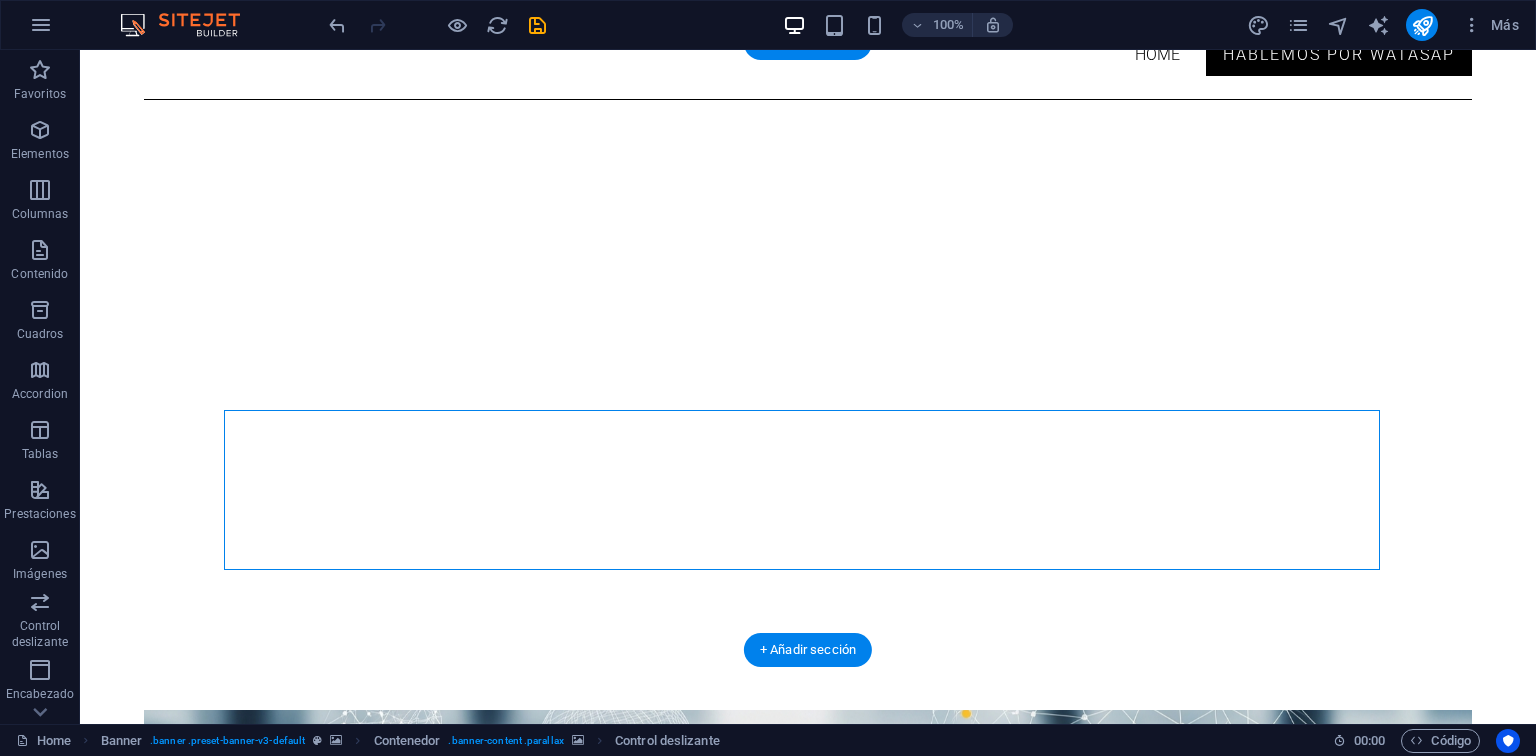 click at bounding box center [808, 1027] 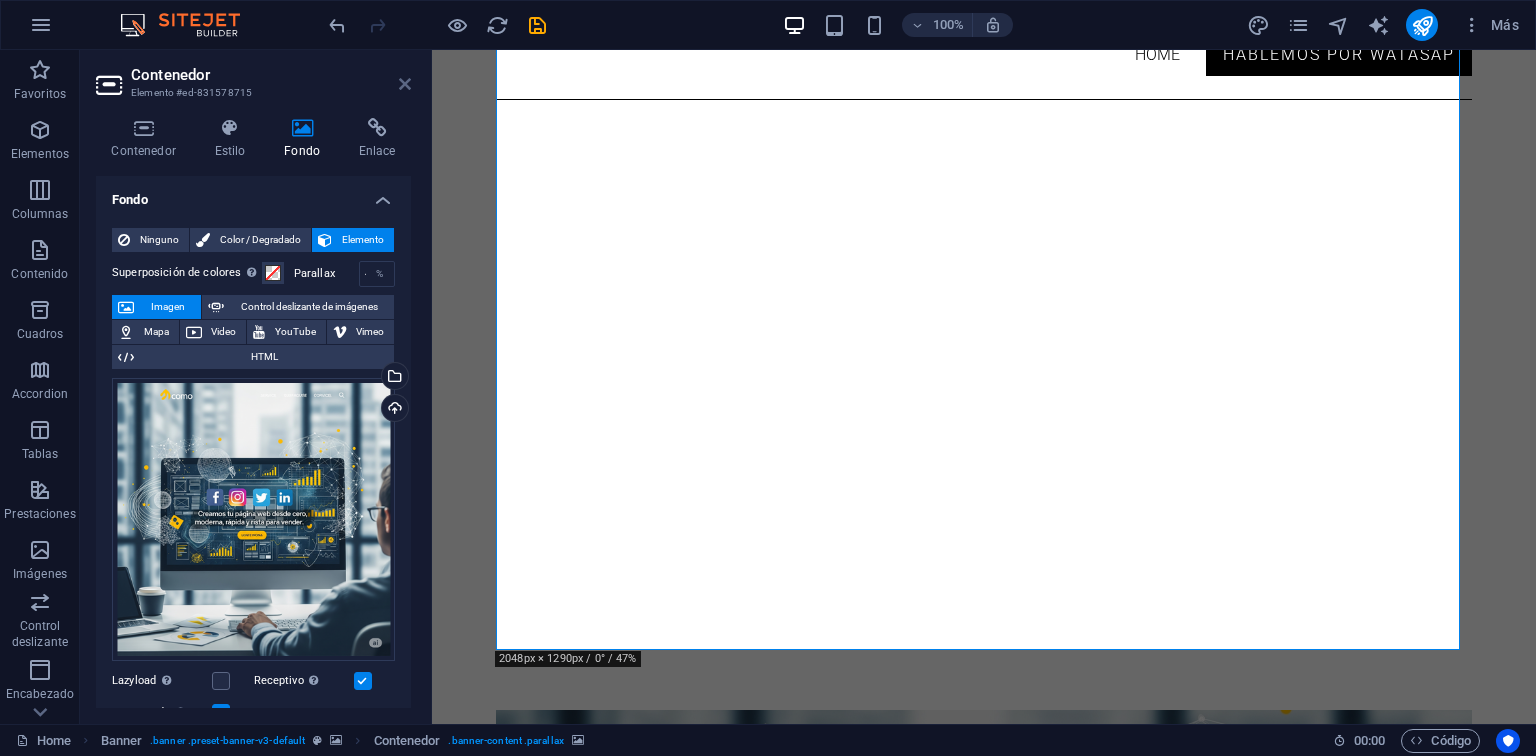 click at bounding box center [405, 84] 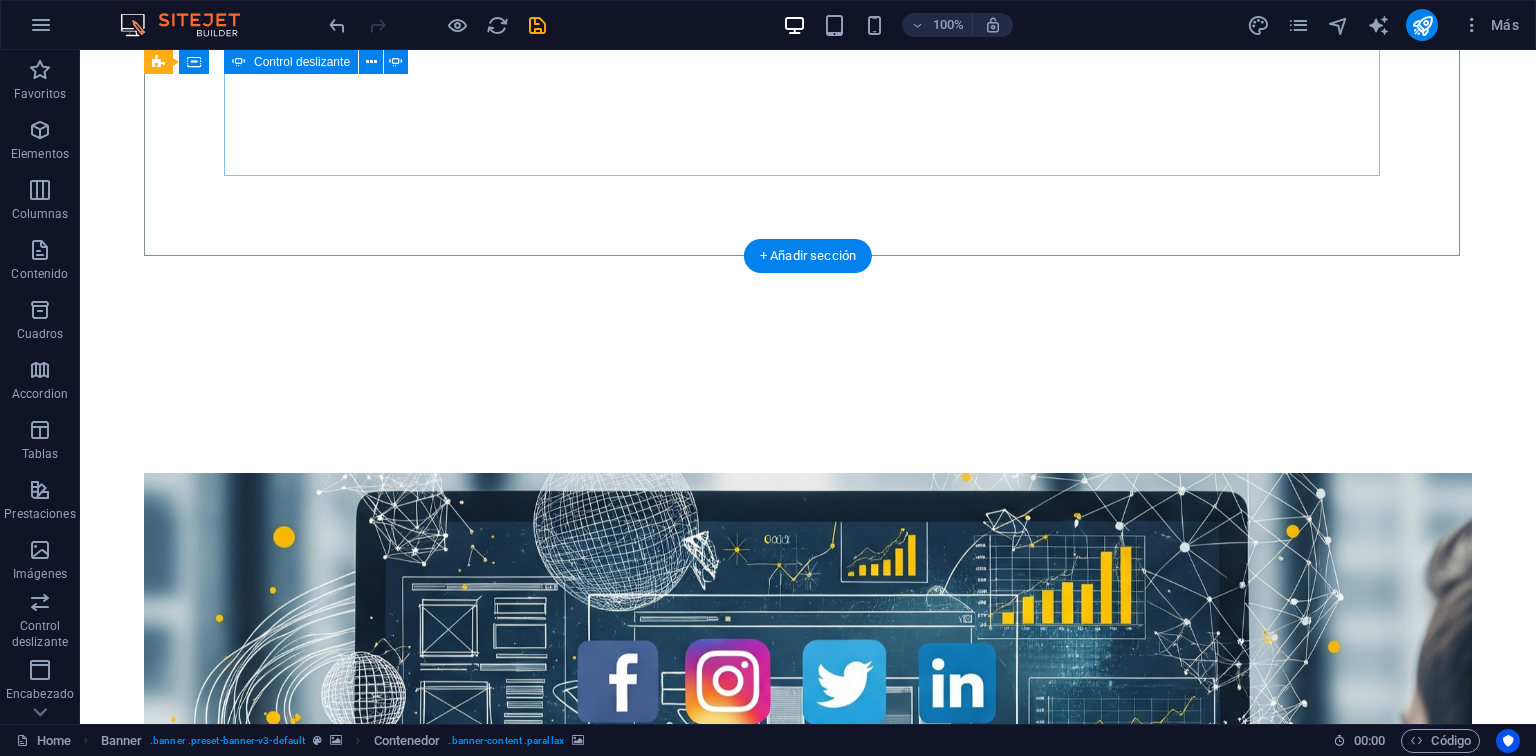 scroll, scrollTop: 648, scrollLeft: 0, axis: vertical 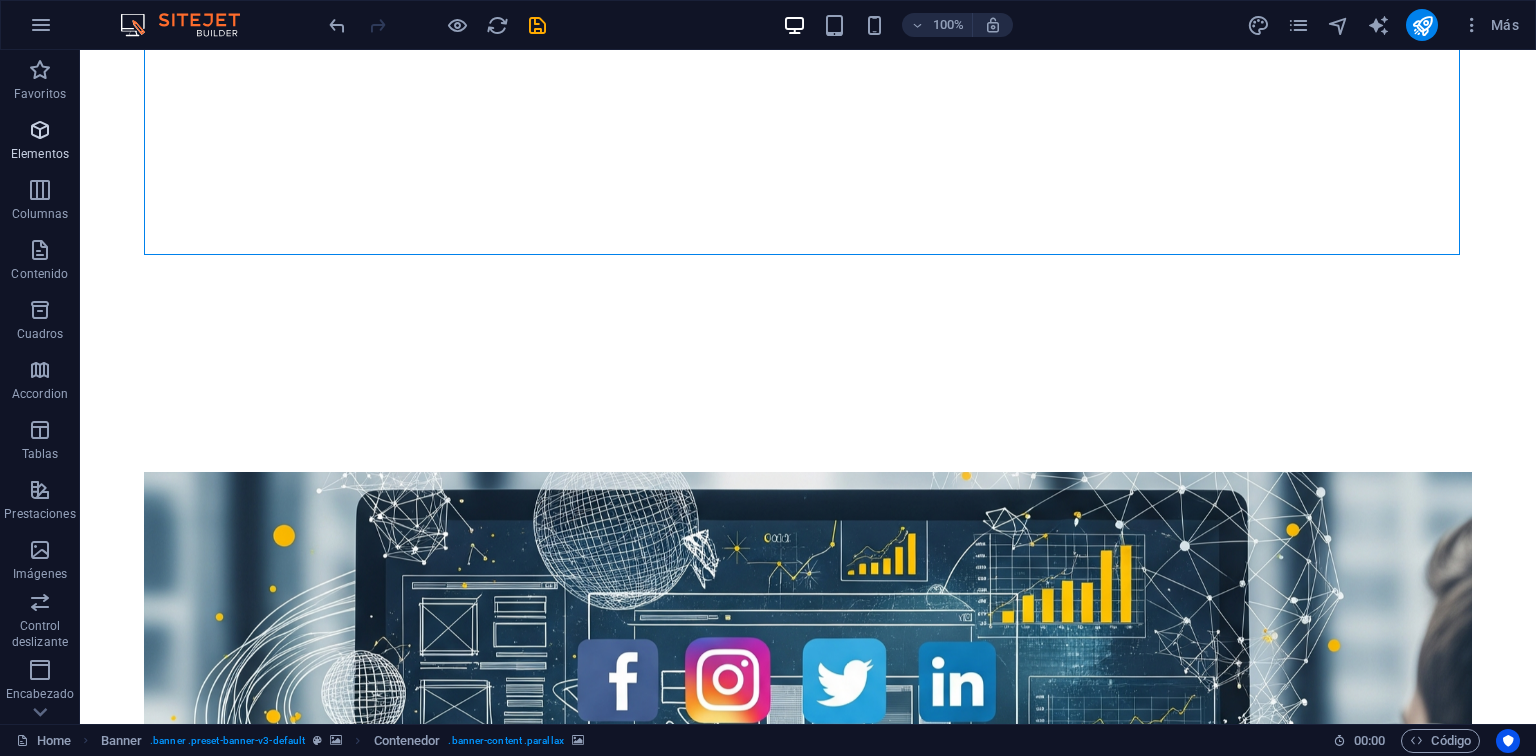 click on "Elementos" at bounding box center [40, 154] 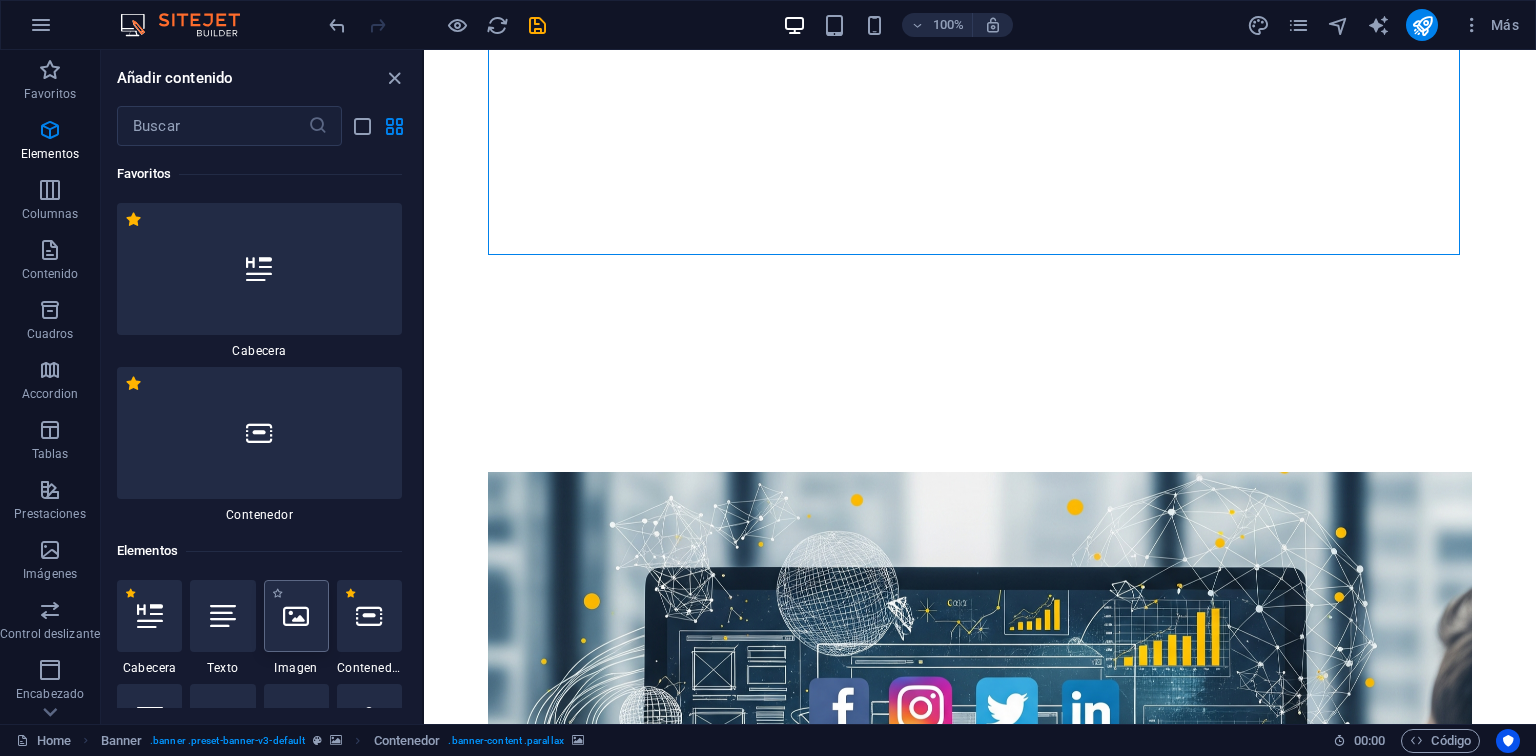 scroll, scrollTop: 376, scrollLeft: 0, axis: vertical 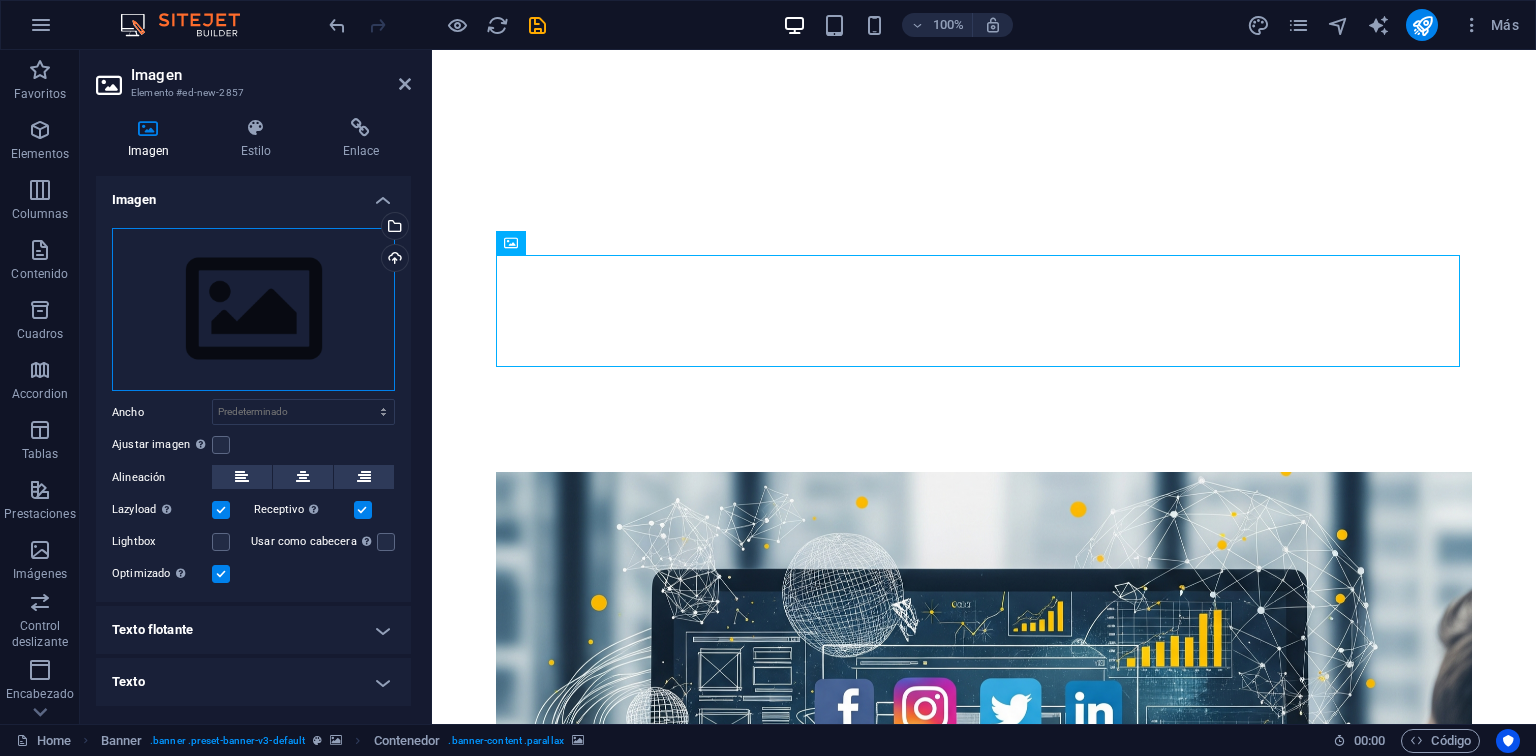 click on "Arrastra archivos aquí, haz clic para escoger archivos o  selecciona archivos de Archivos o de nuestra galería gratuita de fotos y vídeos" at bounding box center [253, 310] 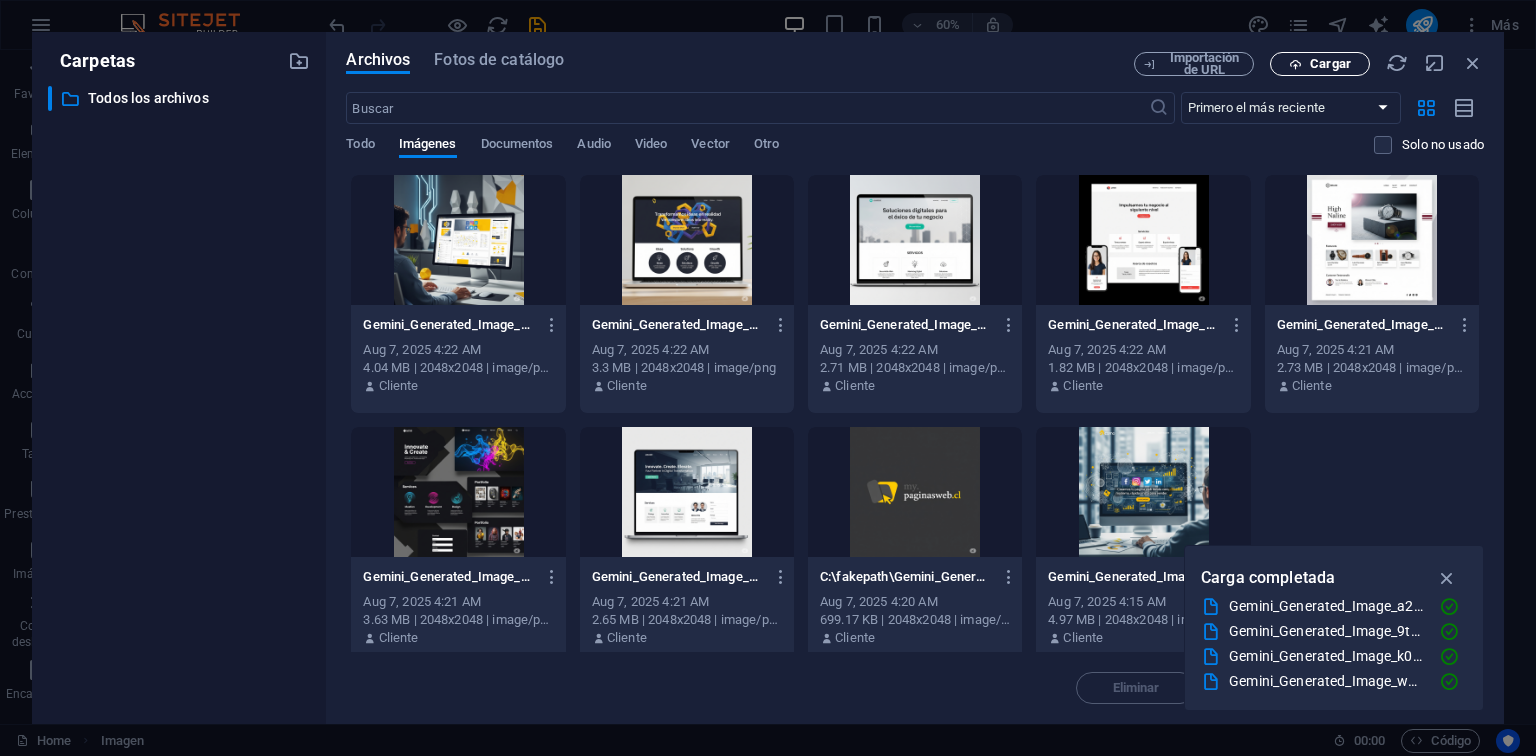 click on "Cargar" at bounding box center (1320, 64) 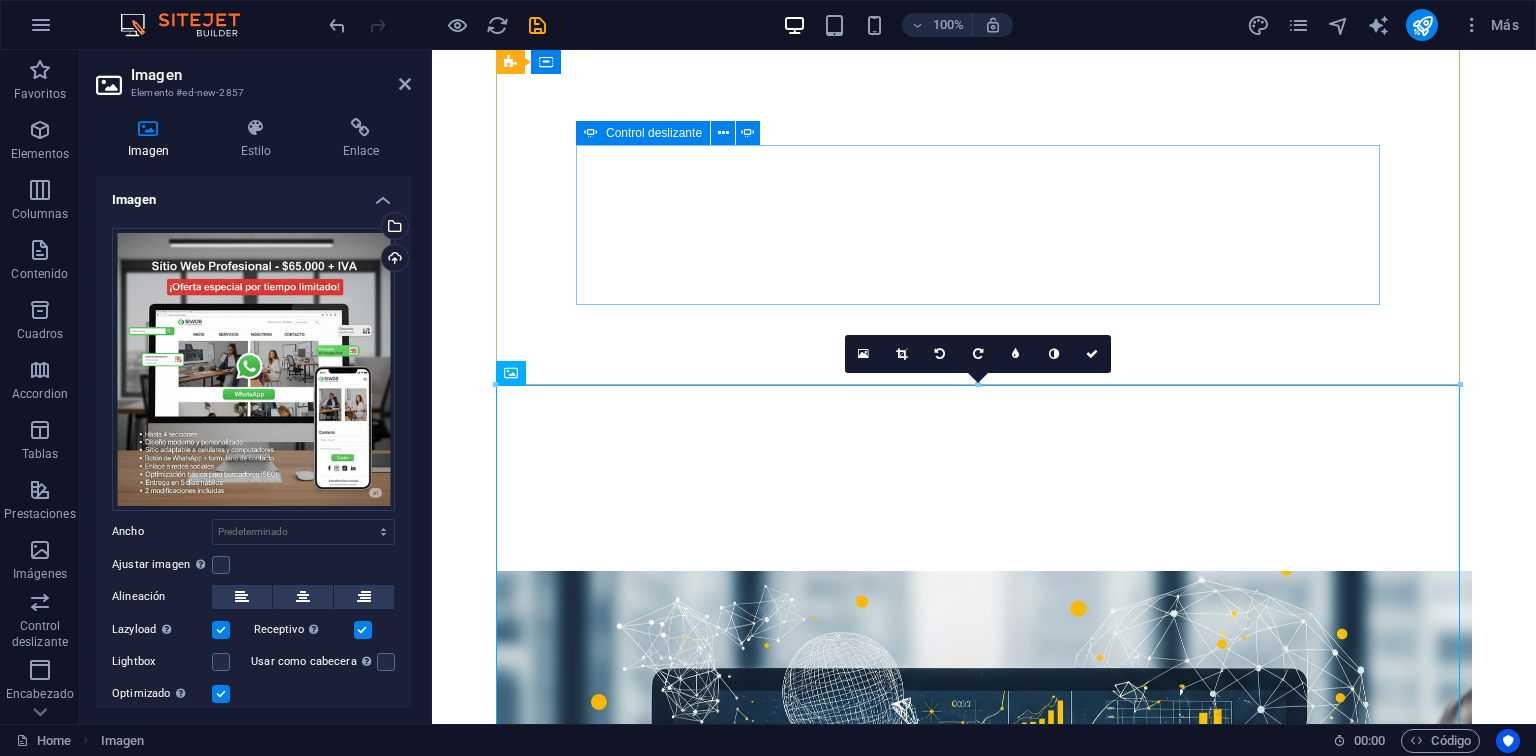 scroll, scrollTop: 519, scrollLeft: 0, axis: vertical 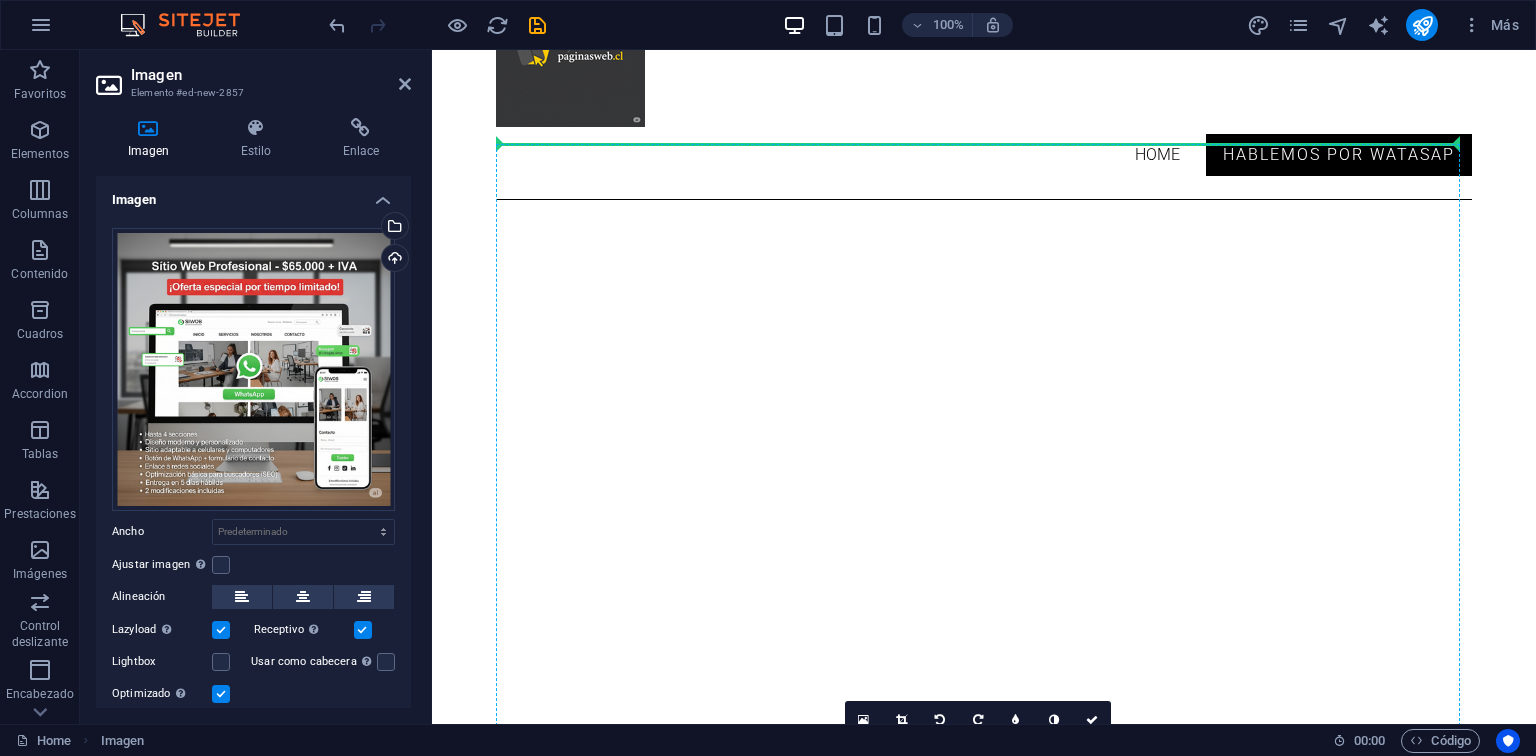 drag, startPoint x: 964, startPoint y: 422, endPoint x: 705, endPoint y: 144, distance: 379.95395 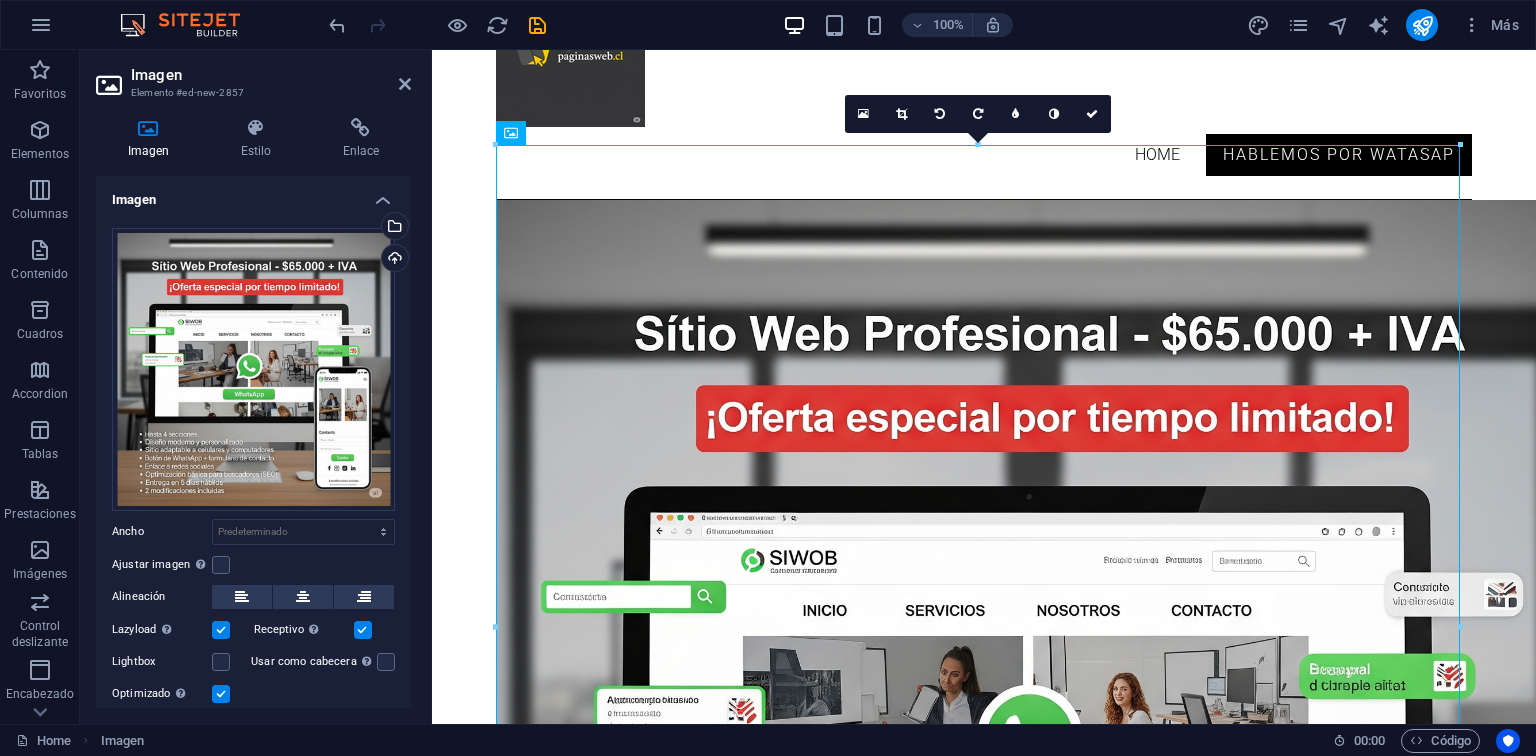 scroll, scrollTop: 151, scrollLeft: 0, axis: vertical 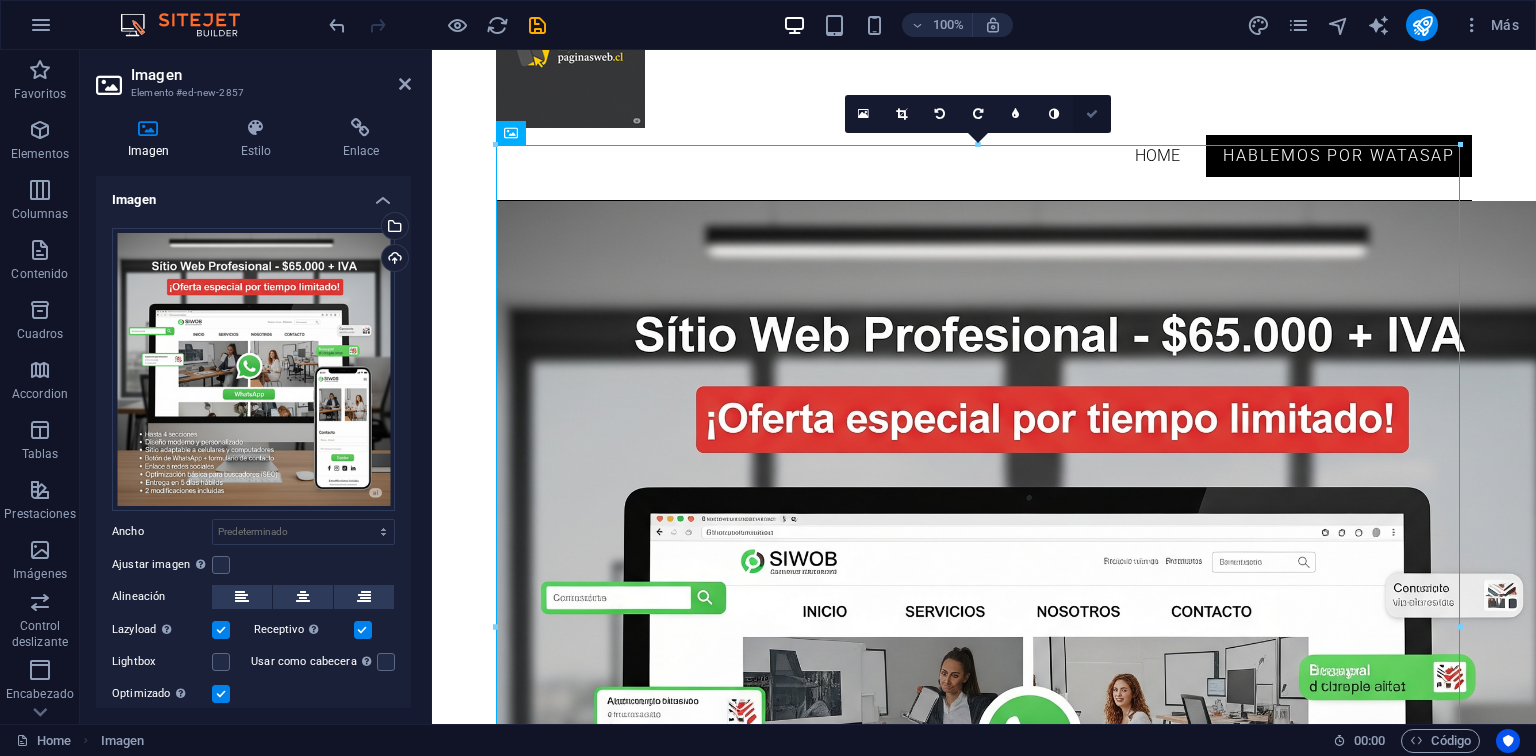 click at bounding box center (1092, 114) 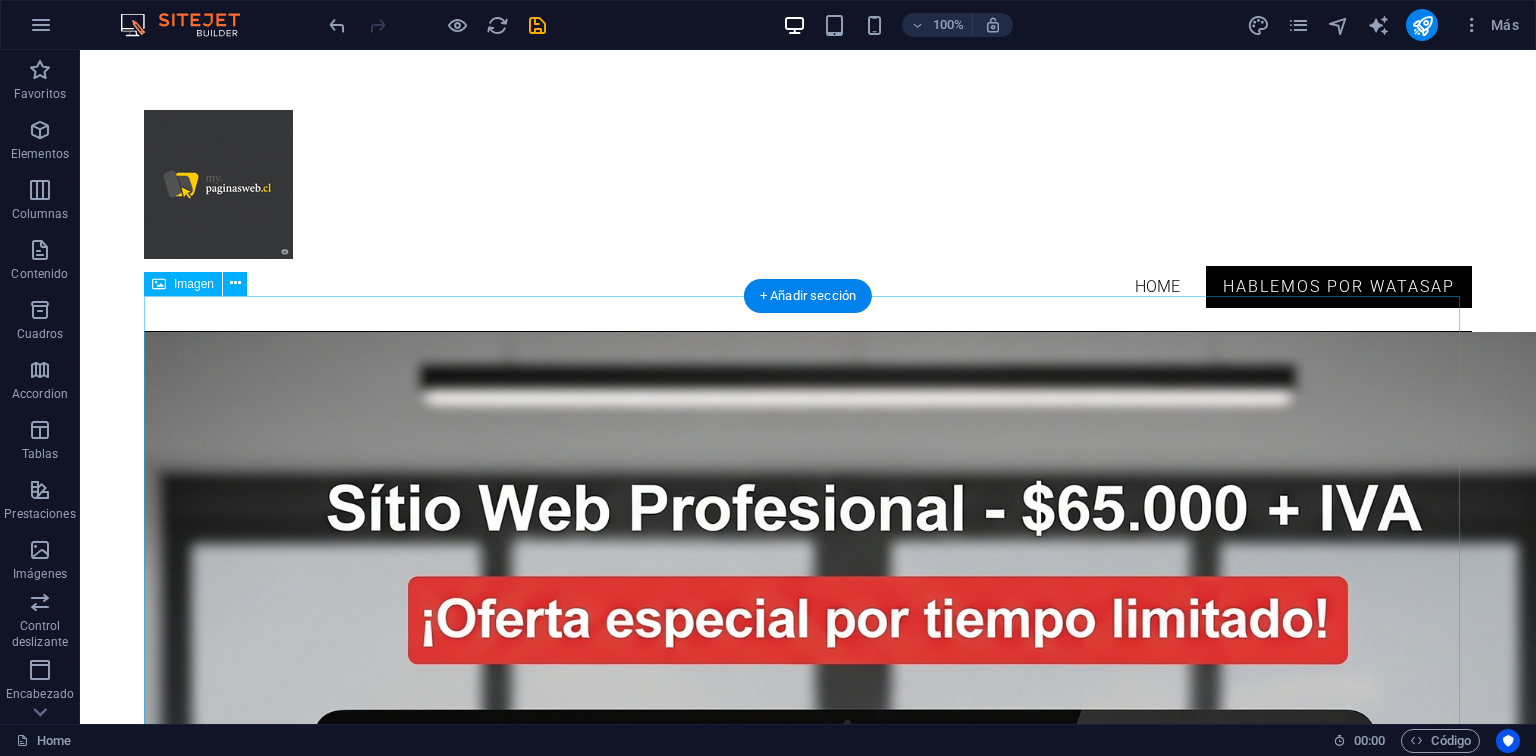 scroll, scrollTop: 0, scrollLeft: 0, axis: both 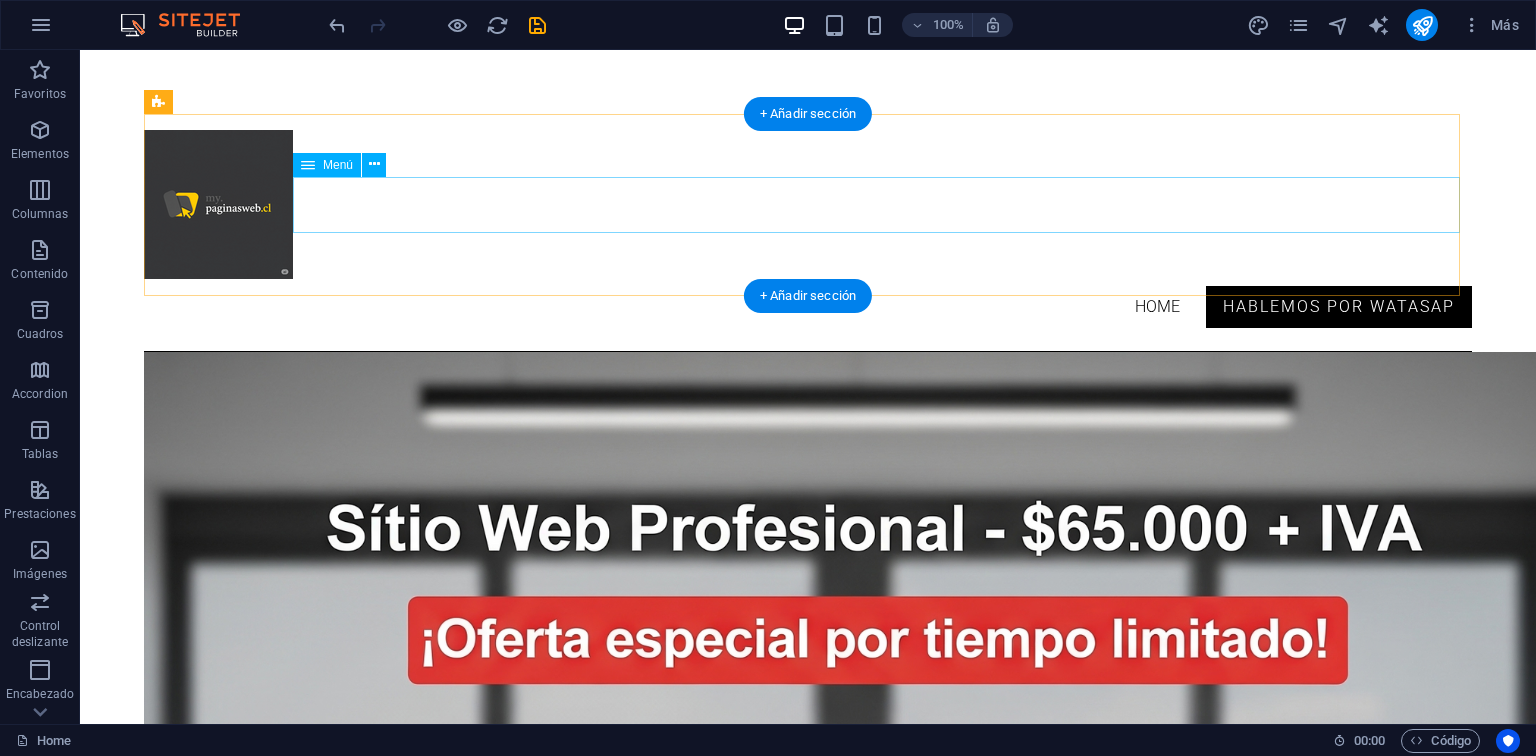 click on "Home Hablemos por WhatsApp" at bounding box center [808, 307] 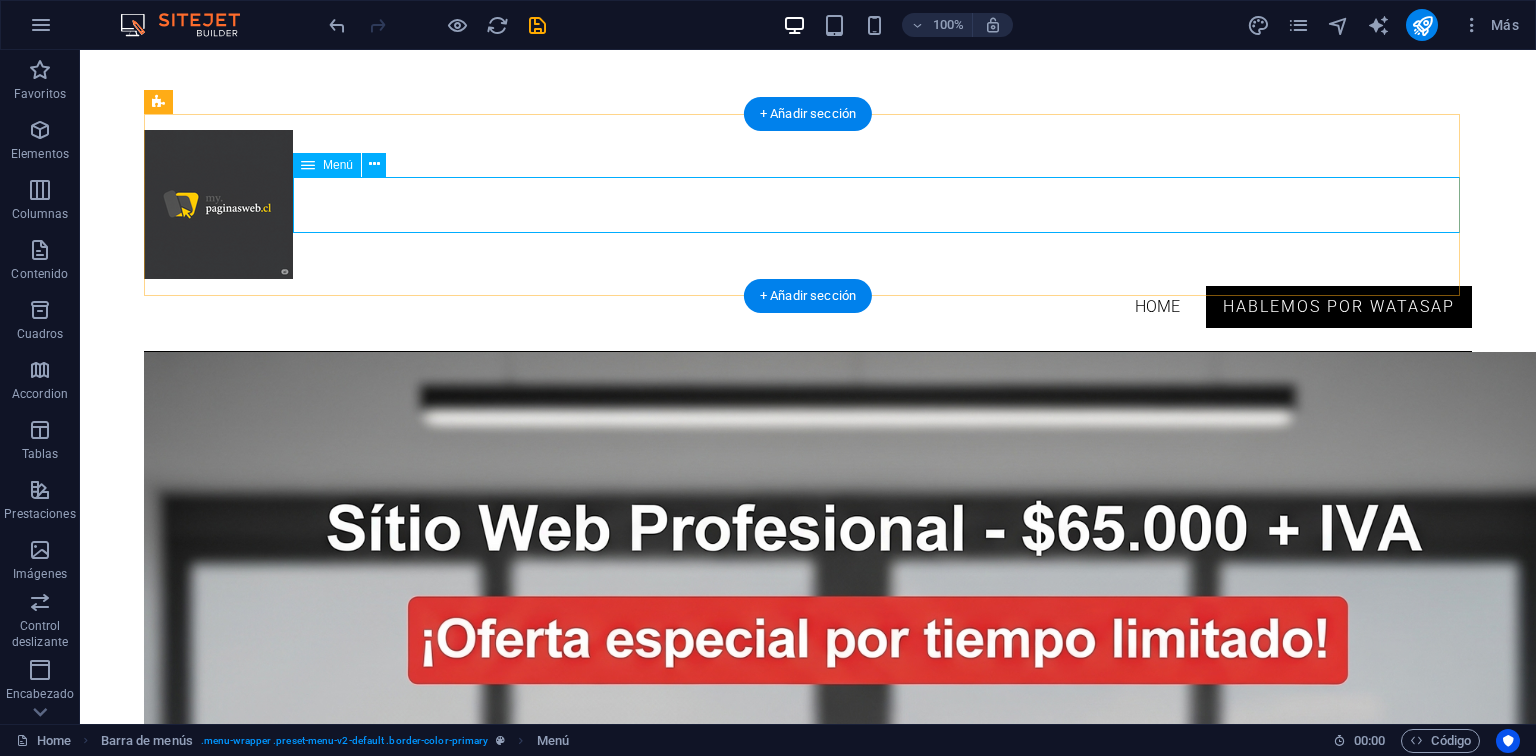click on "Home Hablemos por WhatsApp" at bounding box center (808, 307) 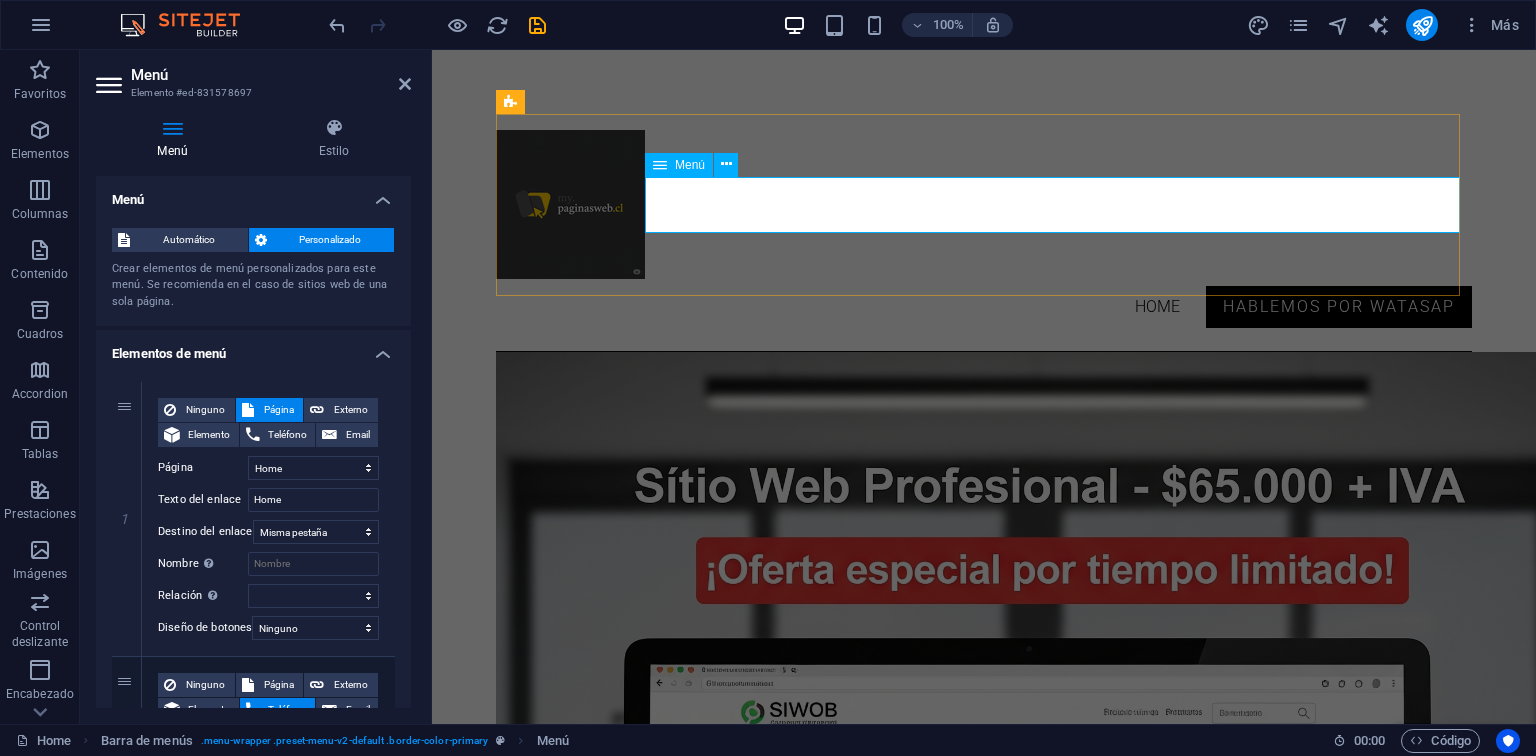 click on "Home Hablemos por WhatsApp" at bounding box center (984, 307) 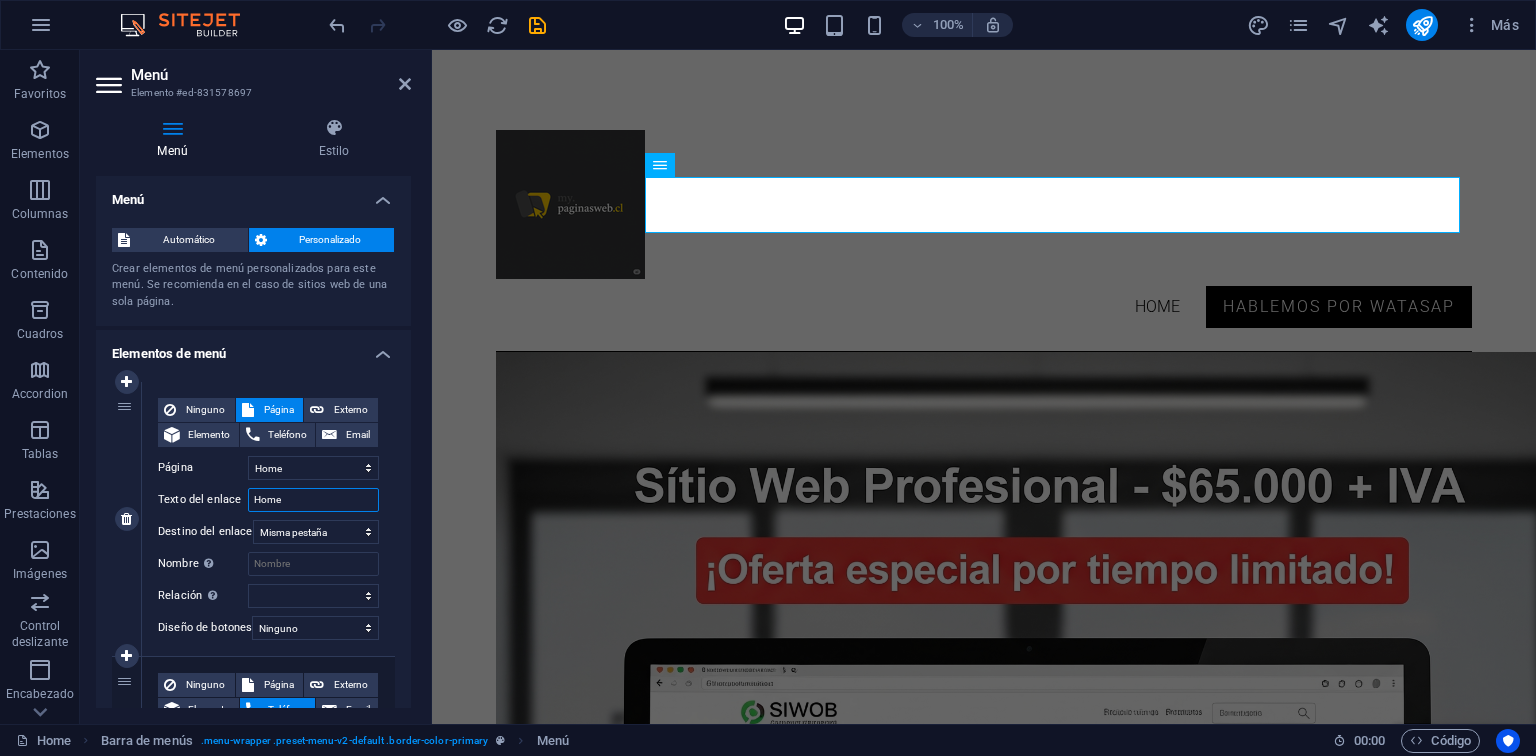 drag, startPoint x: 288, startPoint y: 498, endPoint x: 221, endPoint y: 509, distance: 67.89698 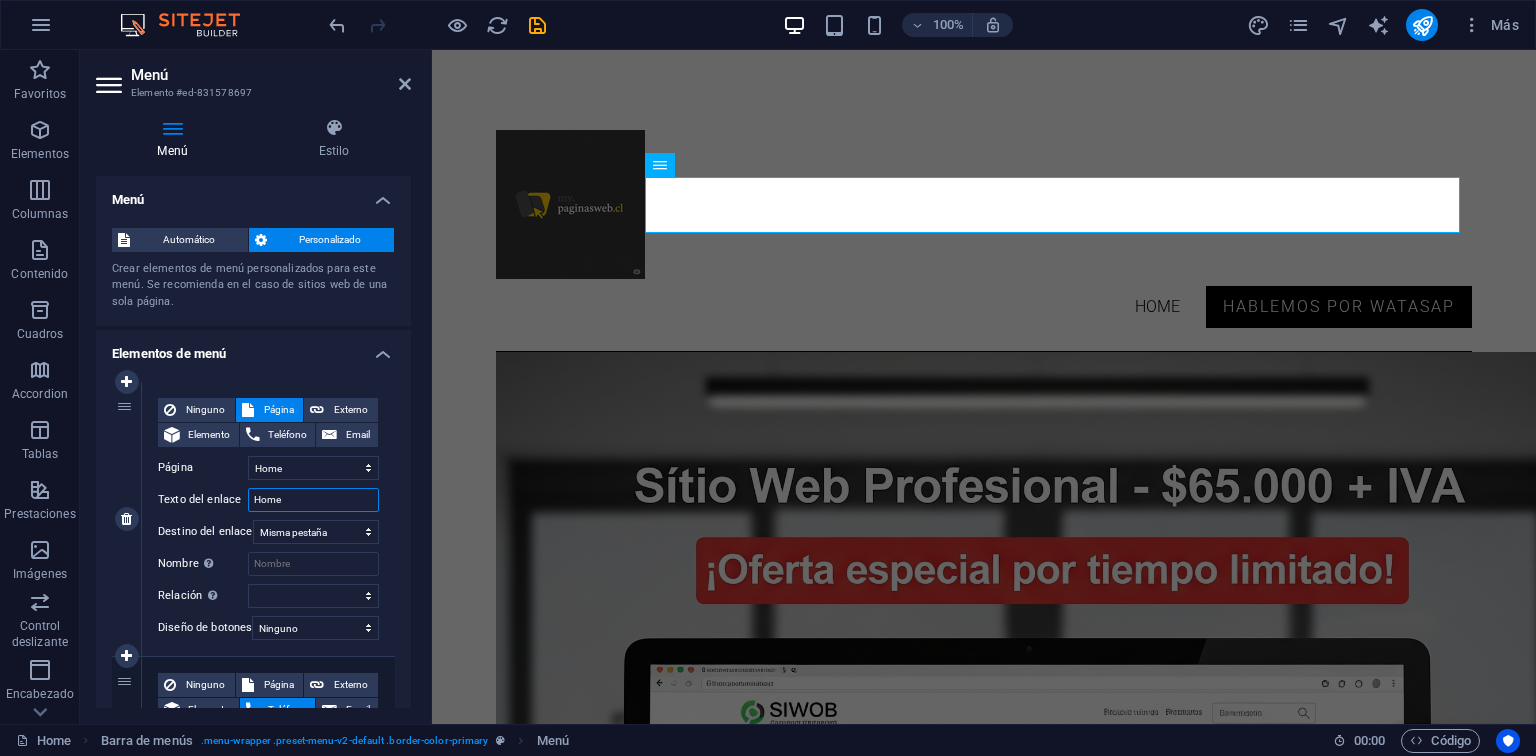 paste on "¡Lleva tu Negocio al Siguiente Nivel con un Sitio Web Profesional por Solo $65.000 + IVA!" 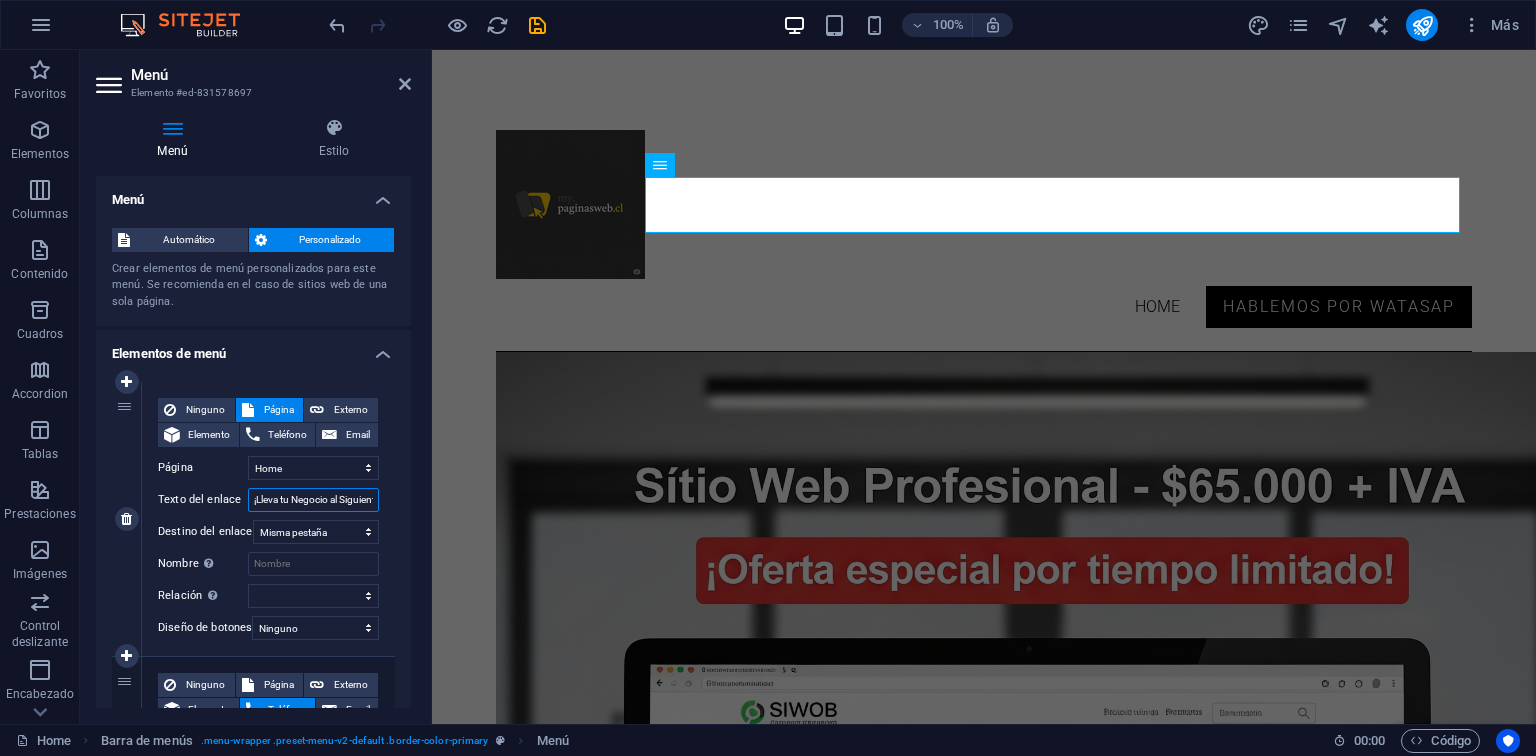 scroll, scrollTop: 0, scrollLeft: 280, axis: horizontal 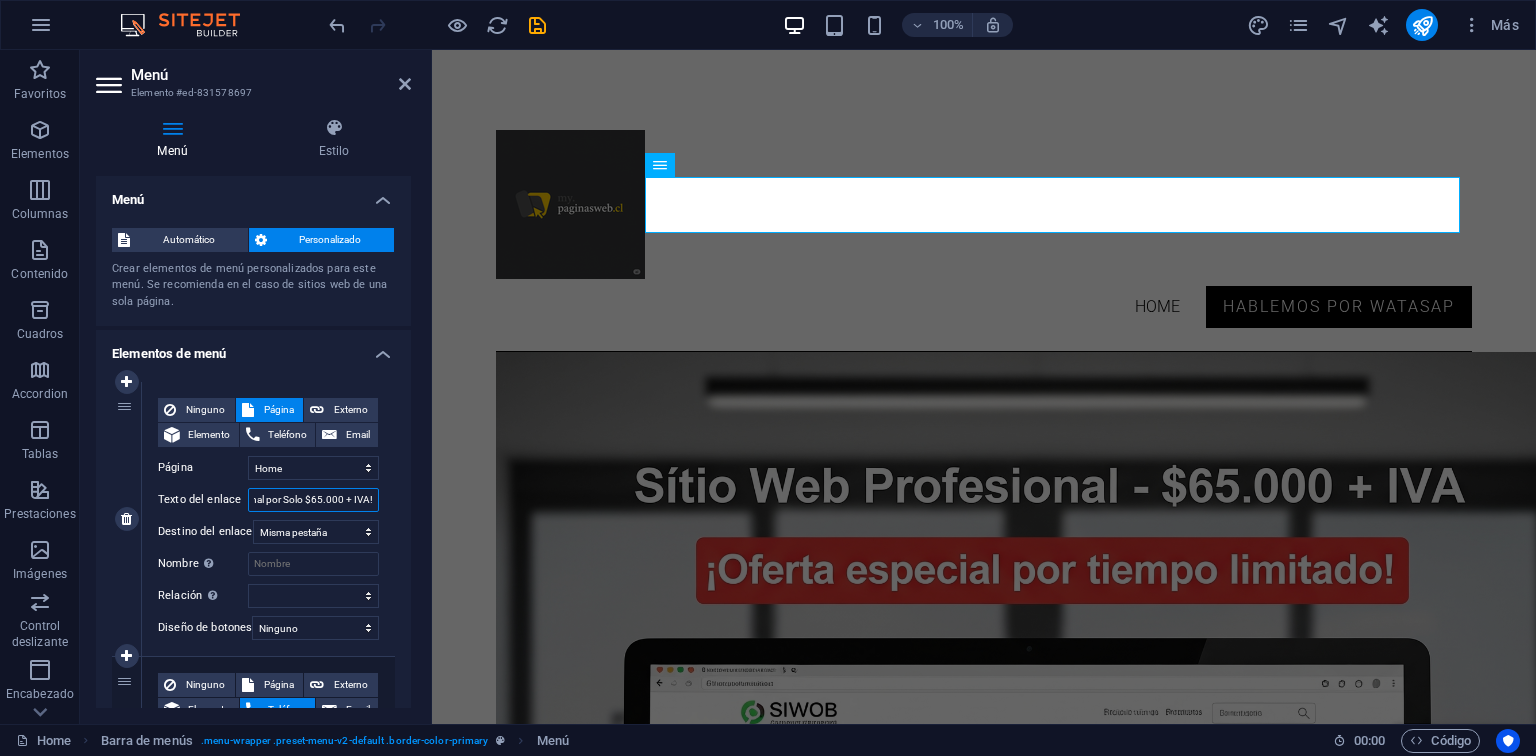 select 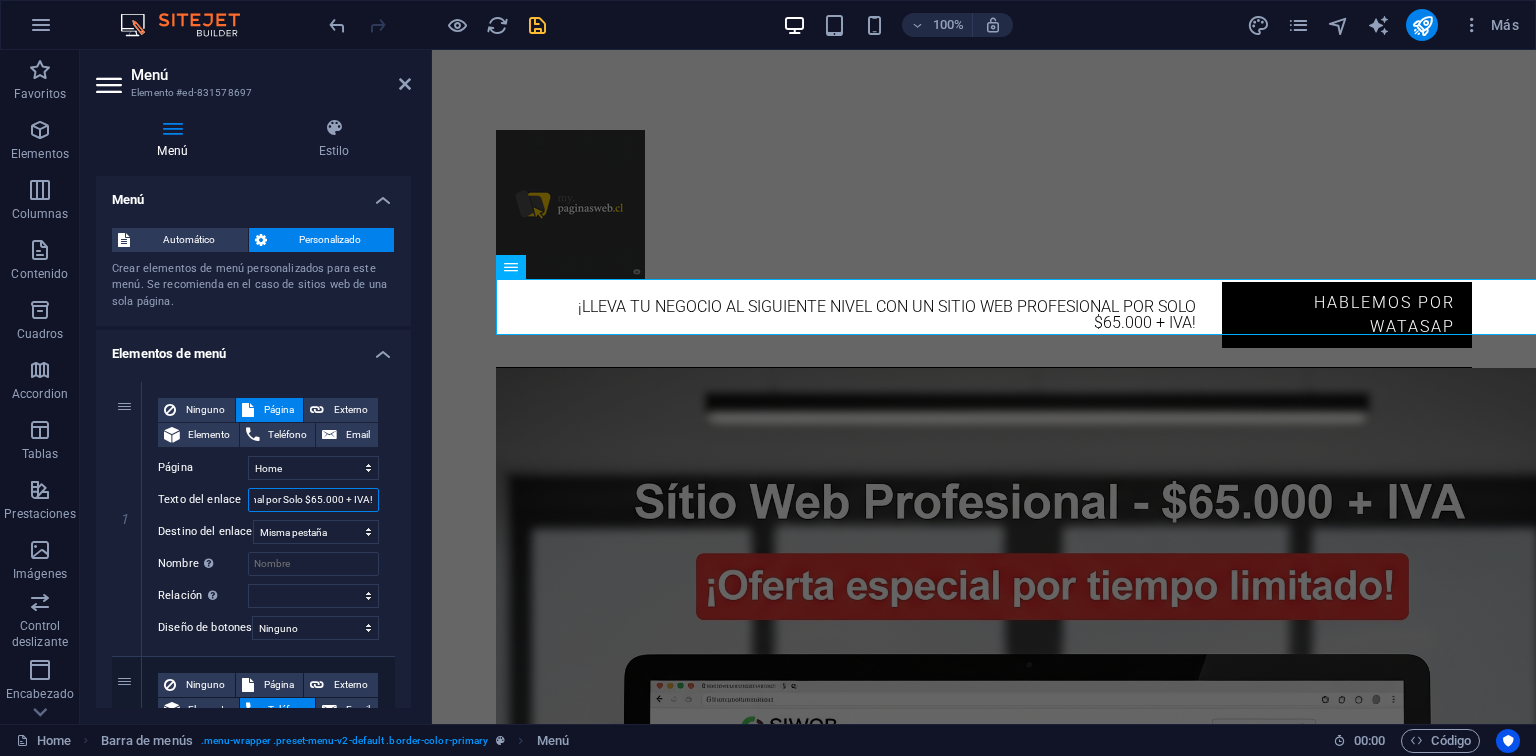 type on "¡Lleva tu Negocio al Siguiente Nivel con un Sitio Web Profesional por Solo $65.000 + IVA!" 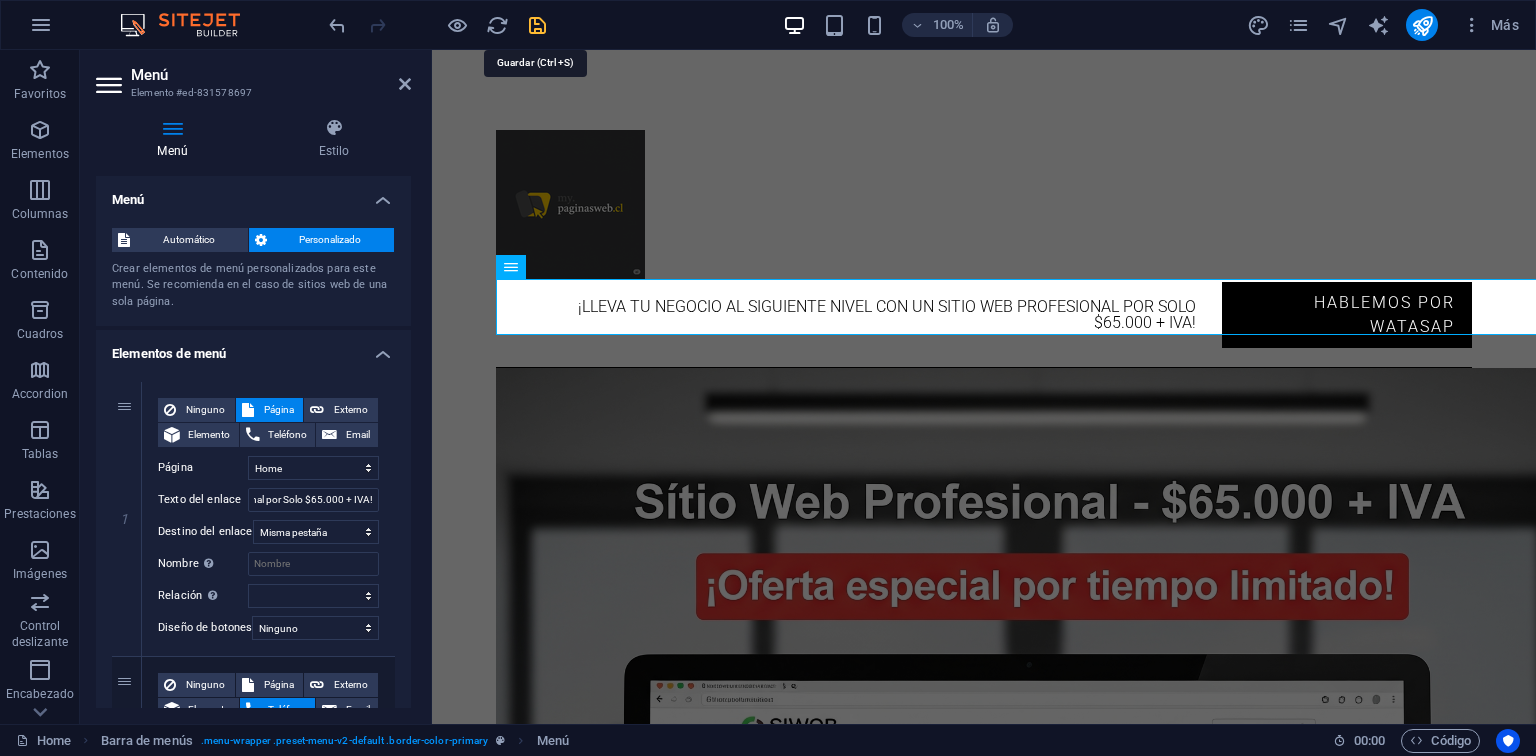 scroll, scrollTop: 0, scrollLeft: 0, axis: both 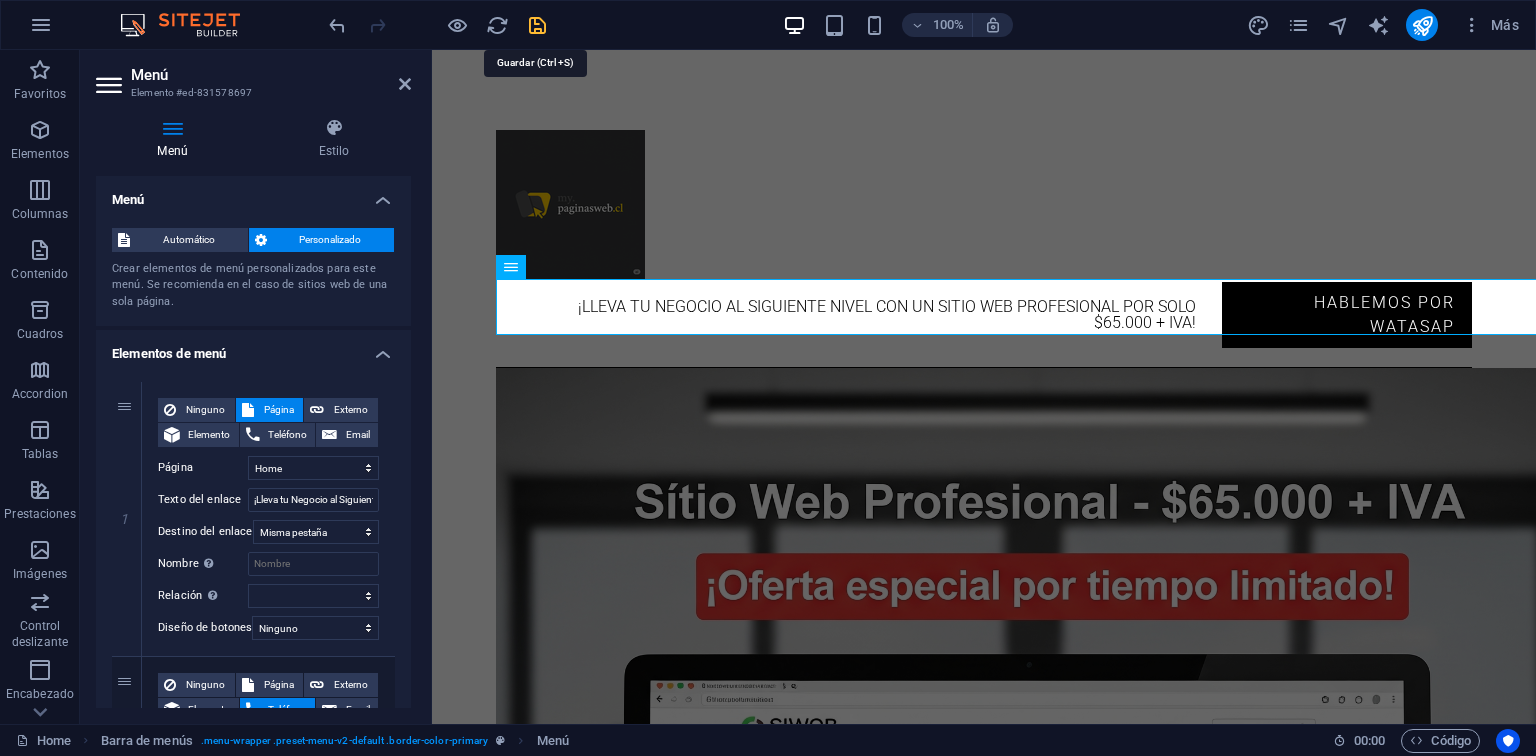 click at bounding box center [537, 25] 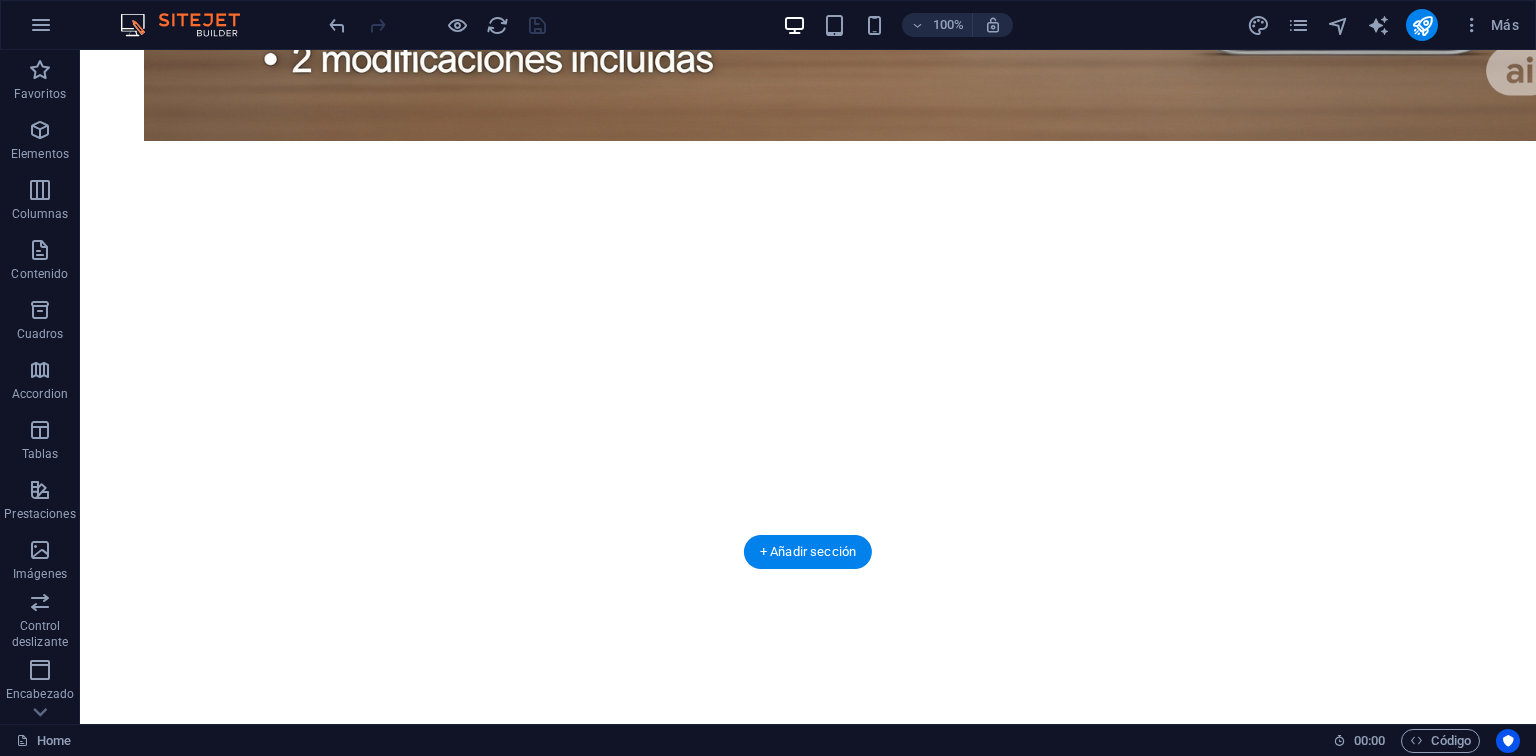 scroll, scrollTop: 1666, scrollLeft: 0, axis: vertical 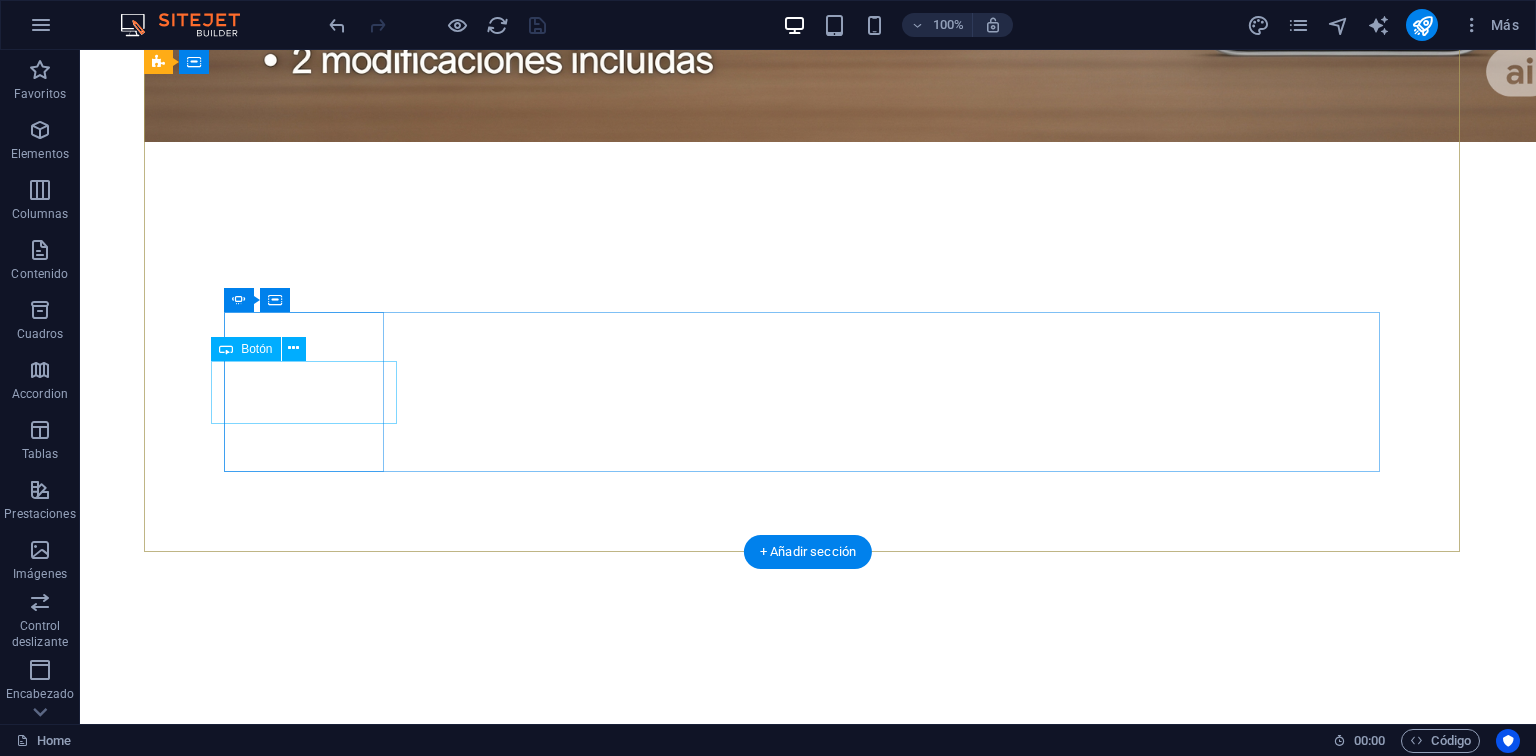 click on "Partners" at bounding box center [-16, 1815] 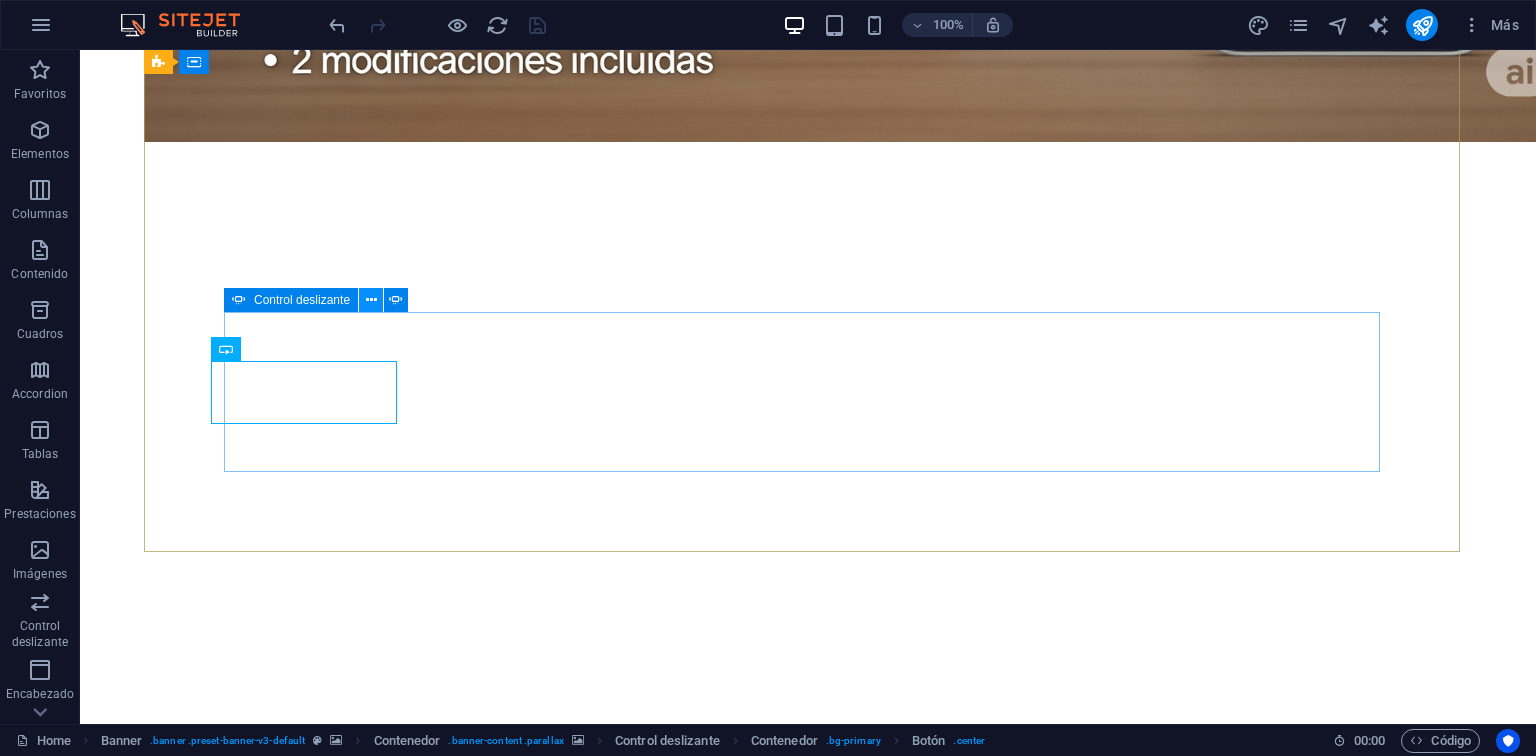 click at bounding box center (371, 300) 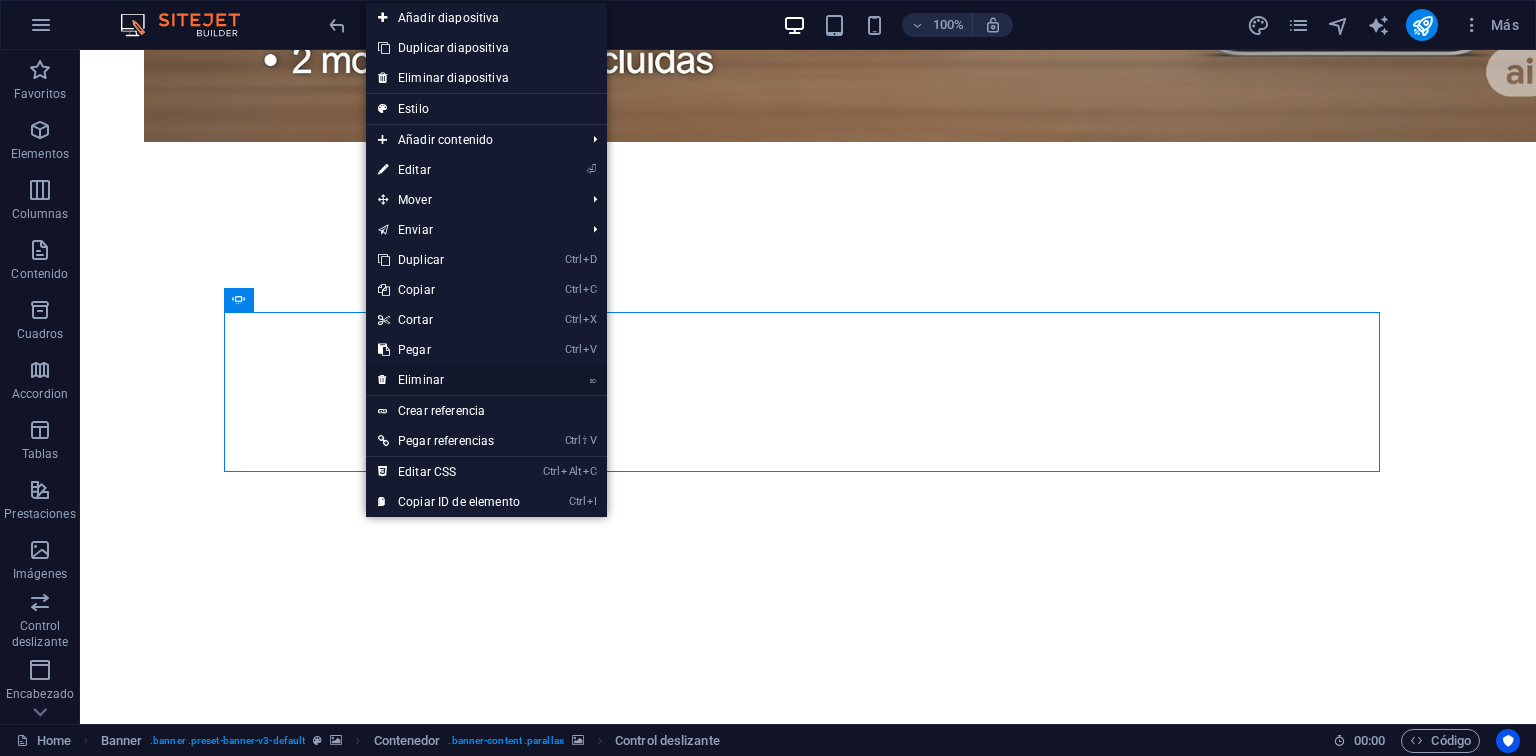 click on "⌦  Eliminar" at bounding box center [449, 380] 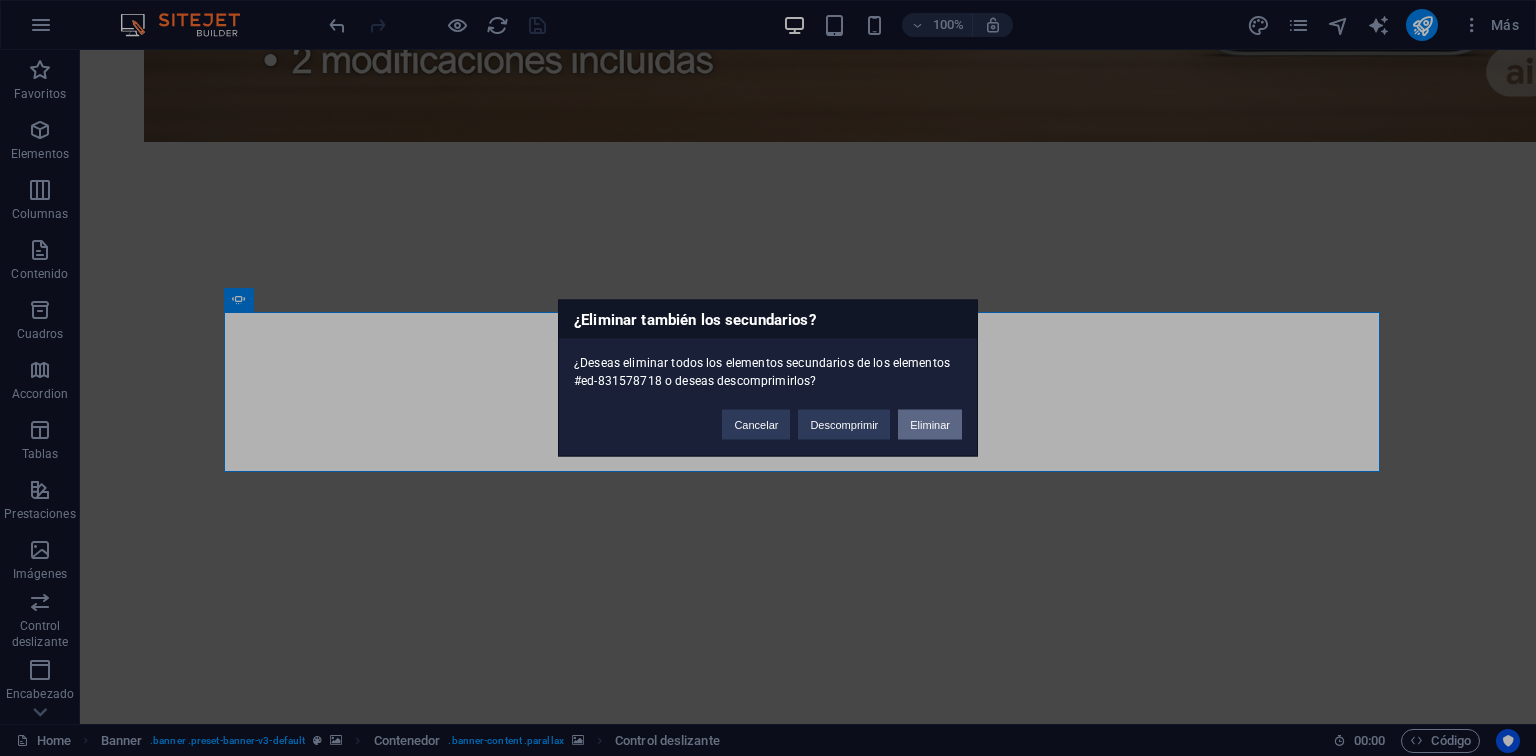 click on "Eliminar" at bounding box center (930, 425) 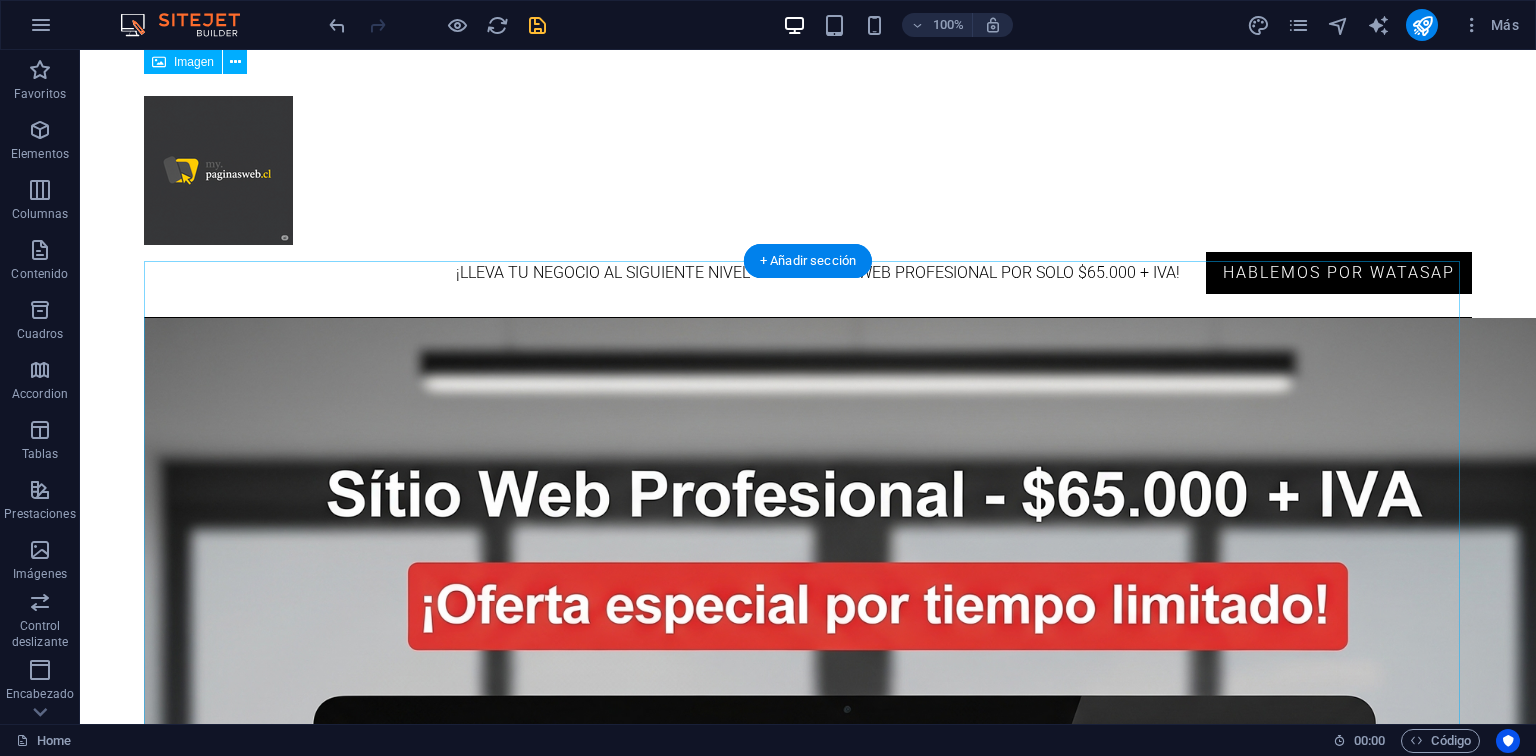 scroll, scrollTop: 0, scrollLeft: 0, axis: both 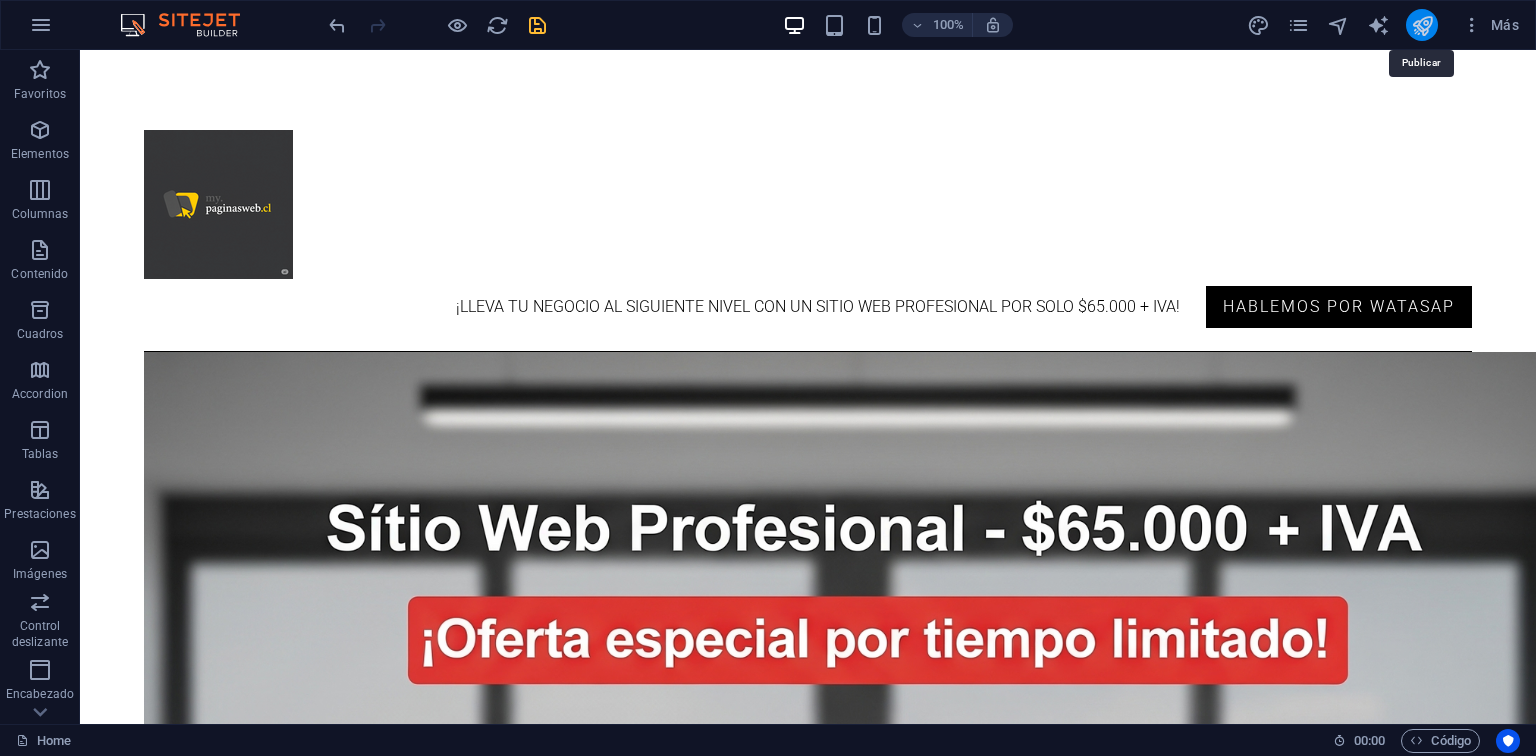 click at bounding box center [1422, 25] 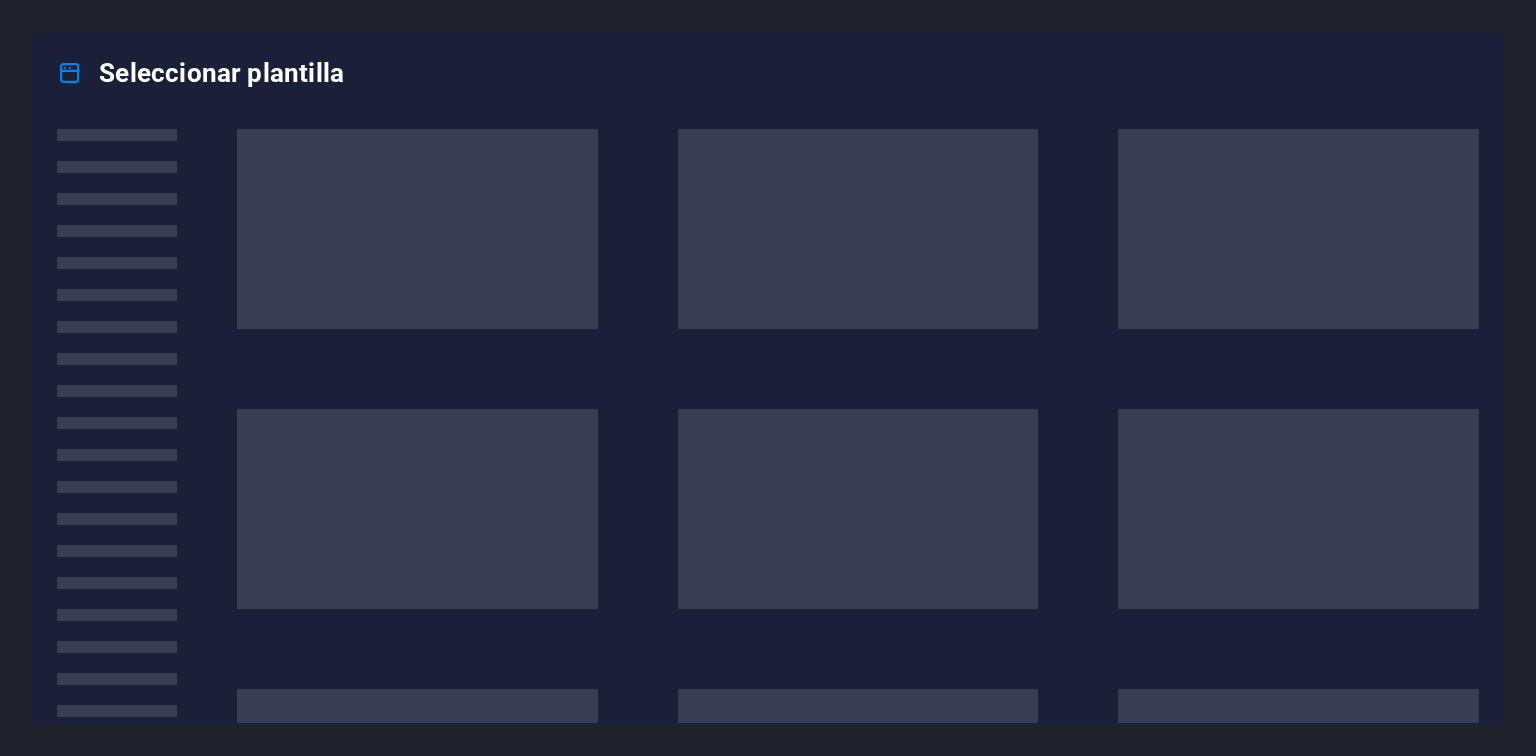 scroll, scrollTop: 0, scrollLeft: 0, axis: both 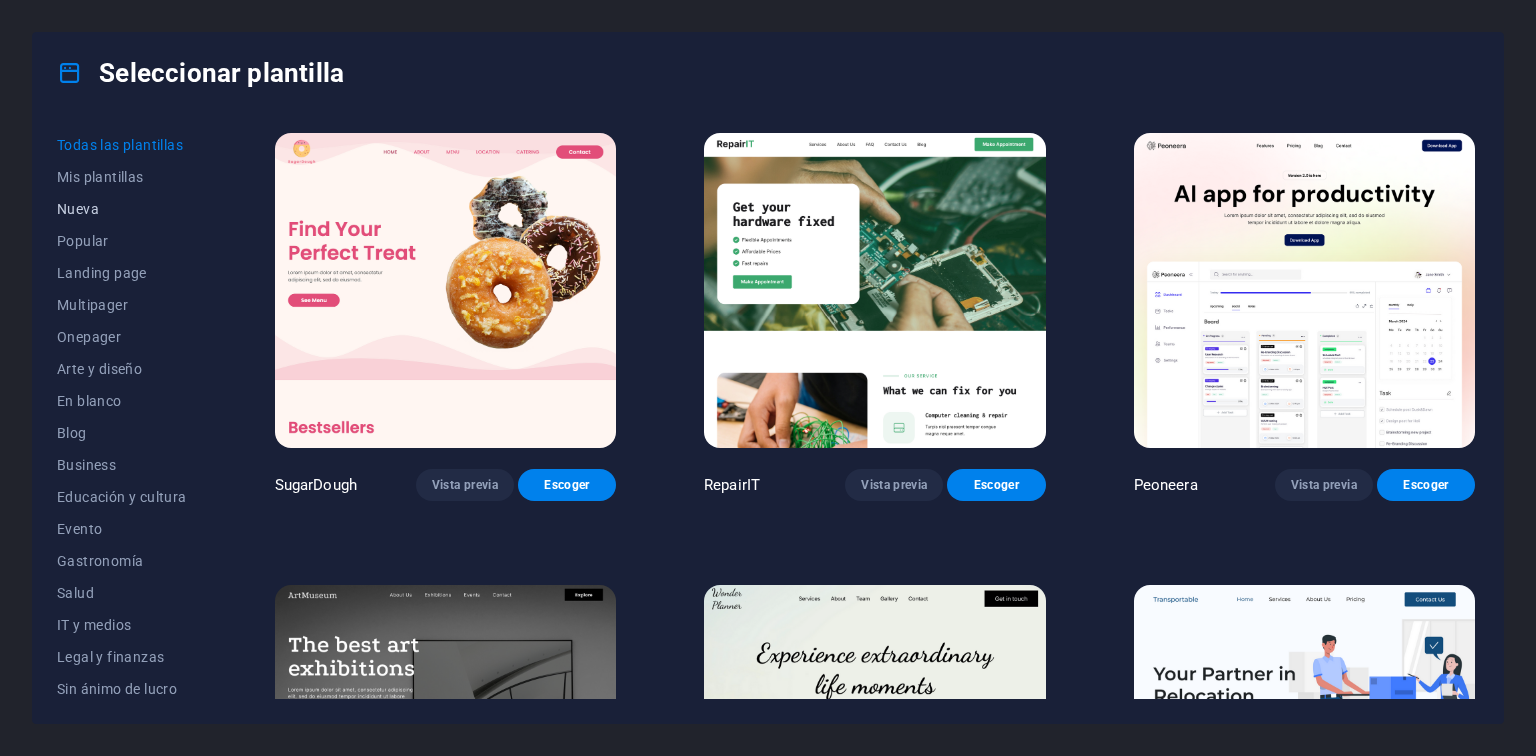 click on "Nueva" at bounding box center (122, 209) 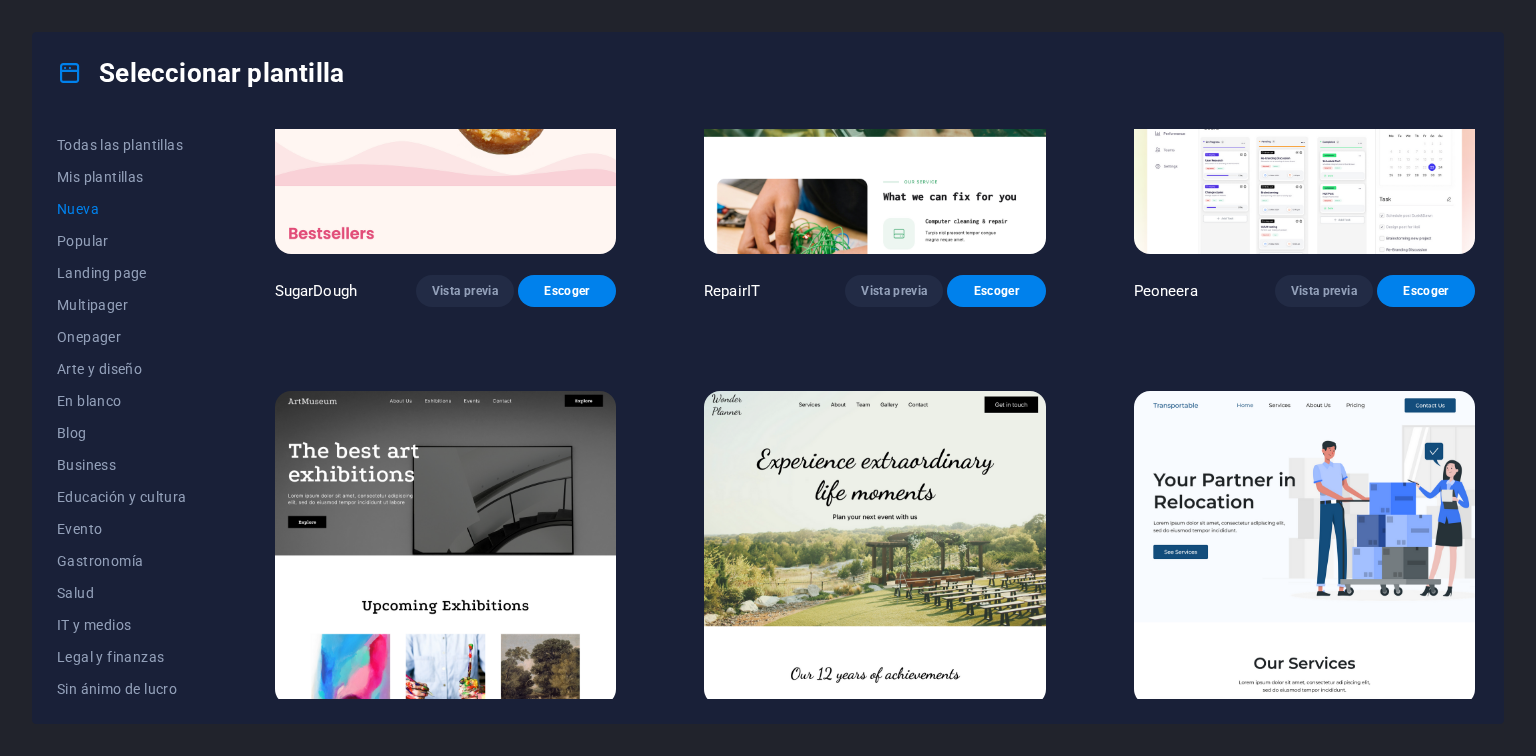 scroll, scrollTop: 0, scrollLeft: 0, axis: both 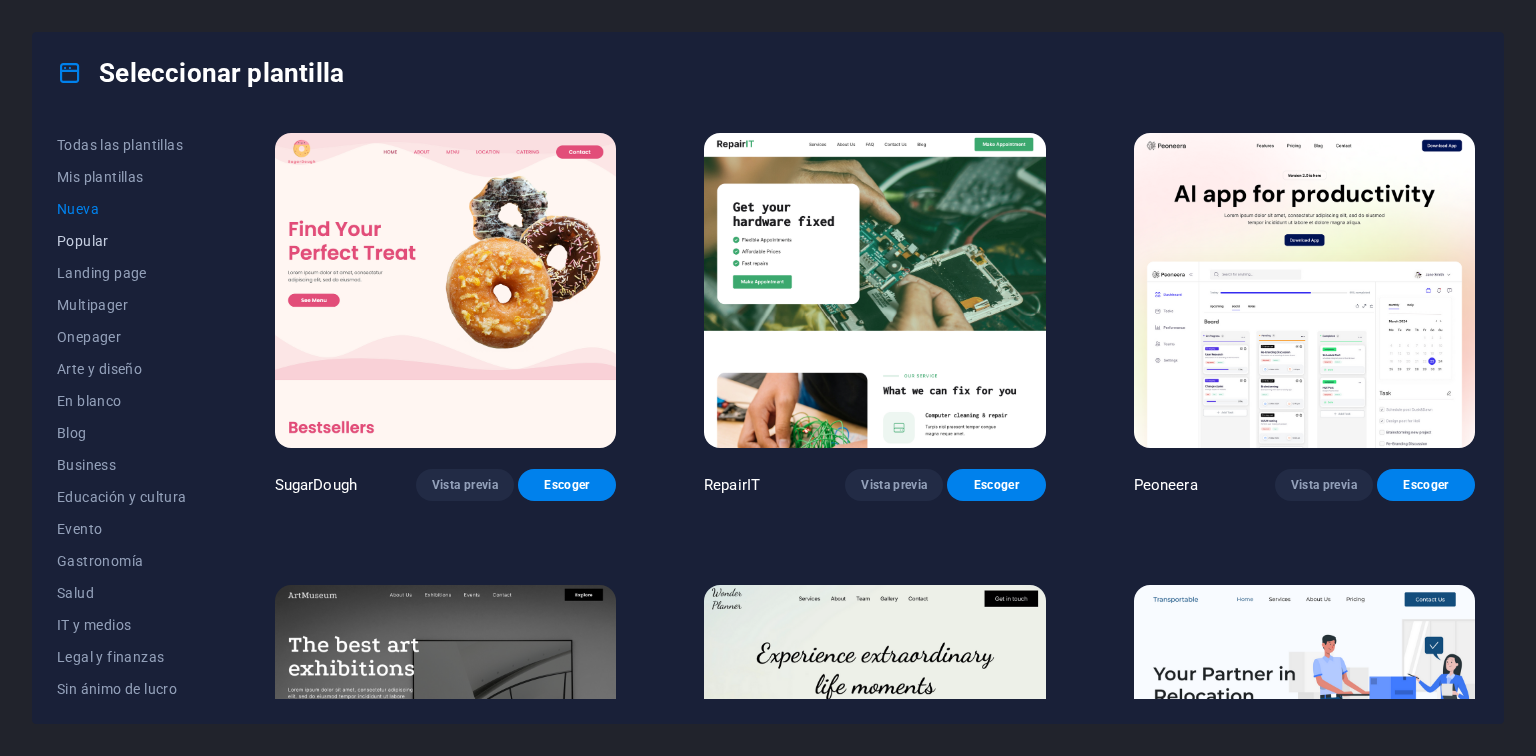 click on "Popular" at bounding box center (122, 241) 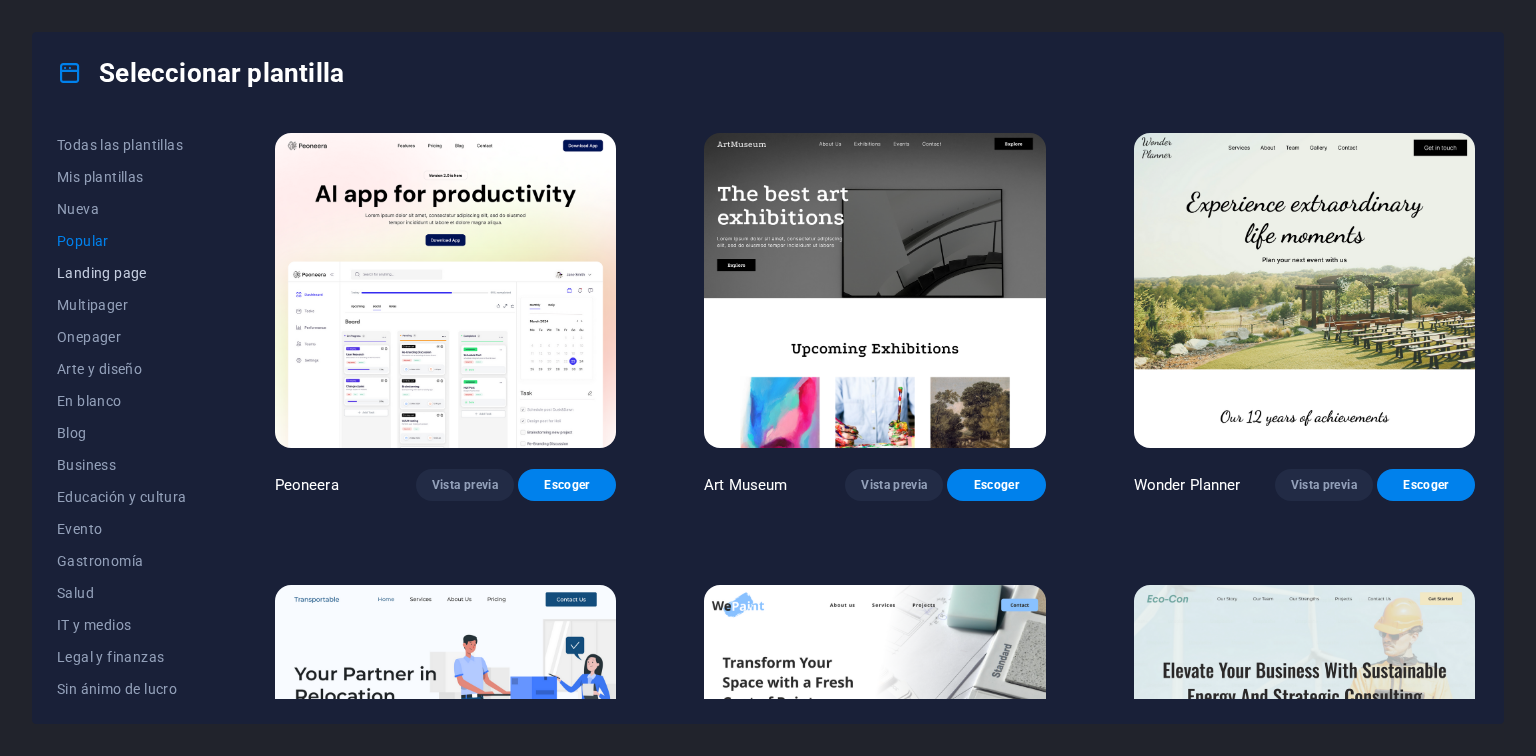 click on "Landing page" at bounding box center (122, 273) 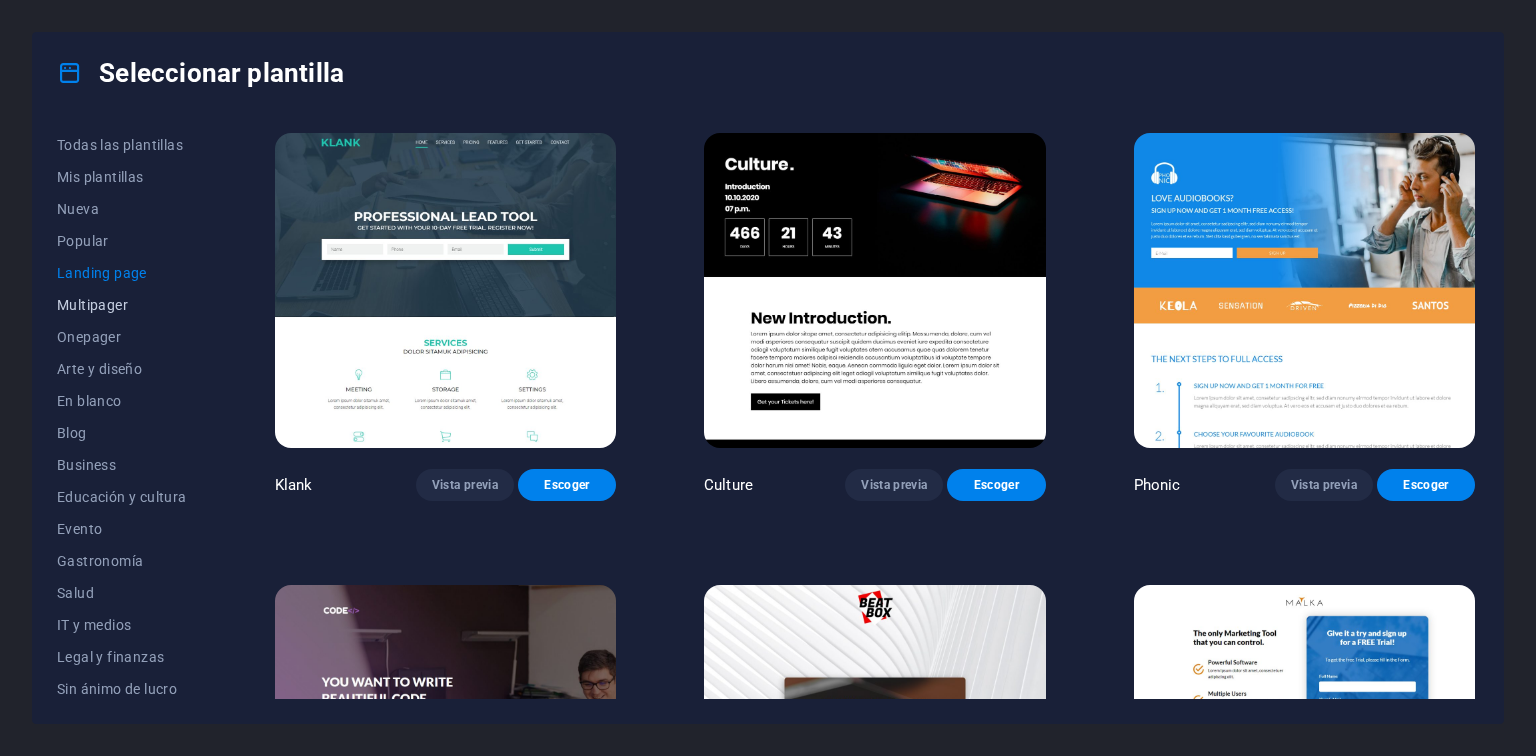 click on "Multipager" at bounding box center (122, 305) 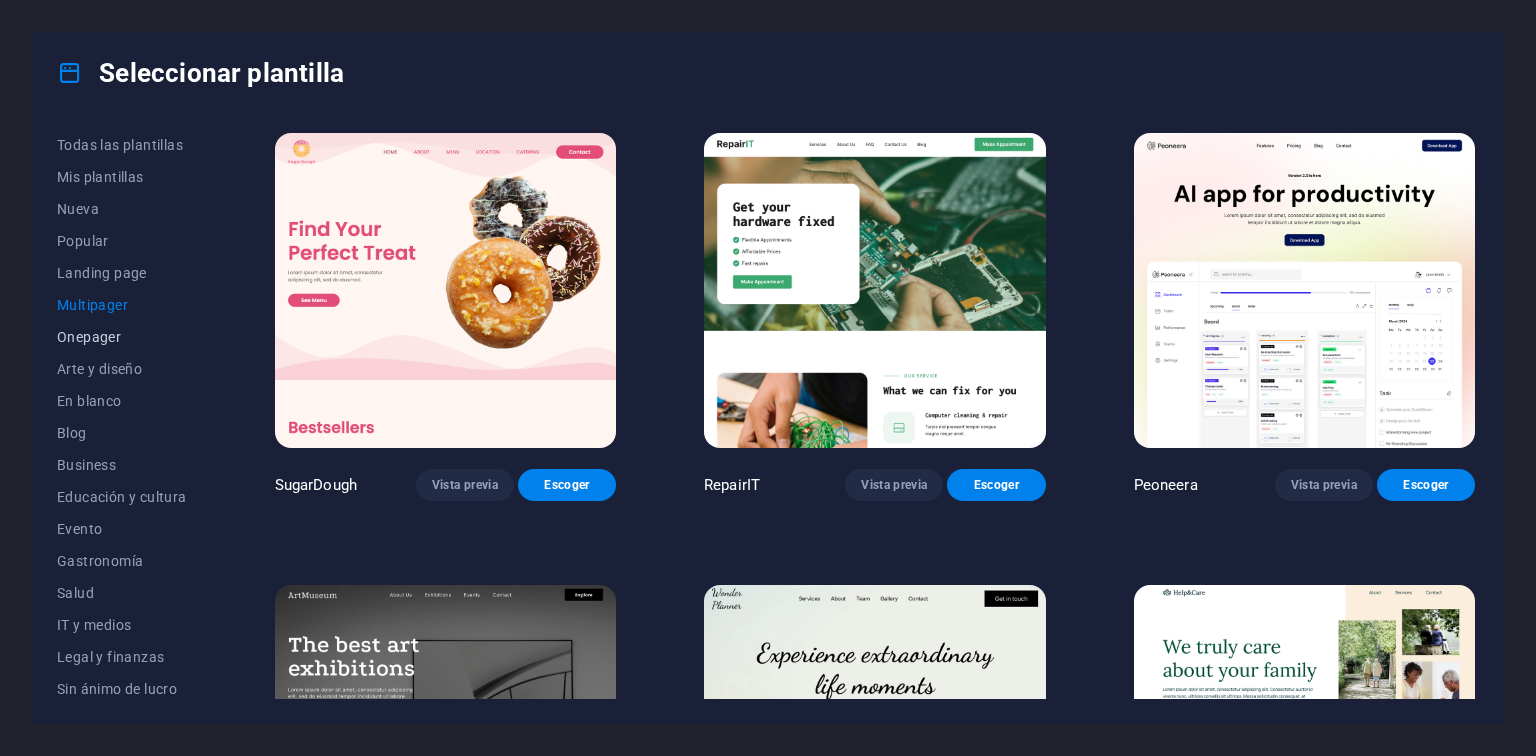 click on "Onepager" at bounding box center [122, 337] 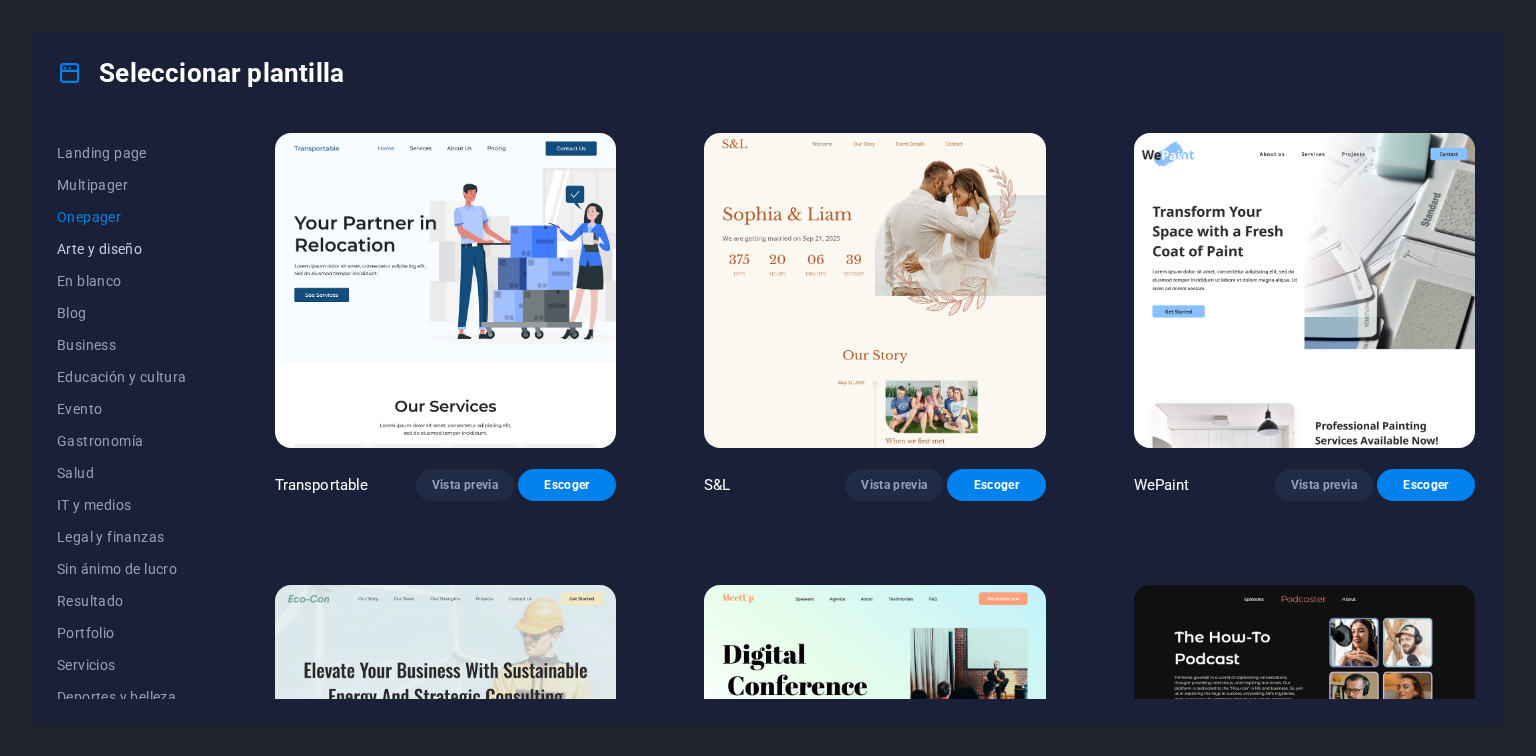 scroll, scrollTop: 136, scrollLeft: 0, axis: vertical 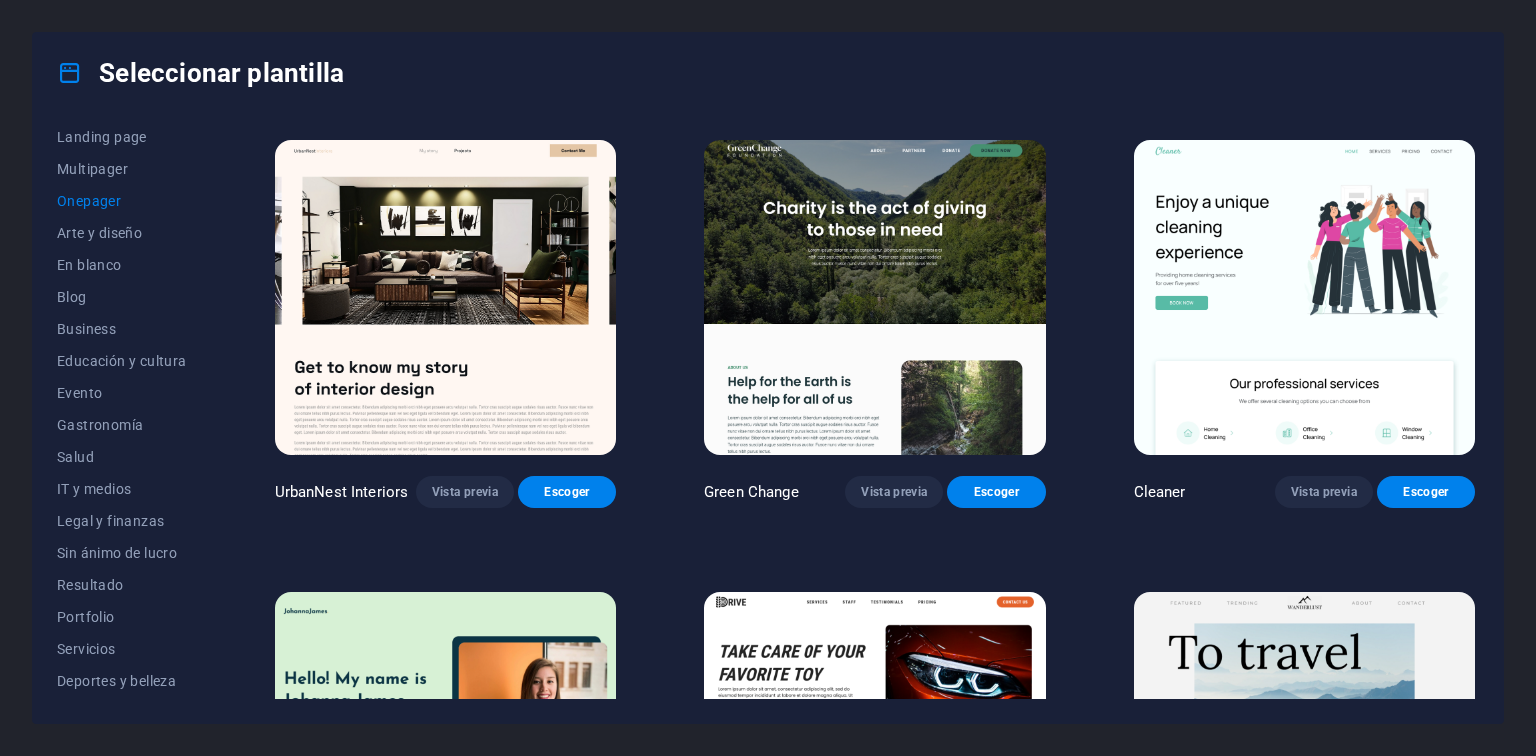 click at bounding box center (445, 297) 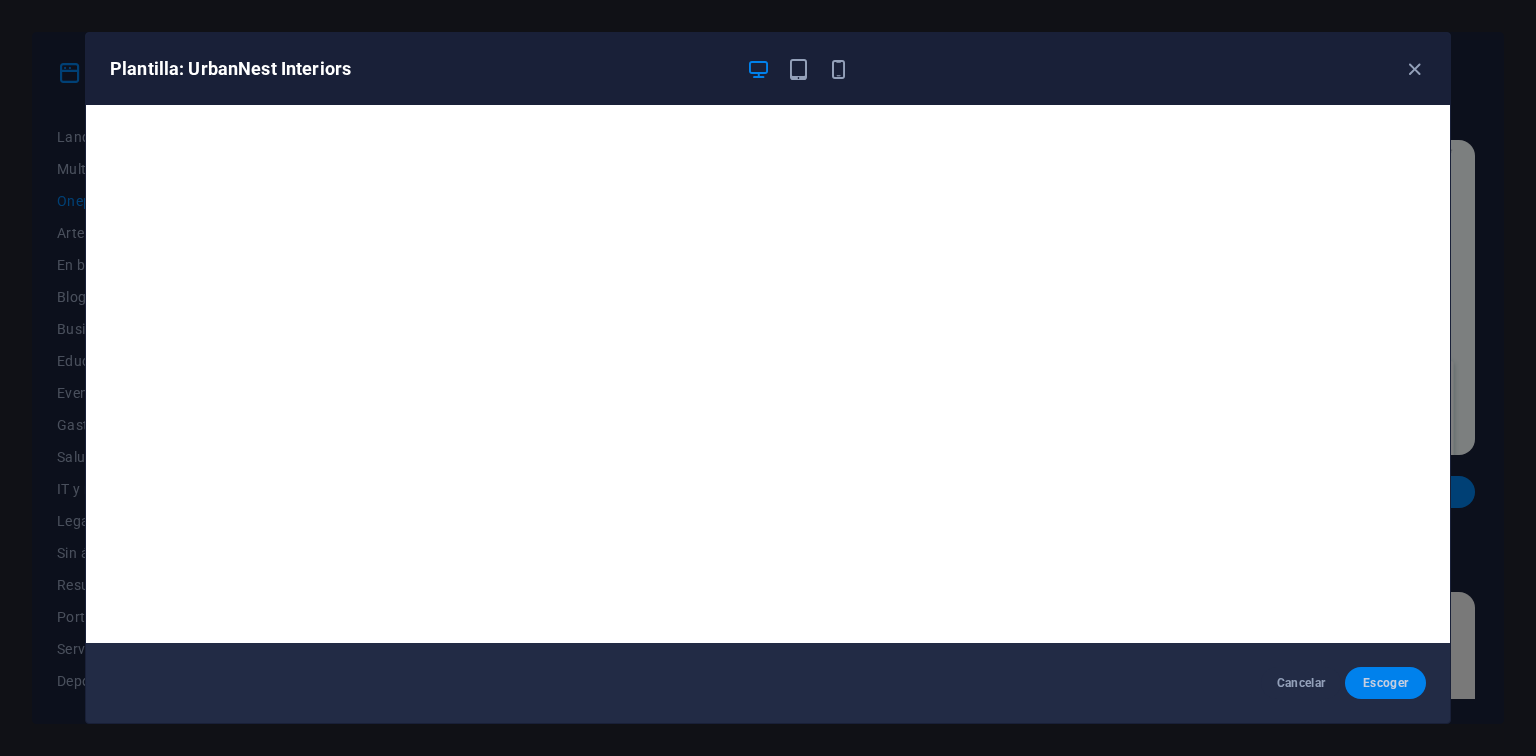 click on "Escoger" at bounding box center (1385, 683) 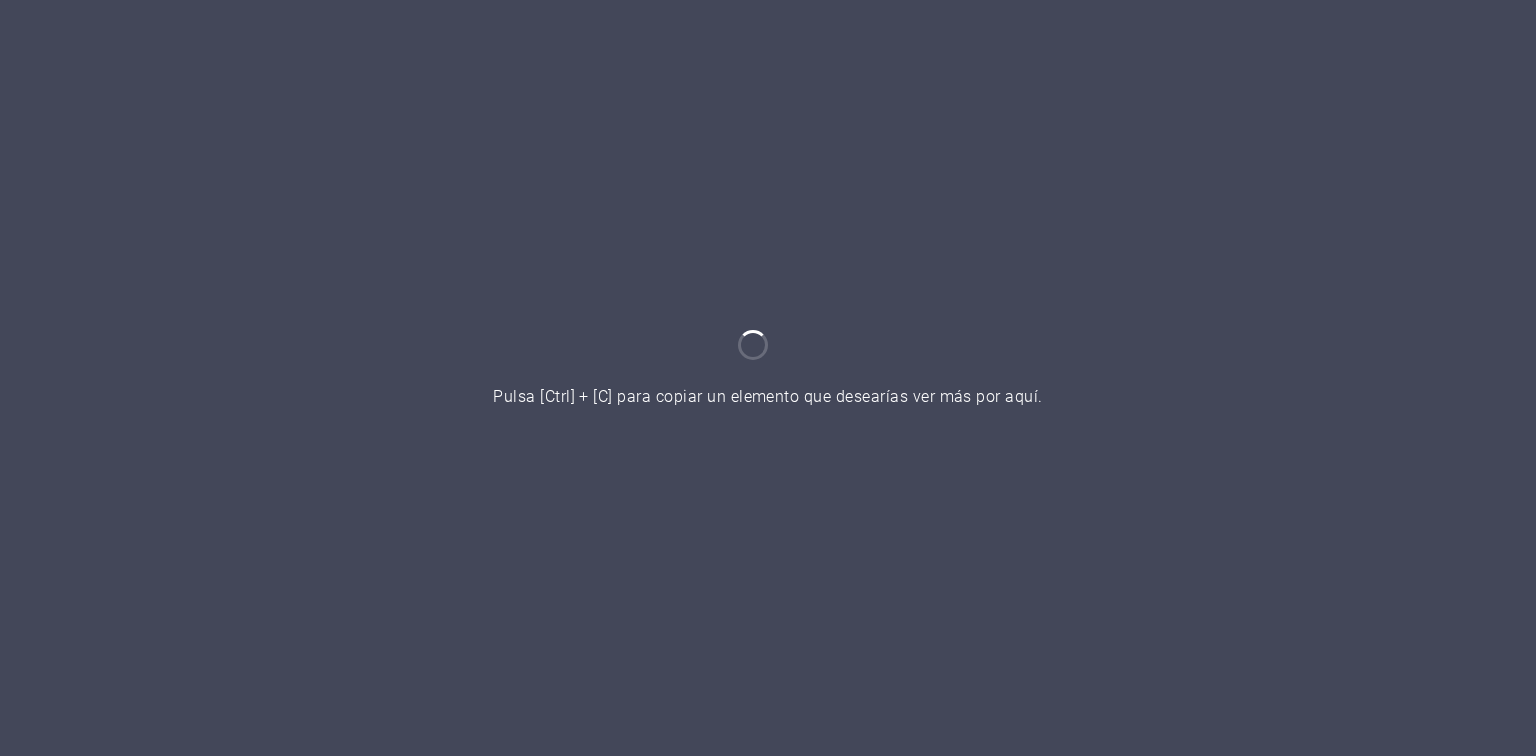 scroll, scrollTop: 0, scrollLeft: 0, axis: both 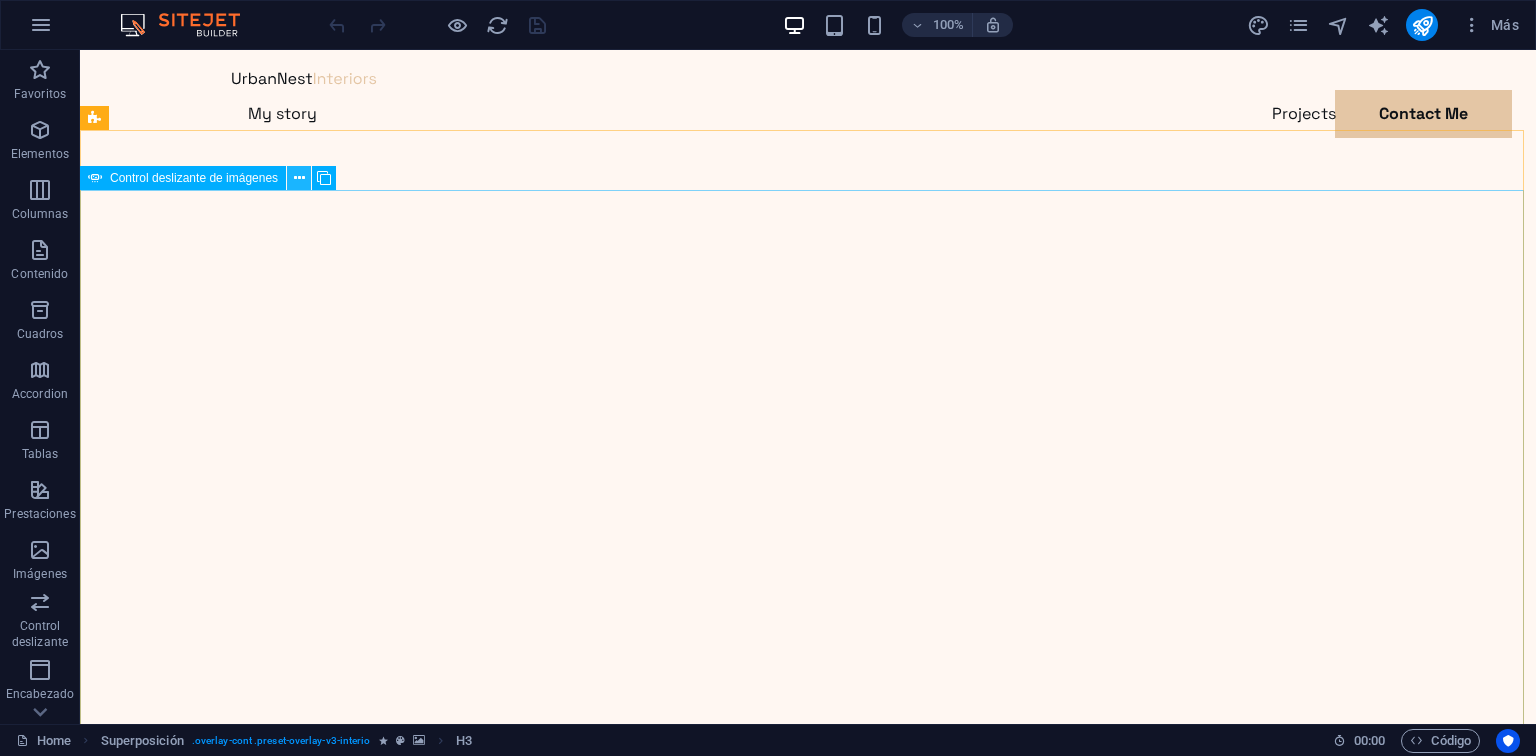 click at bounding box center [299, 178] 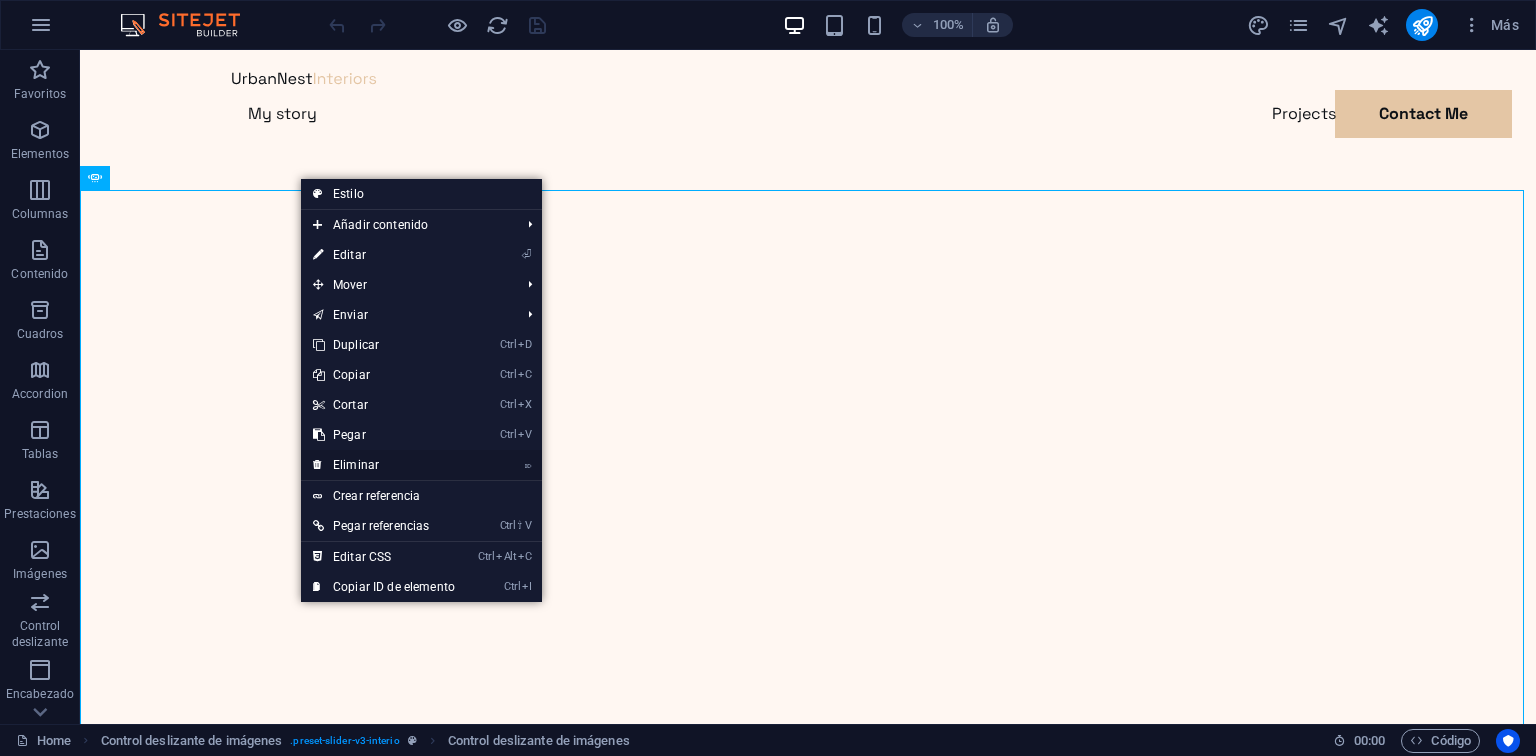 click on "⌦  Eliminar" at bounding box center (384, 465) 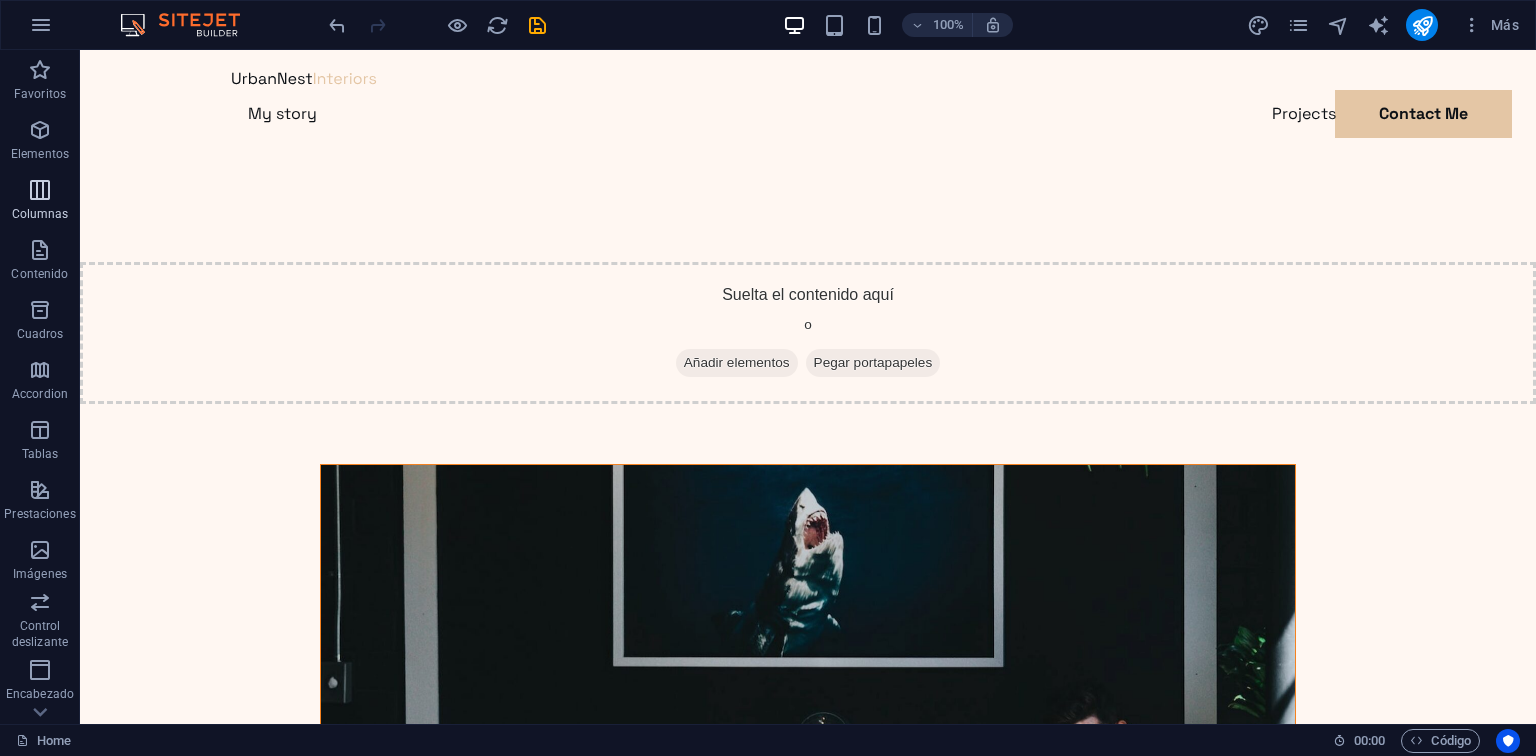 click at bounding box center [40, 190] 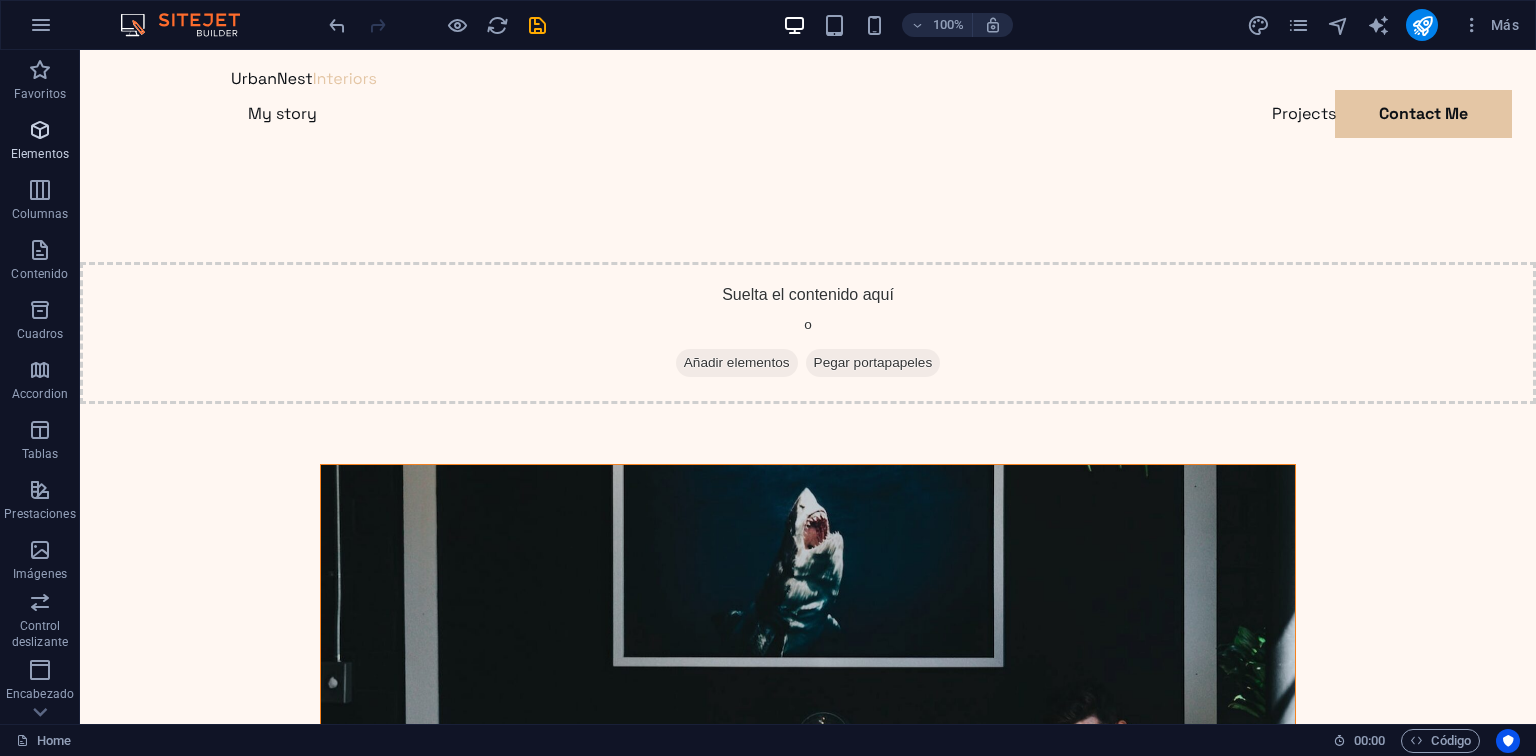 click on "Elementos" at bounding box center (40, 142) 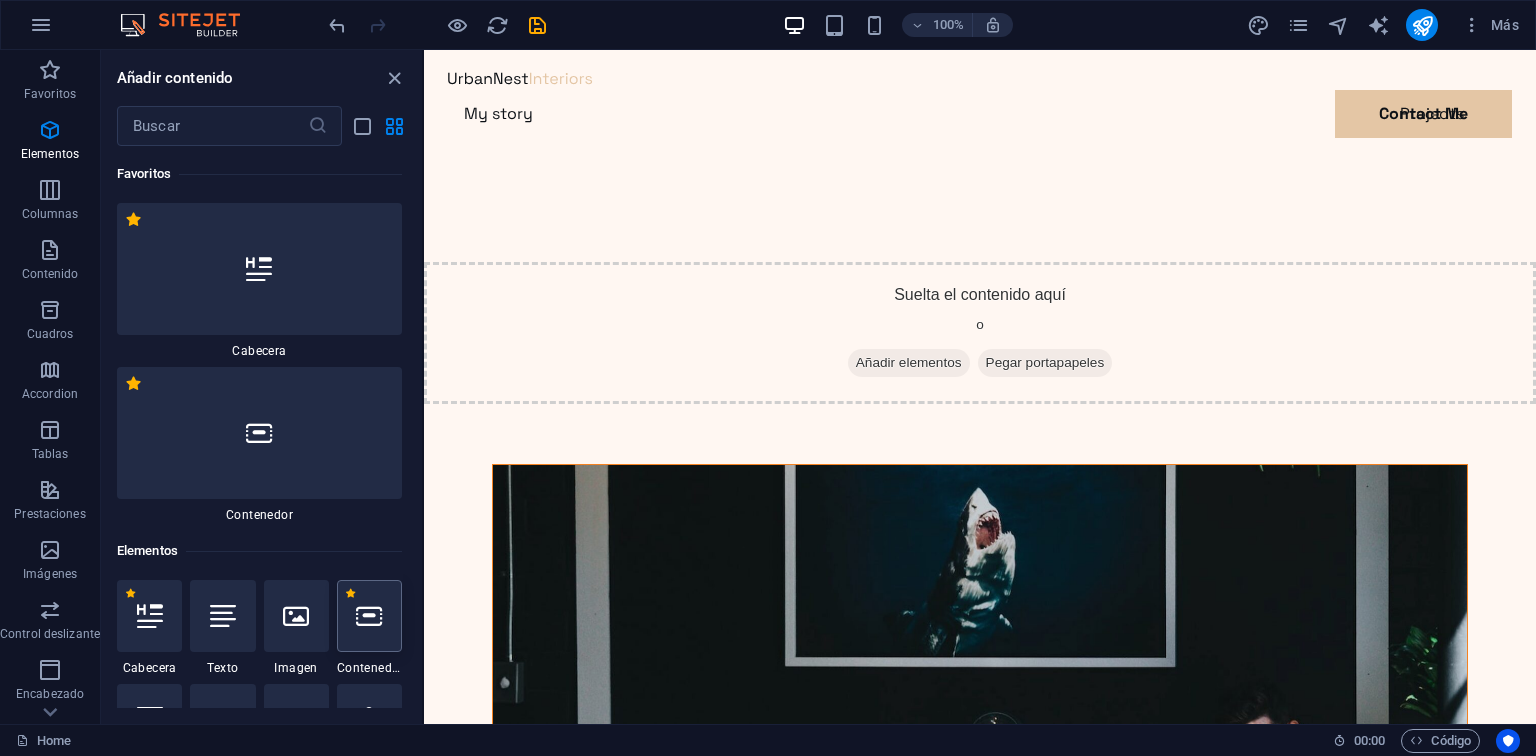 scroll, scrollTop: 23, scrollLeft: 0, axis: vertical 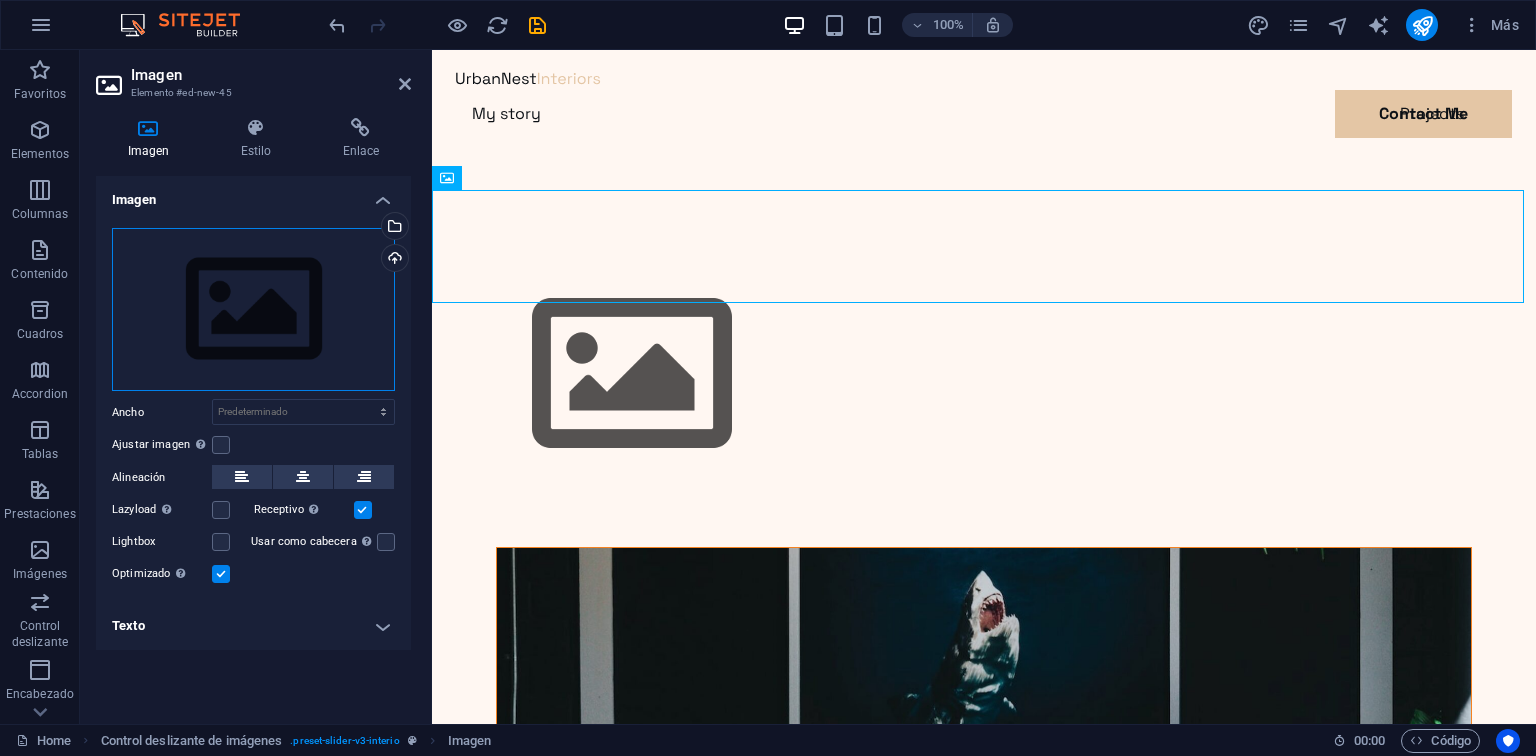 click on "Arrastra archivos aquí, haz clic para escoger archivos o  selecciona archivos de Archivos o de nuestra galería gratuita de fotos y vídeos" at bounding box center [253, 310] 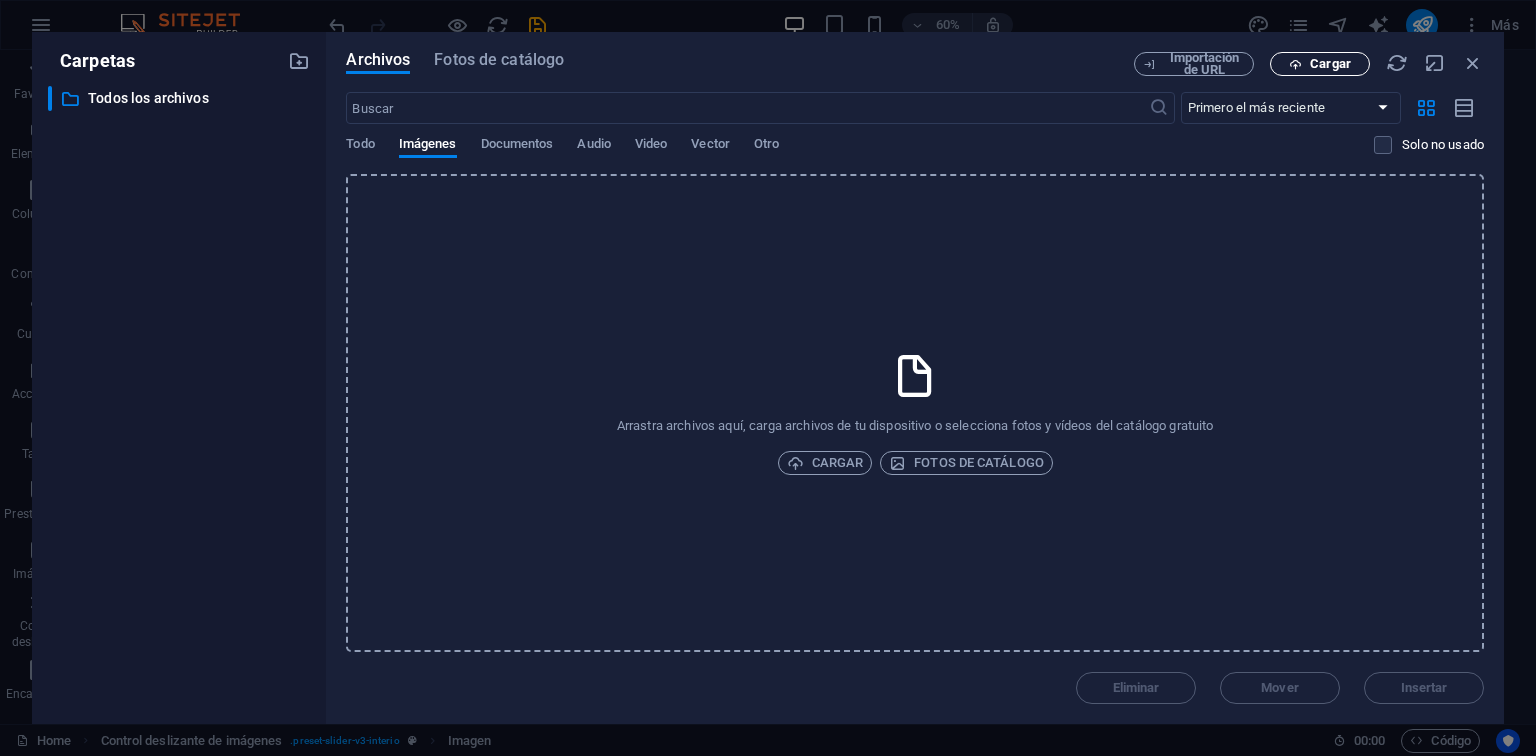 click on "Cargar" at bounding box center [1330, 64] 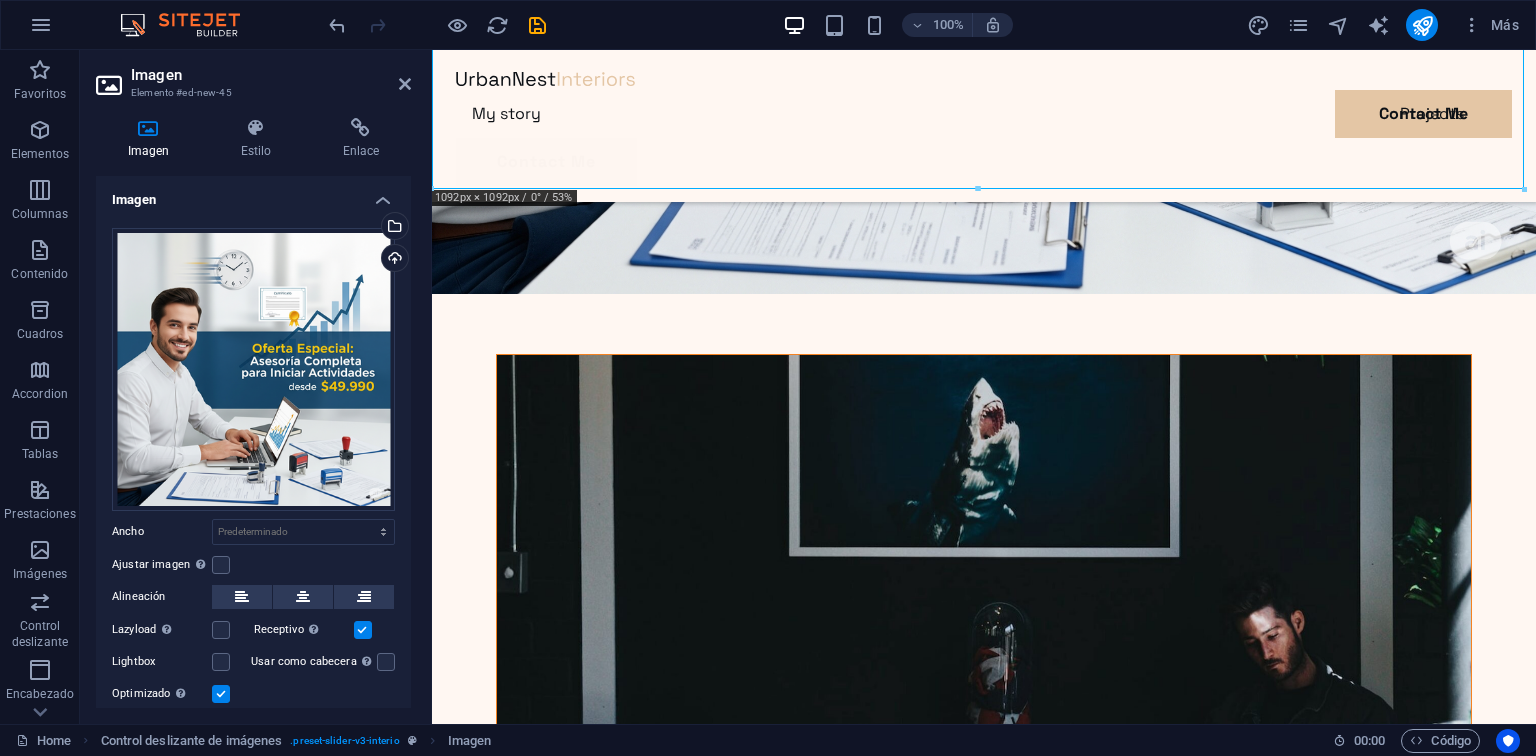 scroll, scrollTop: 1092, scrollLeft: 0, axis: vertical 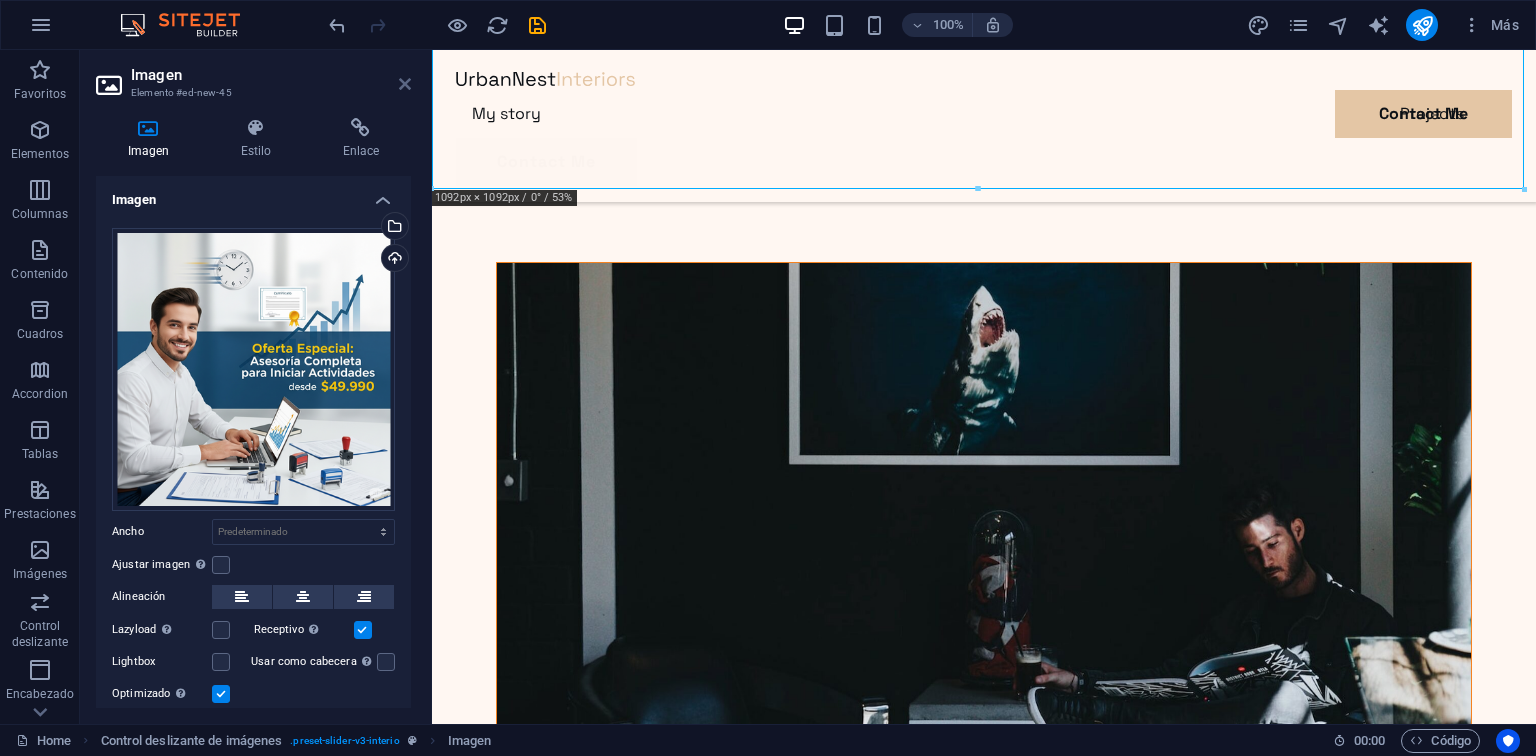 click at bounding box center [405, 84] 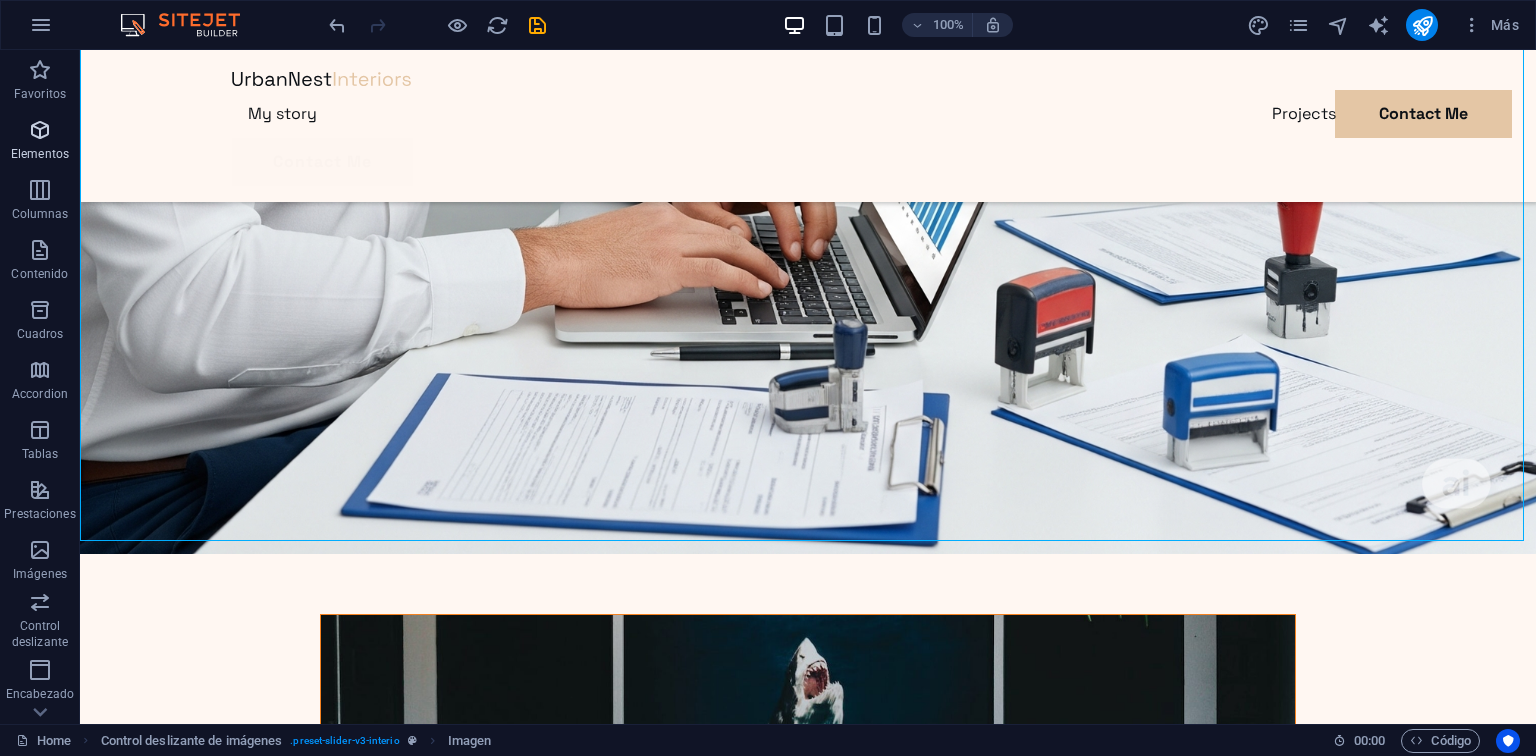 click on "Elementos" at bounding box center [40, 154] 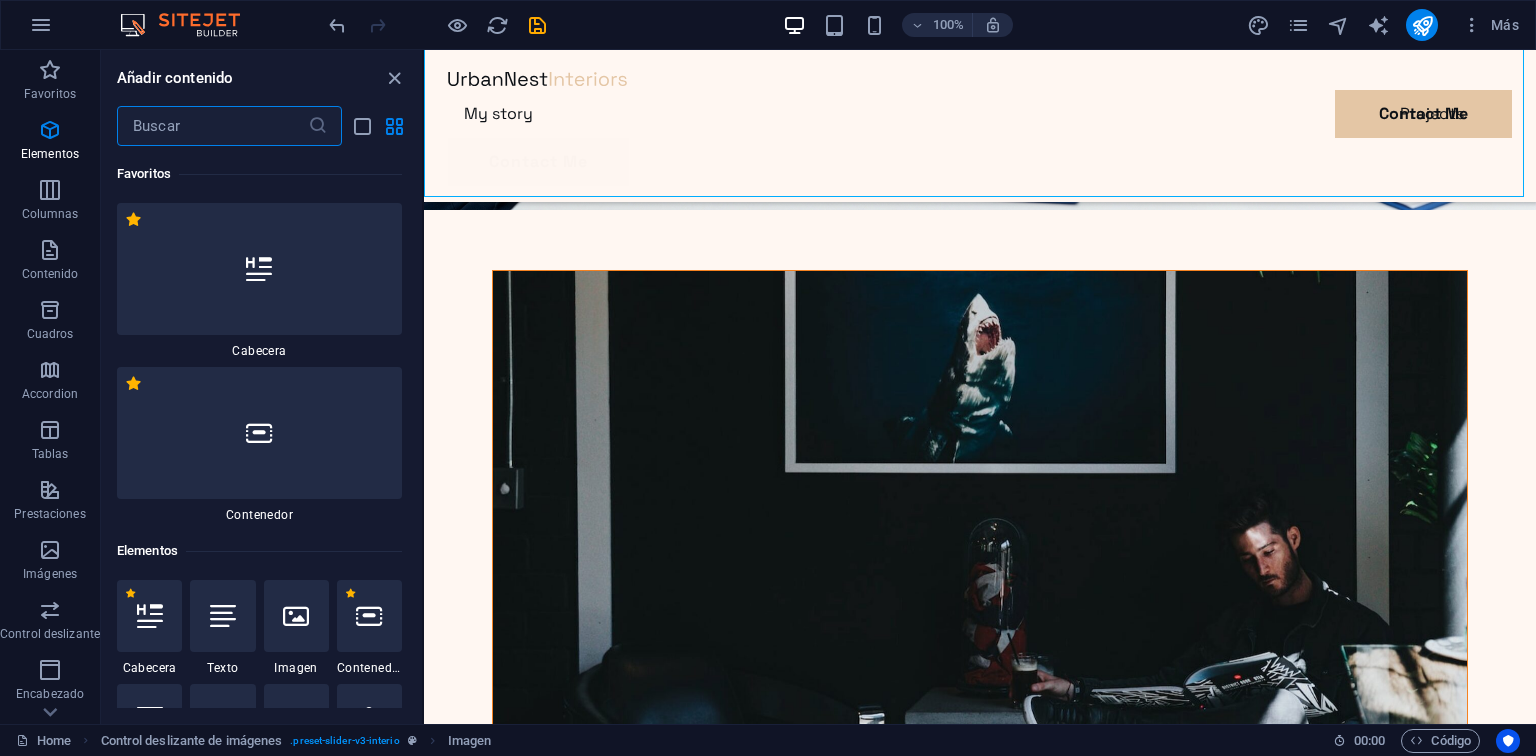 scroll, scrollTop: 376, scrollLeft: 0, axis: vertical 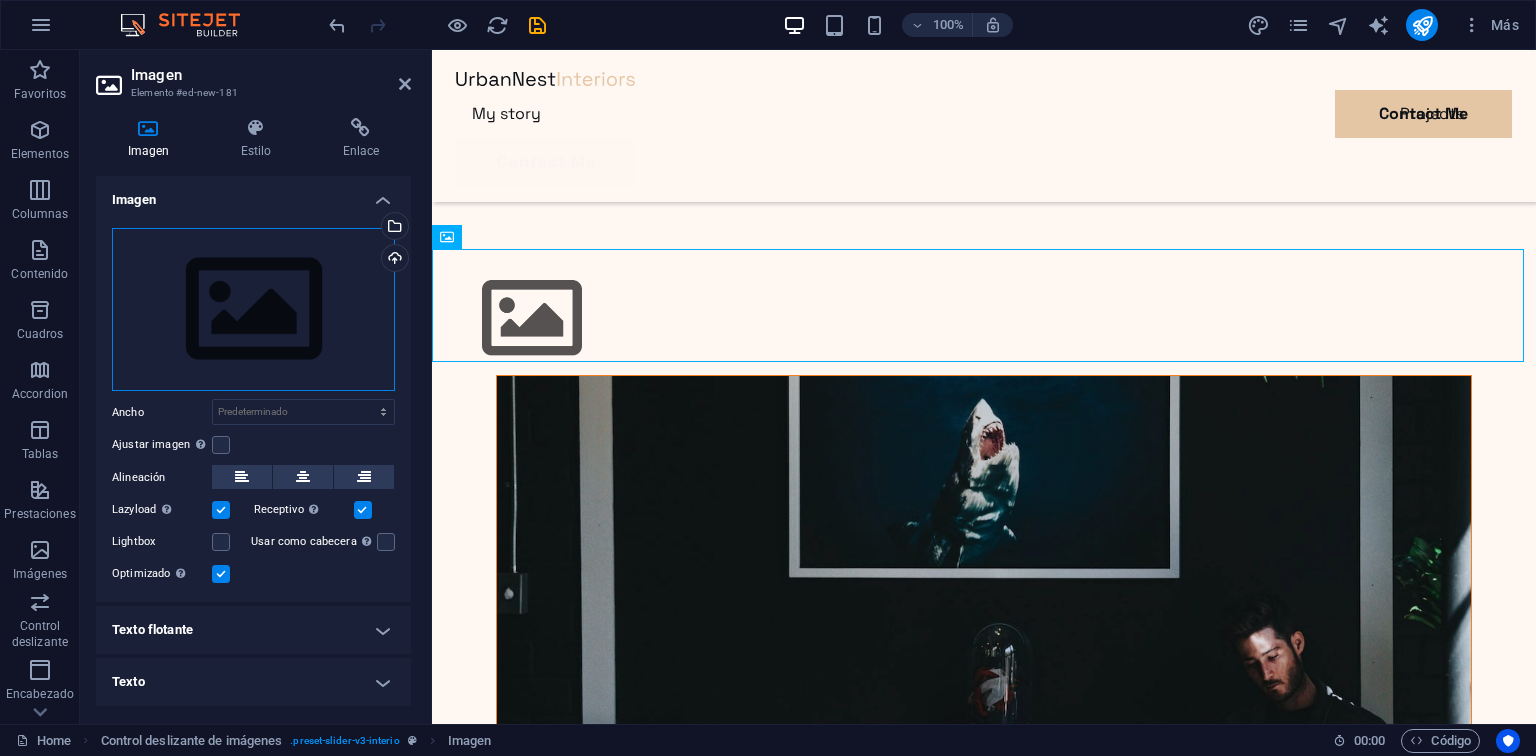 click on "Arrastra archivos aquí, haz clic para escoger archivos o  selecciona archivos de Archivos o de nuestra galería gratuita de fotos y vídeos" at bounding box center (253, 310) 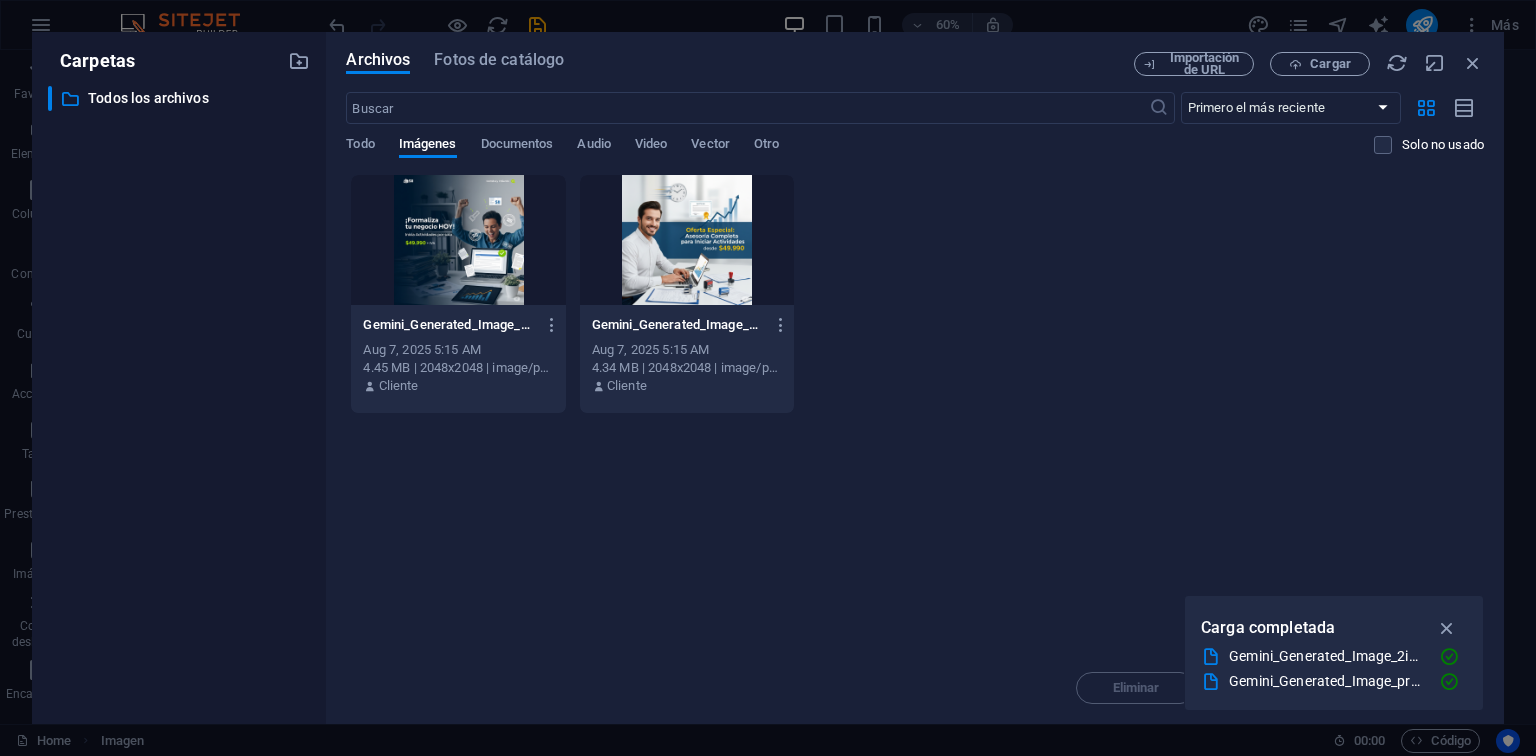 click at bounding box center [458, 240] 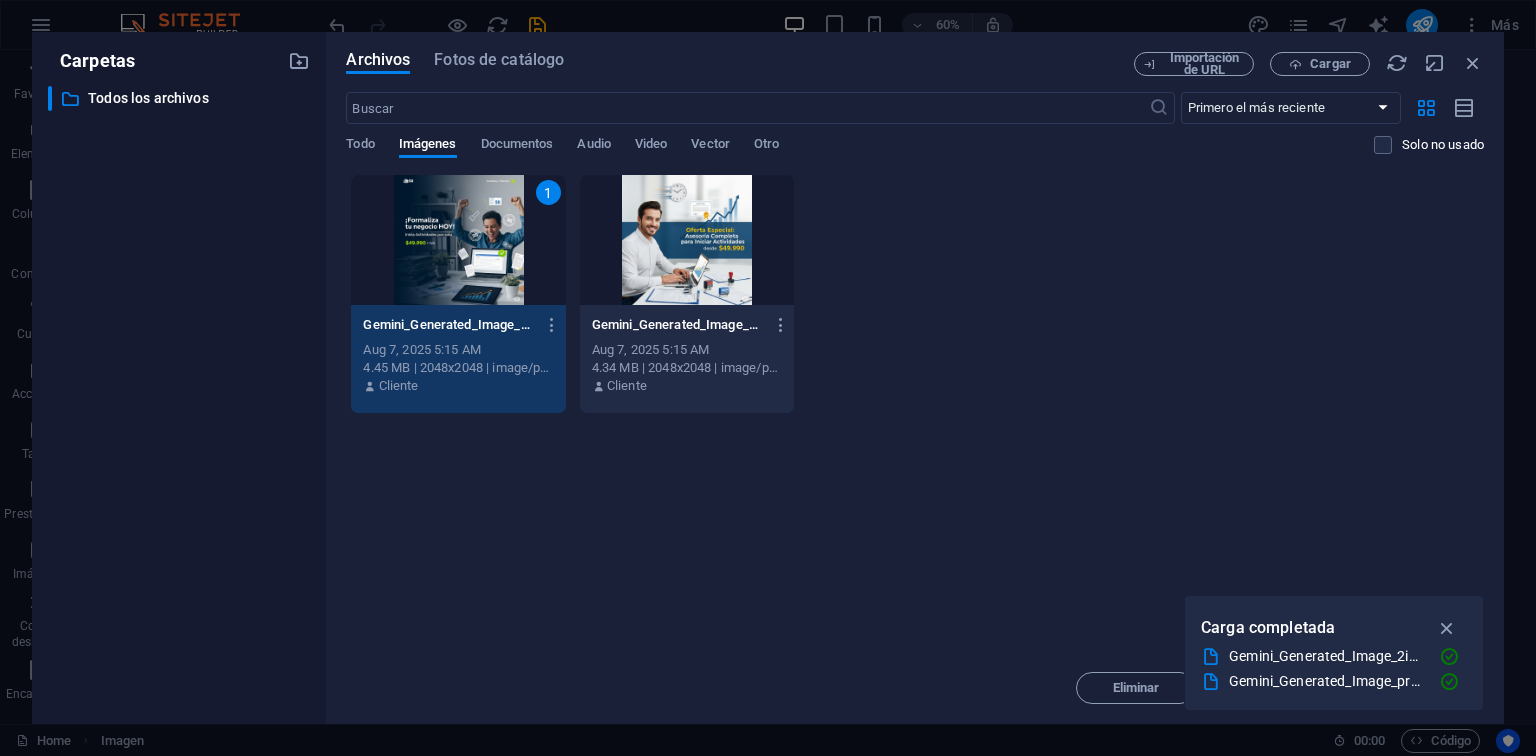 click on "1" at bounding box center (458, 240) 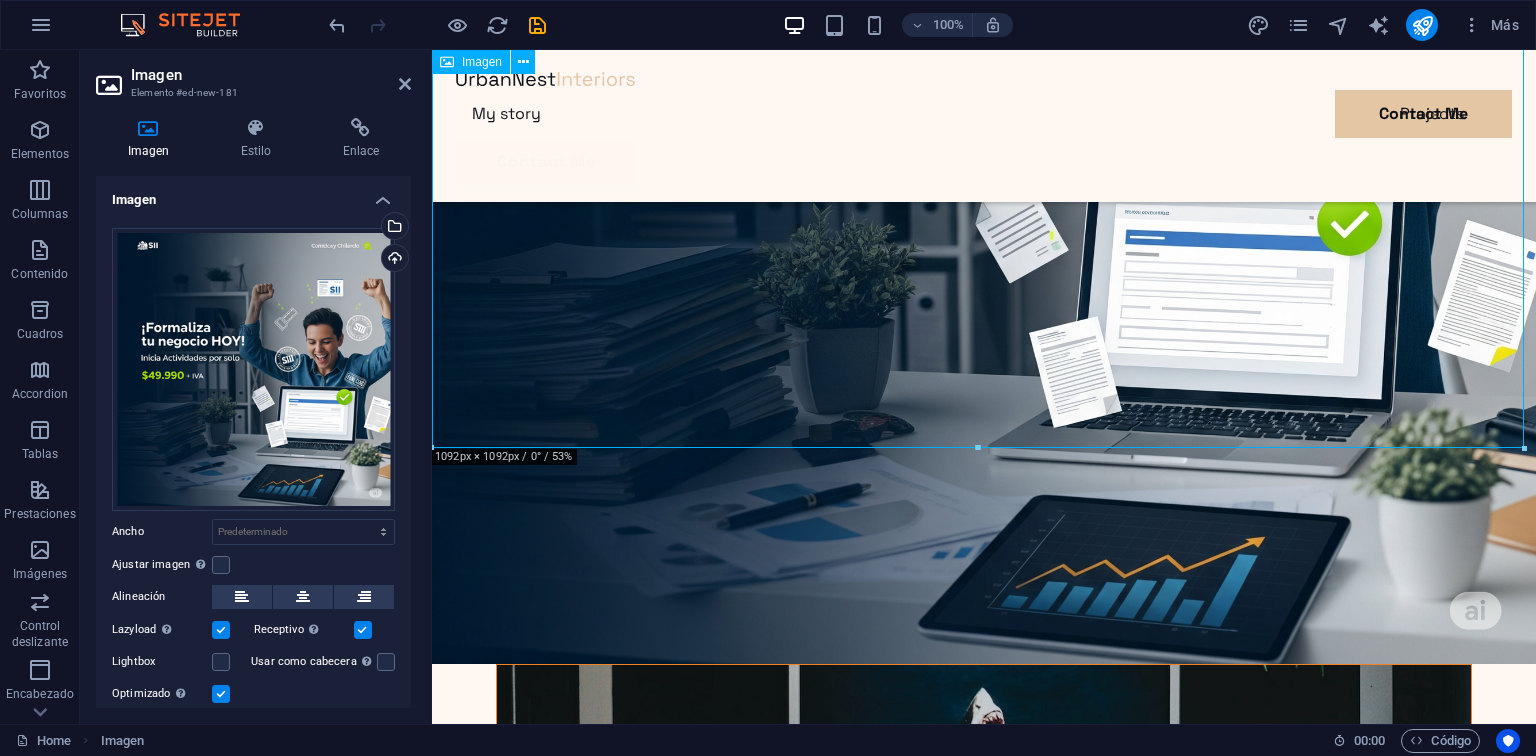 scroll, scrollTop: 1989, scrollLeft: 0, axis: vertical 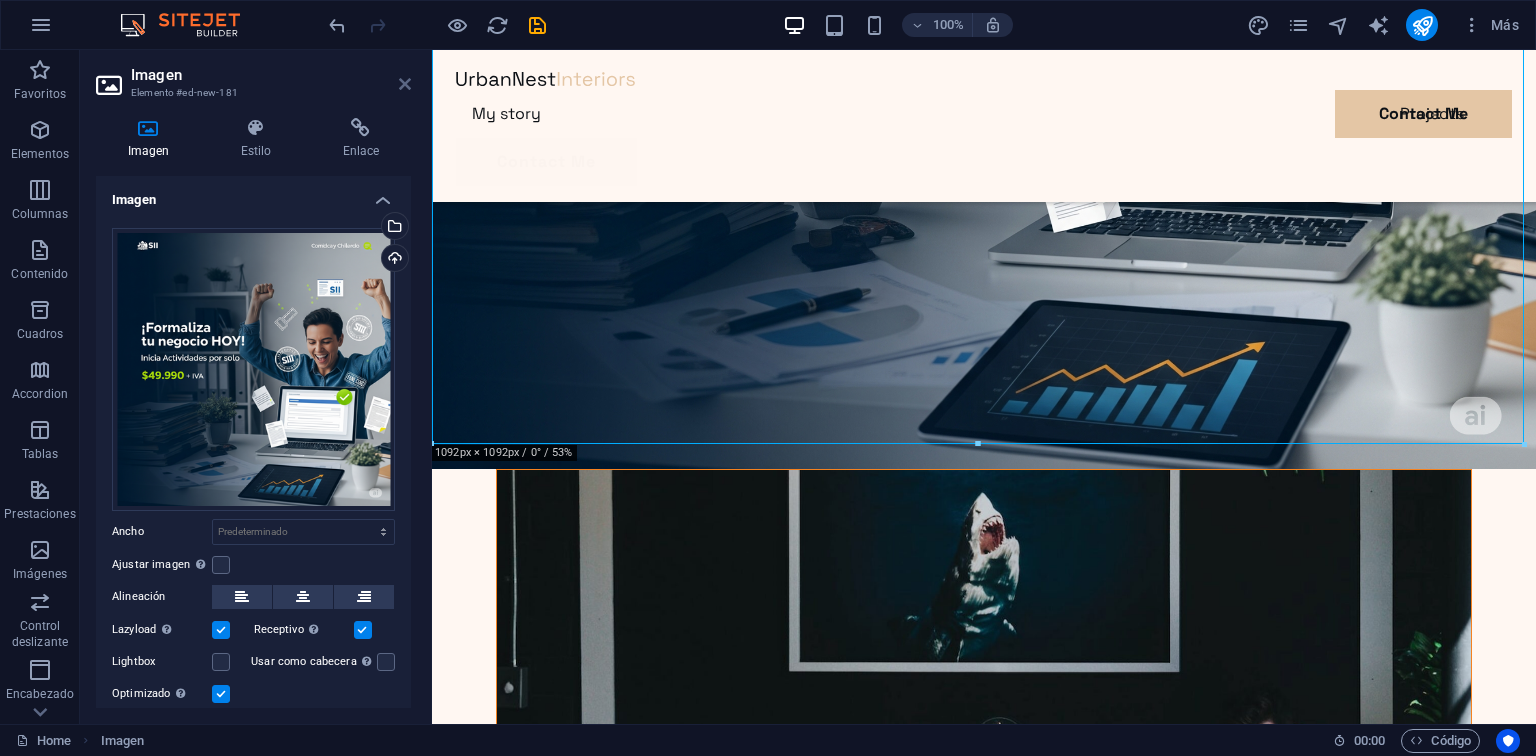 click at bounding box center (405, 84) 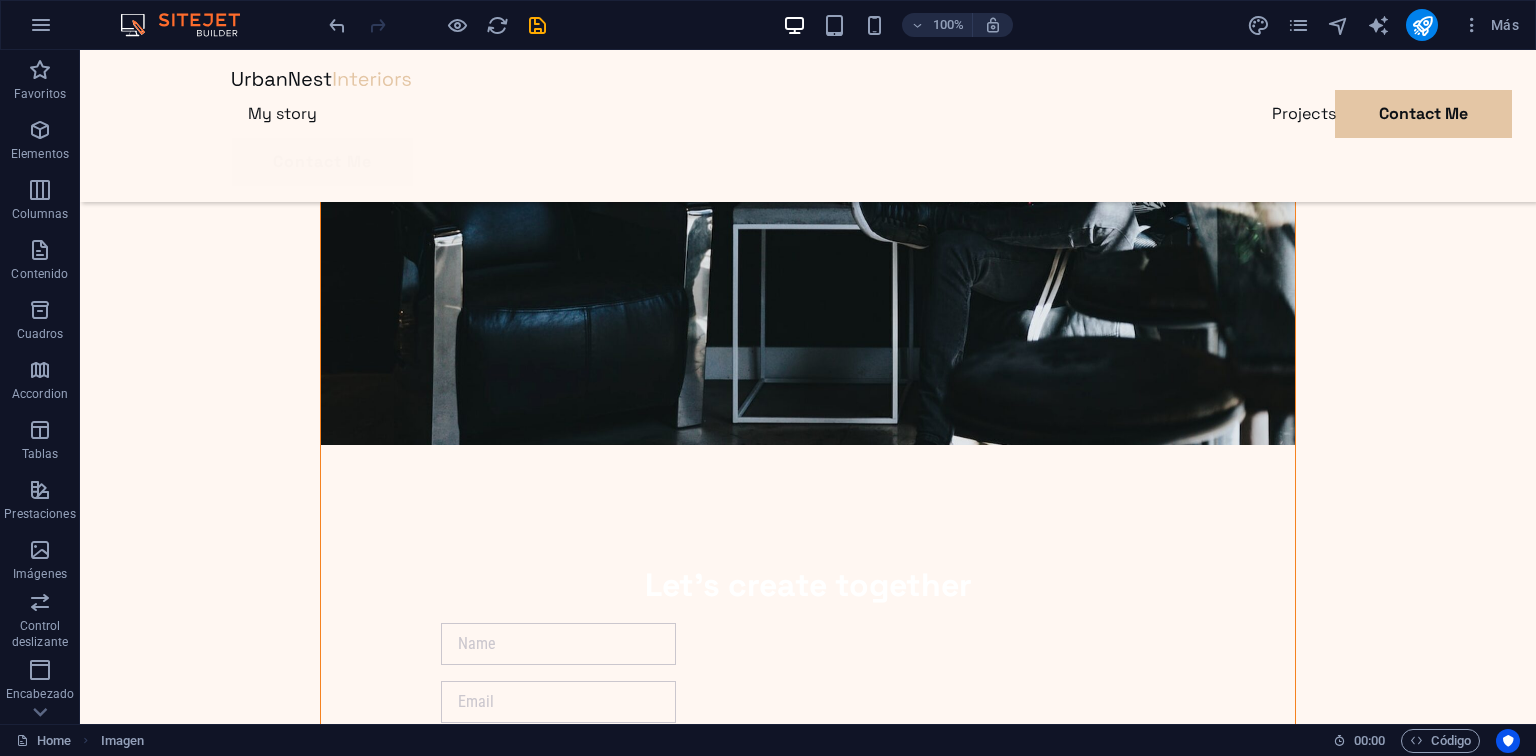 scroll, scrollTop: 3396, scrollLeft: 0, axis: vertical 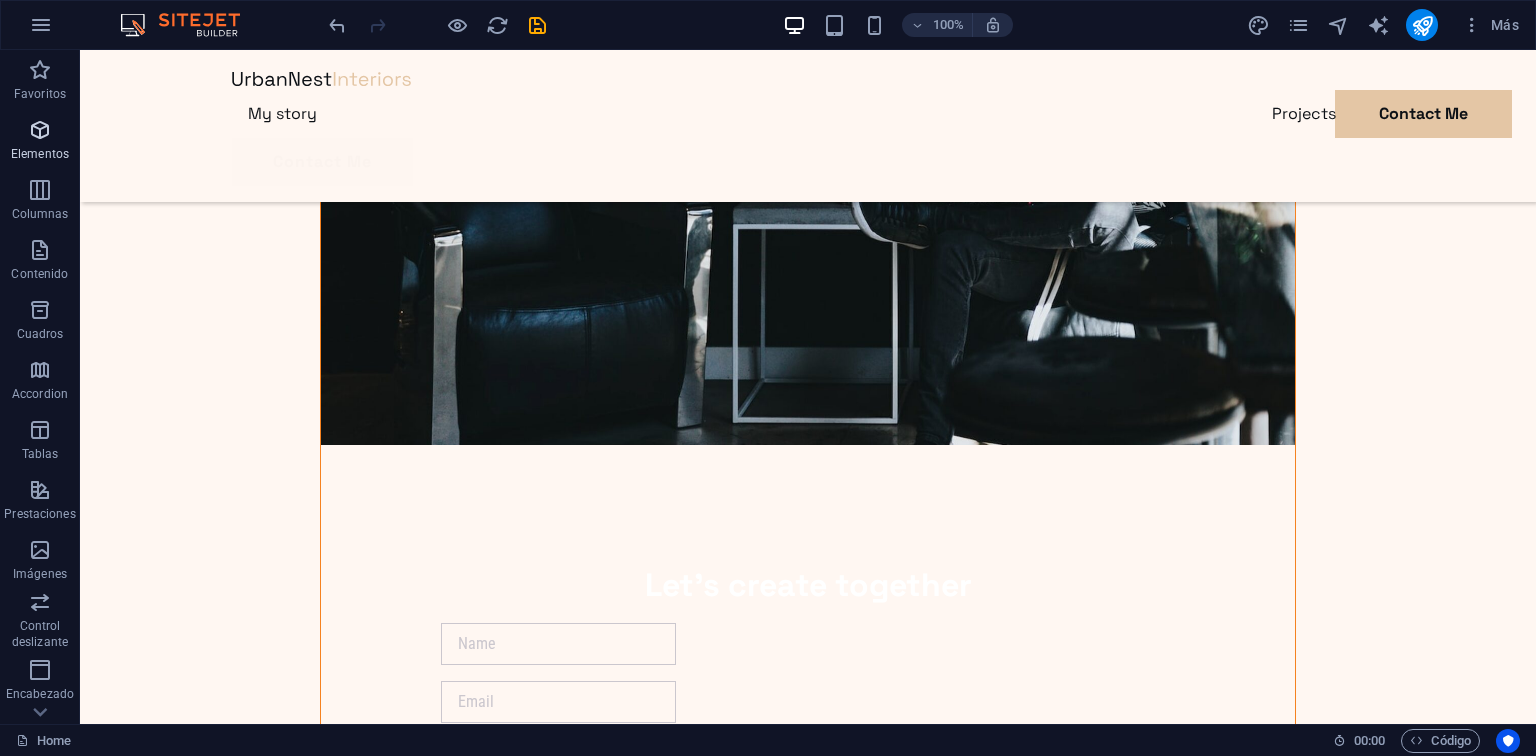 click on "Elementos" at bounding box center (40, 154) 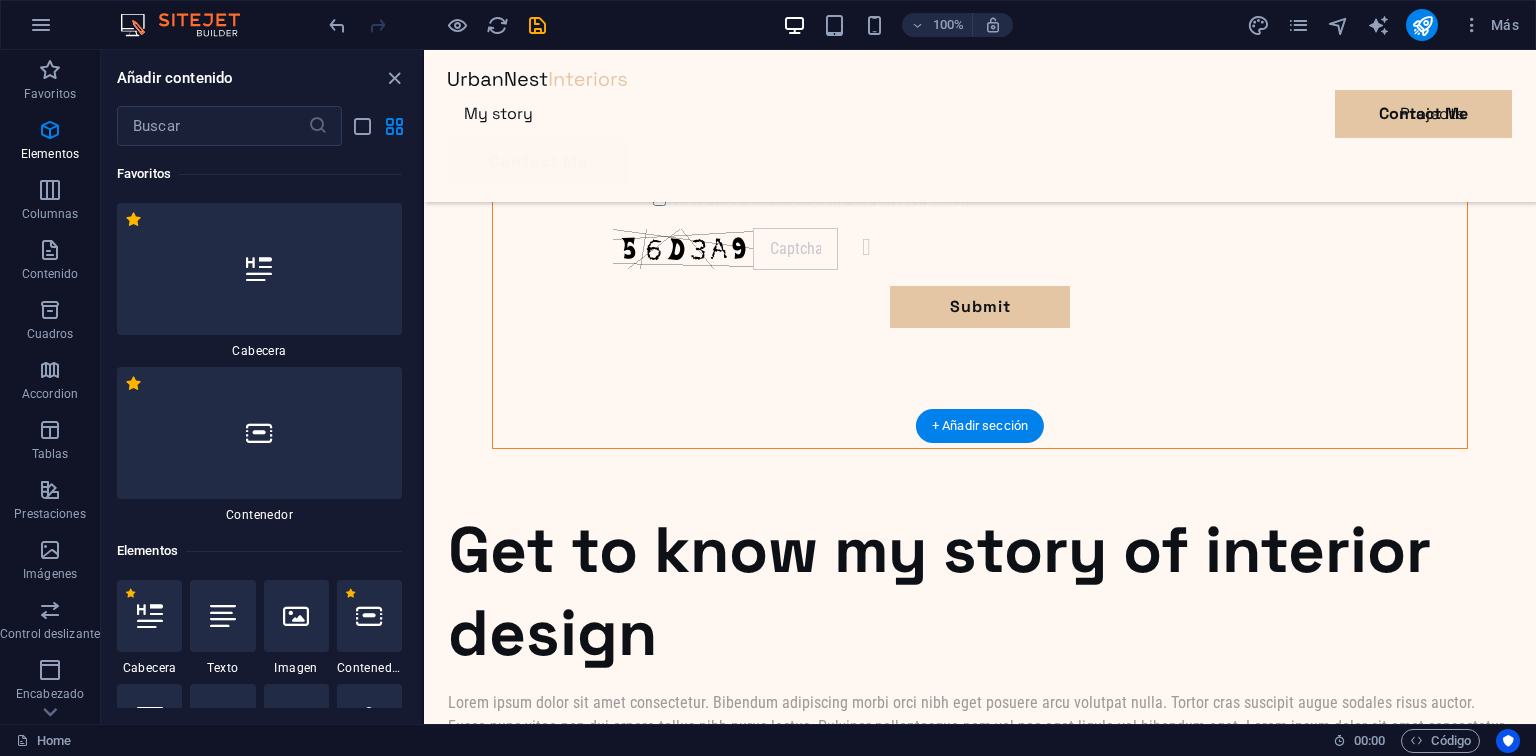 scroll, scrollTop: 376, scrollLeft: 0, axis: vertical 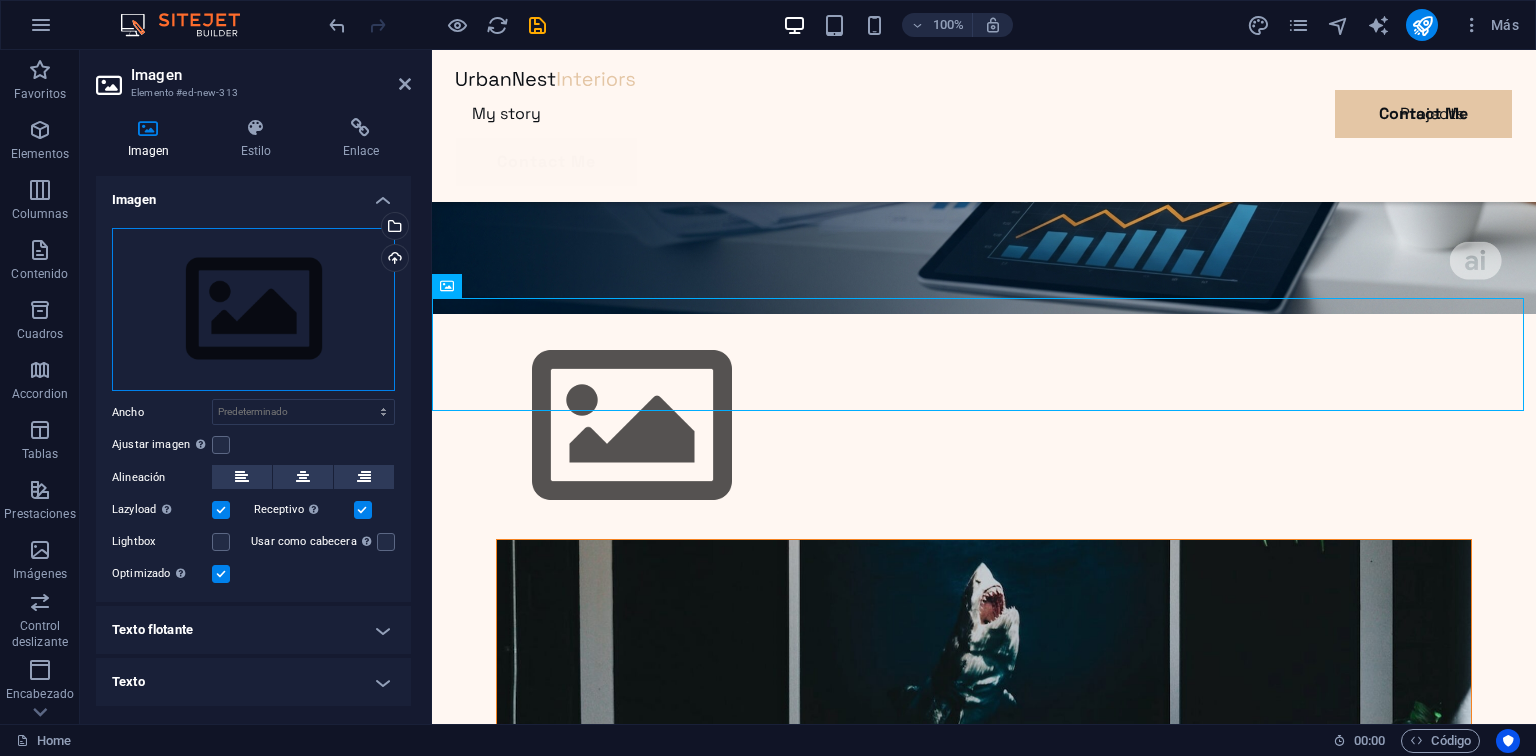 click on "Arrastra archivos aquí, haz clic para escoger archivos o  selecciona archivos de Archivos o de nuestra galería gratuita de fotos y vídeos" at bounding box center [253, 310] 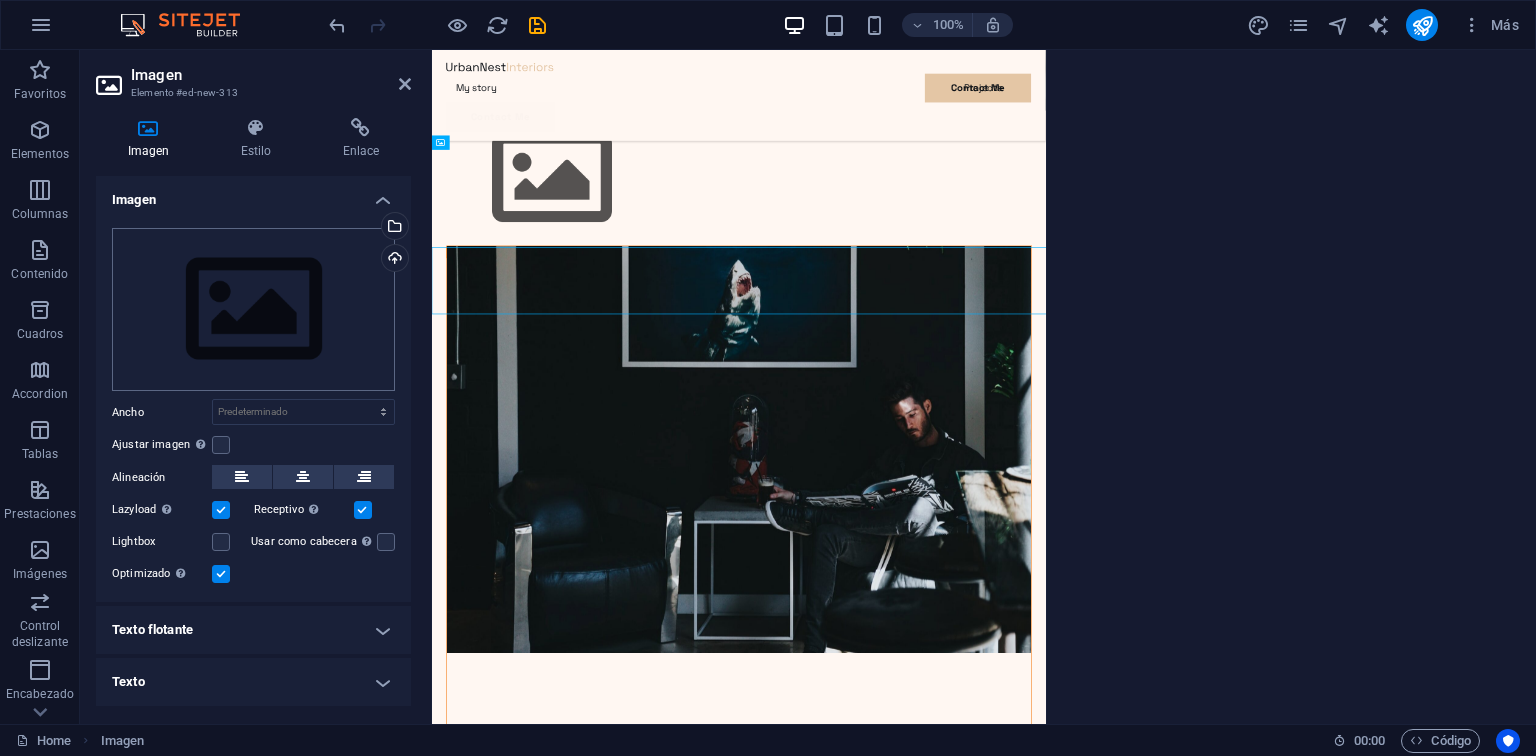 scroll, scrollTop: 2055, scrollLeft: 0, axis: vertical 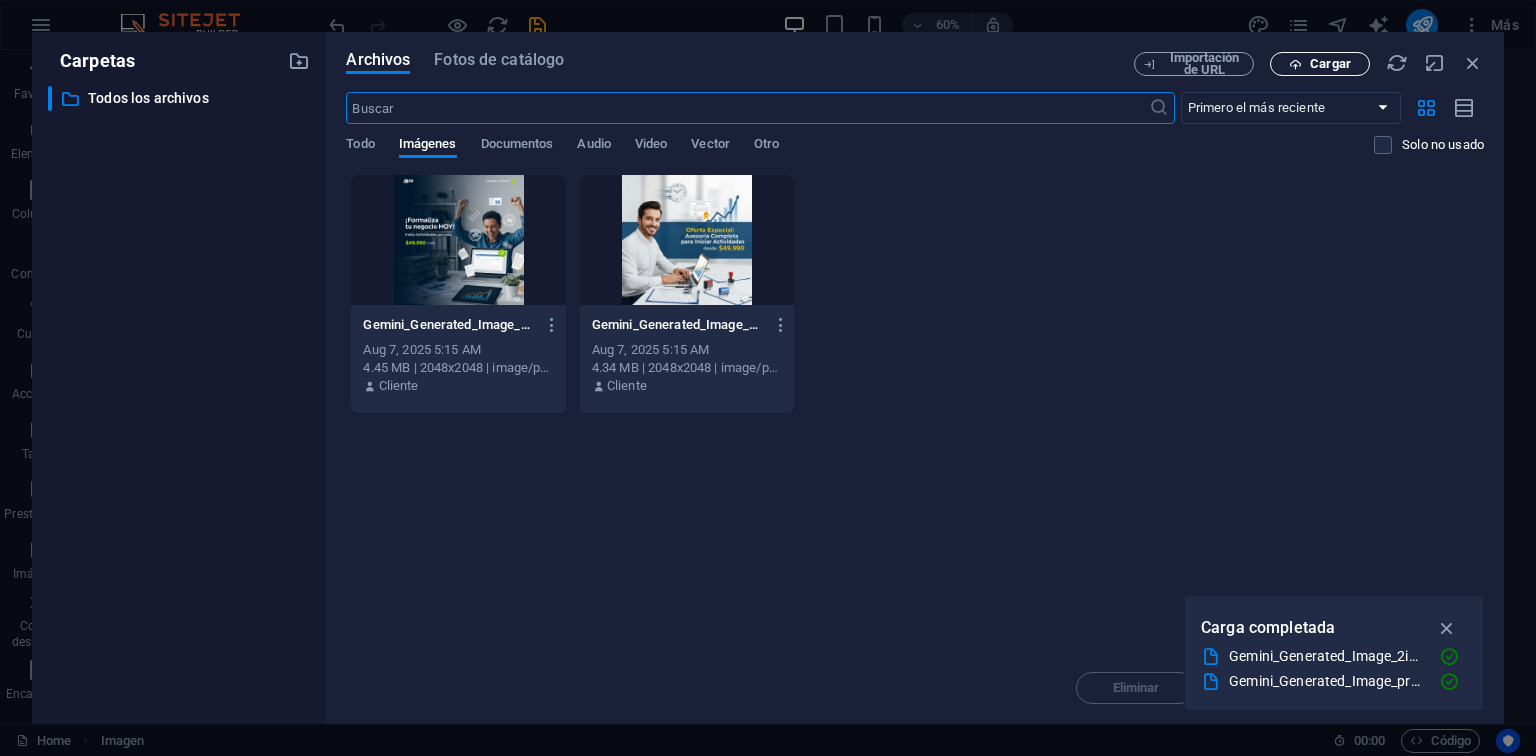 click on "Cargar" at bounding box center [1330, 64] 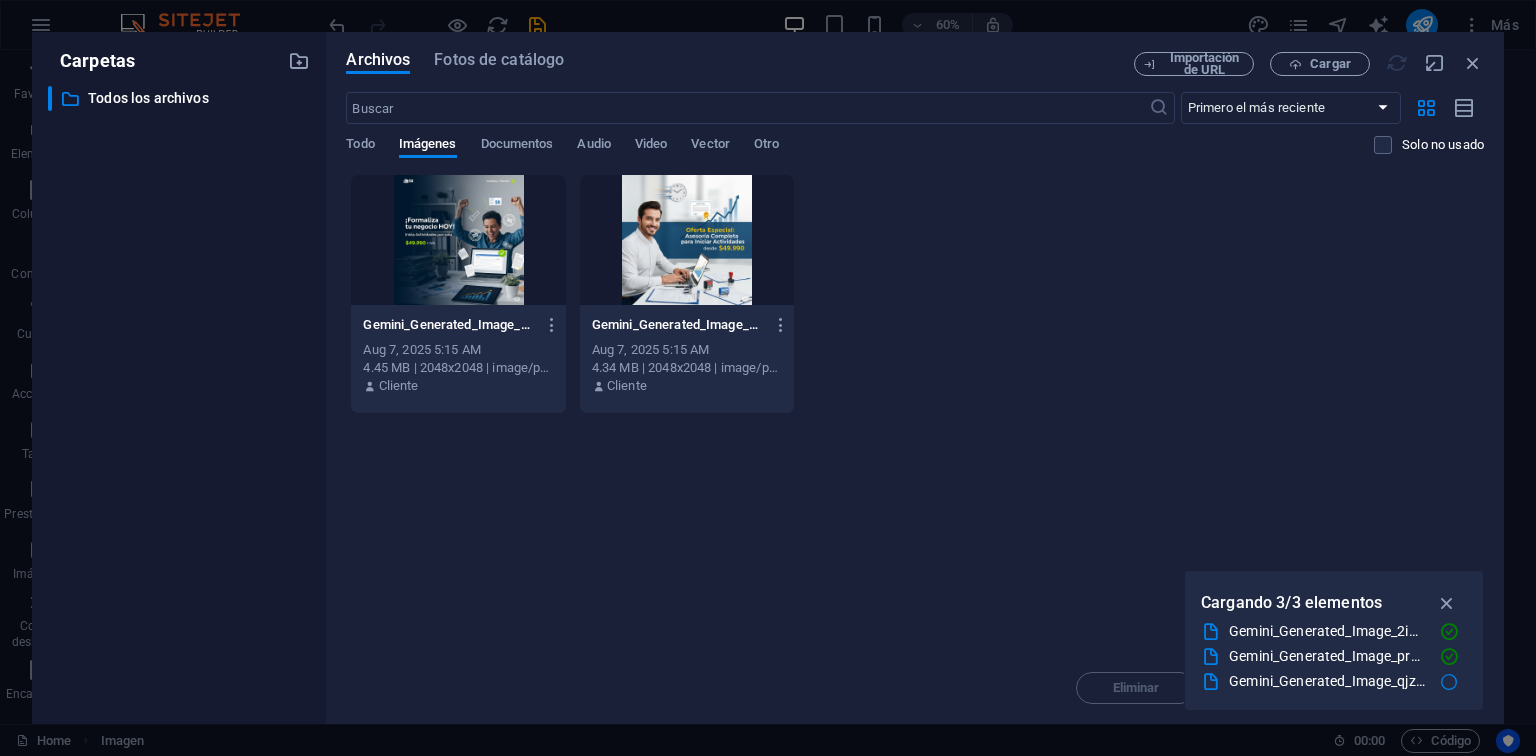click at bounding box center [944, 806] 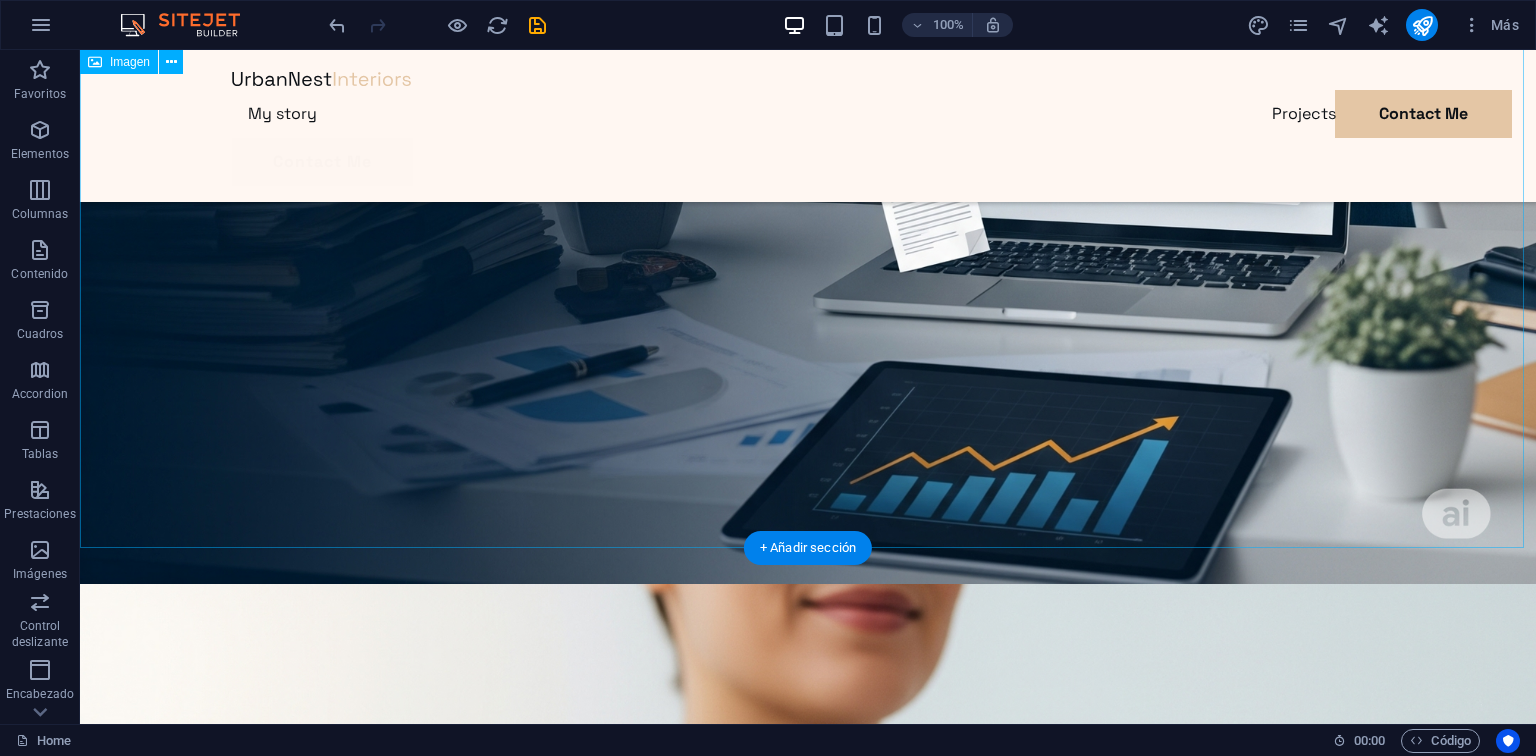 scroll, scrollTop: 2589, scrollLeft: 0, axis: vertical 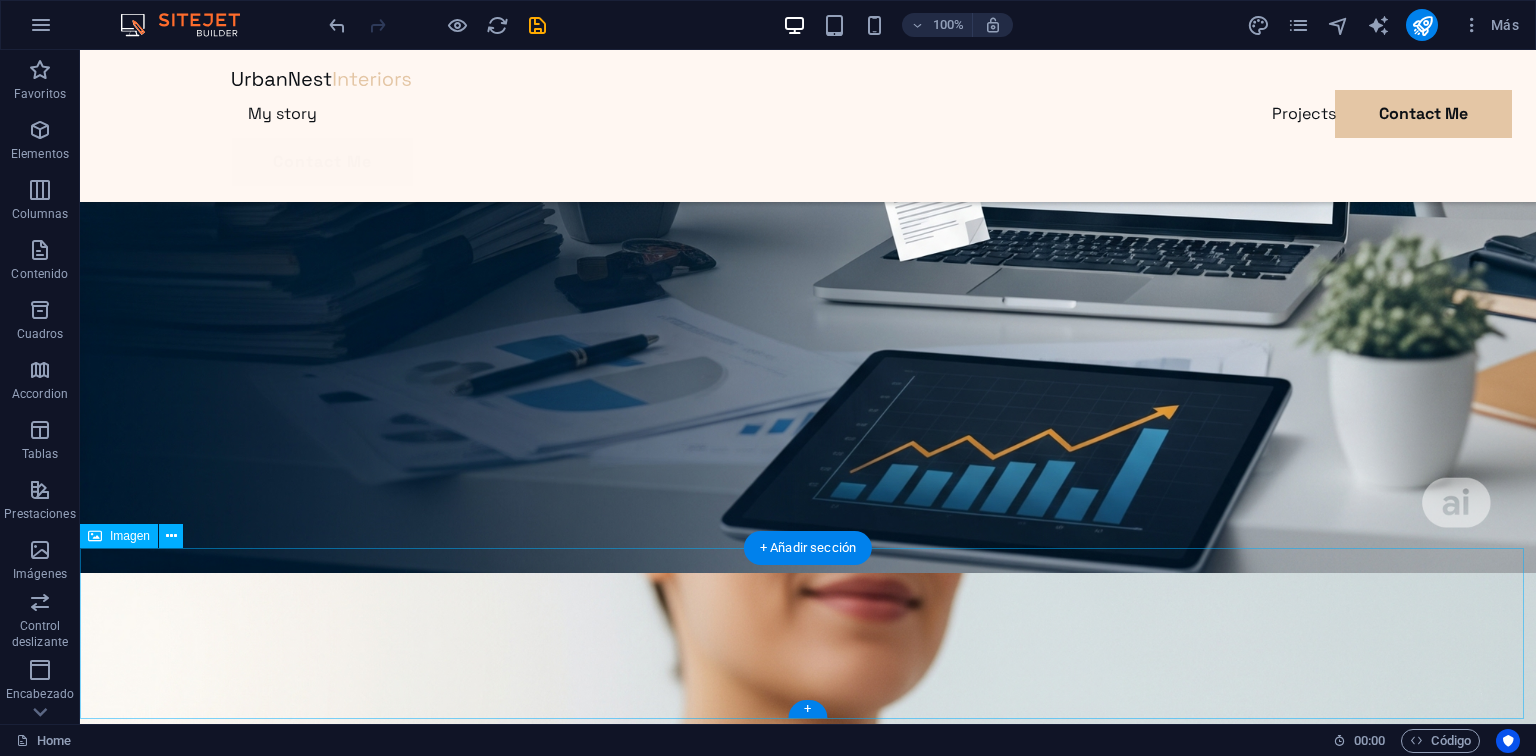 click at bounding box center (808, 1301) 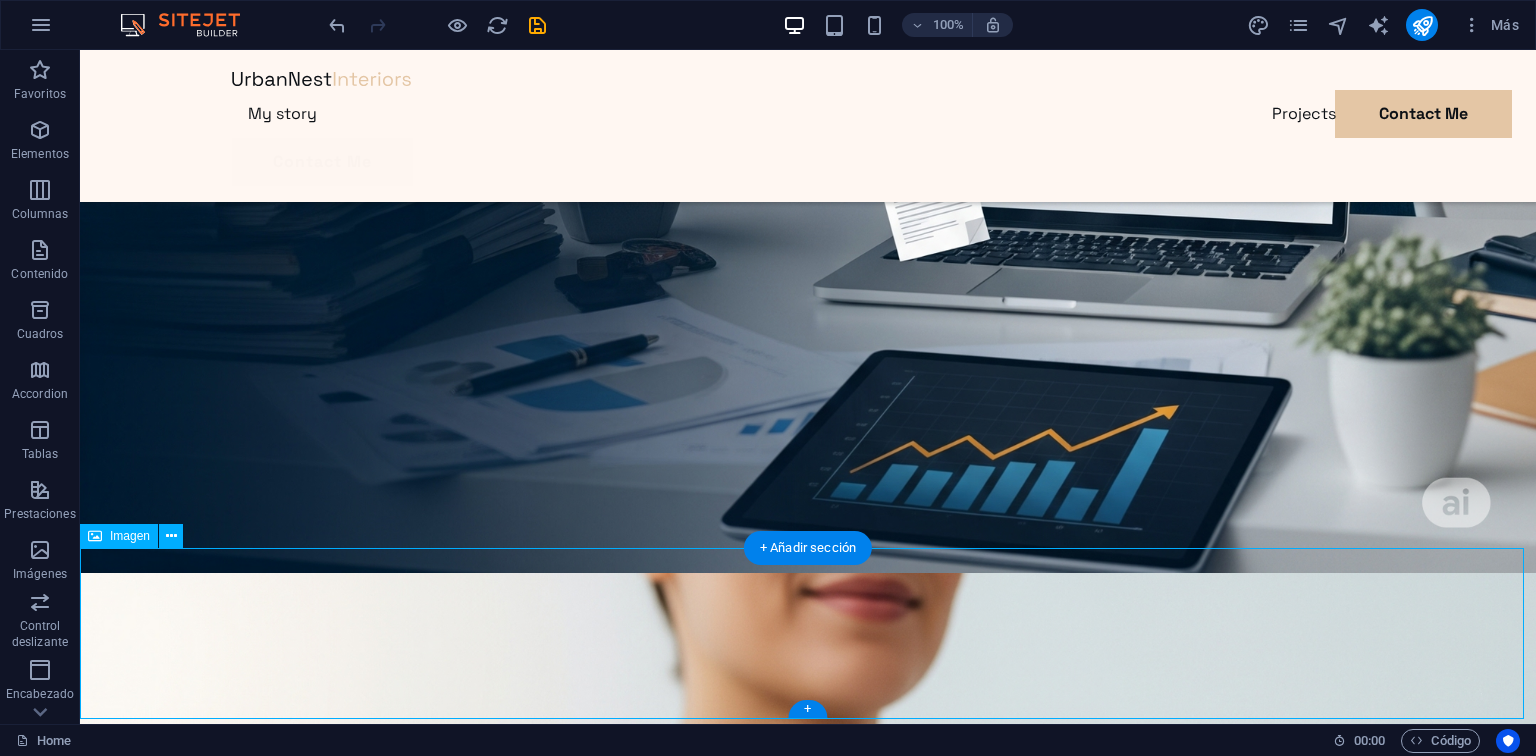 click at bounding box center (808, 1301) 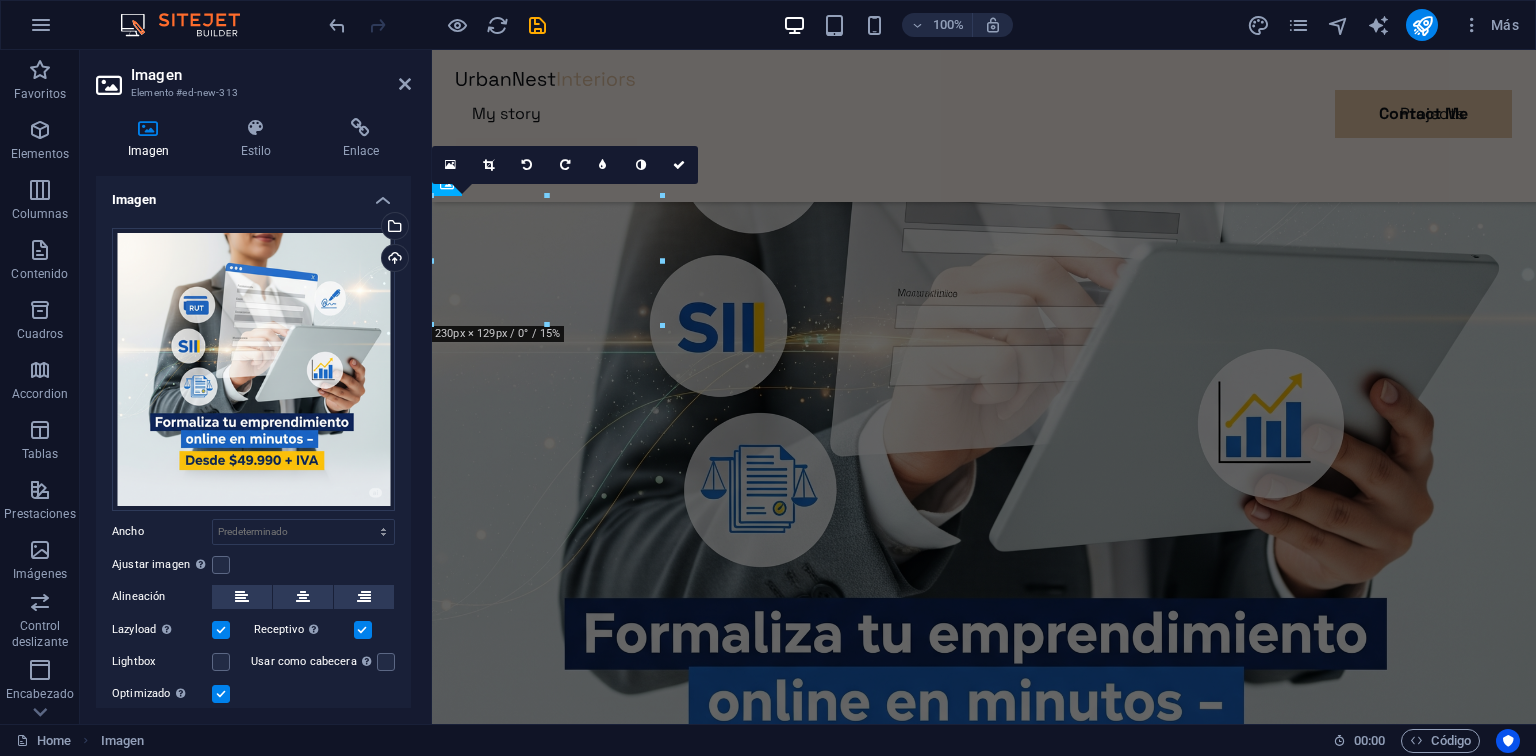 scroll, scrollTop: 2237, scrollLeft: 0, axis: vertical 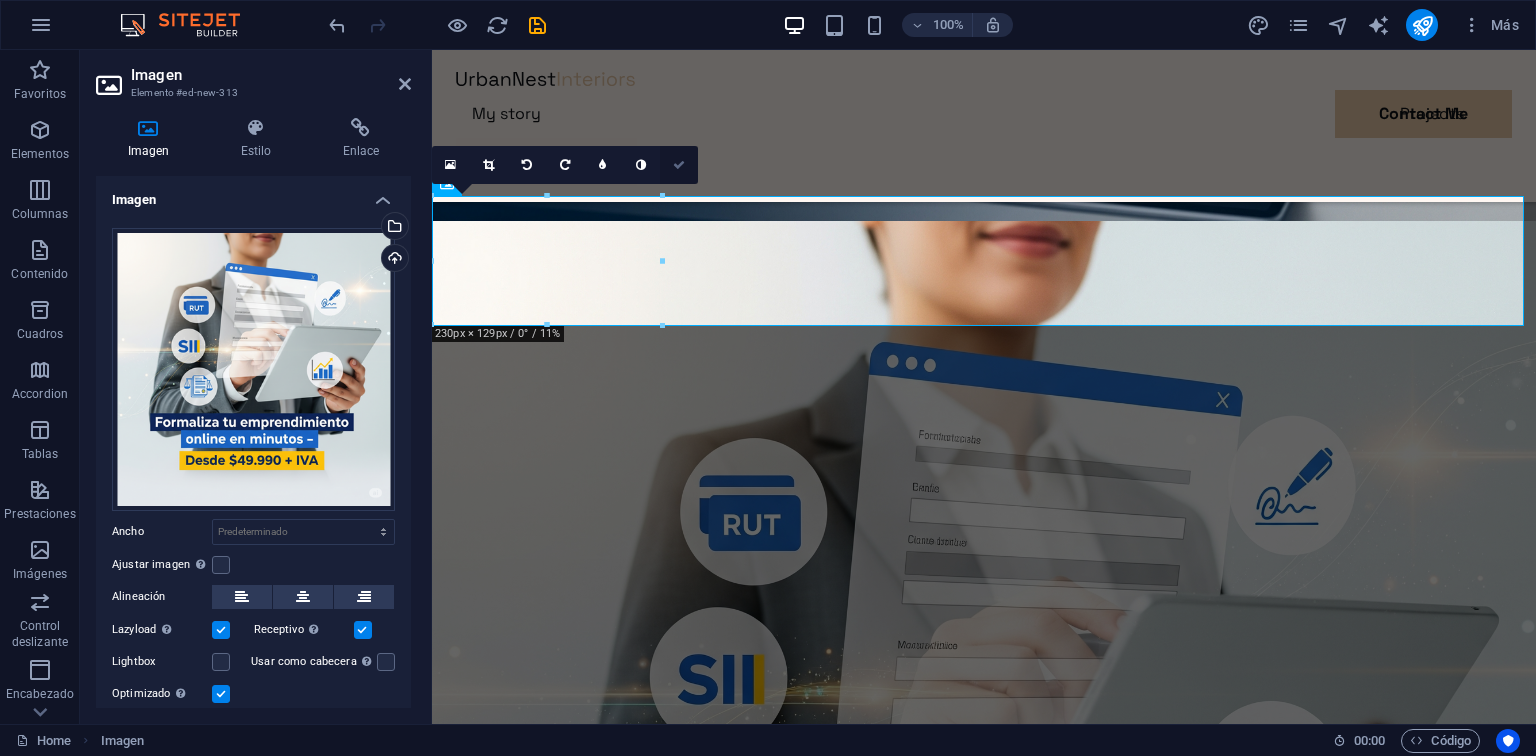 click at bounding box center (679, 165) 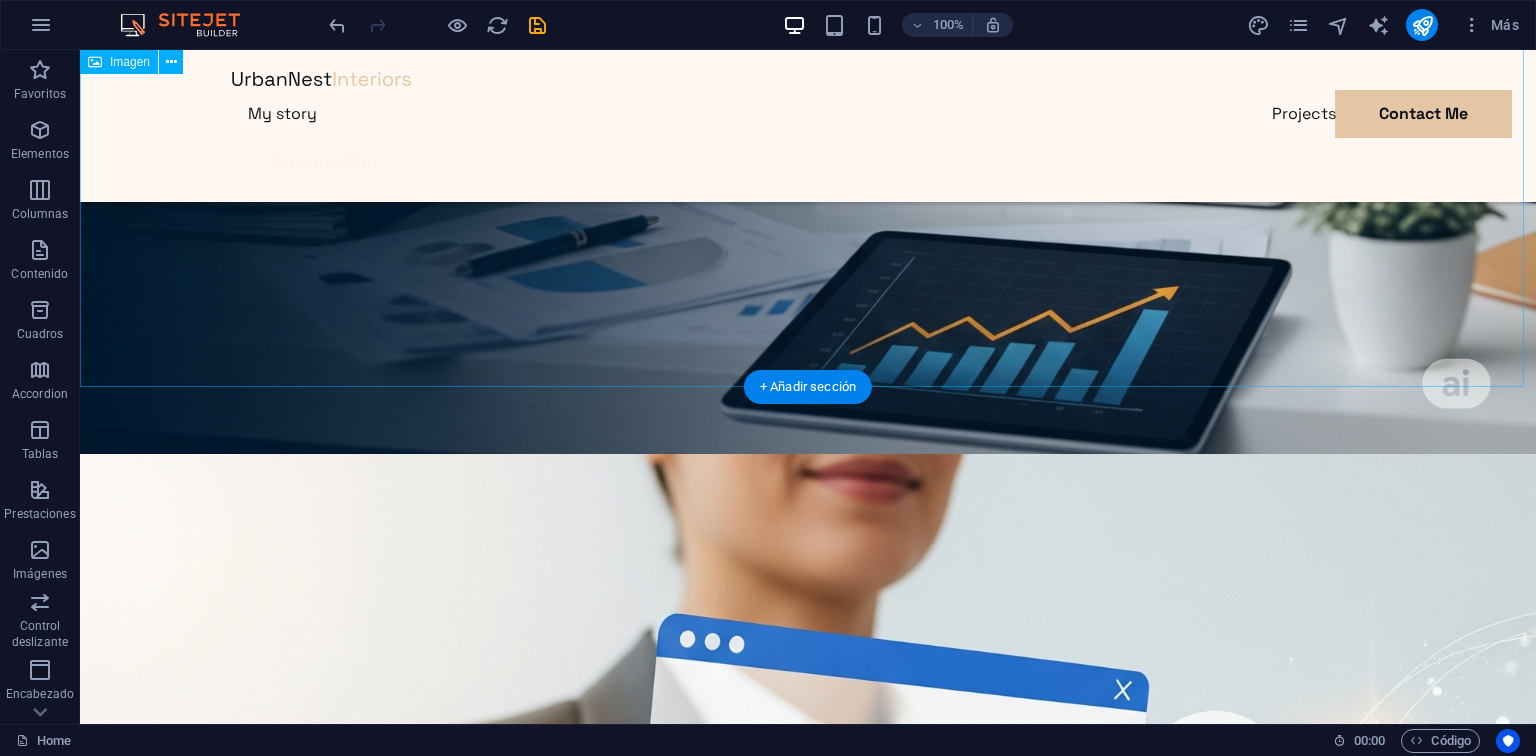 scroll, scrollTop: 2708, scrollLeft: 0, axis: vertical 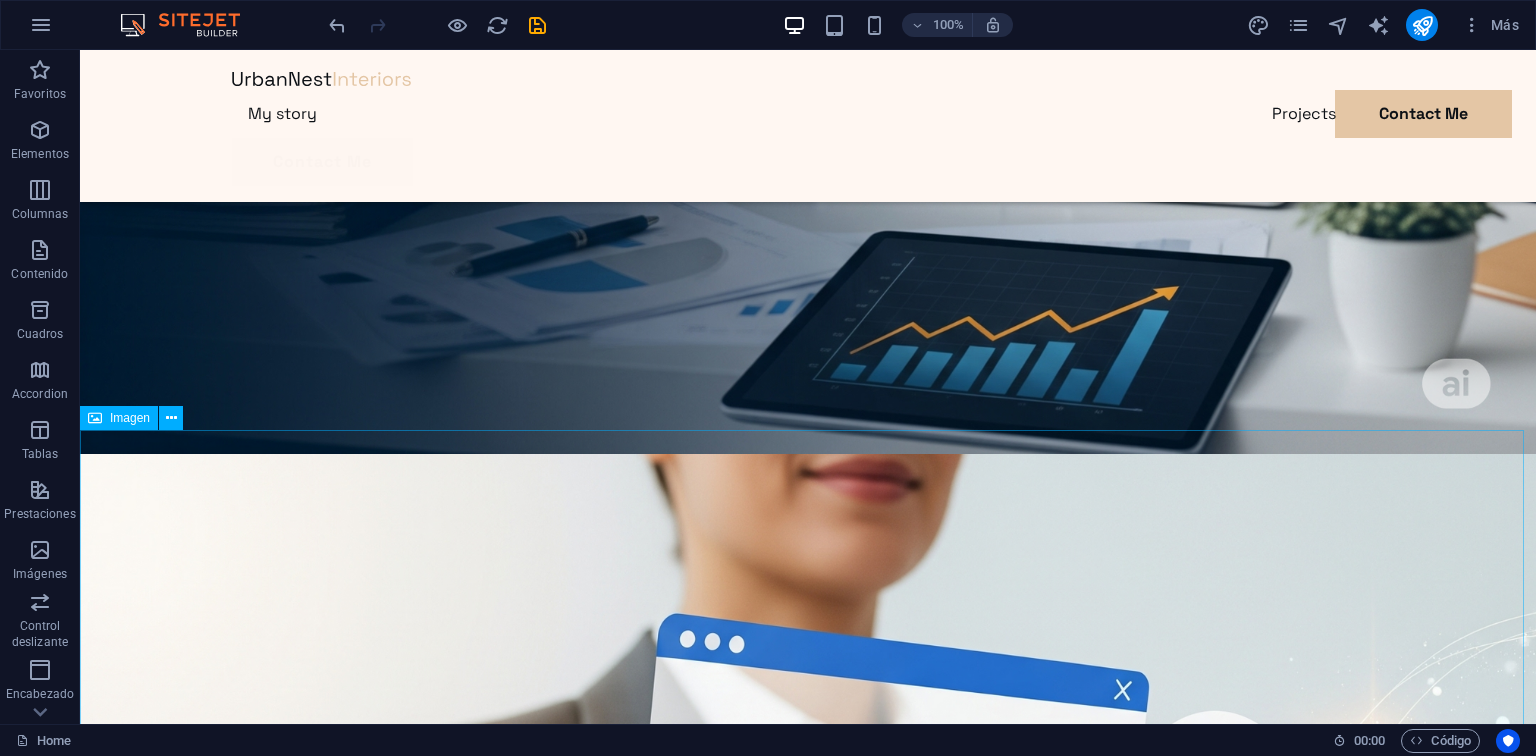 drag, startPoint x: 135, startPoint y: 421, endPoint x: 35, endPoint y: 379, distance: 108.461975 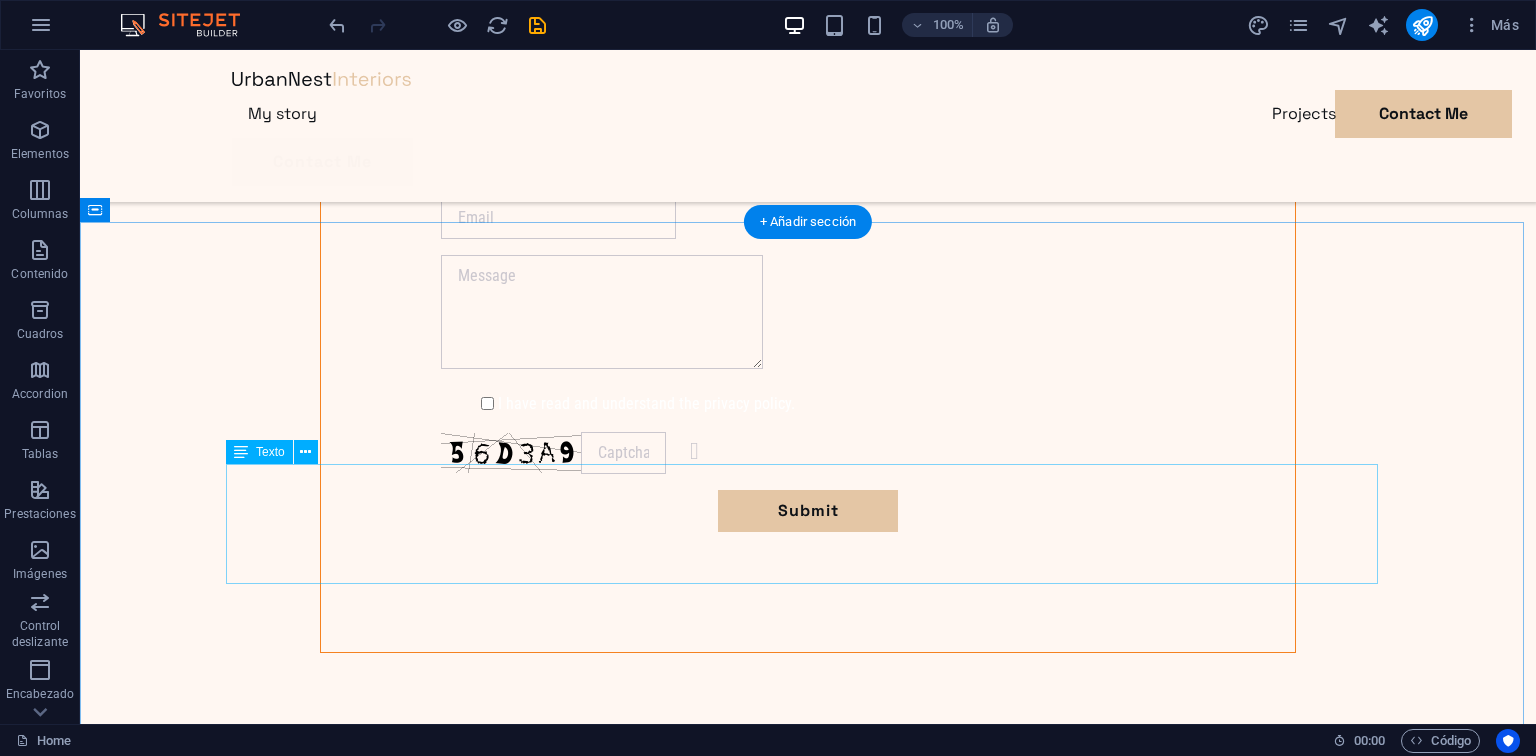 scroll, scrollTop: 5036, scrollLeft: 0, axis: vertical 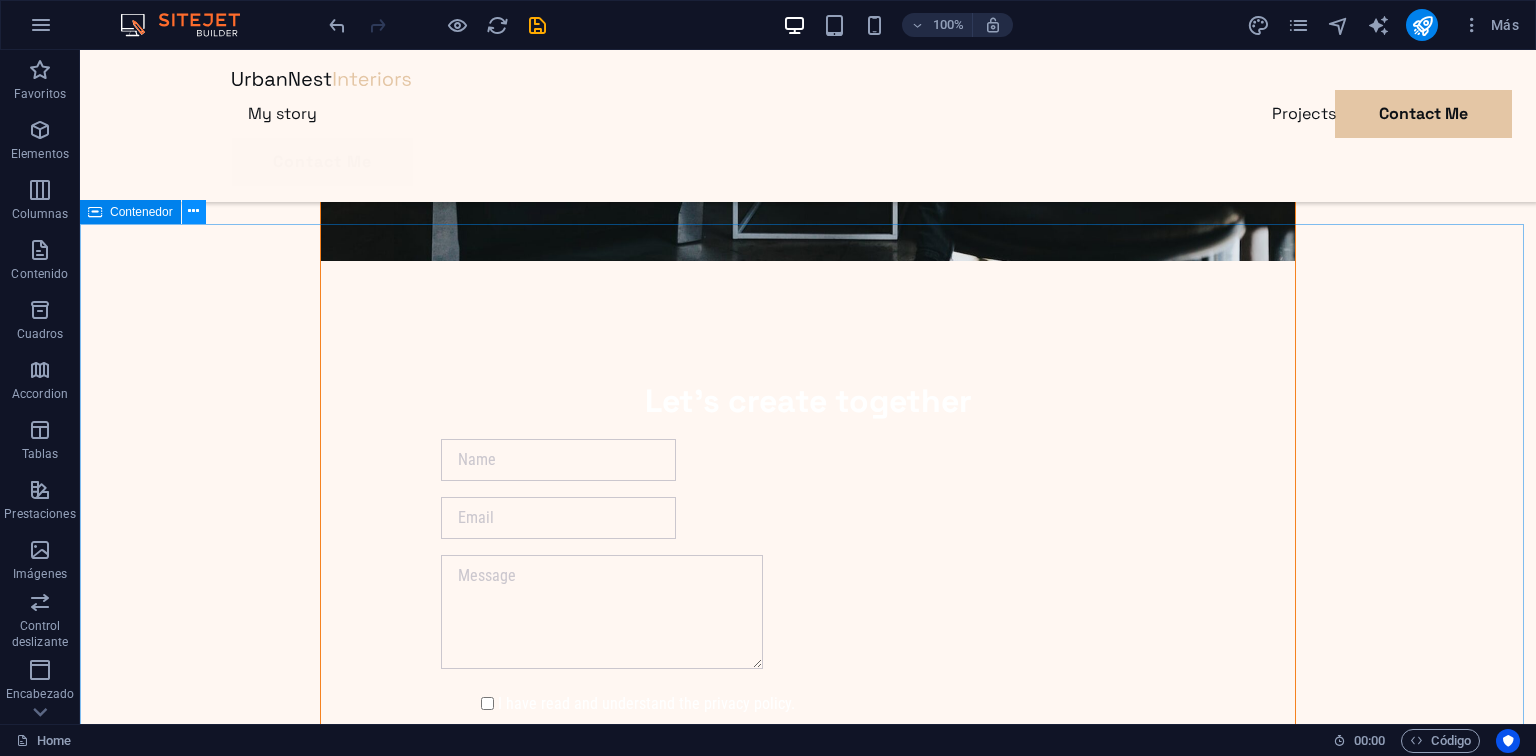 click at bounding box center (193, 211) 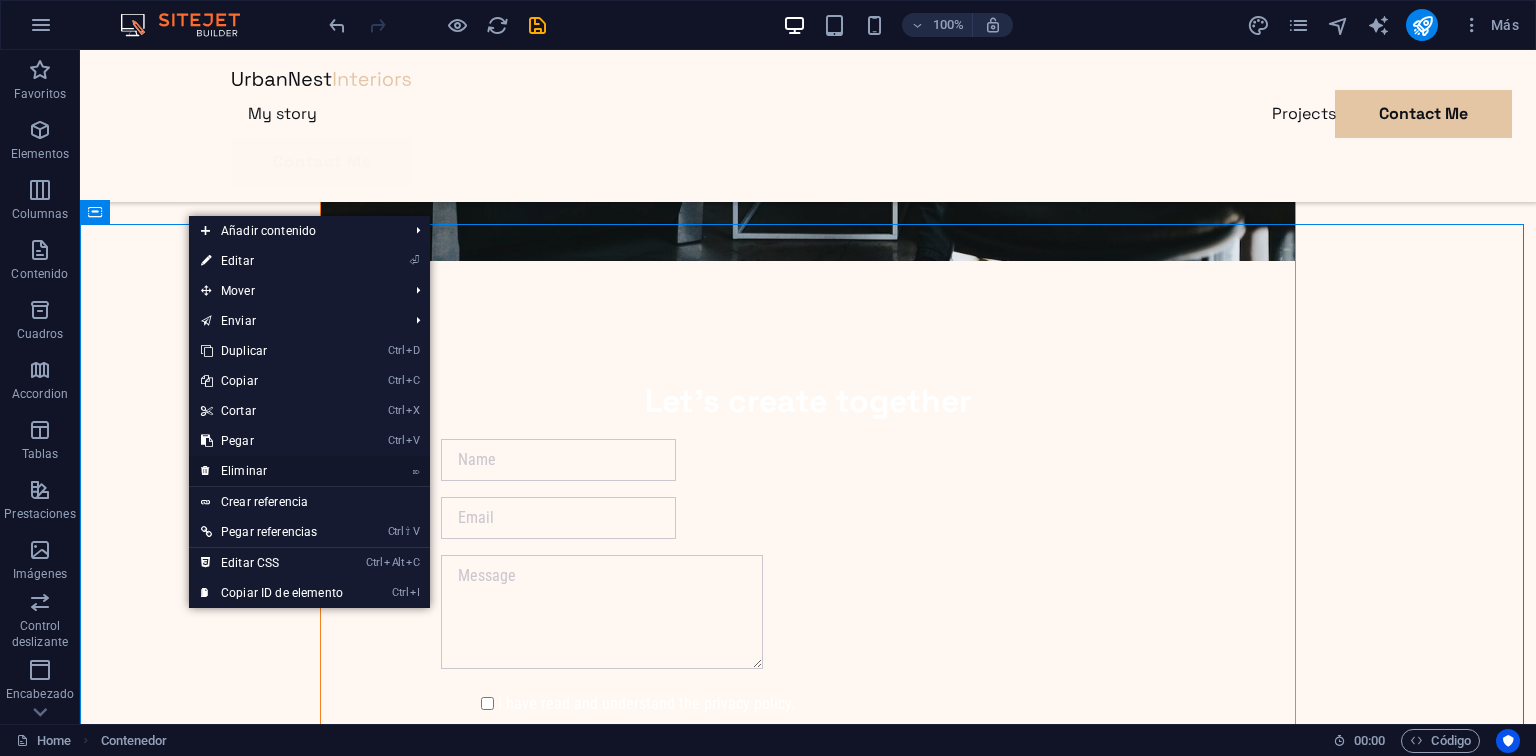 click on "⌦  Eliminar" at bounding box center (272, 471) 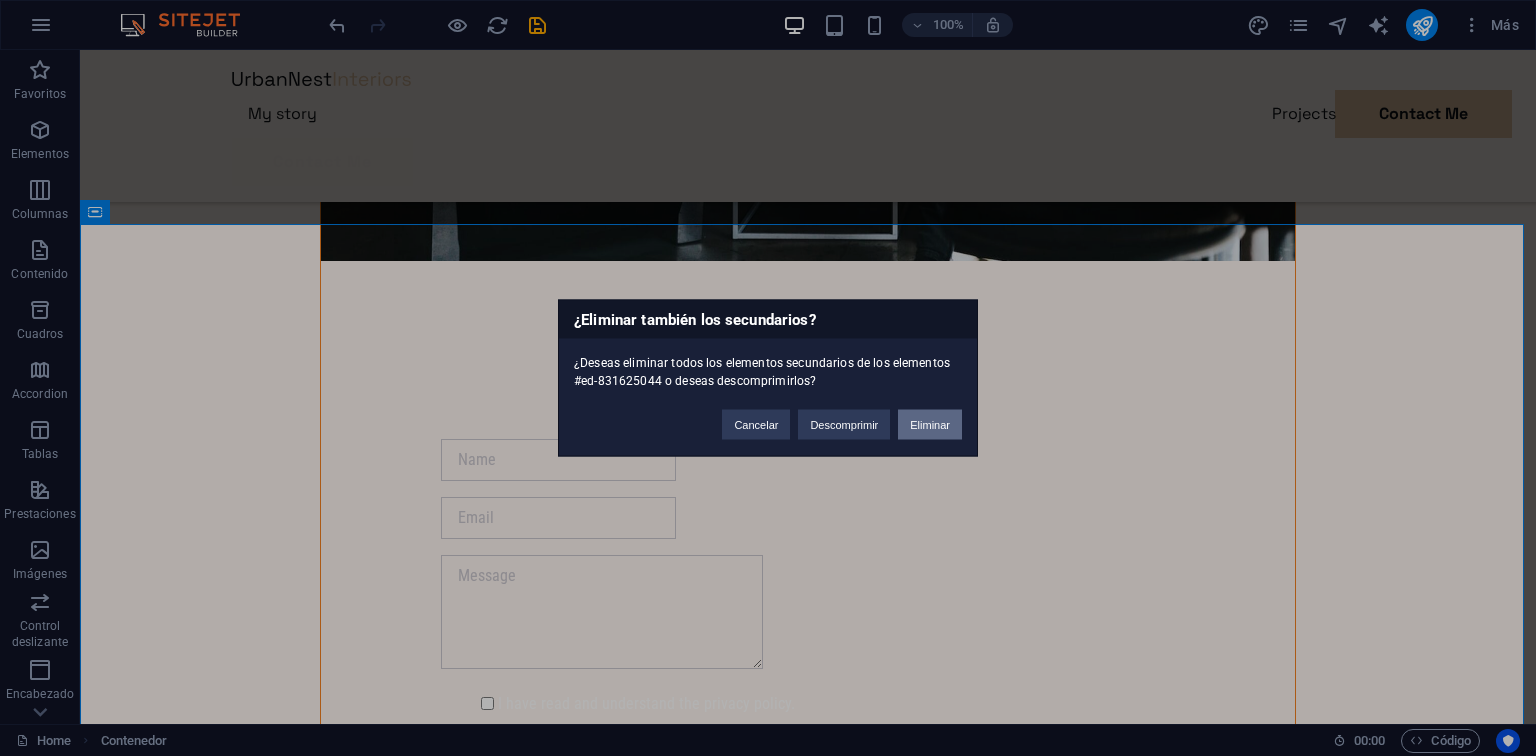 drag, startPoint x: 851, startPoint y: 380, endPoint x: 931, endPoint y: 430, distance: 94.33981 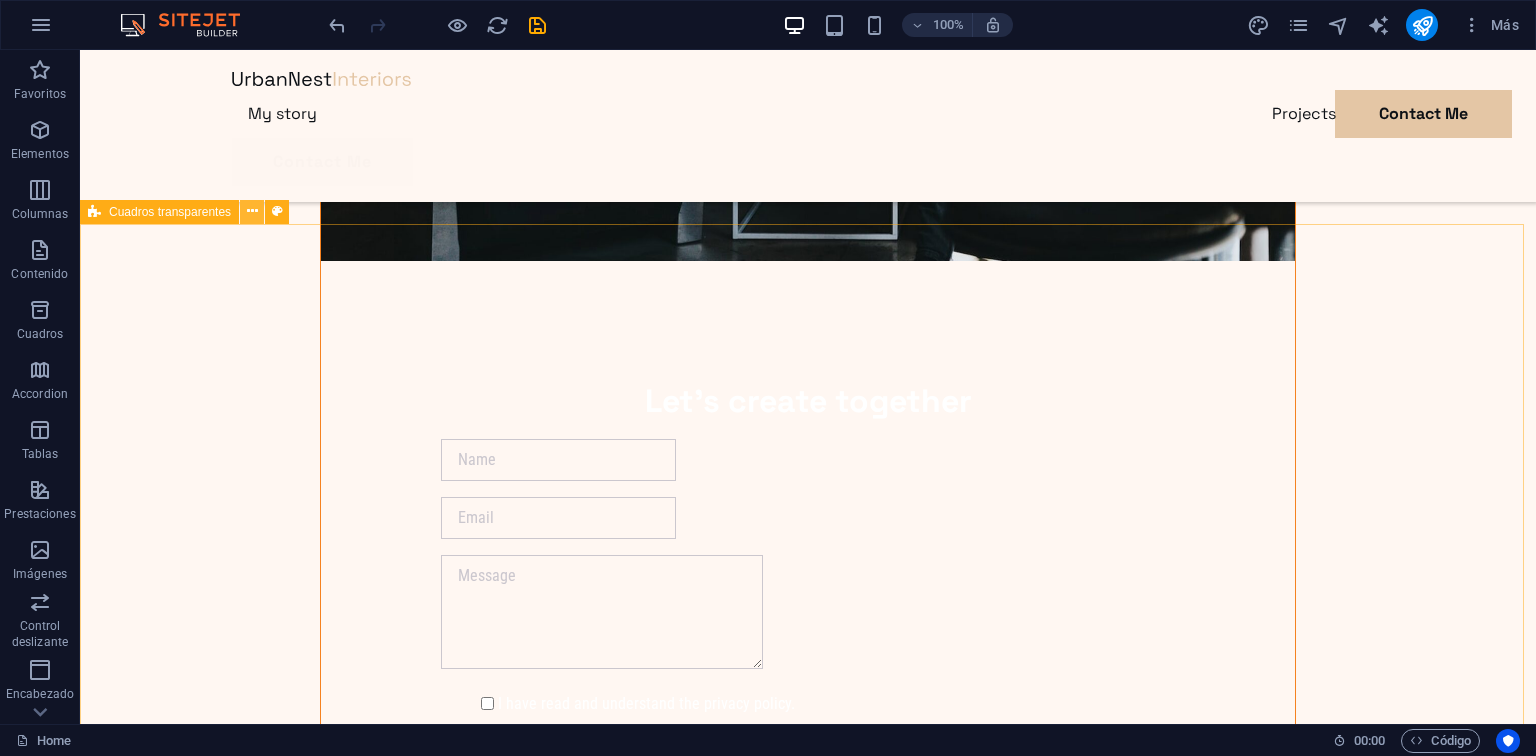 click at bounding box center (252, 212) 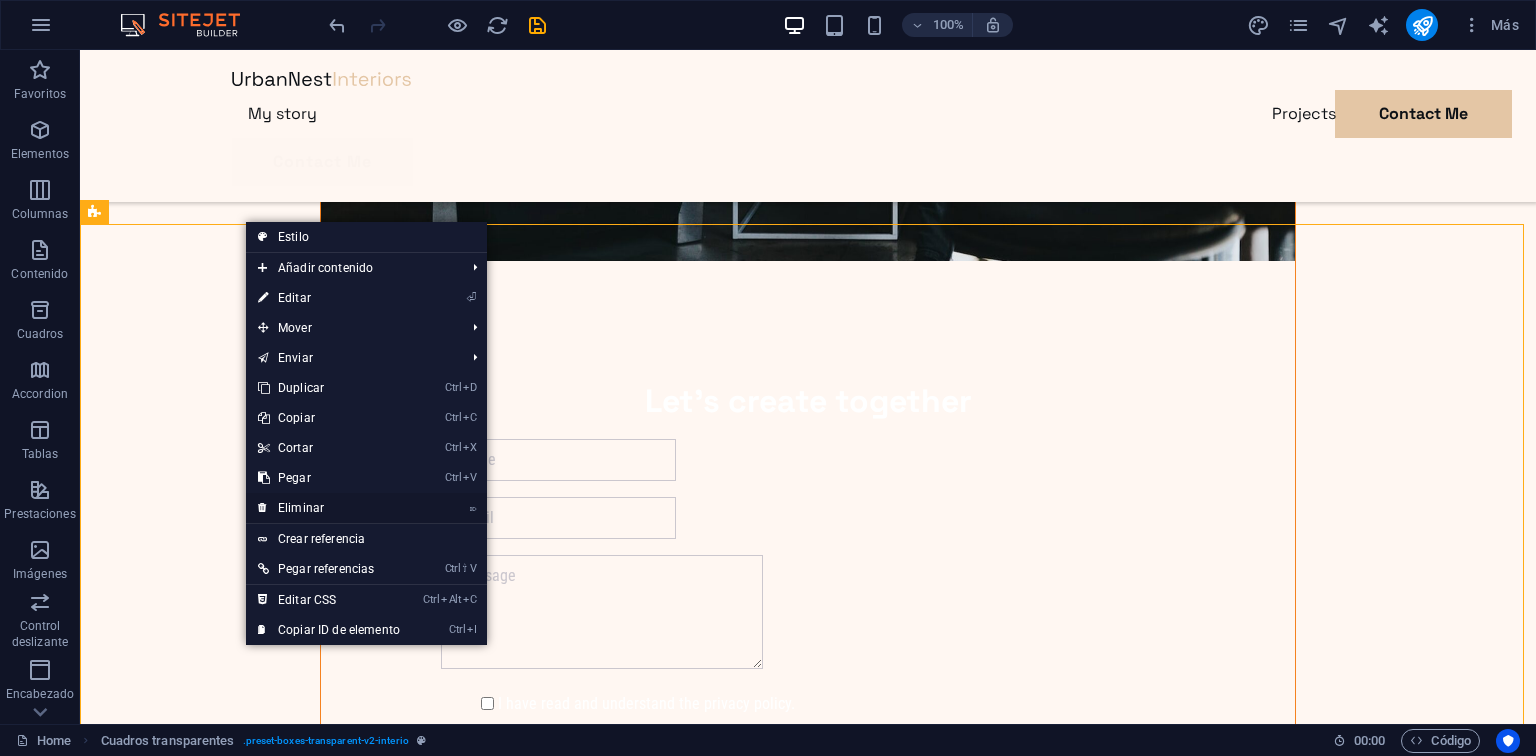 click on "⌦  Eliminar" at bounding box center (329, 508) 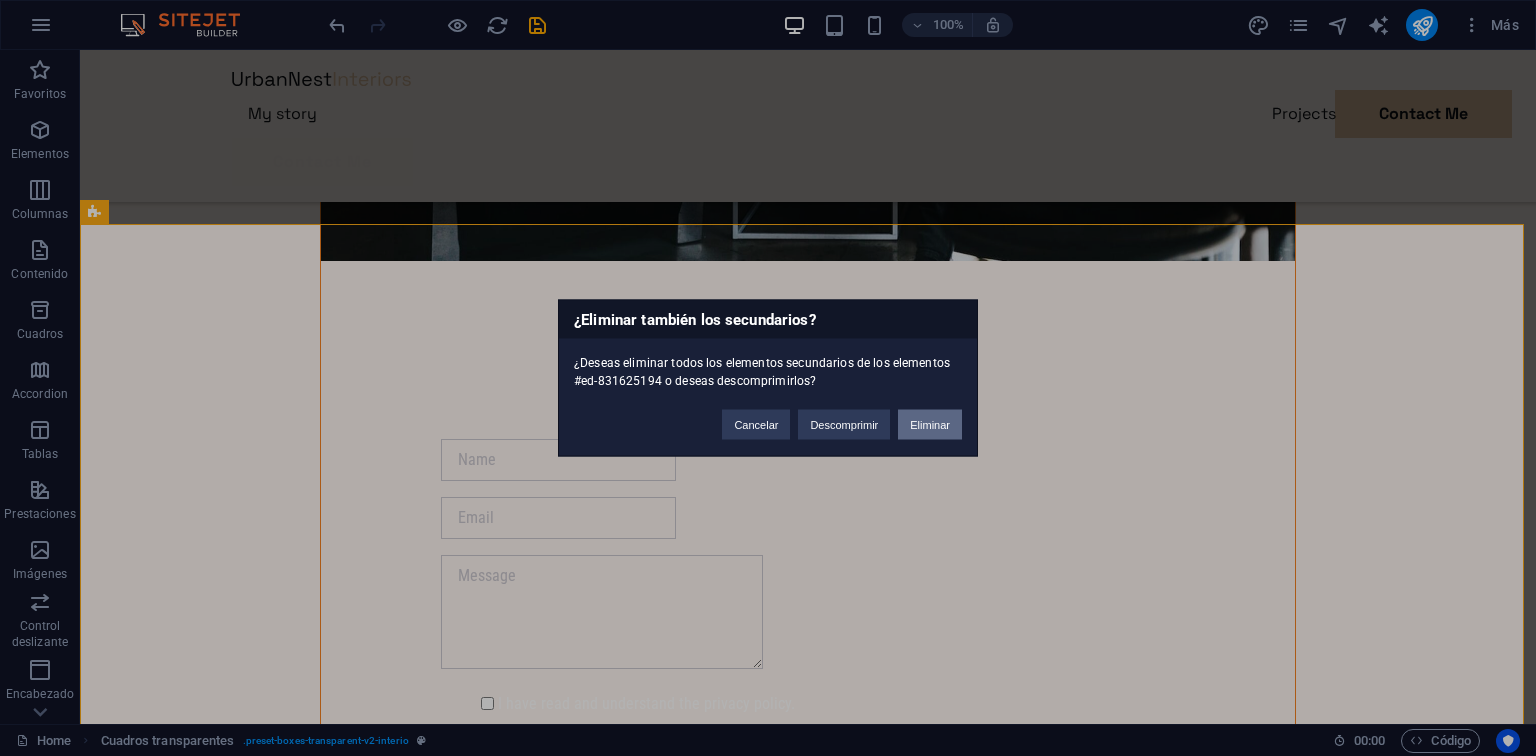 click on "Eliminar" at bounding box center [930, 425] 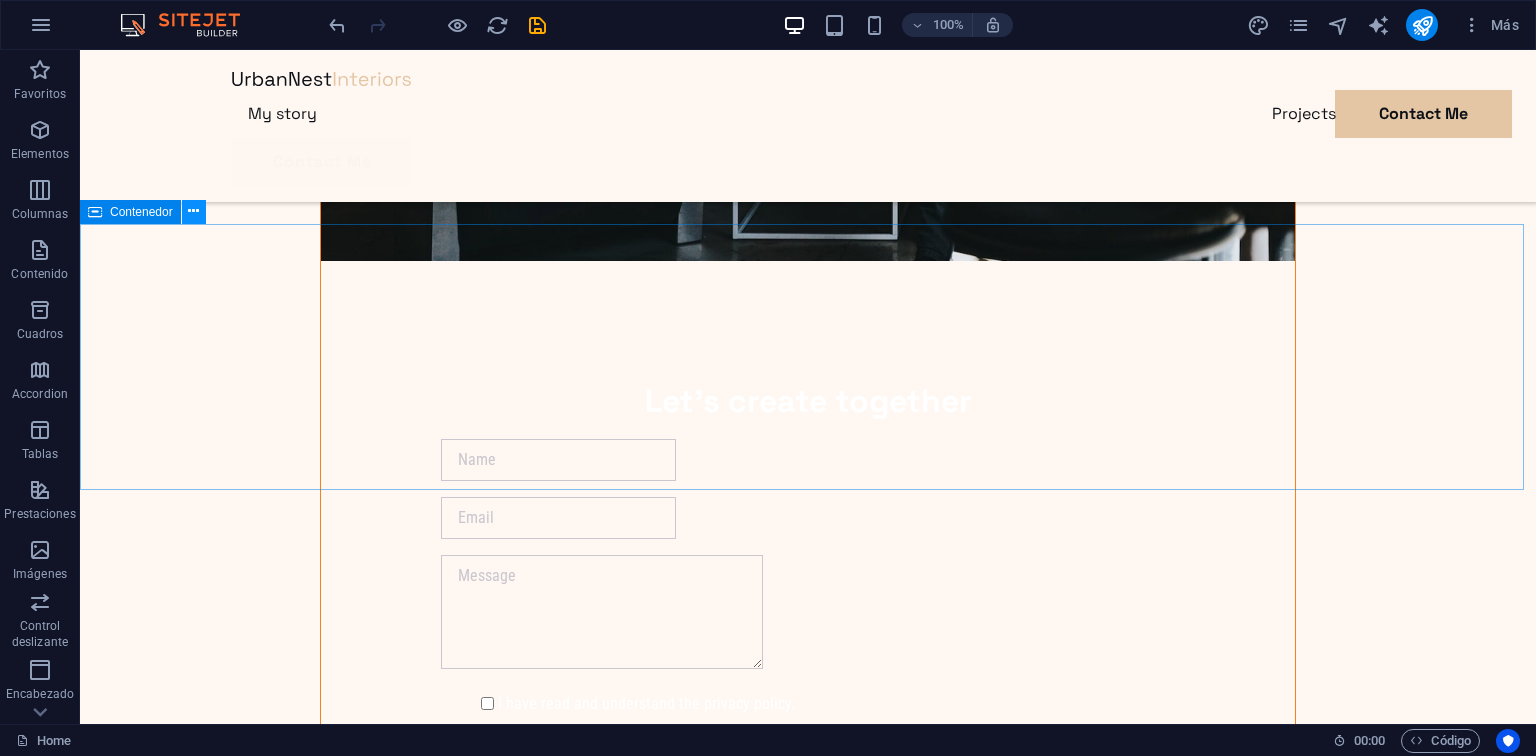 click at bounding box center (193, 211) 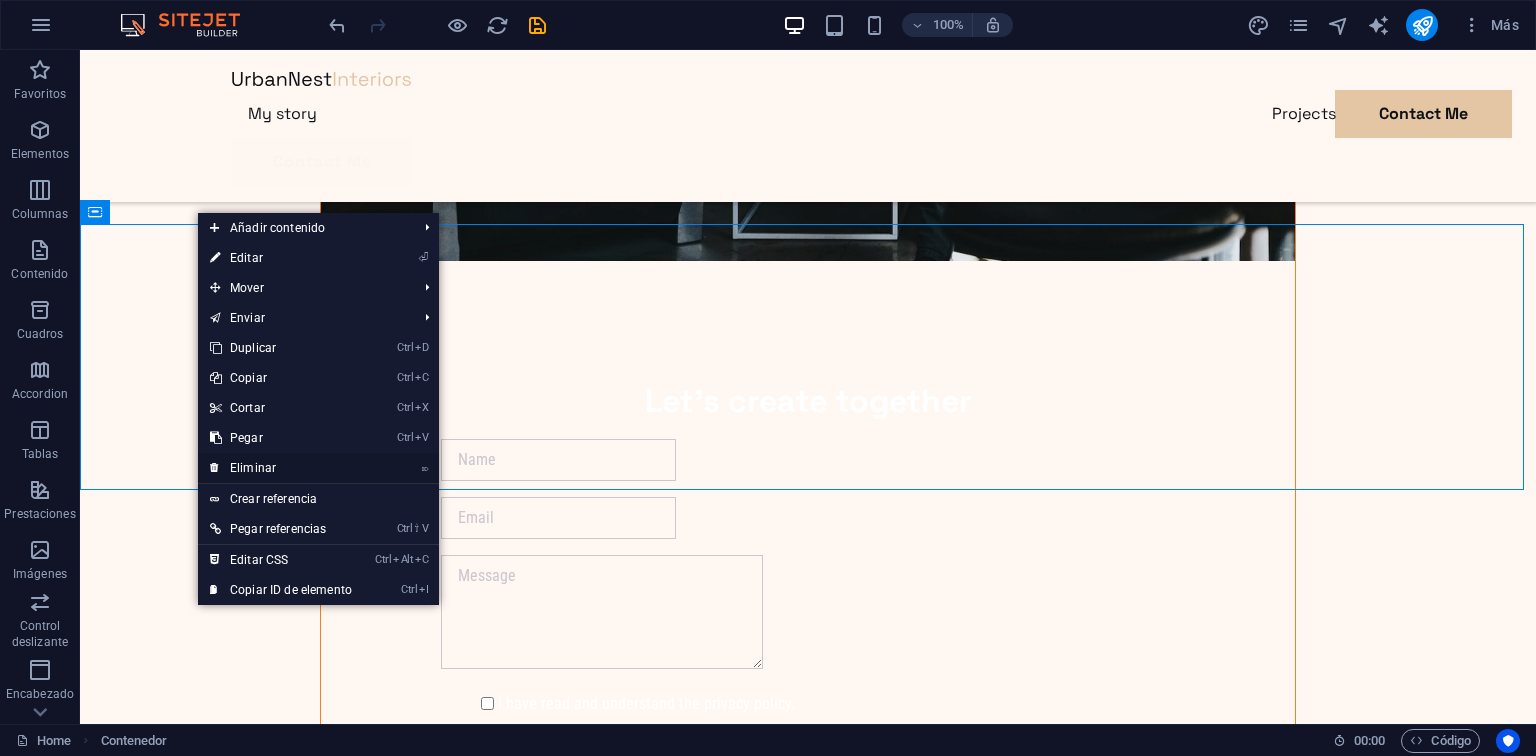 click on "⌦  Eliminar" at bounding box center (281, 468) 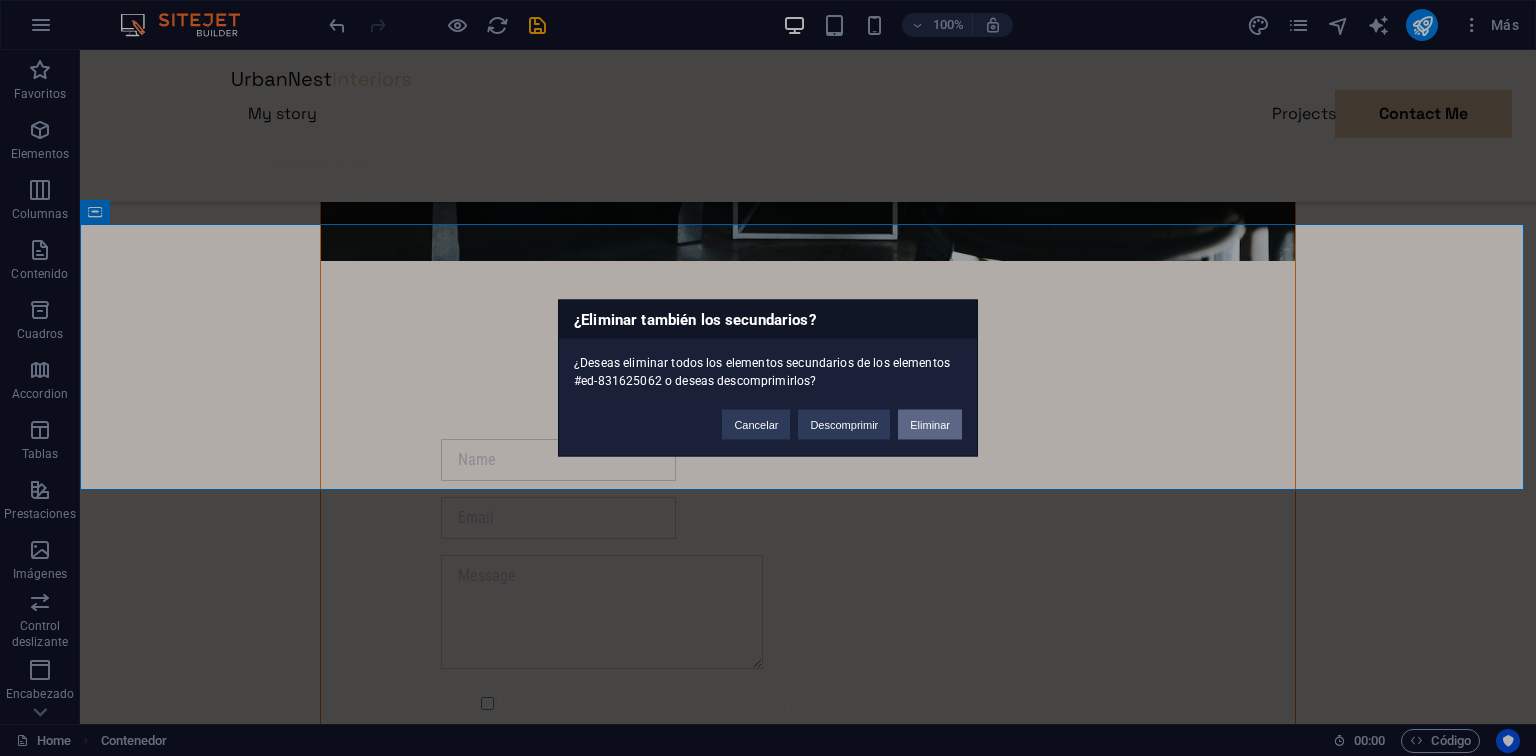 click on "Eliminar" at bounding box center [930, 425] 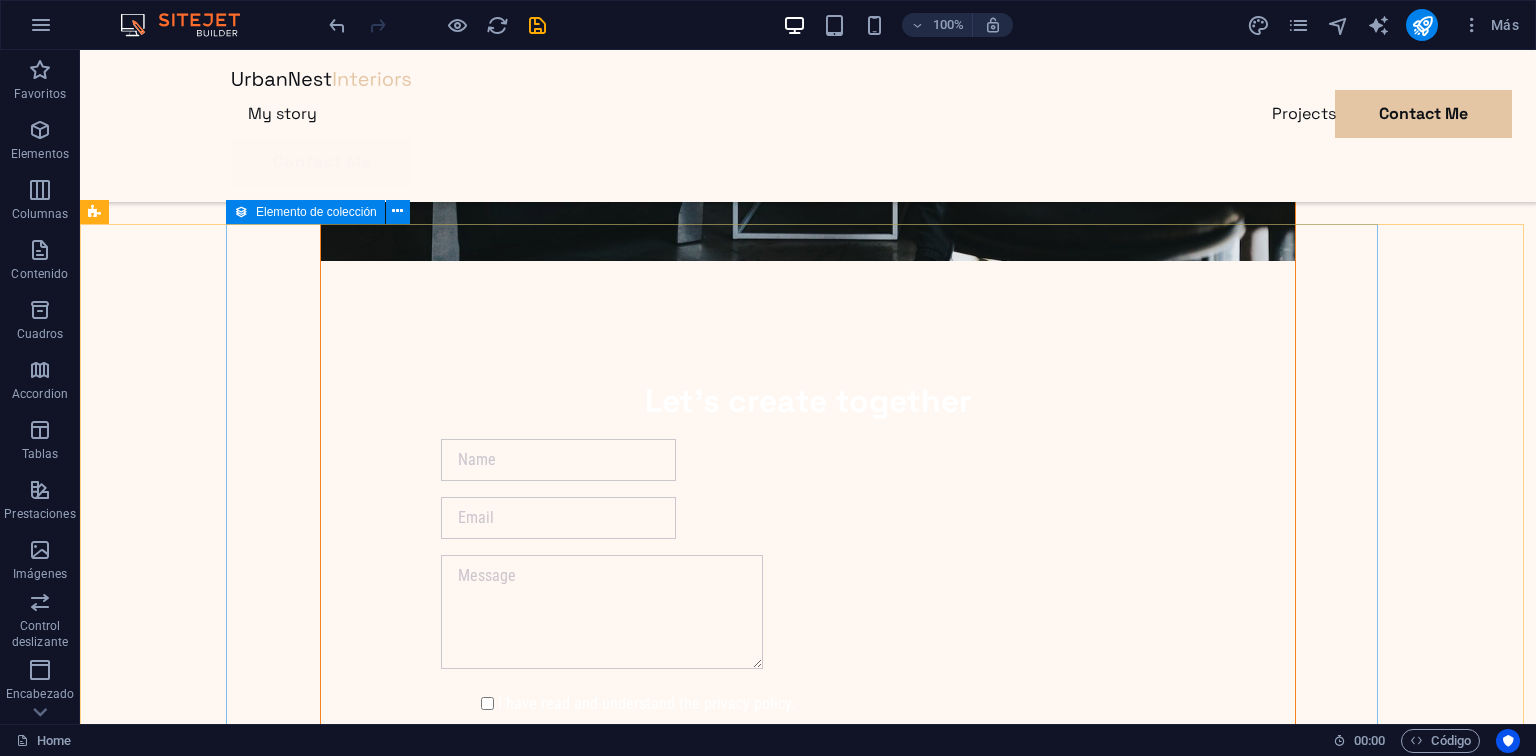 click on "Elemento de colección" at bounding box center (305, 212) 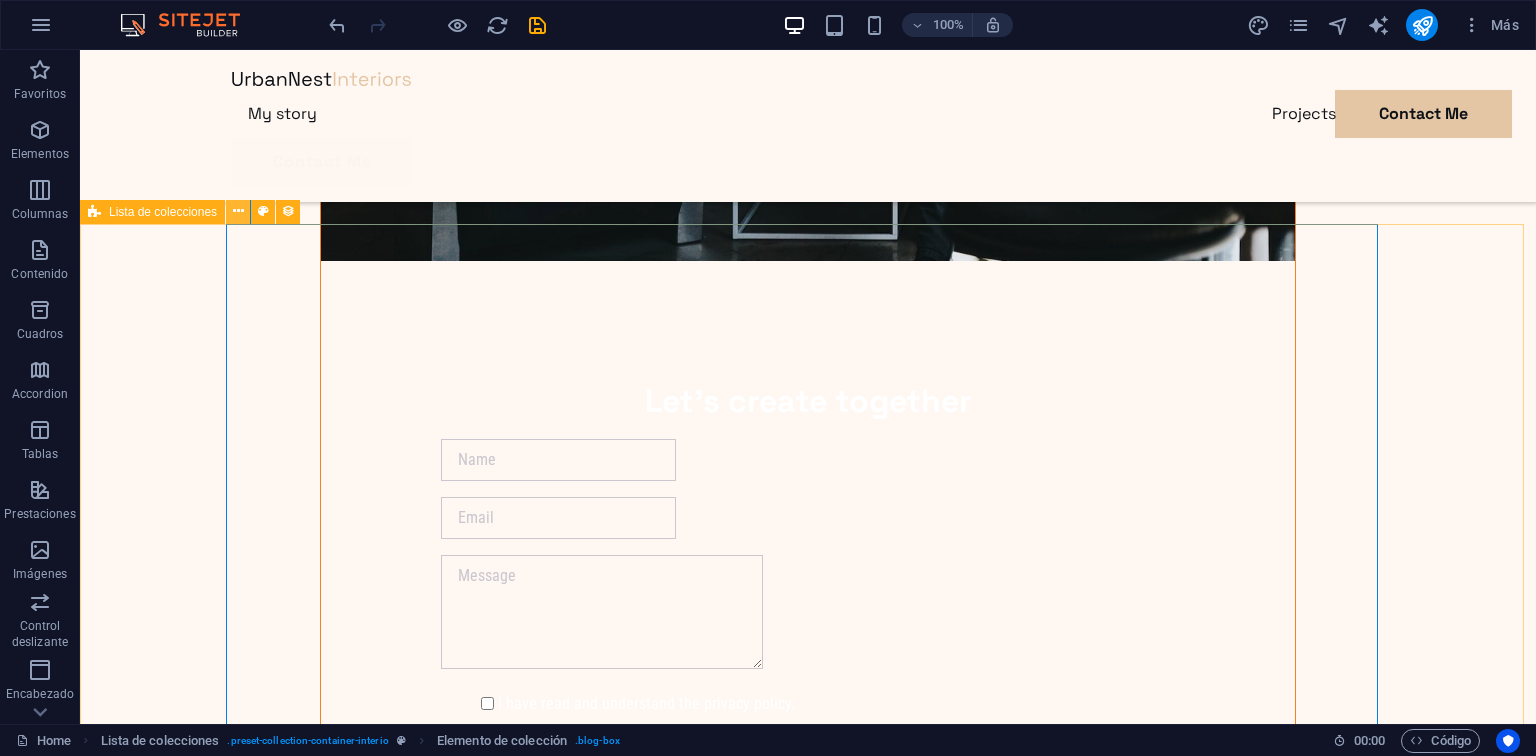 click at bounding box center (238, 211) 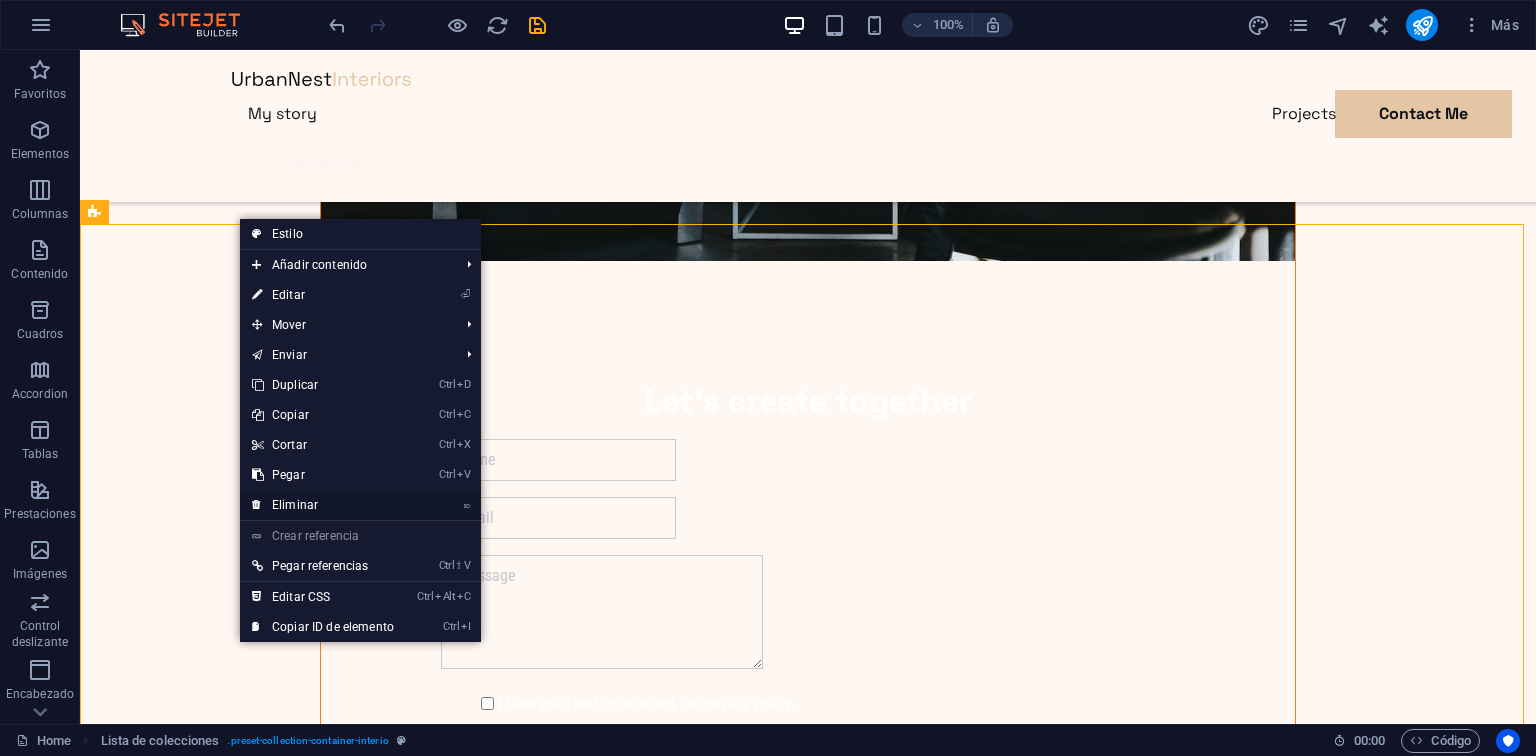 click on "⌦  Eliminar" at bounding box center (323, 505) 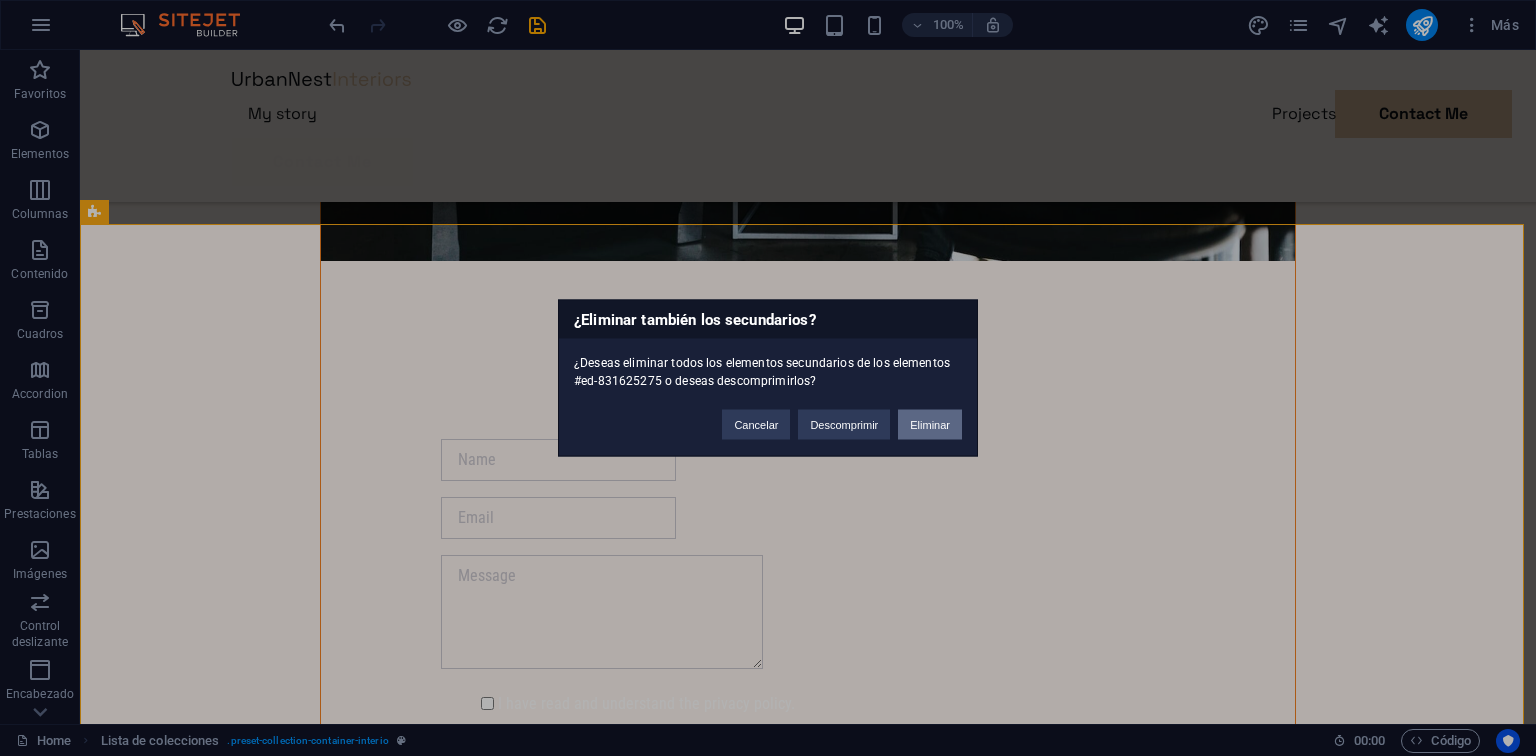 click on "Eliminar" at bounding box center [930, 425] 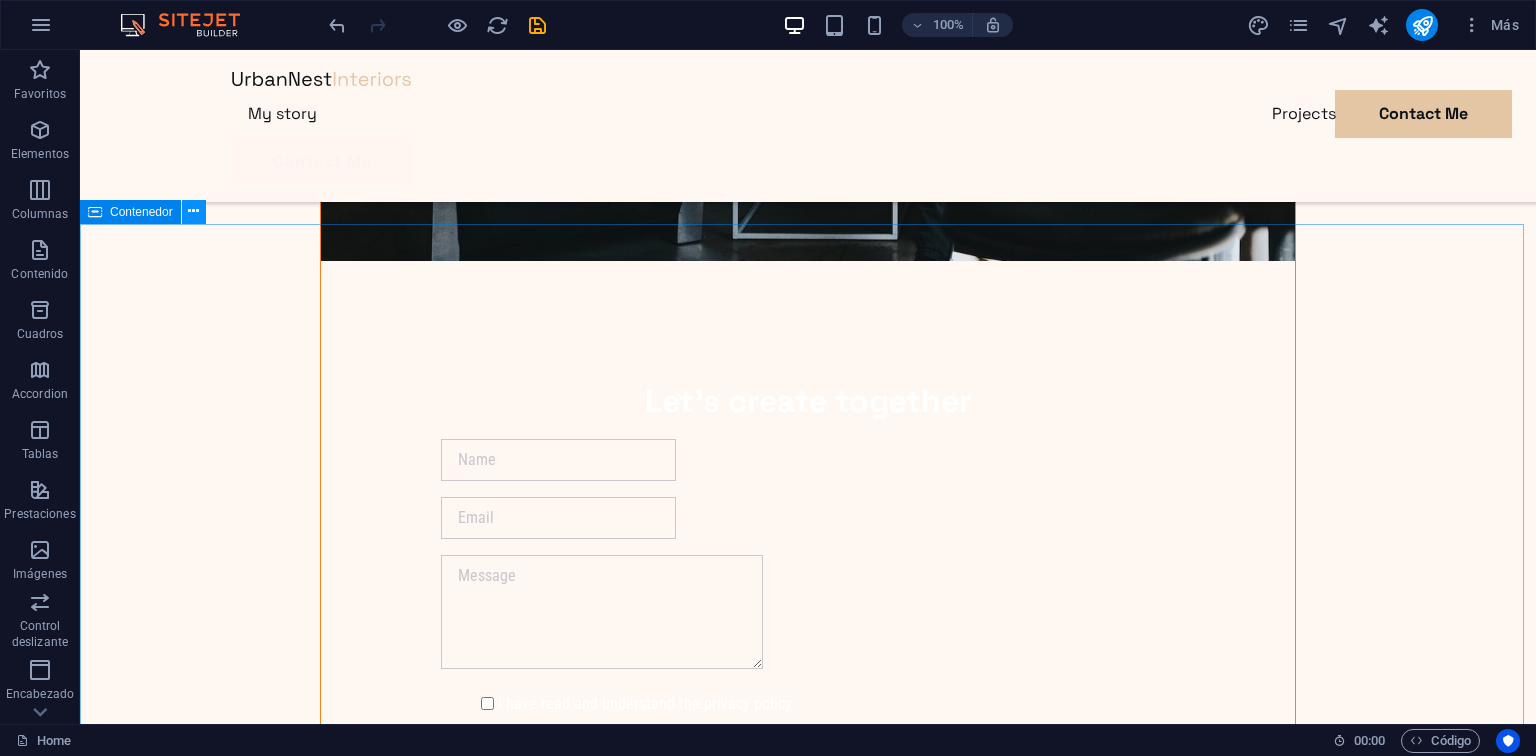 click at bounding box center [194, 212] 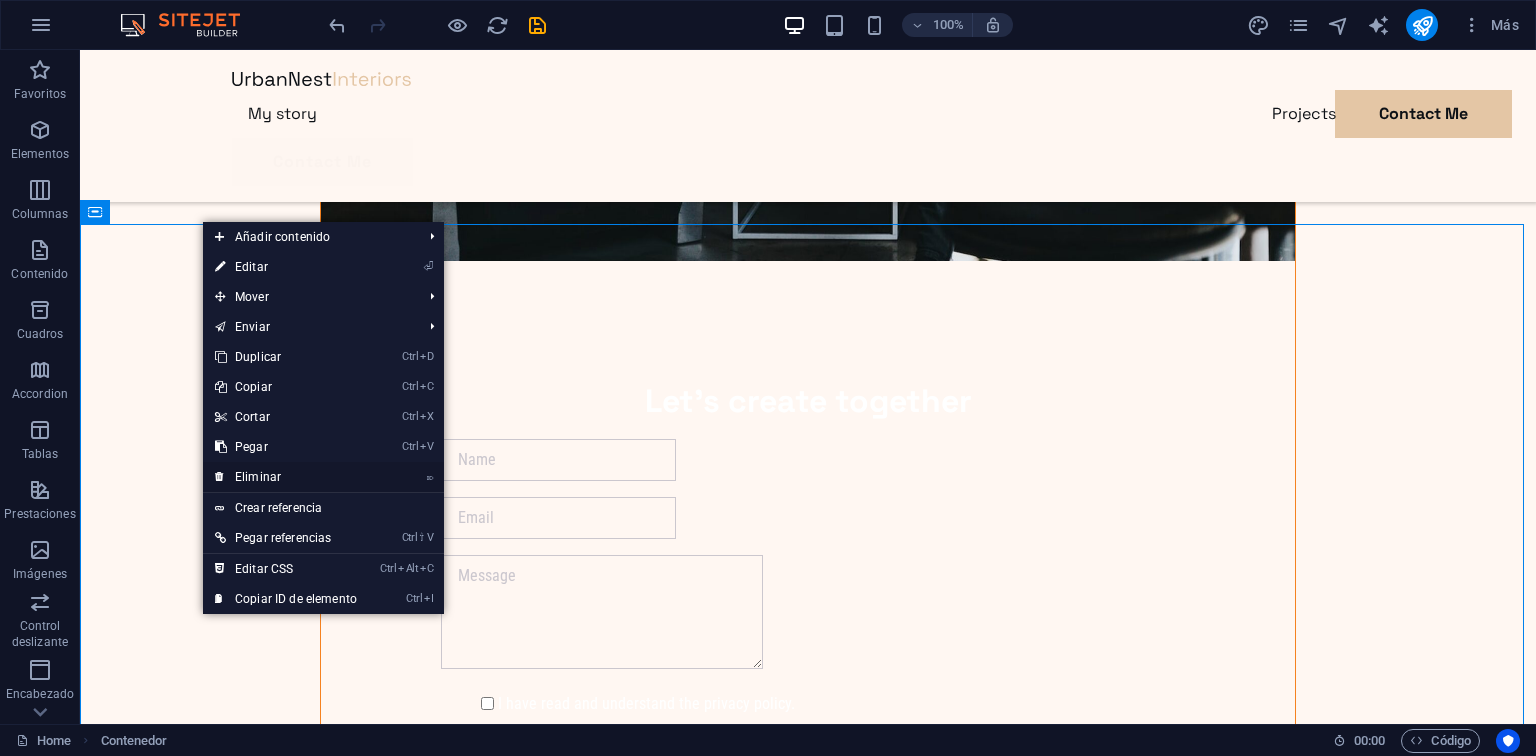 click on "⌦  Eliminar" at bounding box center (286, 477) 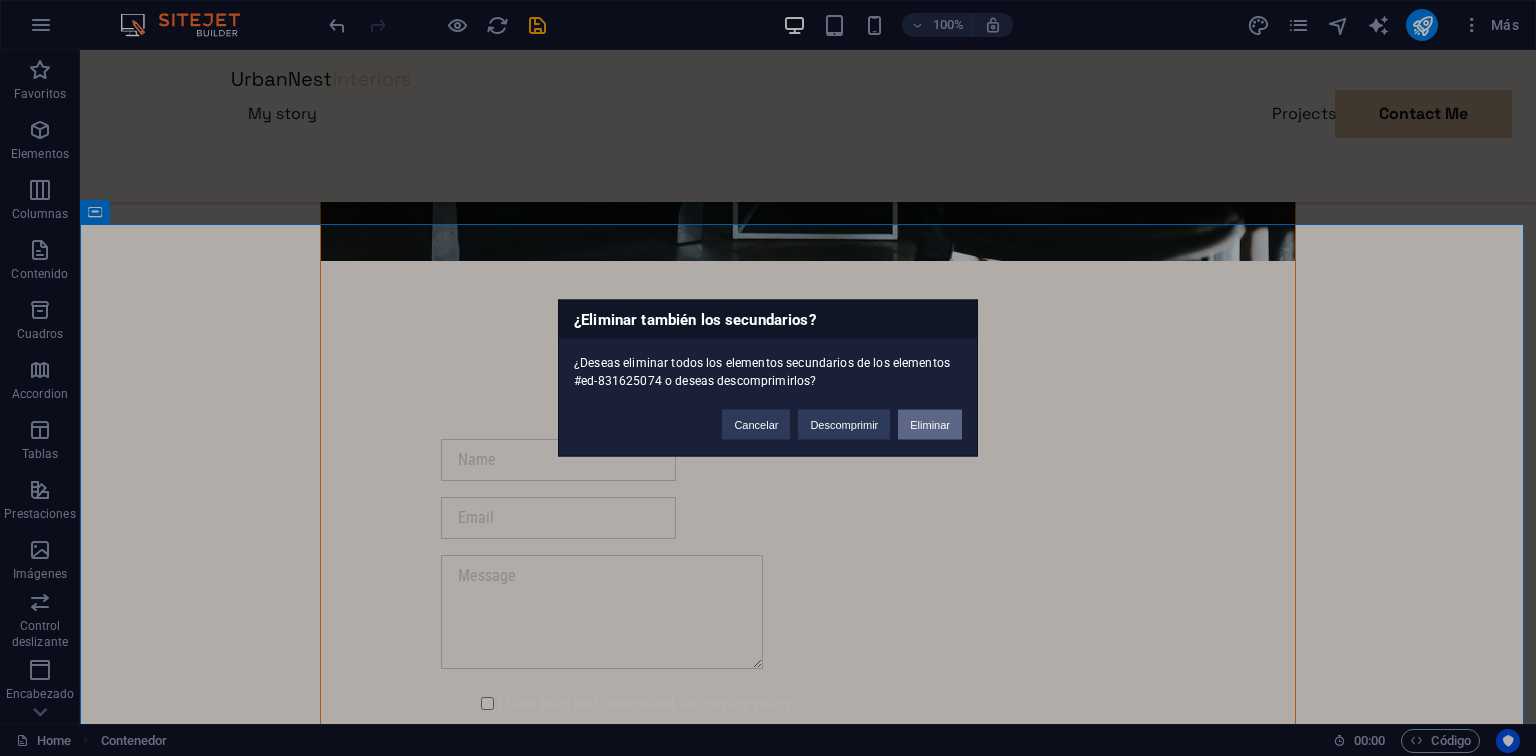 click on "Eliminar" at bounding box center [930, 425] 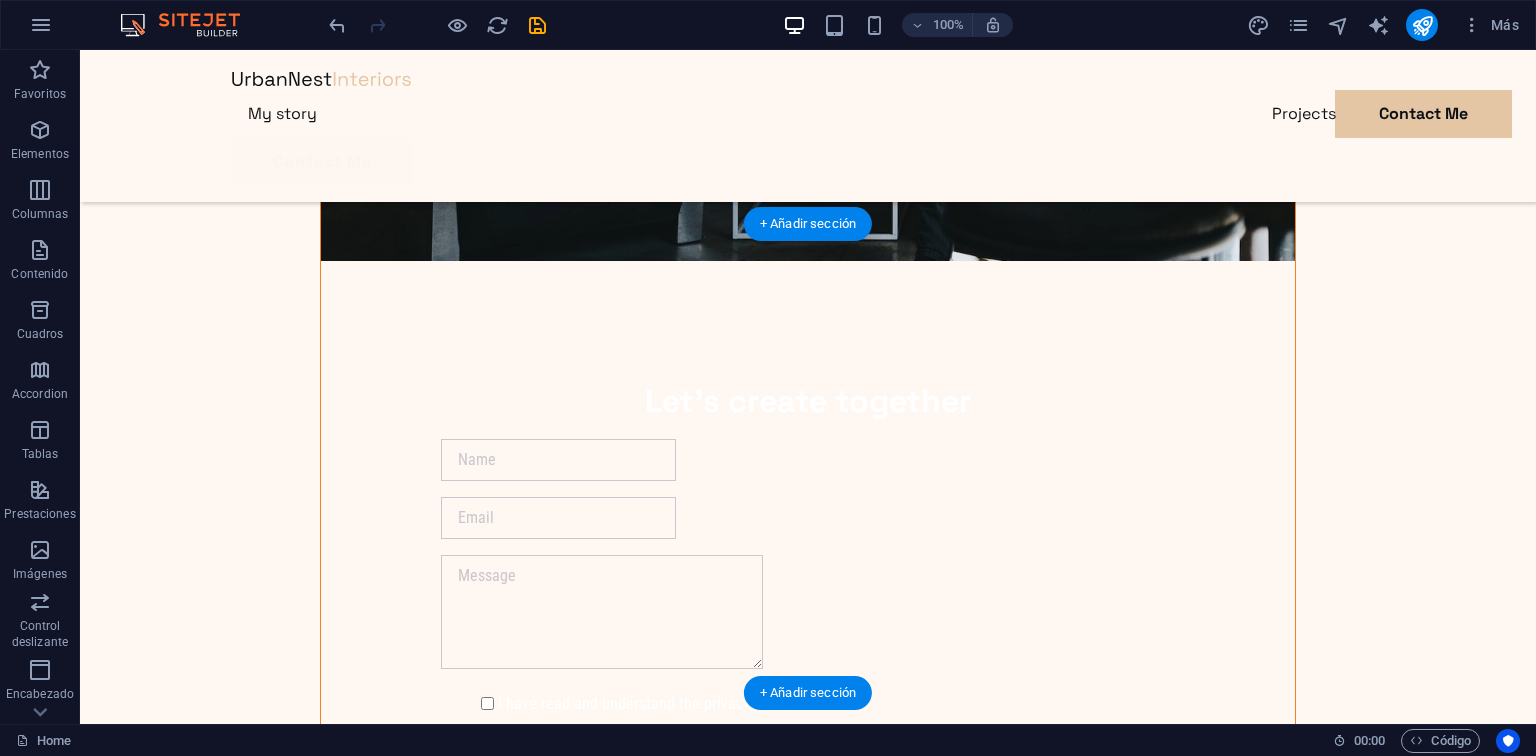 click at bounding box center (808, 1152) 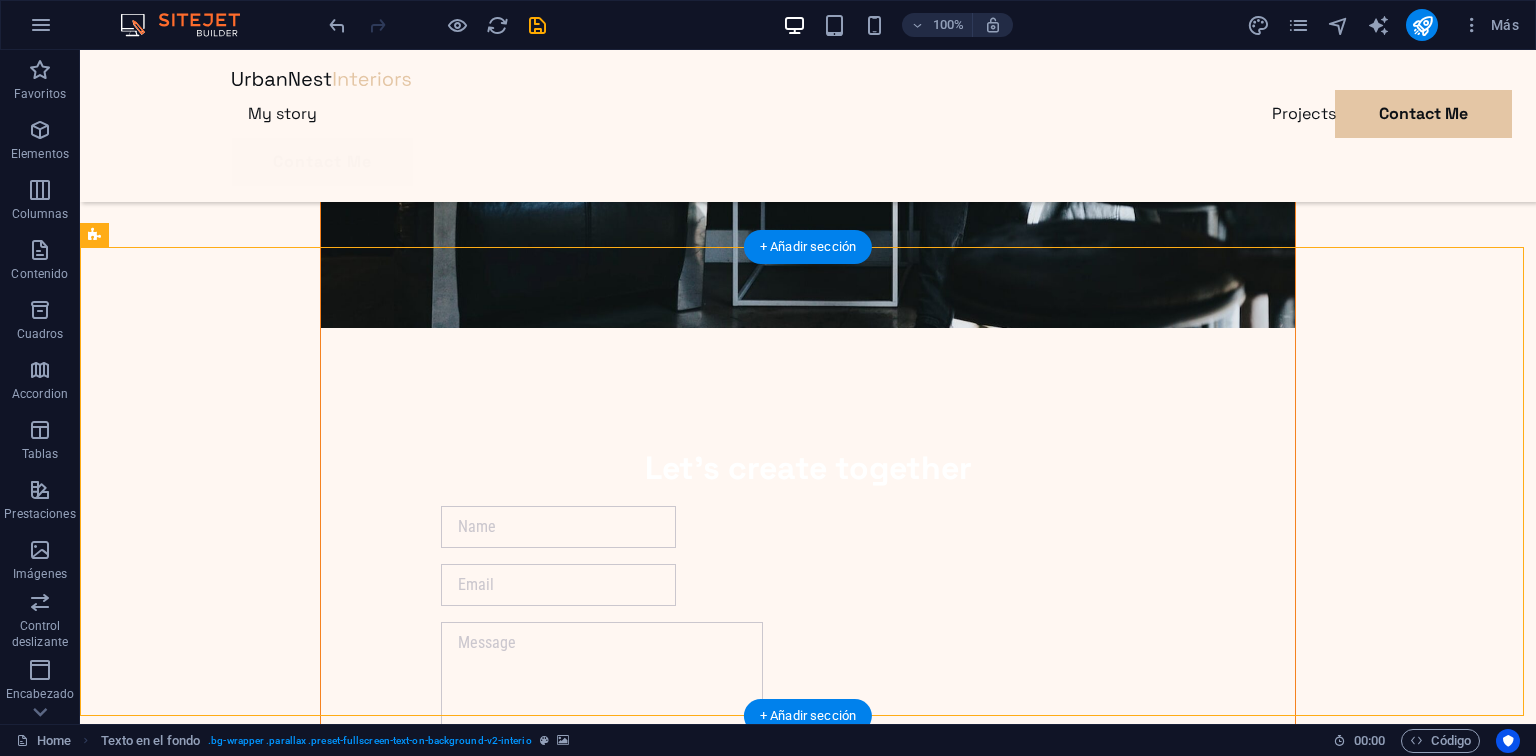 scroll, scrollTop: 5016, scrollLeft: 0, axis: vertical 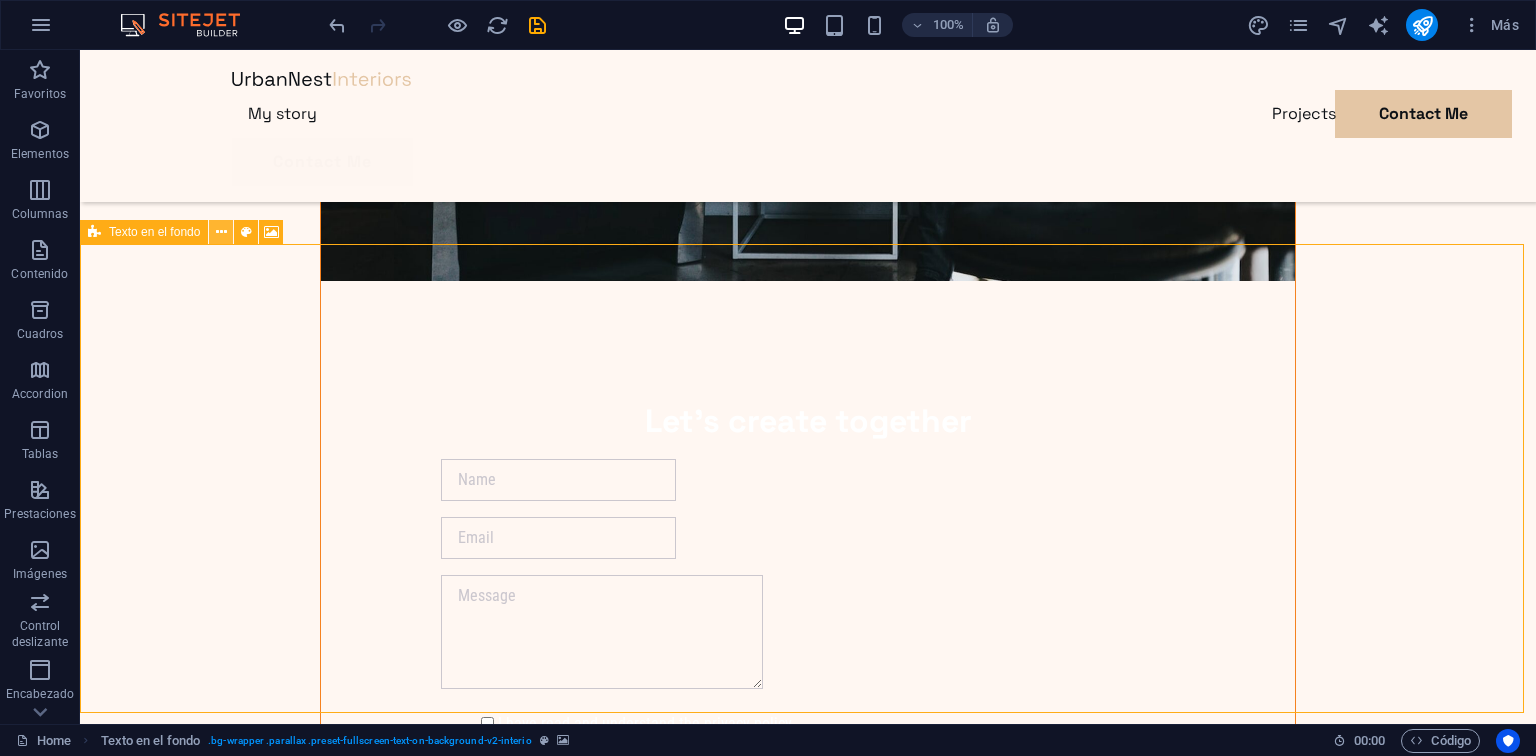 click at bounding box center [221, 232] 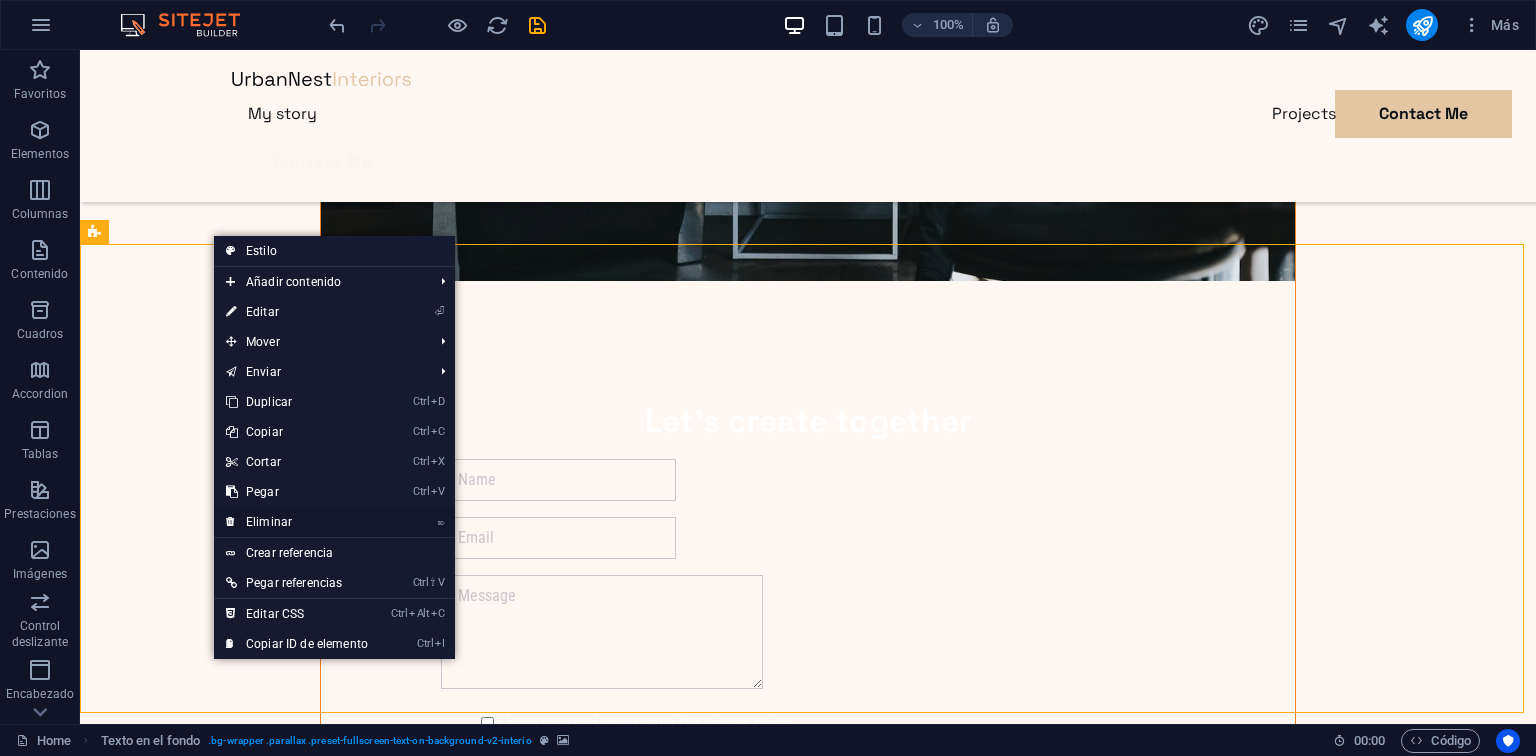 click on "⌦  Eliminar" at bounding box center (297, 522) 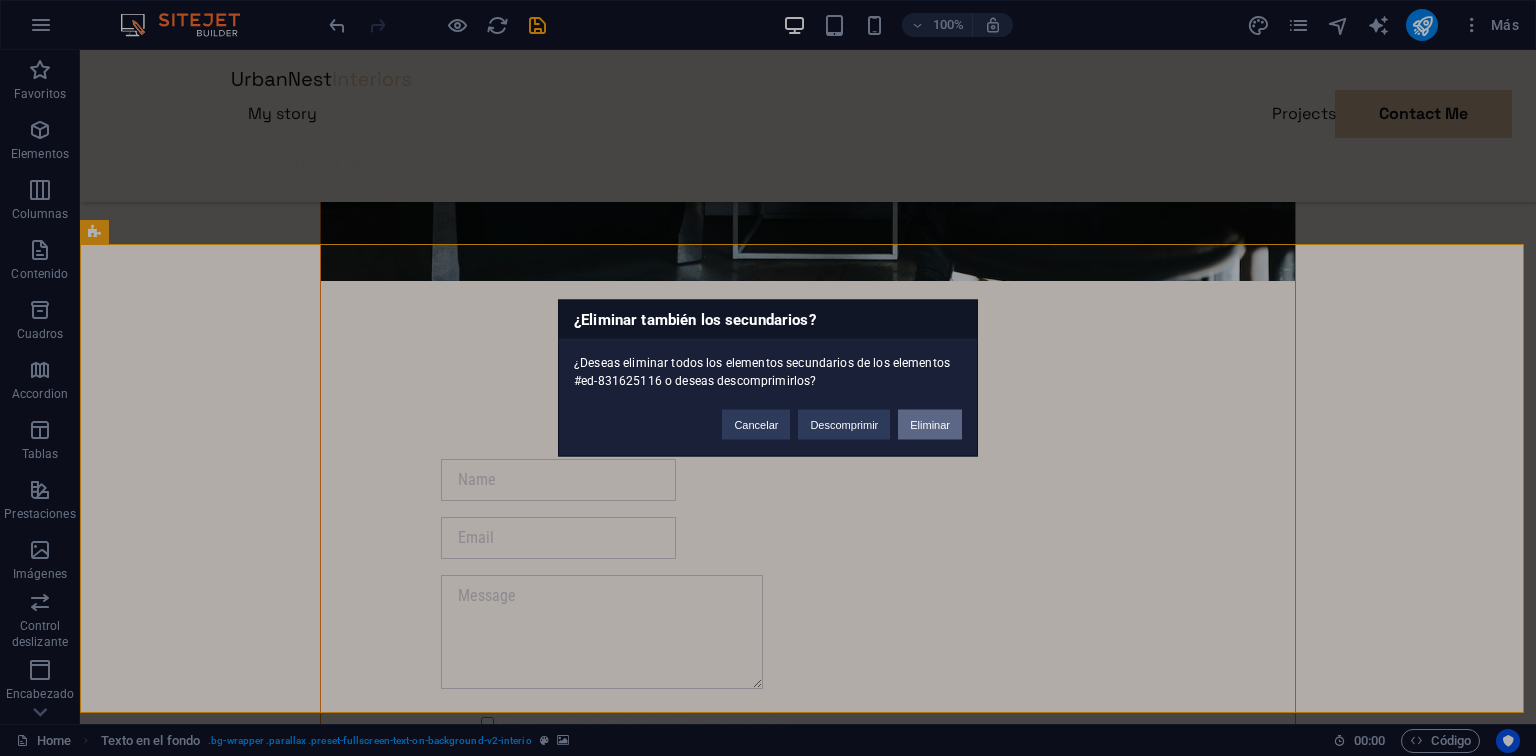 click on "Eliminar" at bounding box center [930, 425] 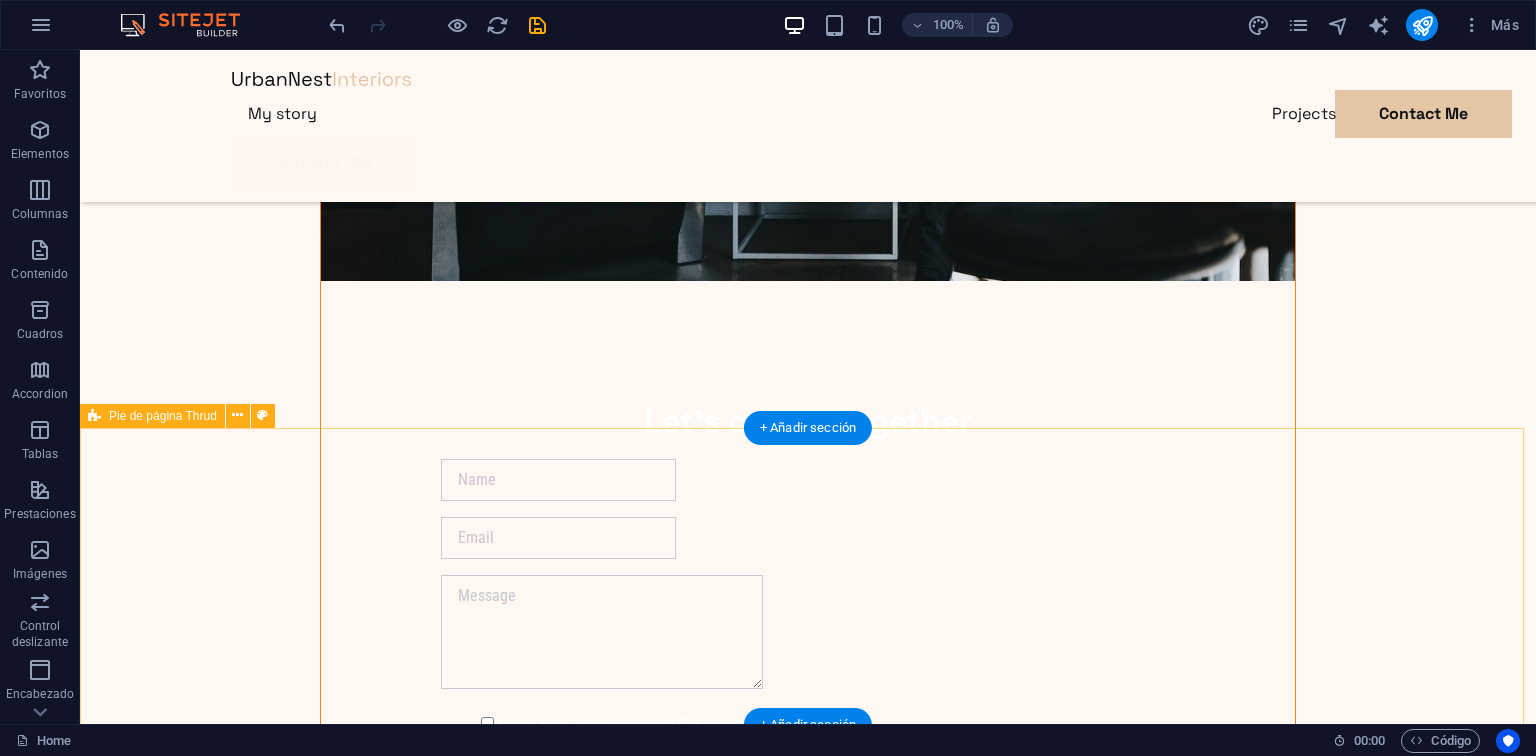 scroll, scrollTop: 4832, scrollLeft: 0, axis: vertical 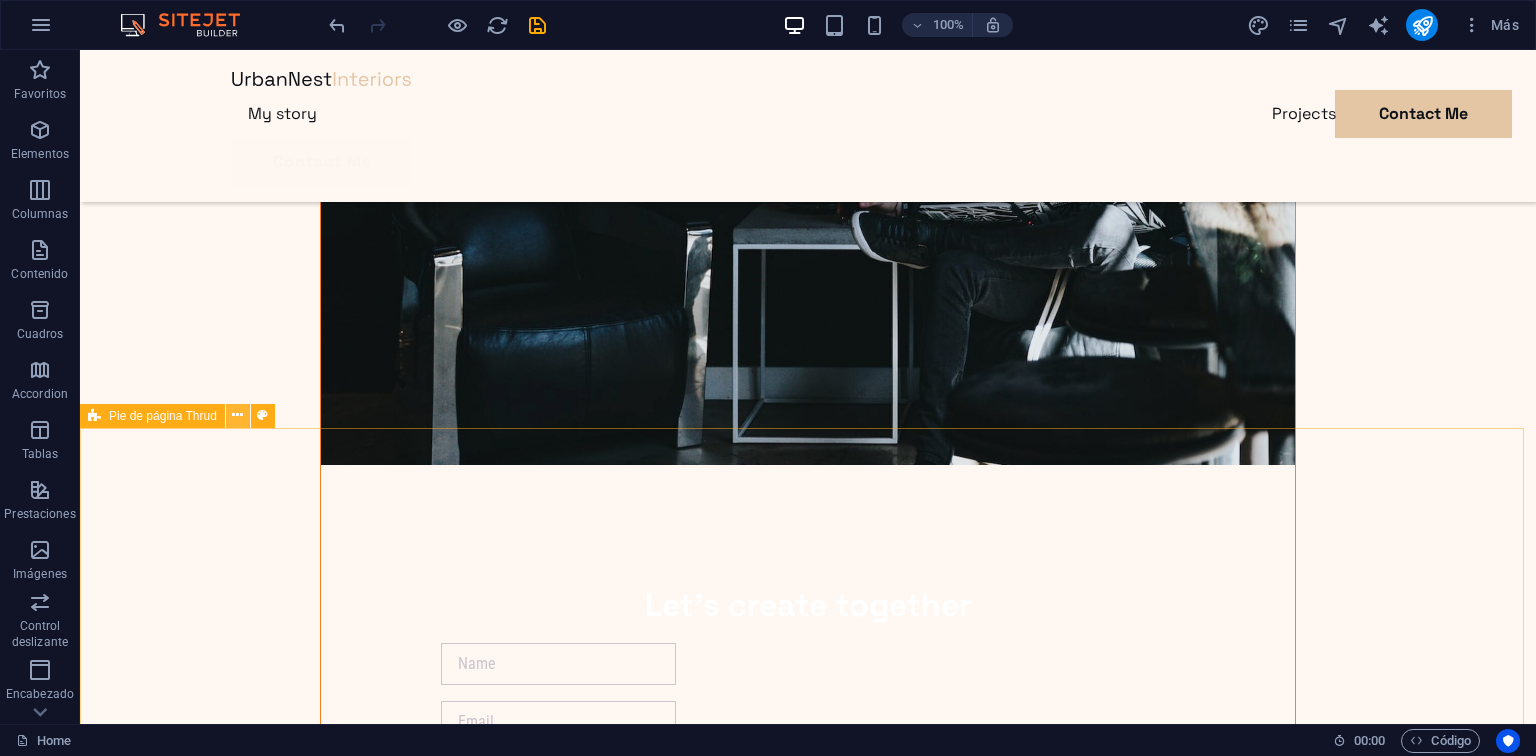 click at bounding box center (237, 415) 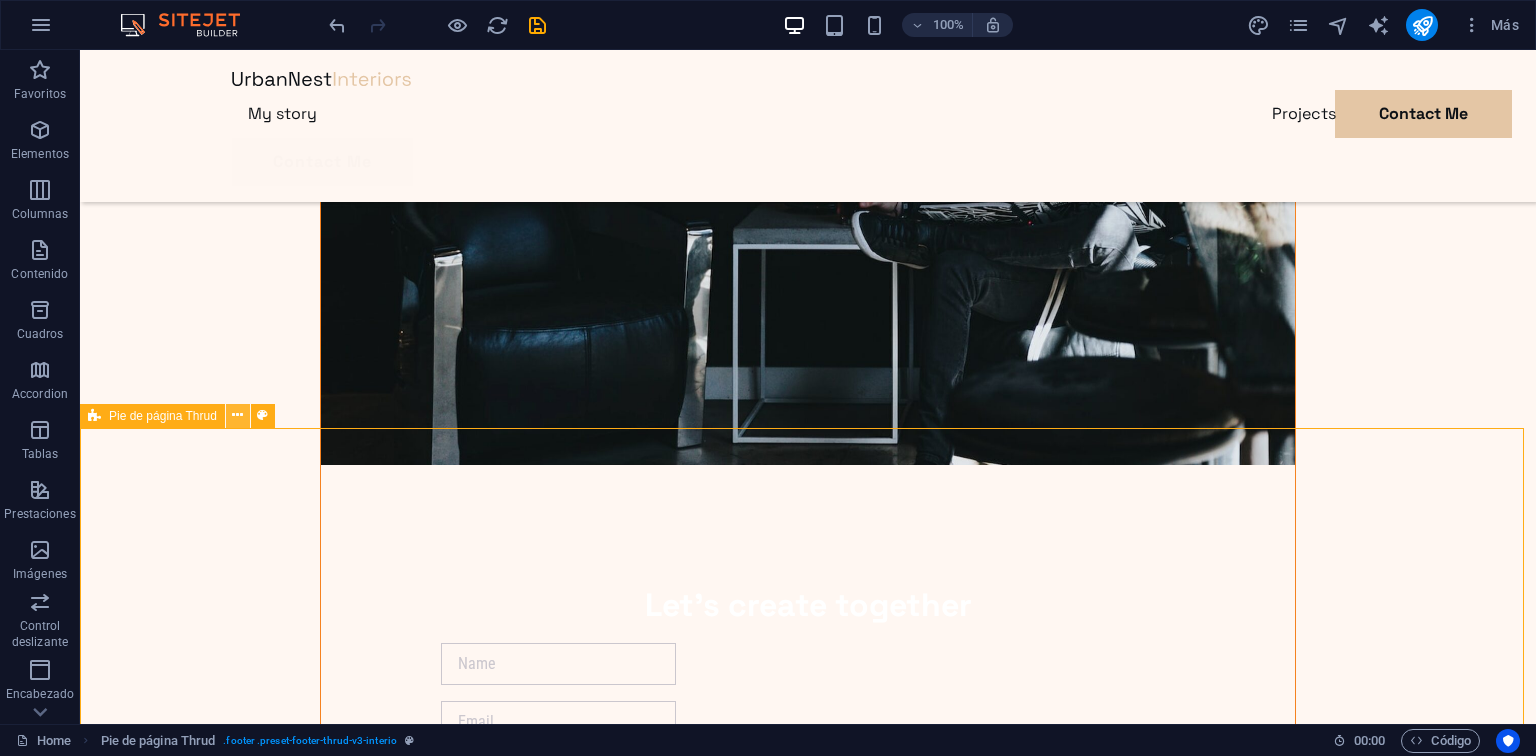 click at bounding box center [237, 415] 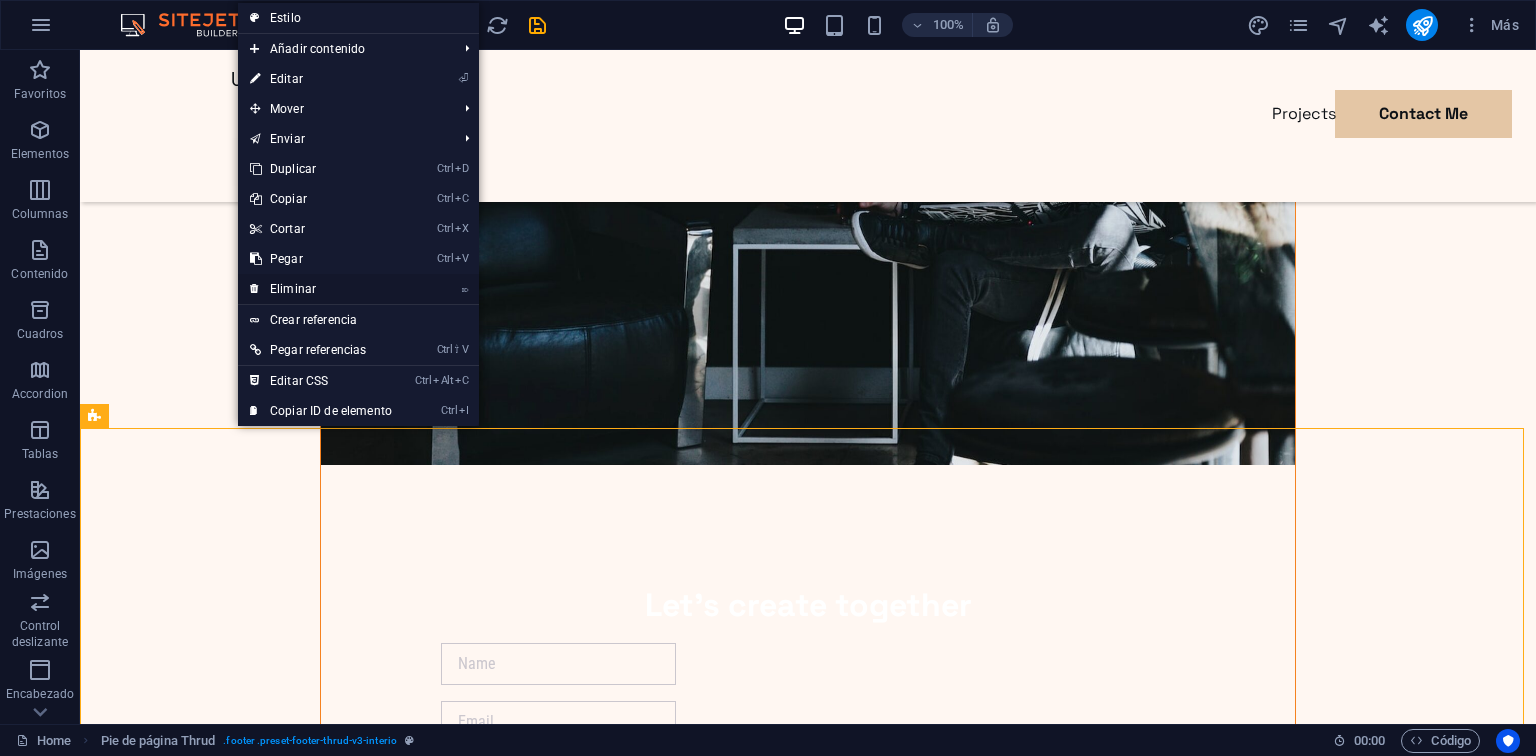click on "⌦  Eliminar" at bounding box center (321, 289) 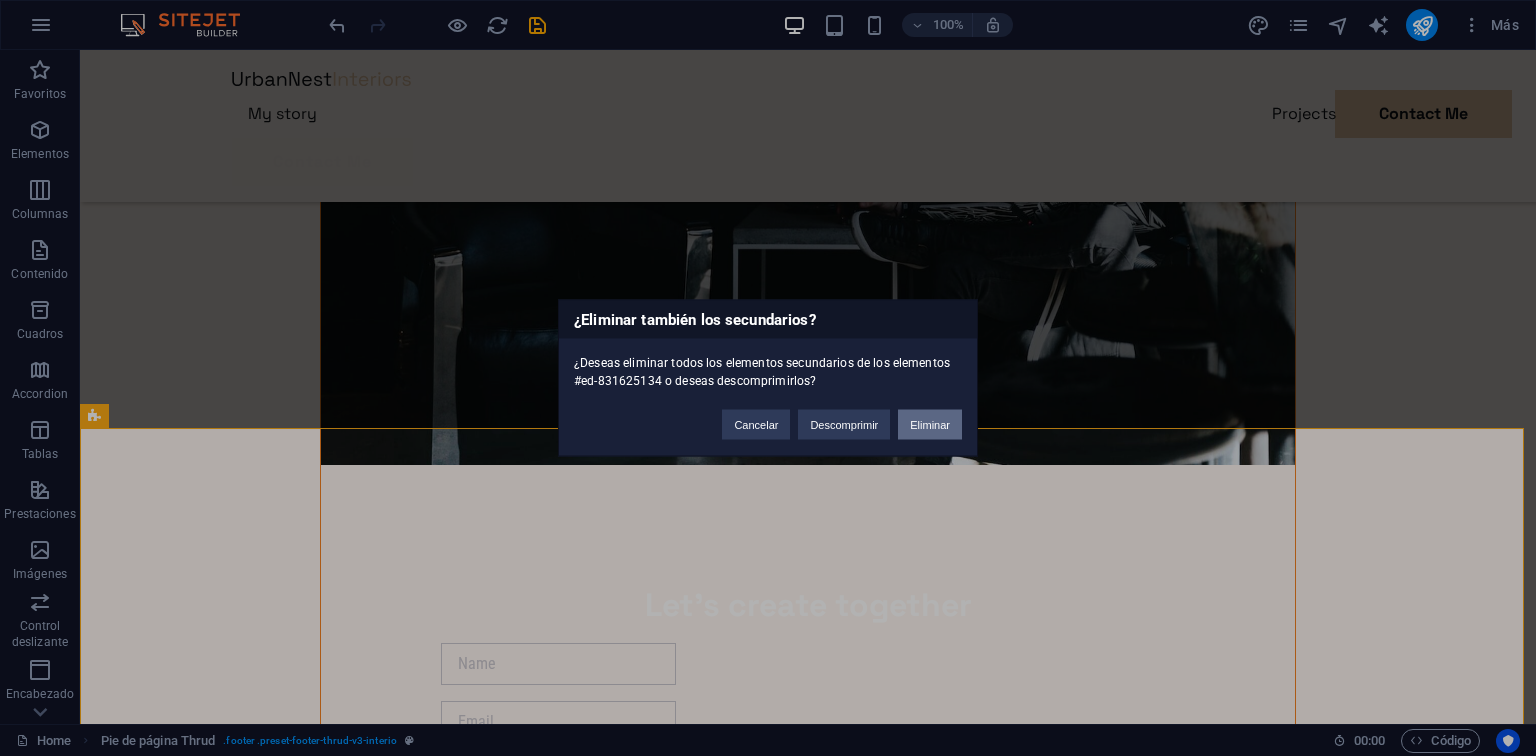 click on "Eliminar" at bounding box center (930, 425) 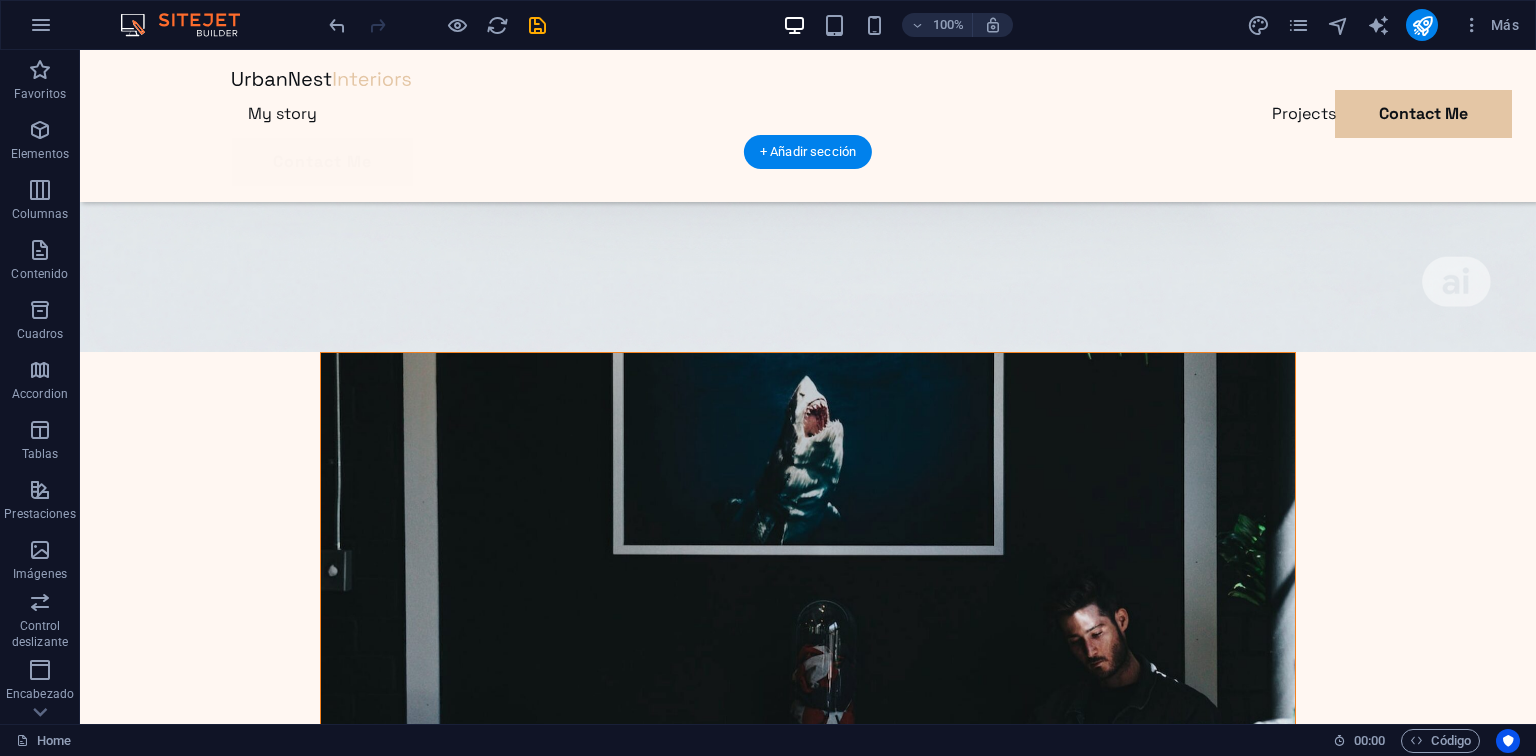 scroll, scrollTop: 4430, scrollLeft: 0, axis: vertical 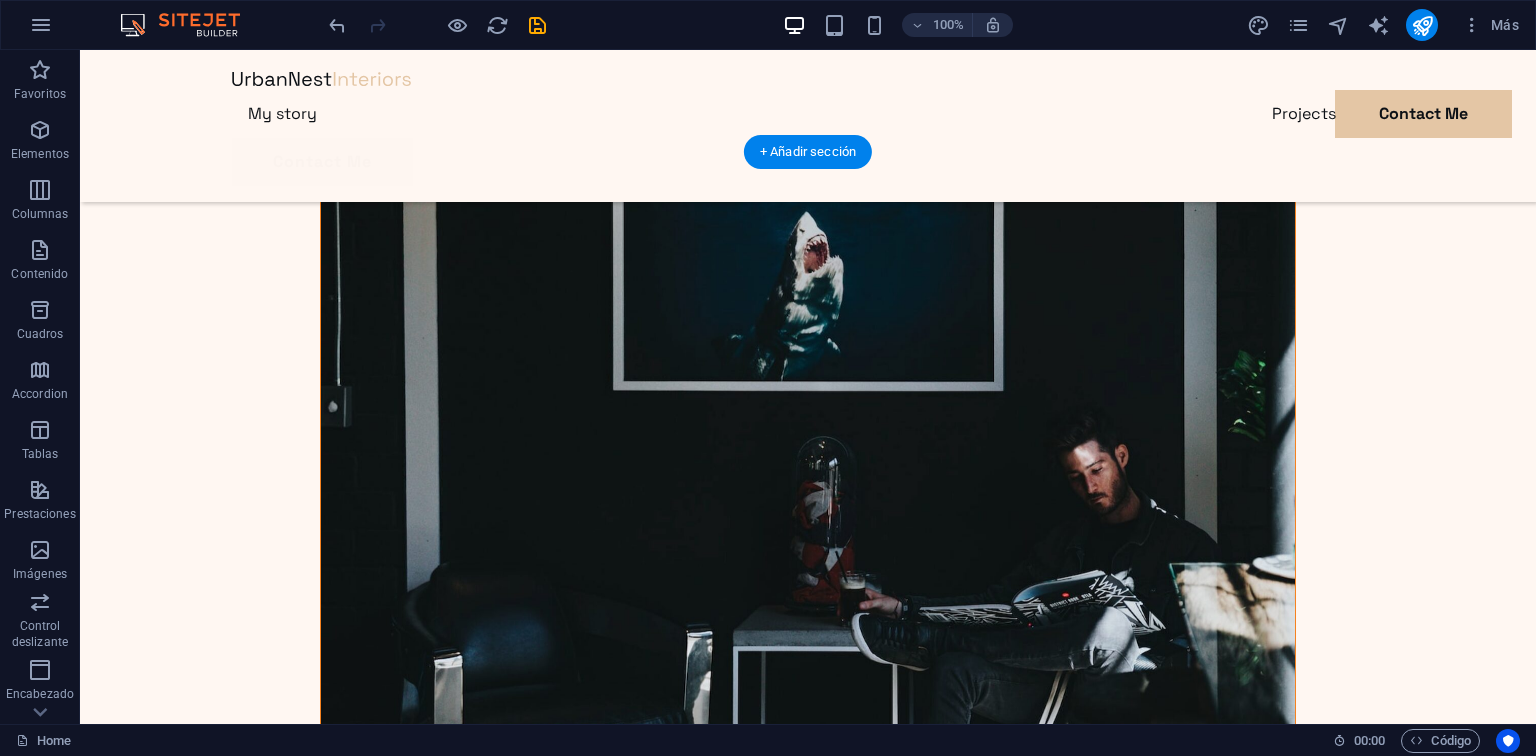 click at bounding box center [808, 528] 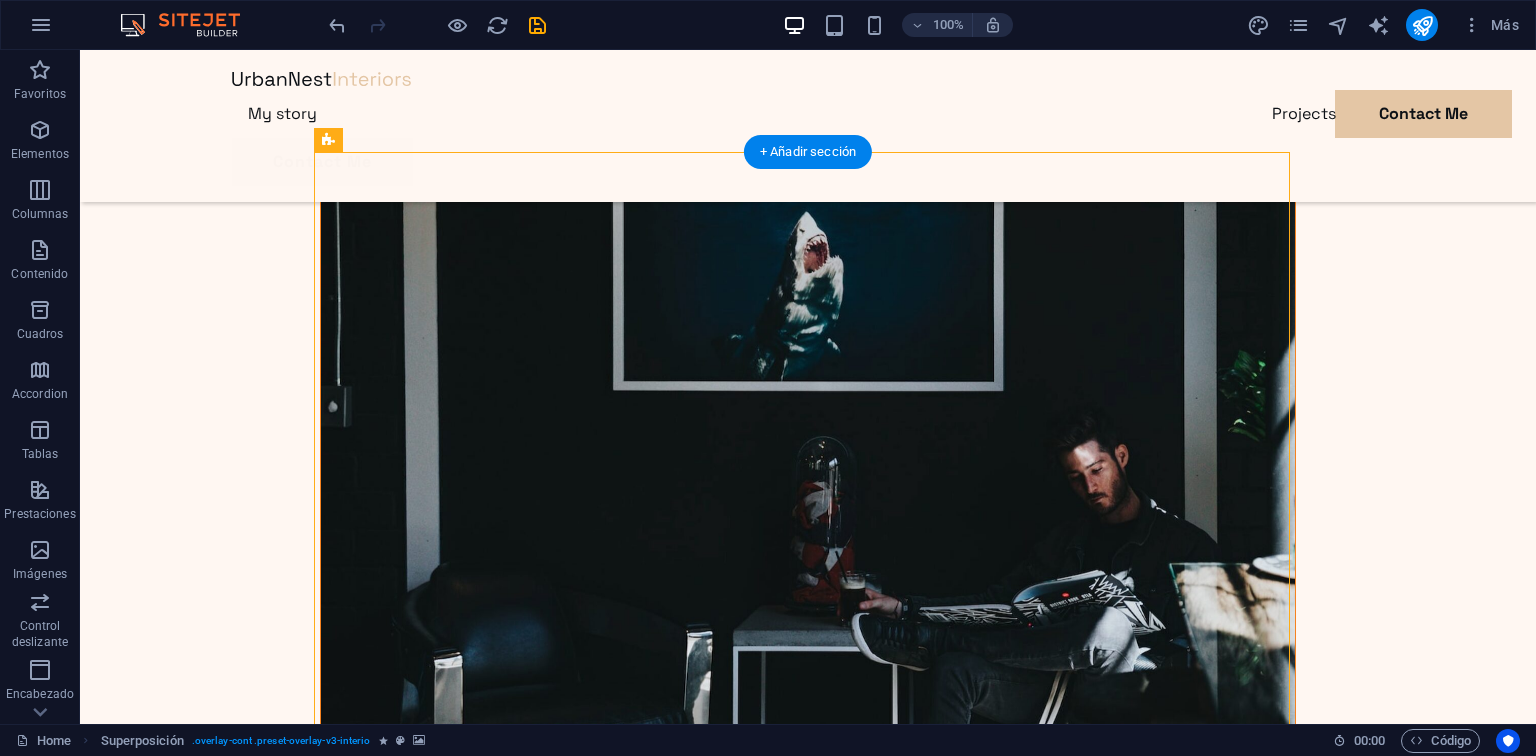click at bounding box center [808, 528] 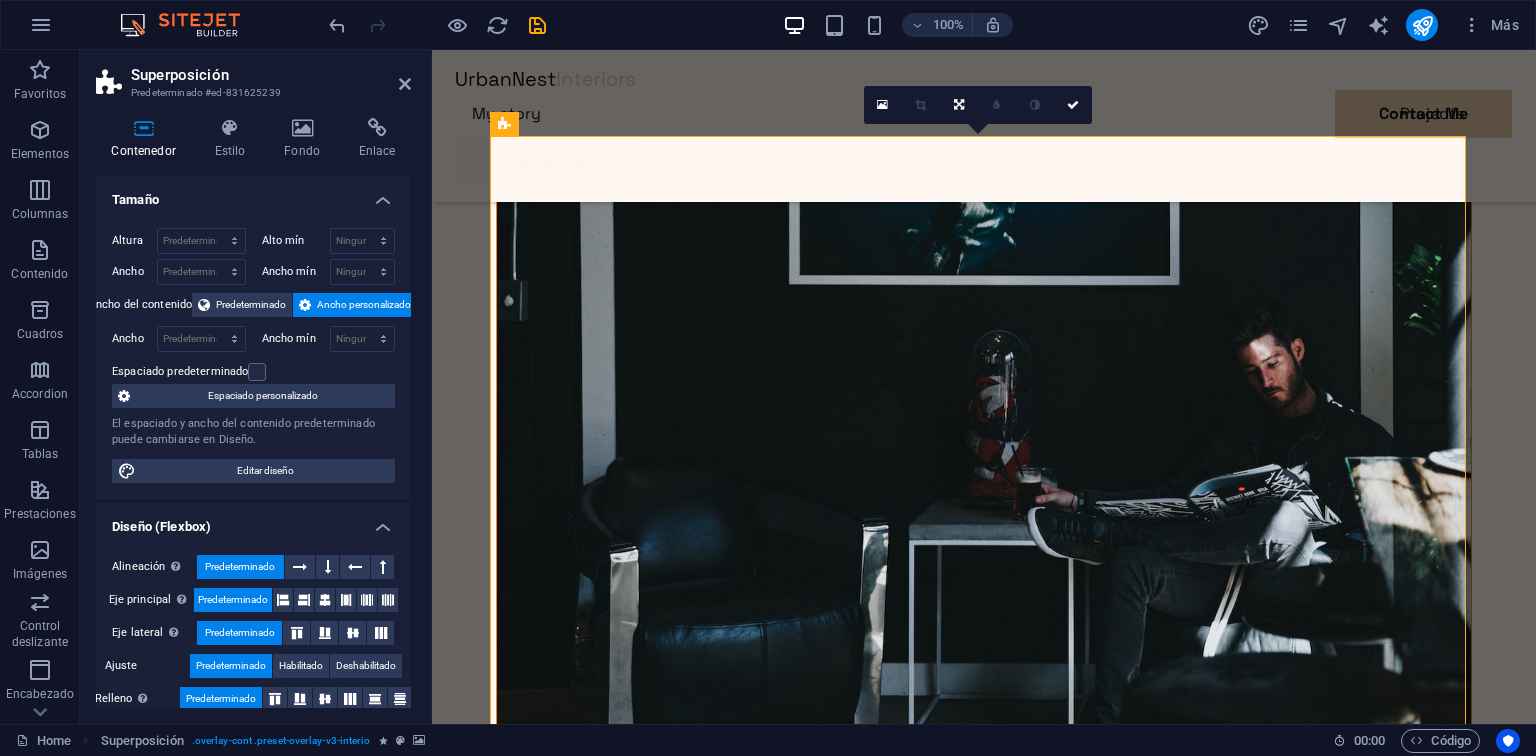 scroll, scrollTop: 3390, scrollLeft: 0, axis: vertical 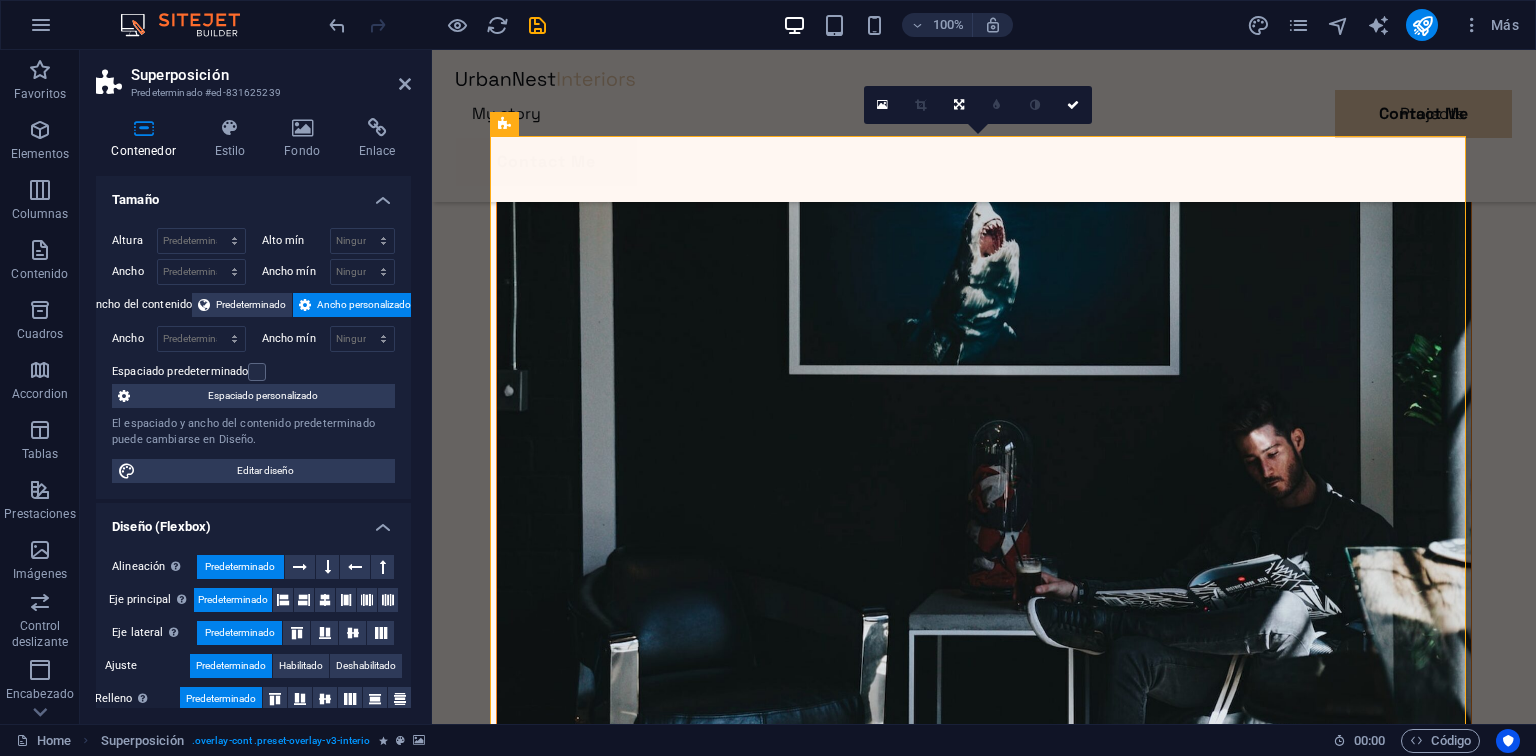 click at bounding box center (984, 512) 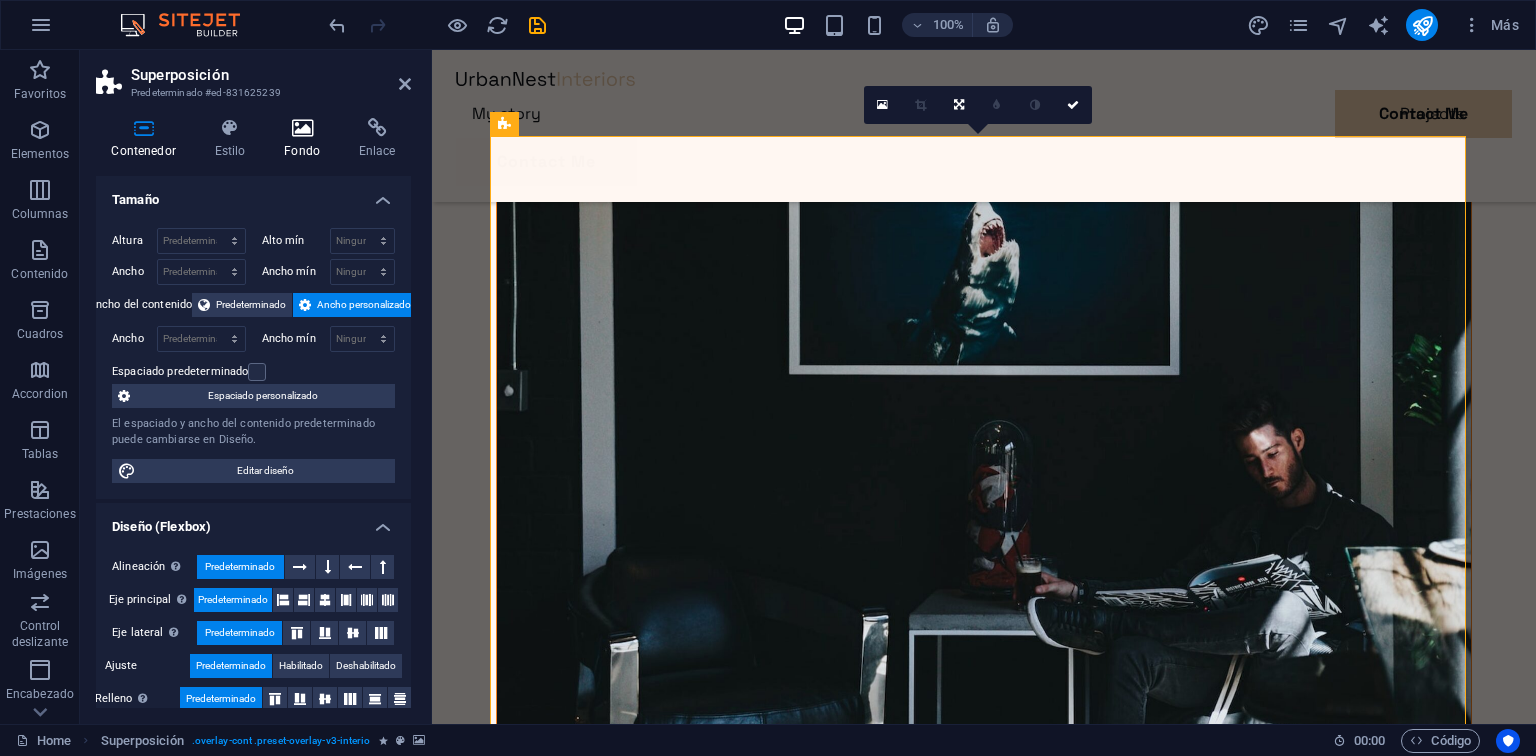 click on "Fondo" at bounding box center [306, 139] 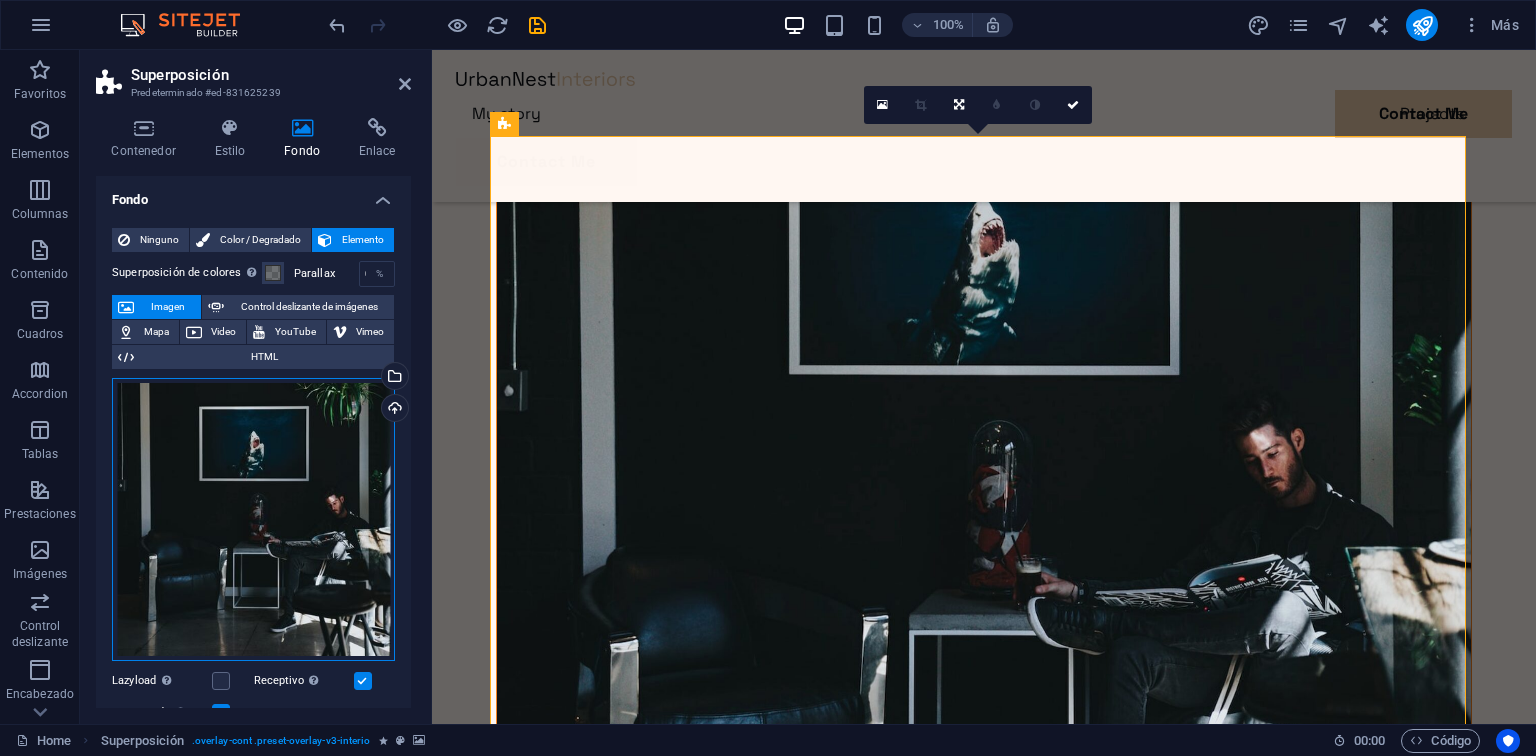 click on "Arrastra archivos aquí, haz clic para escoger archivos o  selecciona archivos de Archivos o de nuestra galería gratuita de fotos y vídeos" at bounding box center (253, 519) 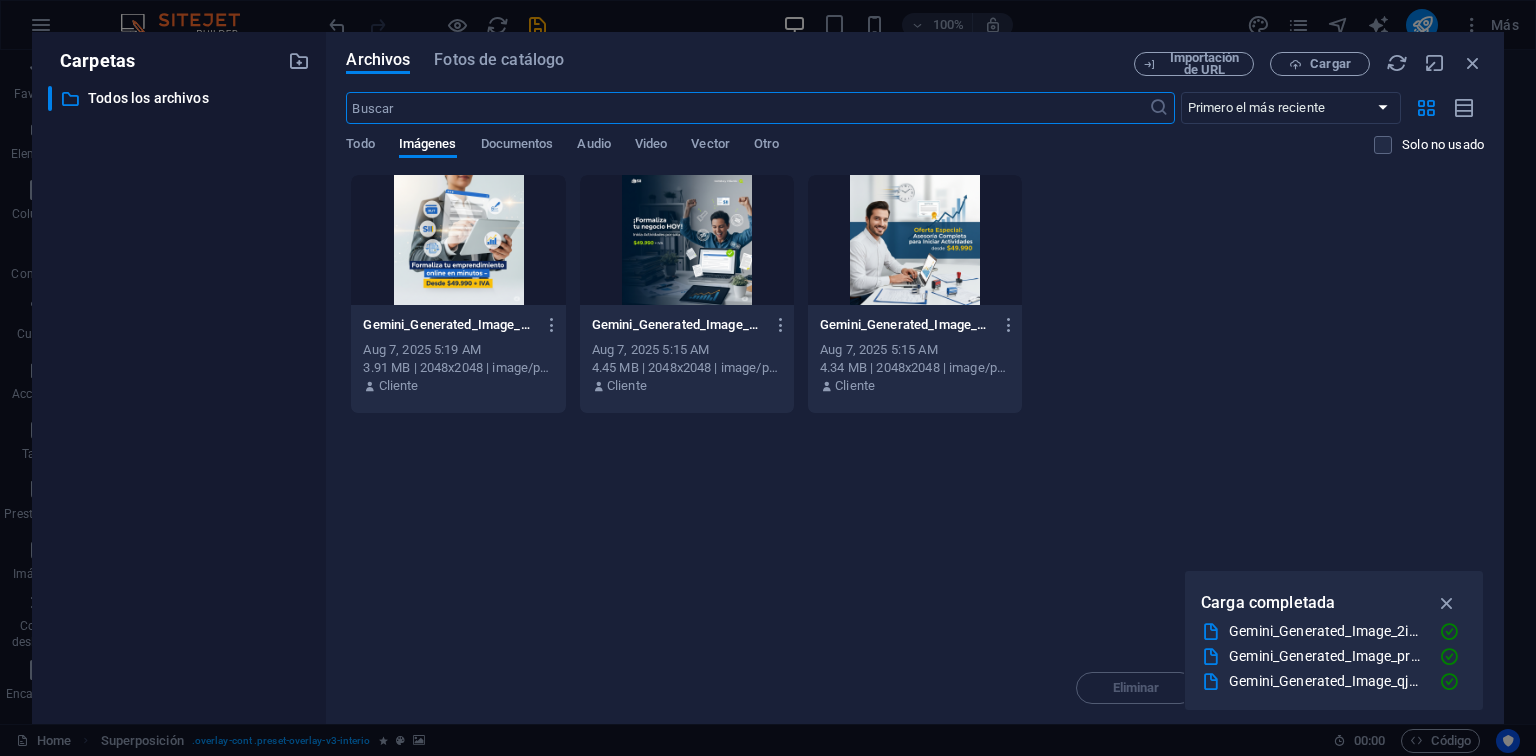 scroll, scrollTop: 2788, scrollLeft: 0, axis: vertical 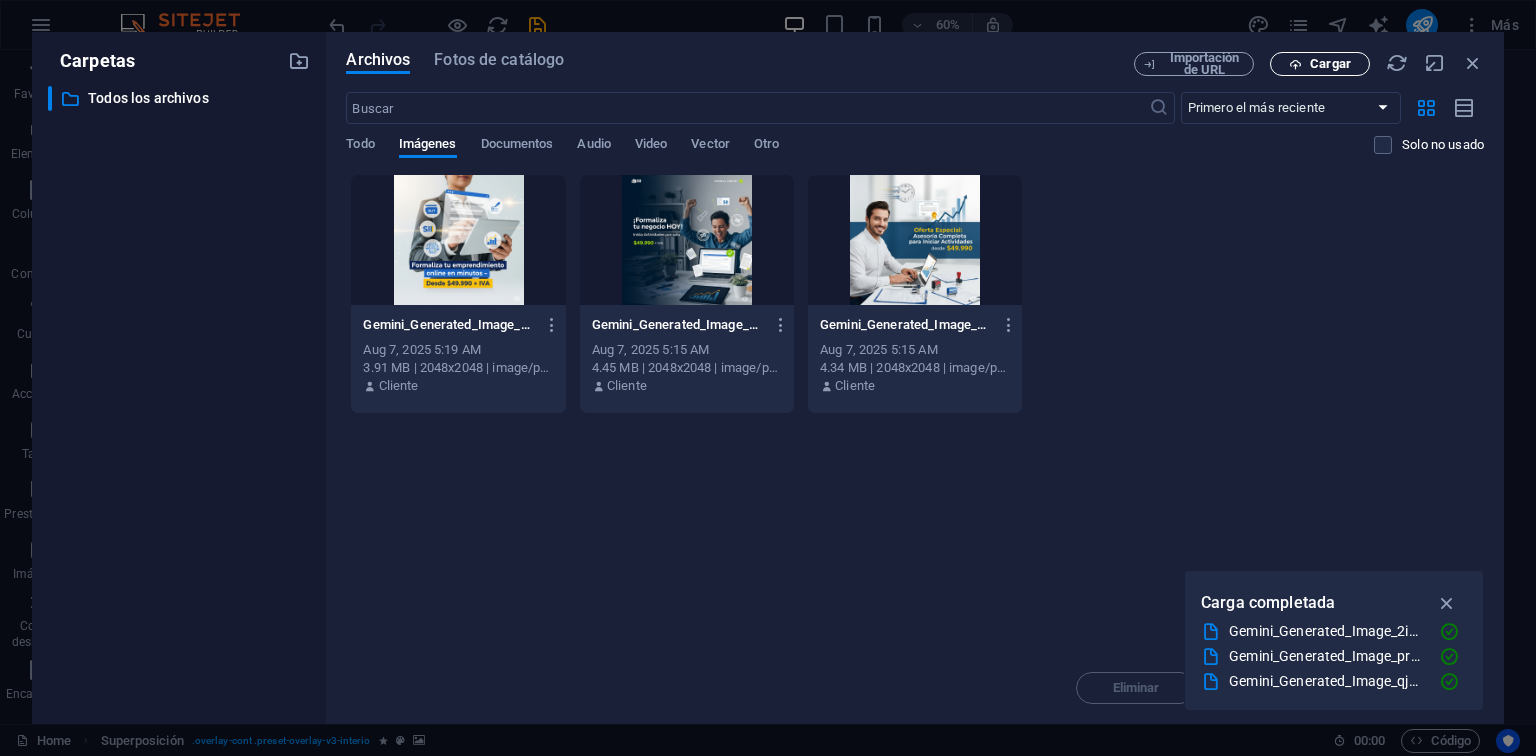 click on "Cargar" at bounding box center (1330, 64) 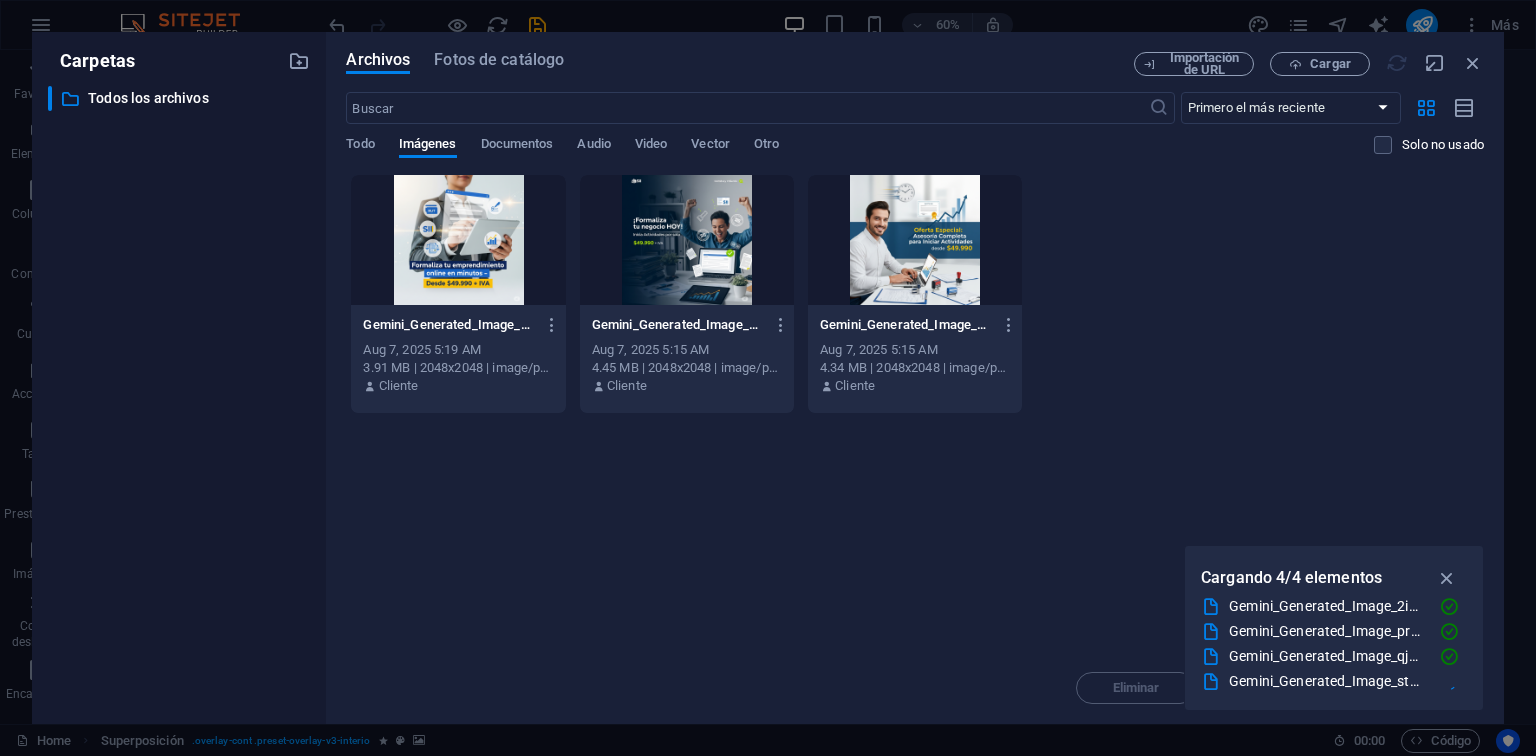 click on "Arrastra archivos aquí para cargarlos de inmediato Gemini_Generated_Image_qjz59rqjz59rqjz5-zvhAihbGsow09u7NZcsVow.png Gemini_Generated_Image_qjz59rqjz59rqjz5-zvhAihbGsow09u7NZcsVow.png Aug 7, 2025 5:19 AM 3.91 MB | 2048x2048 | image/png Cliente Gemini_Generated_Image_pr3osupr3osupr3o-dcBnGUoFYouqcFjvkwwVbA.png Gemini_Generated_Image_pr3osupr3osupr3o-dcBnGUoFYouqcFjvkwwVbA.png Aug 7, 2025 5:15 AM 4.45 MB | 2048x2048 | image/png Cliente Gemini_Generated_Image_2iahhr2iahhr2iah-DFRl28NiT_-CBbvy9u9Ogw.png Gemini_Generated_Image_2iahhr2iahhr2iah-DFRl28NiT_-CBbvy9u9Ogw.png Aug 7, 2025 5:15 AM 4.34 MB | 2048x2048 | image/png Cliente" at bounding box center [915, 413] 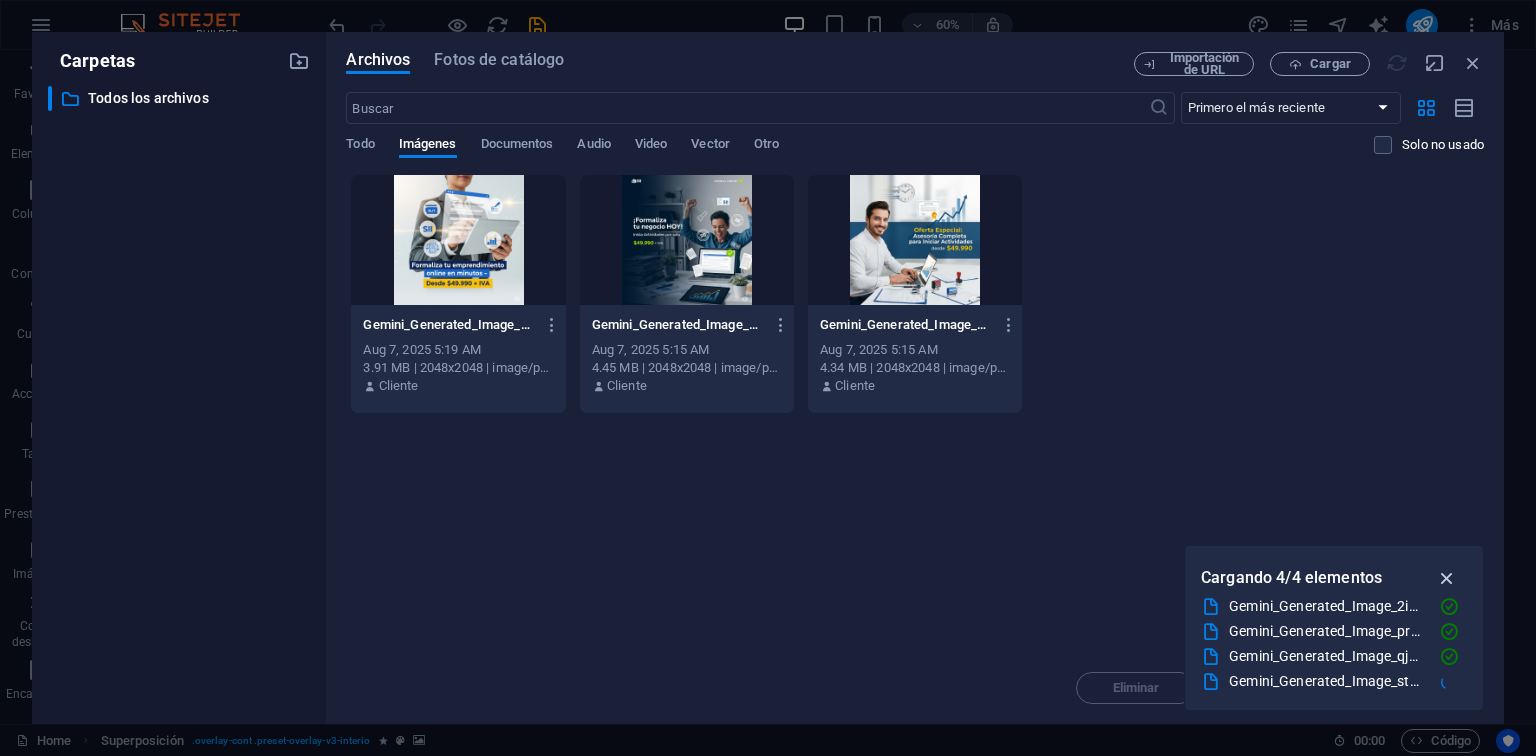 click at bounding box center (1447, 578) 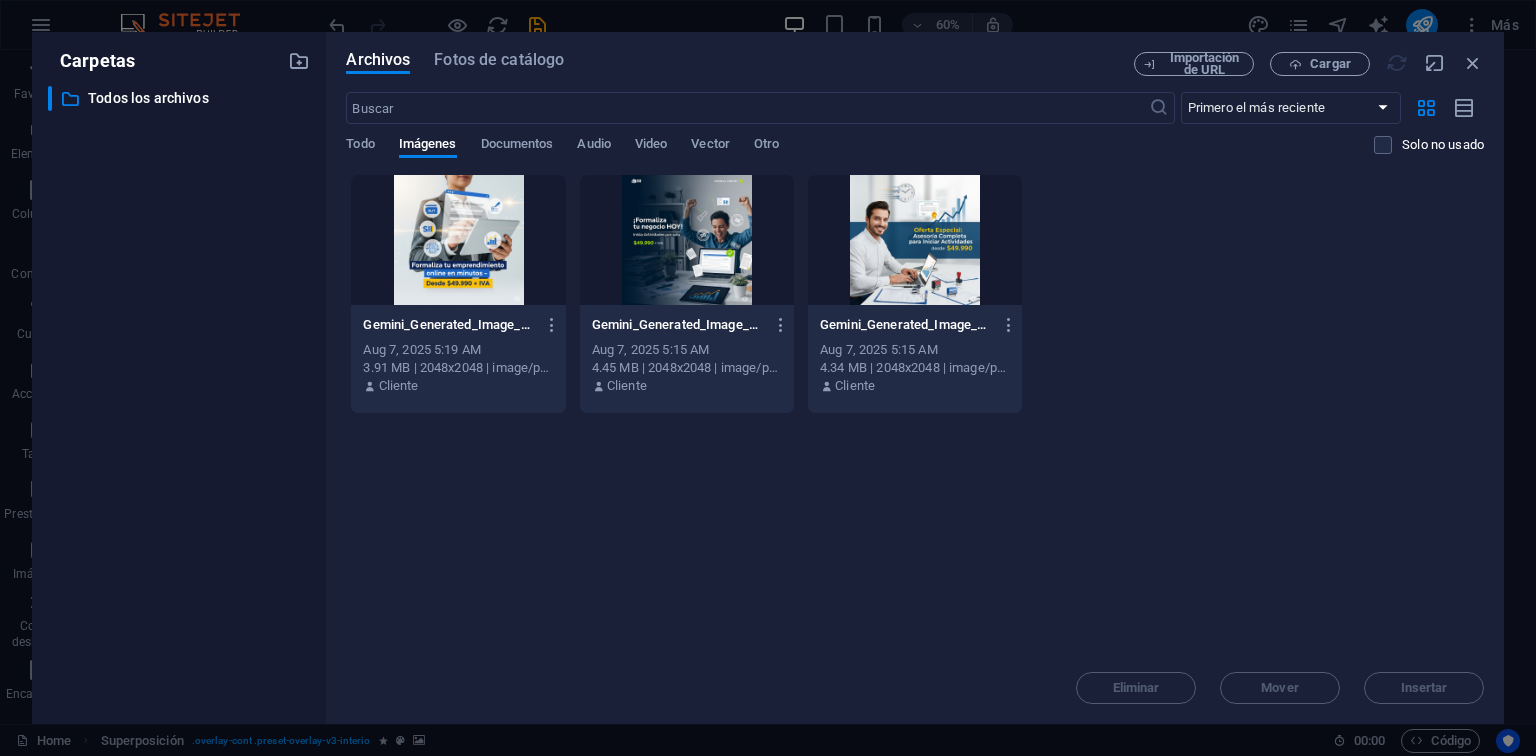 click on "Eliminar Mover Insertar" at bounding box center [915, 678] 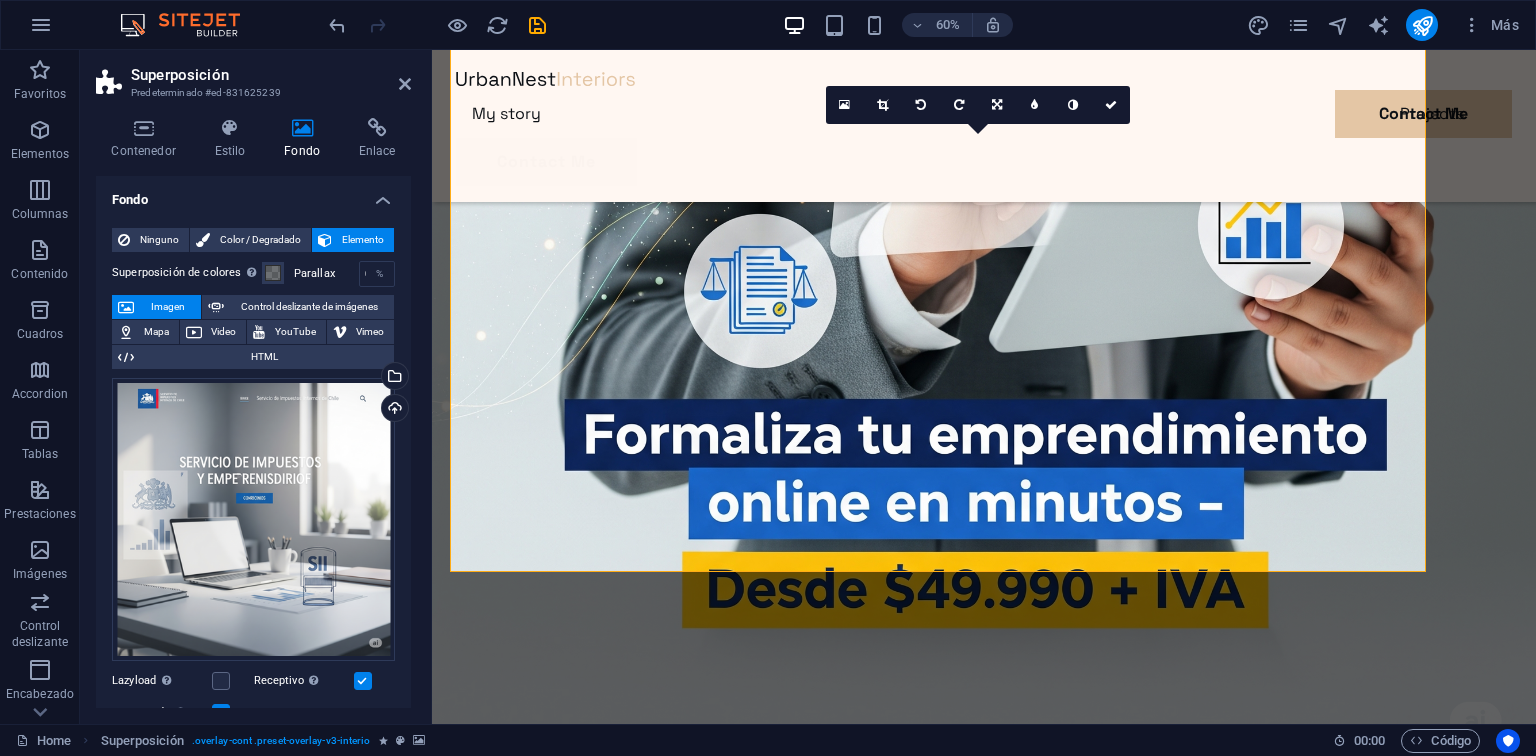 scroll, scrollTop: 3390, scrollLeft: 0, axis: vertical 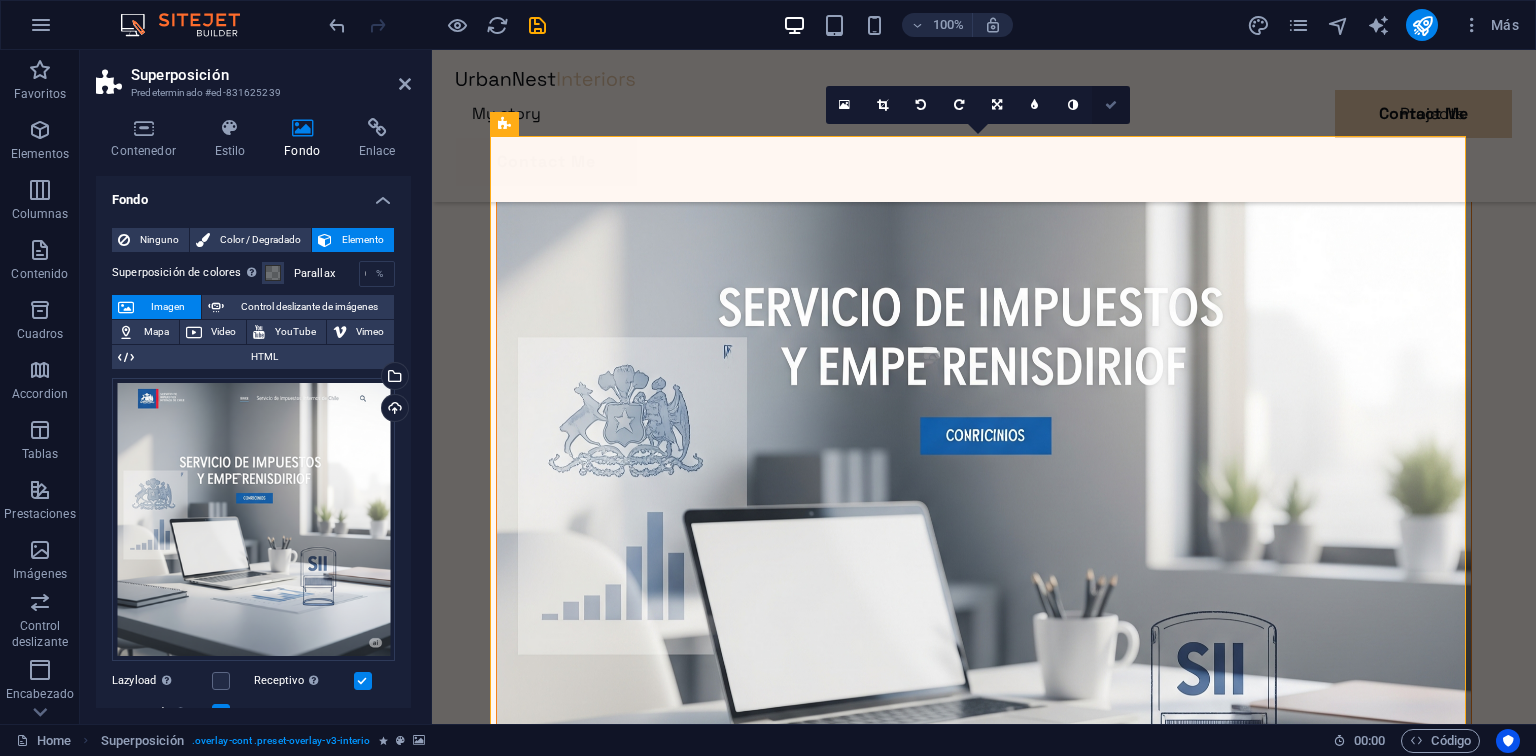 click at bounding box center (1111, 105) 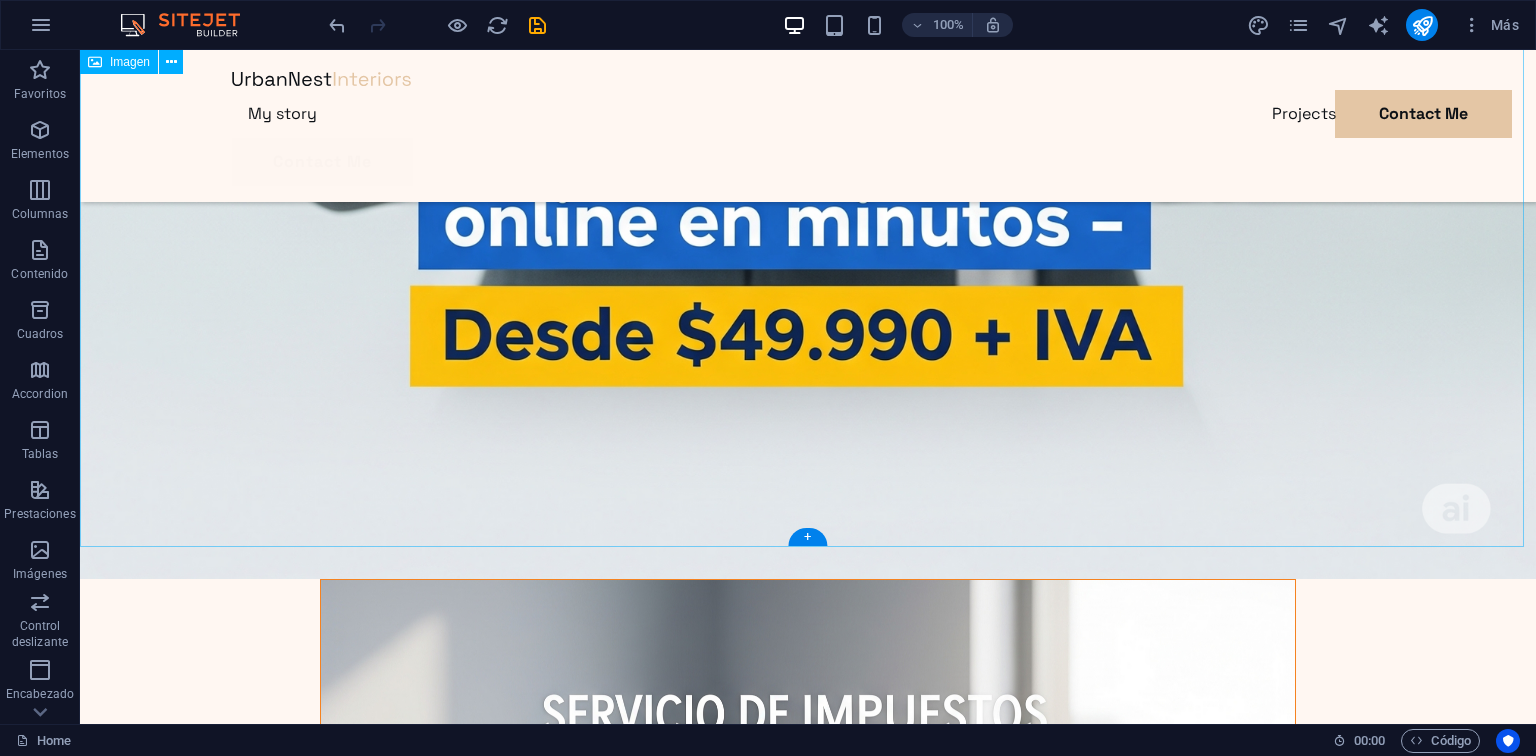 scroll, scrollTop: 4035, scrollLeft: 0, axis: vertical 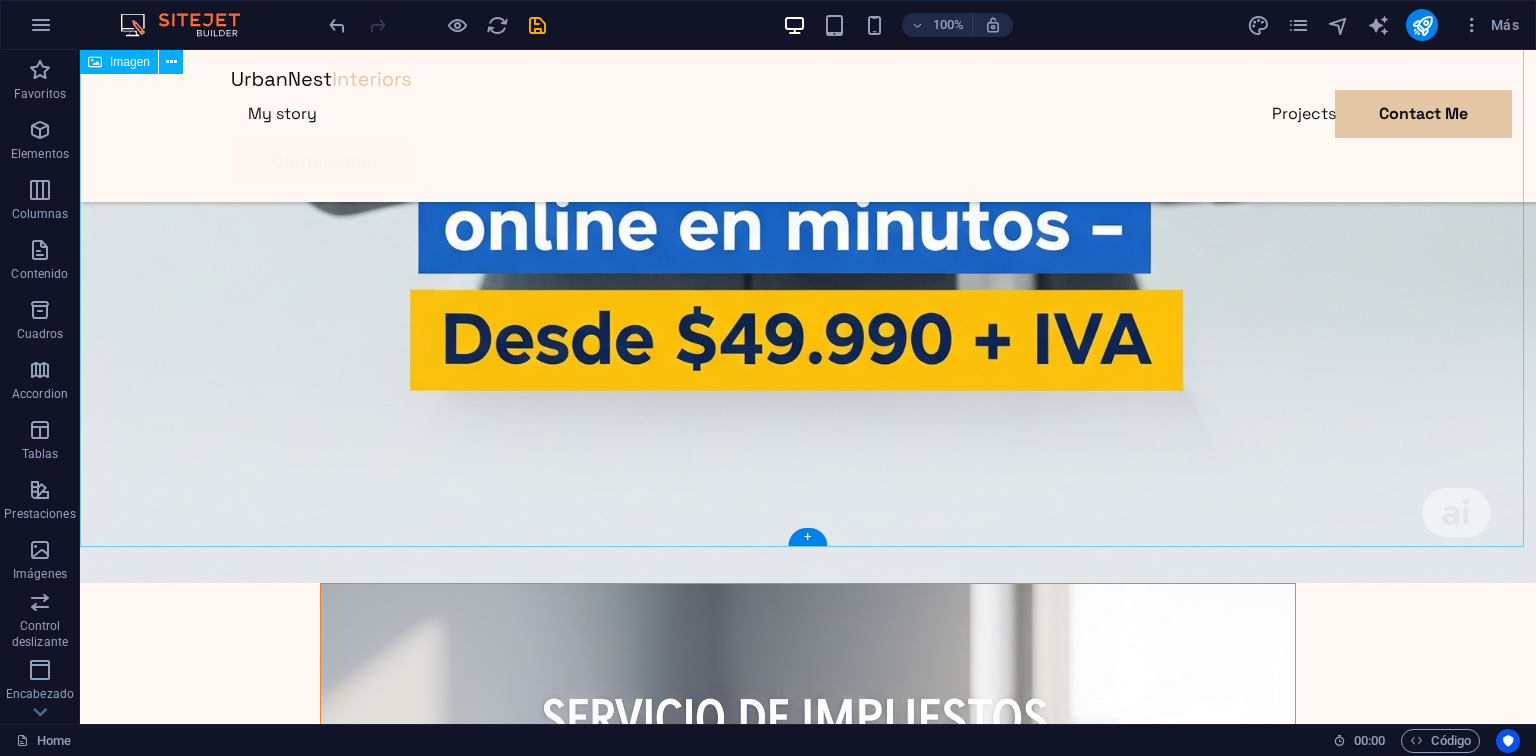 click at bounding box center [808, -145] 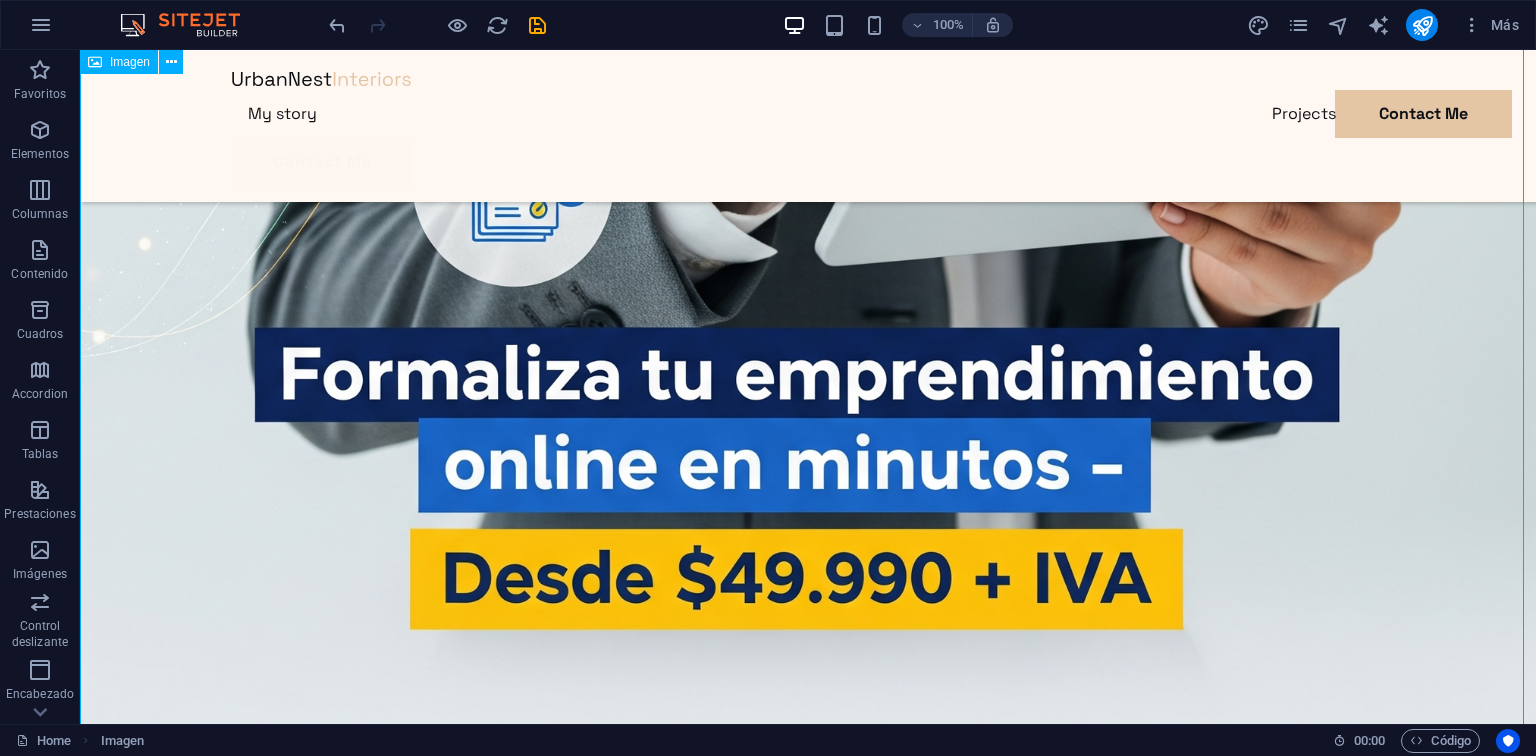 scroll, scrollTop: 3640, scrollLeft: 0, axis: vertical 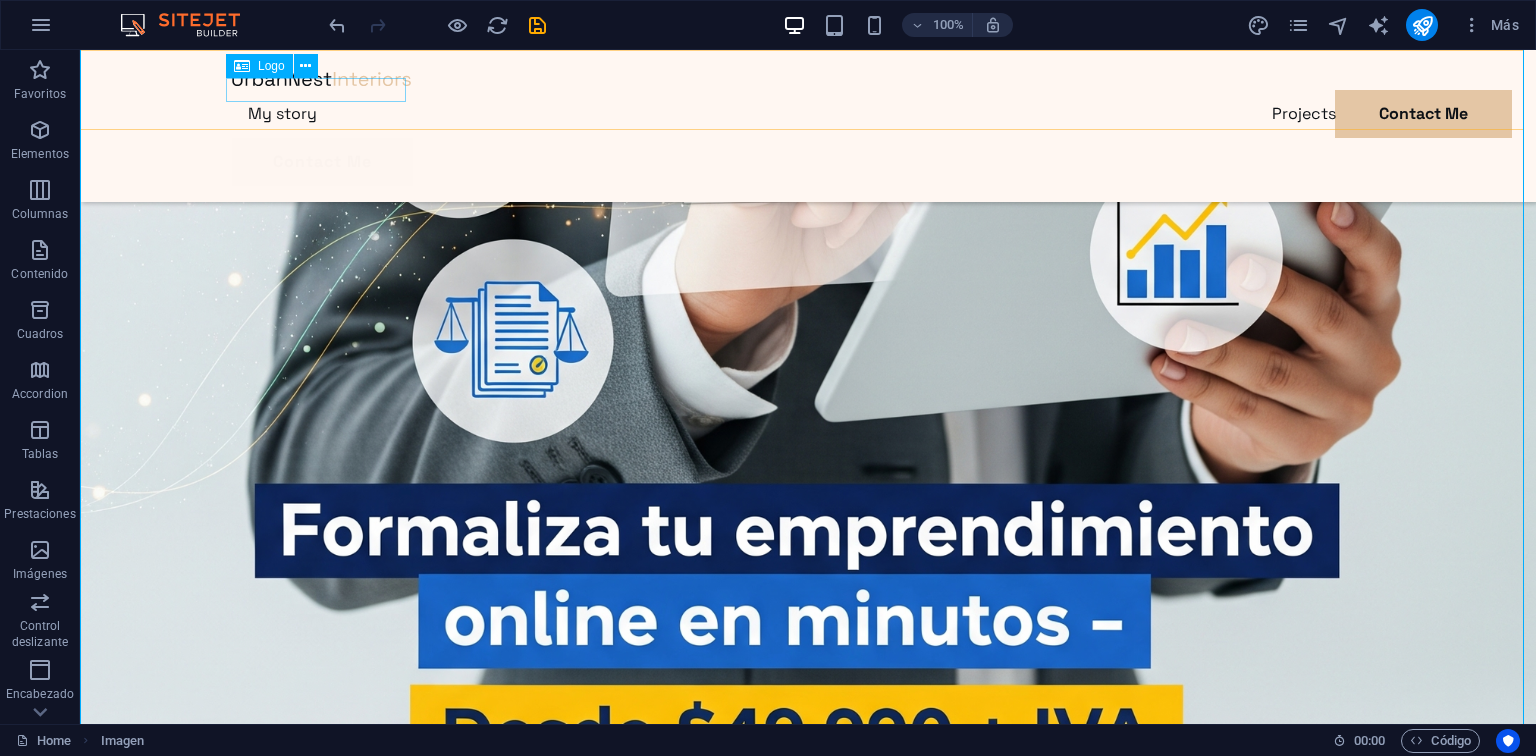 click at bounding box center [808, 78] 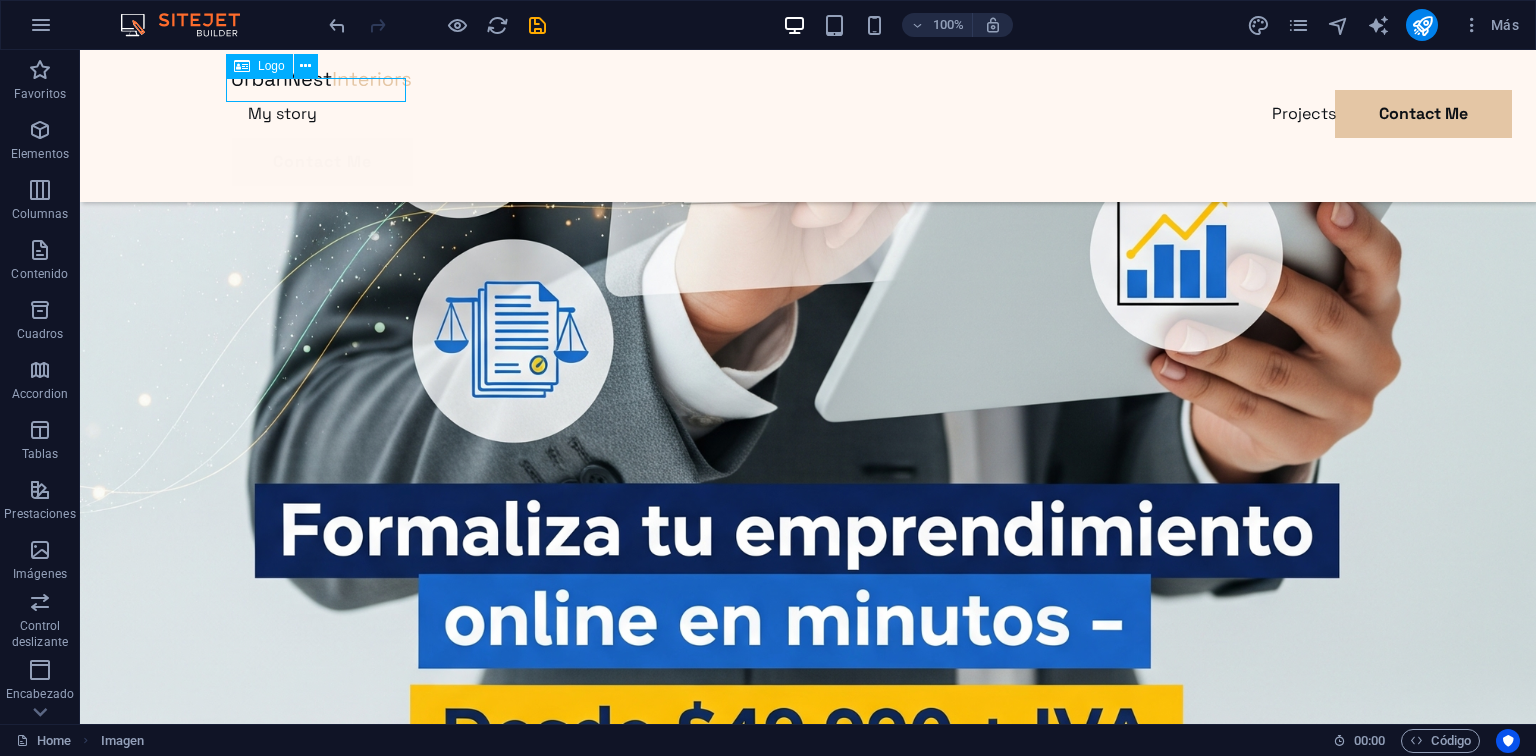 click at bounding box center [808, 78] 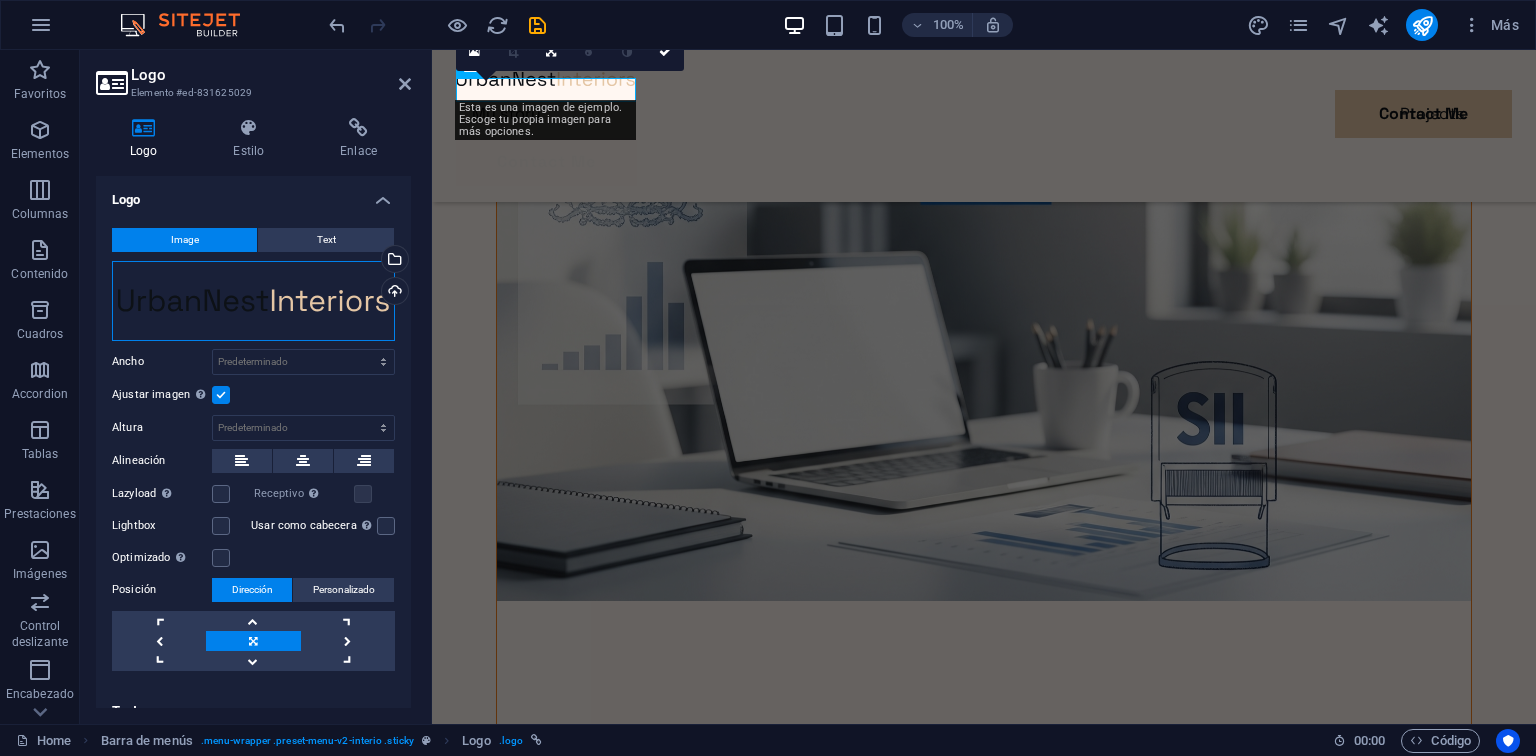 click on "Arrastra archivos aquí, haz clic para escoger archivos o  selecciona archivos de Archivos o de nuestra galería gratuita de fotos y vídeos" at bounding box center (253, 301) 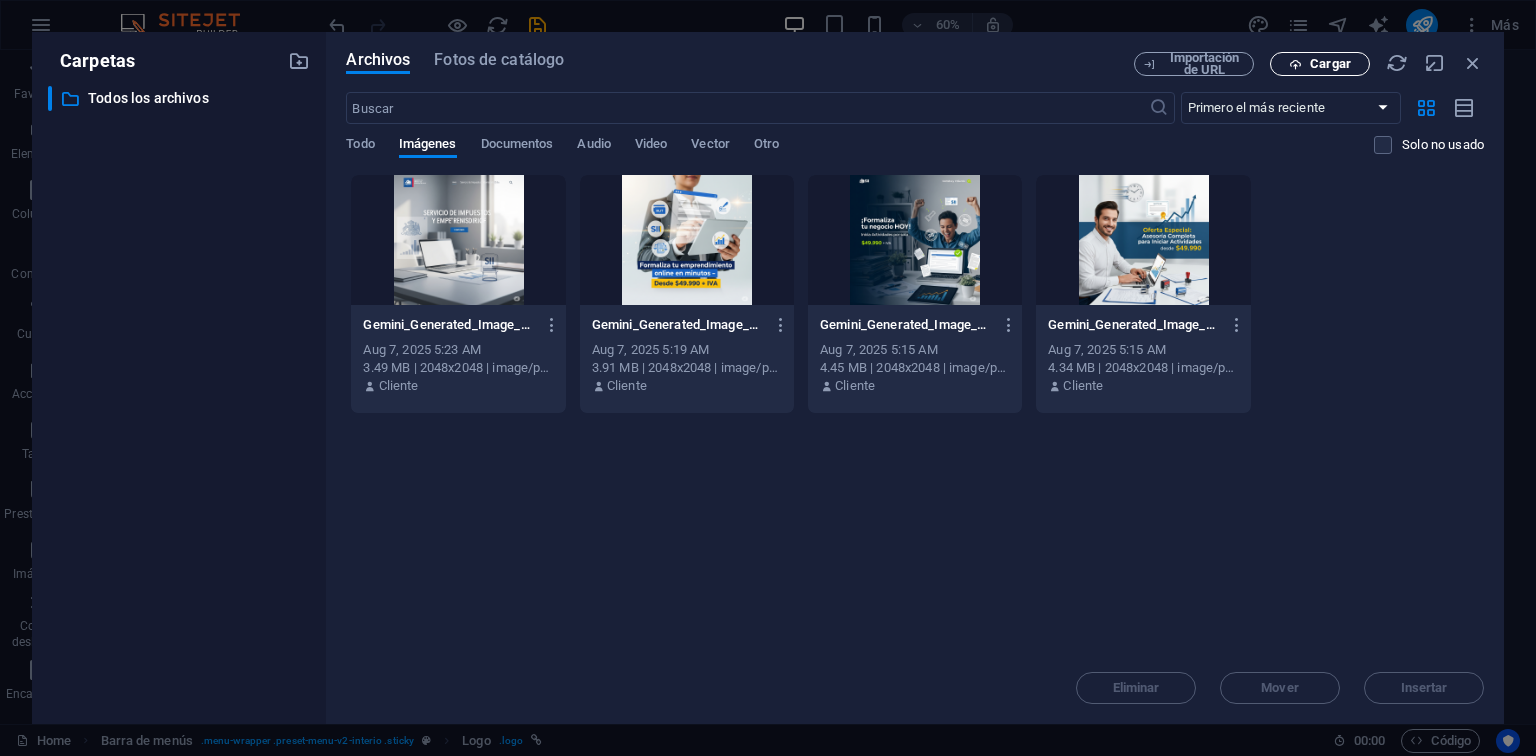 click on "Cargar" at bounding box center (1330, 64) 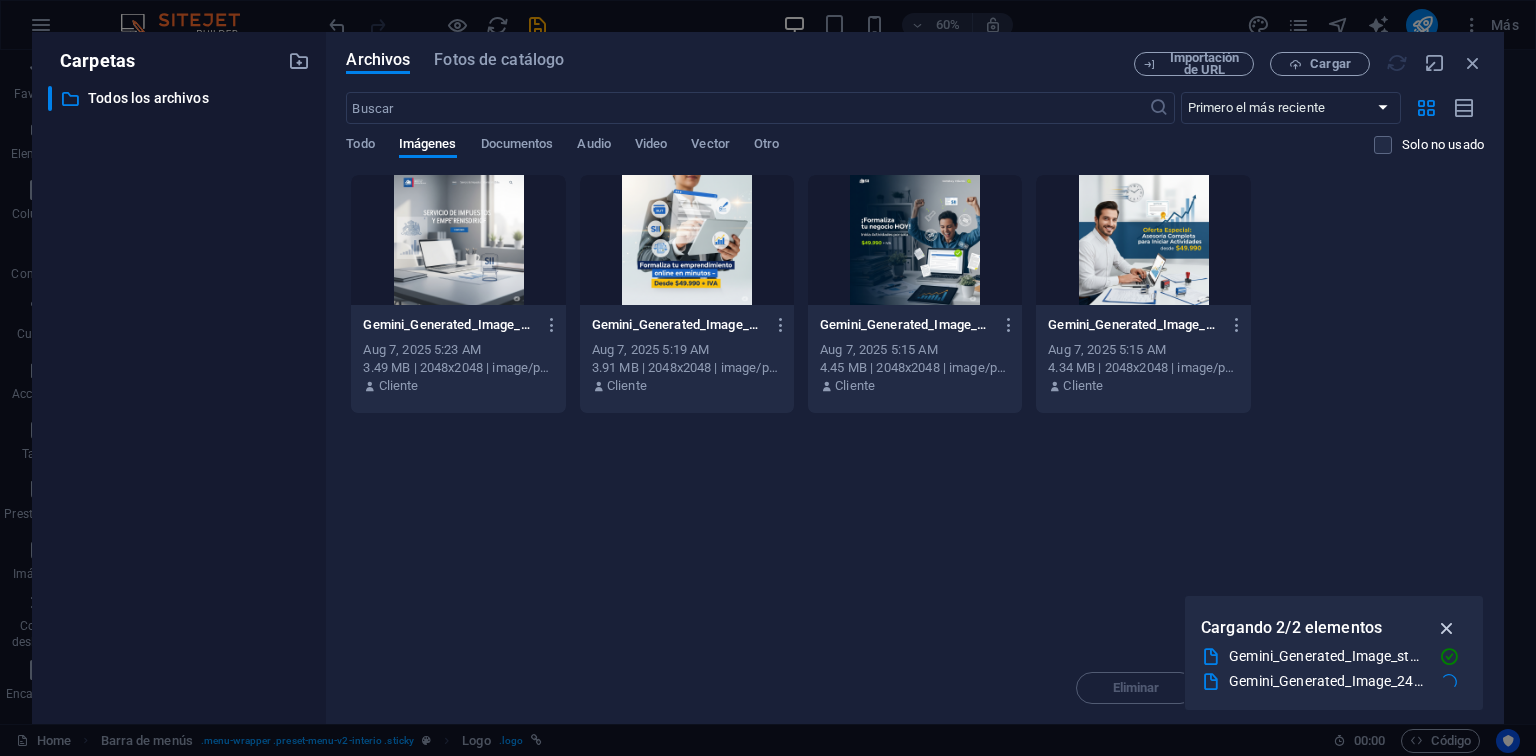 click at bounding box center (944, 884) 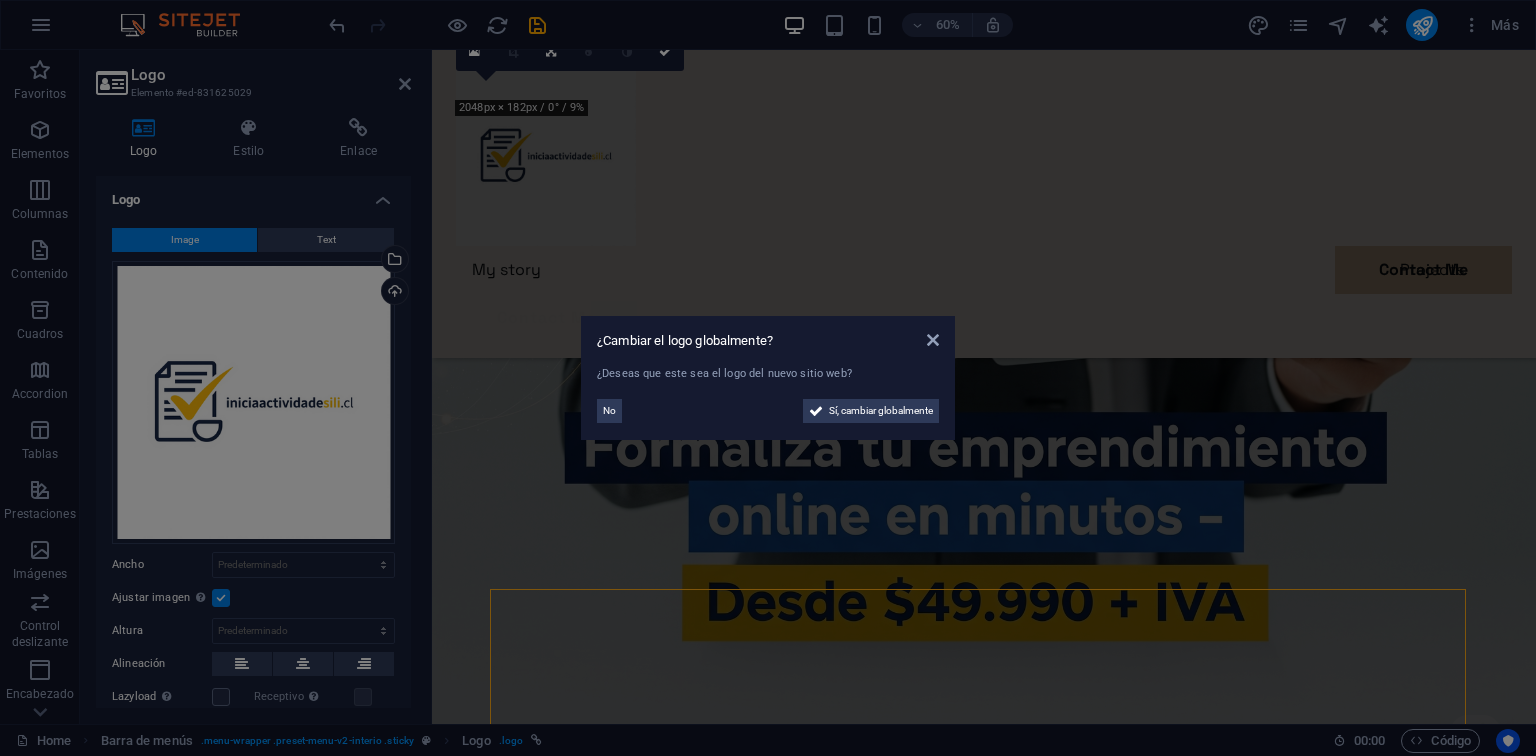 scroll, scrollTop: 2936, scrollLeft: 0, axis: vertical 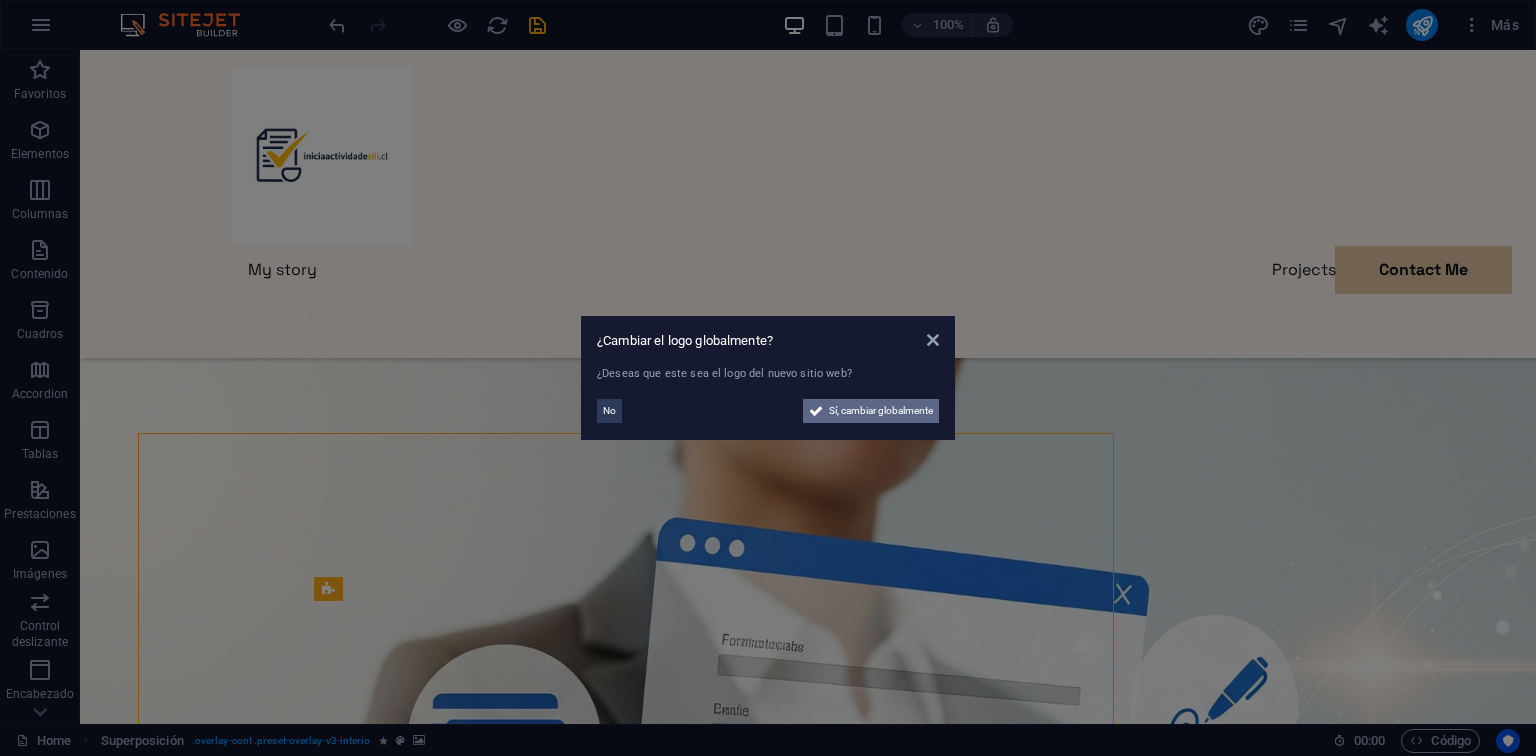 click on "Sí, cambiar globalmente" at bounding box center (881, 411) 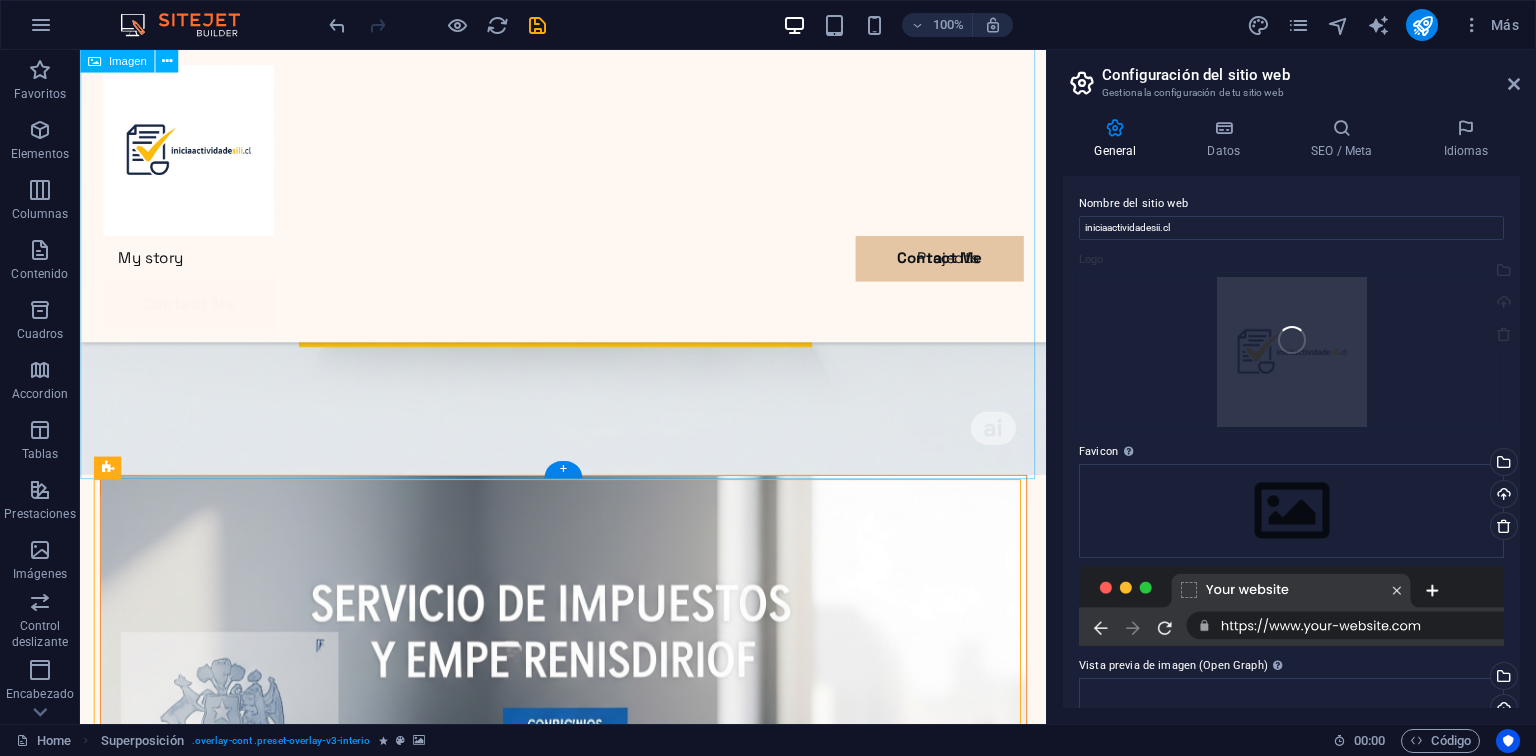 scroll, scrollTop: 2894, scrollLeft: 0, axis: vertical 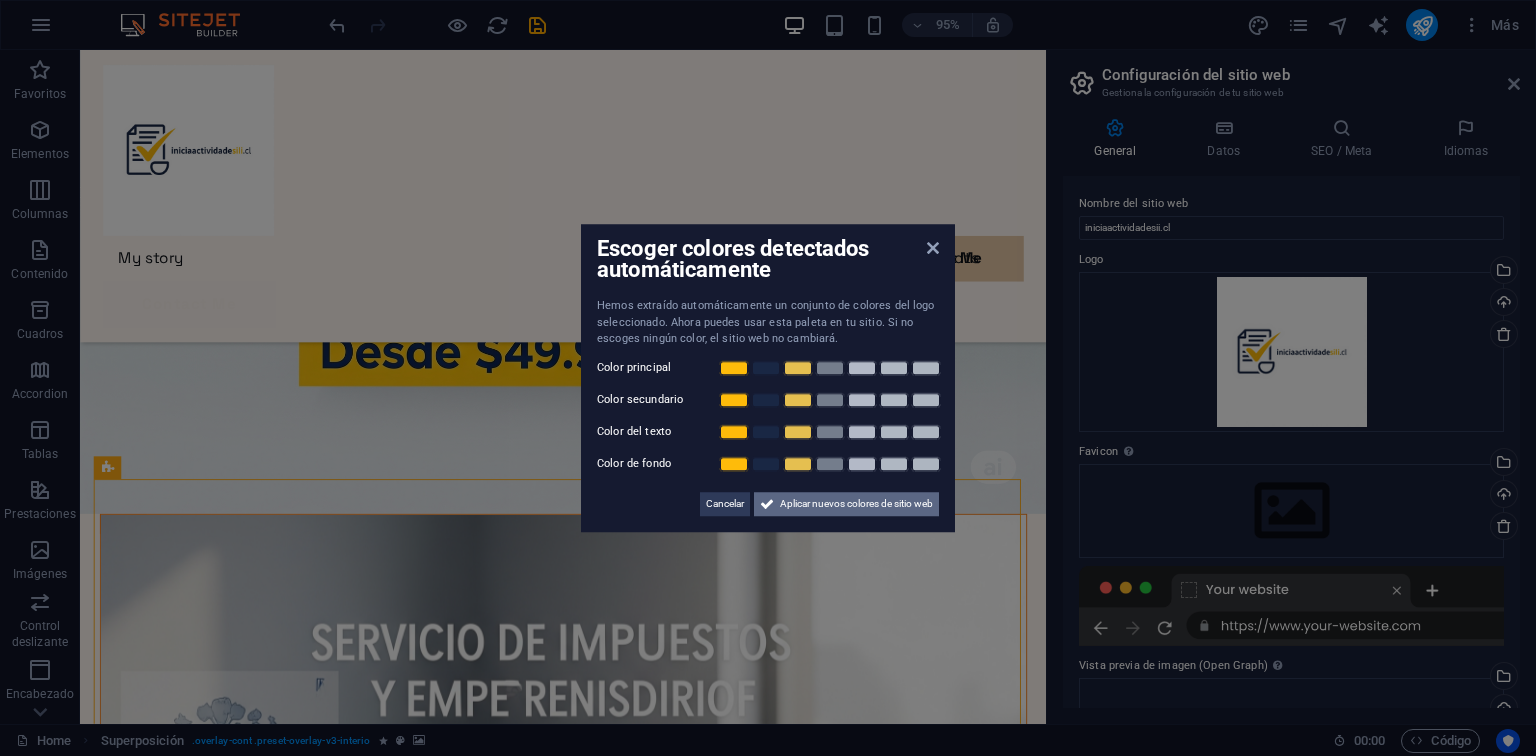 click on "Aplicar nuevos colores de sitio web" at bounding box center [856, 504] 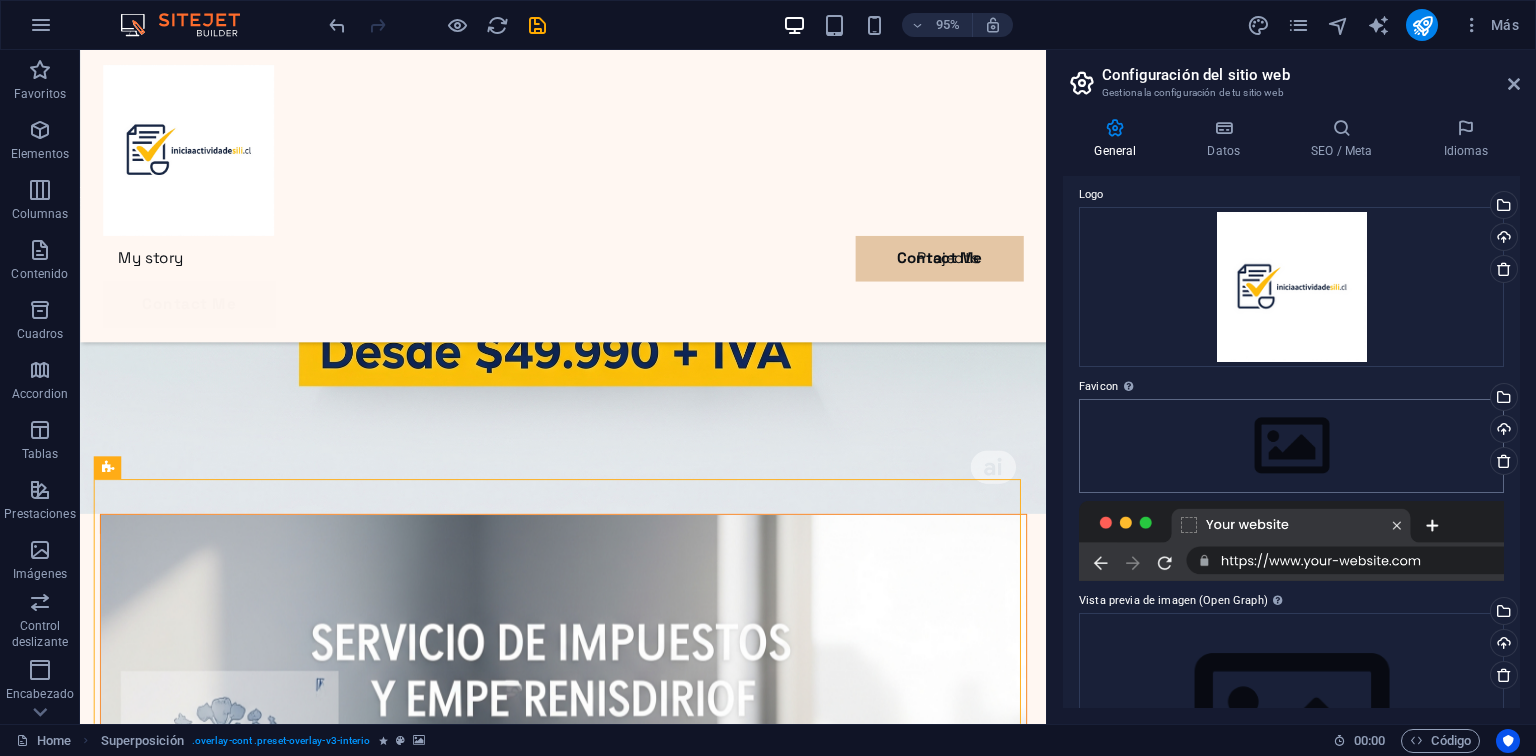 scroll, scrollTop: 68, scrollLeft: 0, axis: vertical 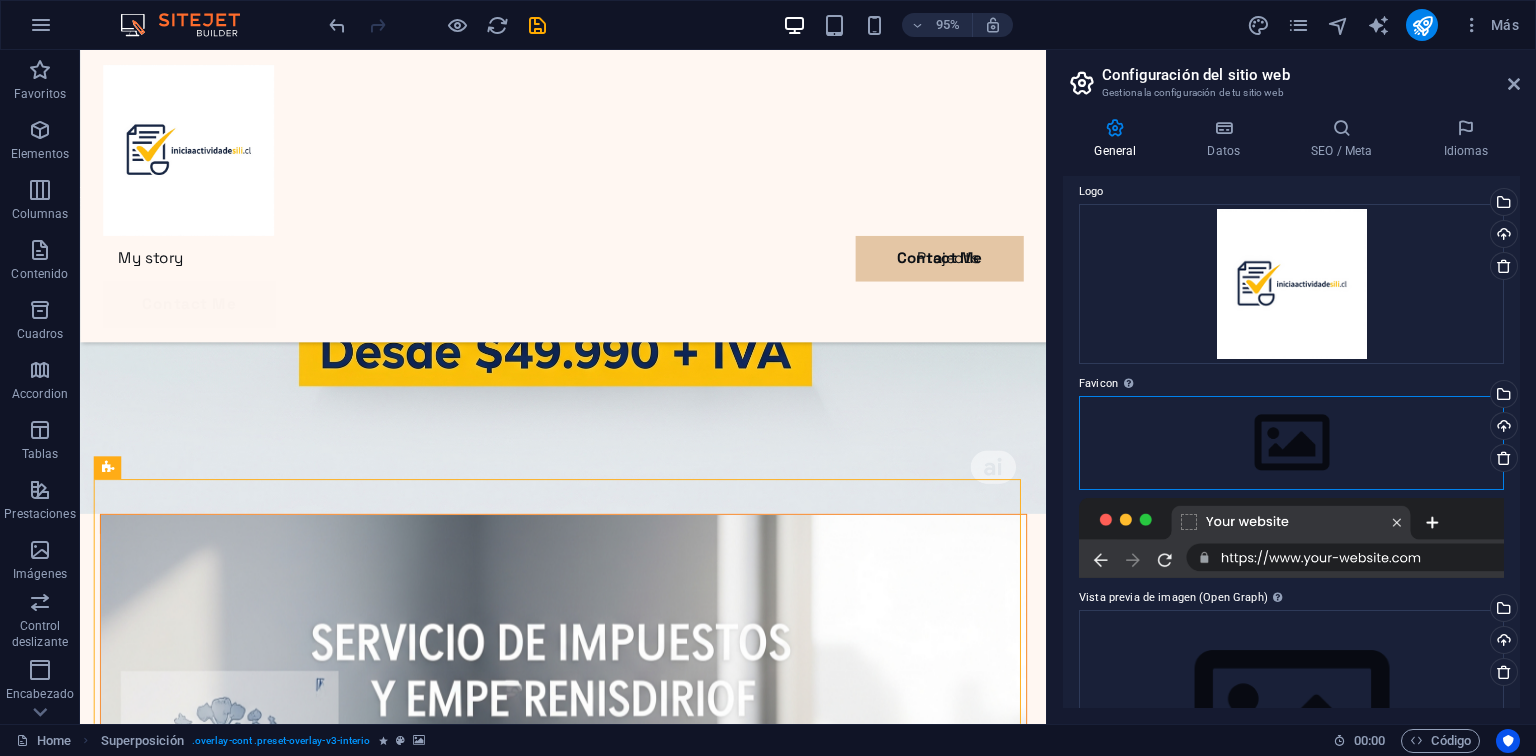 click on "Arrastra archivos aquí, haz clic para escoger archivos o  selecciona archivos de Archivos o de nuestra galería gratuita de fotos y vídeos" at bounding box center [1291, 443] 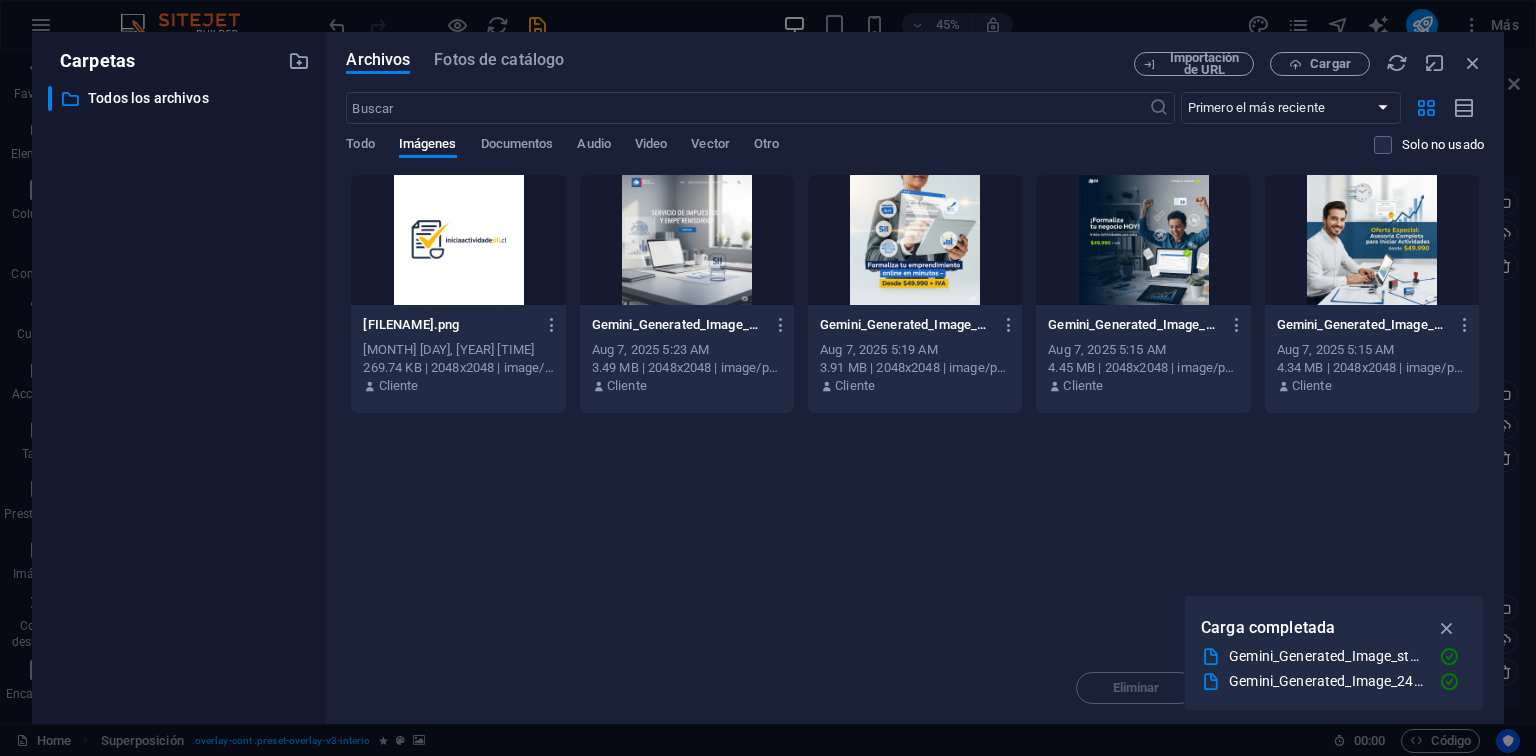 click at bounding box center [458, 240] 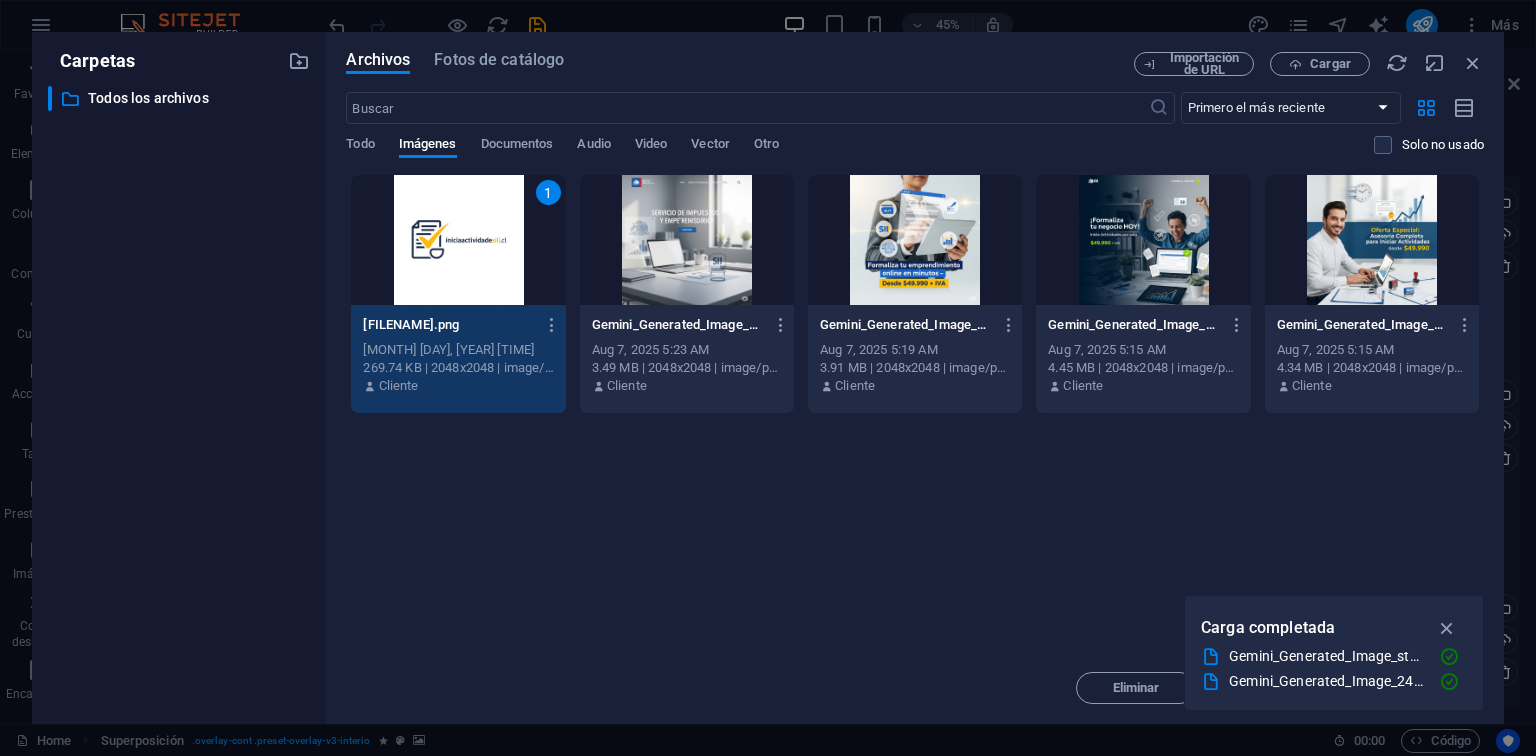 click on "1" at bounding box center (458, 240) 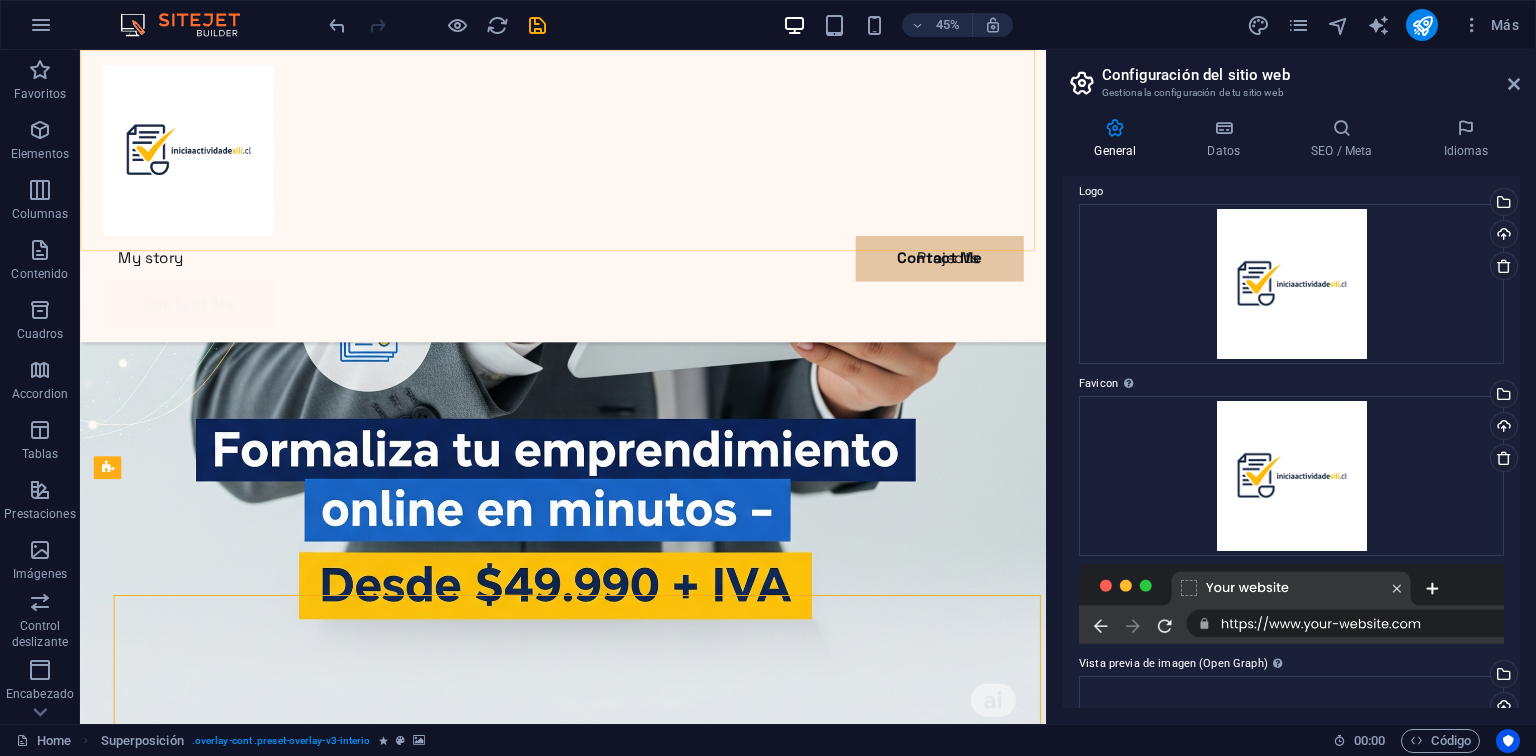 scroll, scrollTop: 2894, scrollLeft: 0, axis: vertical 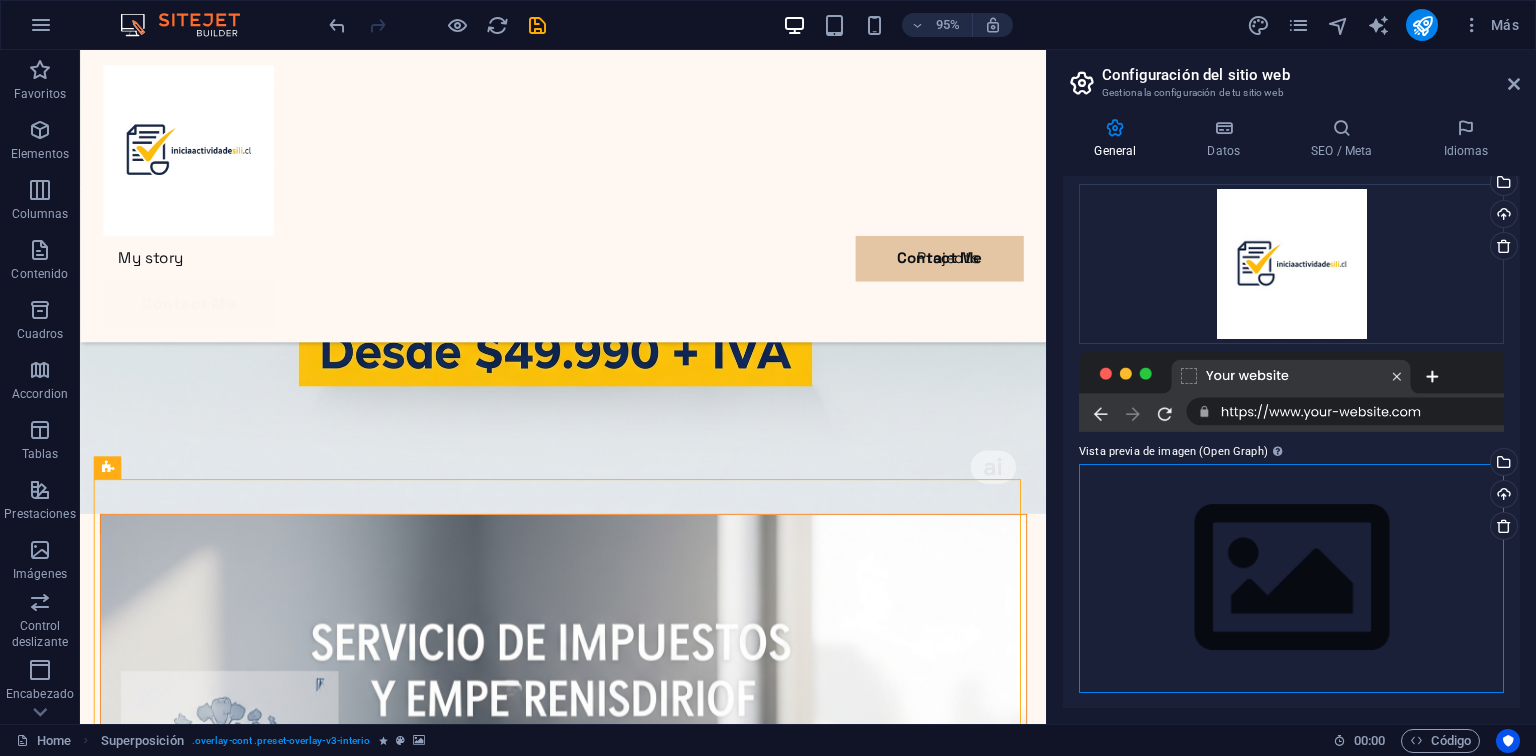 click on "Arrastra archivos aquí, haz clic para escoger archivos o  selecciona archivos de Archivos o de nuestra galería gratuita de fotos y vídeos" at bounding box center [1291, 578] 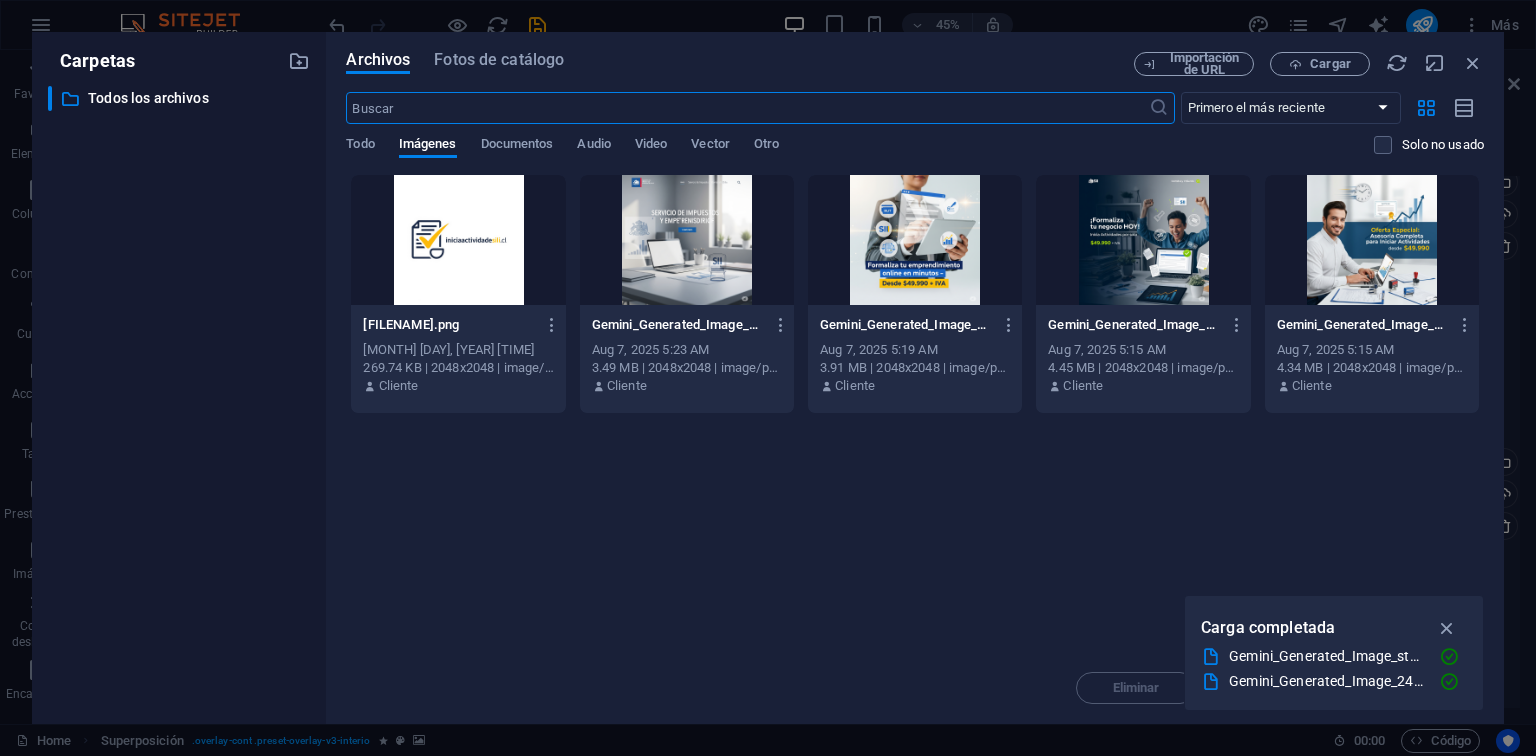 click at bounding box center (458, 240) 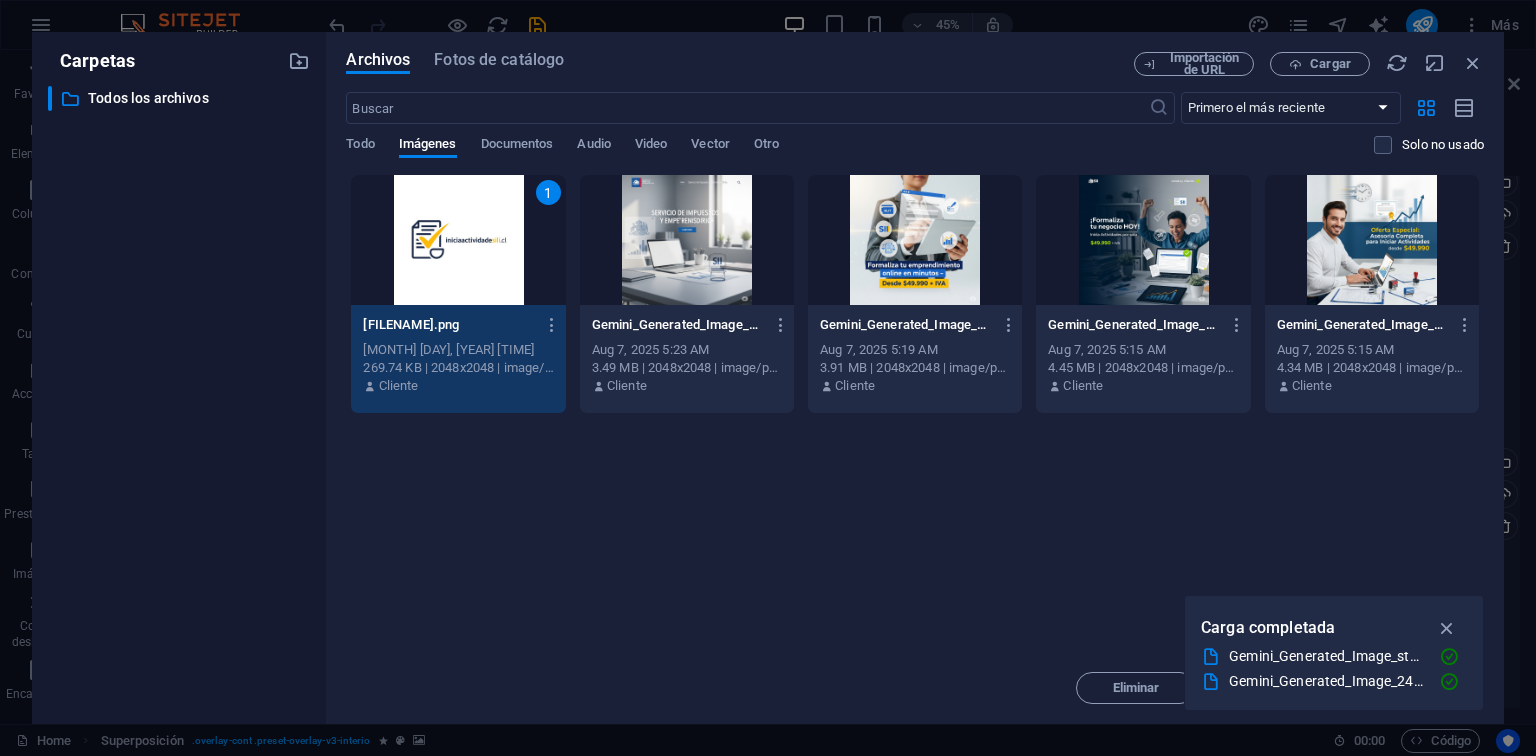 click on "1" at bounding box center [458, 240] 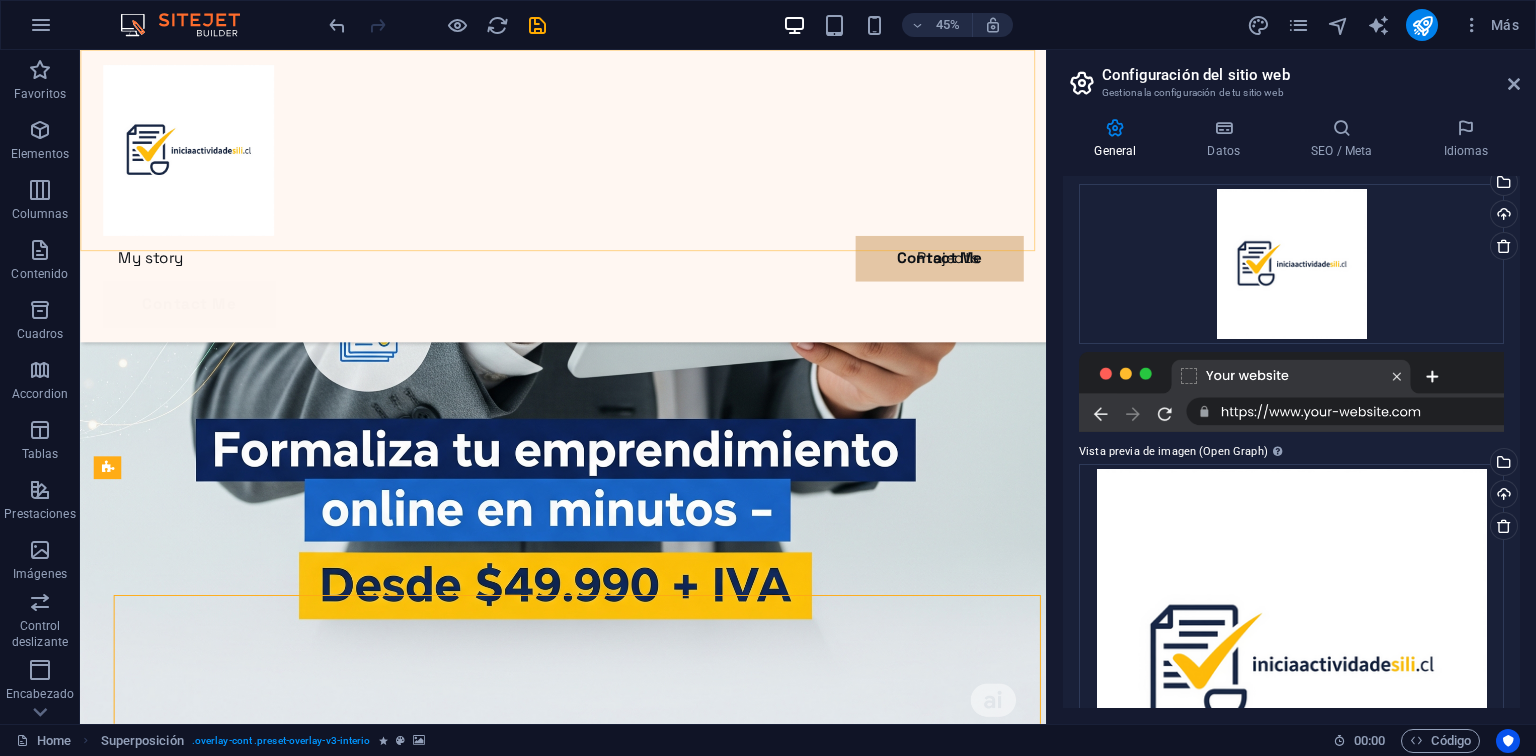 scroll, scrollTop: 2894, scrollLeft: 0, axis: vertical 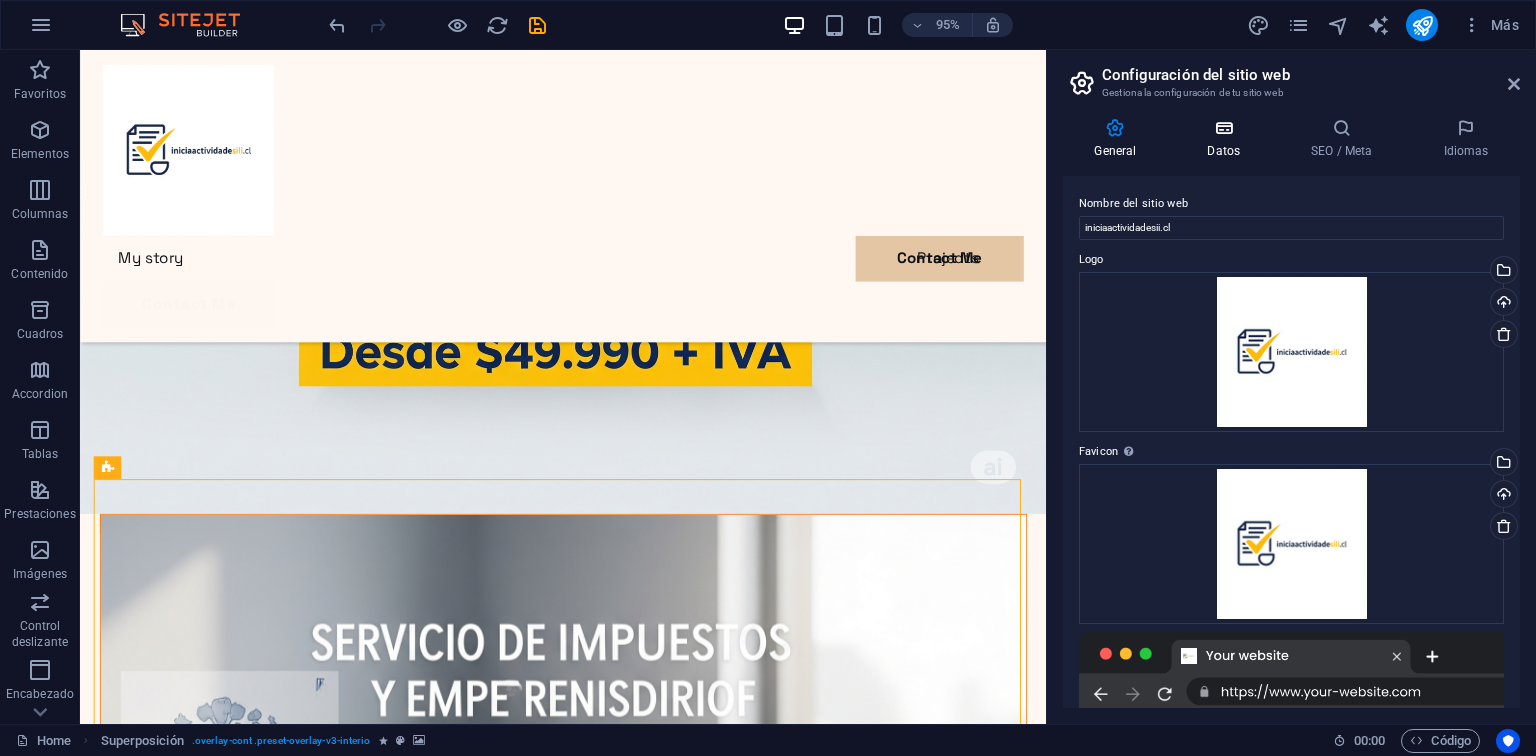click at bounding box center [1224, 128] 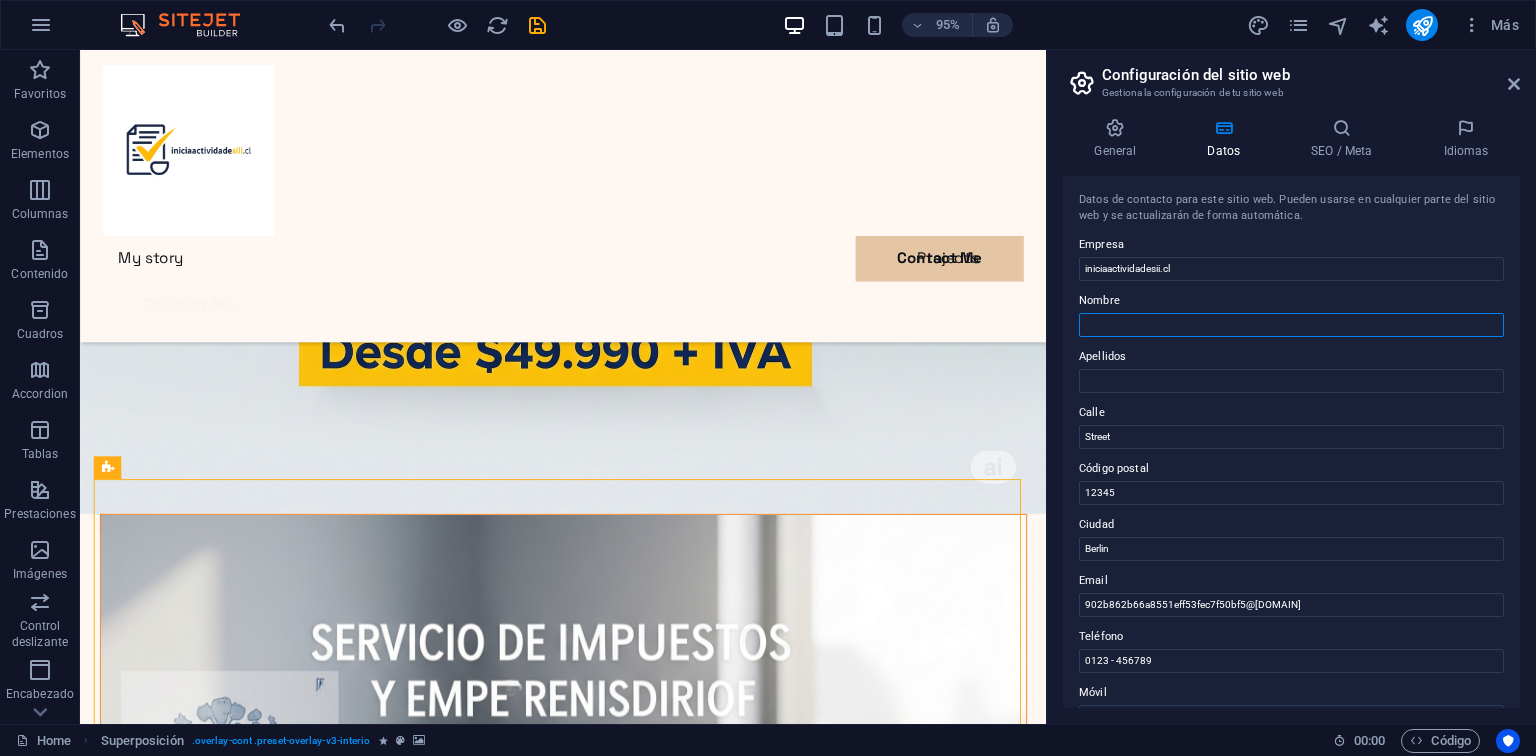 click on "Nombre" at bounding box center (1291, 325) 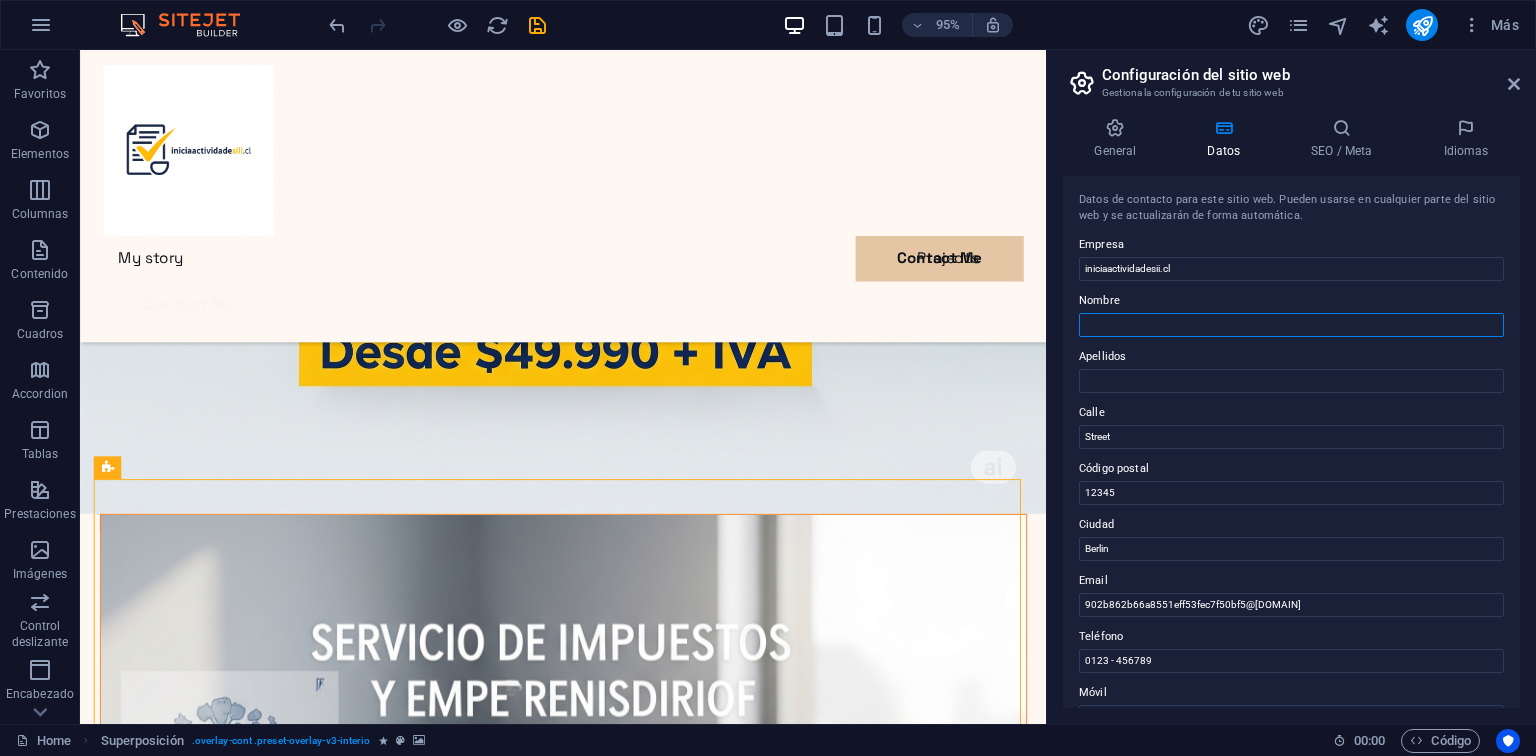 type on "m" 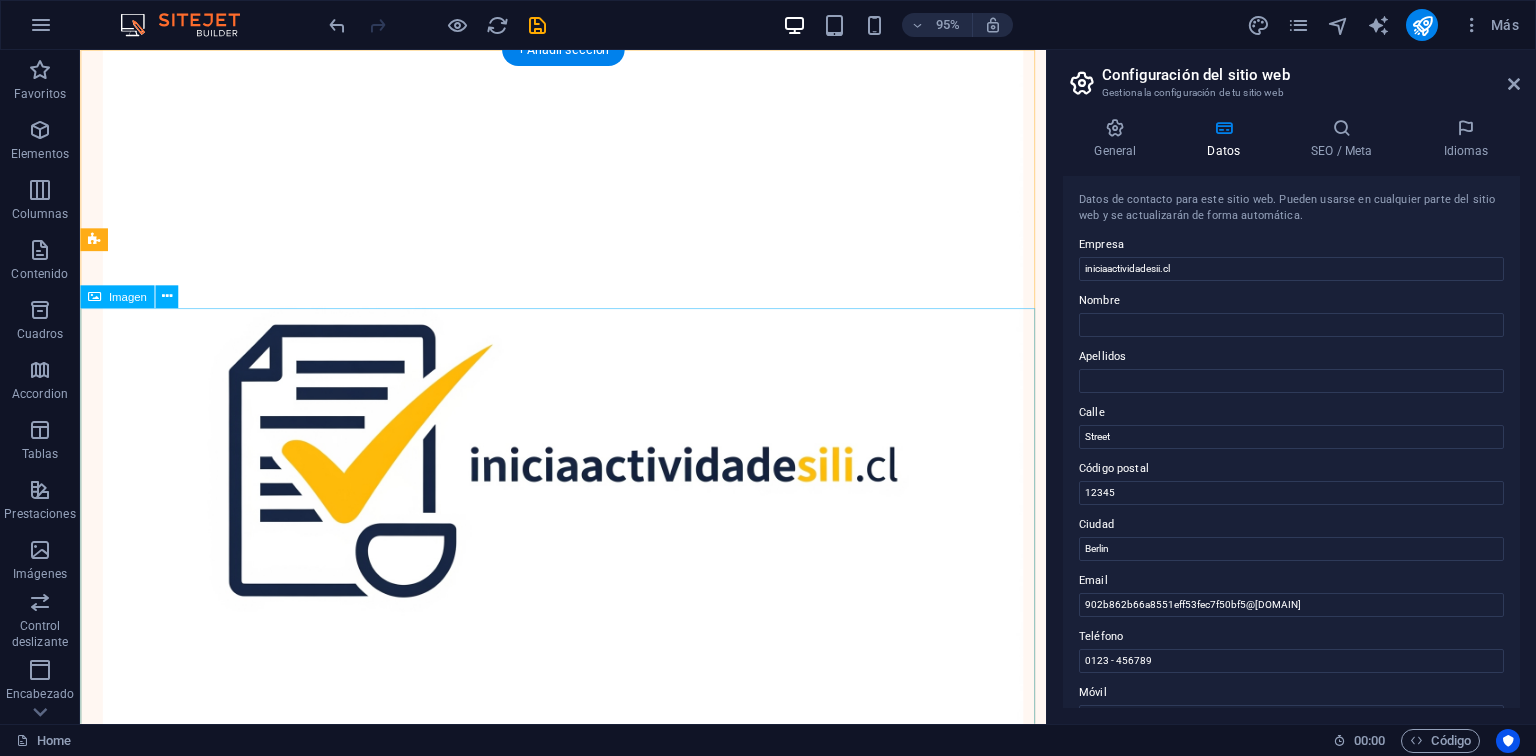 scroll, scrollTop: 0, scrollLeft: 0, axis: both 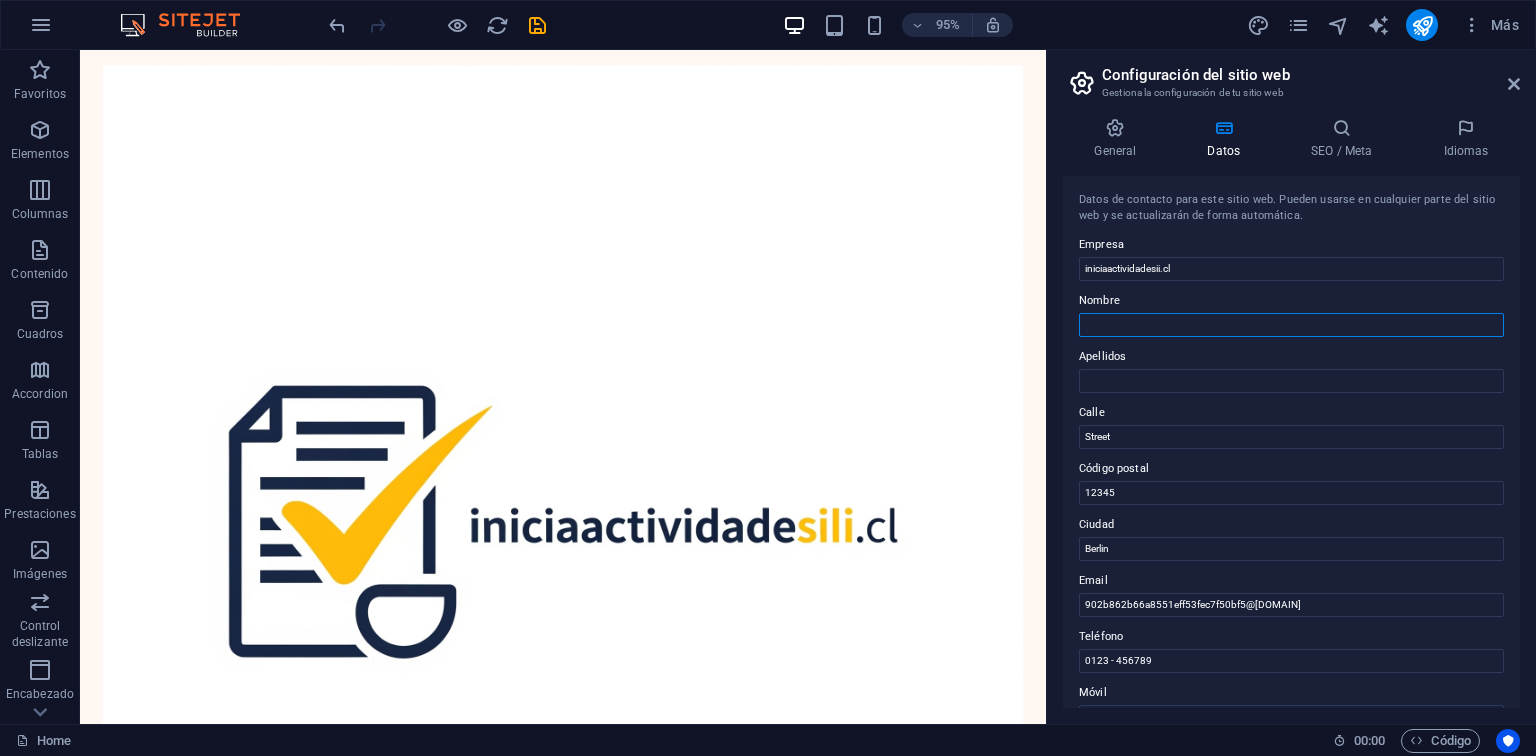 click on "Nombre" at bounding box center [1291, 325] 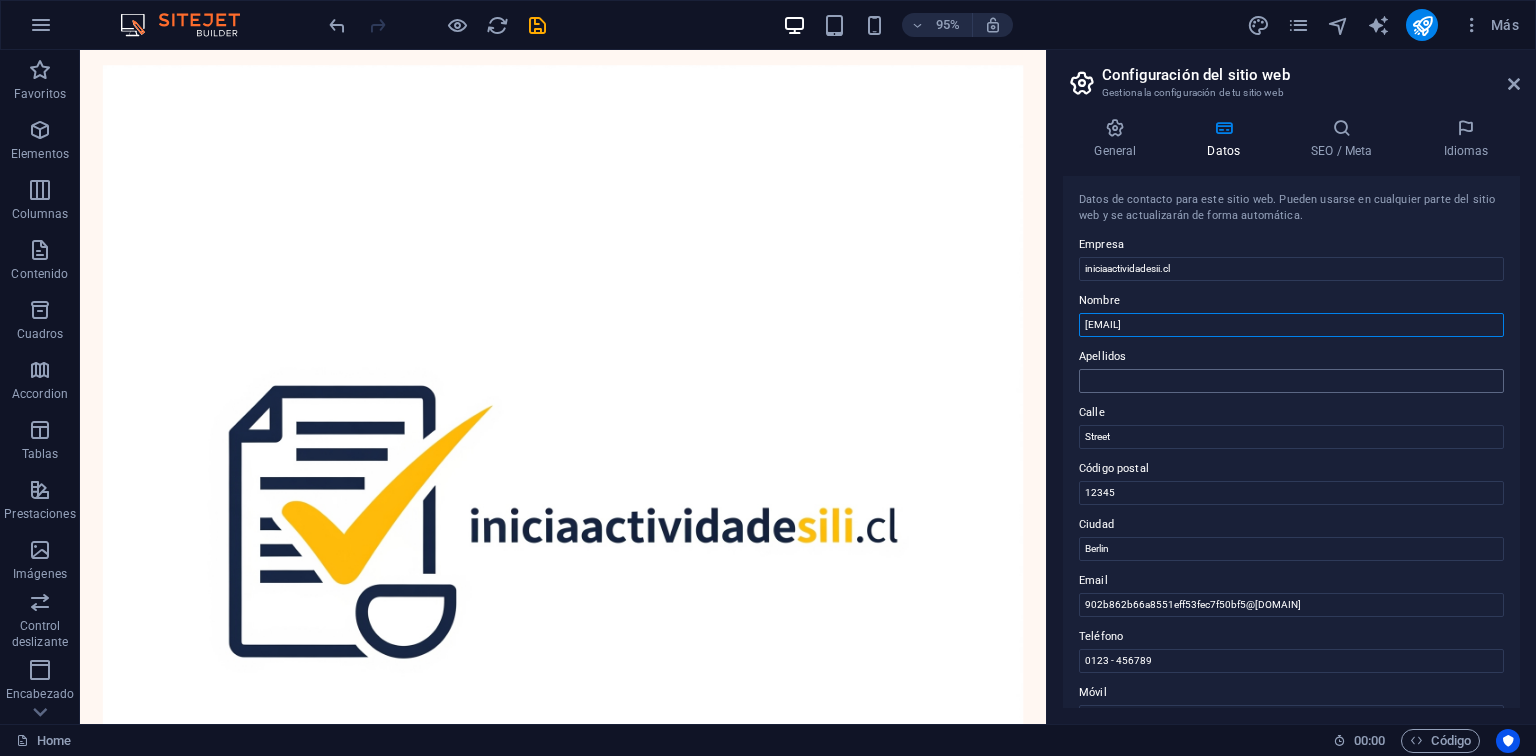 type on "marco.castro@iniciaactividadesii.cl" 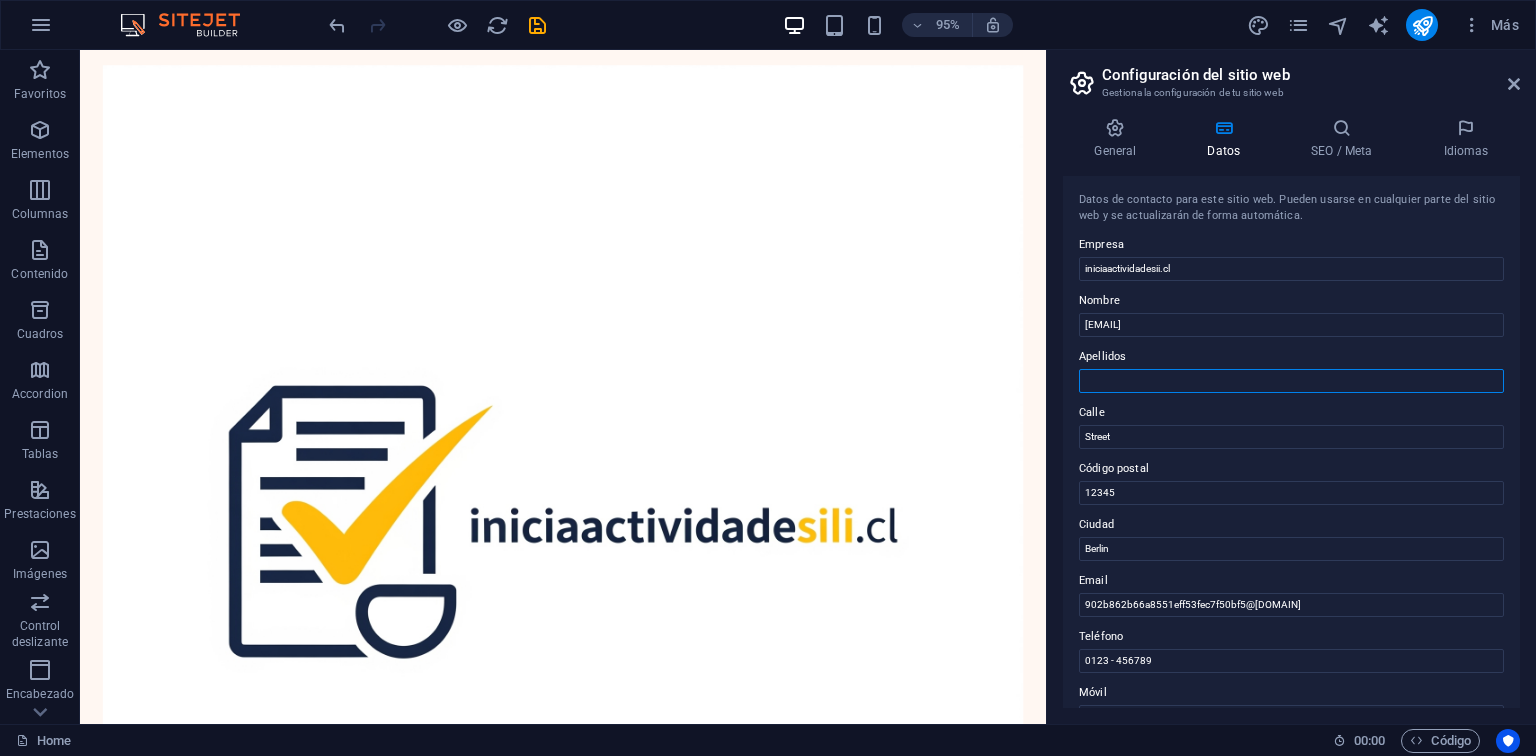 click on "Apellidos" at bounding box center [1291, 381] 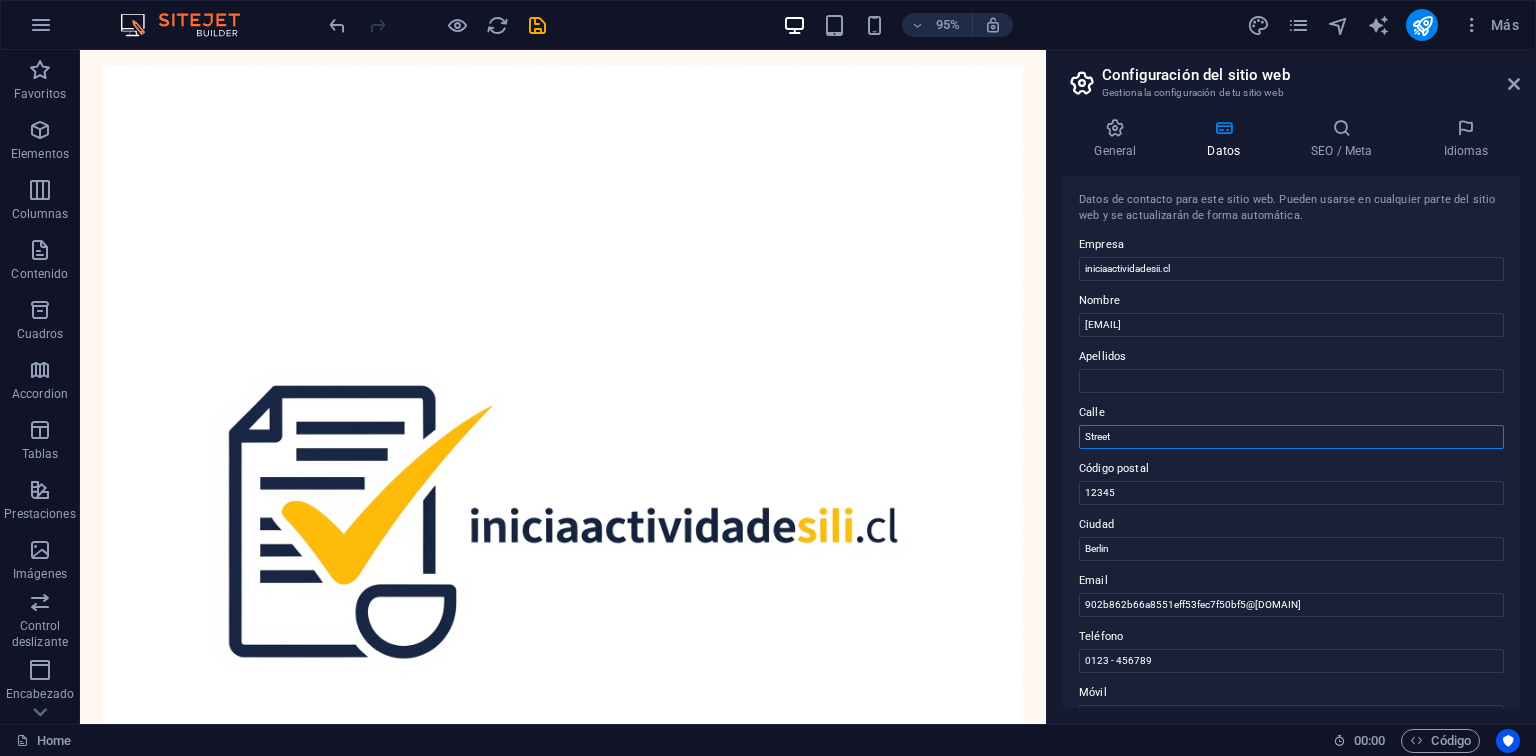 drag, startPoint x: 1237, startPoint y: 474, endPoint x: 1066, endPoint y: 447, distance: 173.11845 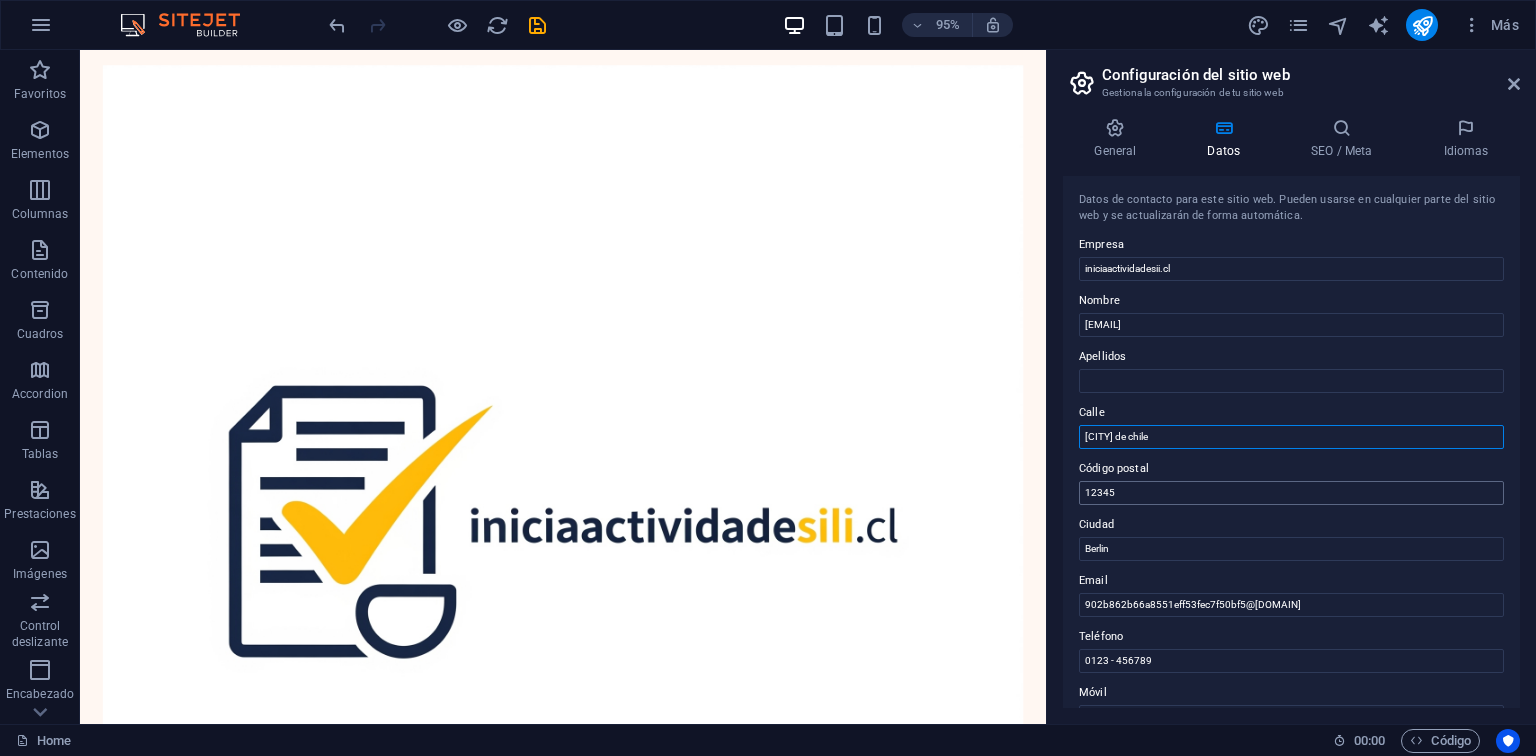 type on "santiago de chile" 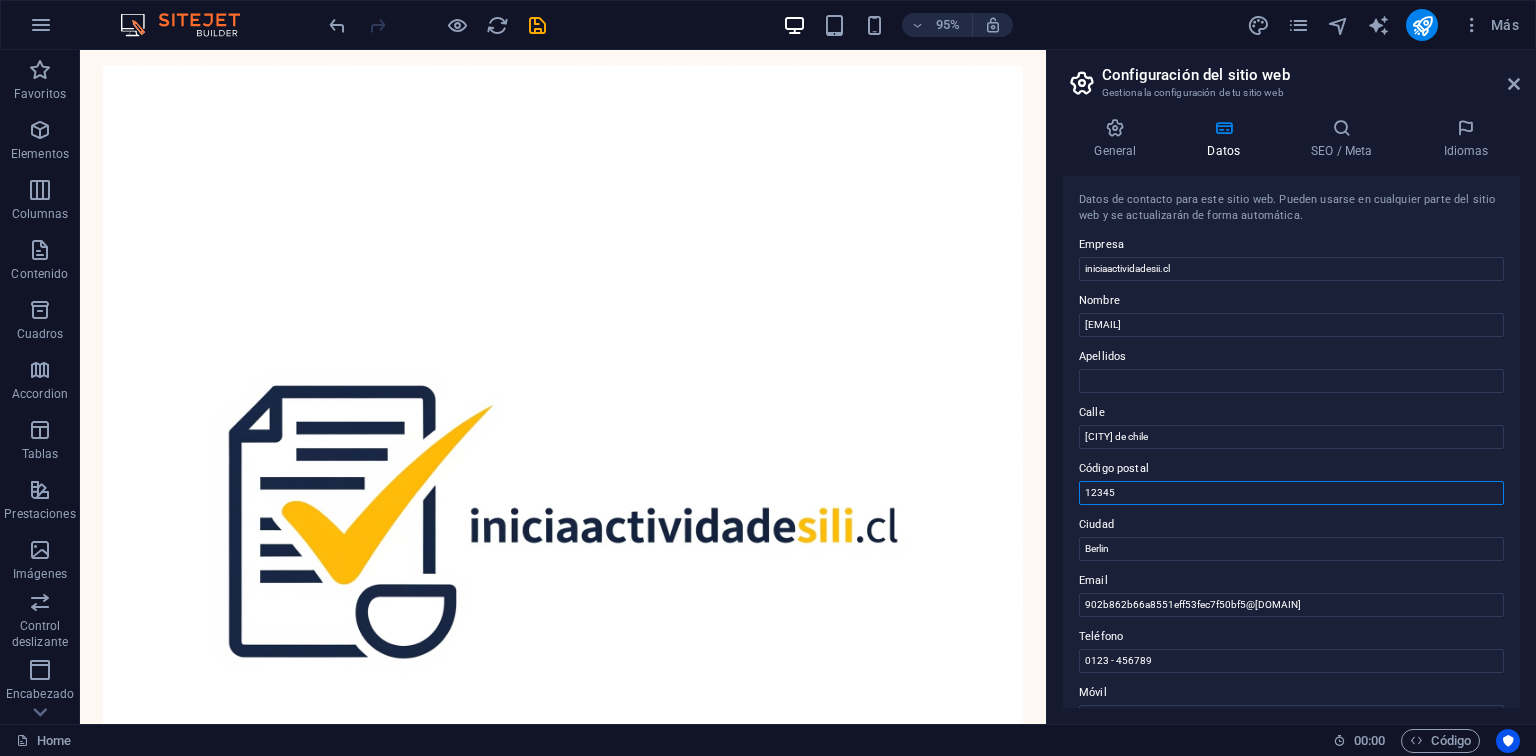 drag, startPoint x: 1256, startPoint y: 546, endPoint x: 1138, endPoint y: 549, distance: 118.03813 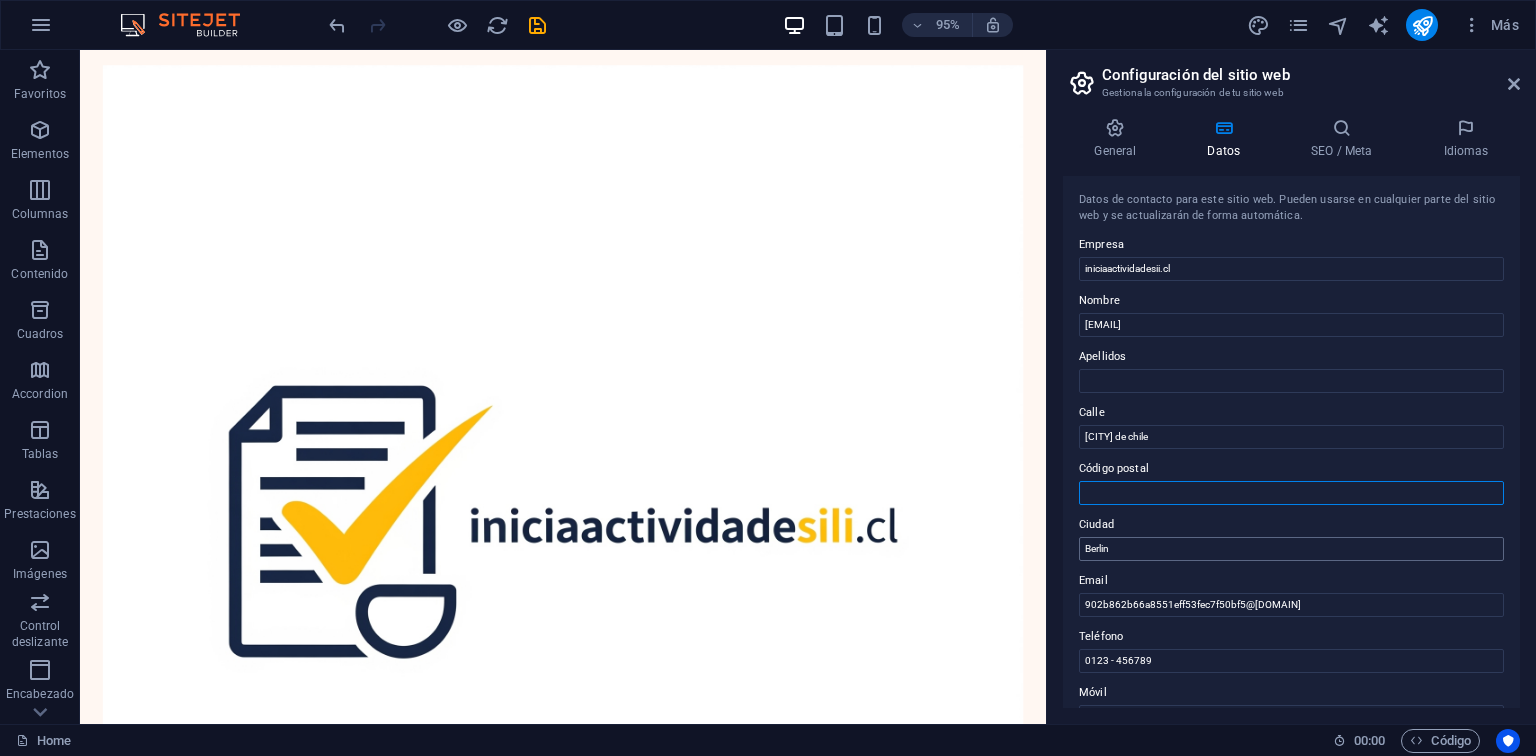 type 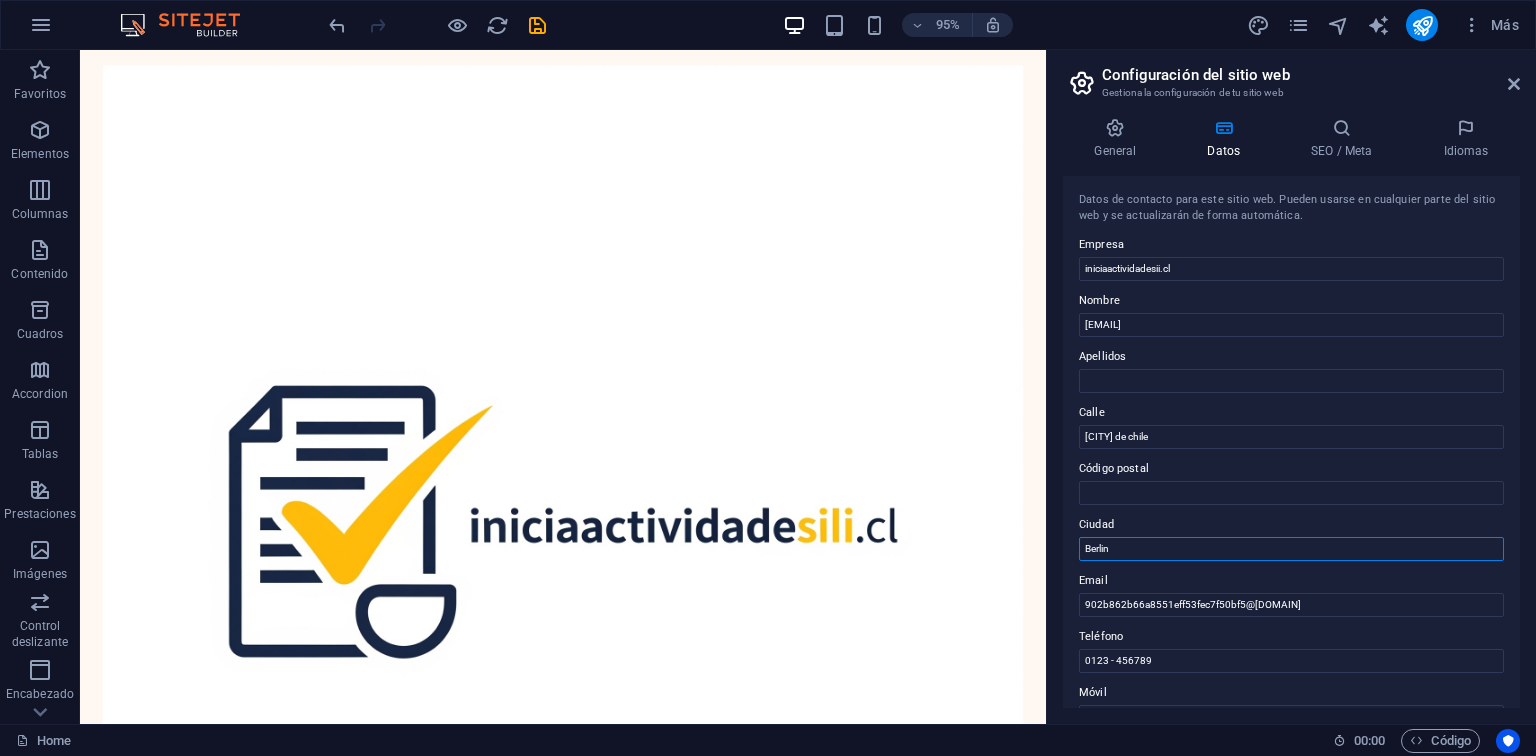drag, startPoint x: 1255, startPoint y: 592, endPoint x: 901, endPoint y: 535, distance: 358.55963 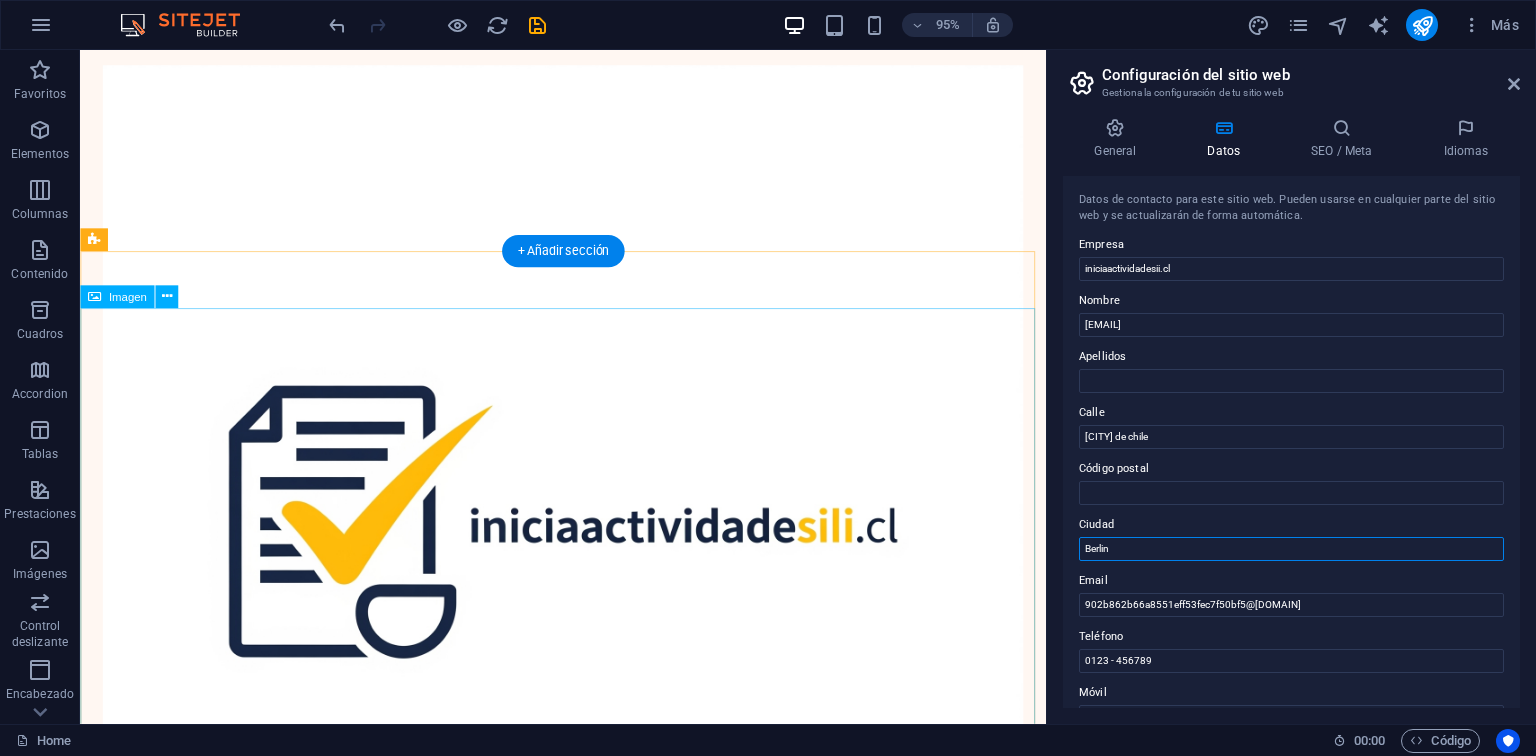 type on "a" 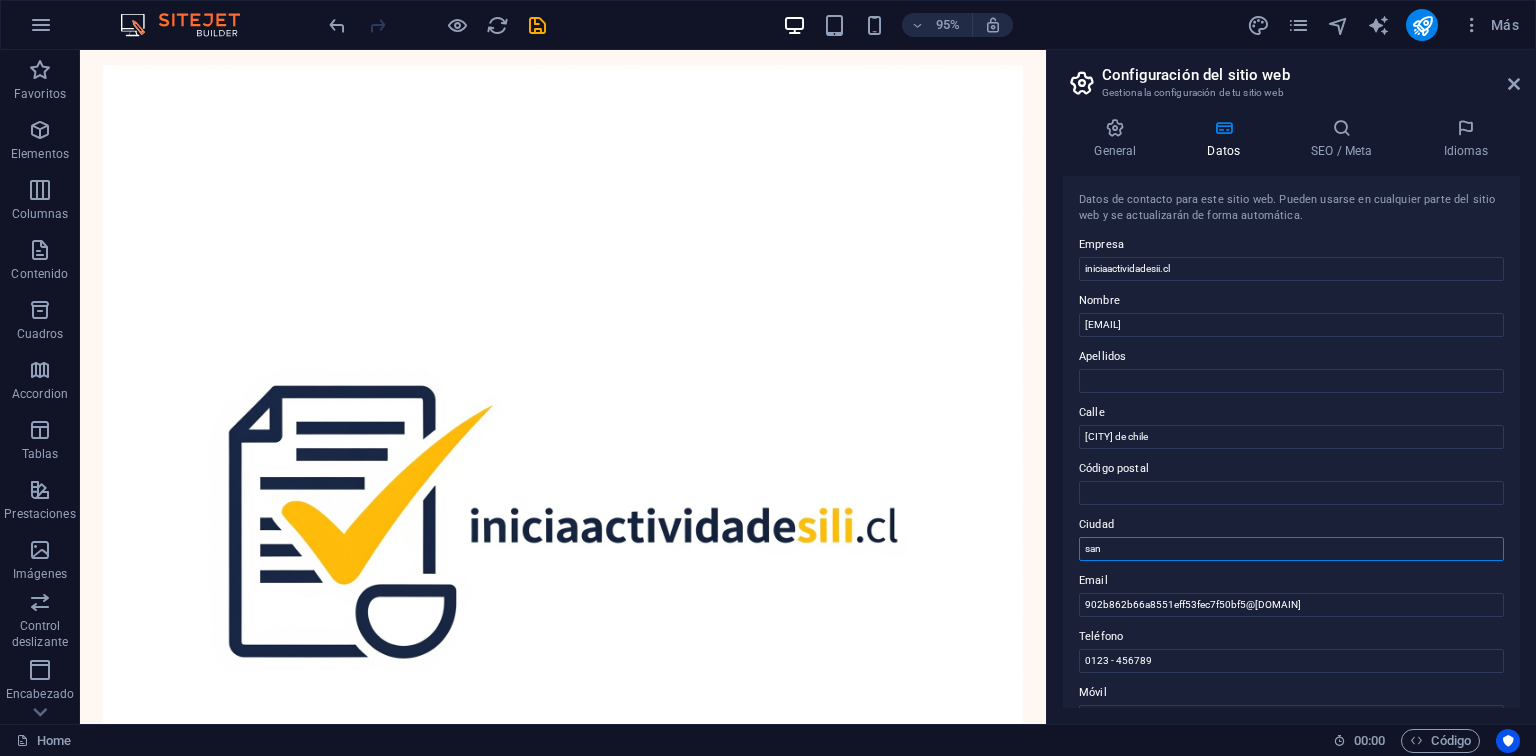 type on "santiago" 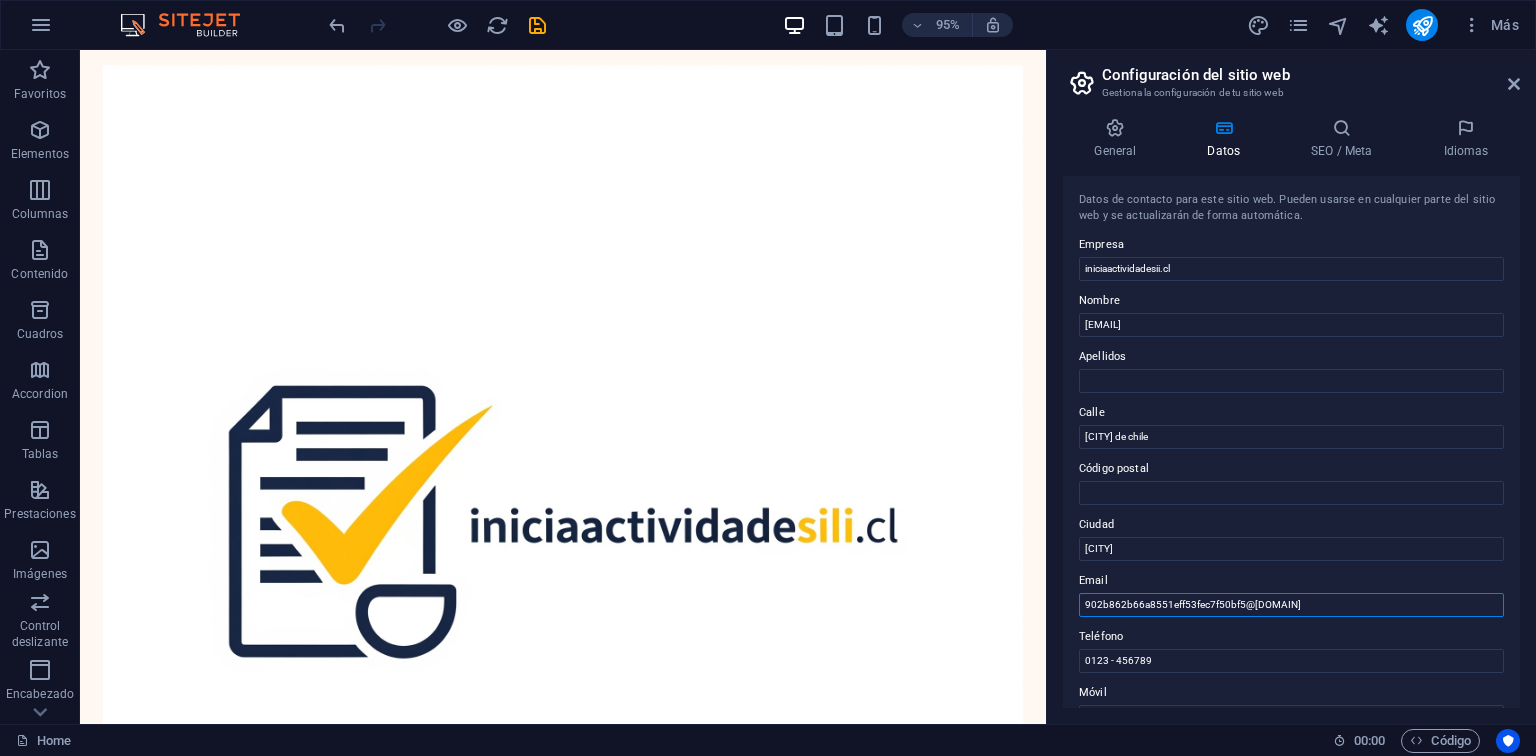drag, startPoint x: 1307, startPoint y: 608, endPoint x: 1081, endPoint y: 580, distance: 227.7279 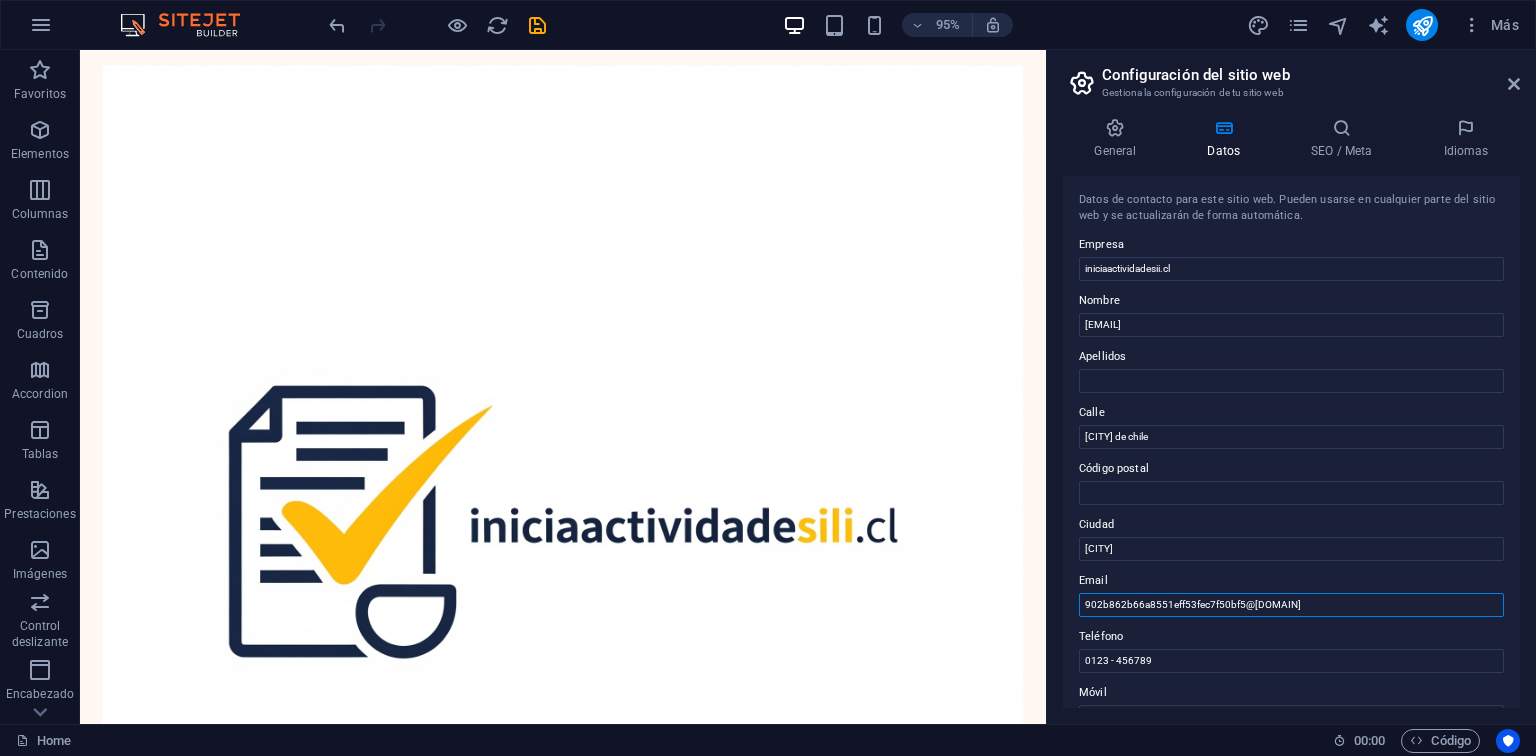 drag, startPoint x: 1328, startPoint y: 608, endPoint x: 1082, endPoint y: 588, distance: 246.81168 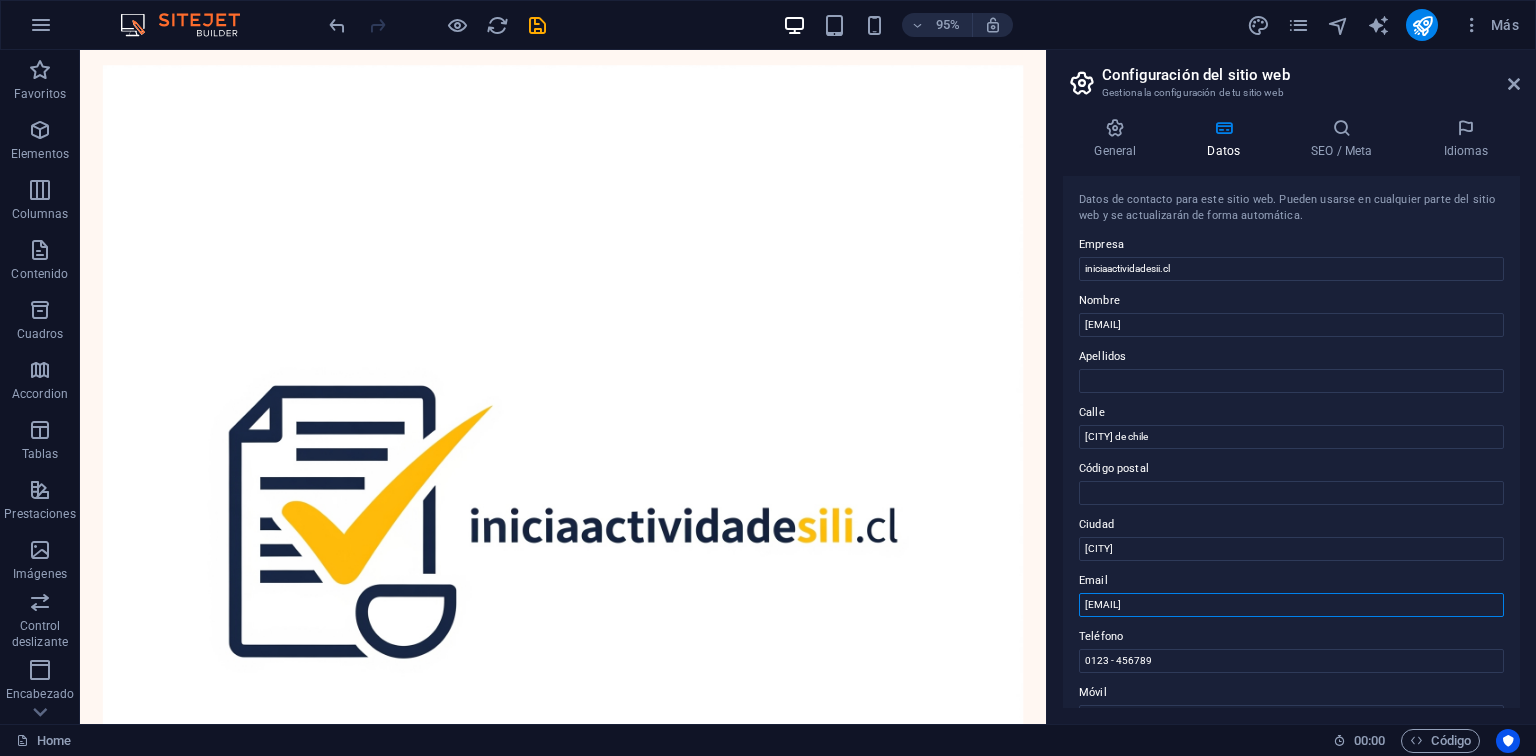 type on "marco.castro@iniciaactividadesii.cl" 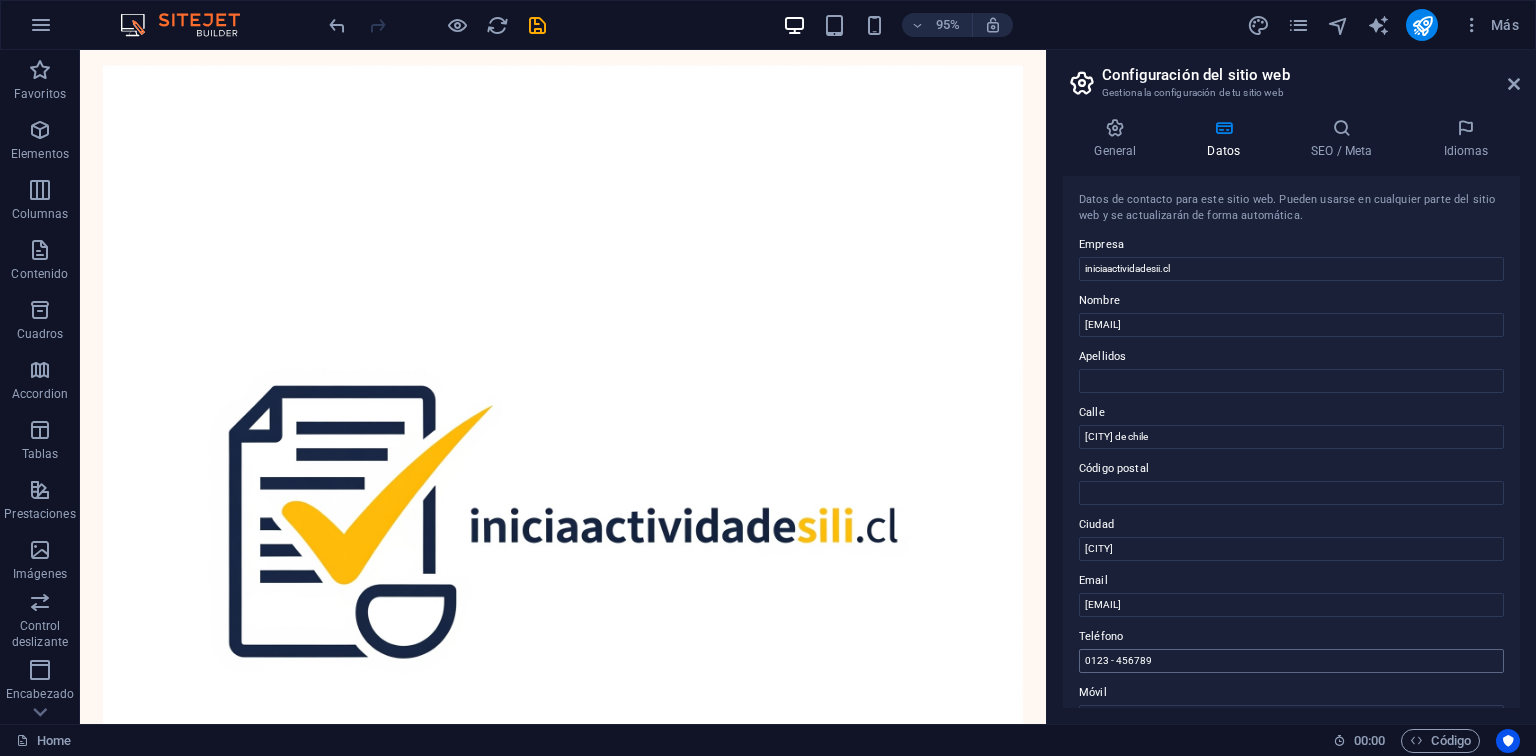 drag, startPoint x: 1198, startPoint y: 645, endPoint x: 1170, endPoint y: 660, distance: 31.764761 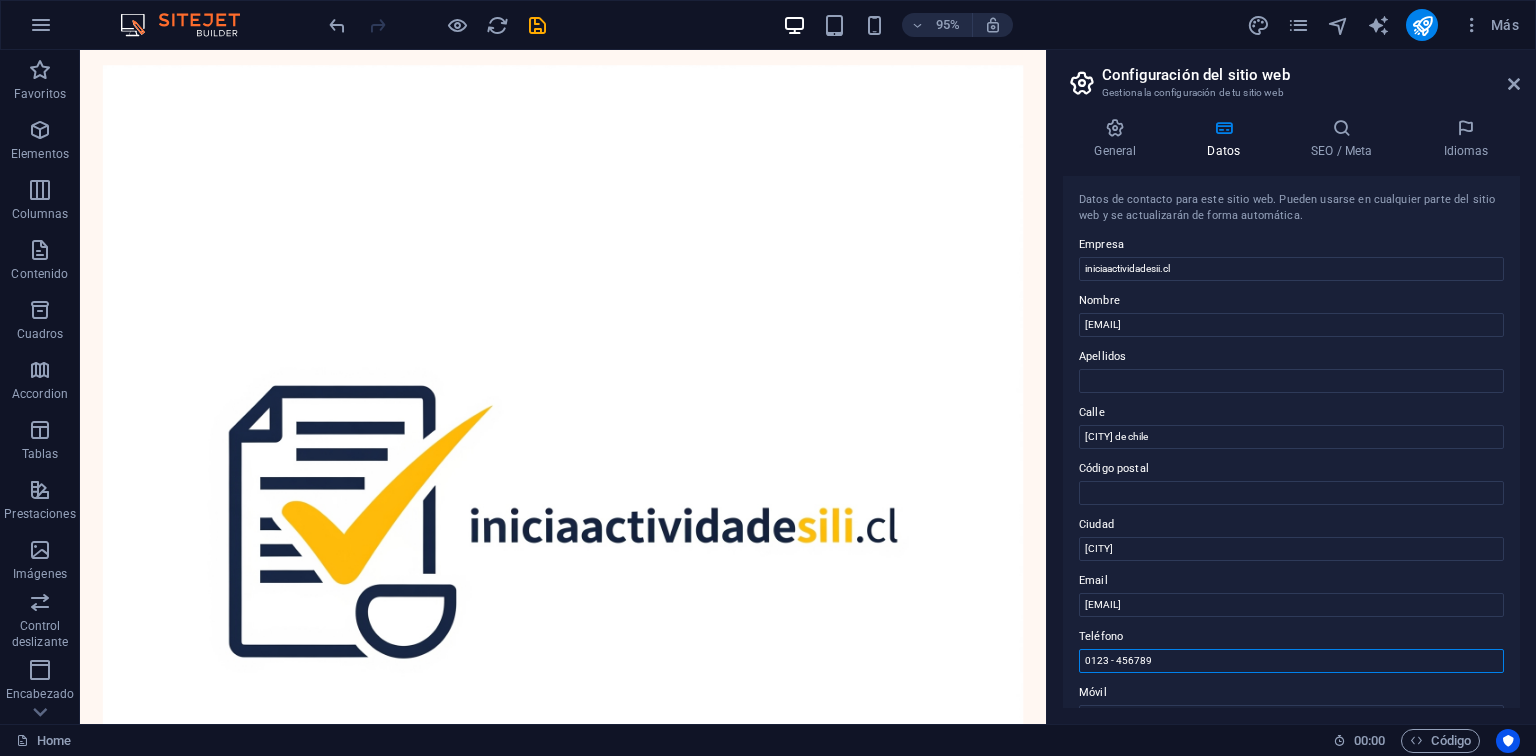 drag, startPoint x: 1158, startPoint y: 660, endPoint x: 1049, endPoint y: 657, distance: 109.041275 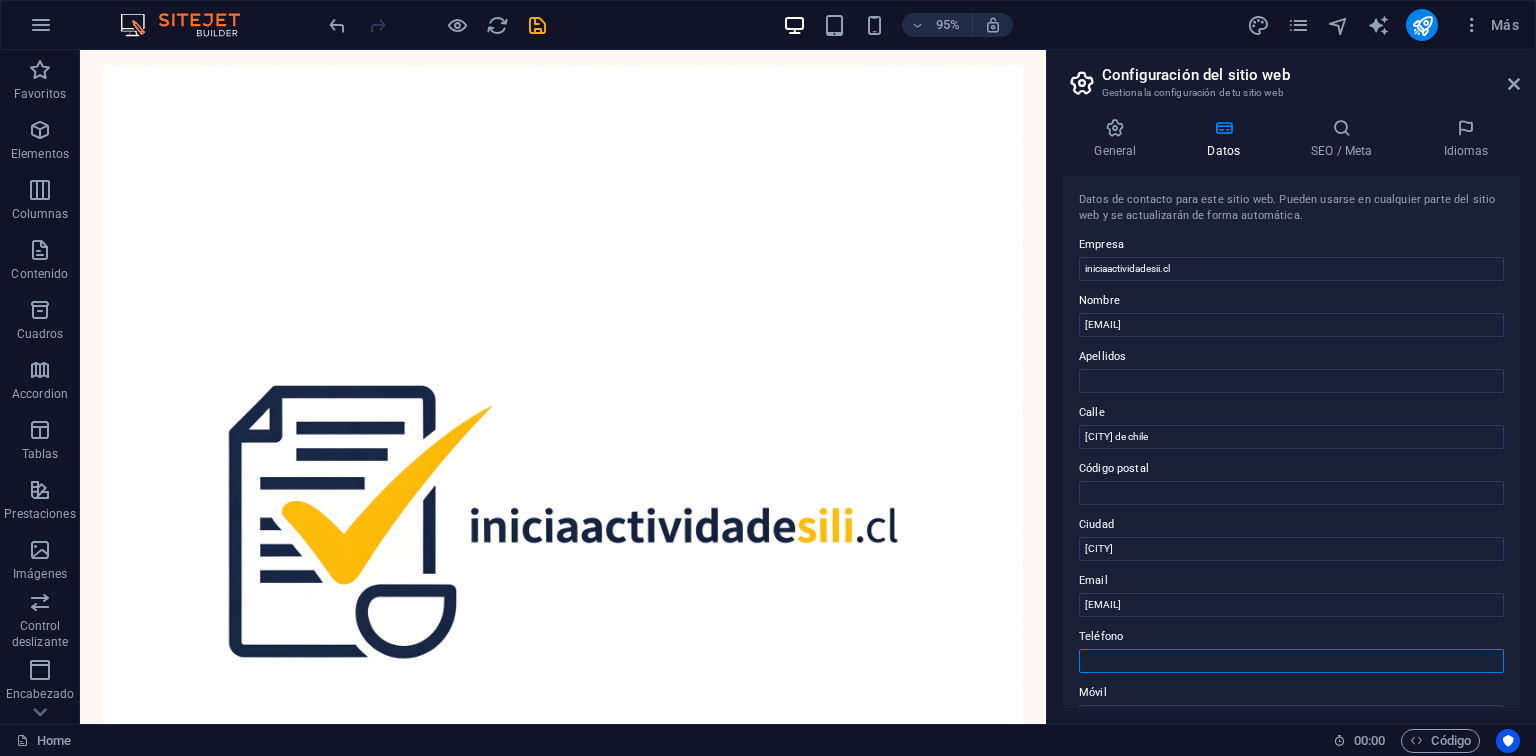 type on "5" 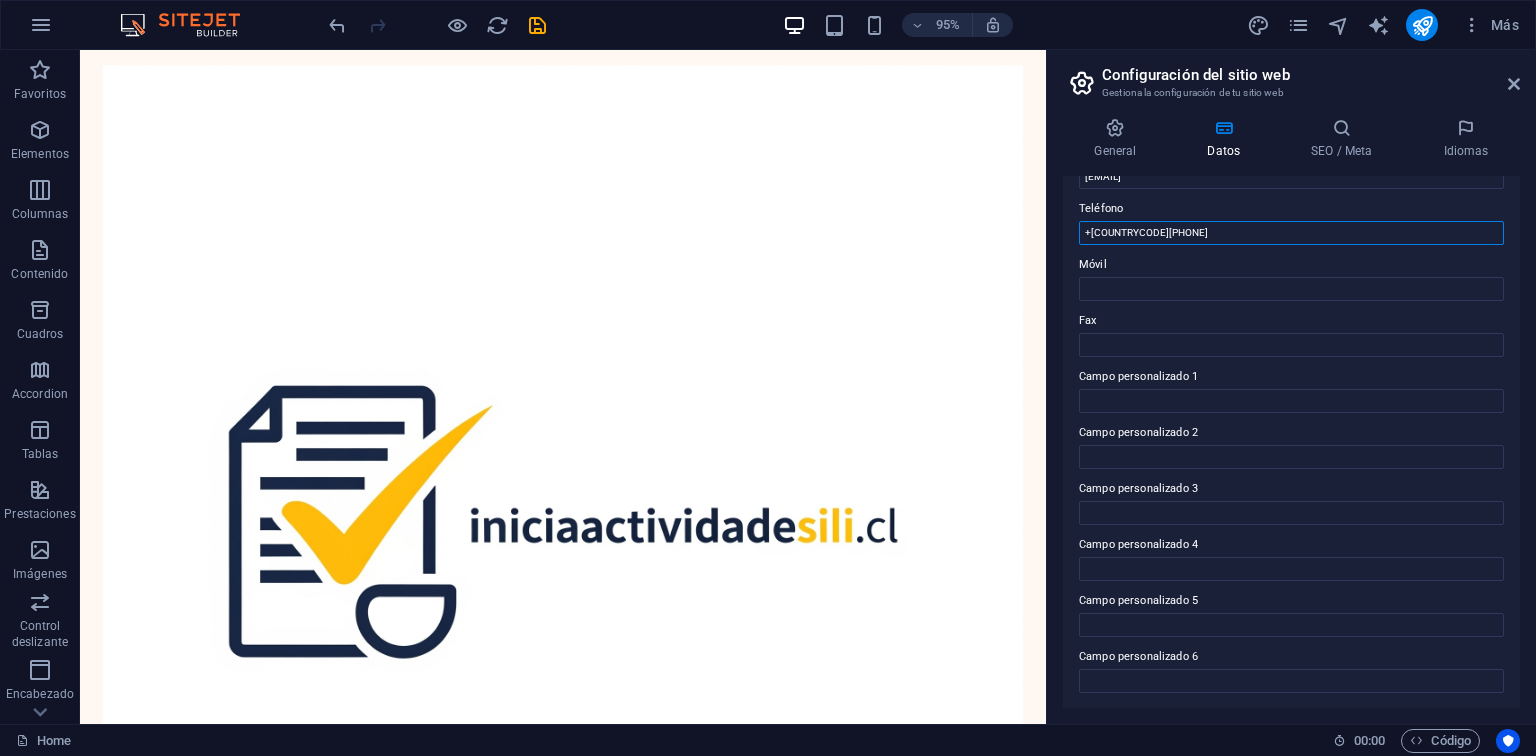 scroll, scrollTop: 0, scrollLeft: 0, axis: both 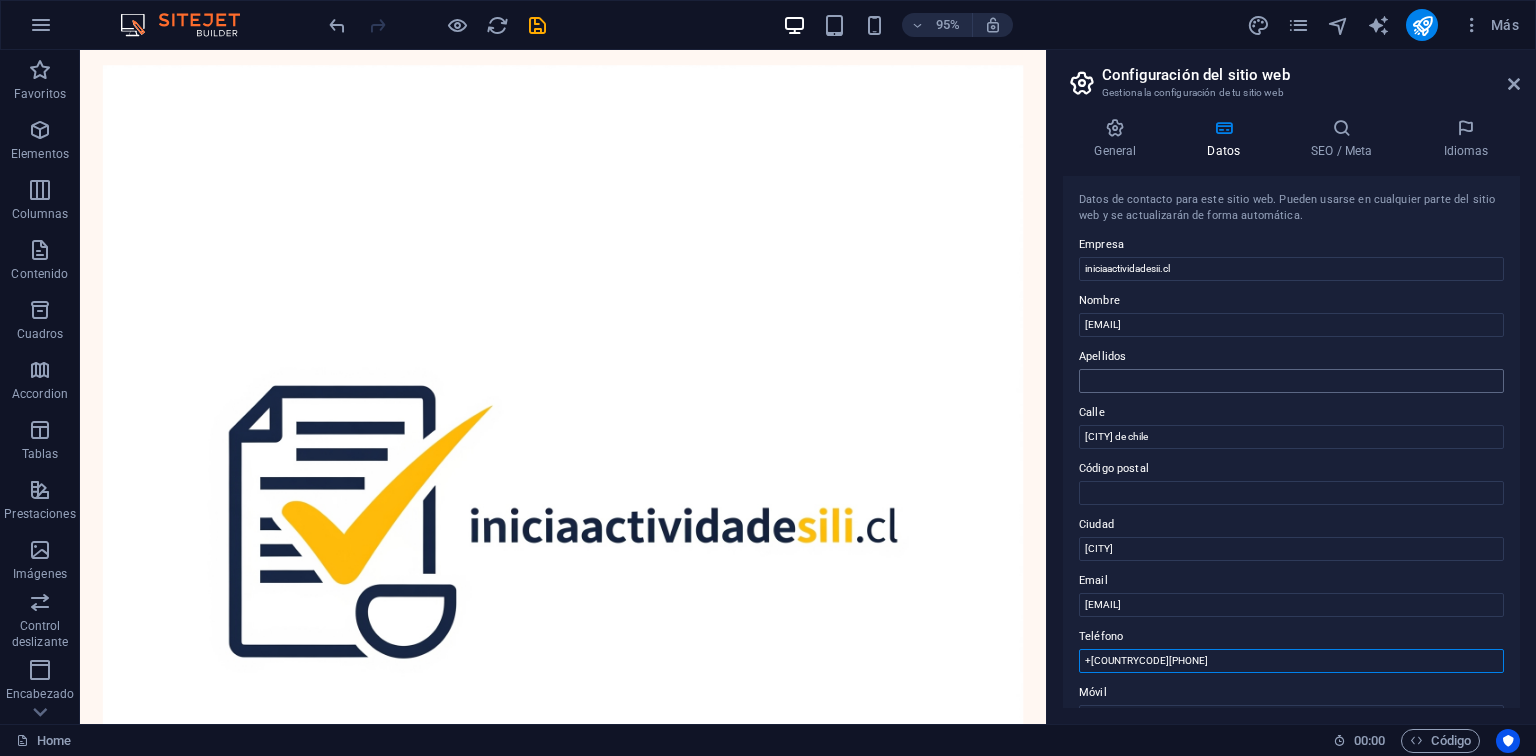 type on "+56952039431" 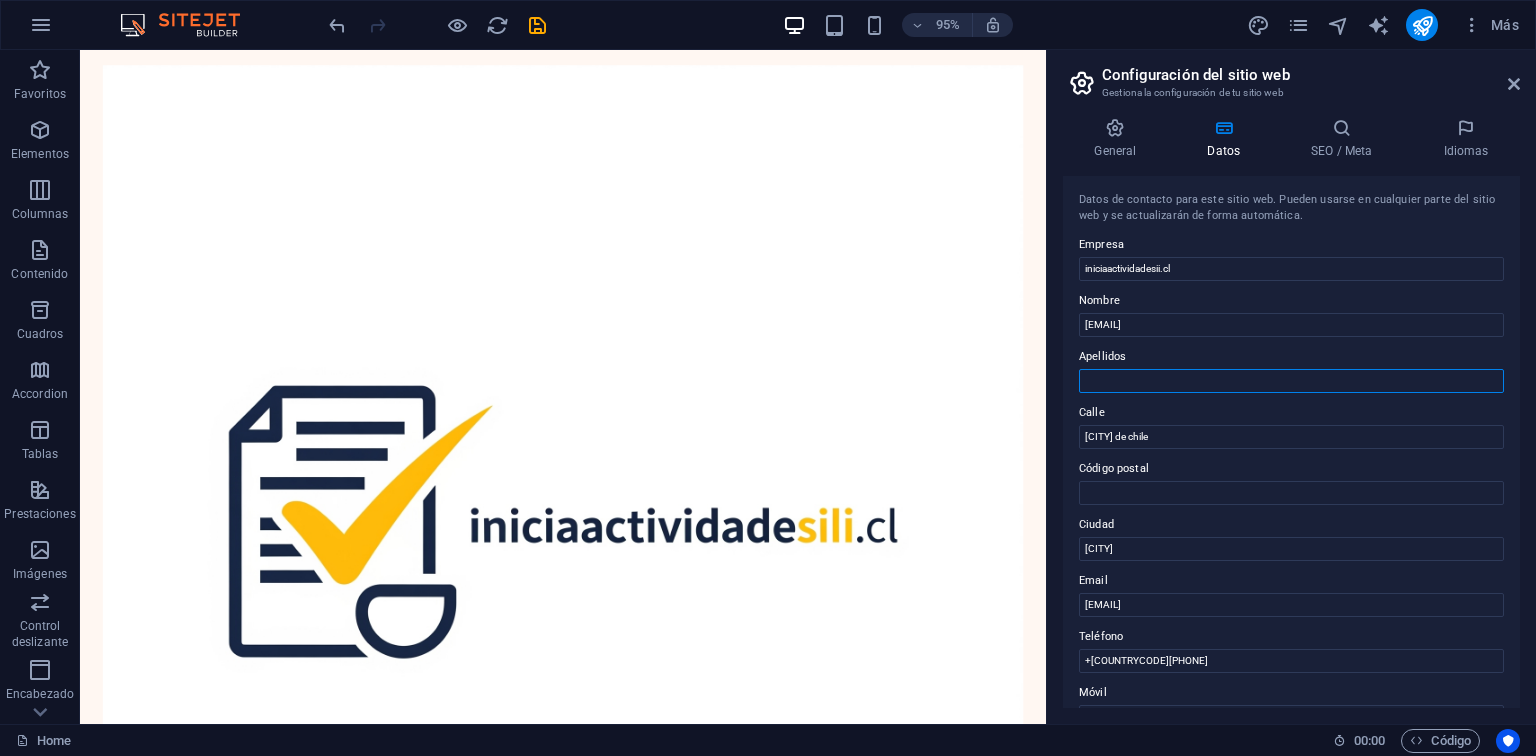 click on "Apellidos" at bounding box center (1291, 381) 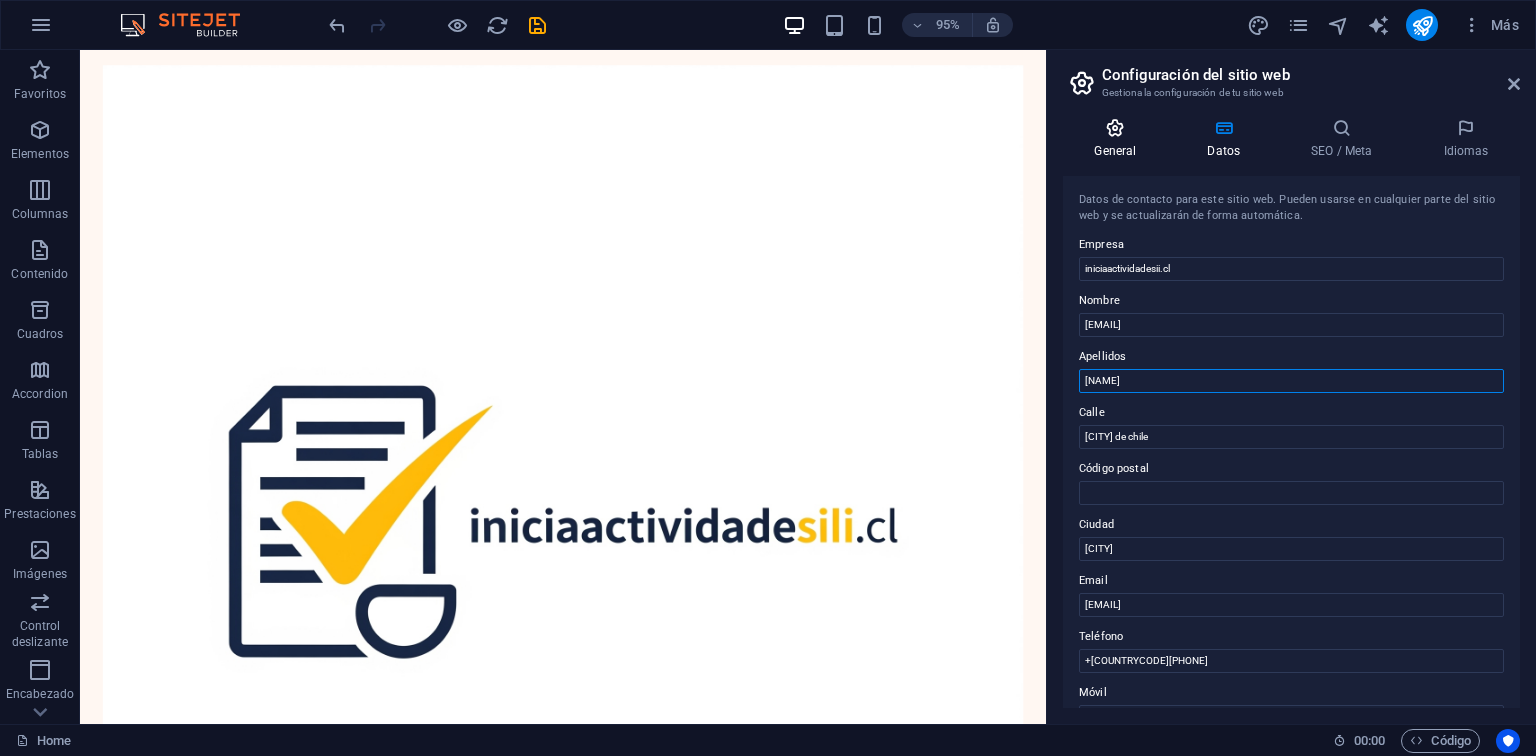 type on "castro salas" 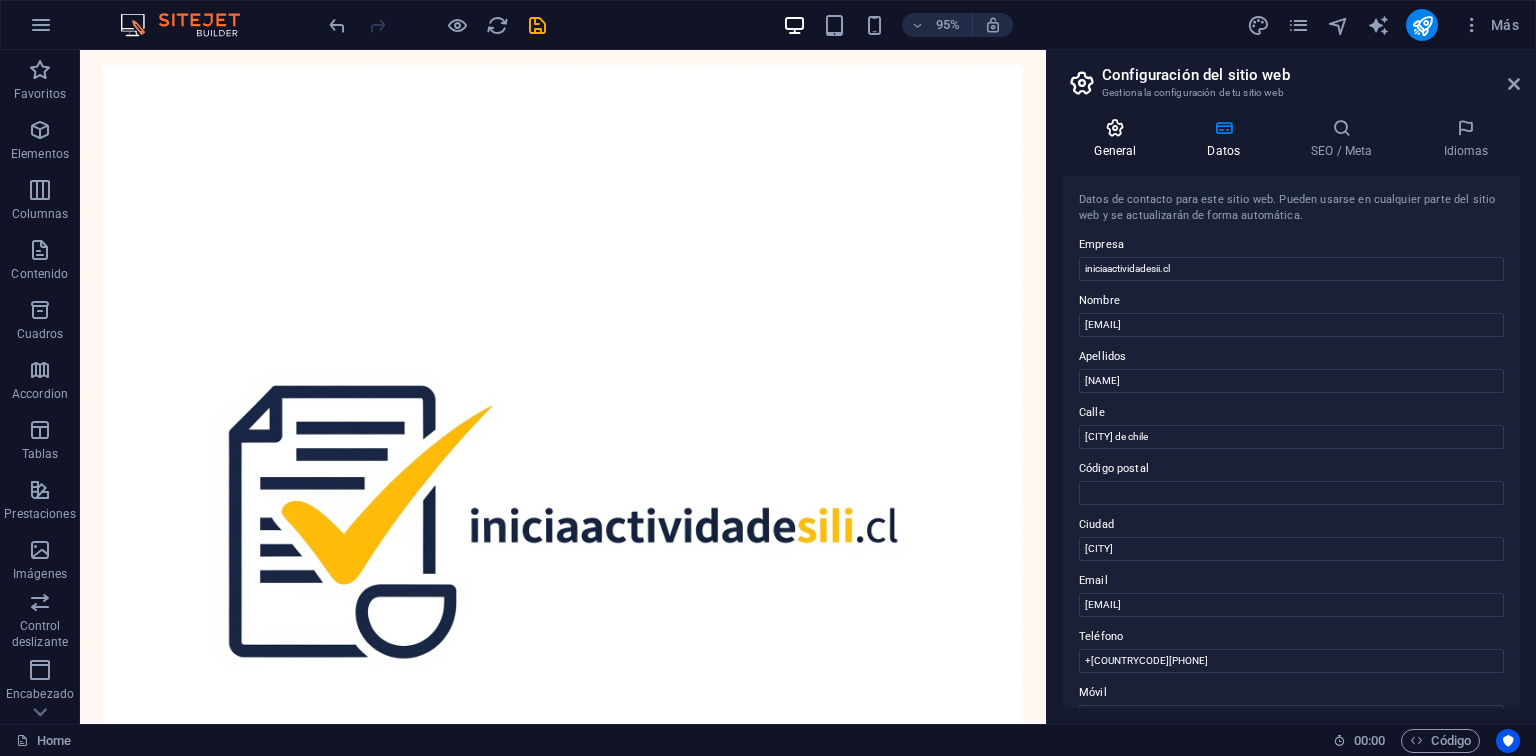 click on "General" at bounding box center [1119, 139] 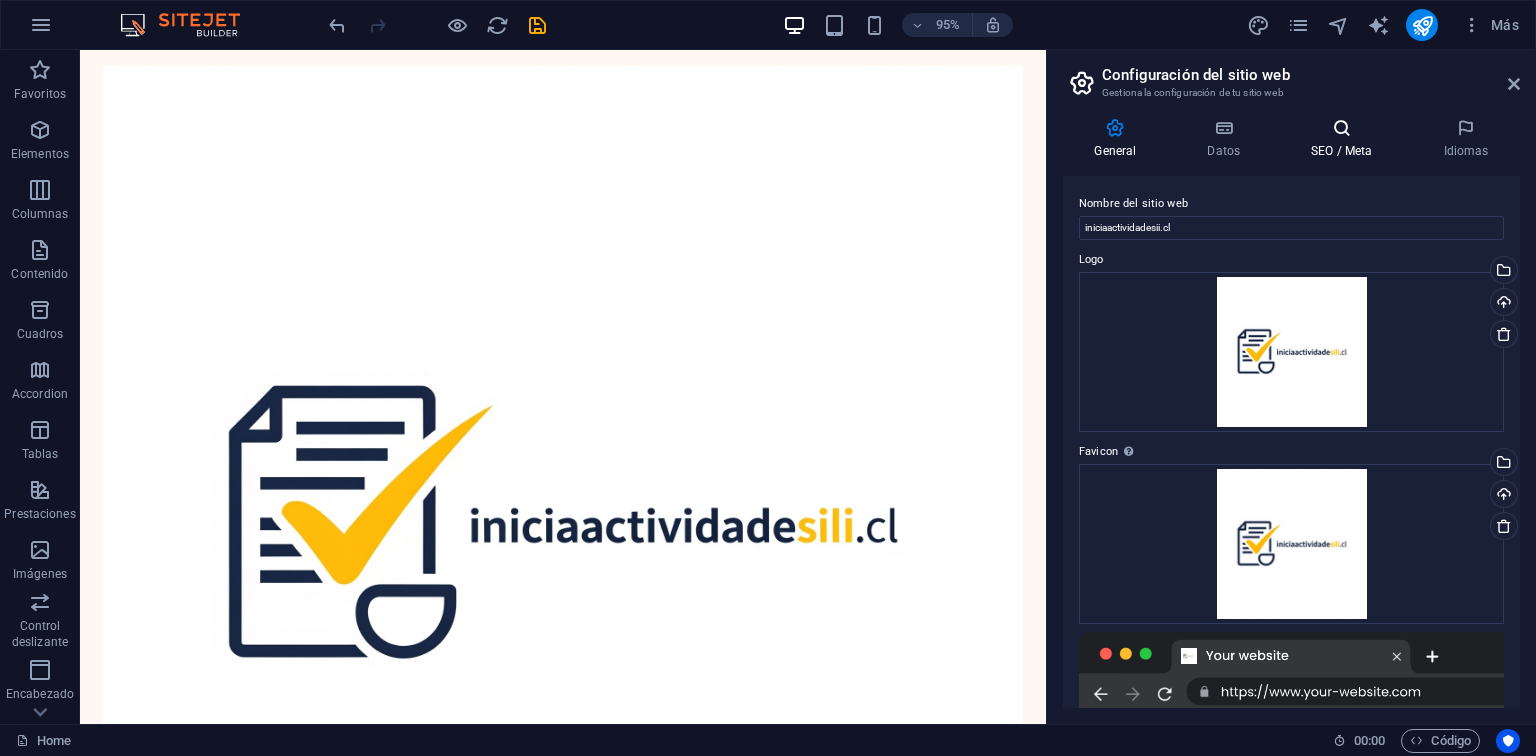 click on "SEO / Meta" at bounding box center (1346, 139) 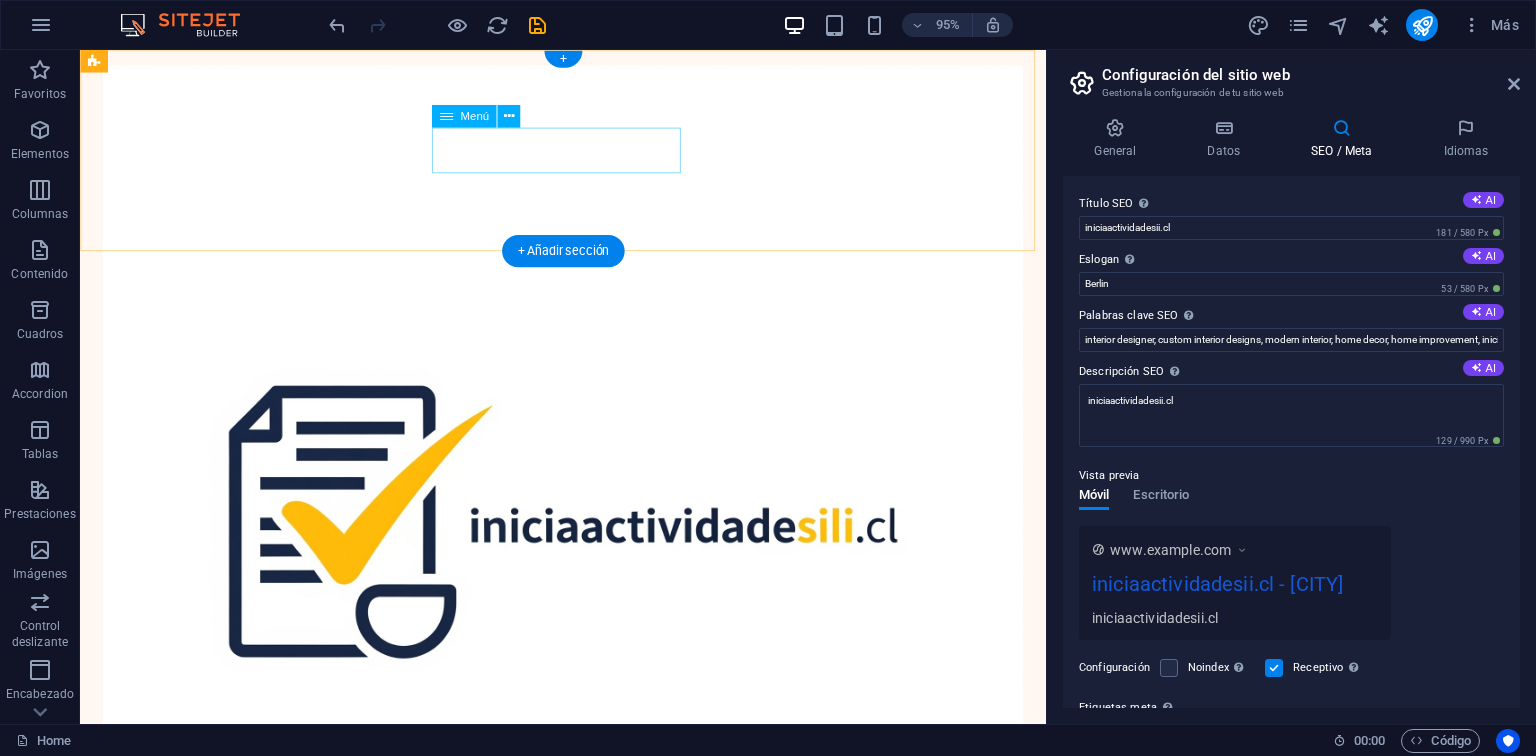 click on "My story Projects Contact Me" at bounding box center (588, 1059) 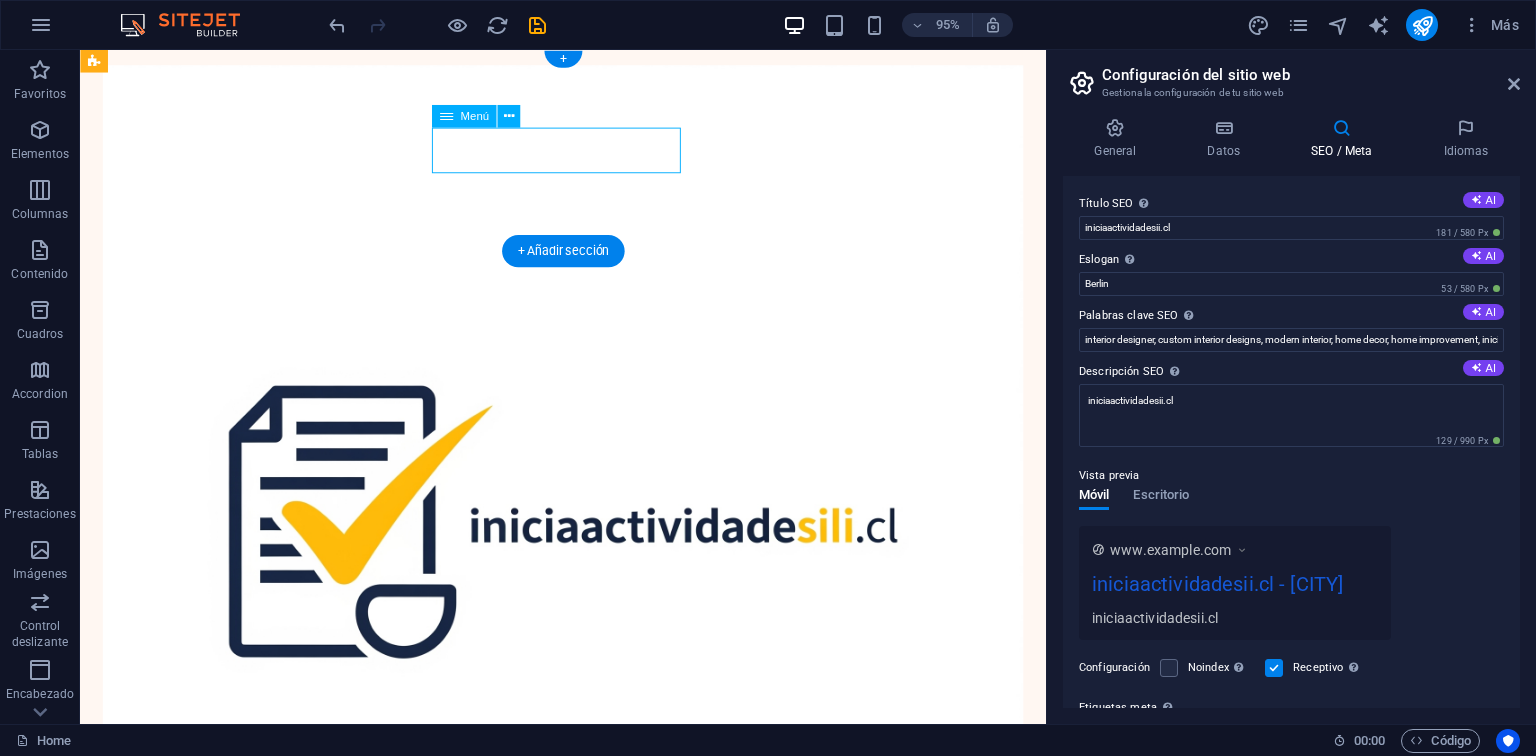 click on "My story Projects Contact Me" at bounding box center (588, 1059) 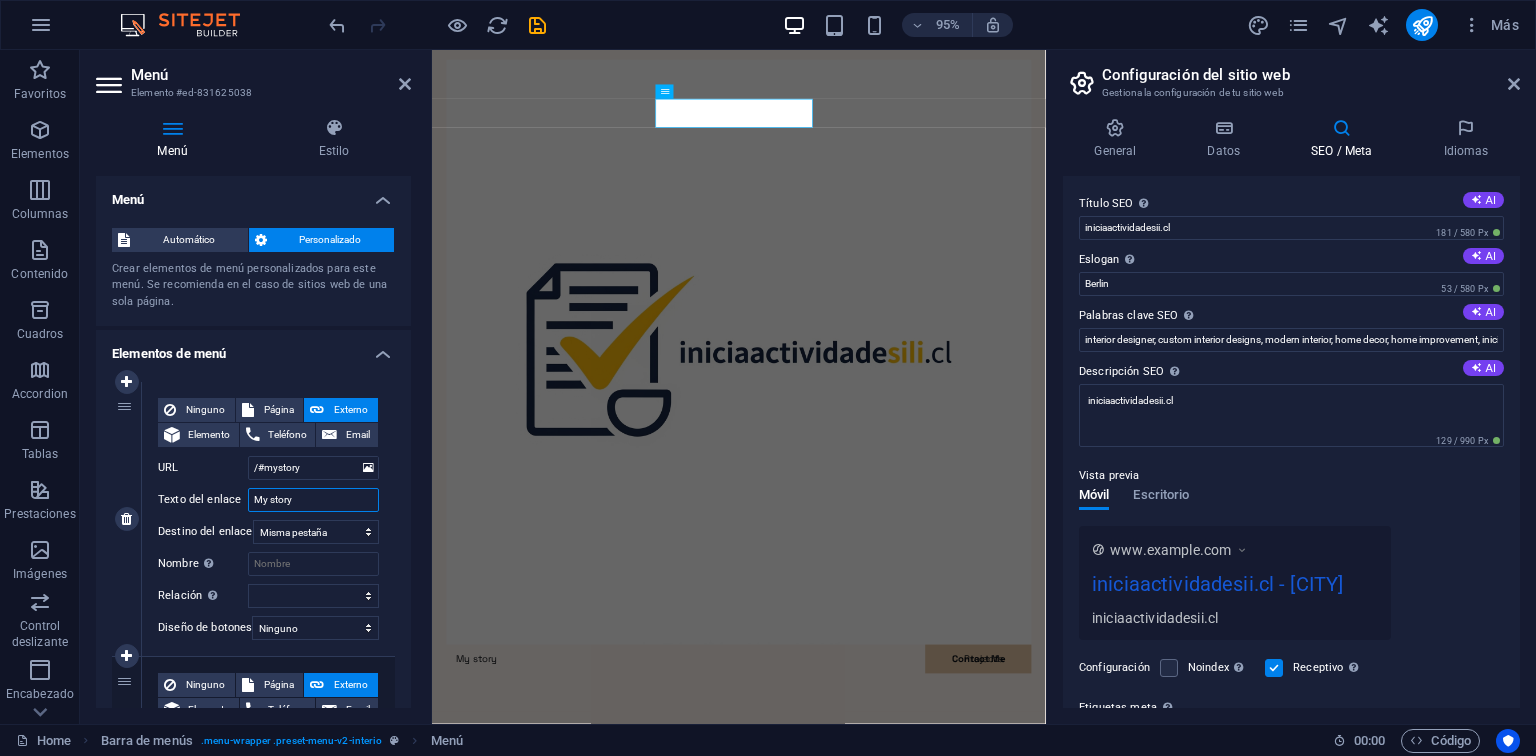 click on "Texto del enlace My story" at bounding box center (268, 500) 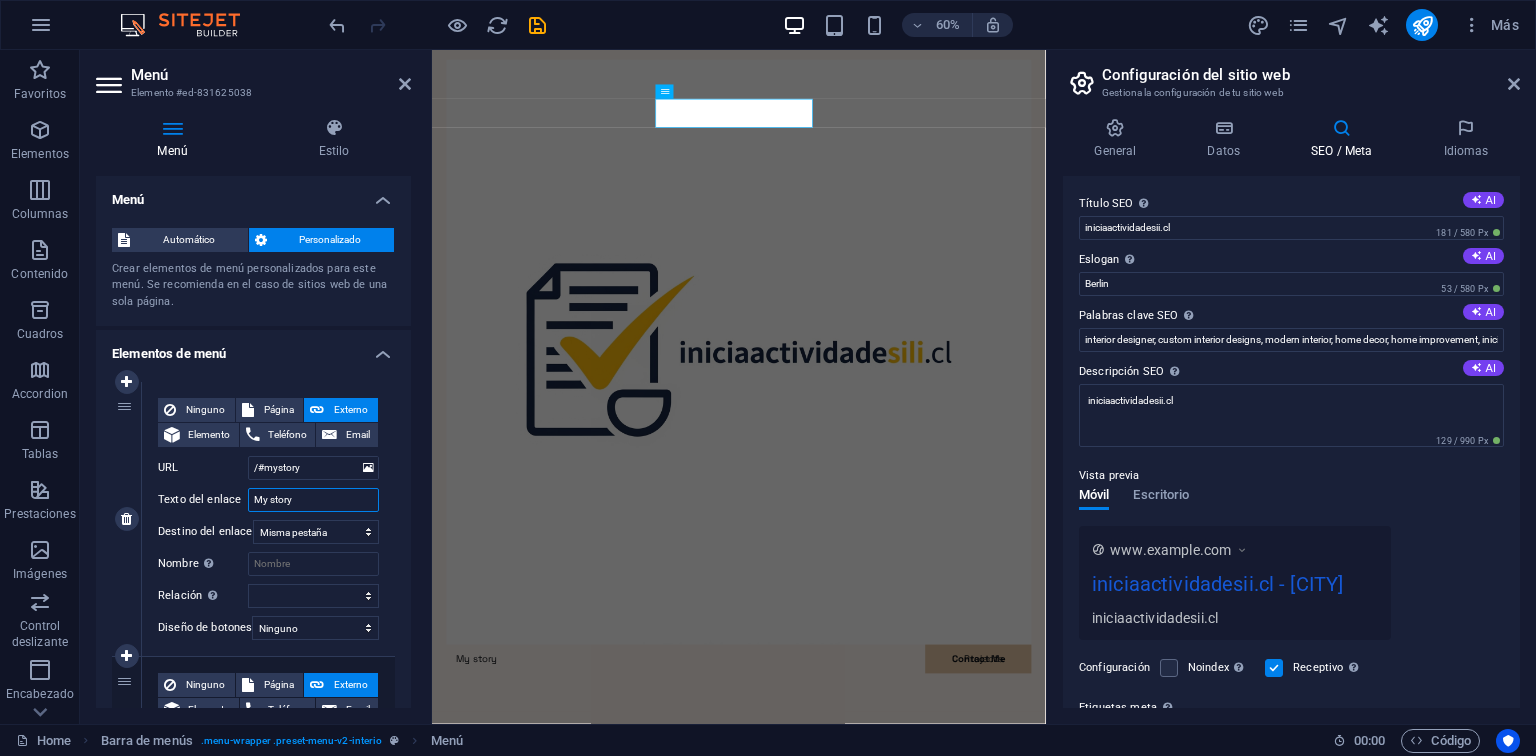 paste on "marco.castro@iniciaactividadesii.cl" 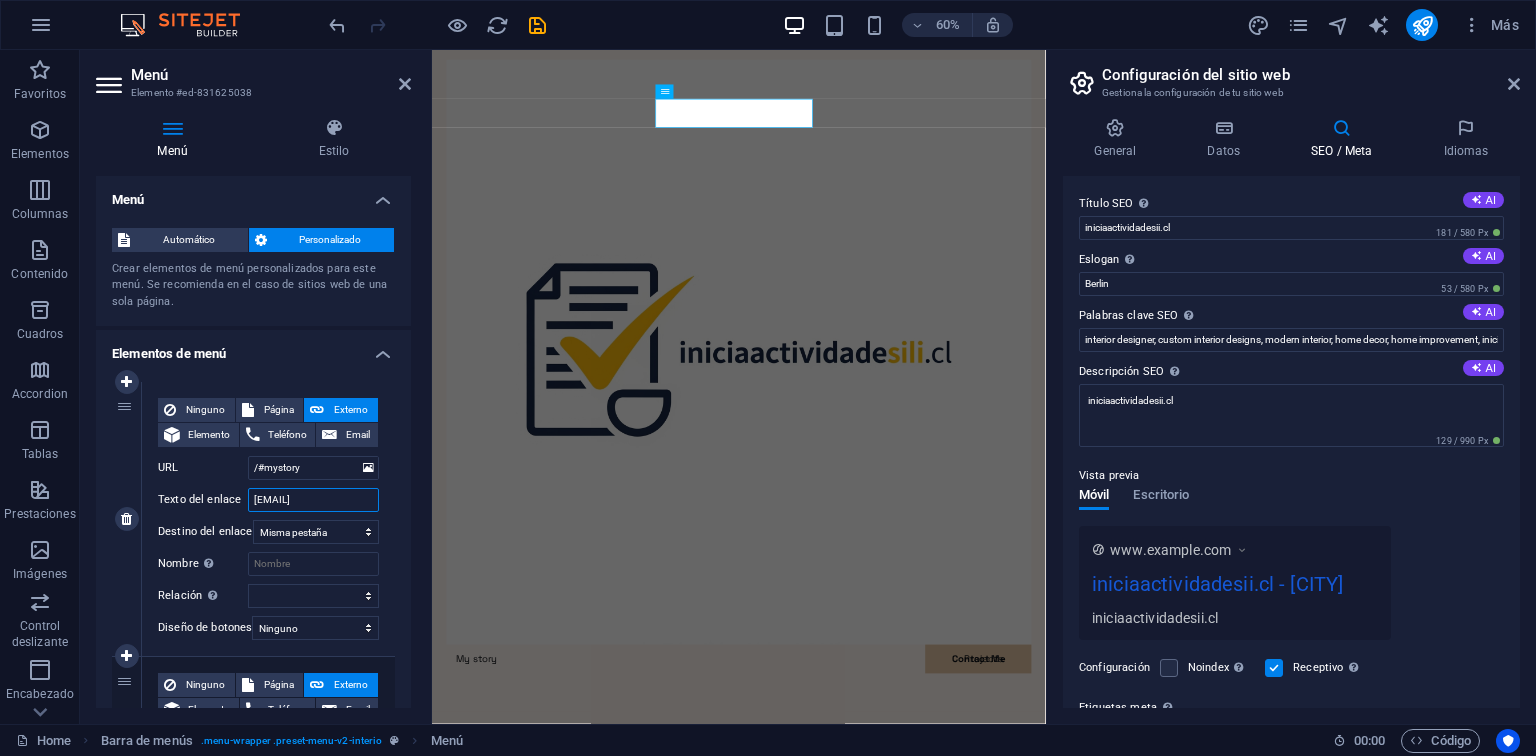 scroll, scrollTop: 0, scrollLeft: 44, axis: horizontal 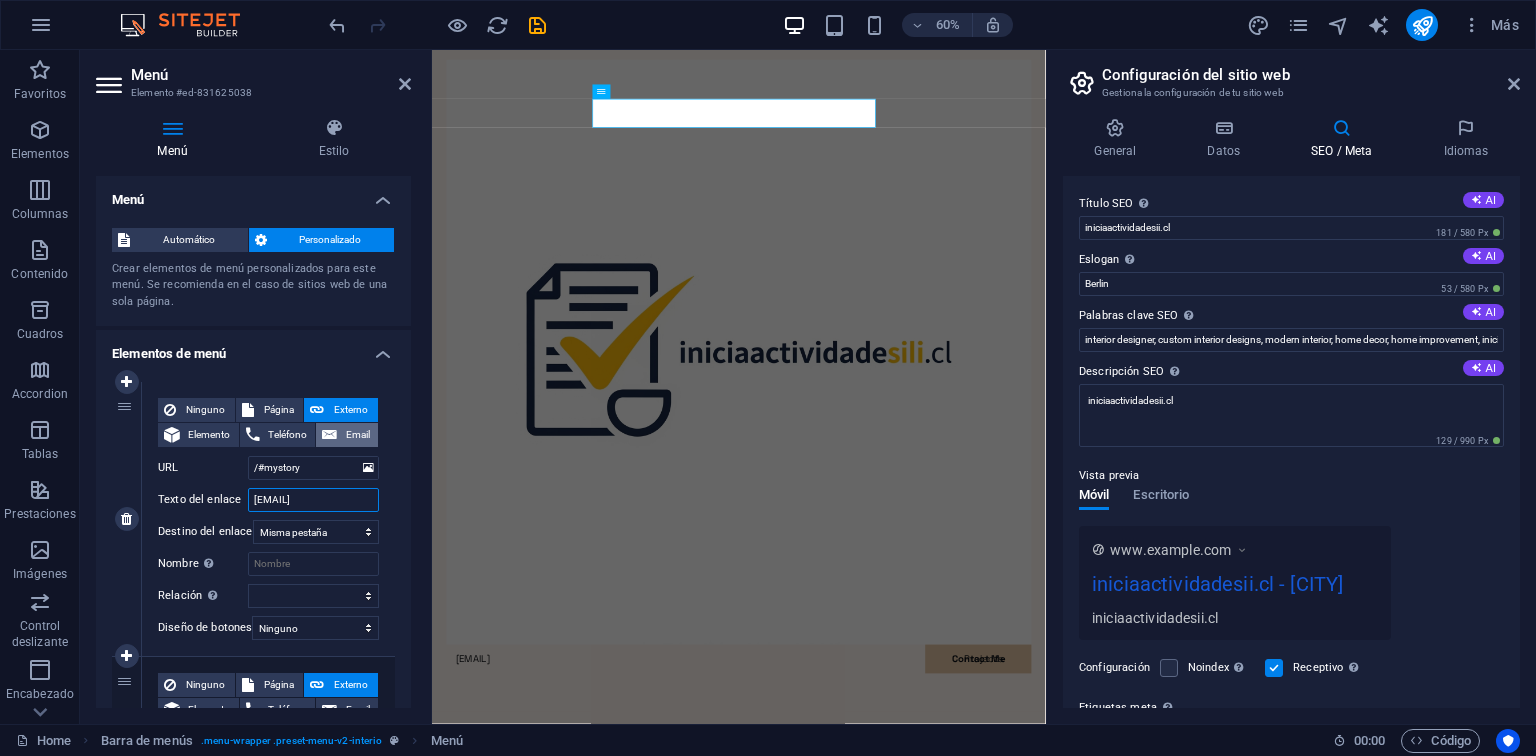 type on "marco.castro@iniciaactividadesii.cl" 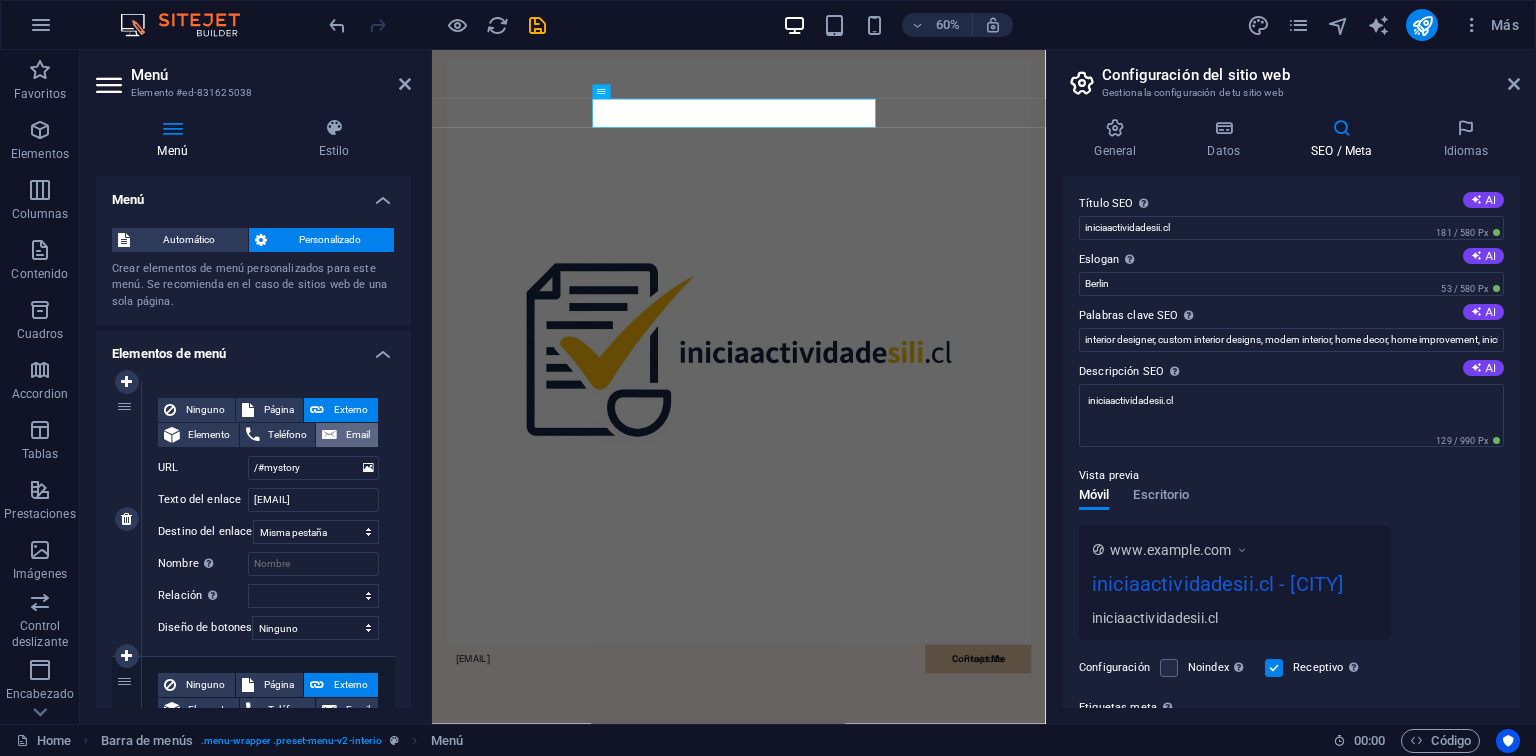 click on "Email" at bounding box center [347, 435] 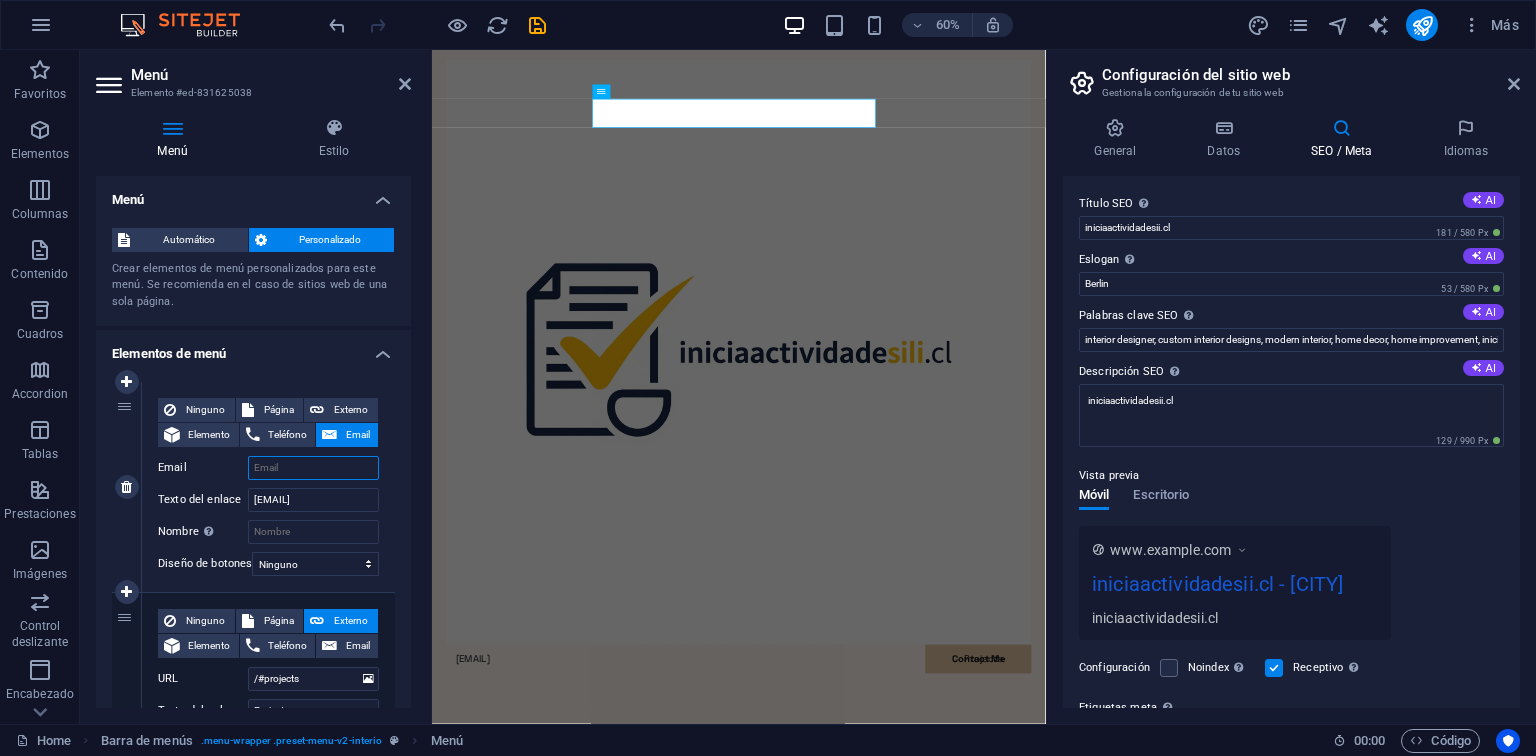 scroll, scrollTop: 0, scrollLeft: 0, axis: both 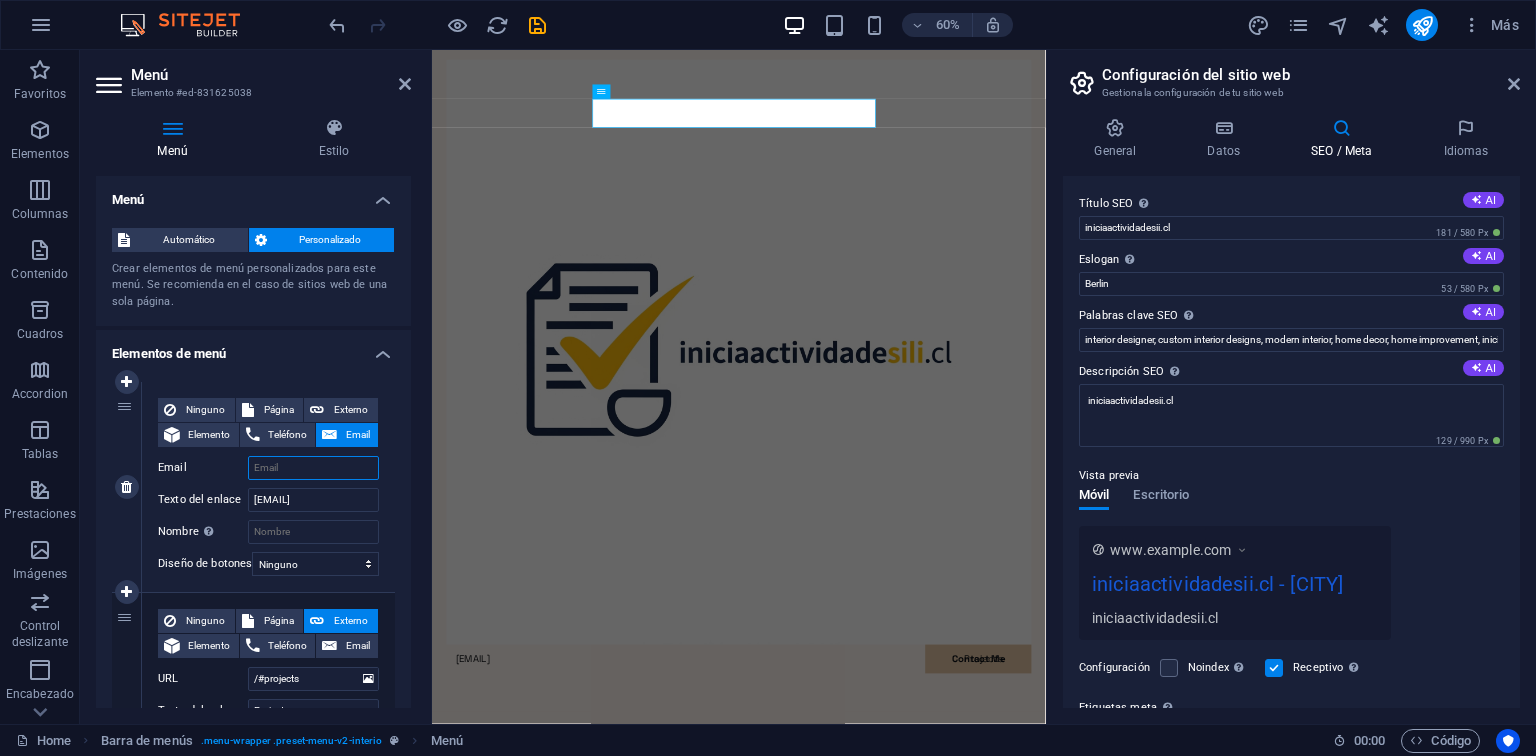 type on "j" 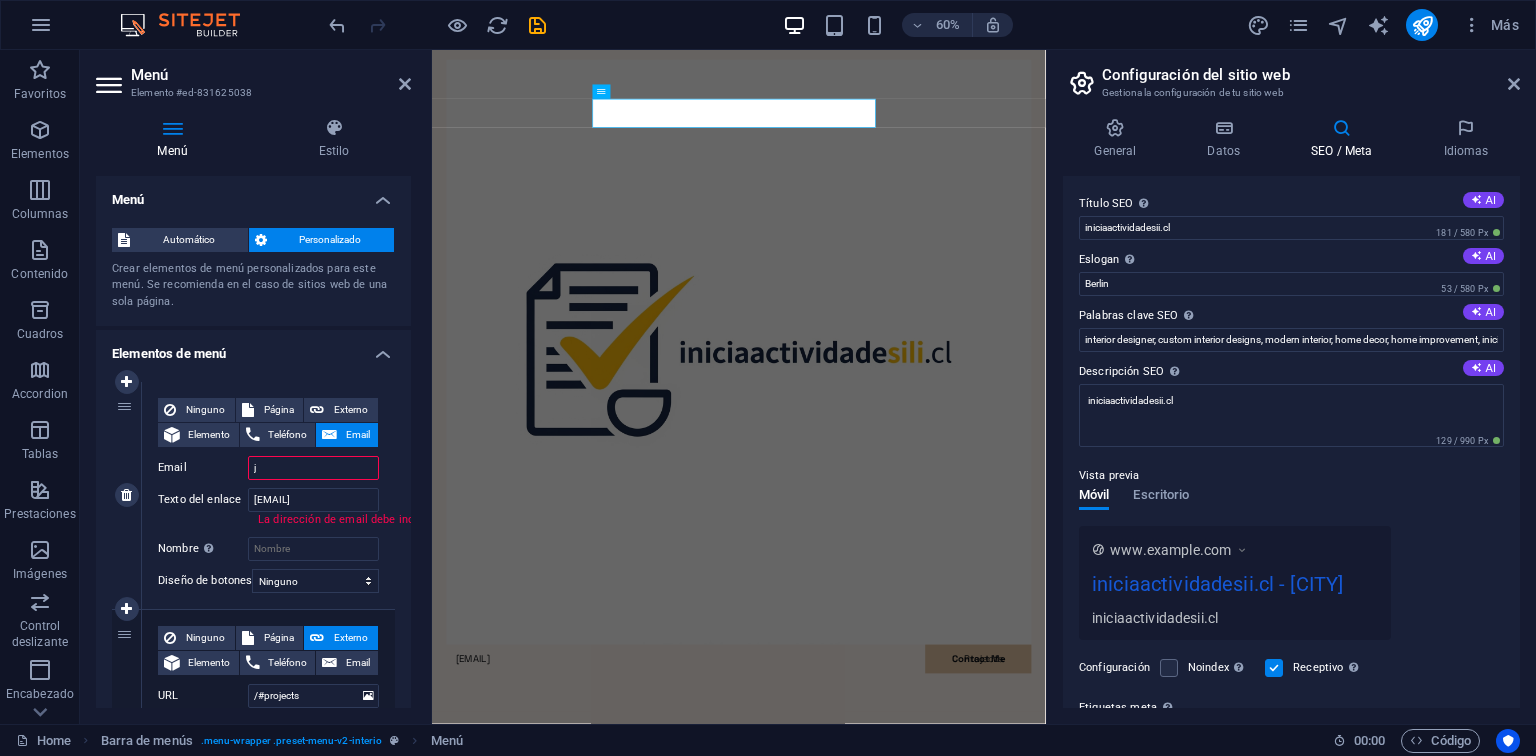 type 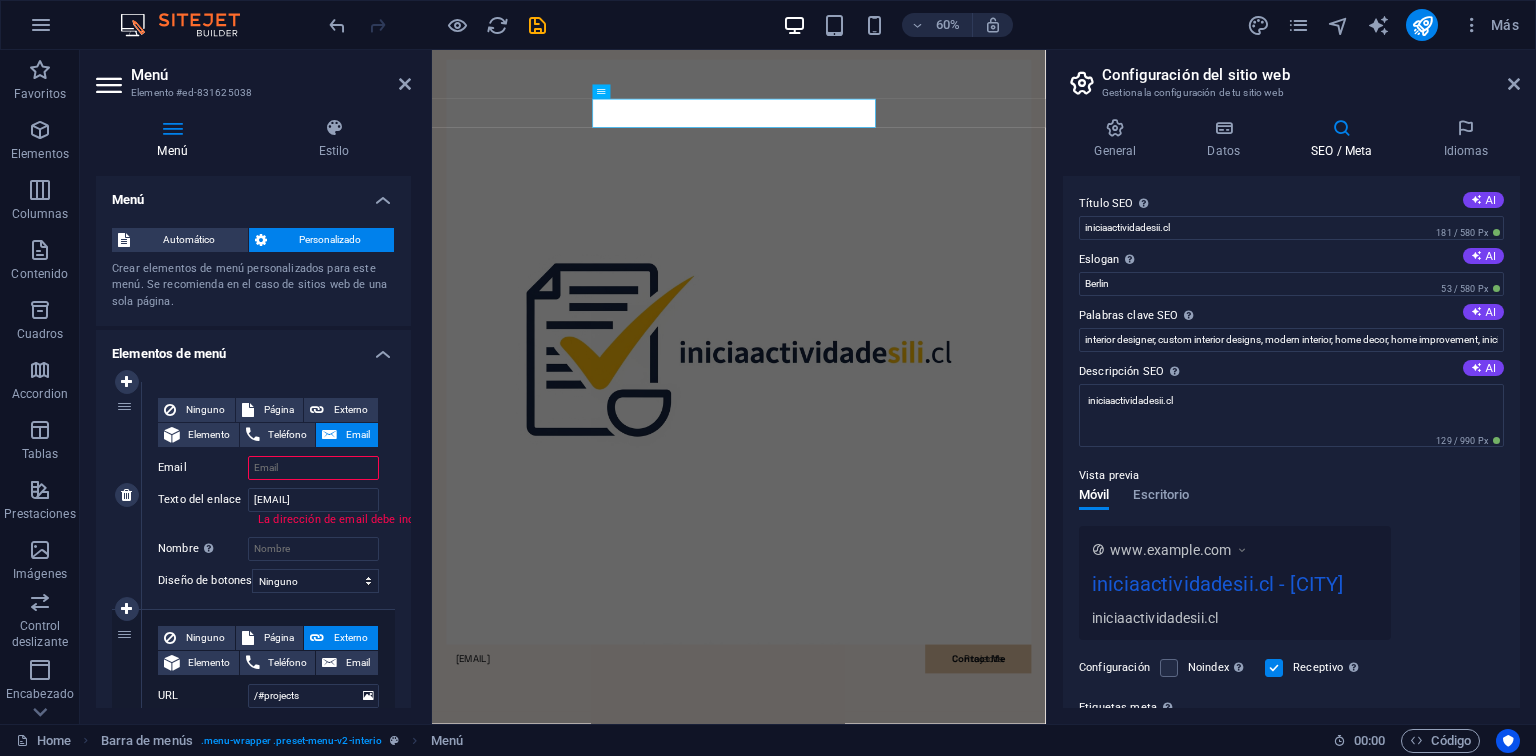 select 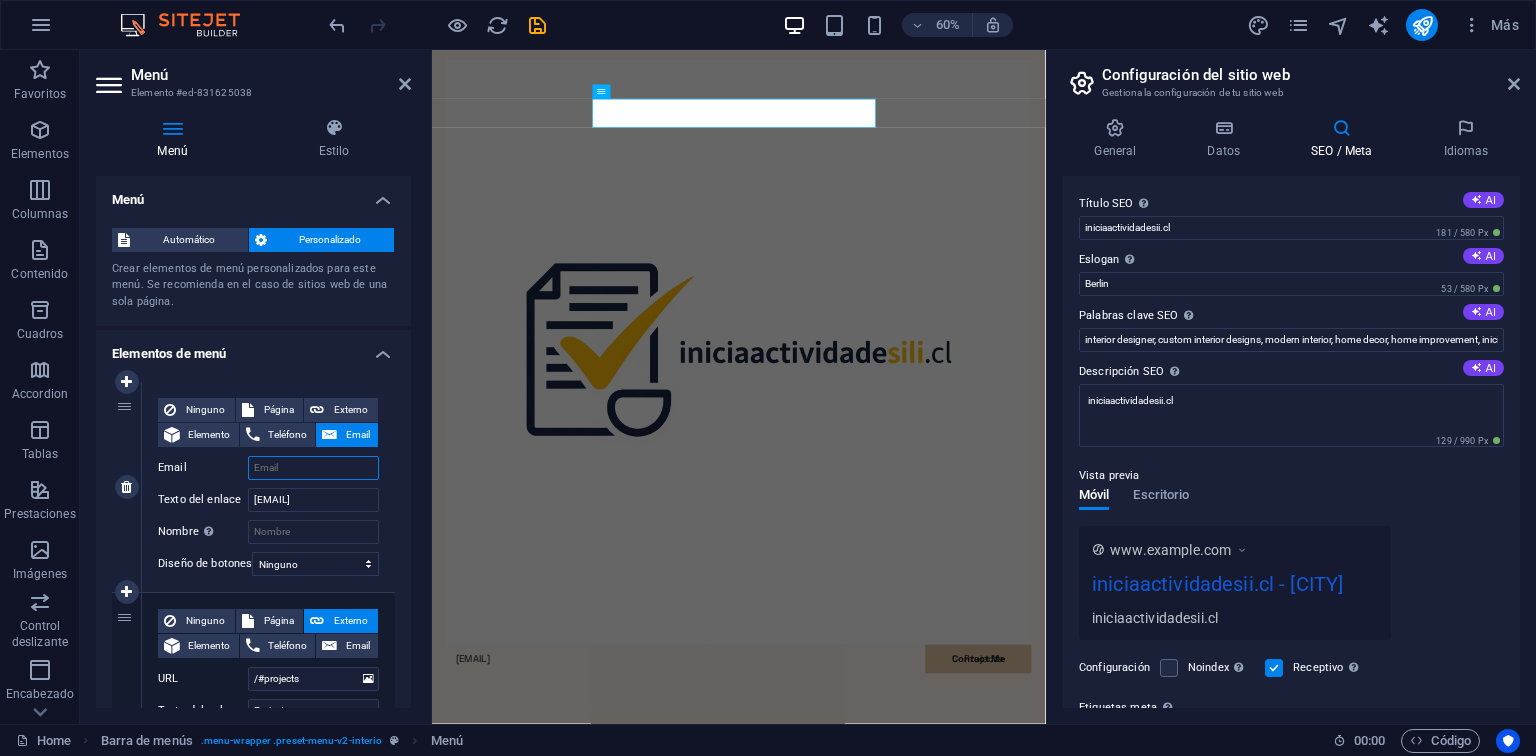 paste on "marco.castro@iniciaactividadesii.cl" 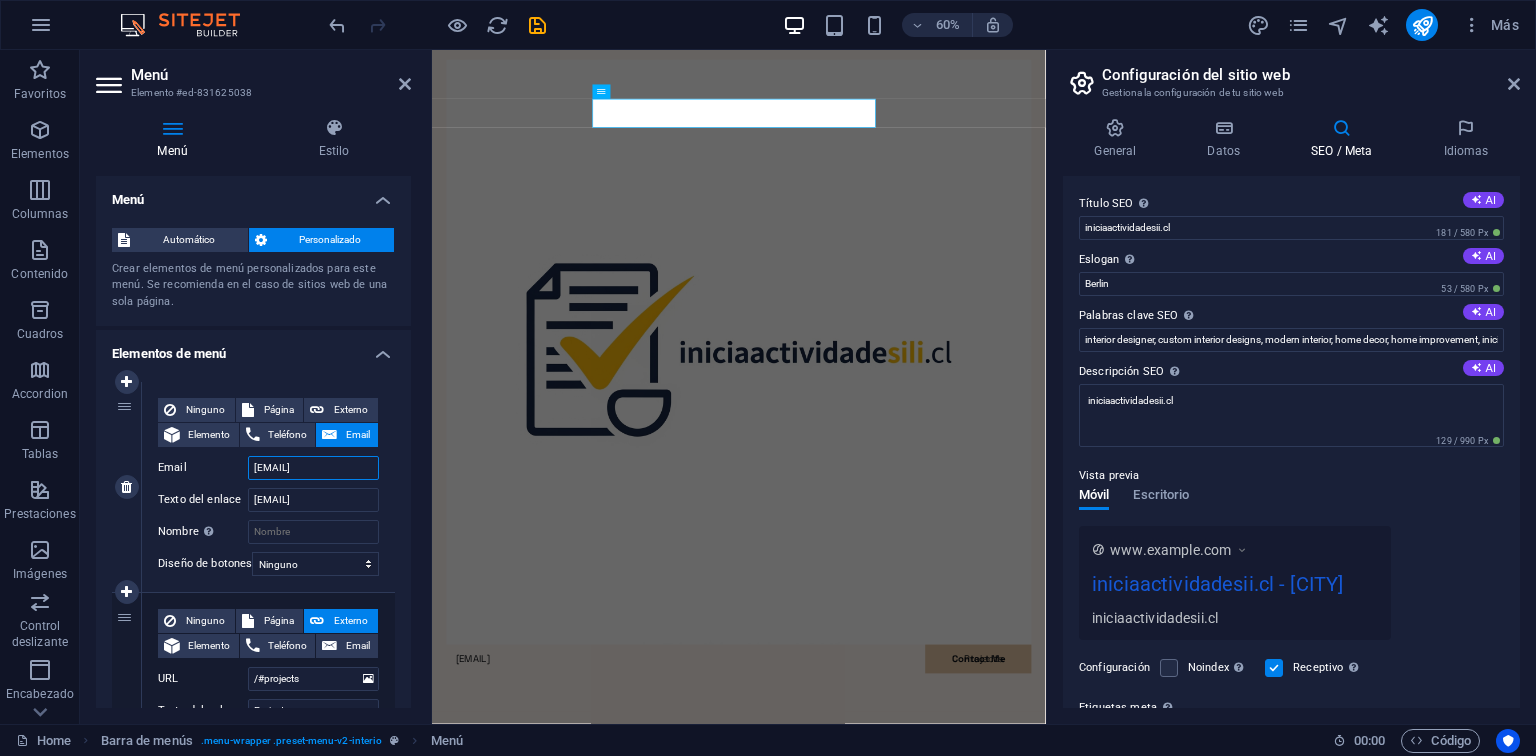 scroll, scrollTop: 0, scrollLeft: 44, axis: horizontal 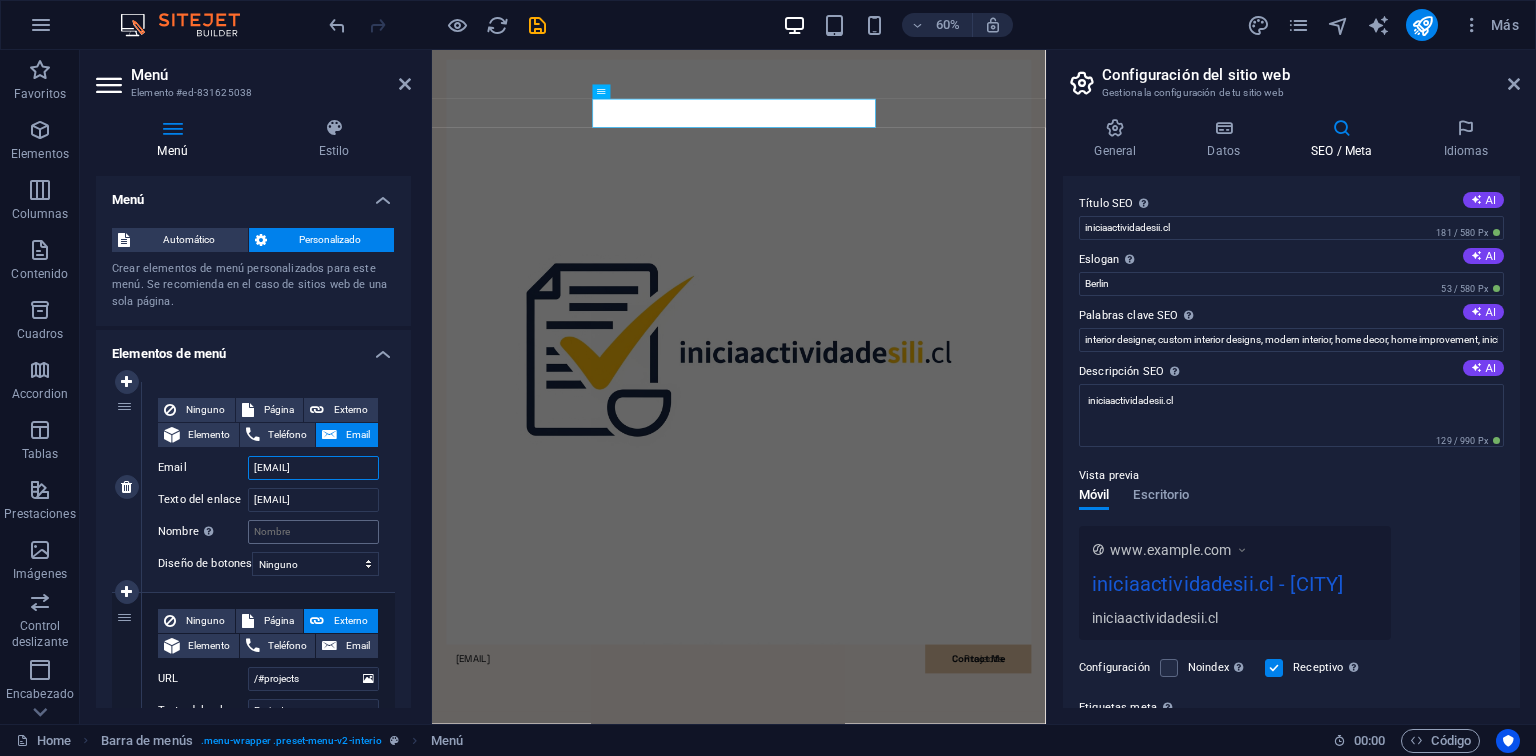 type on "marco.castro@iniciaactividadesii.cl" 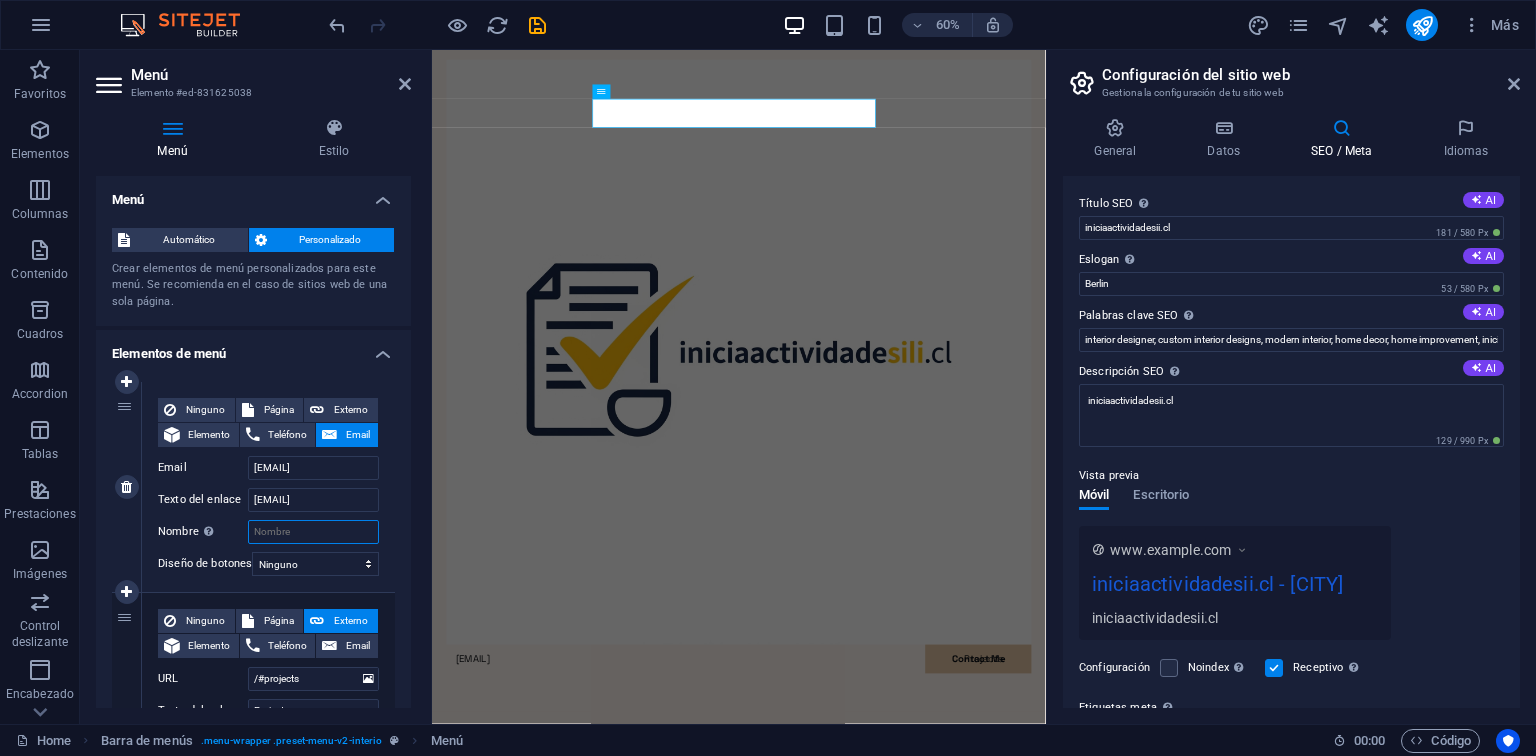 click on "Nombre Una descripción adicional del enlace no debería ser igual al texto del enlace. El título suele mostrarse como un texto de información cuando se mueve el ratón por encima del elemento. Déjalo en blanco en caso de dudas." at bounding box center (313, 532) 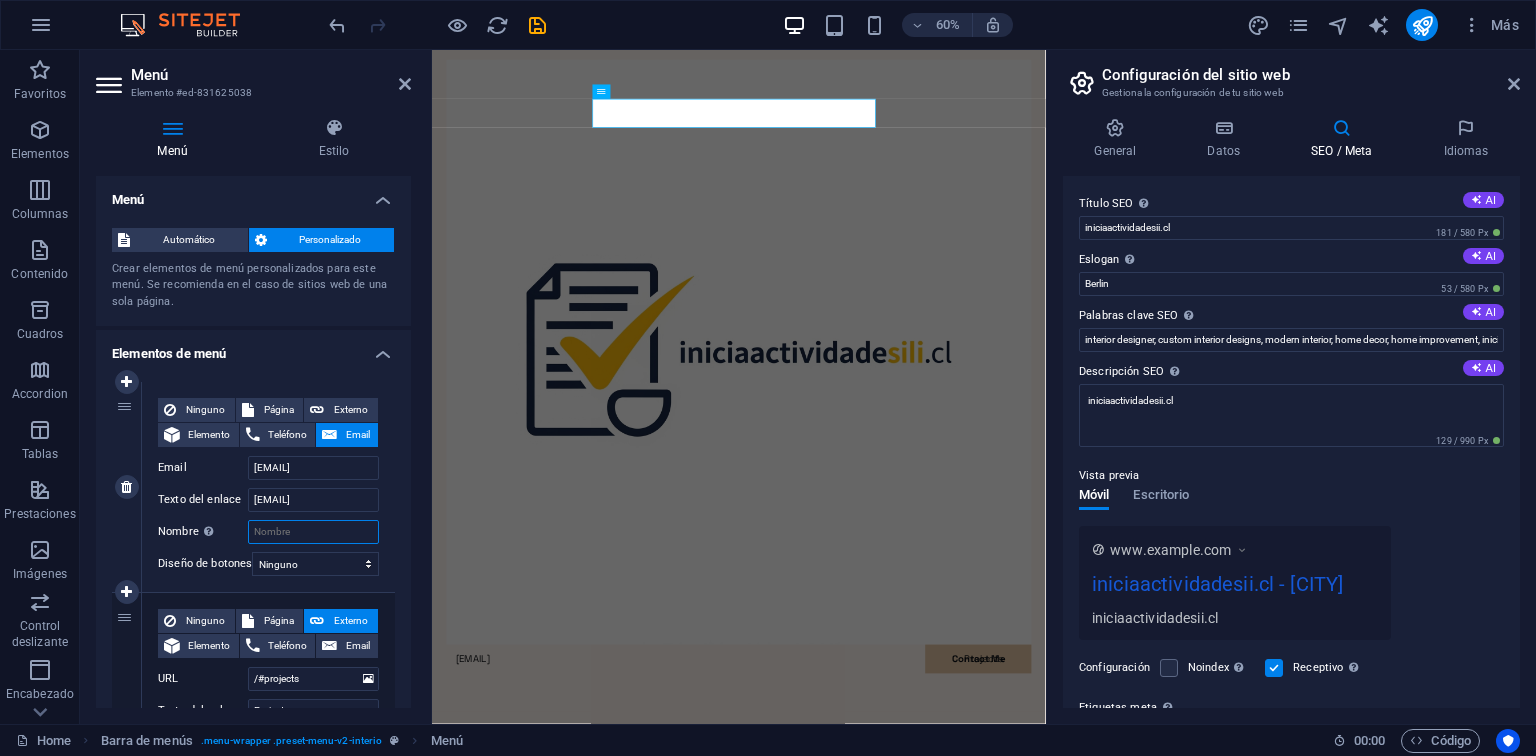 type on "m" 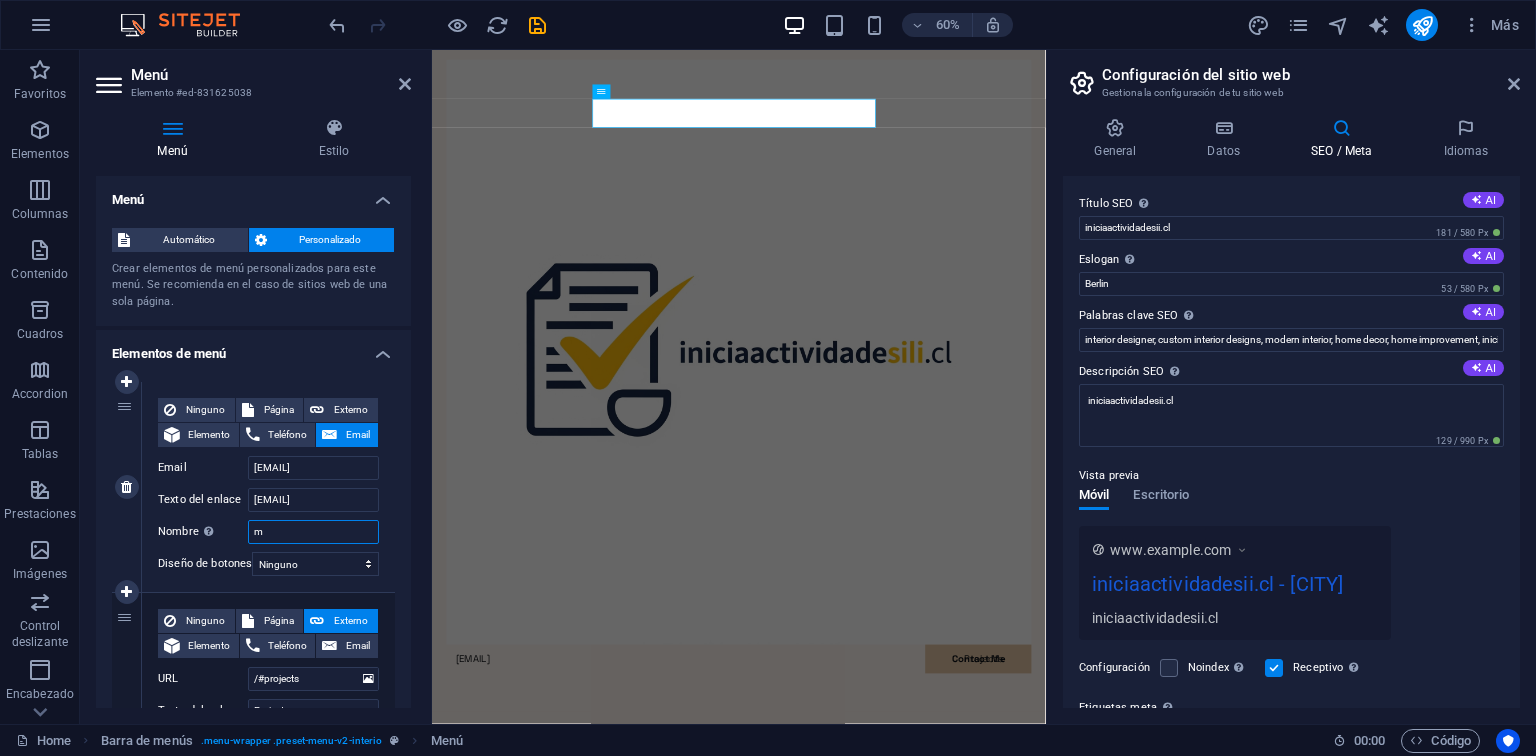 select 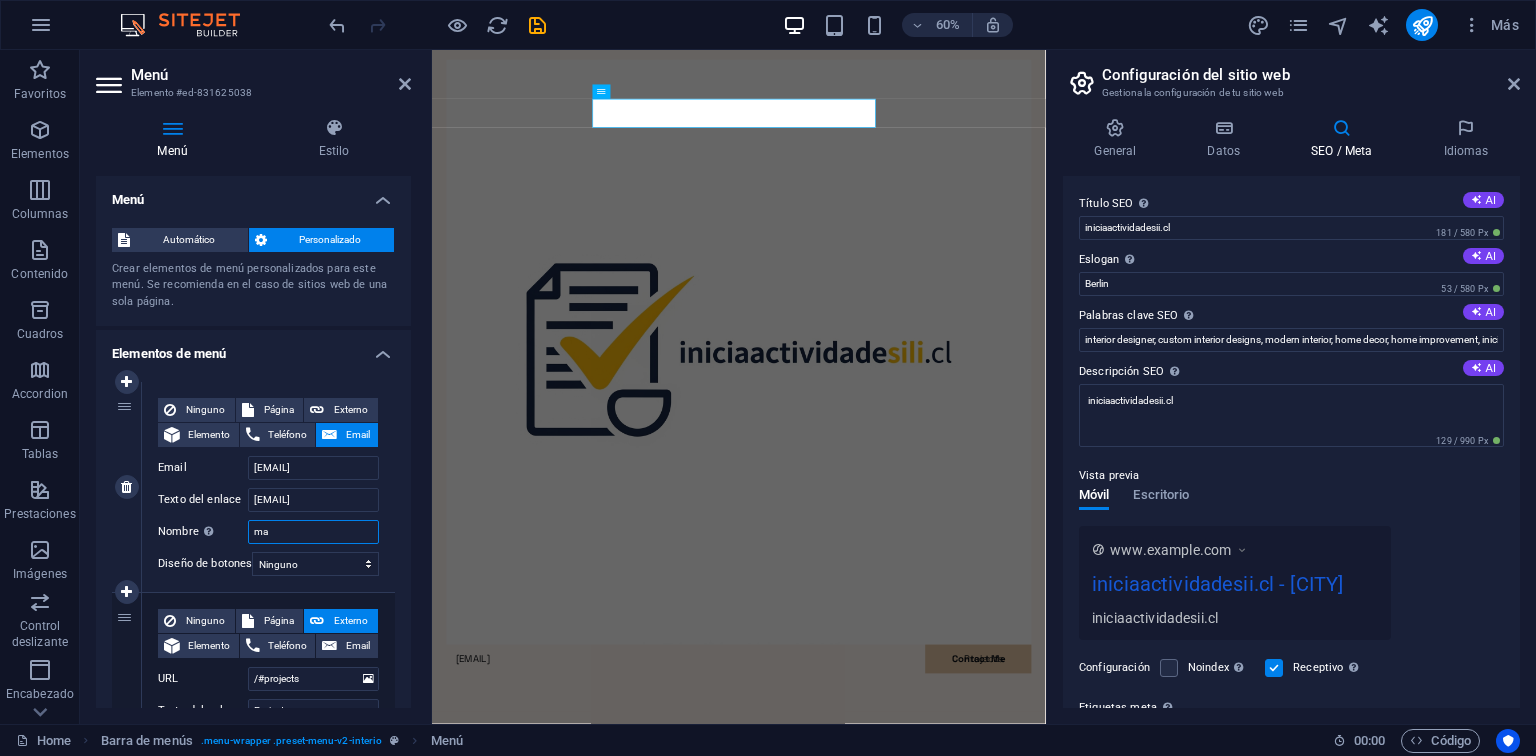 type on "m" 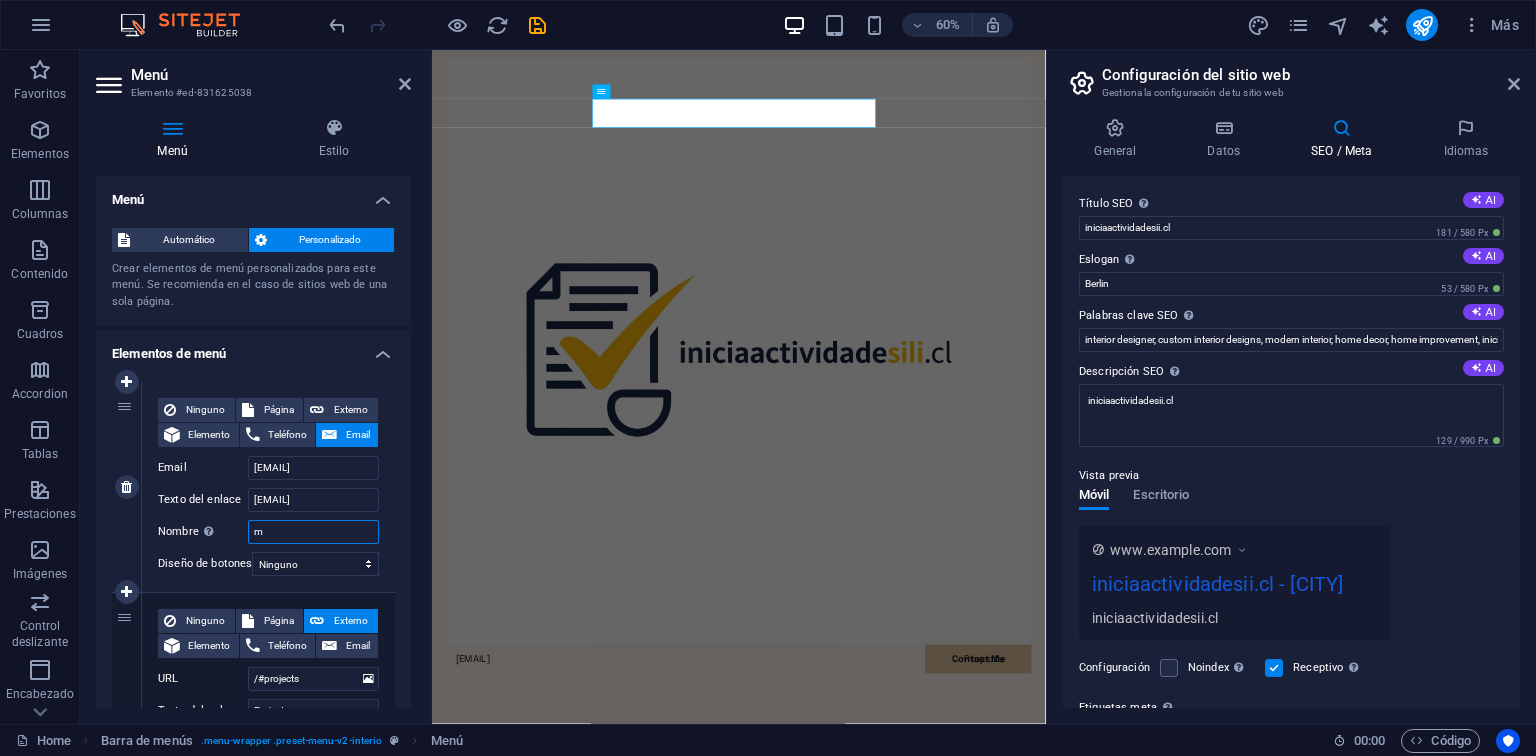 type 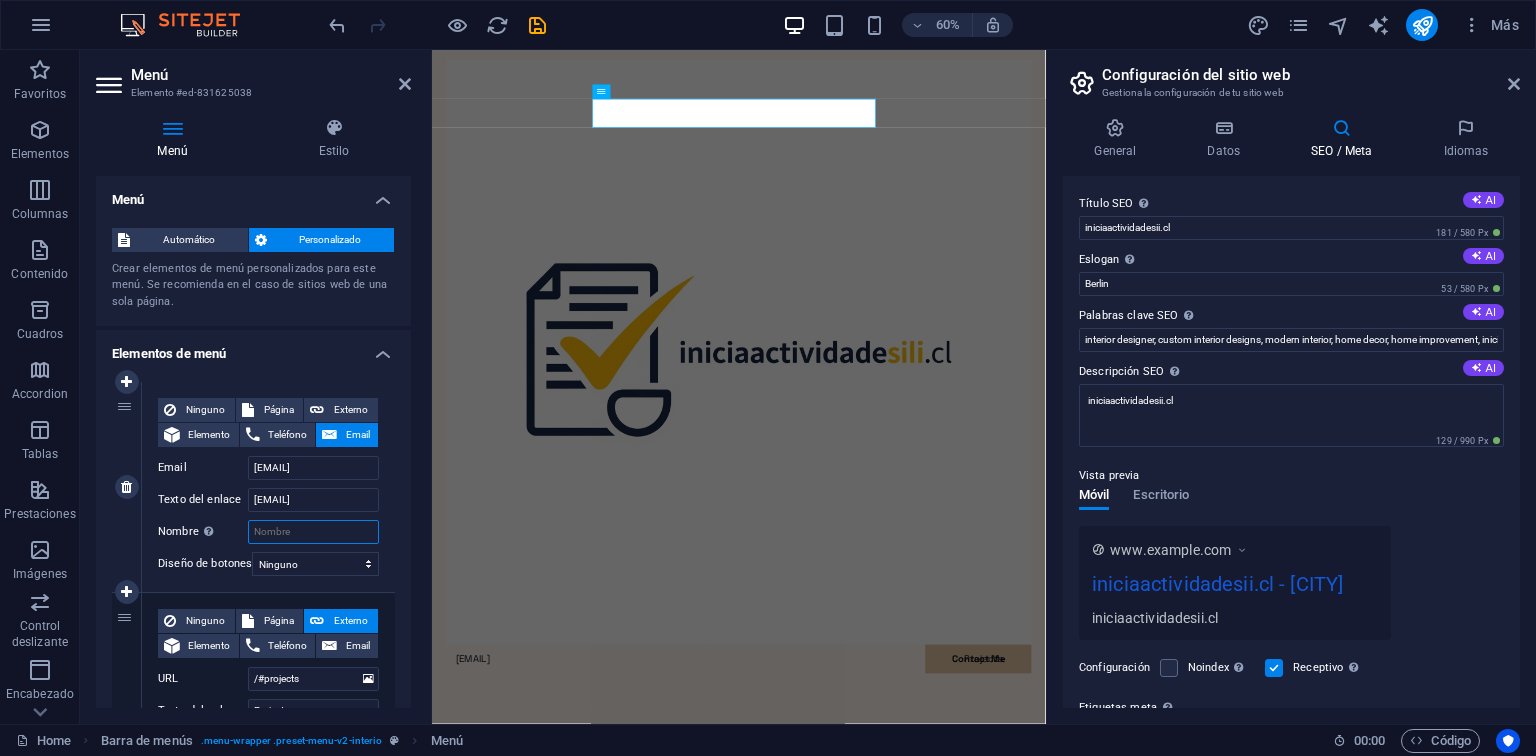 select 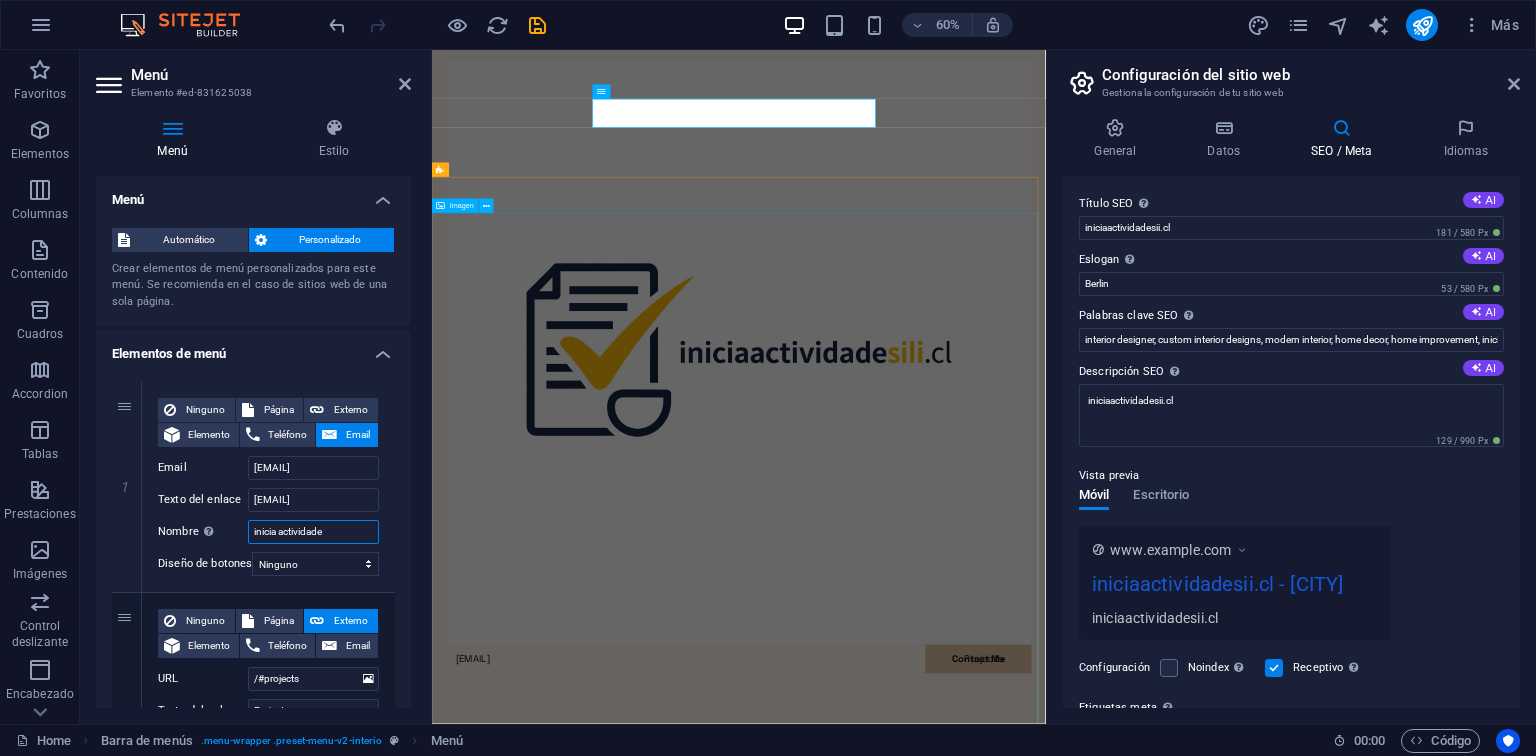 type on "inicia actividades" 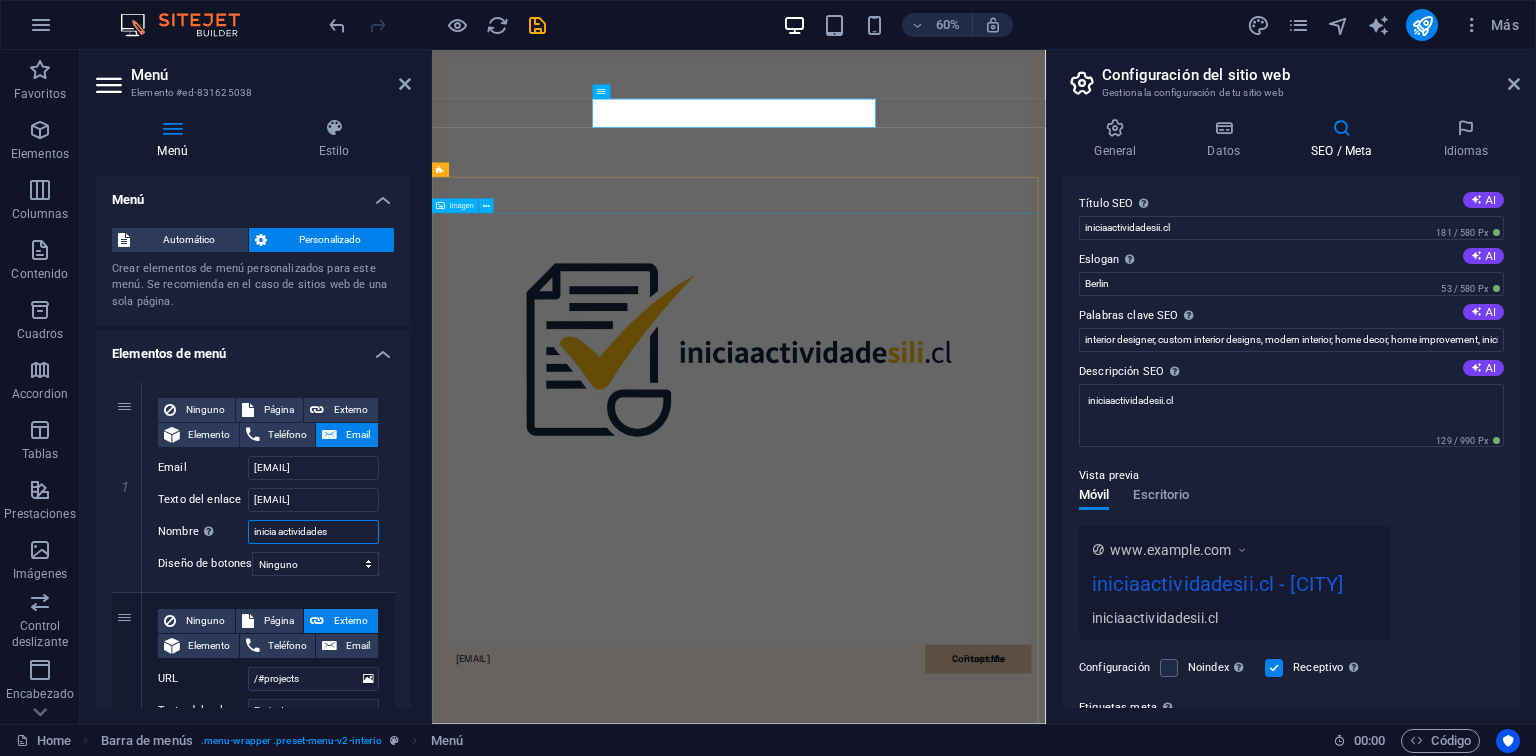select 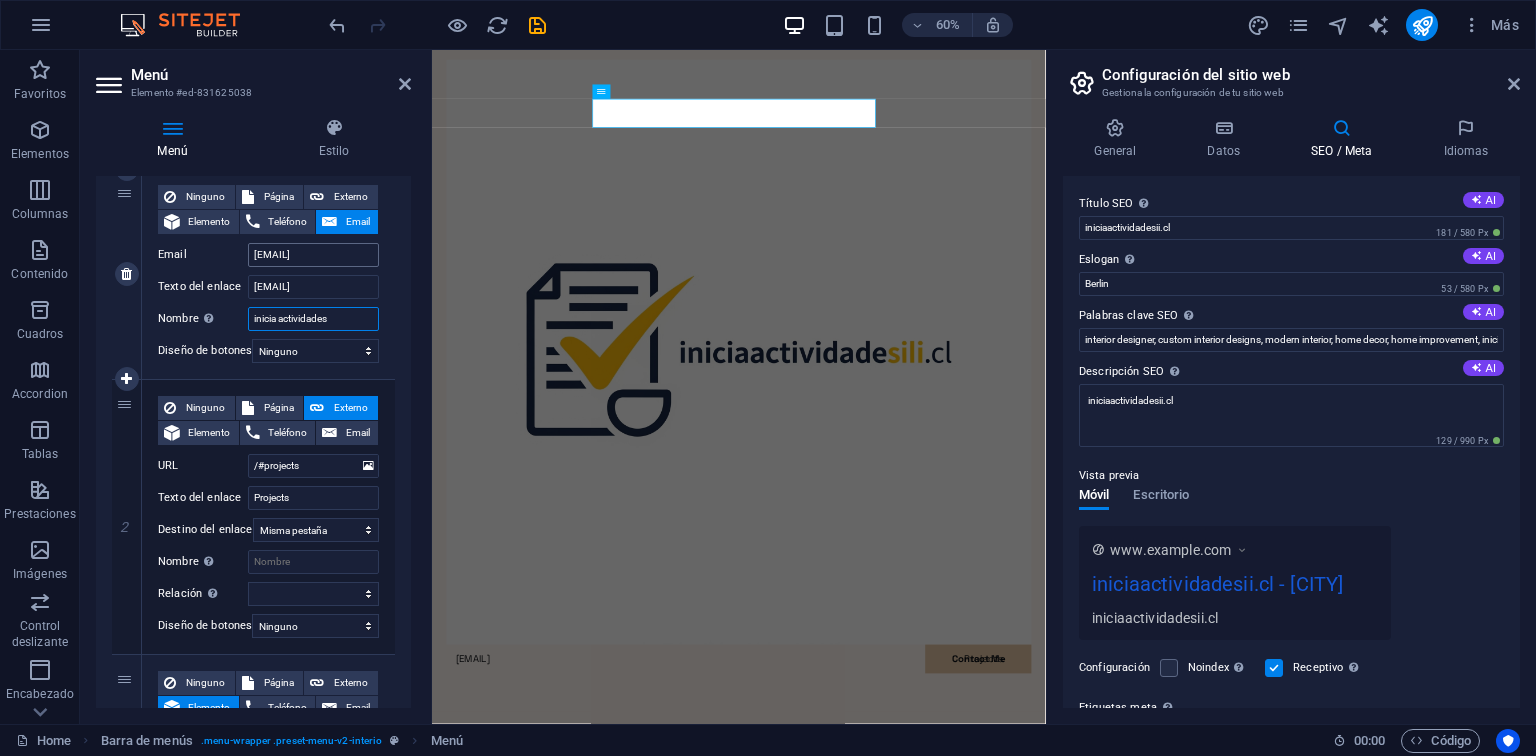 scroll, scrollTop: 214, scrollLeft: 0, axis: vertical 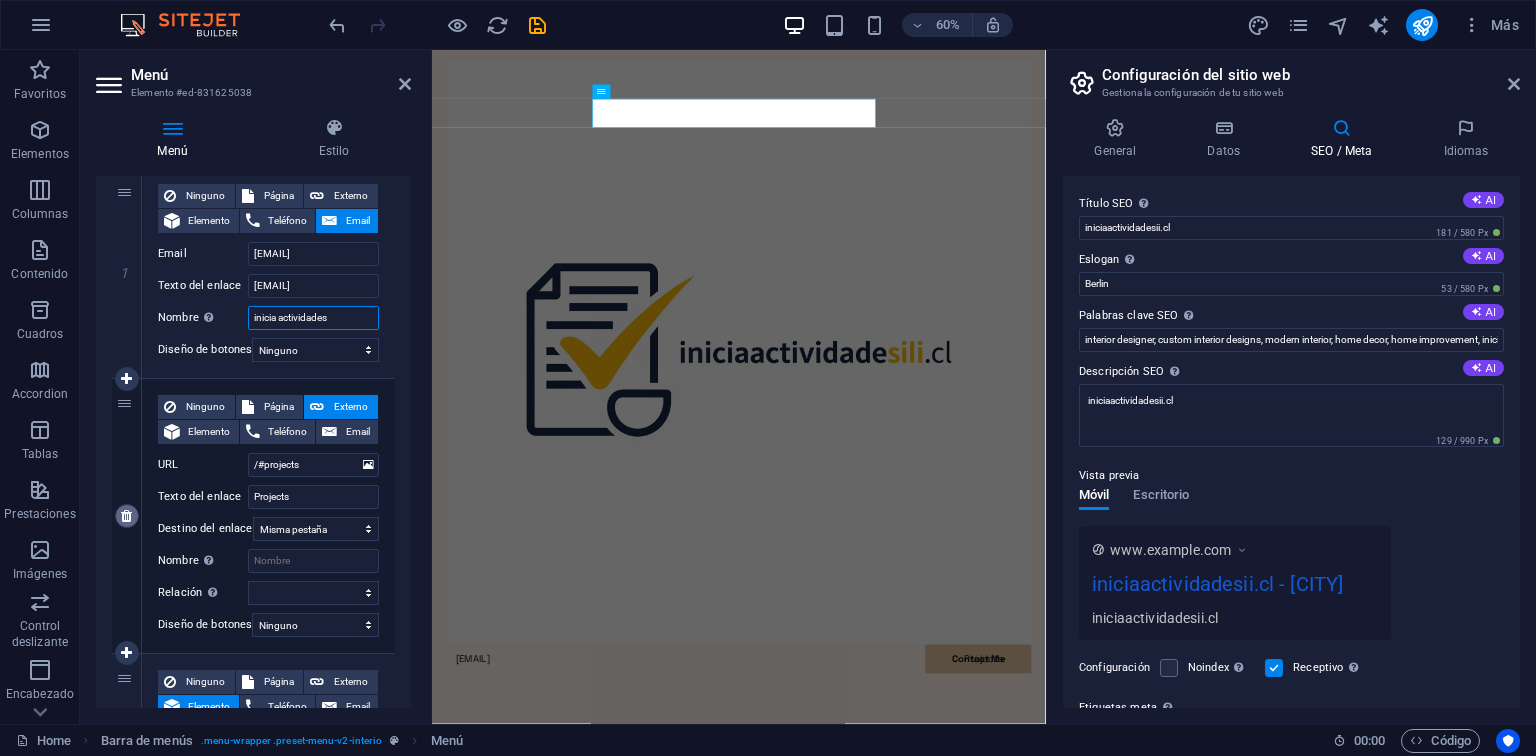 type on "inicia actividades" 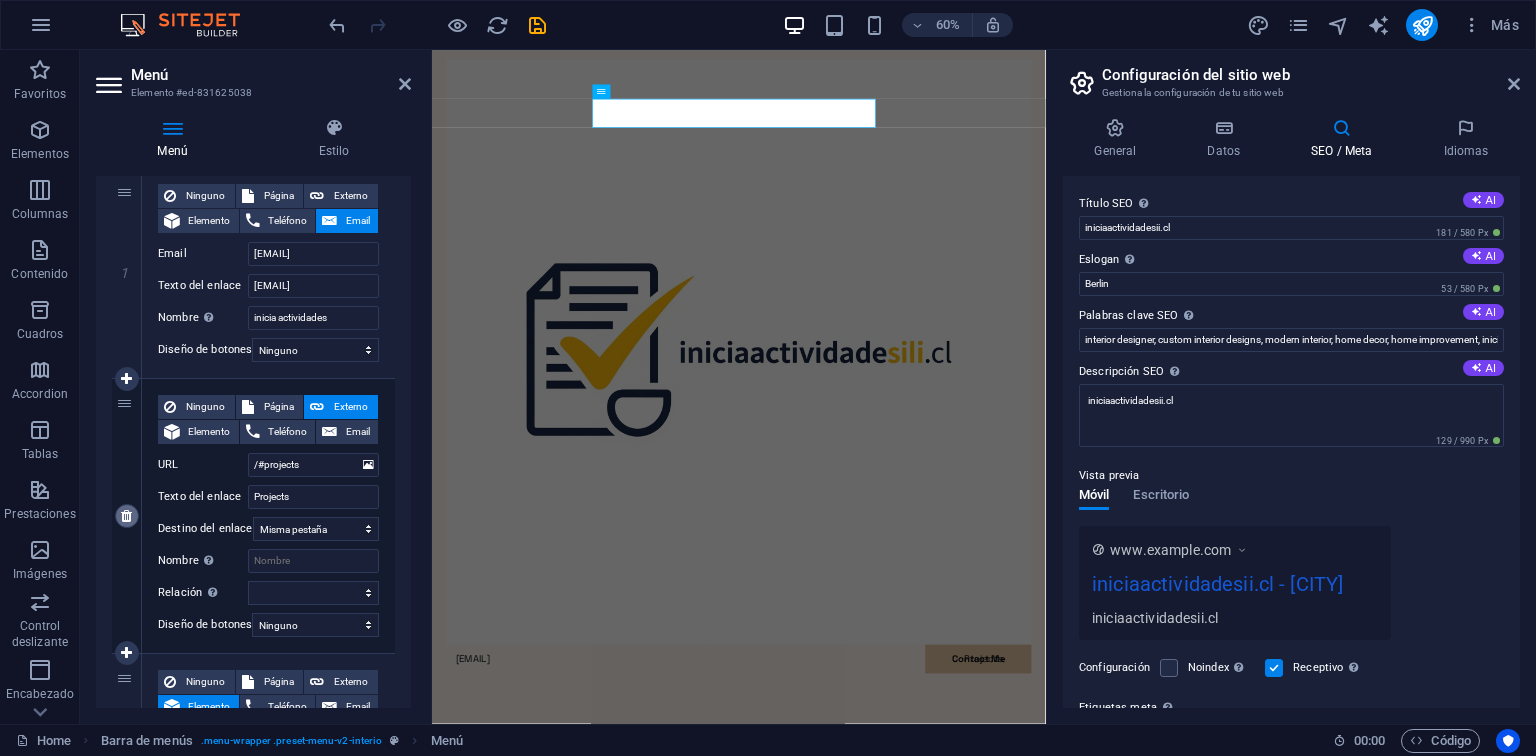 click at bounding box center [126, 516] 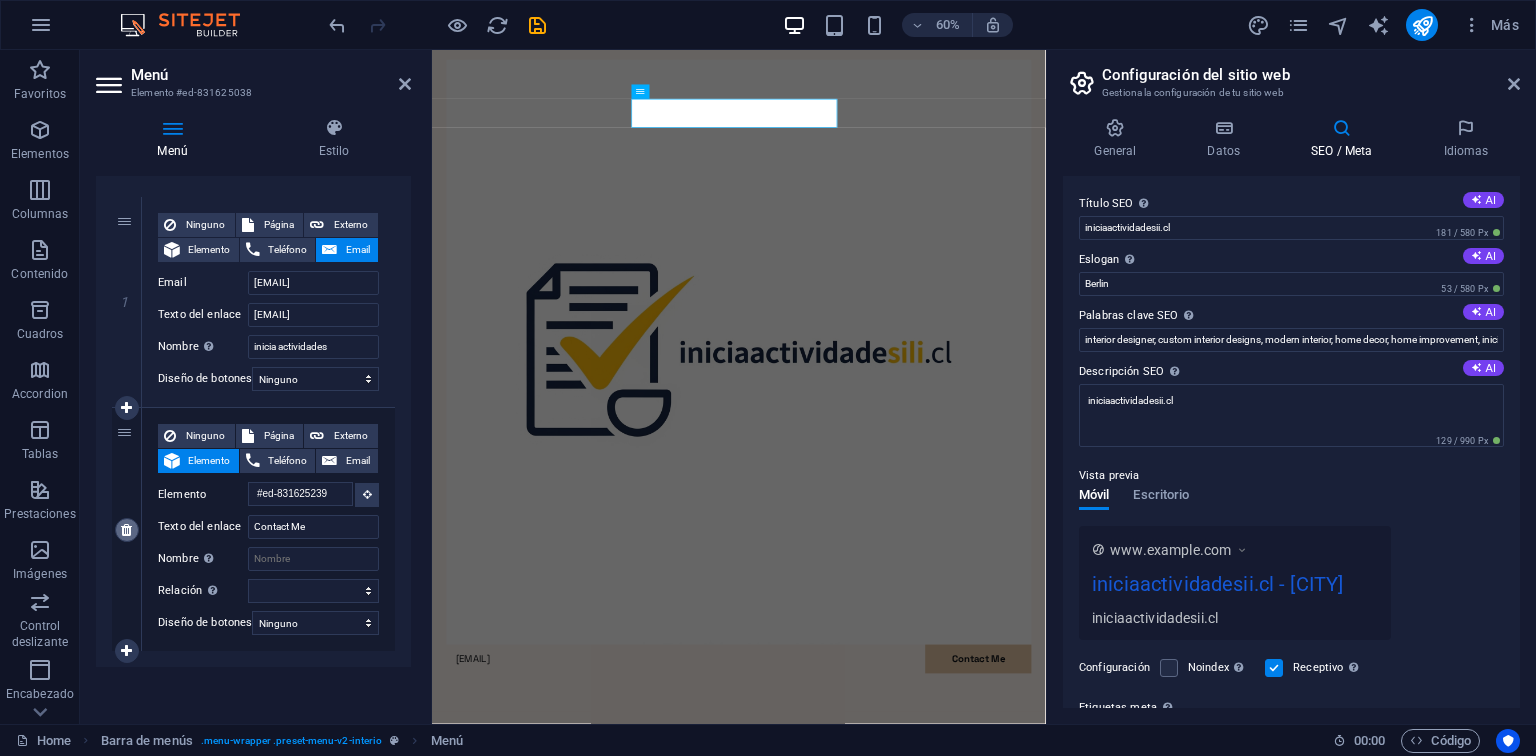 scroll, scrollTop: 196, scrollLeft: 0, axis: vertical 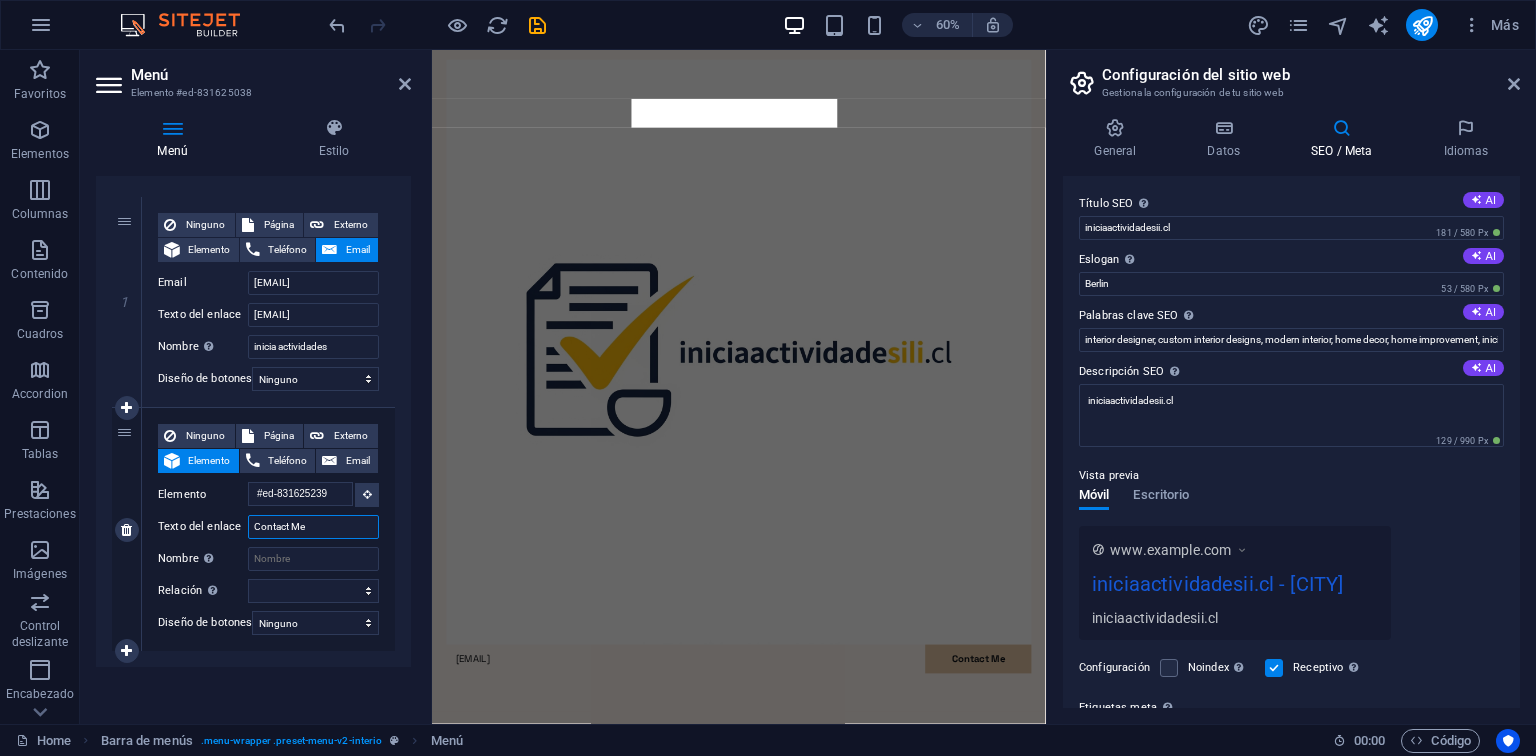 click on "Ninguno Página Externo Elemento Teléfono Email Página Home Privacy Legal Notice Subpage Elemento #ed-831625239
URL Teléfono Email Texto del enlace Contact Me Destino del enlace Nueva pestaña Misma pestaña Superposición Nombre Una descripción adicional del enlace no debería ser igual al texto del enlace. El título suele mostrarse como un texto de información cuando se mueve el ratón por encima del elemento. Déjalo en blanco en caso de dudas. Relación Define la  relación de este enlace con el destino del enlace . Por ejemplo, el valor "nofollow" indica a los buscadores que no sigan al enlace. Puede dejarse vacío. alternativo autor marcador externo ayuda licencia siguiente nofollow noreferrer noopener ant buscar etiqueta" at bounding box center (268, 513) 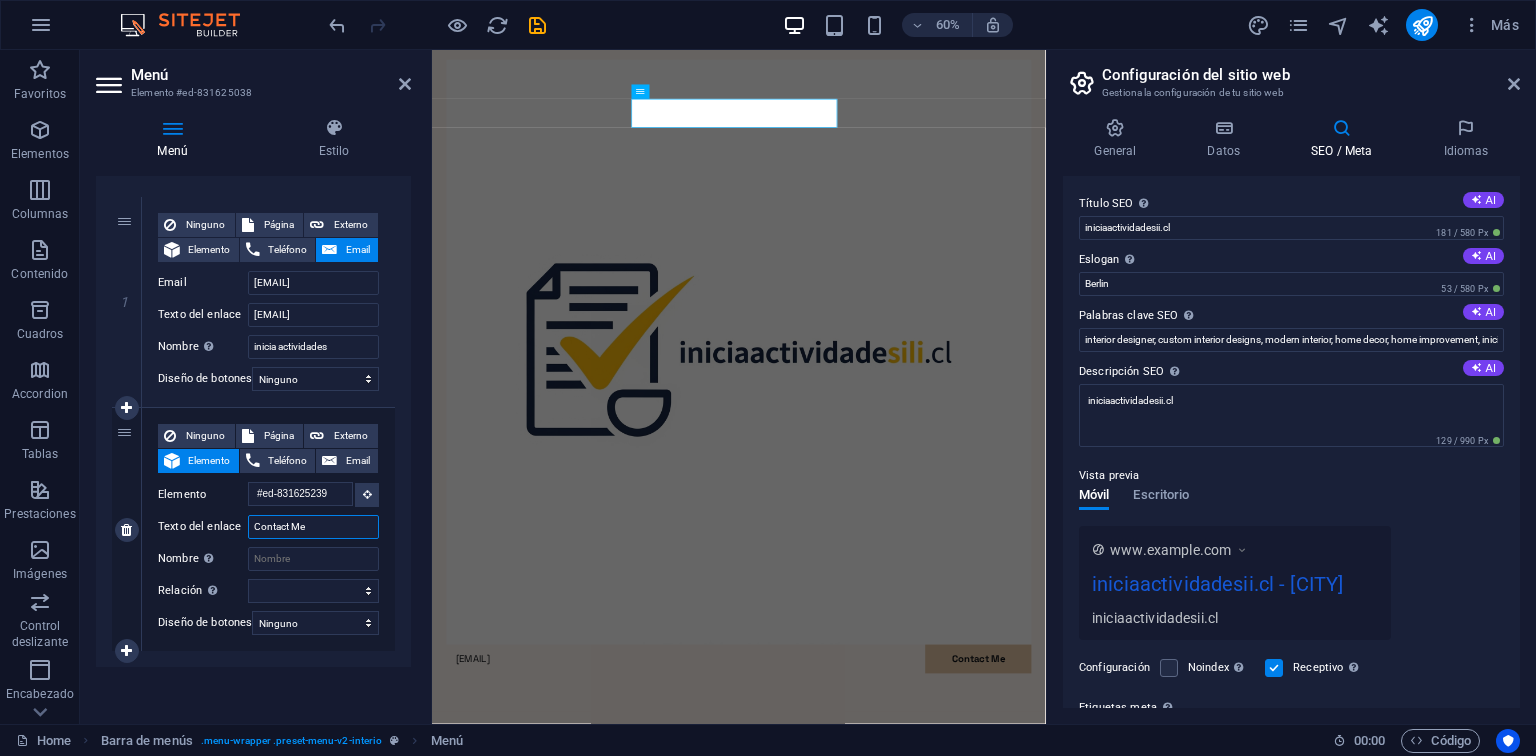 type 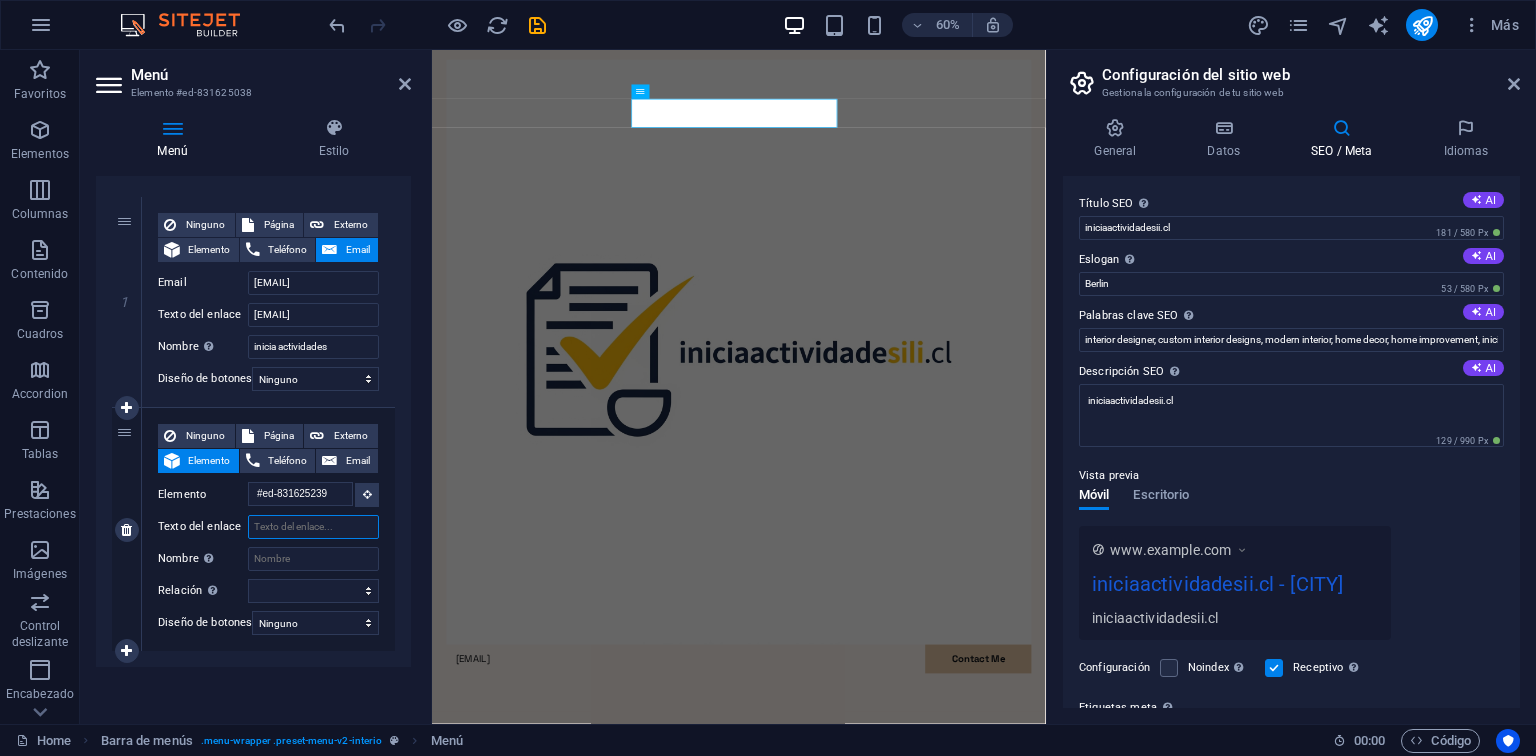 select 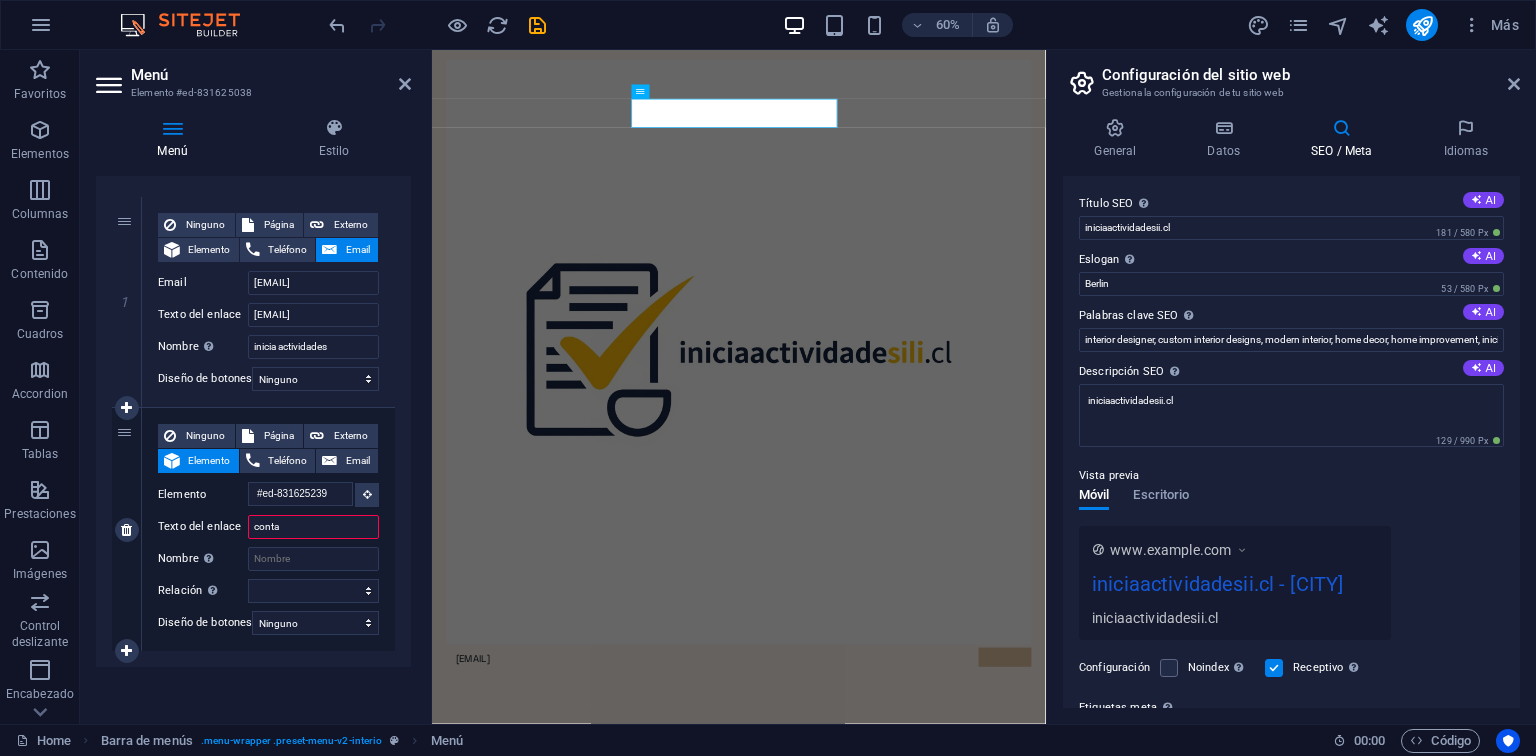 type on "contac" 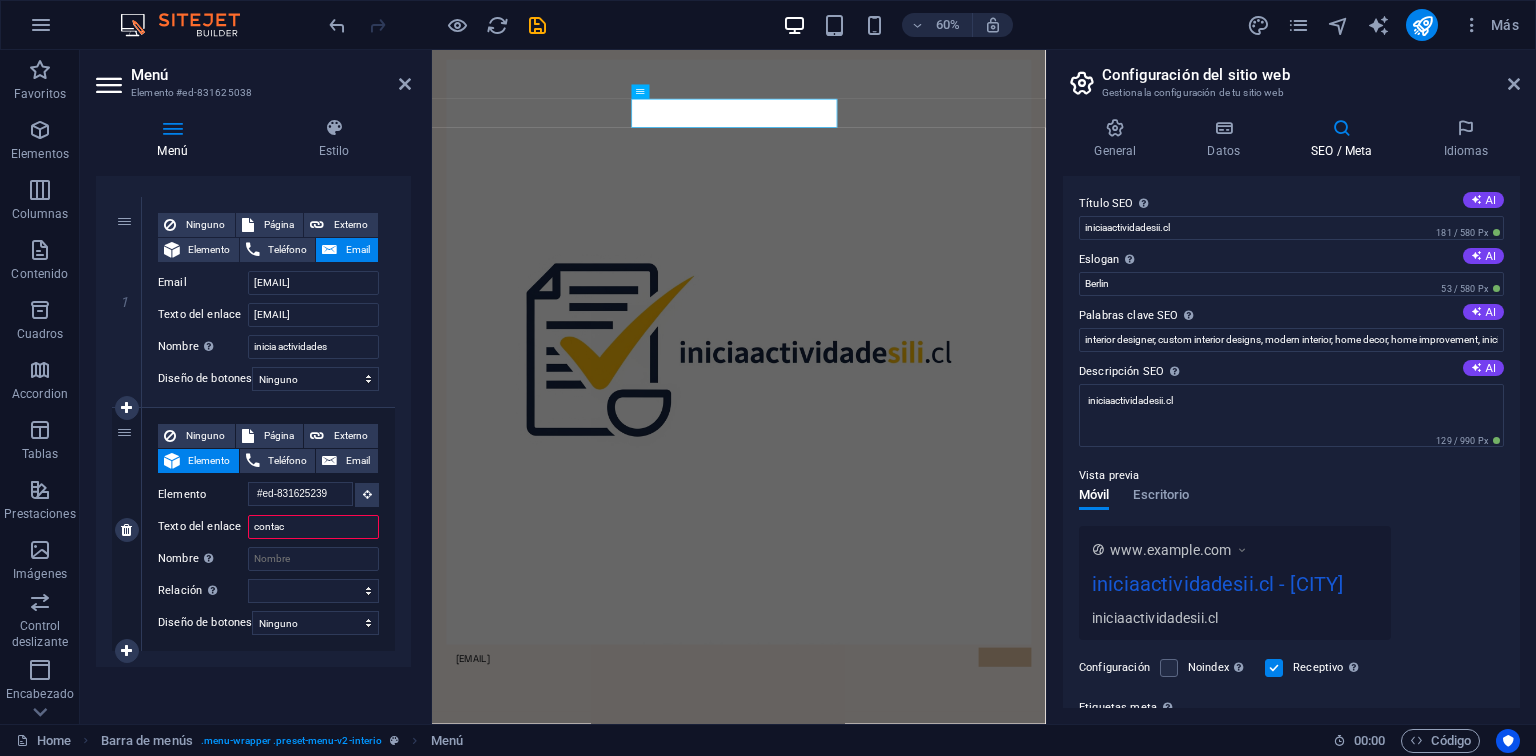 select 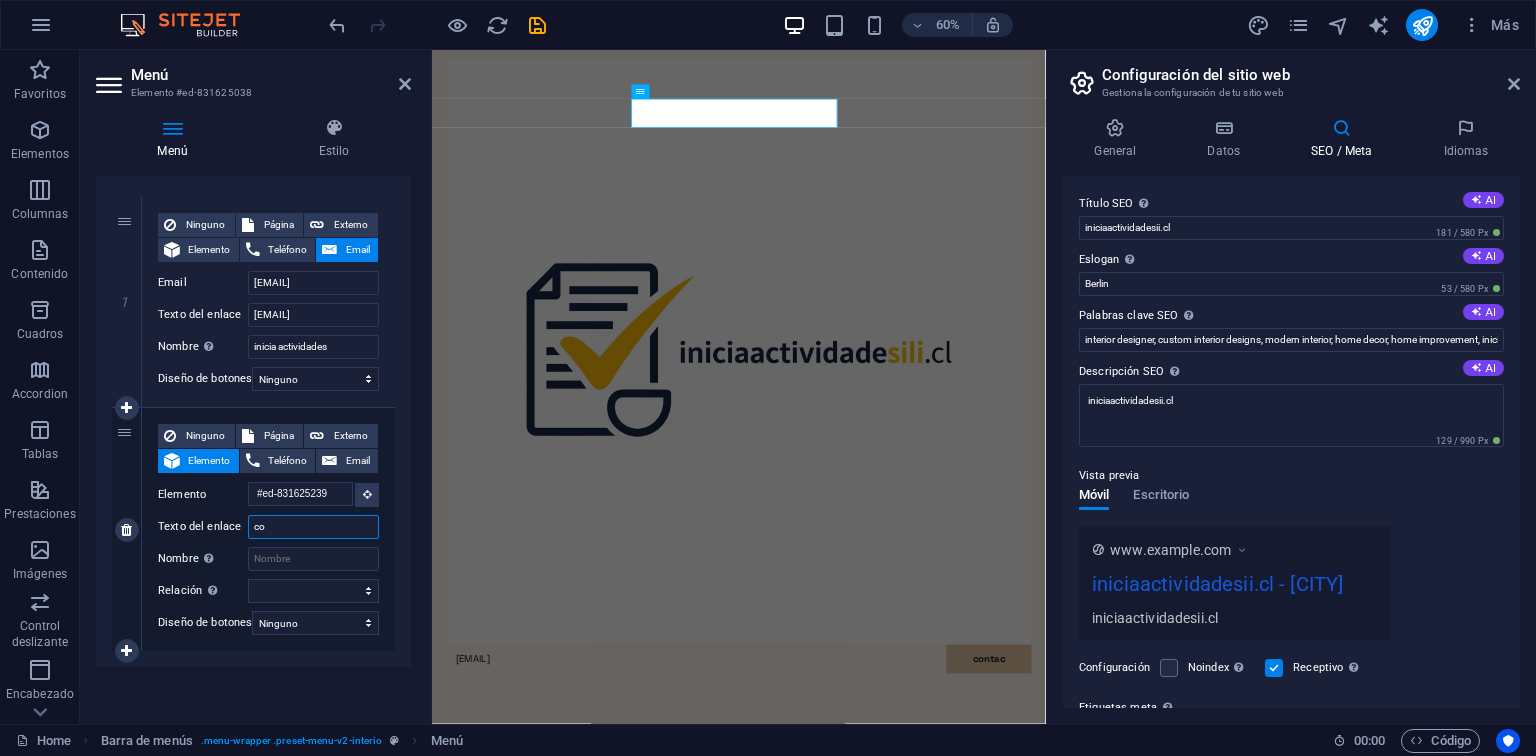 type on "c" 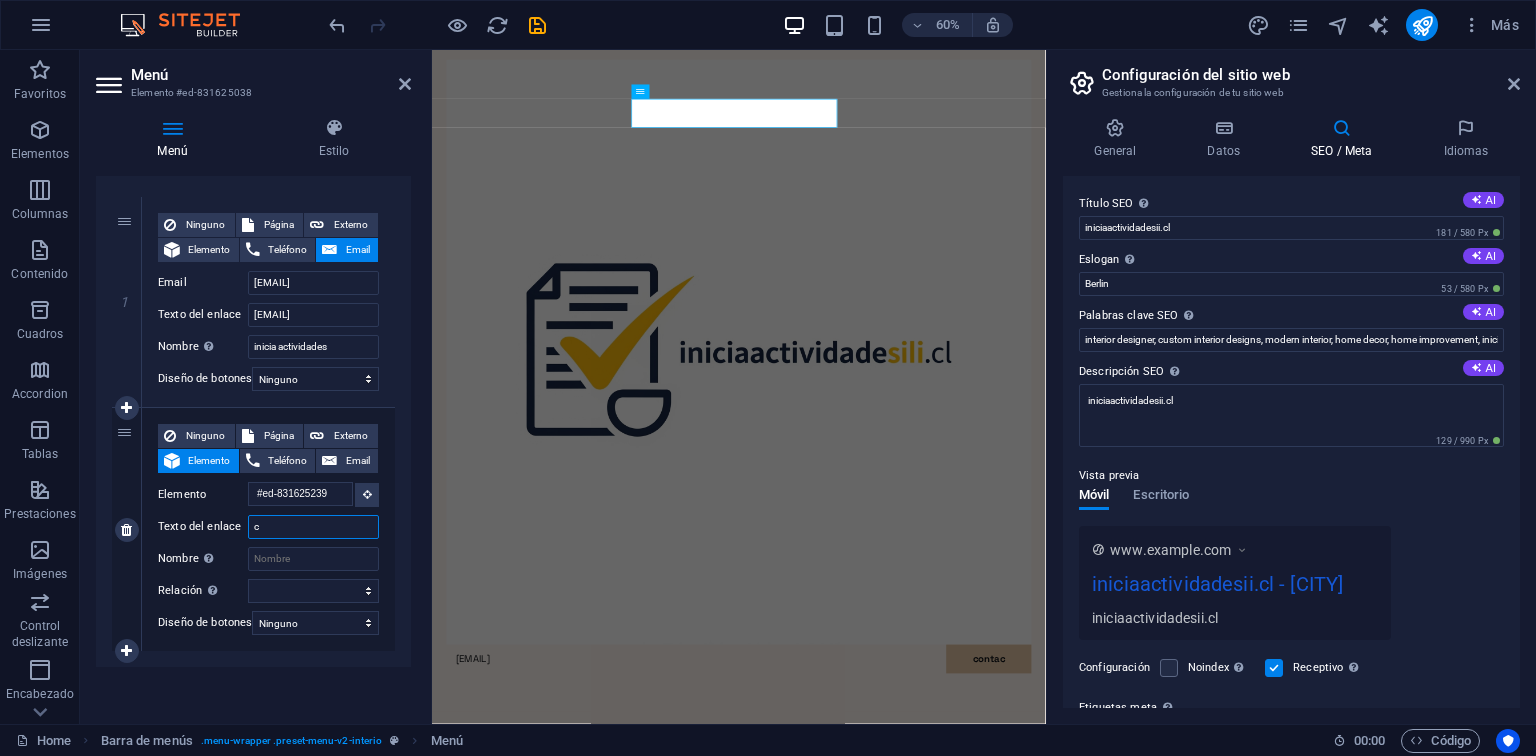 type 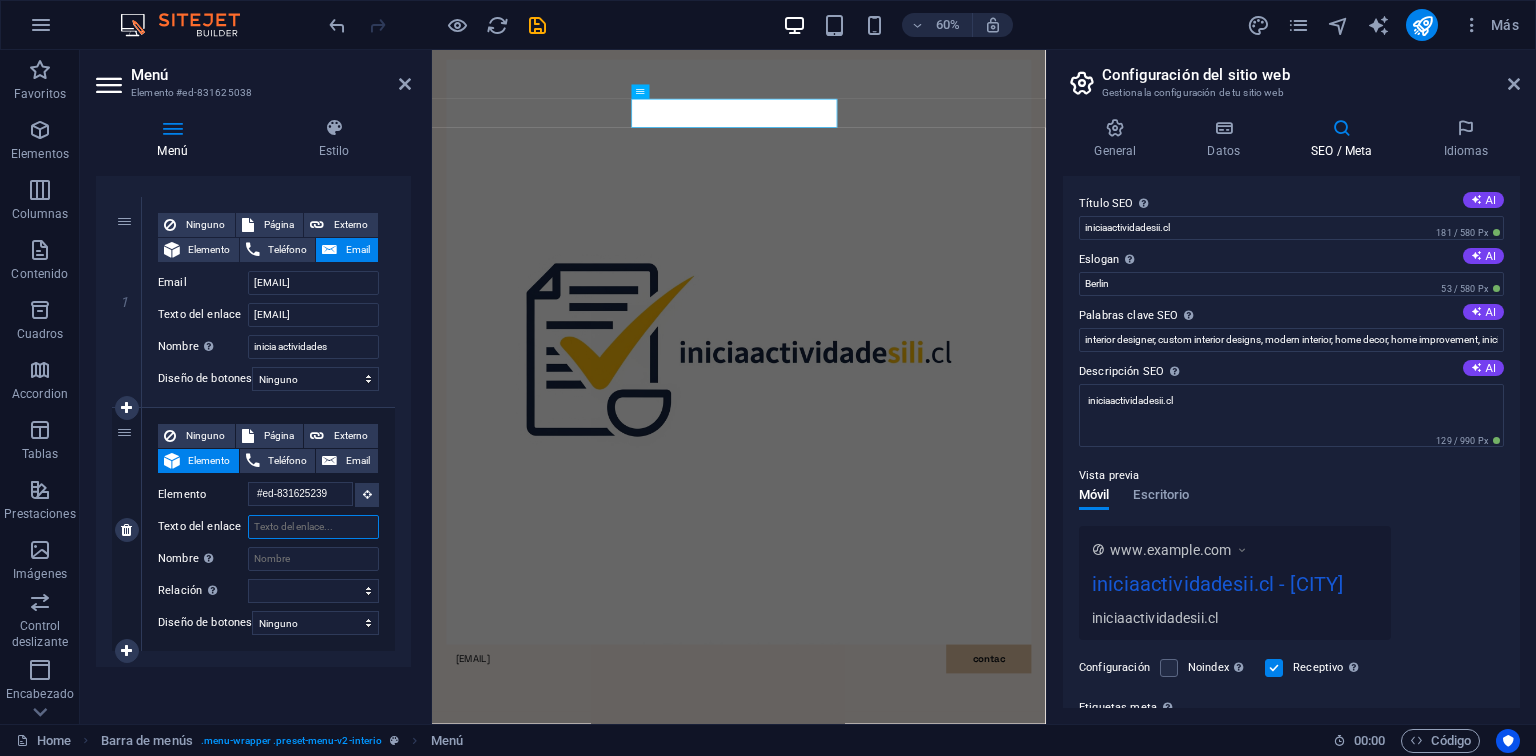 select 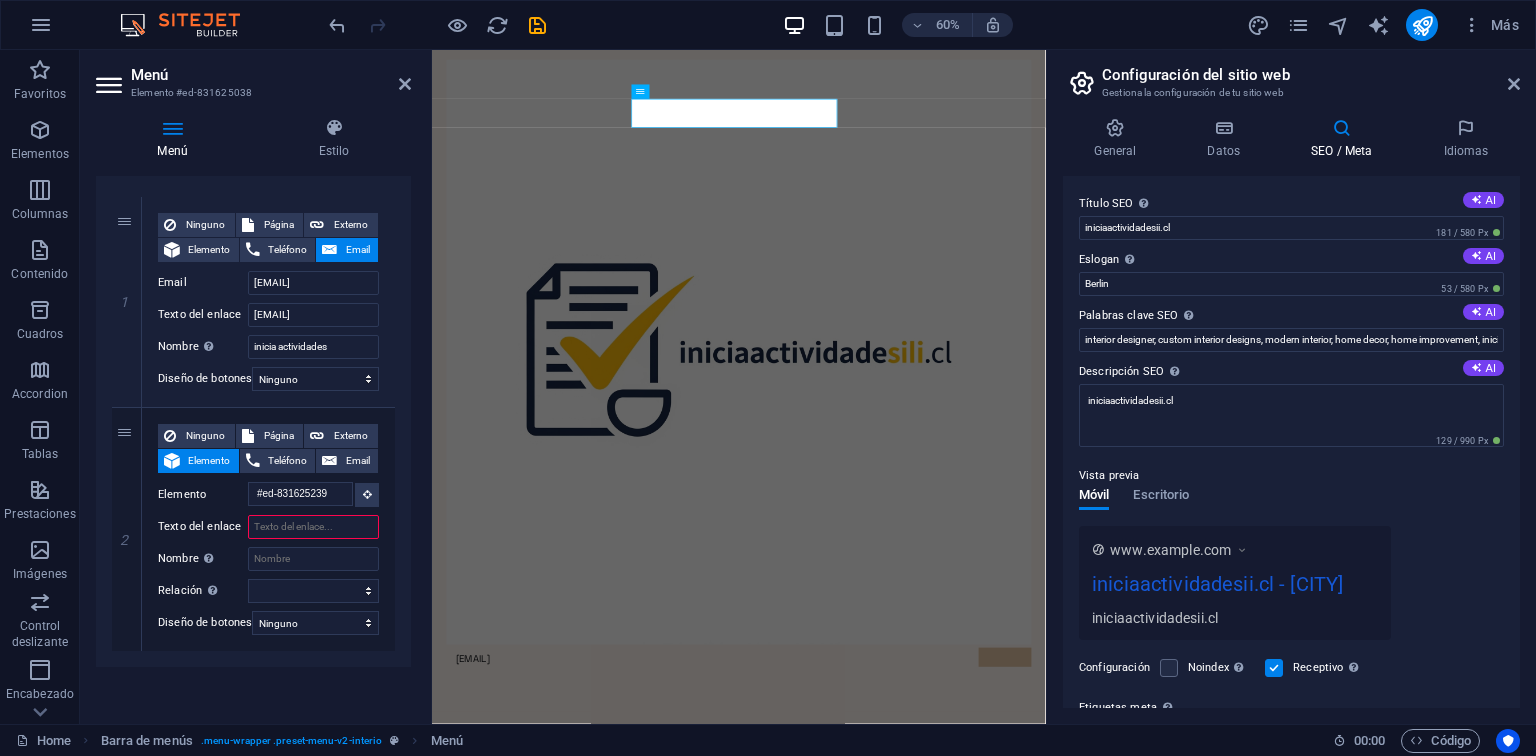 type 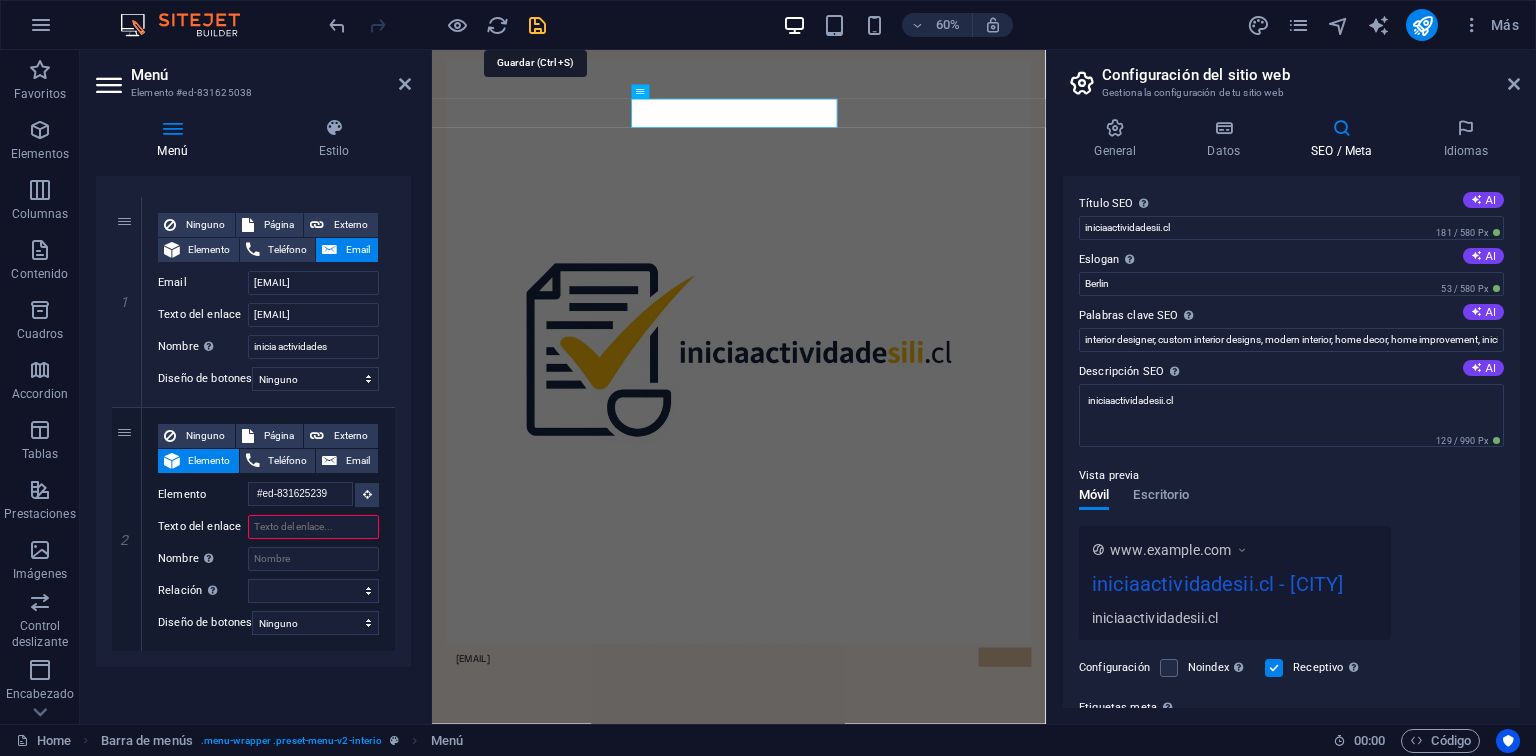 click at bounding box center [537, 25] 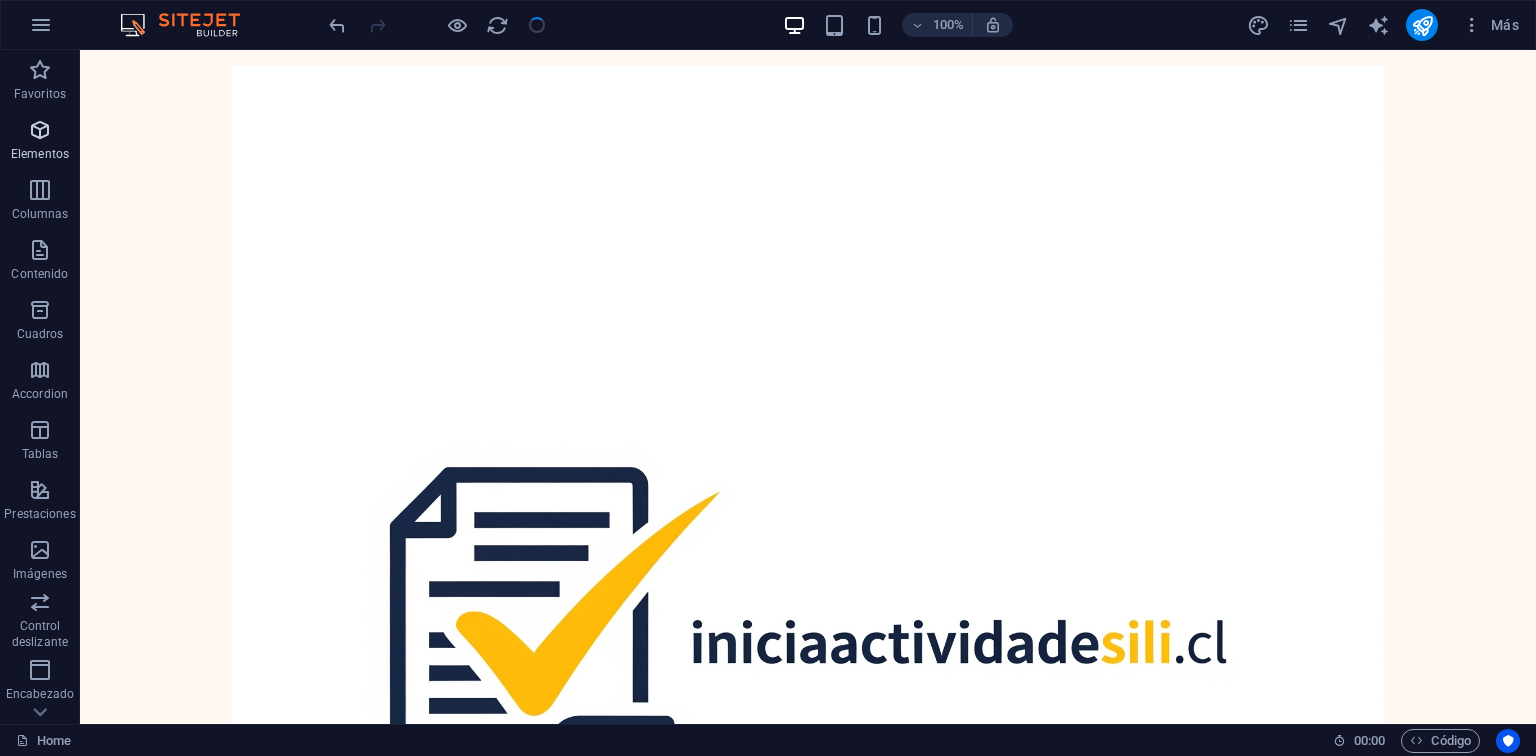 click on "Elementos" at bounding box center (40, 154) 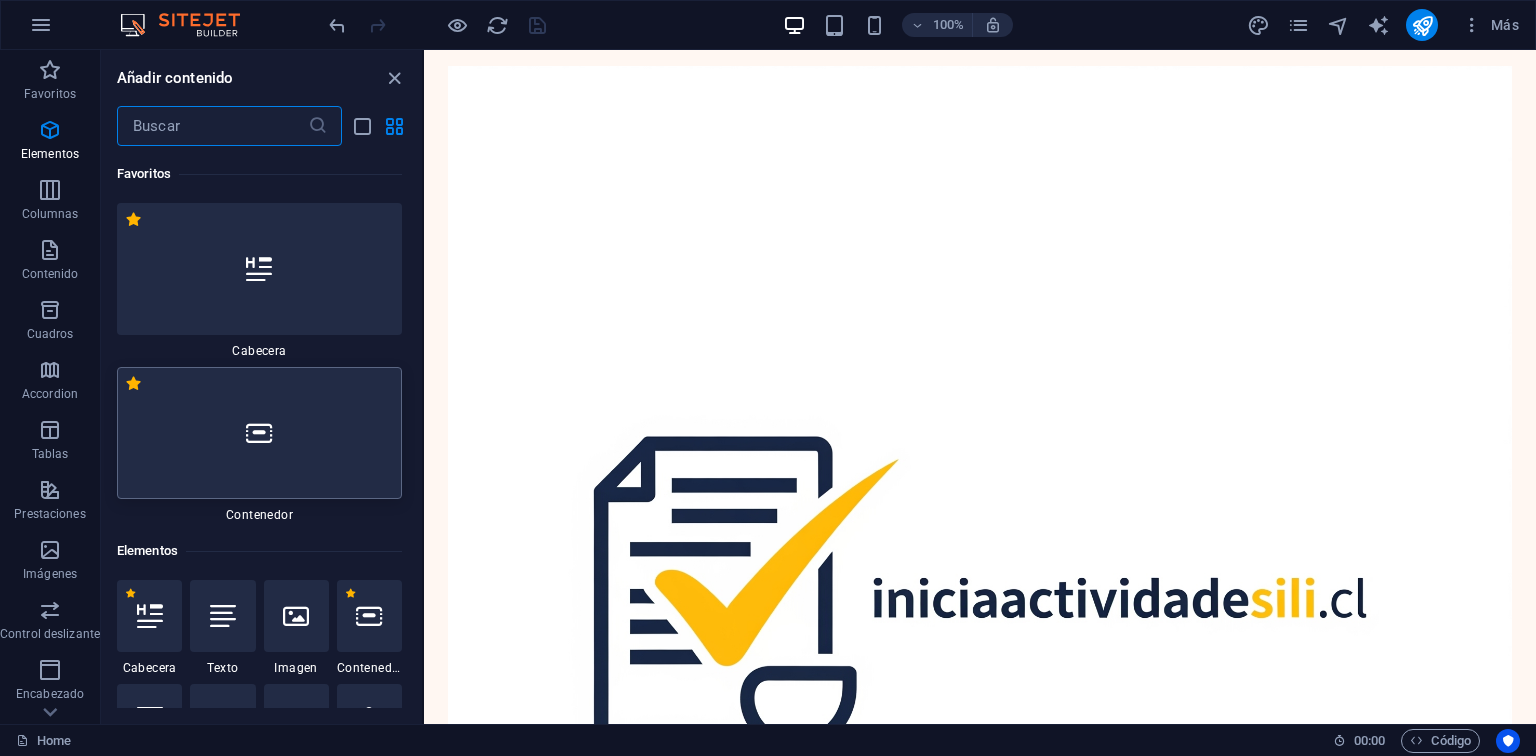 scroll, scrollTop: 181, scrollLeft: 0, axis: vertical 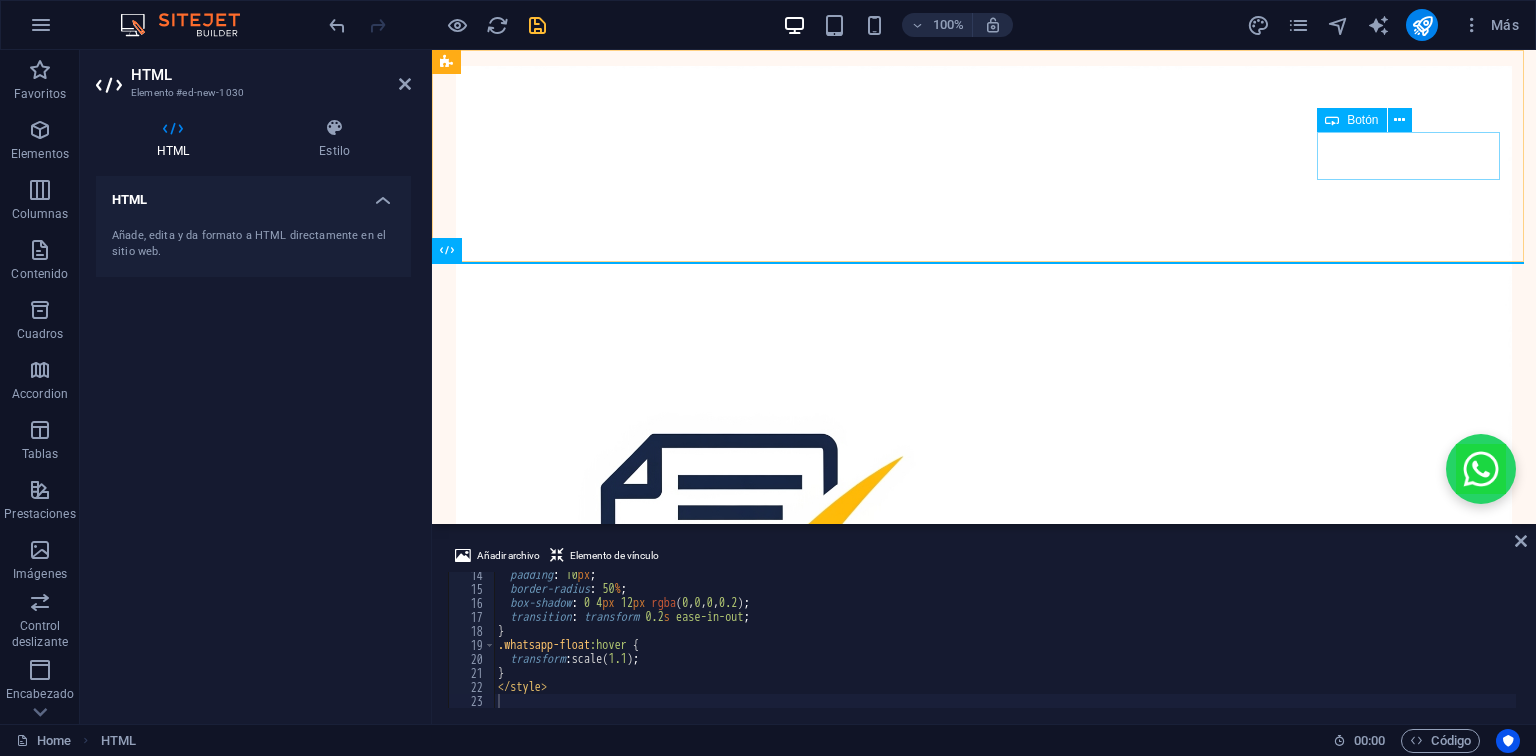 click on "Contact Me" at bounding box center [984, 1194] 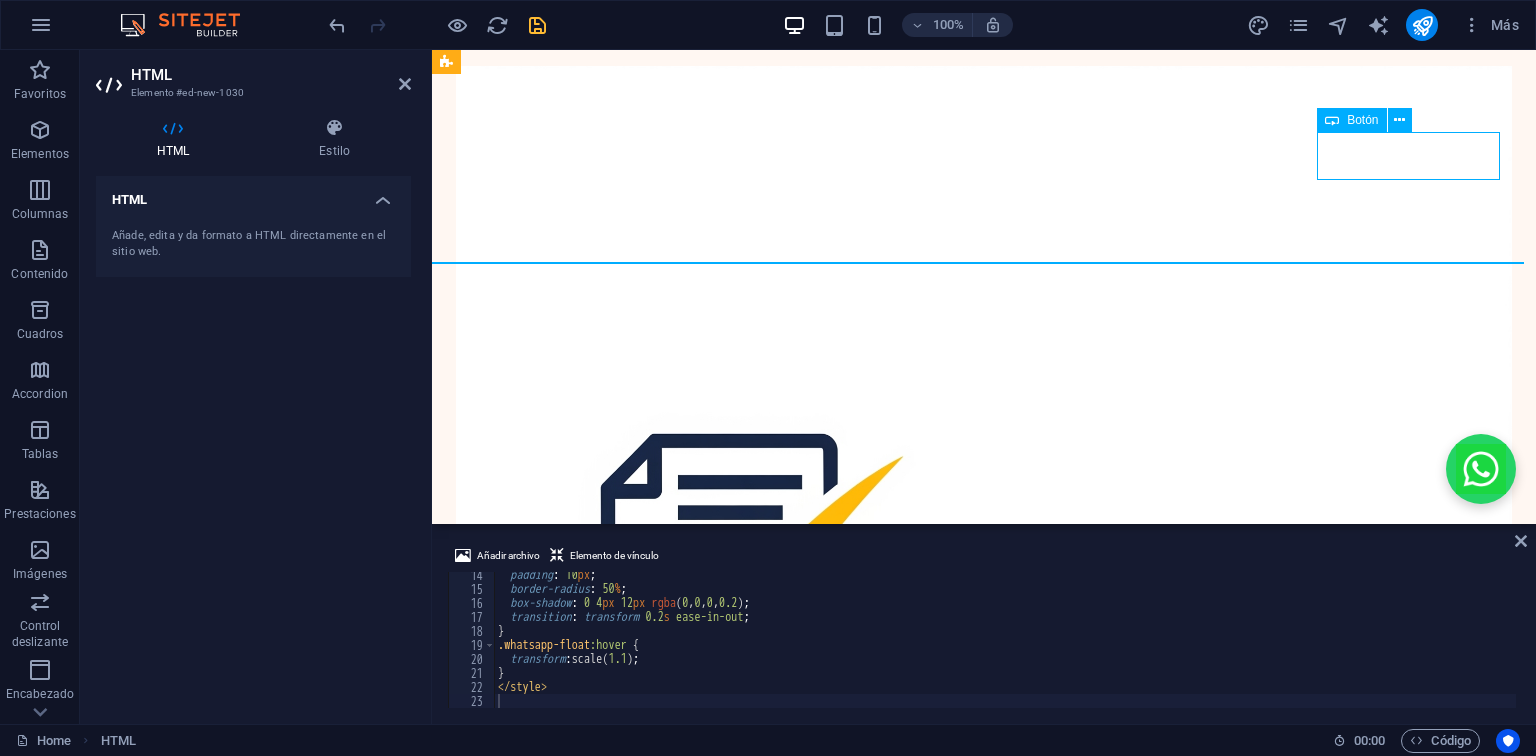 click on "Contact Me" at bounding box center (984, 1194) 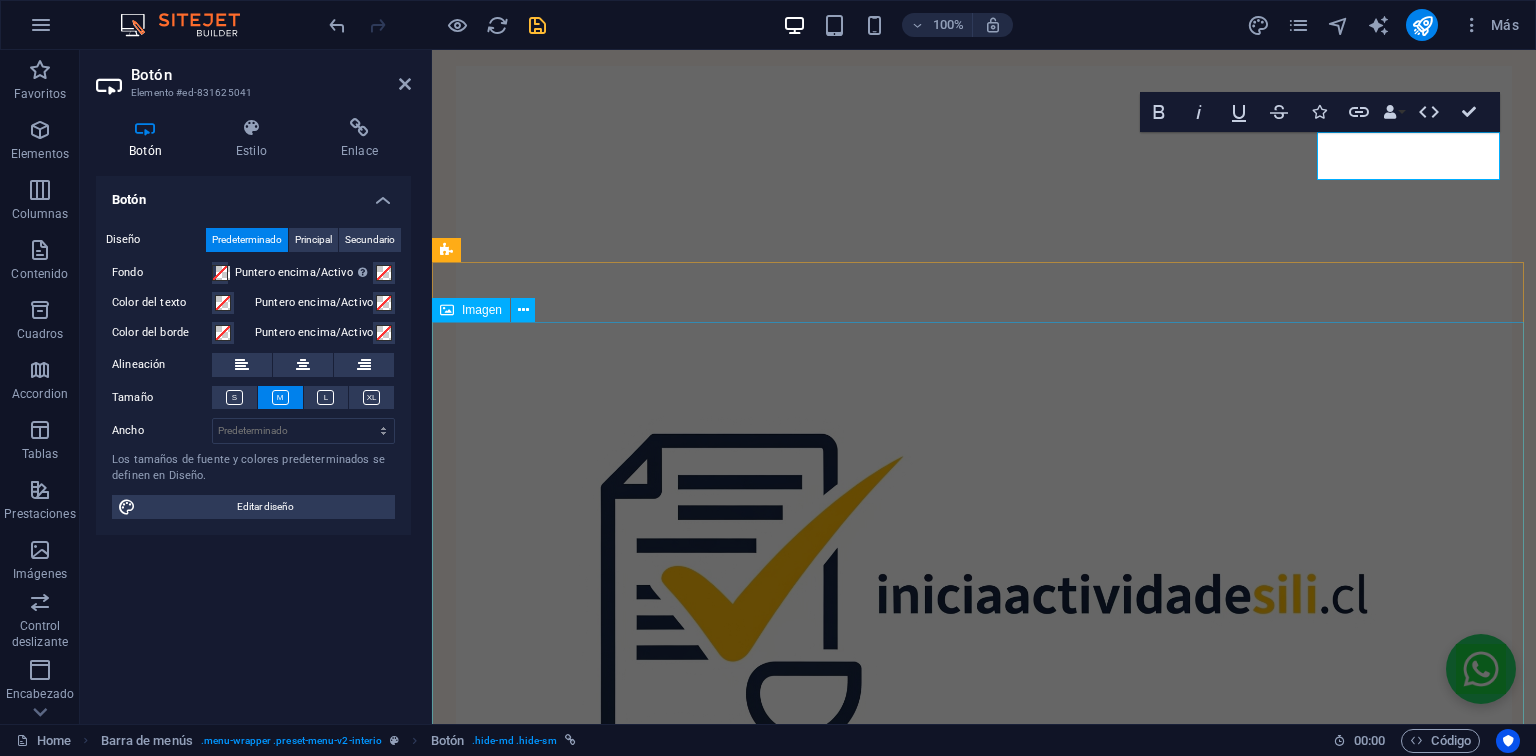 click at bounding box center [984, 1846] 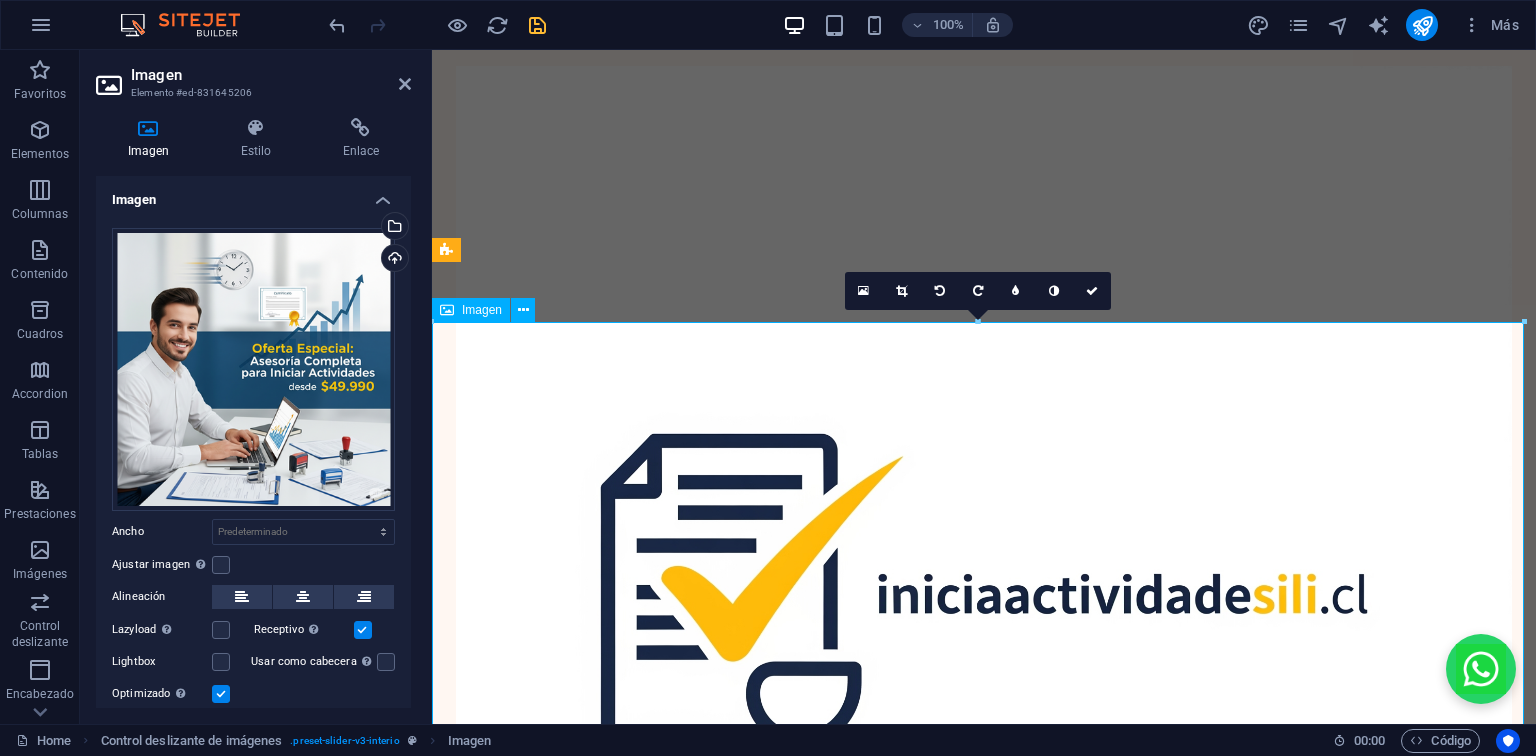 click at bounding box center [984, 1846] 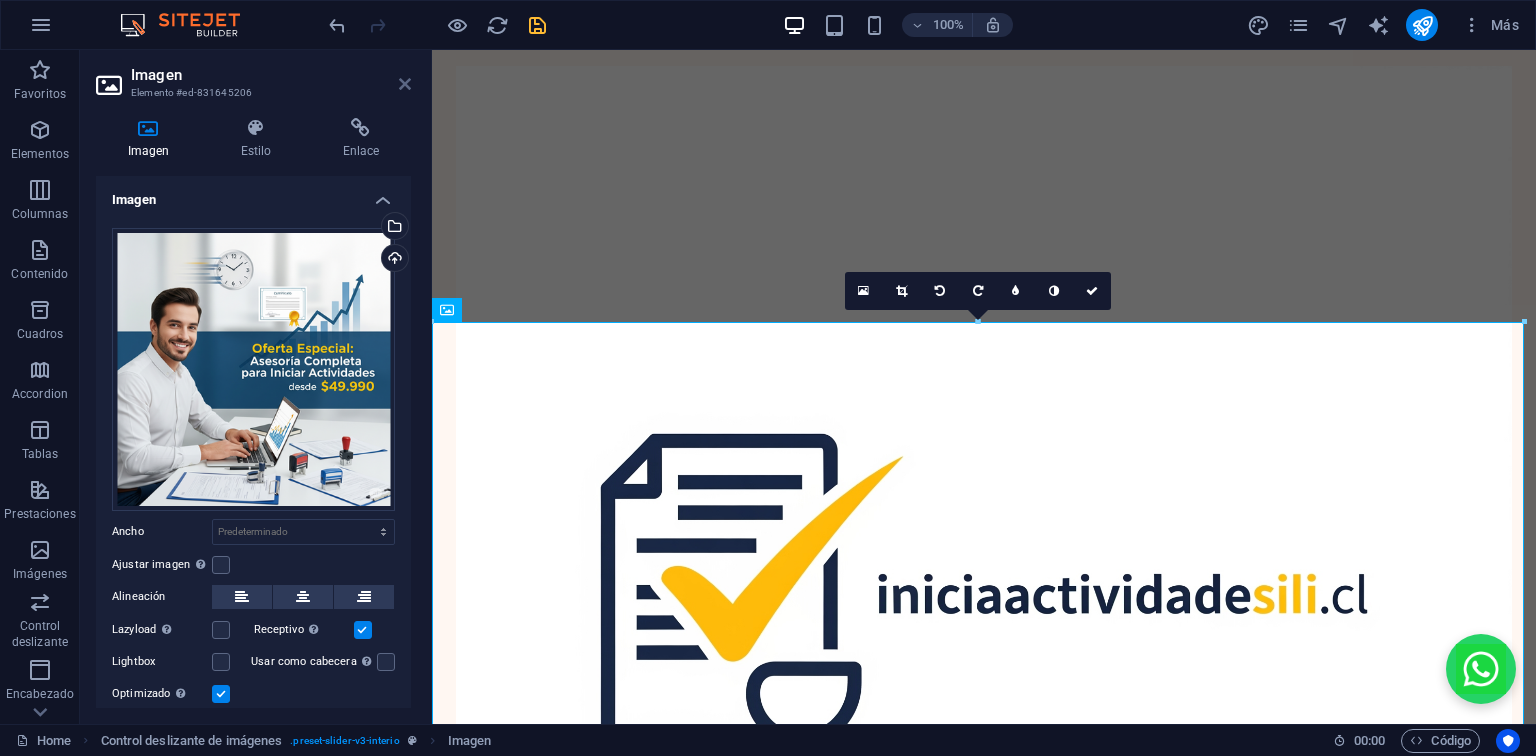 click at bounding box center (405, 84) 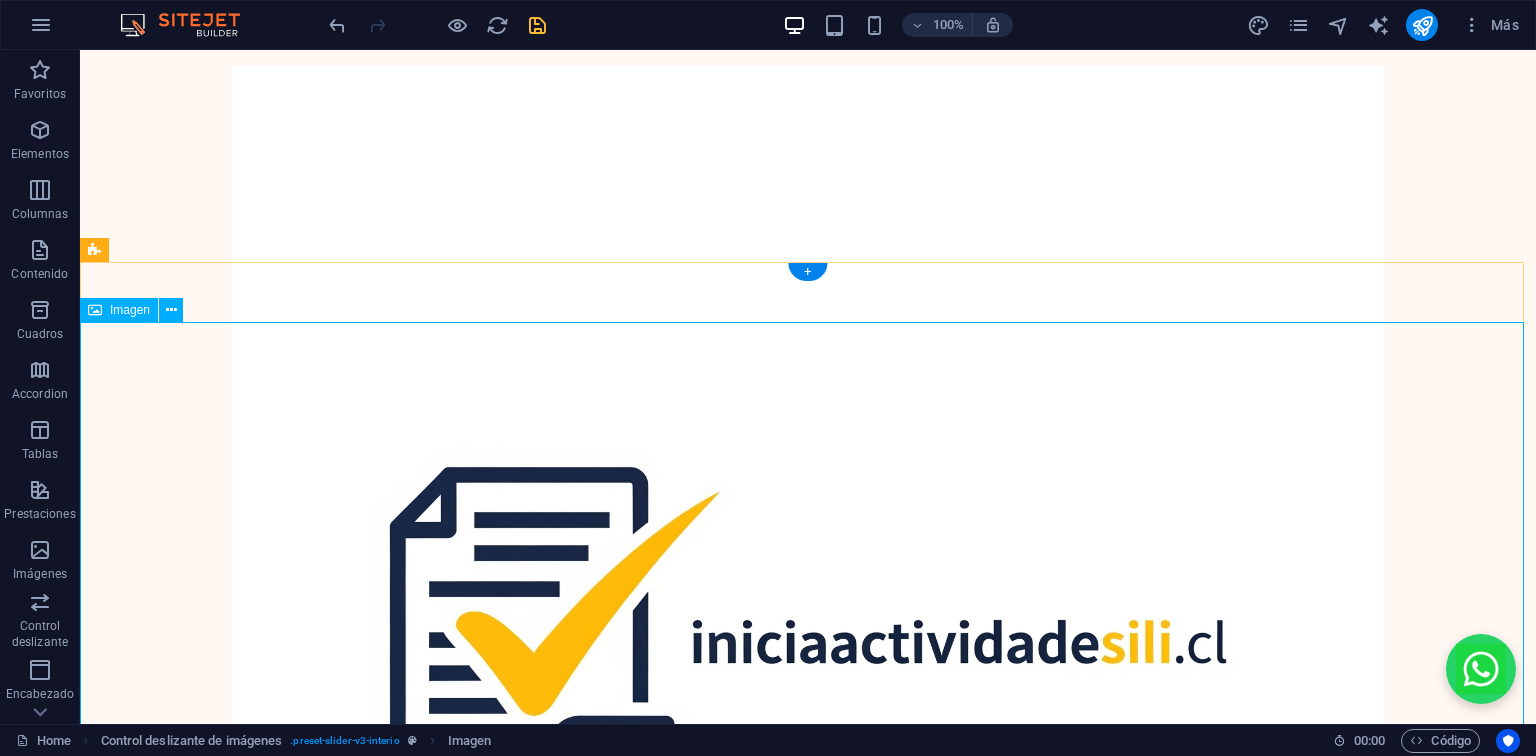click at bounding box center (808, 2118) 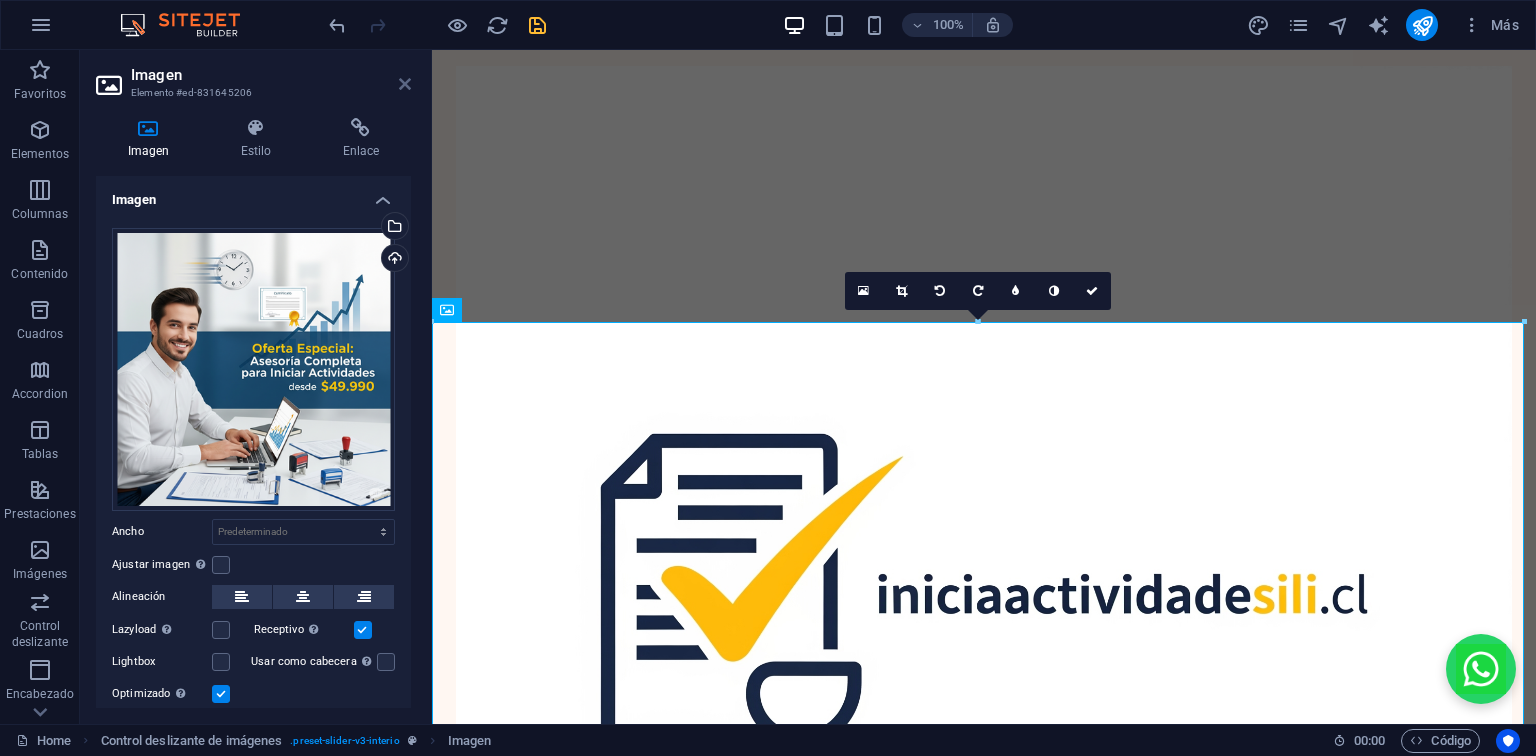 click at bounding box center [405, 84] 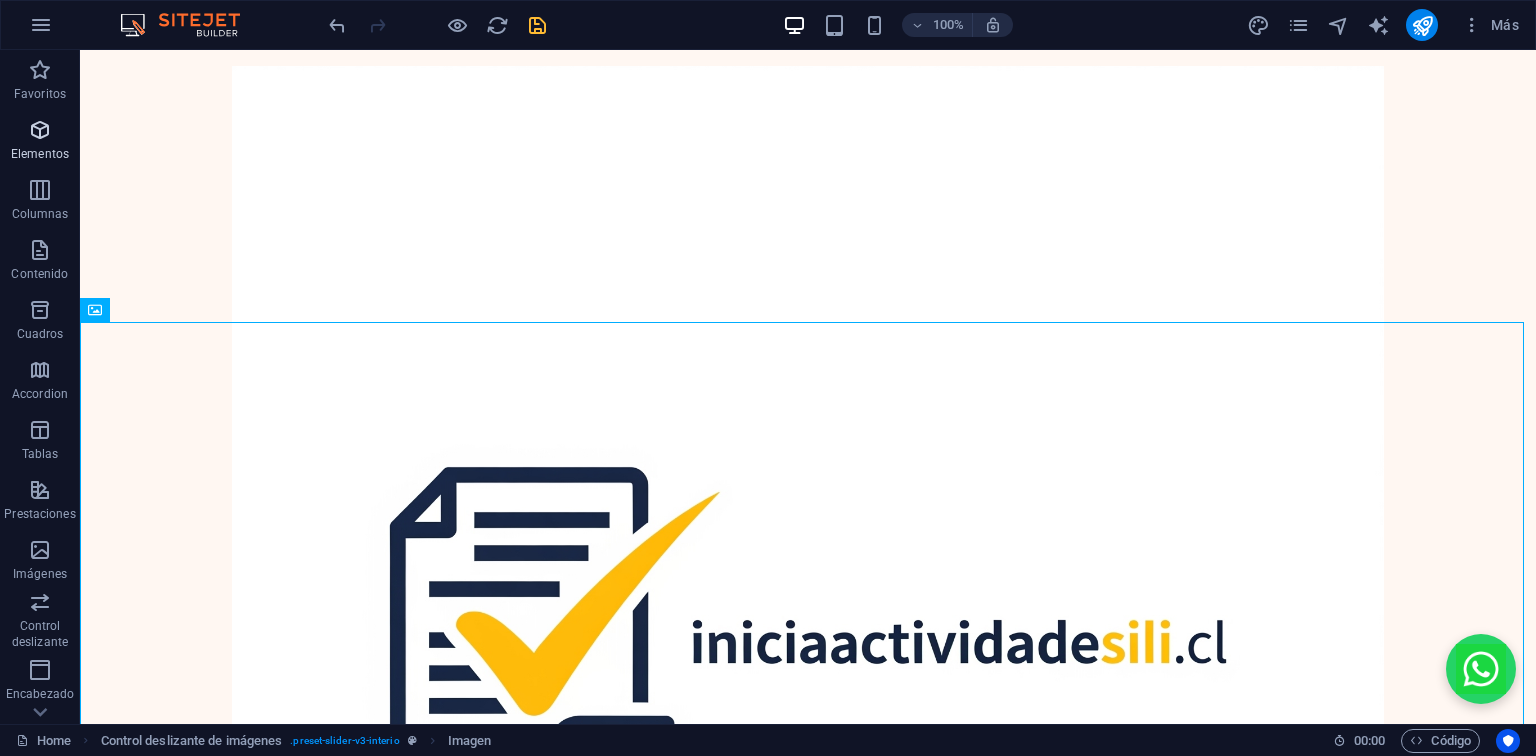 click at bounding box center [40, 130] 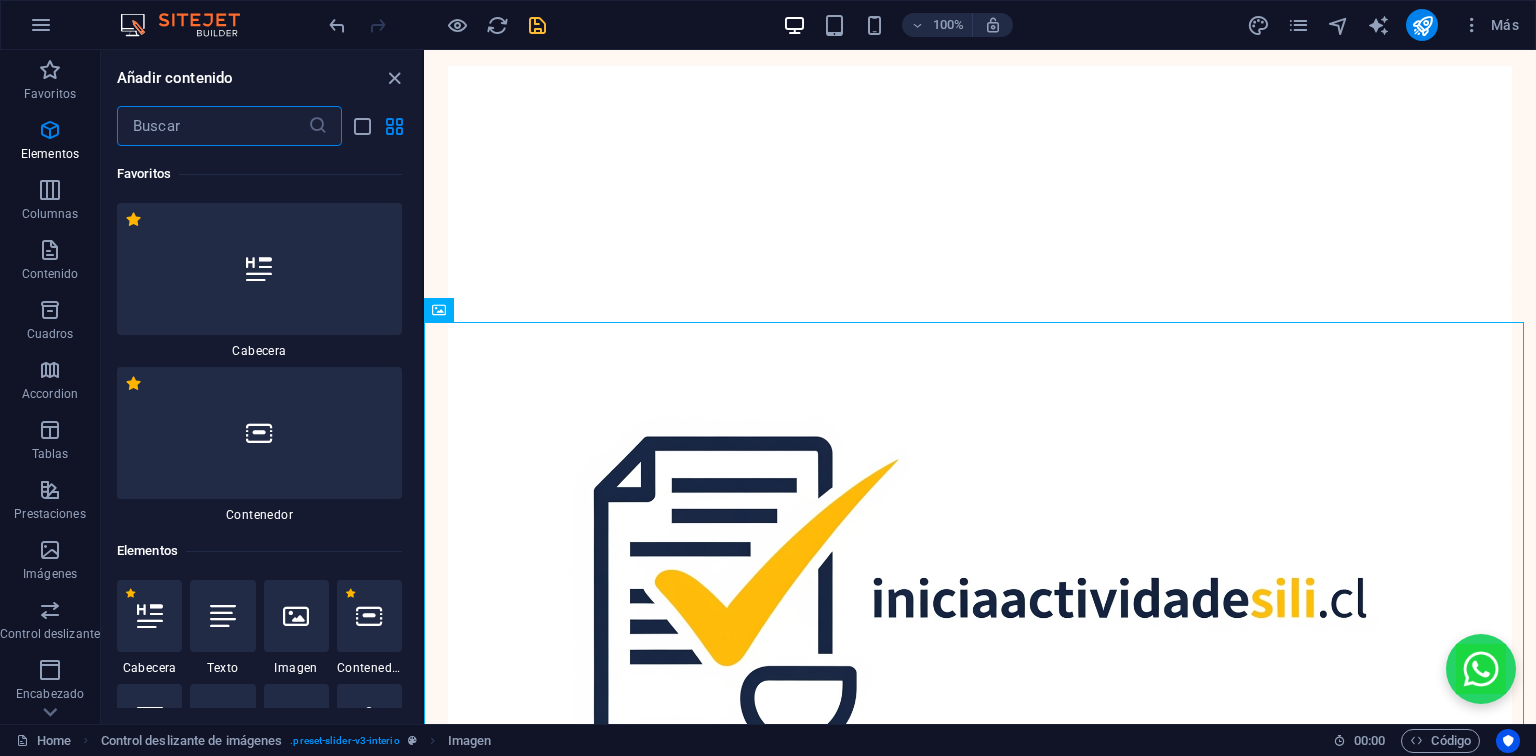 scroll, scrollTop: 376, scrollLeft: 0, axis: vertical 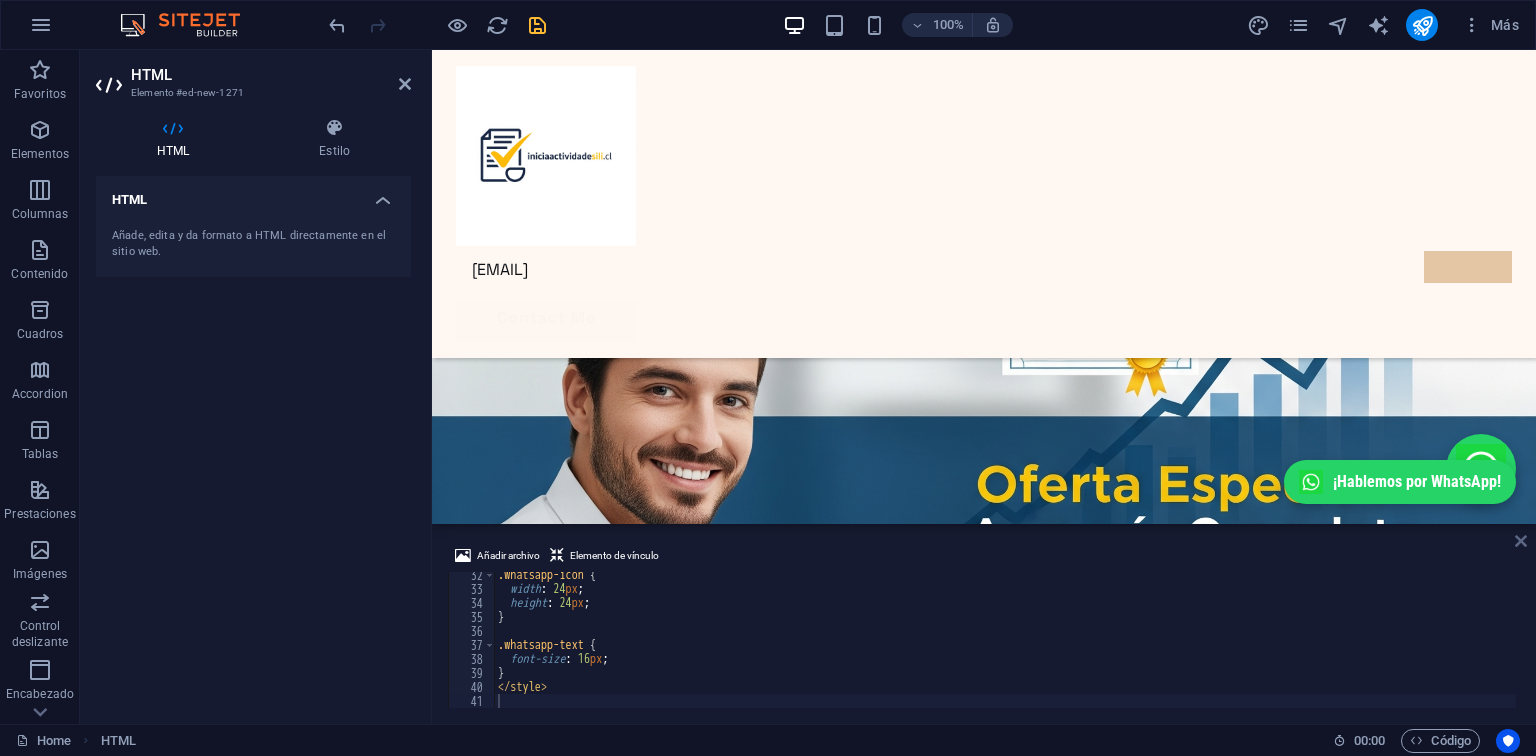 click at bounding box center (1521, 541) 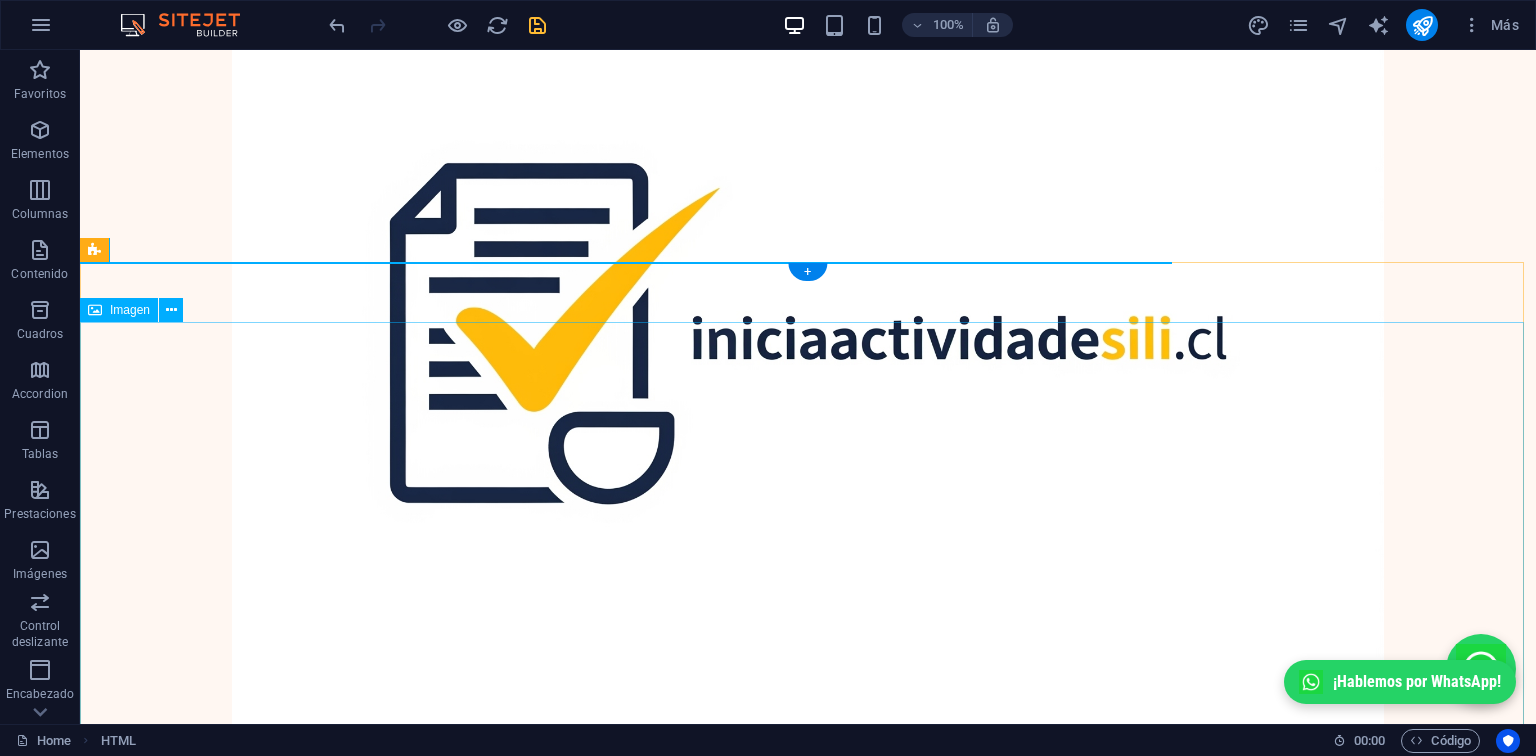 scroll, scrollTop: 0, scrollLeft: 0, axis: both 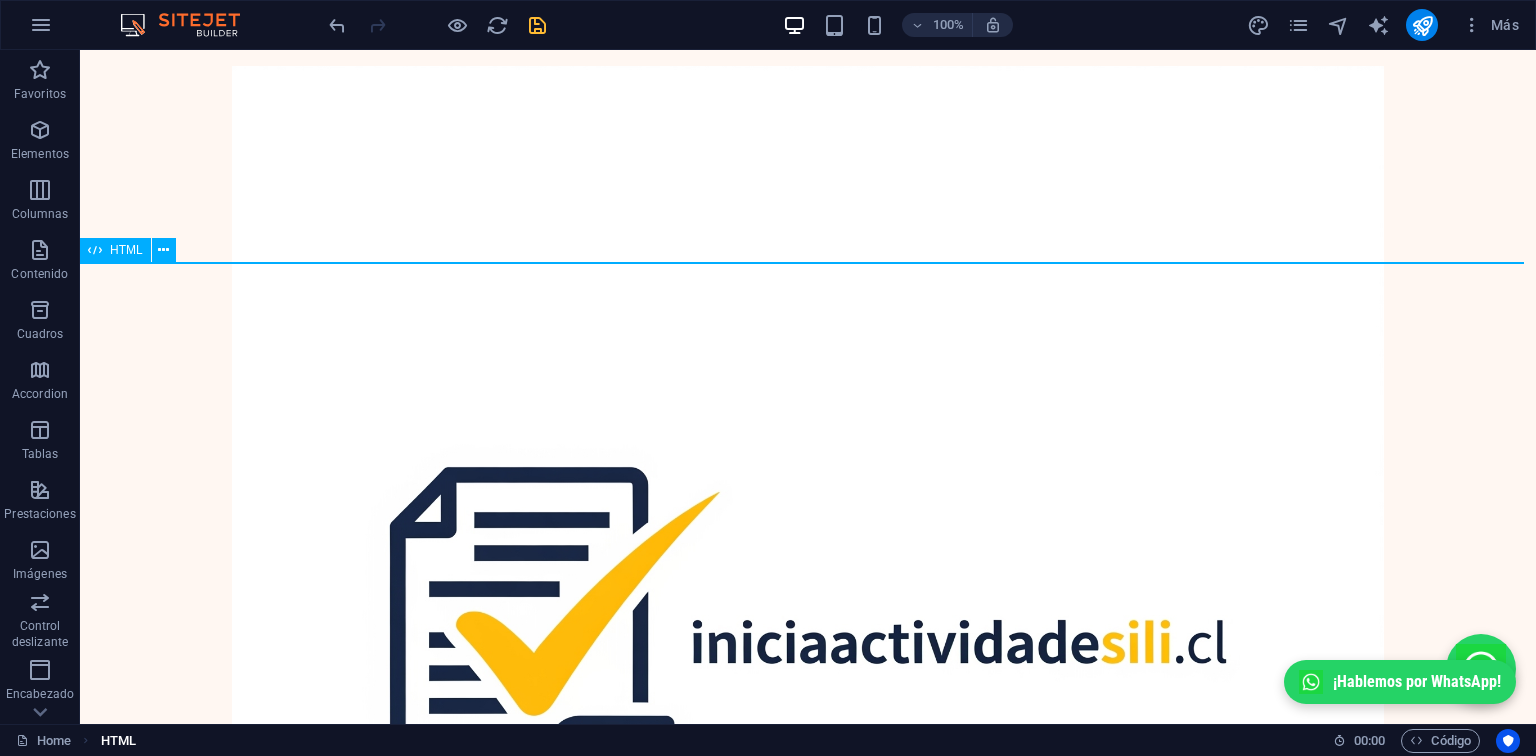 click on "HTML" at bounding box center [118, 741] 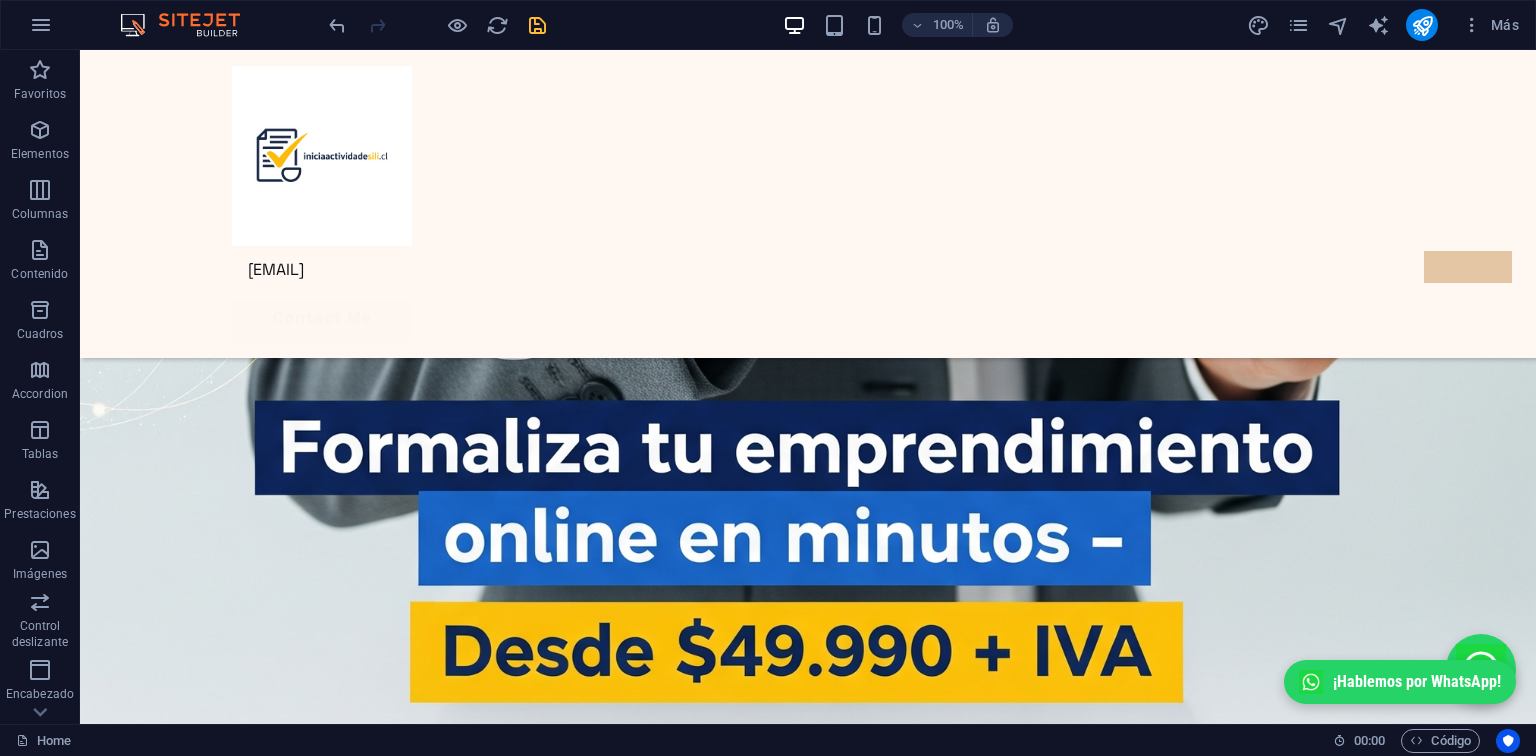 scroll, scrollTop: 4668, scrollLeft: 0, axis: vertical 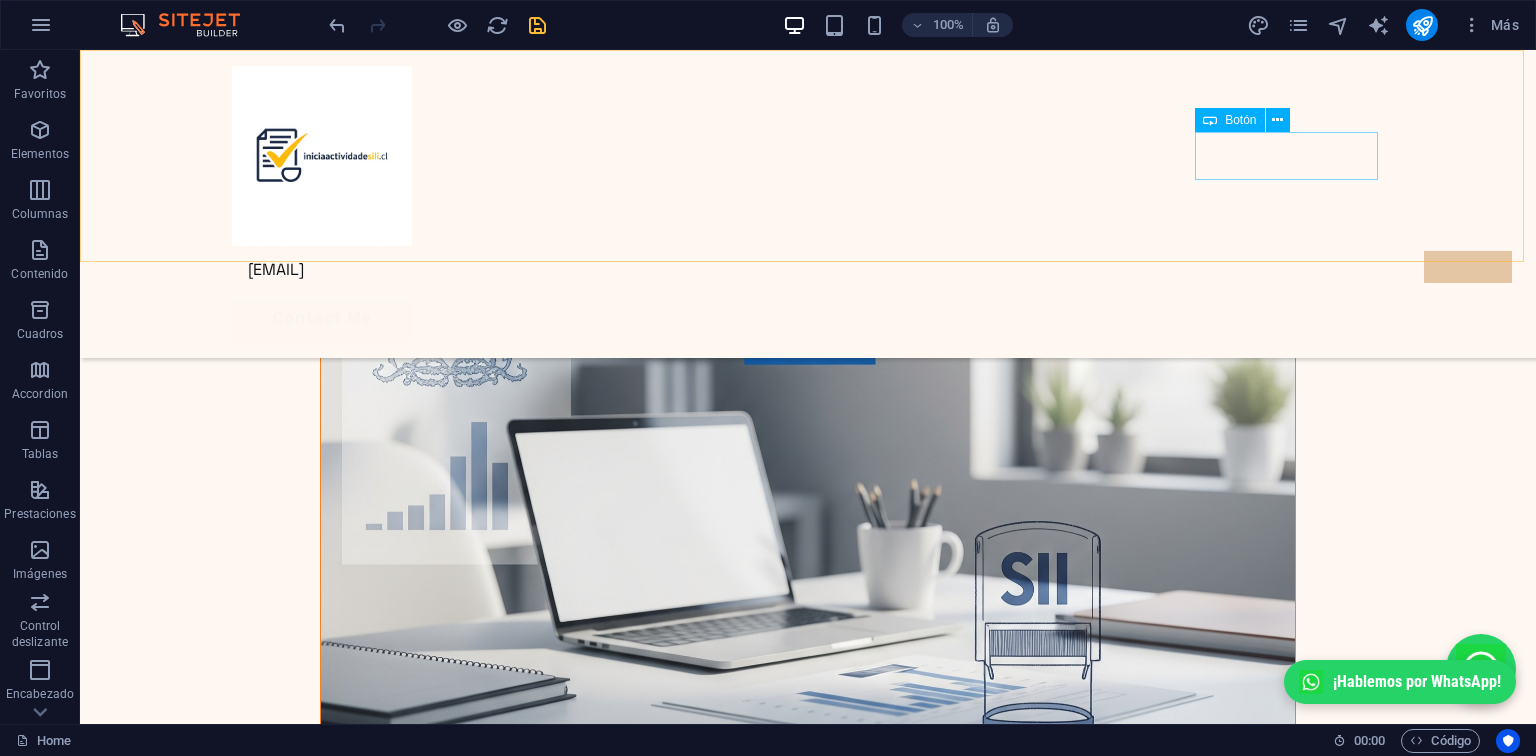 click on "Contact Me" at bounding box center (808, 318) 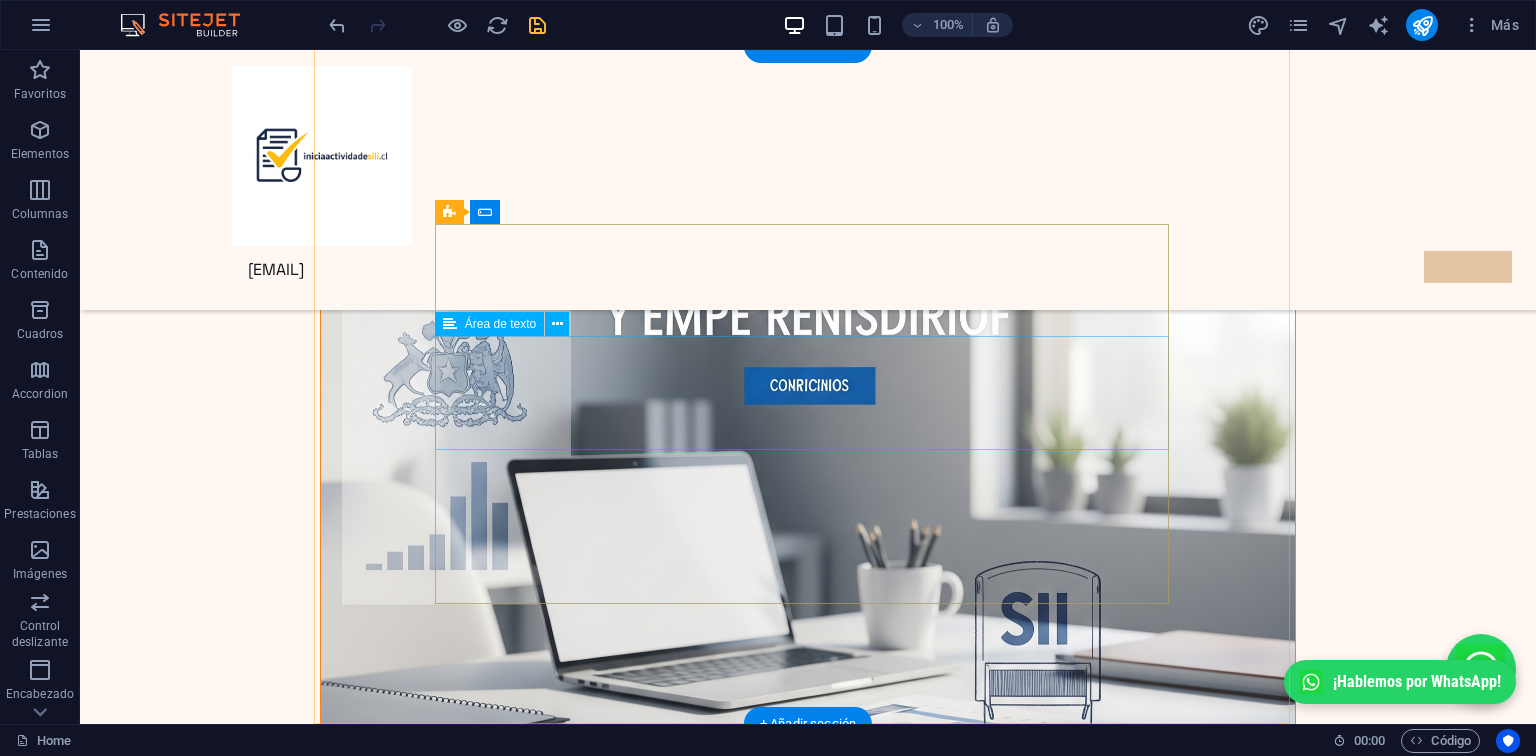 scroll, scrollTop: 4668, scrollLeft: 0, axis: vertical 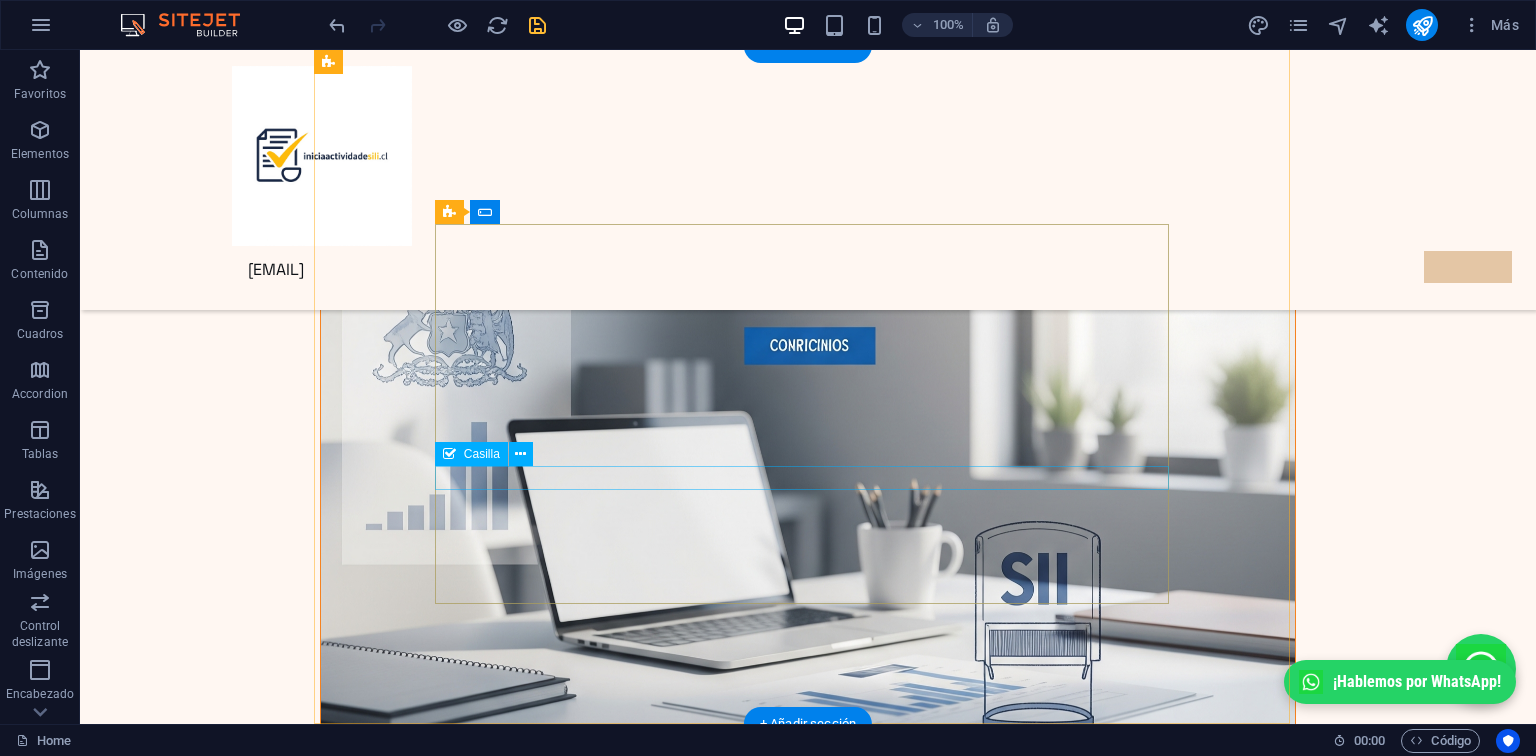 click on "I have read and understand the privacy policy." at bounding box center [808, 1204] 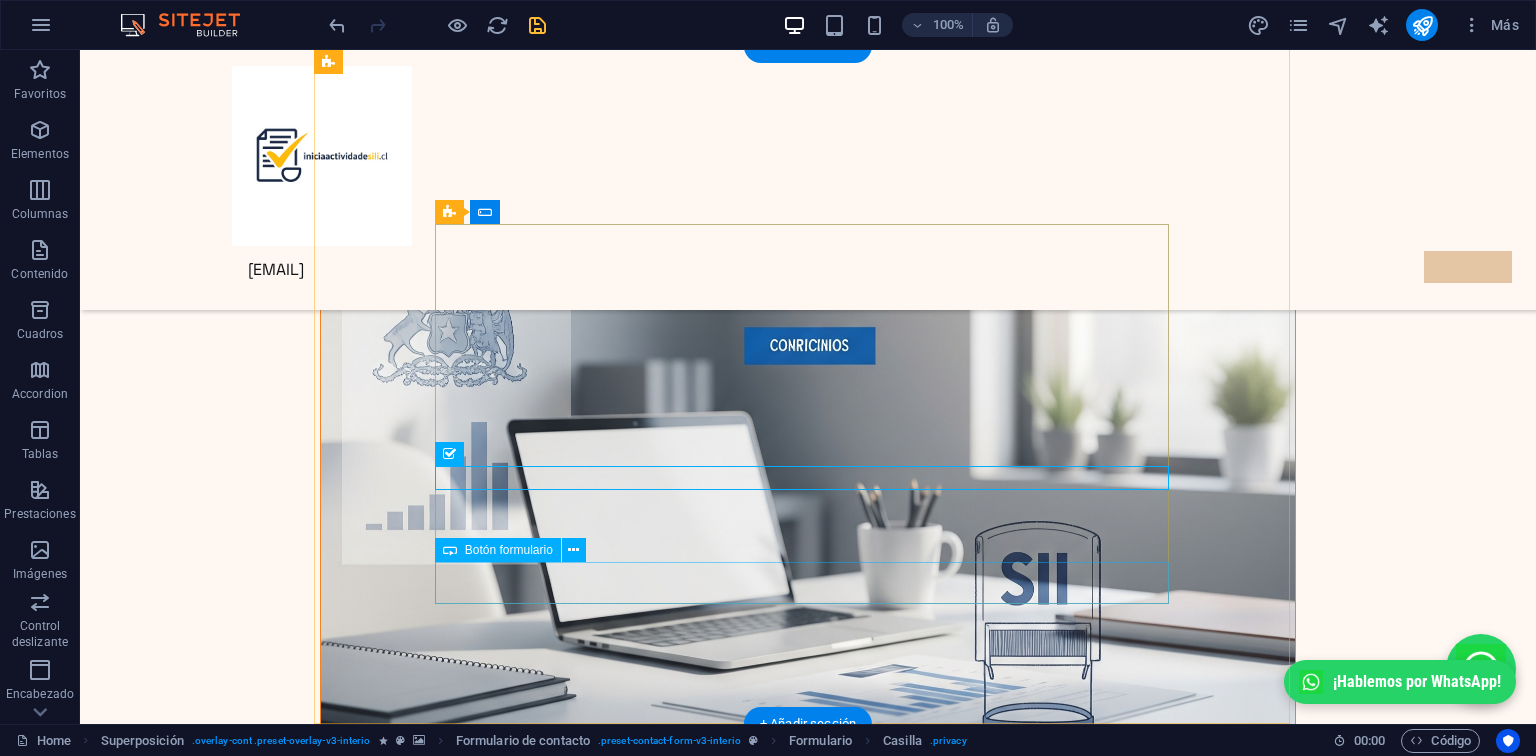 click on "Submit" at bounding box center (808, 1311) 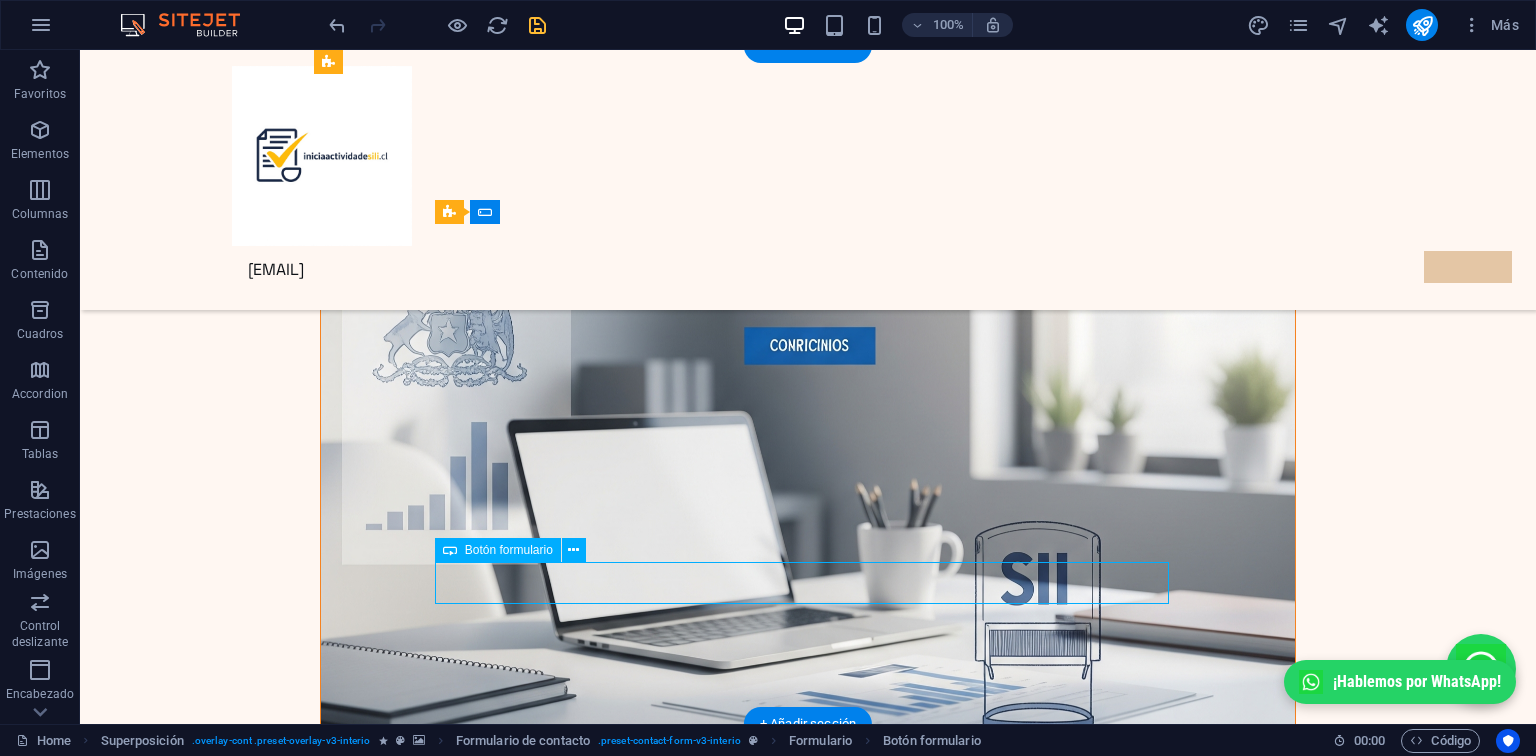 click on "Submit" at bounding box center [808, 1311] 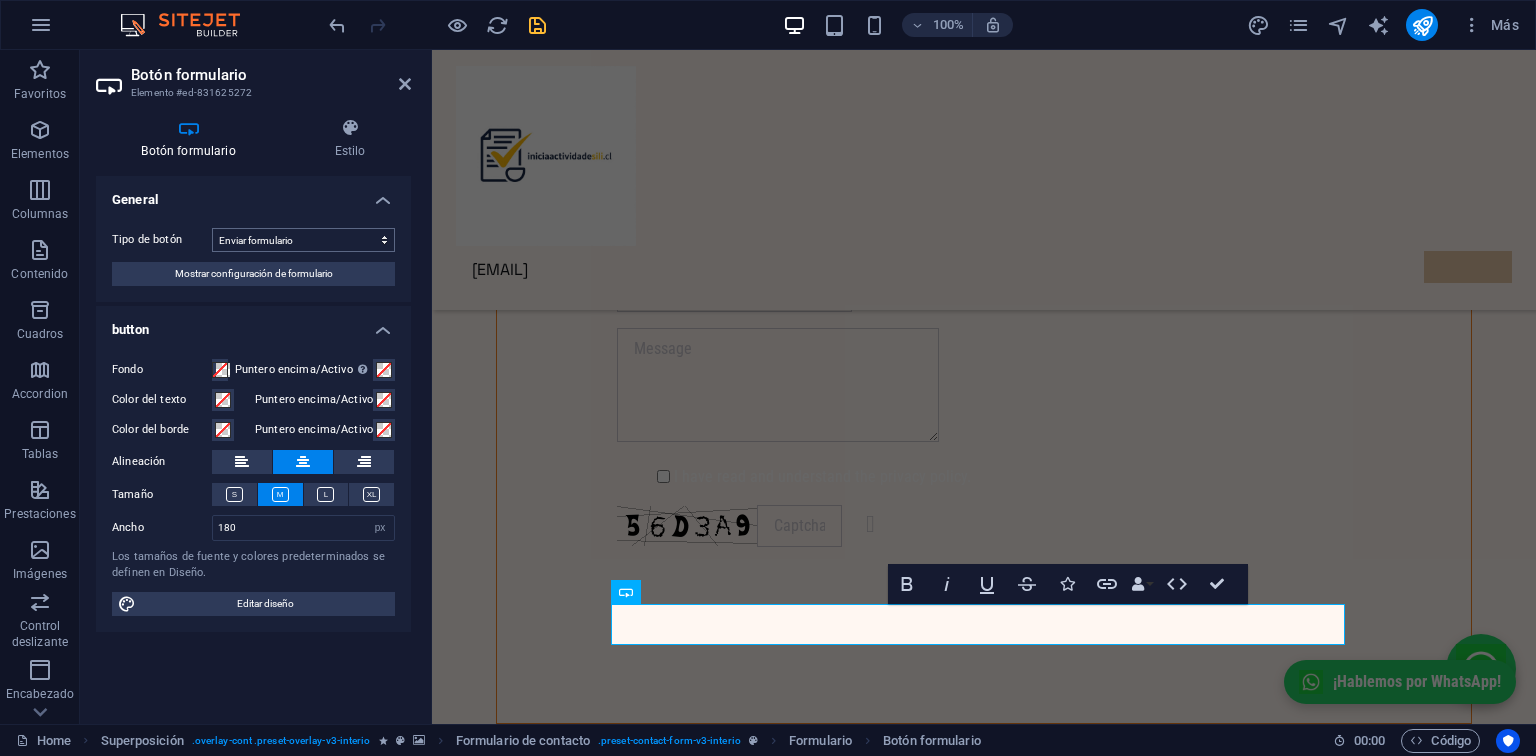 scroll, scrollTop: 3570, scrollLeft: 0, axis: vertical 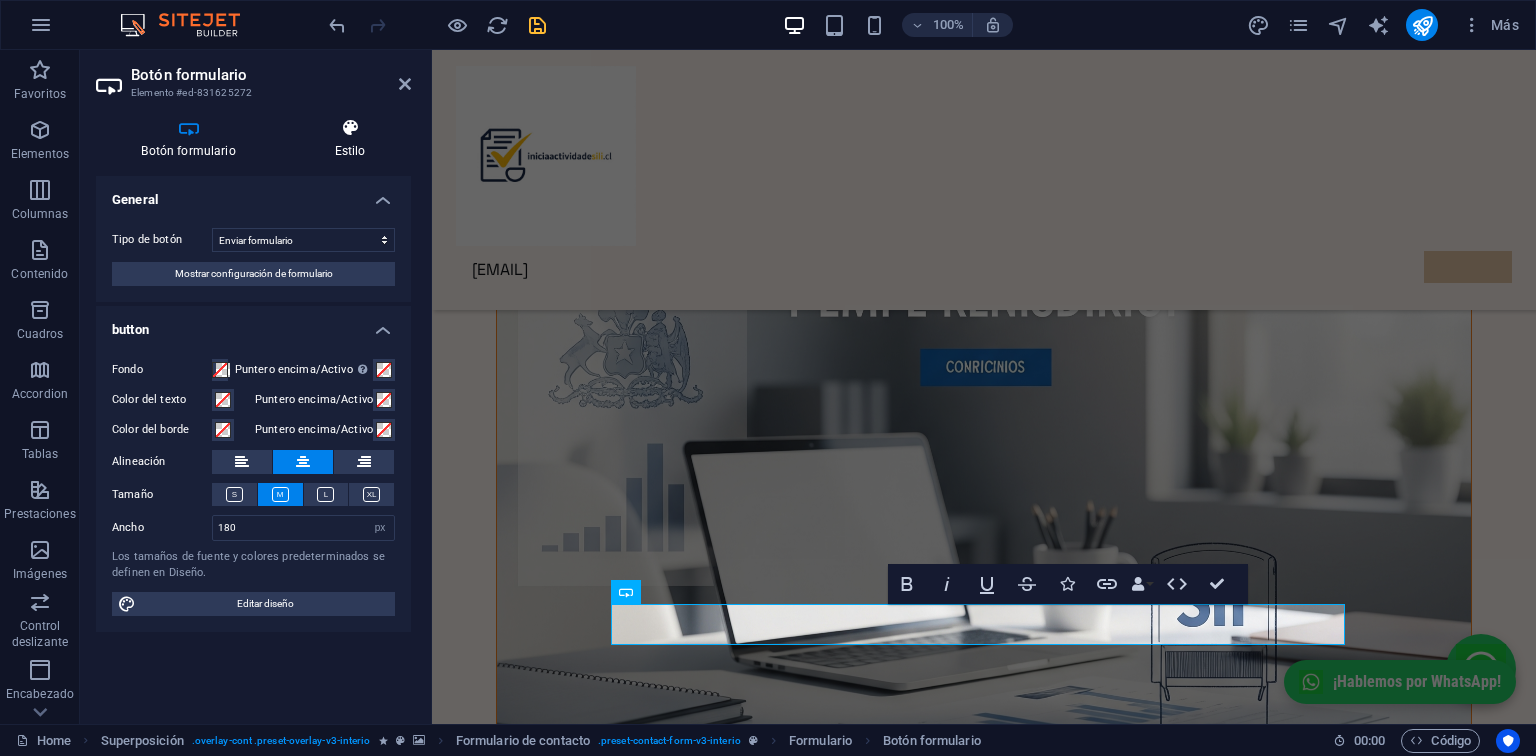 click at bounding box center (350, 128) 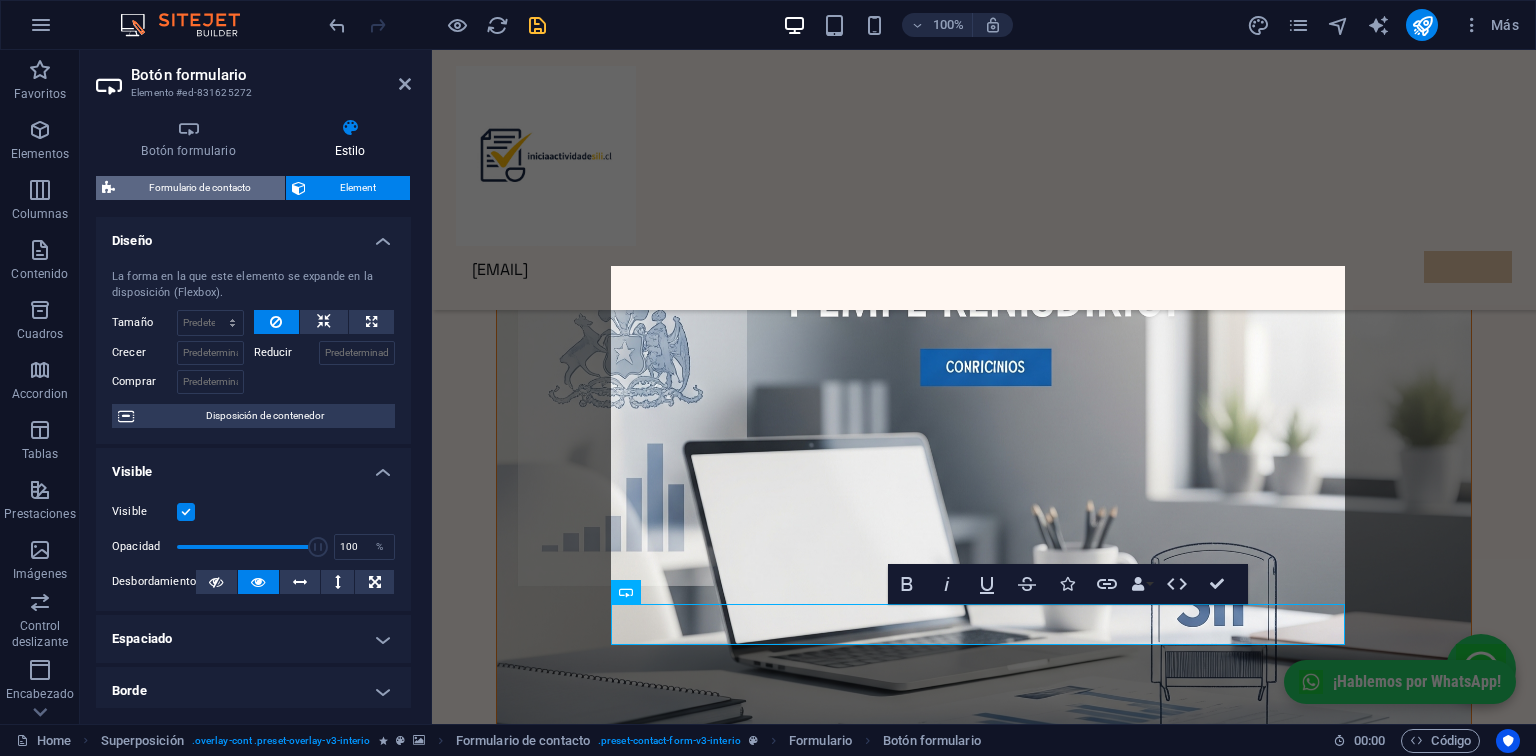 click on "Formulario de contacto" at bounding box center [200, 188] 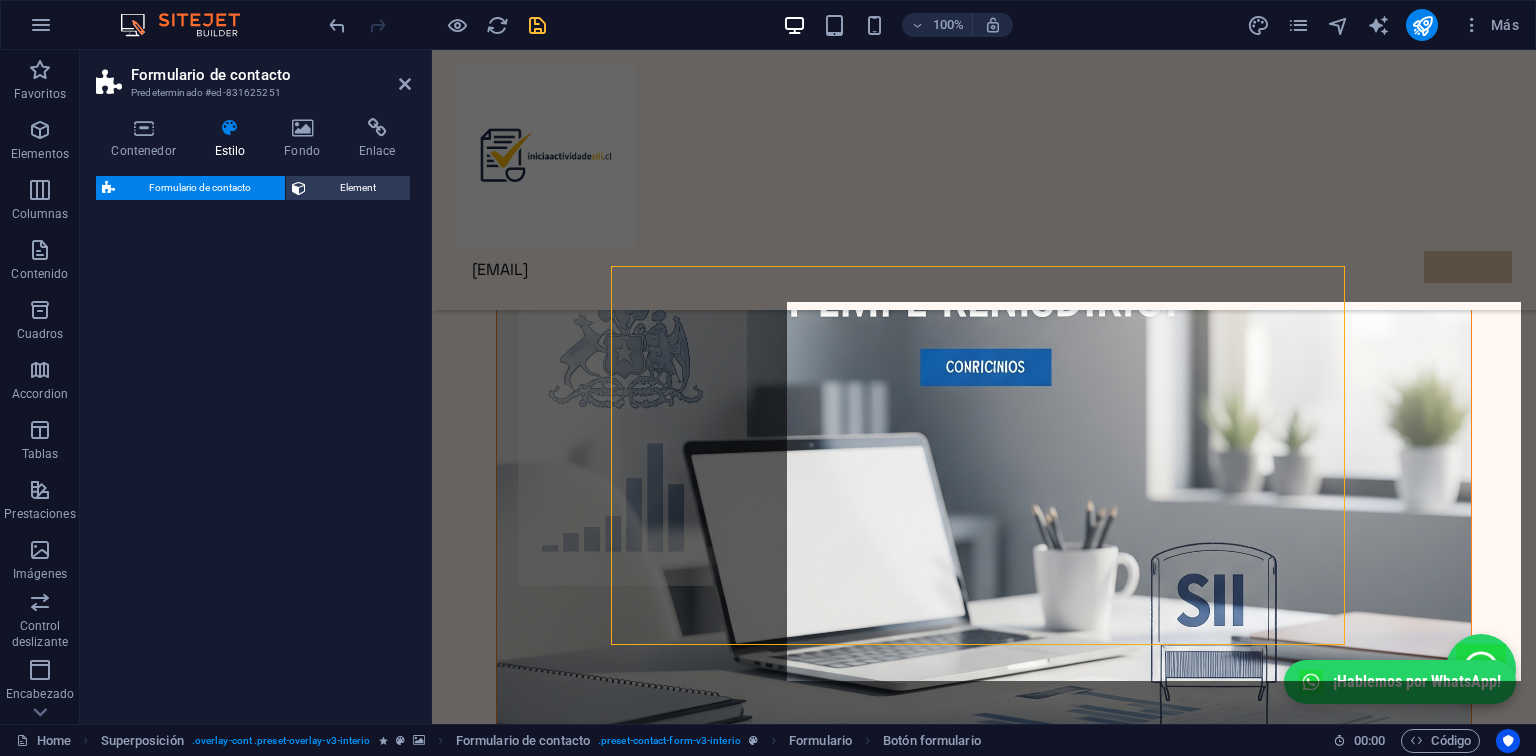 click at bounding box center [405, 84] 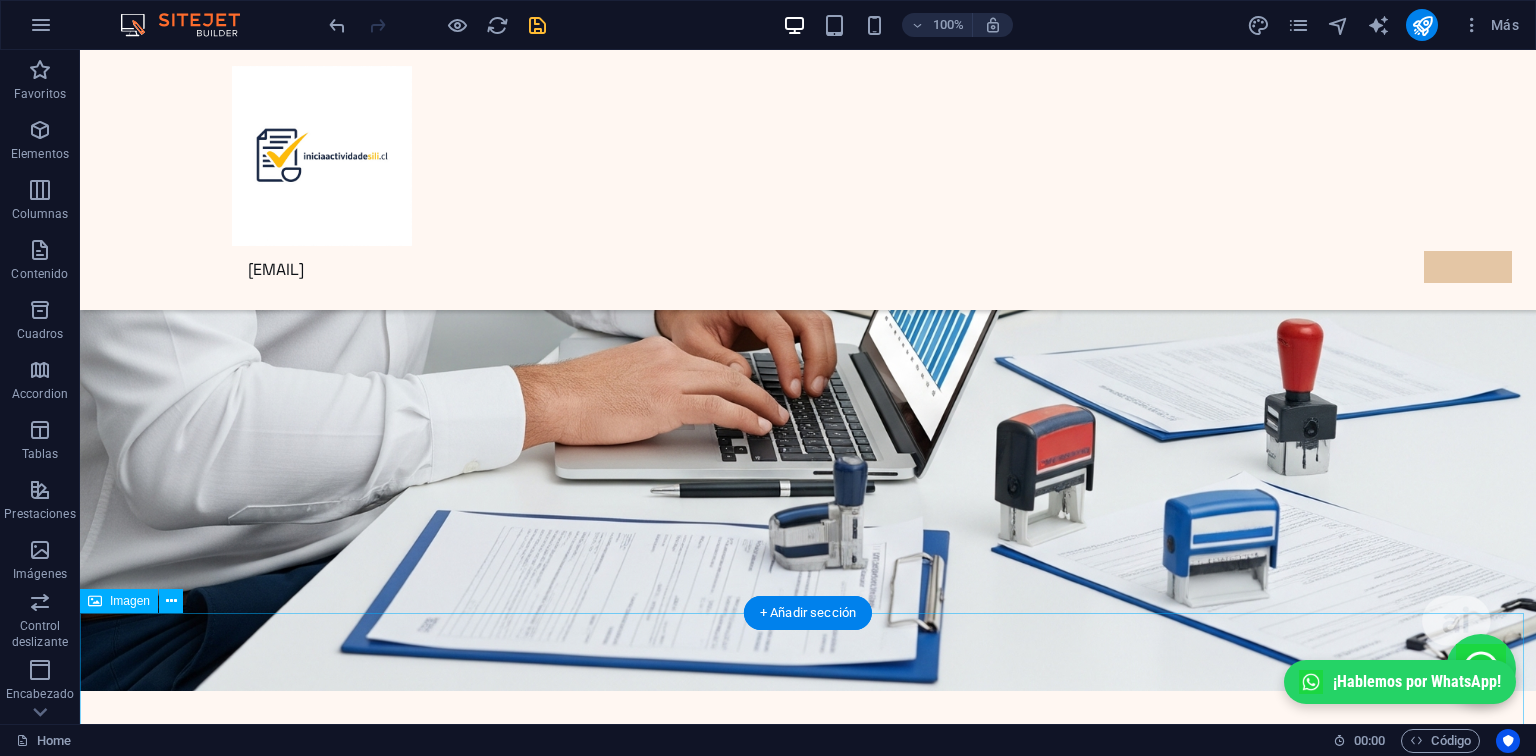 scroll, scrollTop: 1328, scrollLeft: 0, axis: vertical 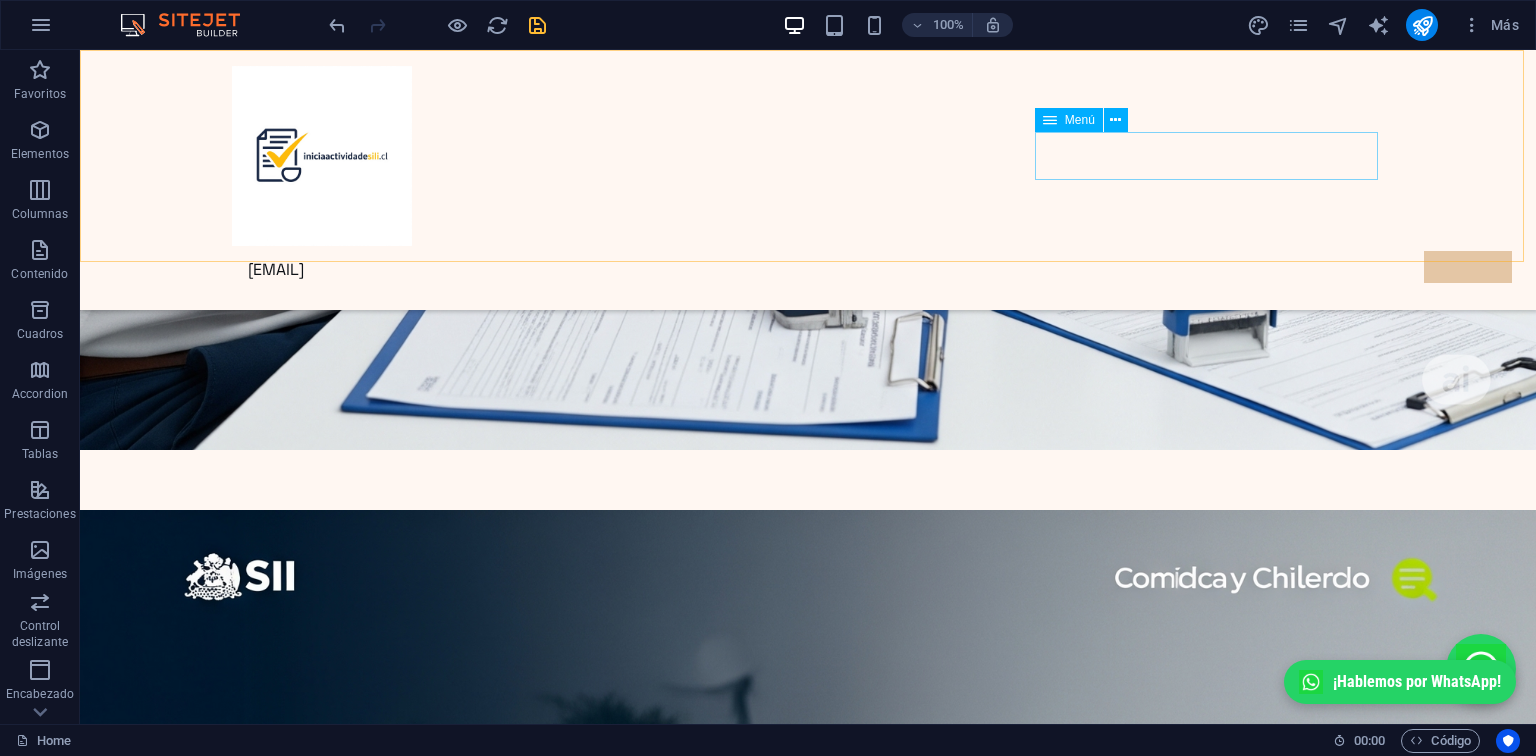 click on "marco.castro@iniciaactividadesii.cl" at bounding box center (808, 270) 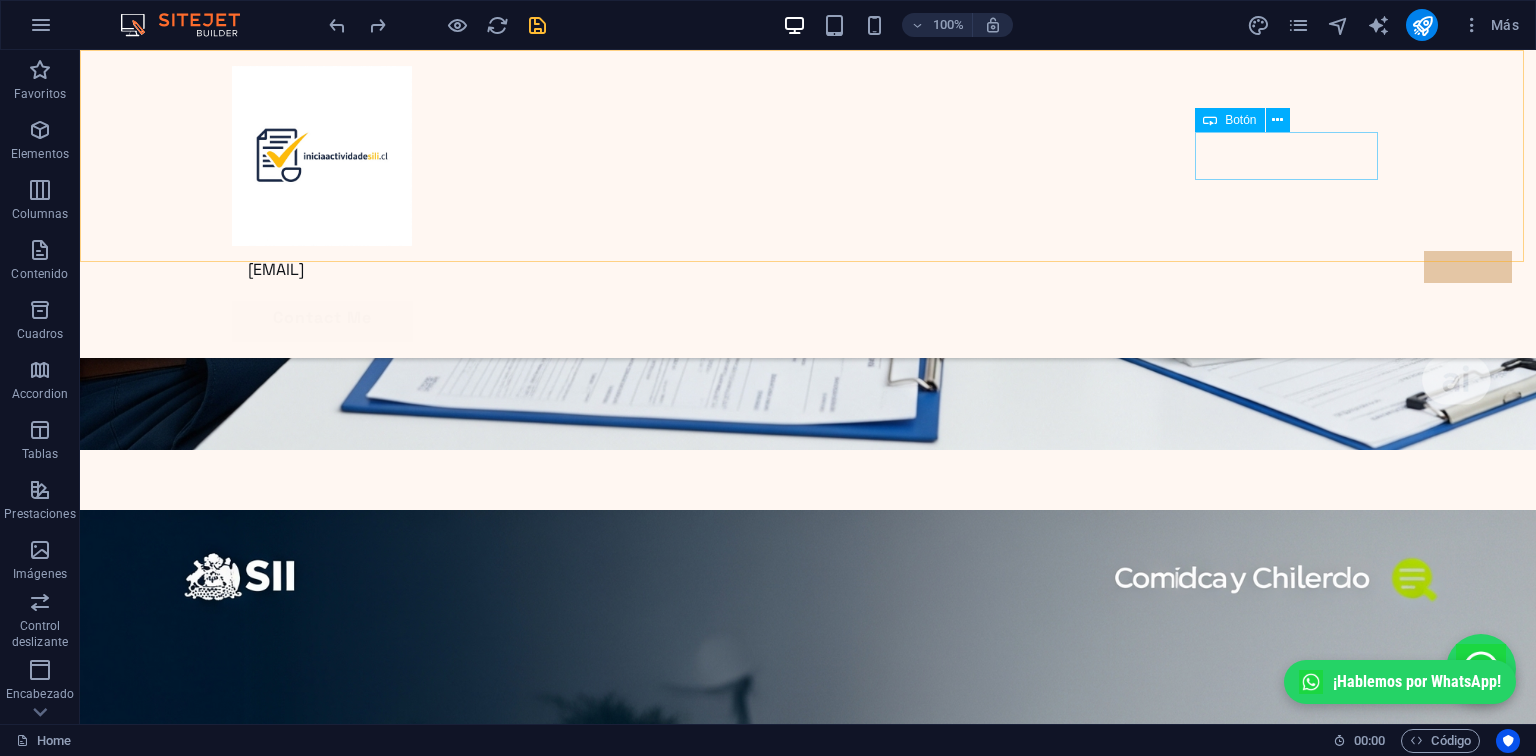 click on "Contact Me" at bounding box center [808, 318] 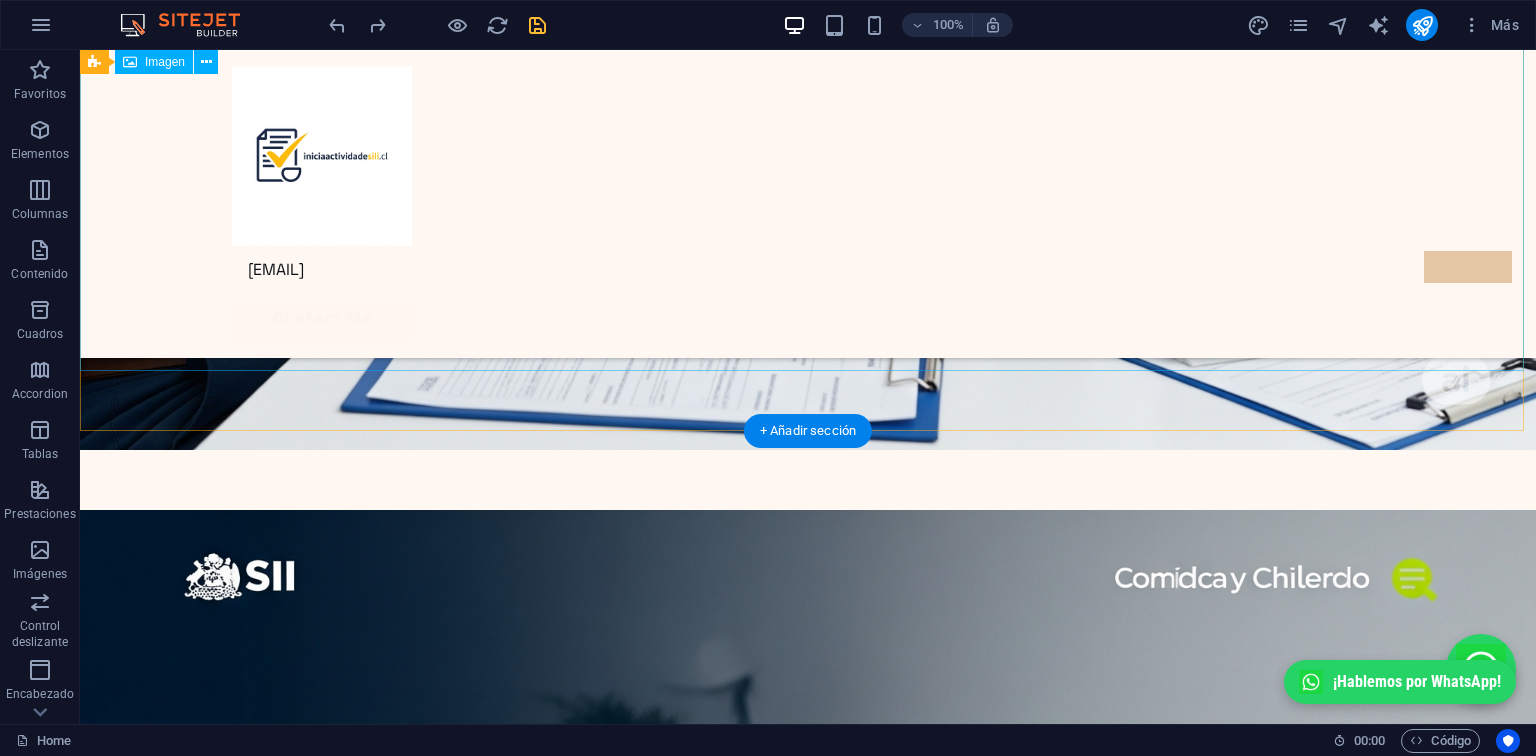 scroll, scrollTop: 1417, scrollLeft: 0, axis: vertical 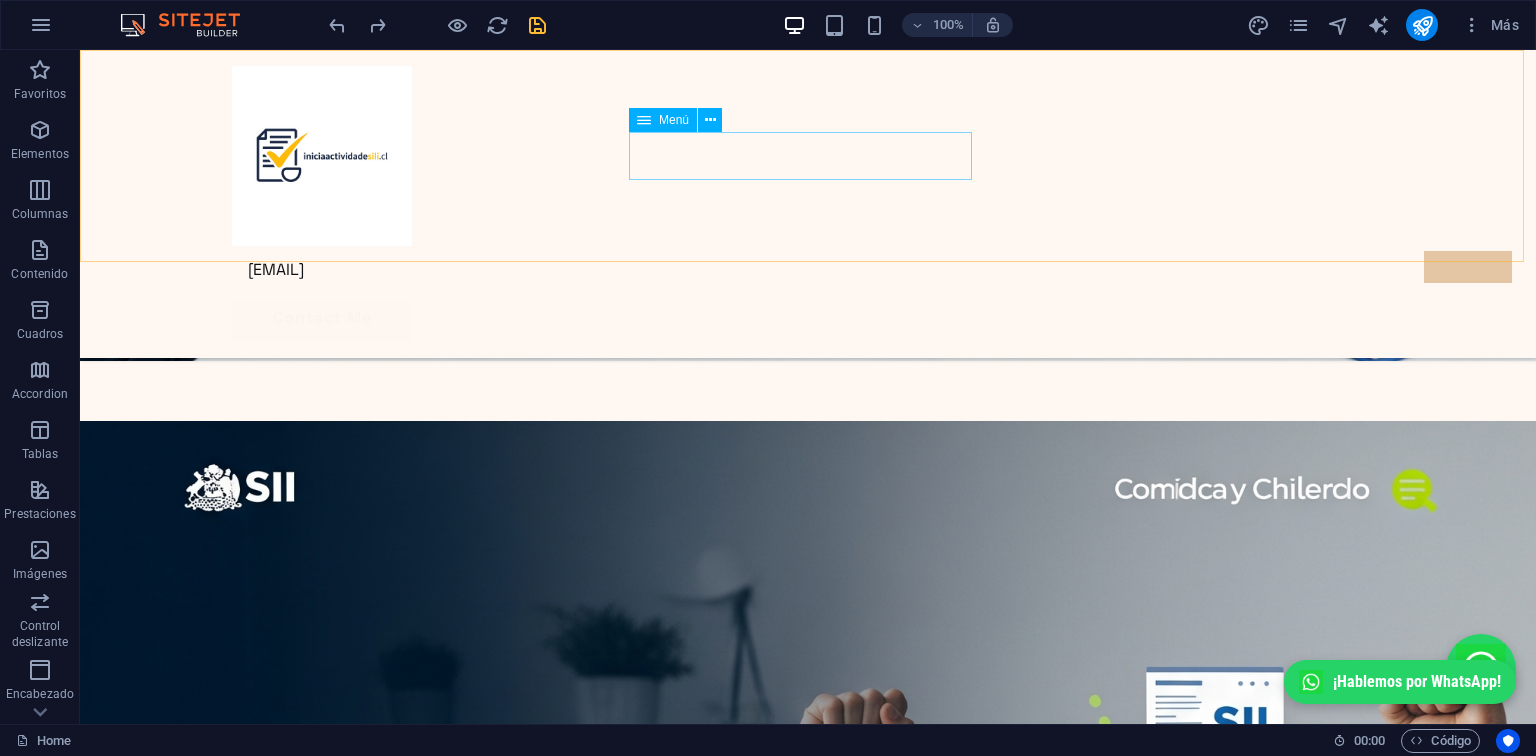 click on "marco.castro@iniciaactividadesii.cl" at bounding box center [808, 270] 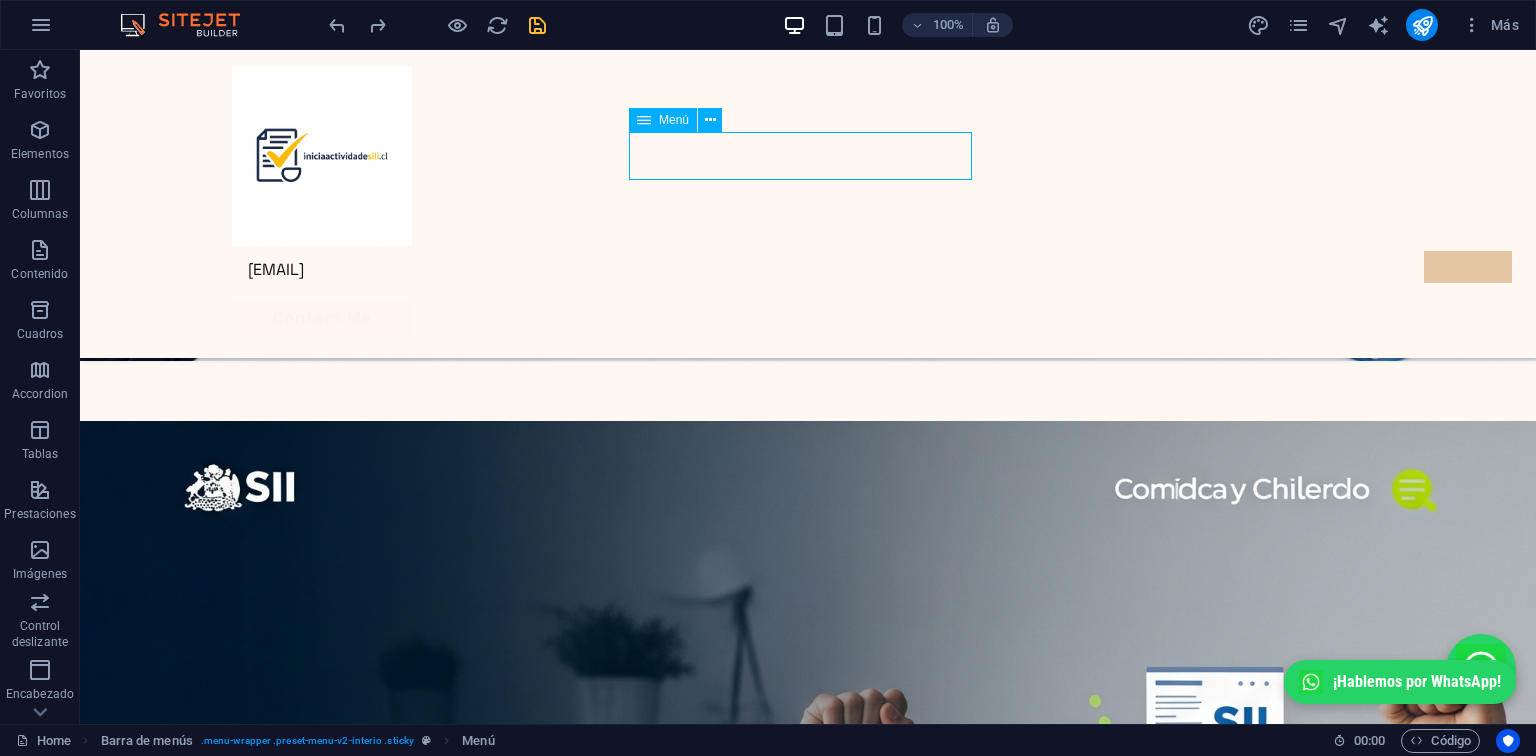 click on "marco.castro@iniciaactividadesii.cl" at bounding box center (808, 270) 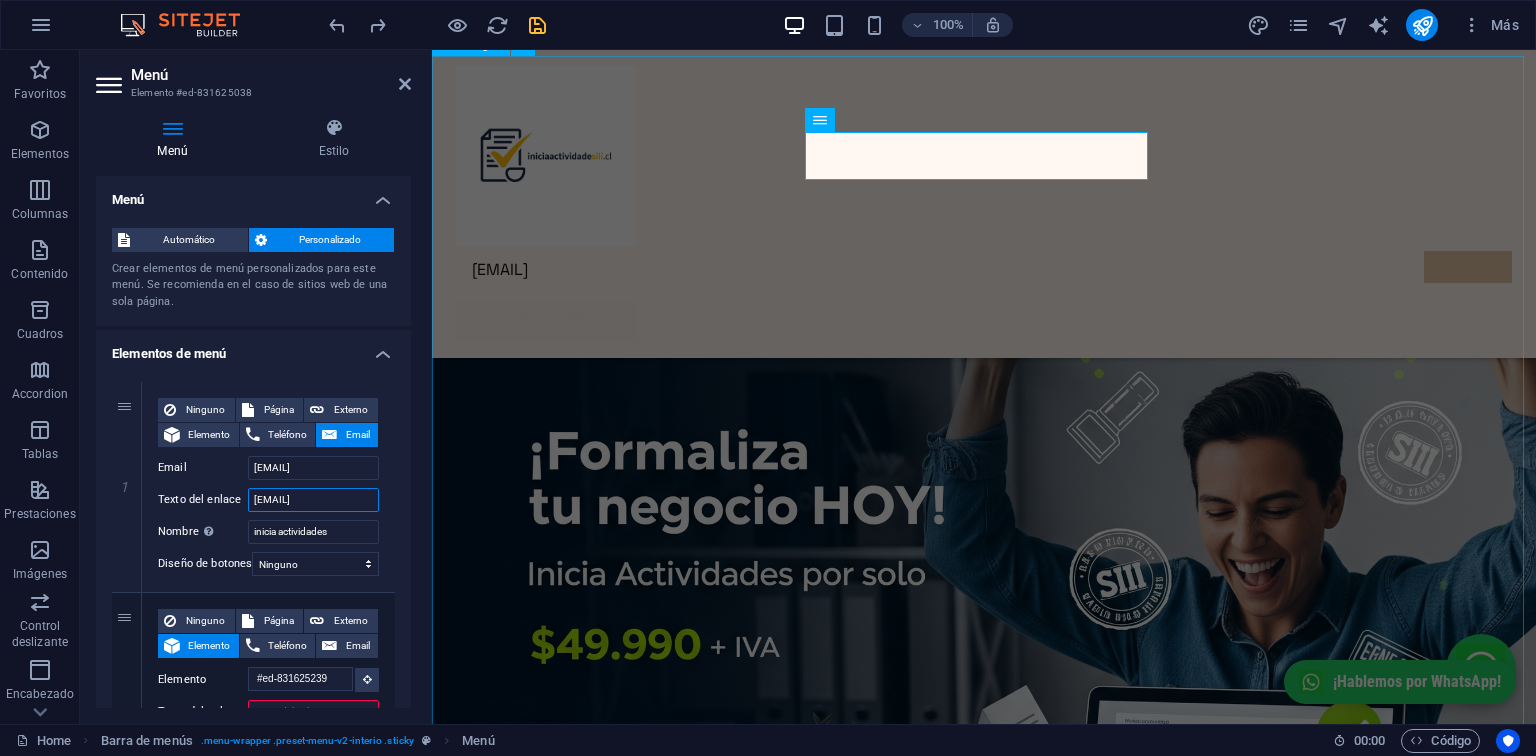 scroll, scrollTop: 0, scrollLeft: 44, axis: horizontal 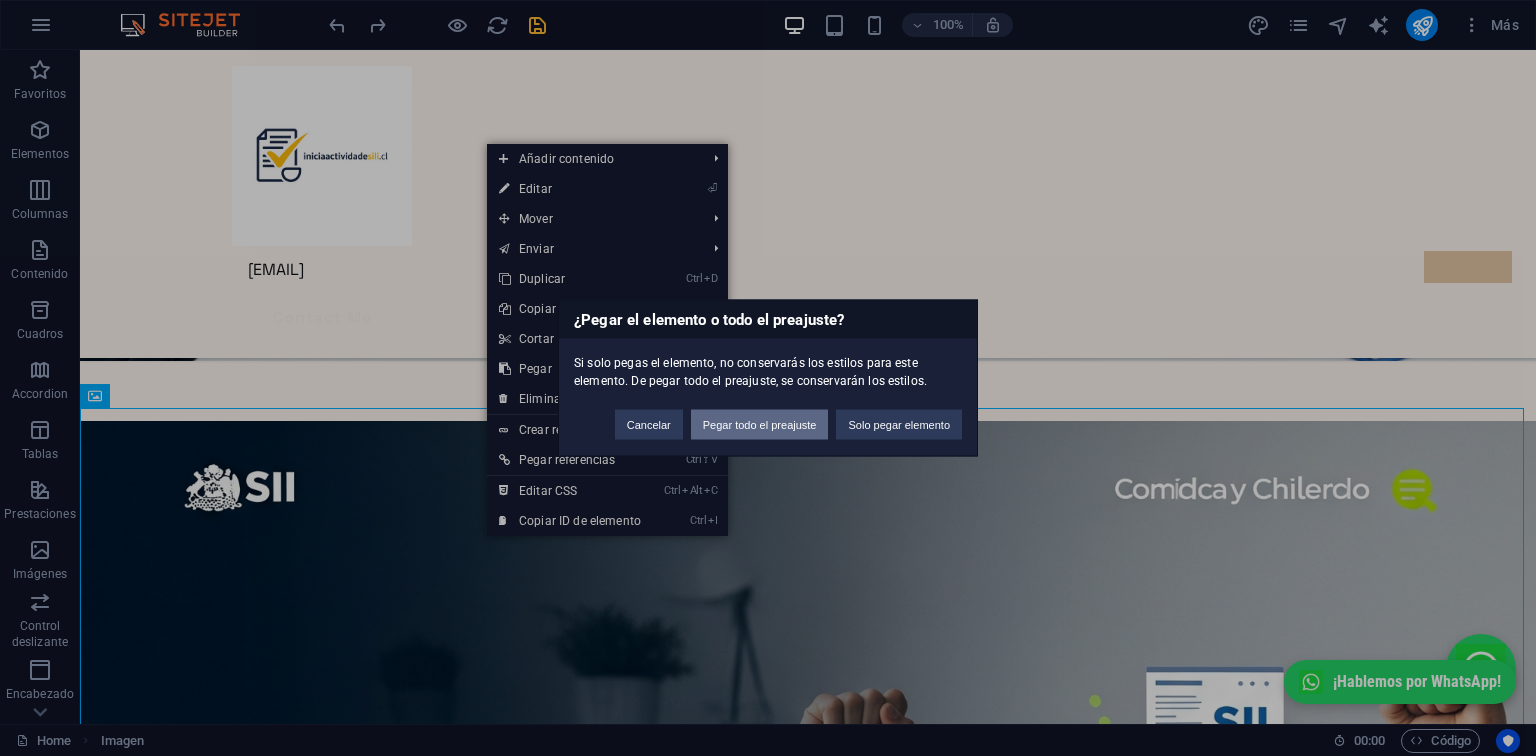 click on "Pegar todo el preajuste" at bounding box center (760, 425) 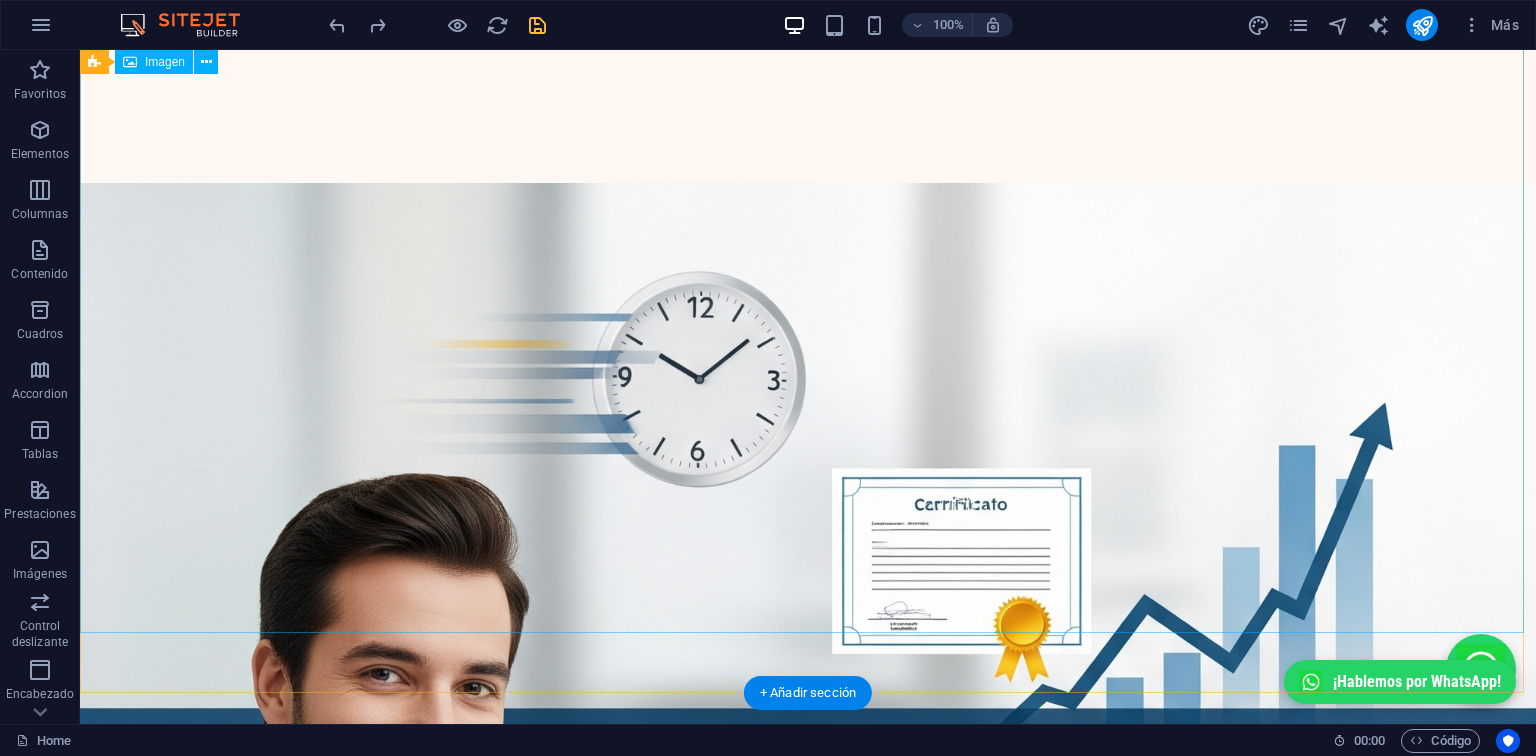 scroll, scrollTop: 0, scrollLeft: 0, axis: both 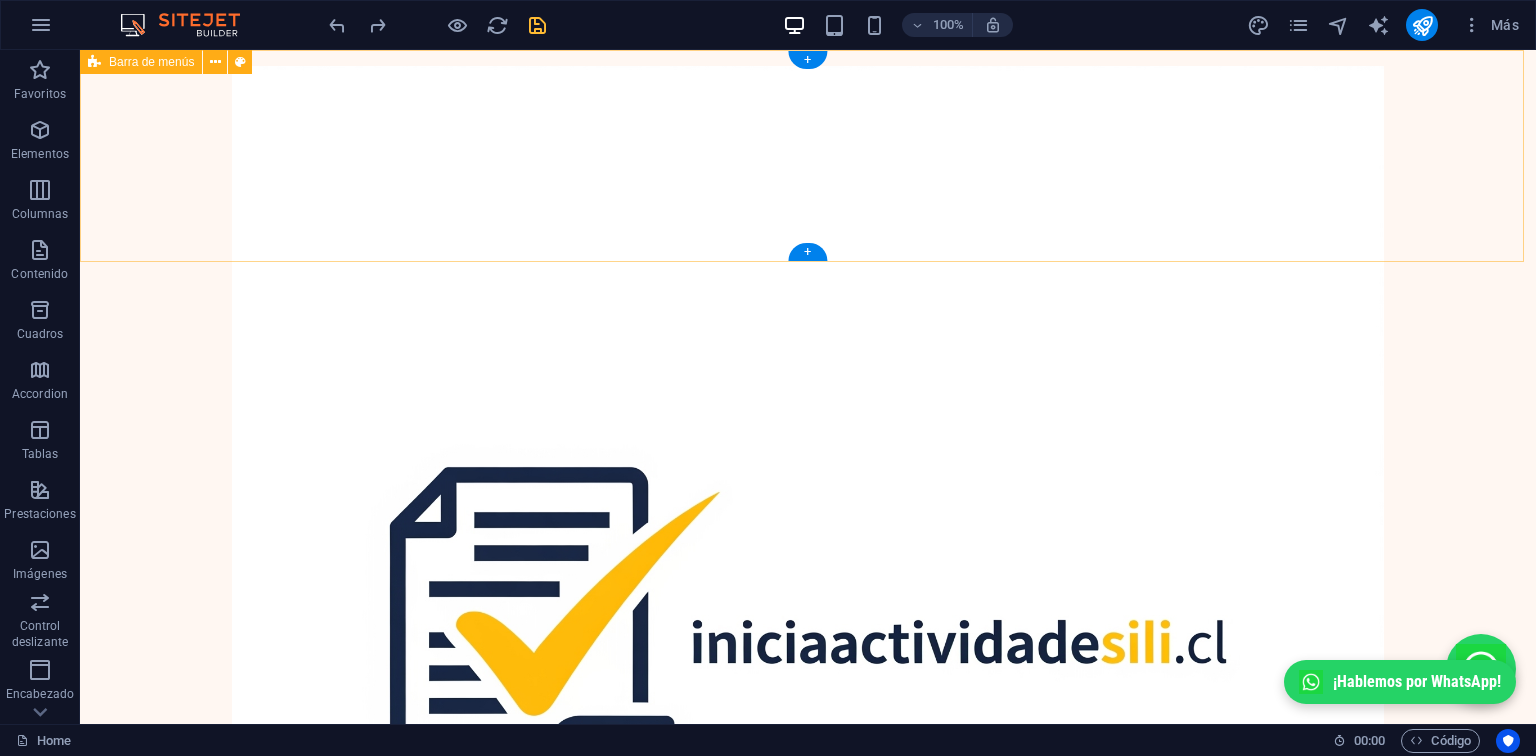 click on "marco.castro@iniciaactividadesii.cl Contact Me" at bounding box center (808, 690) 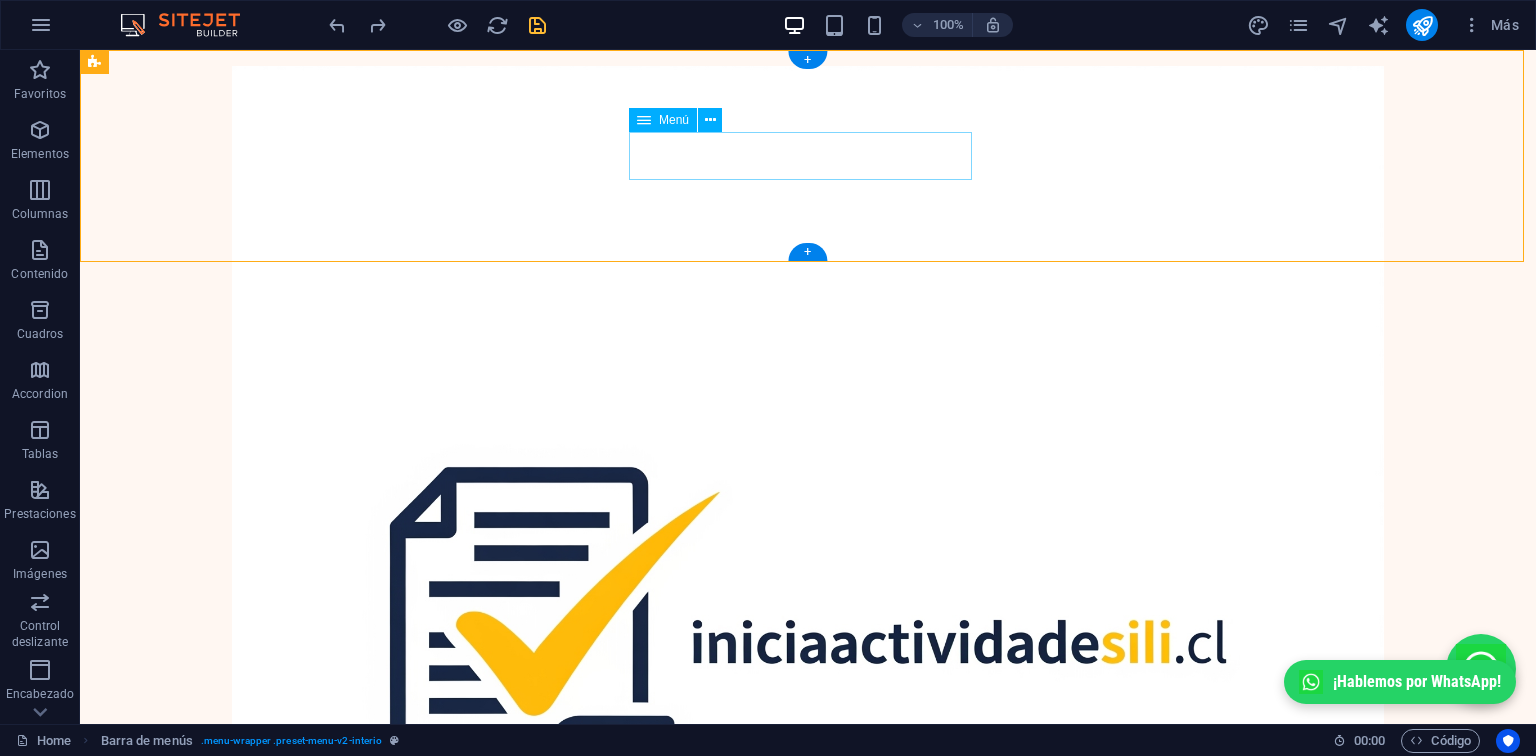 click on "marco.castro@iniciaactividadesii.cl" at bounding box center [808, 1242] 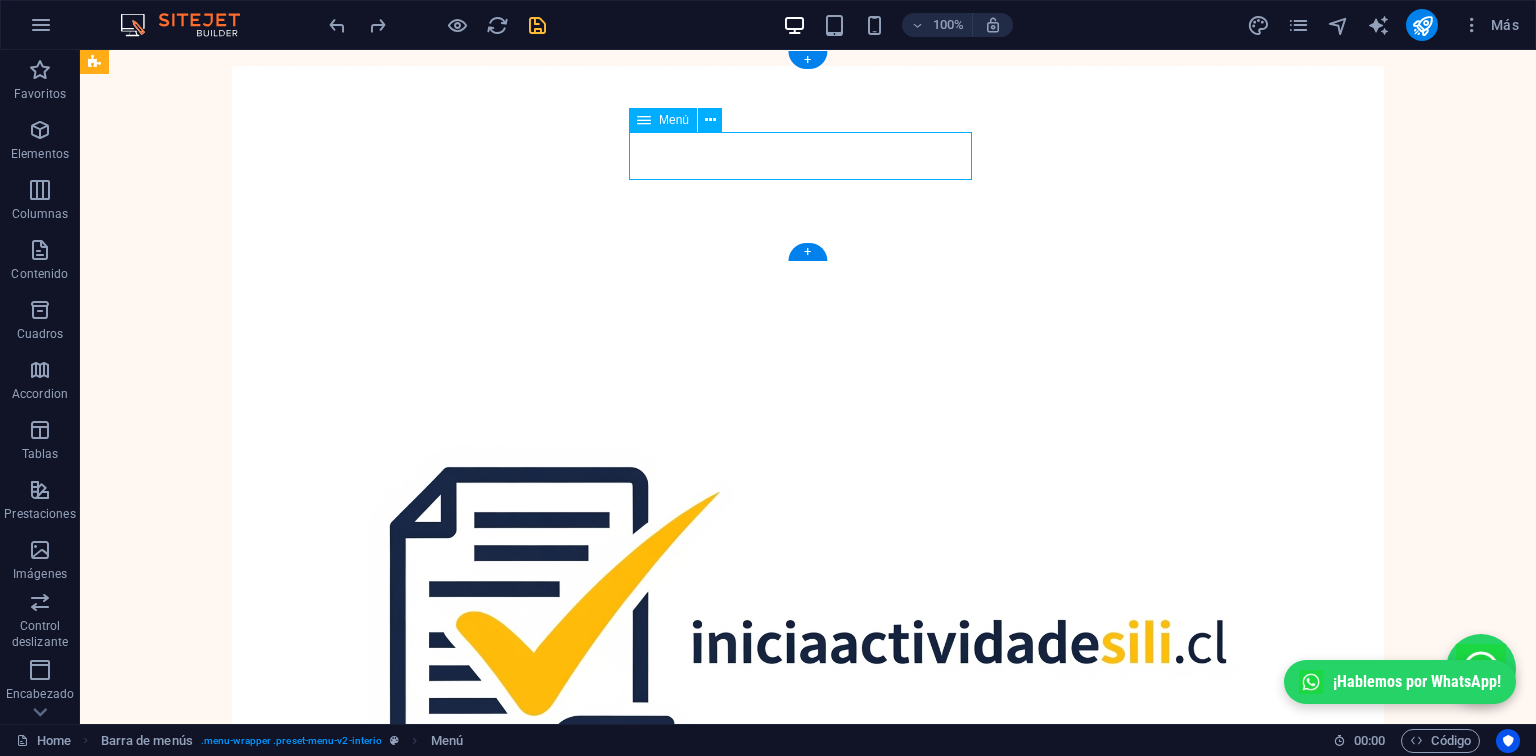 click on "marco.castro@iniciaactividadesii.cl" at bounding box center (808, 1242) 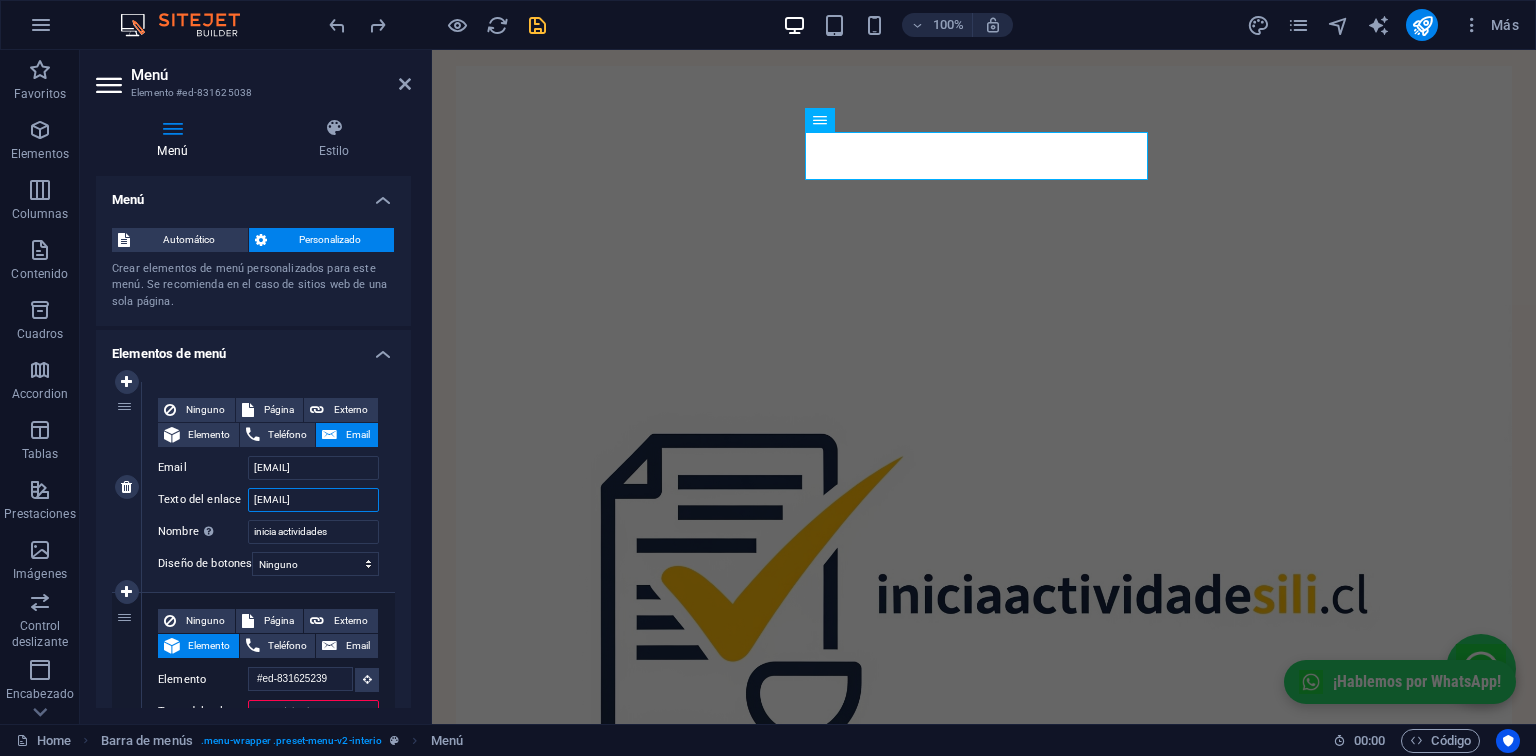 click on "marco.castro@iniciaactividadesii.cl" at bounding box center (313, 500) 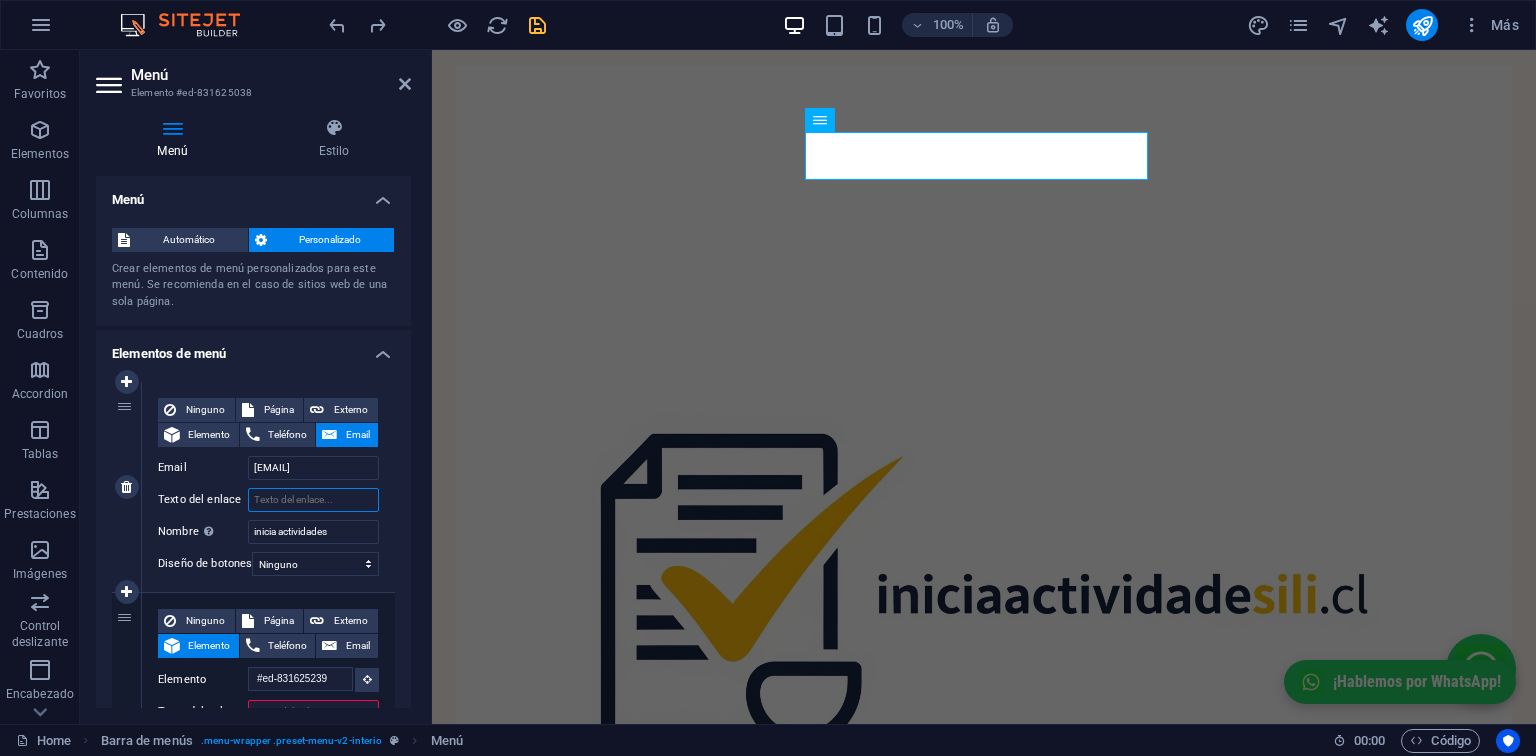 select 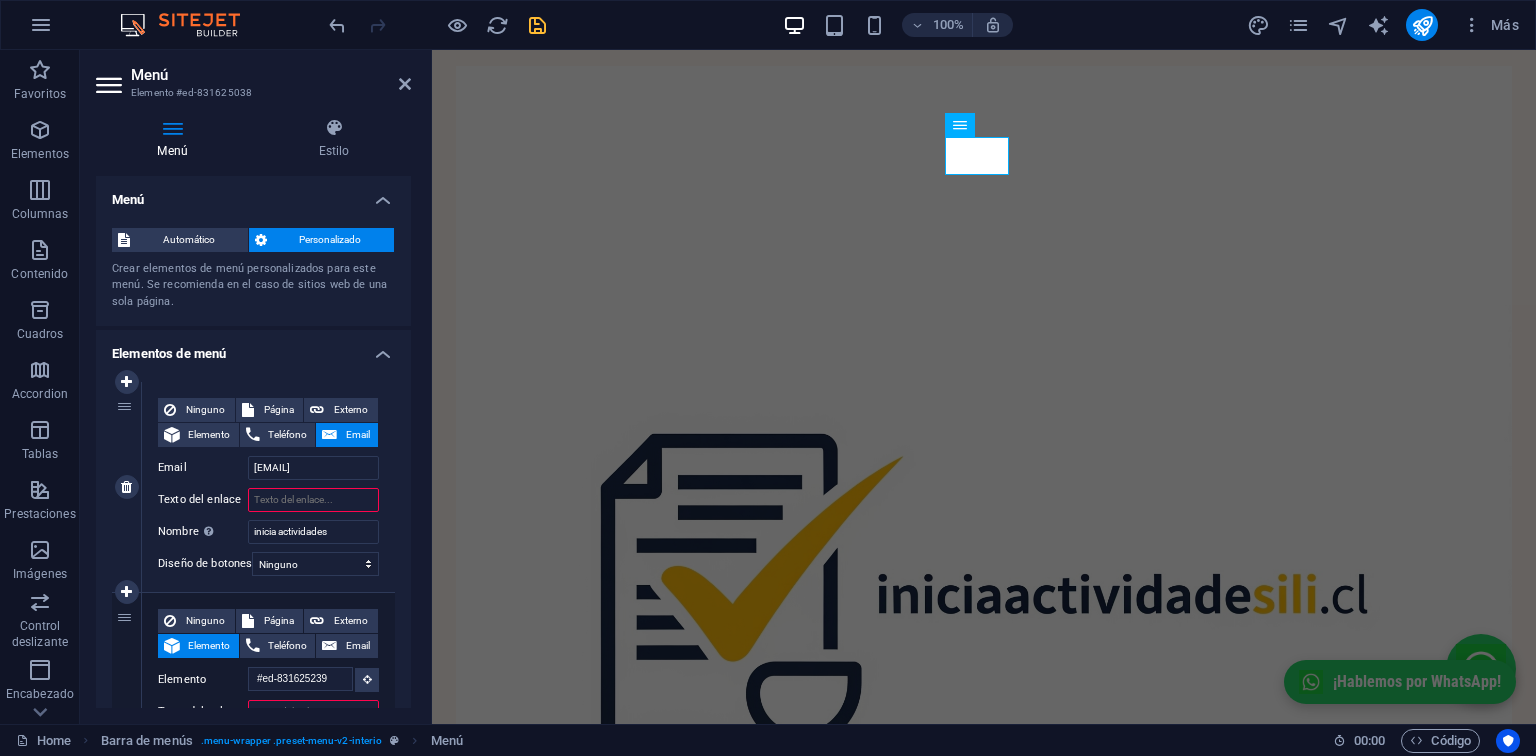 paste on "✉️ ¡Formaliza tu emprendimiento hoy! Contacto directo: marco.castro@iniciaactividadesii.cl" 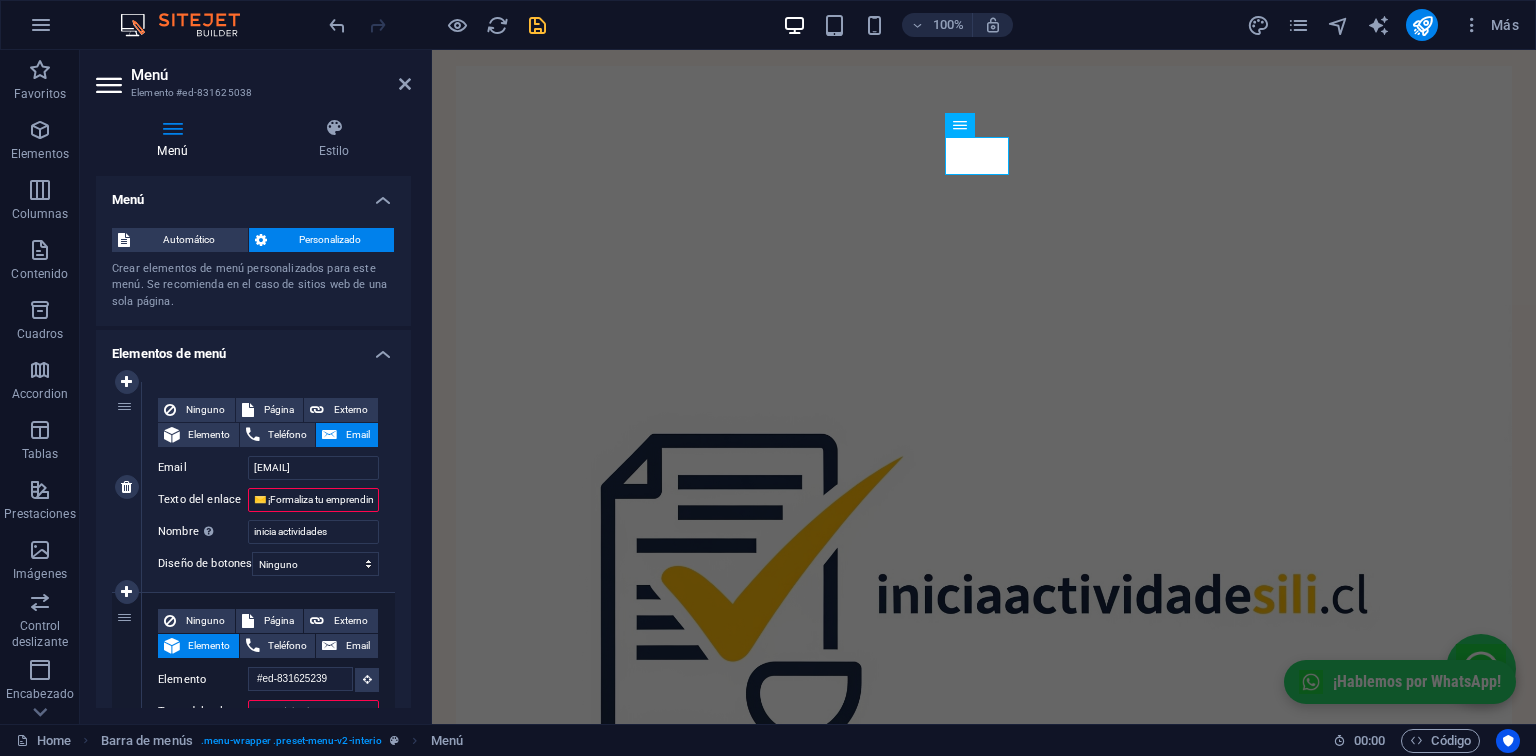 scroll, scrollTop: 0, scrollLeft: 296, axis: horizontal 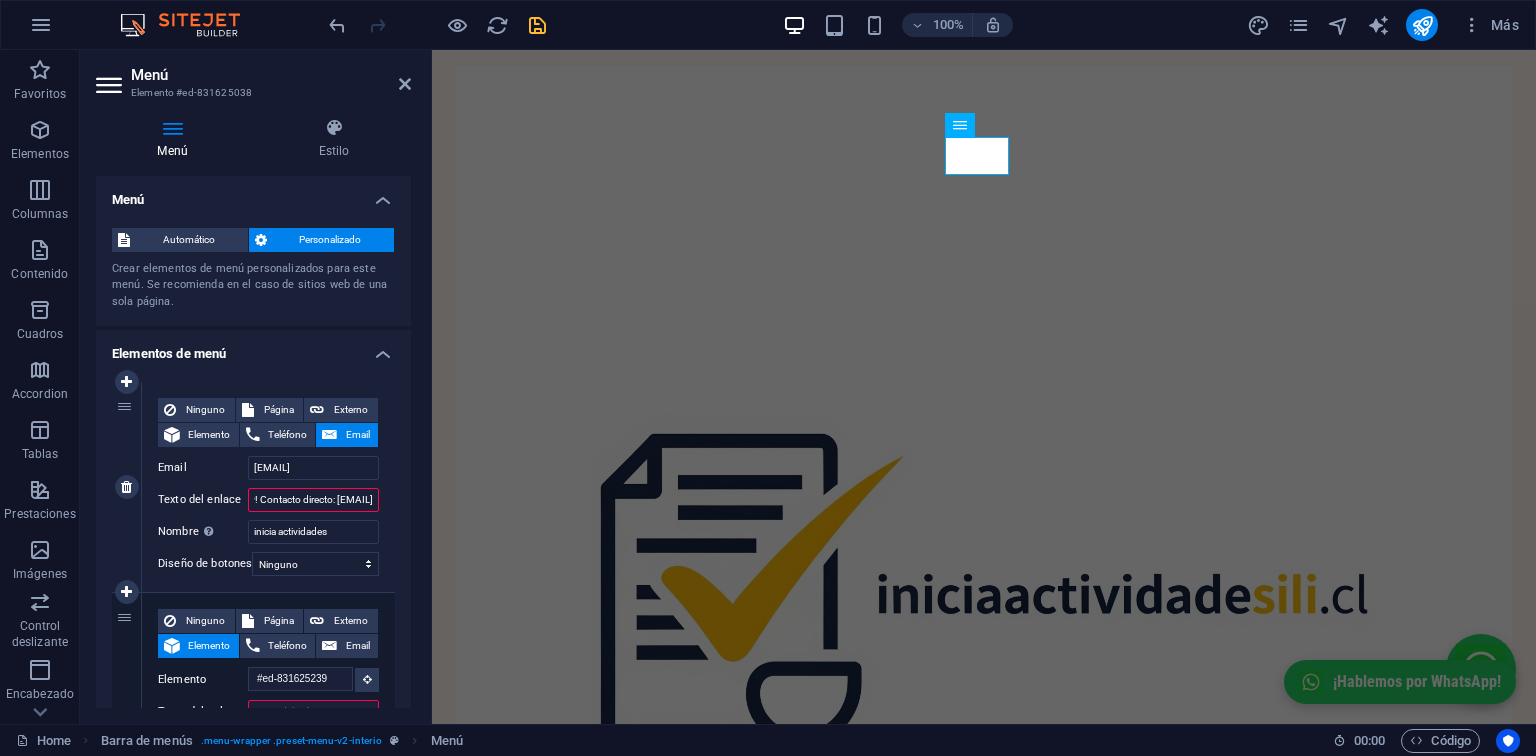 select 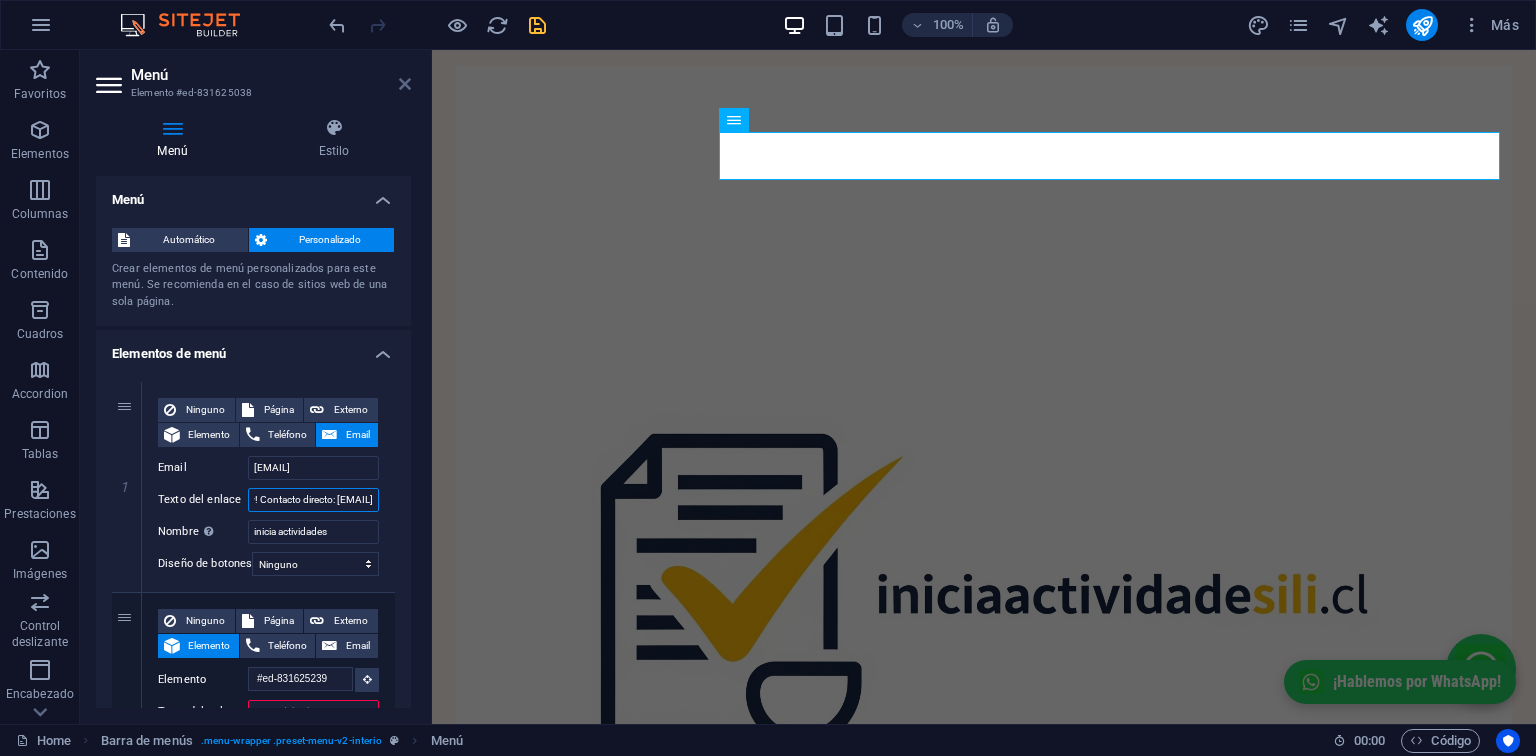 type on "✉️ ¡Formaliza tu emprendimiento hoy! Contacto directo: marco.castro@iniciaactividadesii.cl" 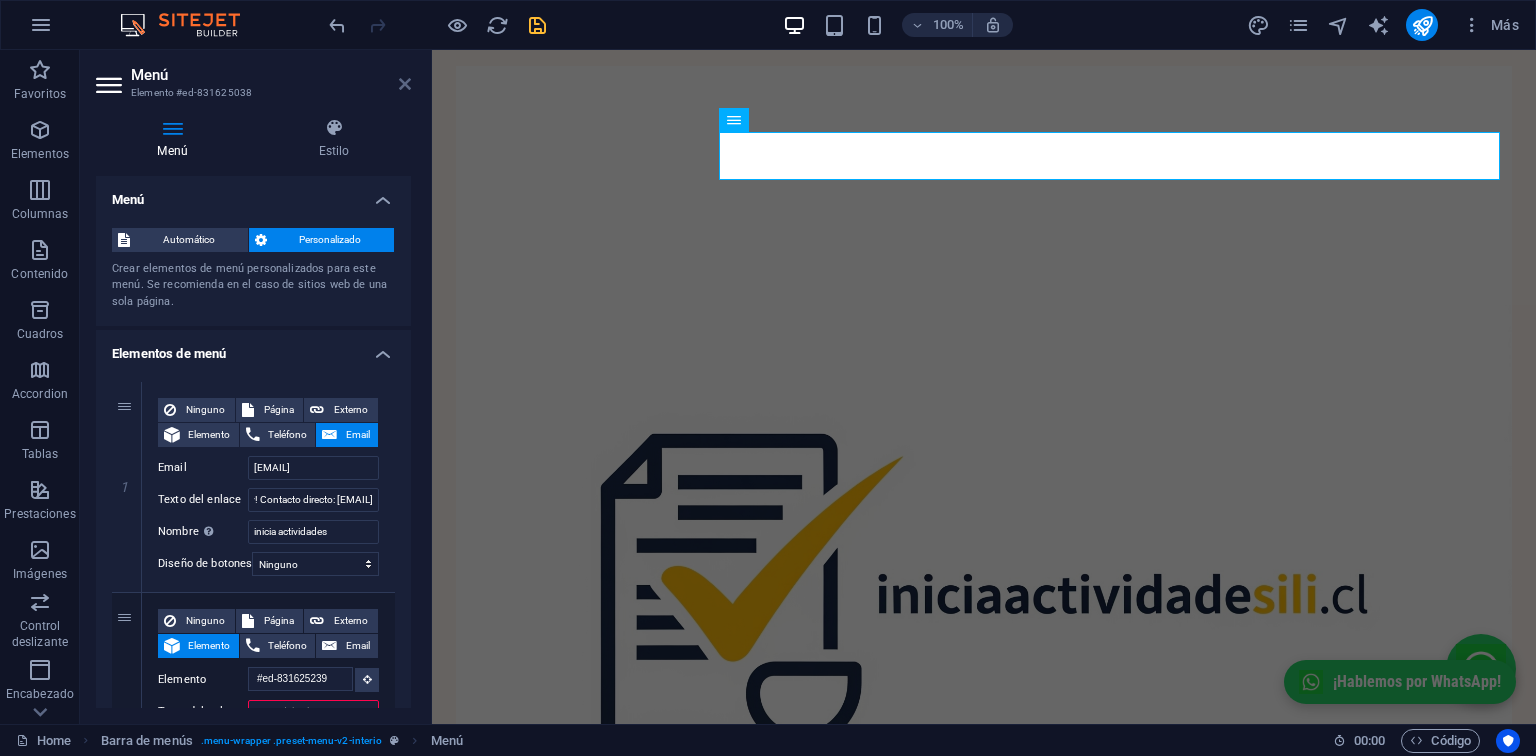 scroll, scrollTop: 0, scrollLeft: 0, axis: both 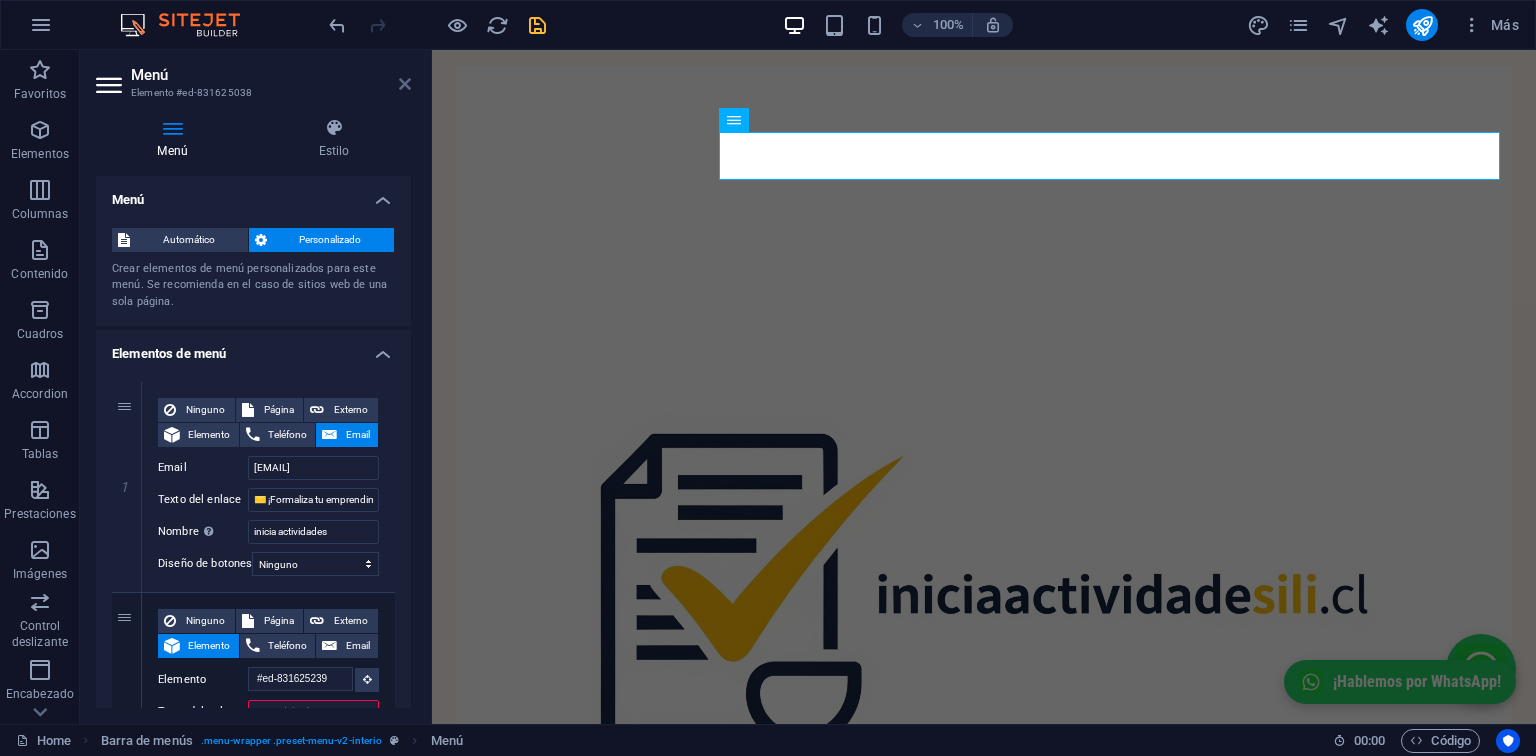 click at bounding box center (405, 84) 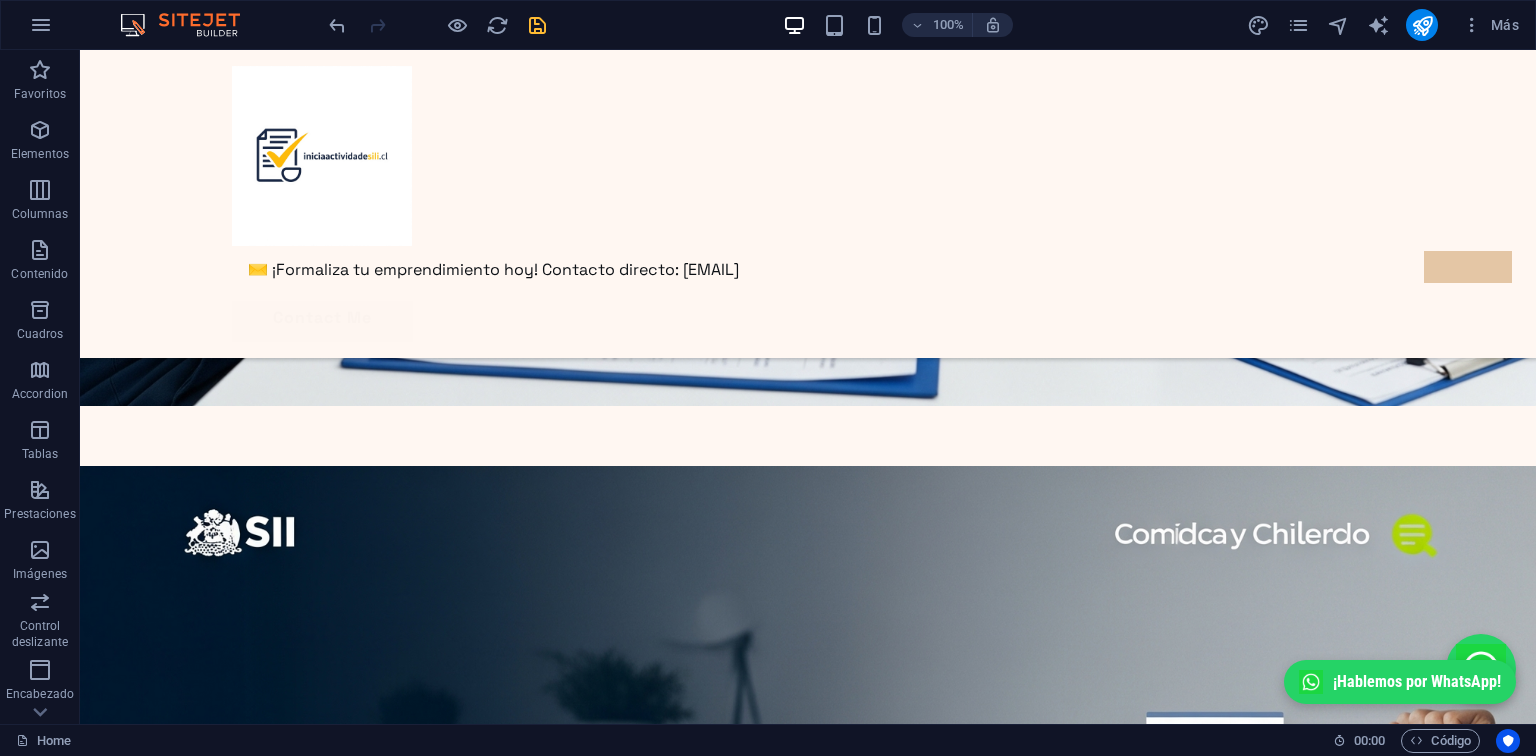 scroll, scrollTop: 1471, scrollLeft: 0, axis: vertical 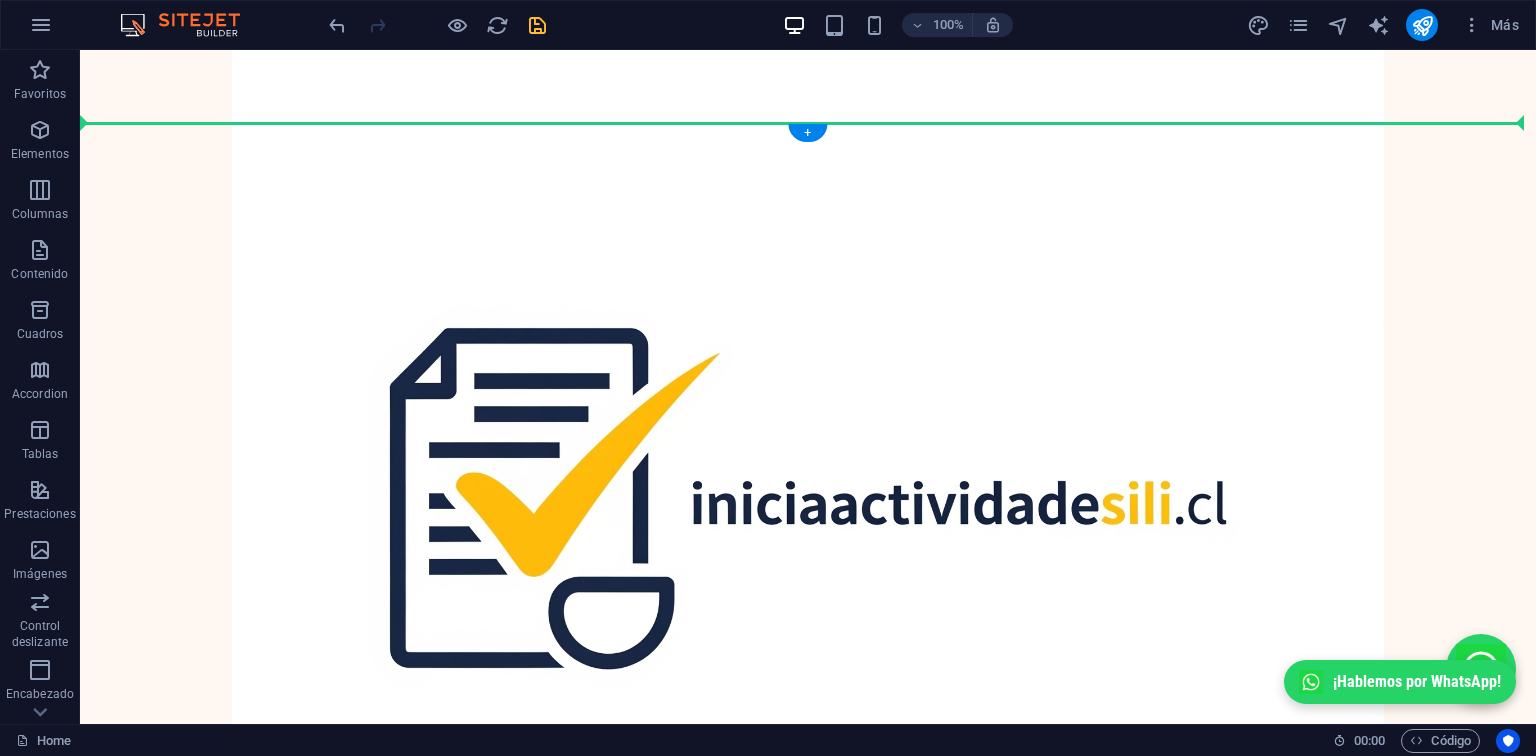 drag, startPoint x: 208, startPoint y: 398, endPoint x: 382, endPoint y: 177, distance: 281.27744 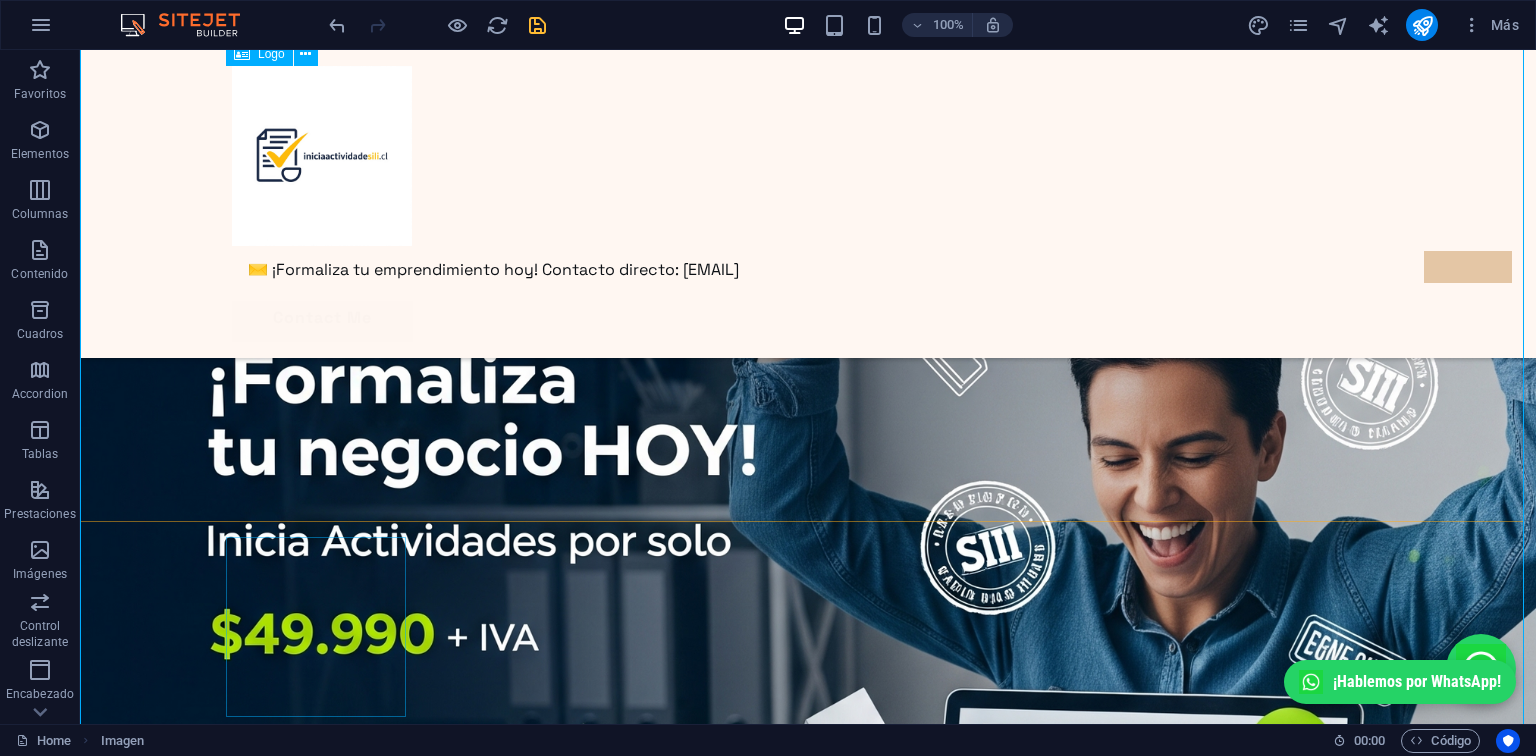 scroll, scrollTop: 92, scrollLeft: 0, axis: vertical 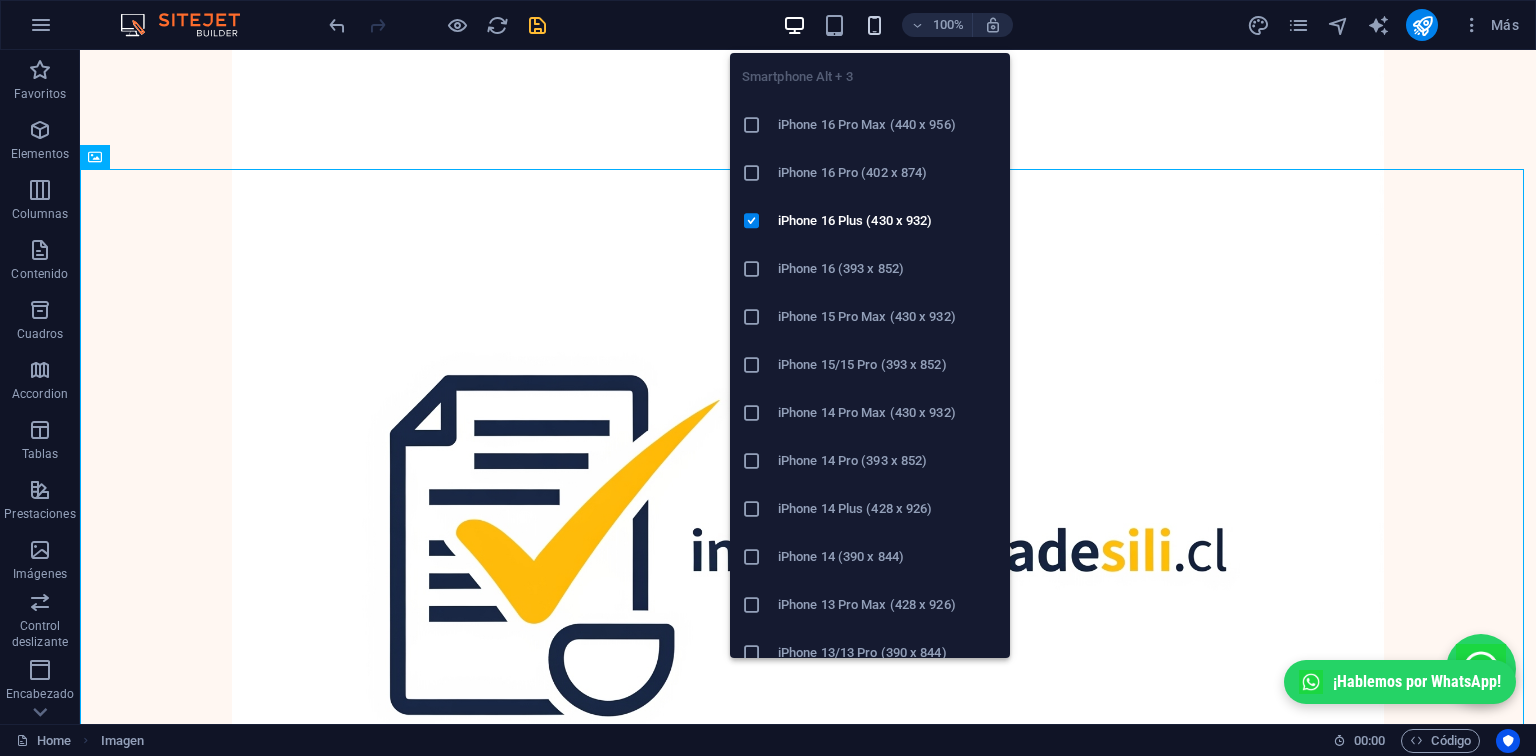 click at bounding box center (874, 25) 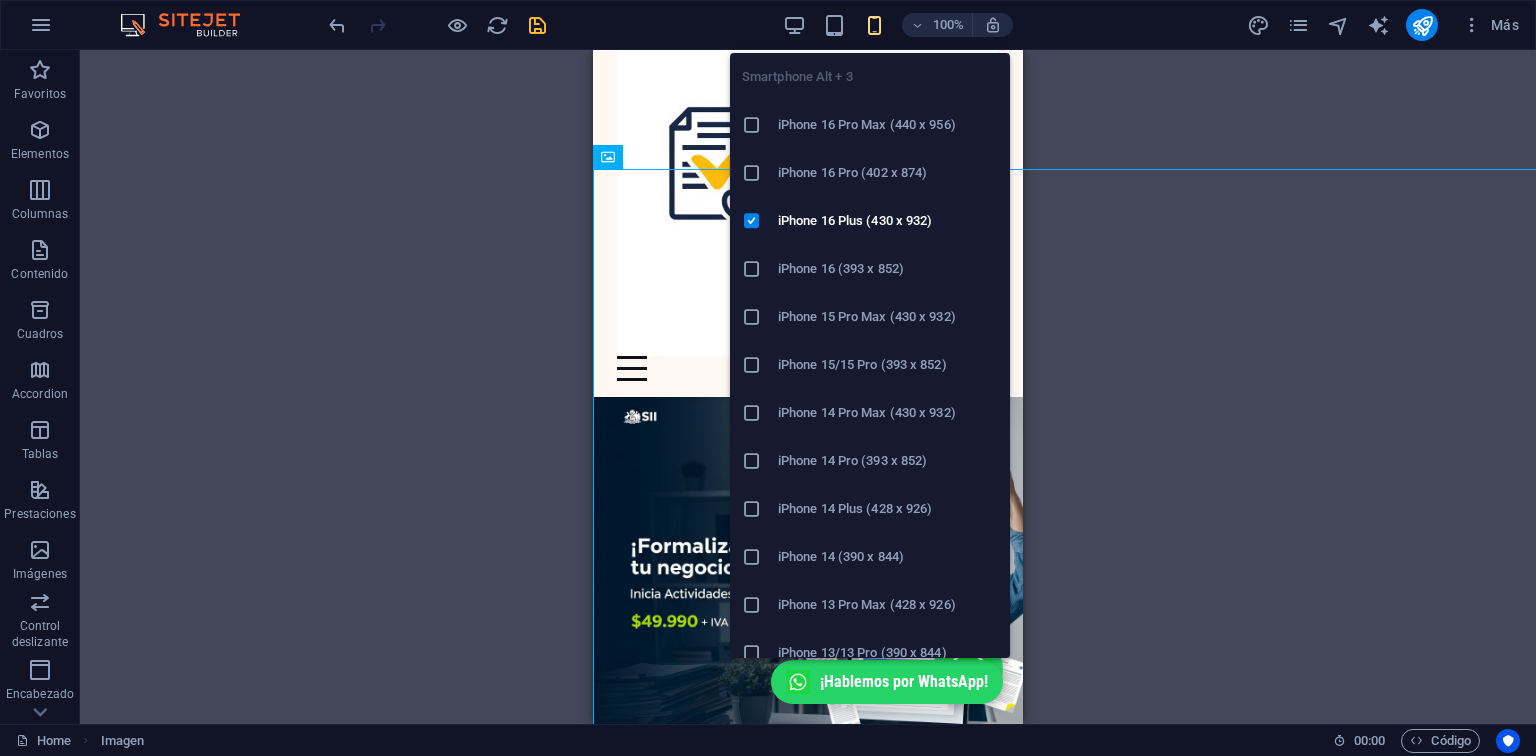 click at bounding box center [874, 25] 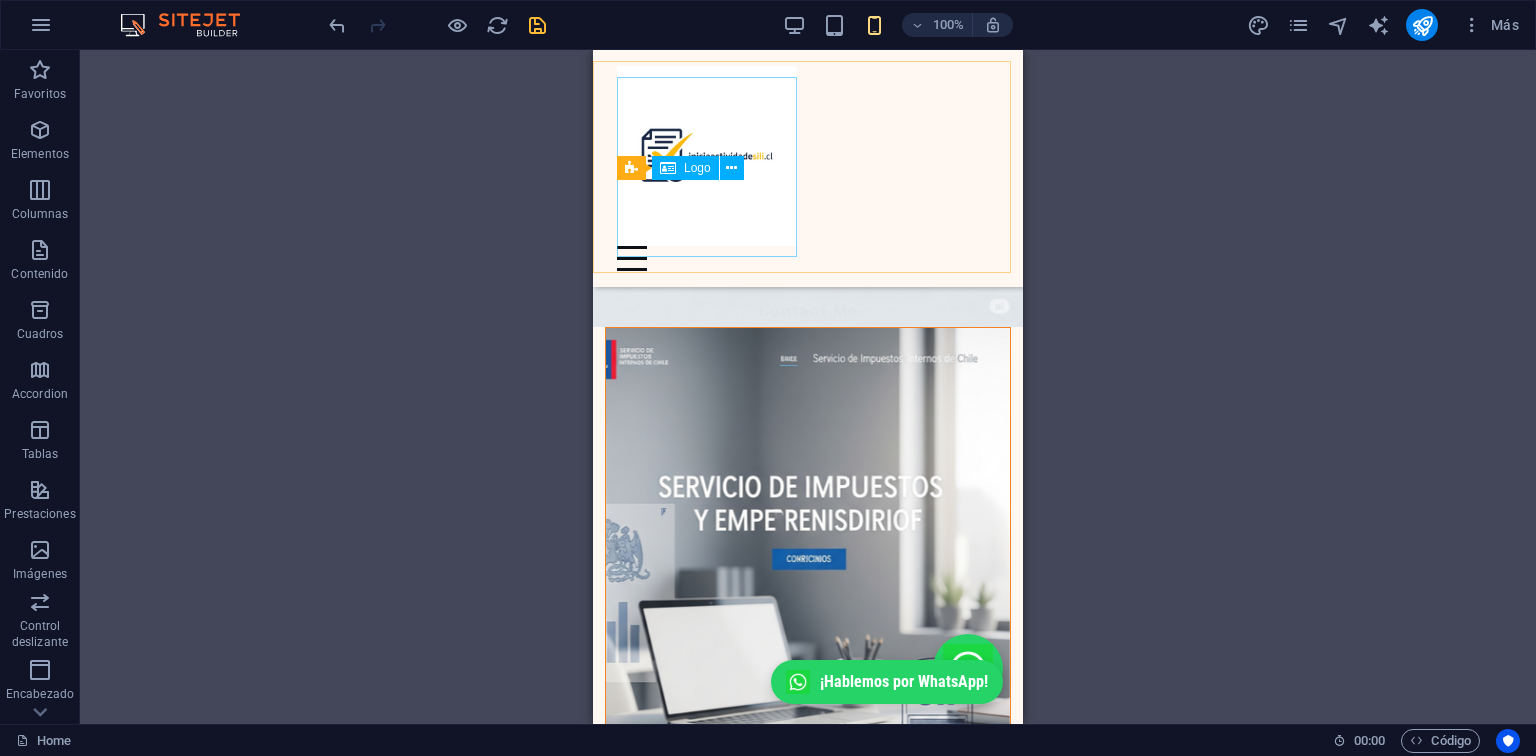 scroll, scrollTop: 1346, scrollLeft: 0, axis: vertical 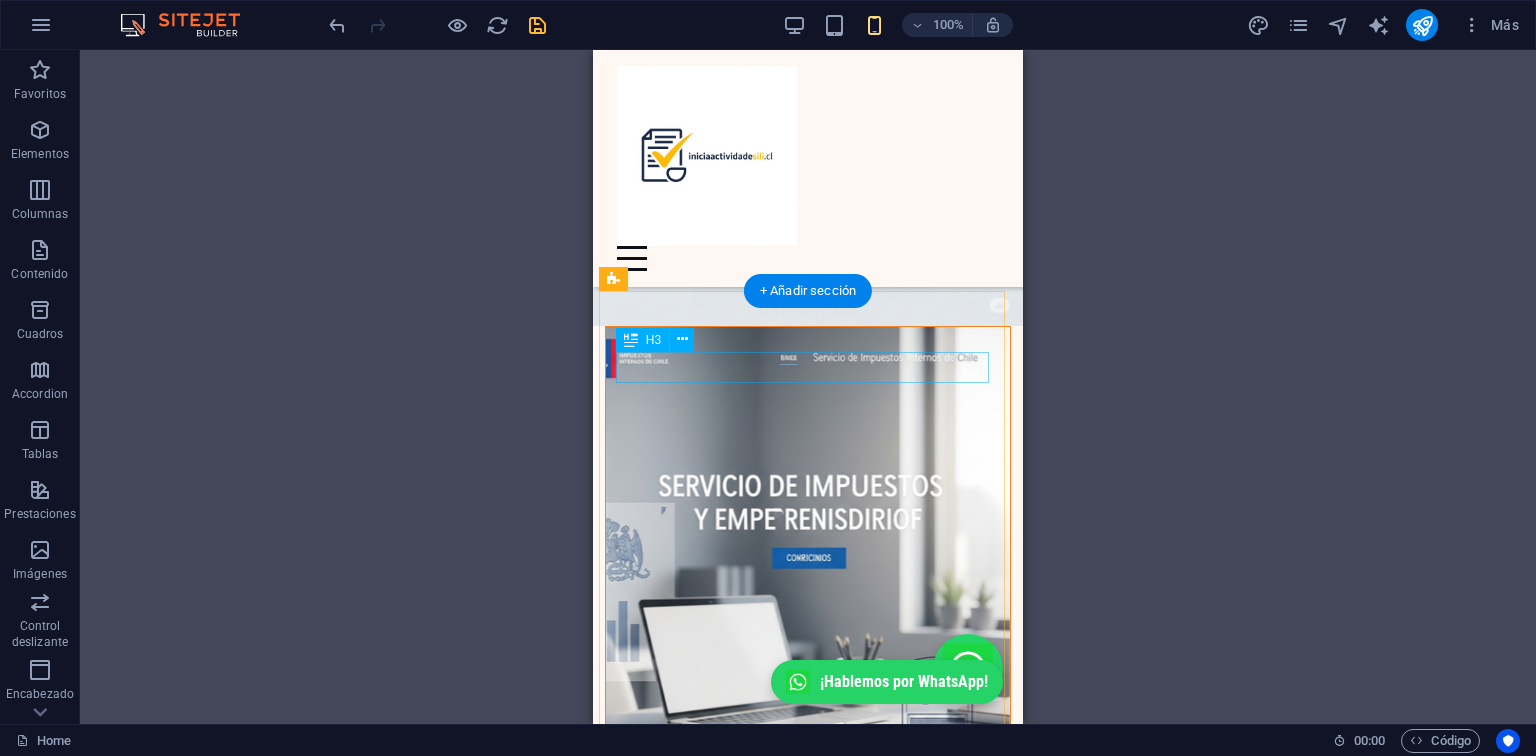 click on "Let’s create together" at bounding box center (808, 950) 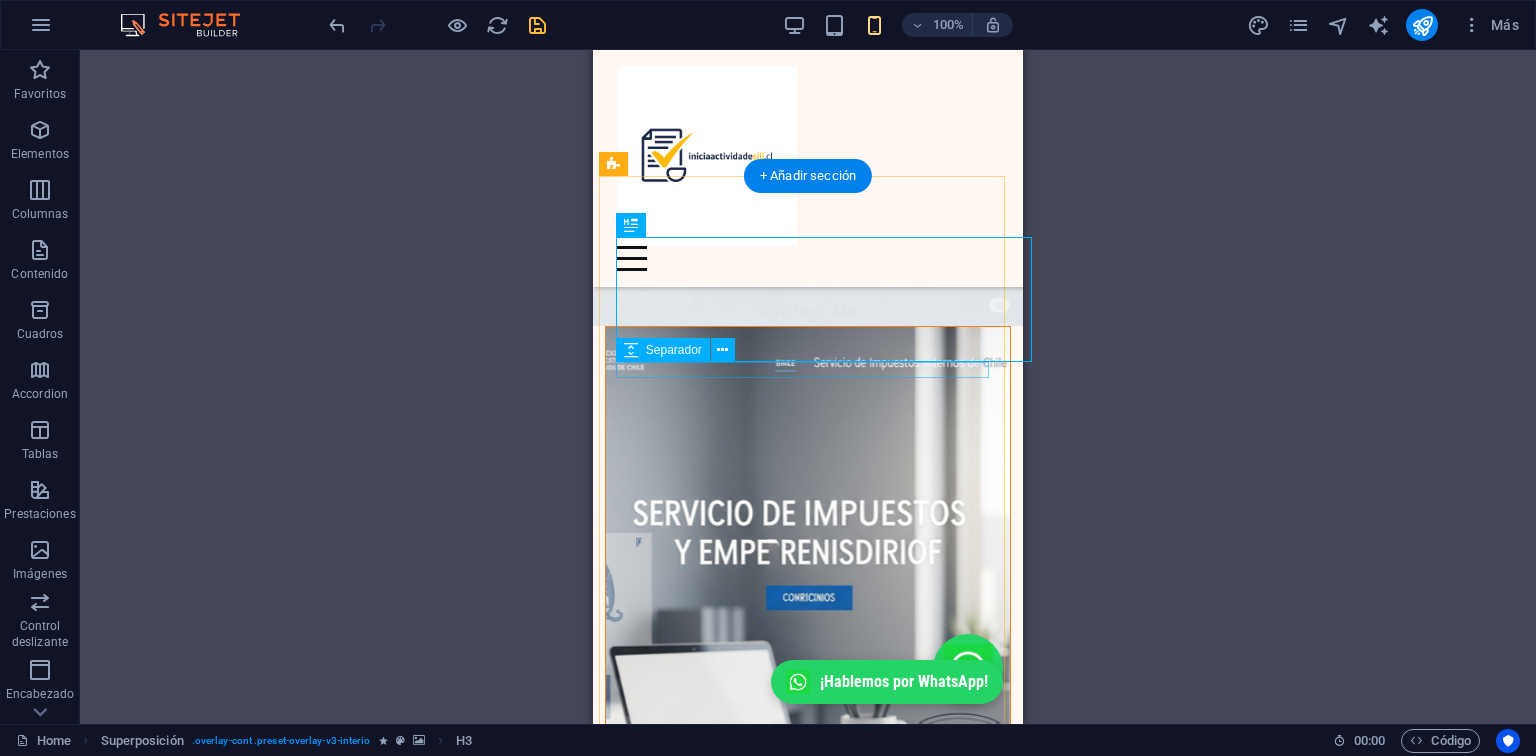 scroll, scrollTop: 1554, scrollLeft: 0, axis: vertical 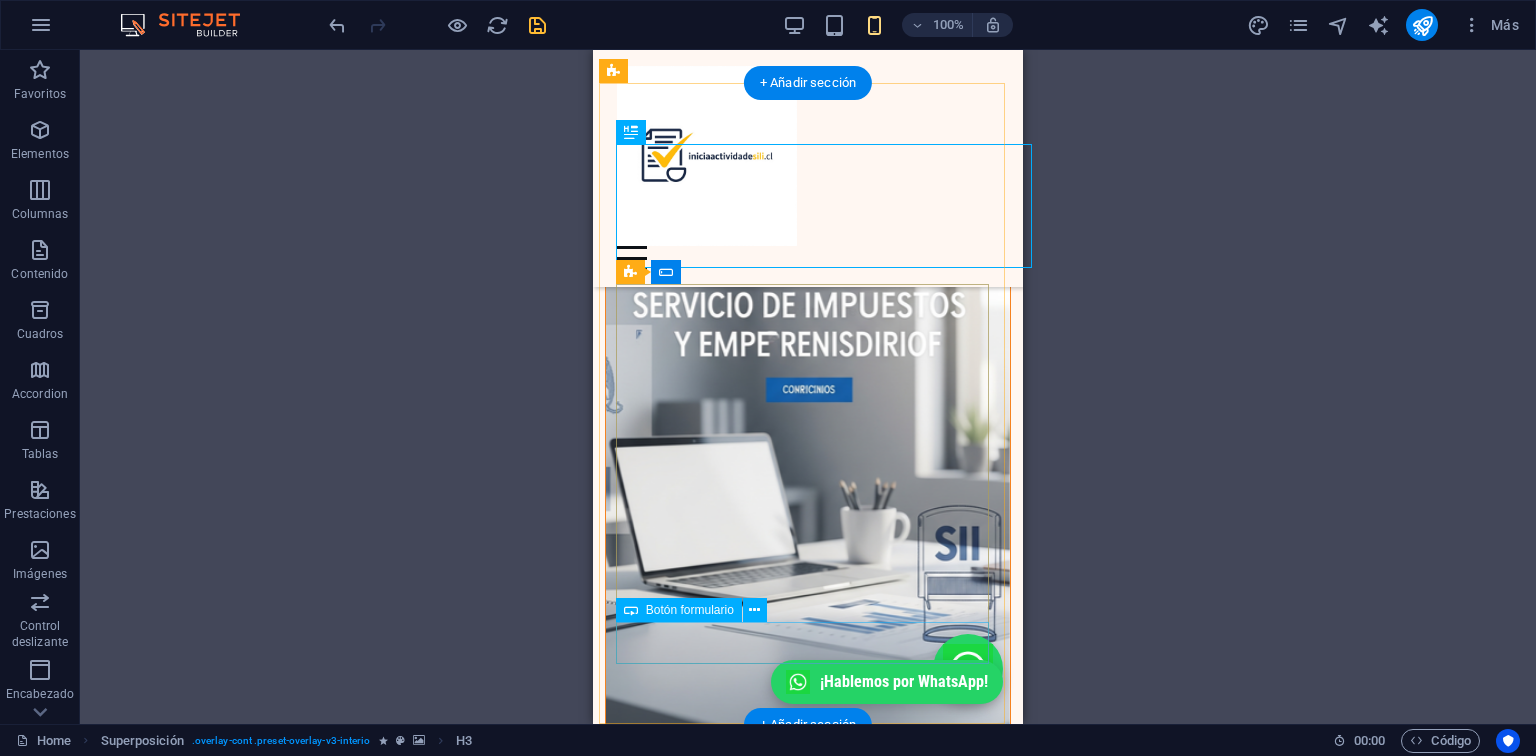 click on "Submit" at bounding box center (808, 1334) 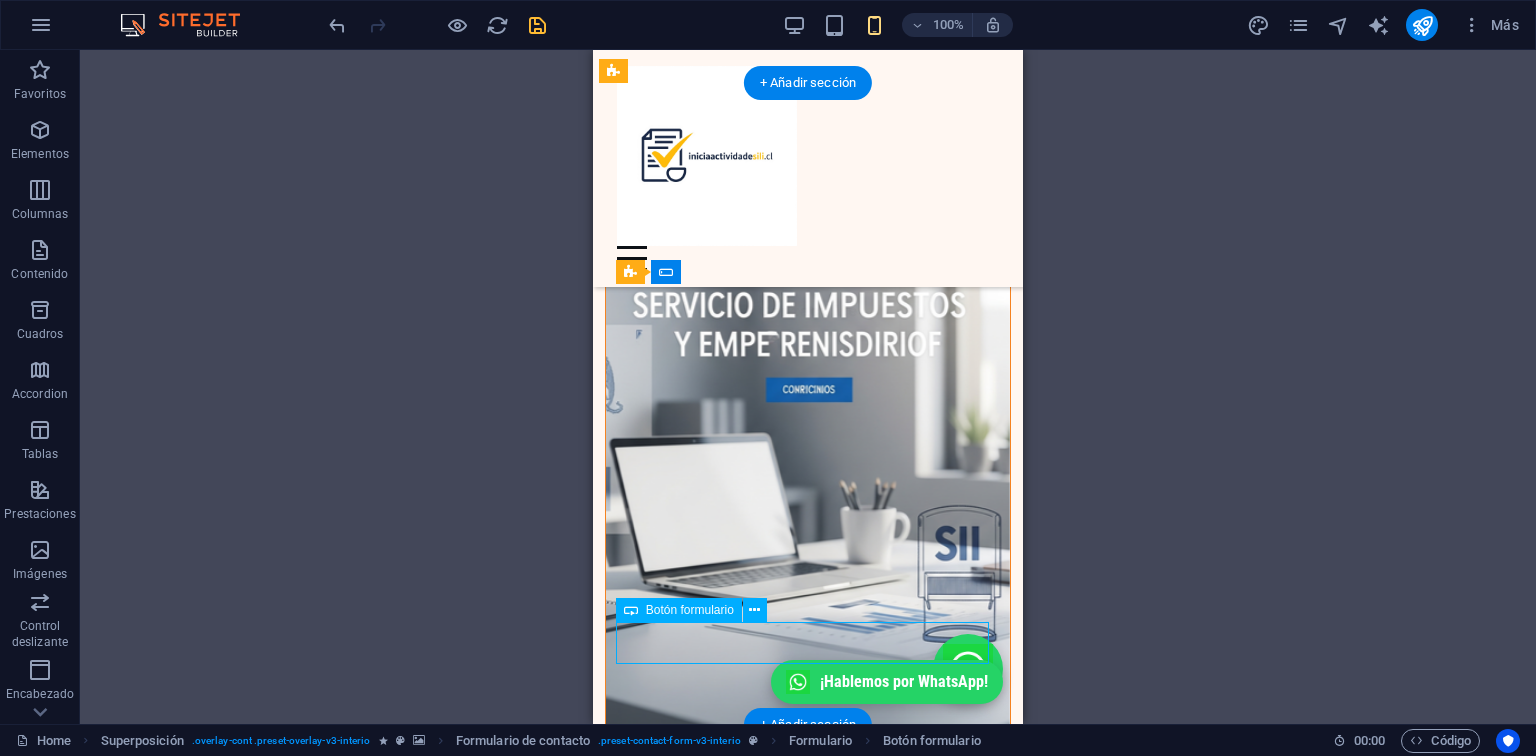 click on "Submit" at bounding box center (808, 1334) 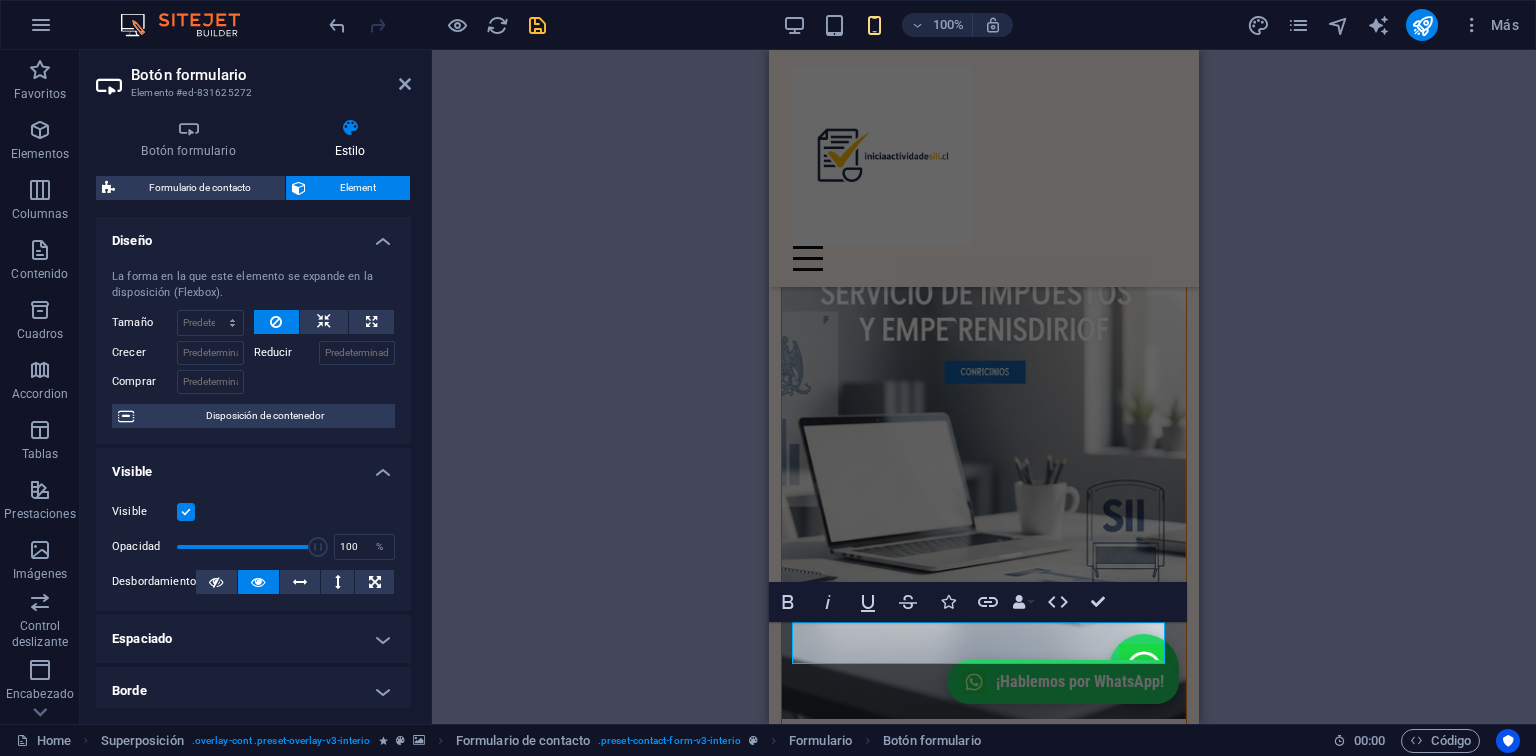 click on "Botón formulario Estilo General Tipo de botón Enviar formulario Restablecer formulario Ninguna acción Mostrar configuración de formulario button Fondo Puntero encima/Activo Cambia al modo de previsualización para probar el estado activo/puntero encima Color del texto Puntero encima/Activo Color del borde Puntero encima/Activo Alineación Tamaño Ancho 180 Predeterminado px rem % em vh vw Los tamaños de fuente y colores predeterminados se definen en Diseño. Editar diseño Formulario de contacto Element Diseño La forma en la que este elemento se expande en la disposición (Flexbox). Tamaño Predeterminado automático px % 1/1 1/2 1/3 1/4 1/5 1/6 1/7 1/8 1/9 1/10 Crecer Reducir Comprar Disposición de contenedor Visible Visible Opacidad 100 % Desbordamiento Espaciado Margen Predeterminado automático px % rem vw vh Personalizado Personalizado automático px % rem vw vh automático px % rem vw vh automático px % rem vw vh automático px % rem vw vh Espaciado Predeterminado px rem % vh vw Personalizado px" at bounding box center [253, 413] 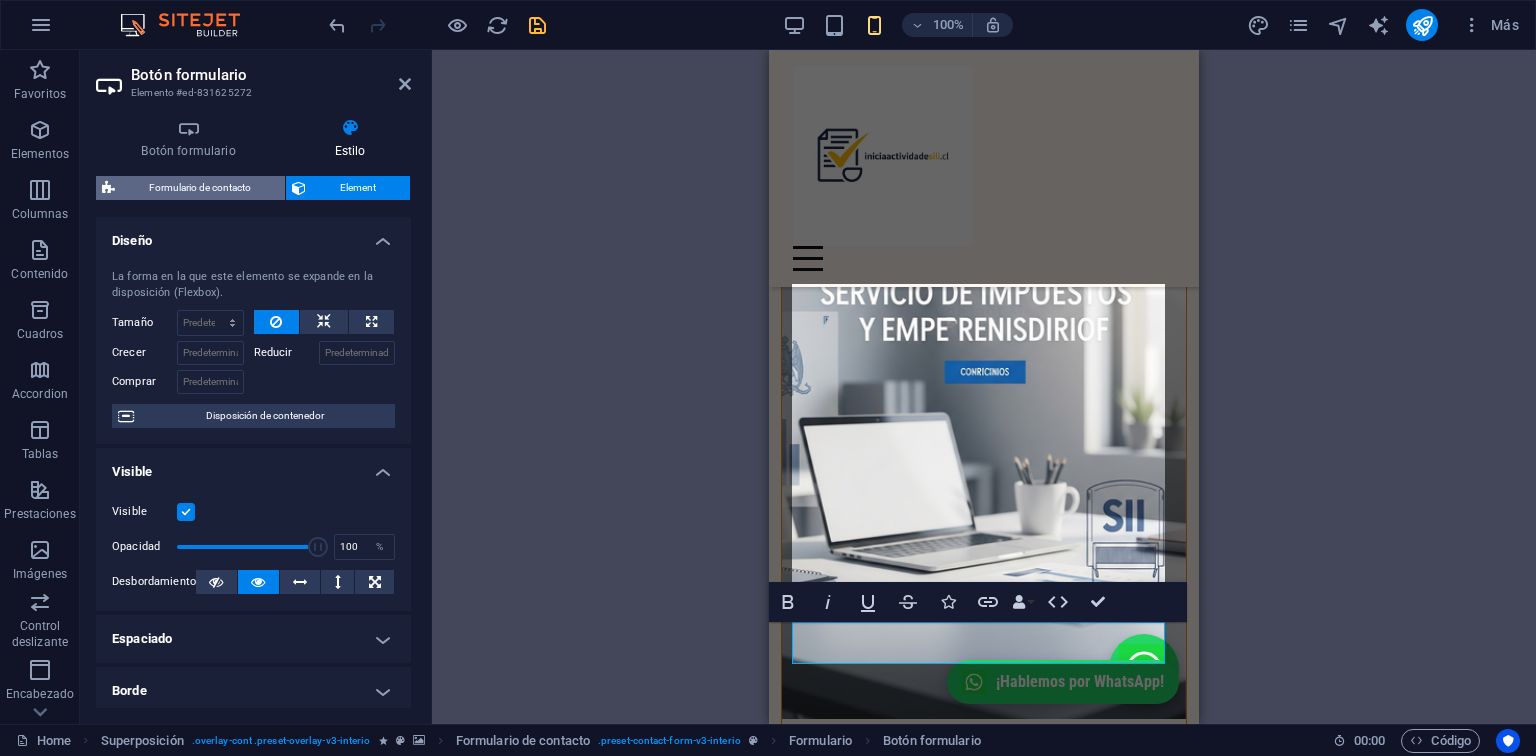 click on "Formulario de contacto" at bounding box center [200, 188] 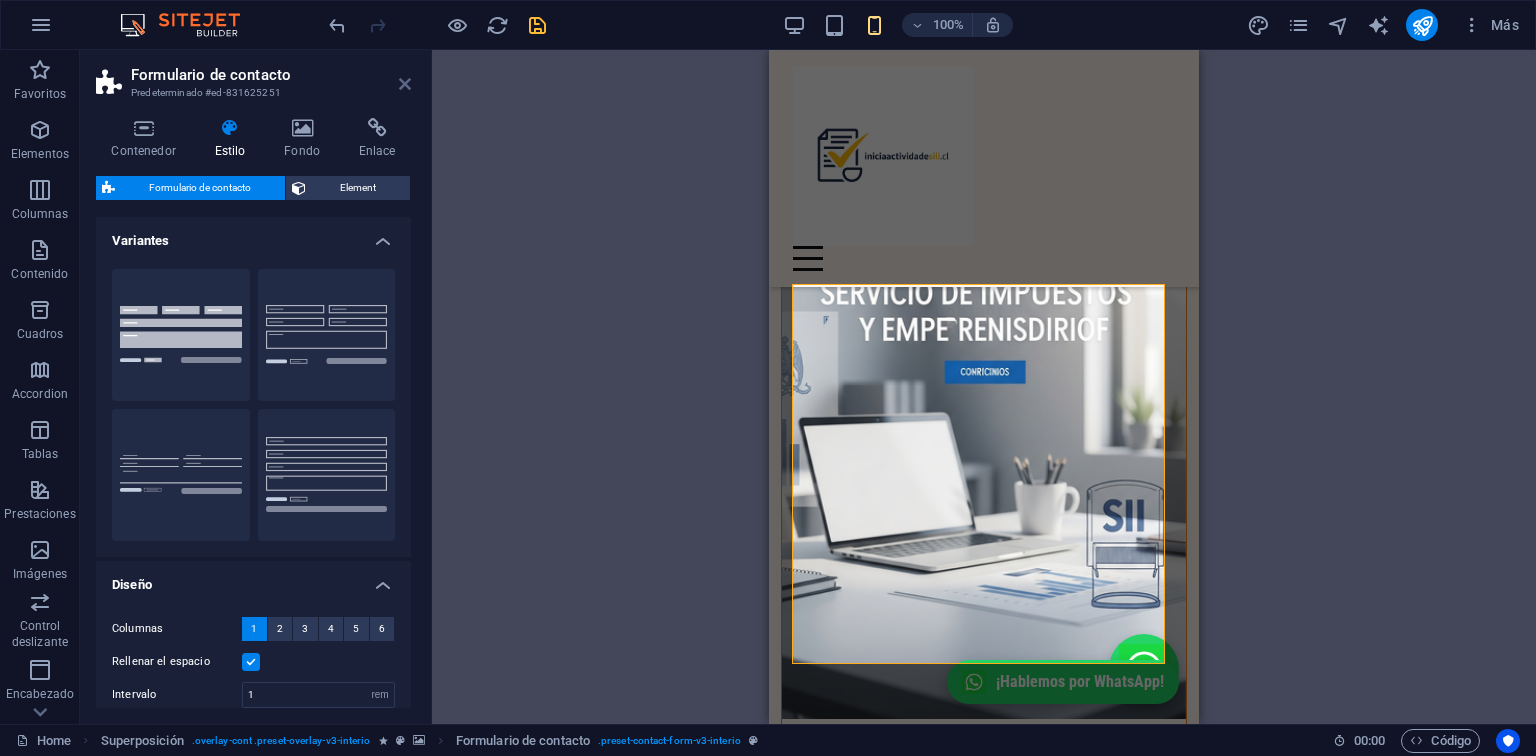 click at bounding box center [405, 84] 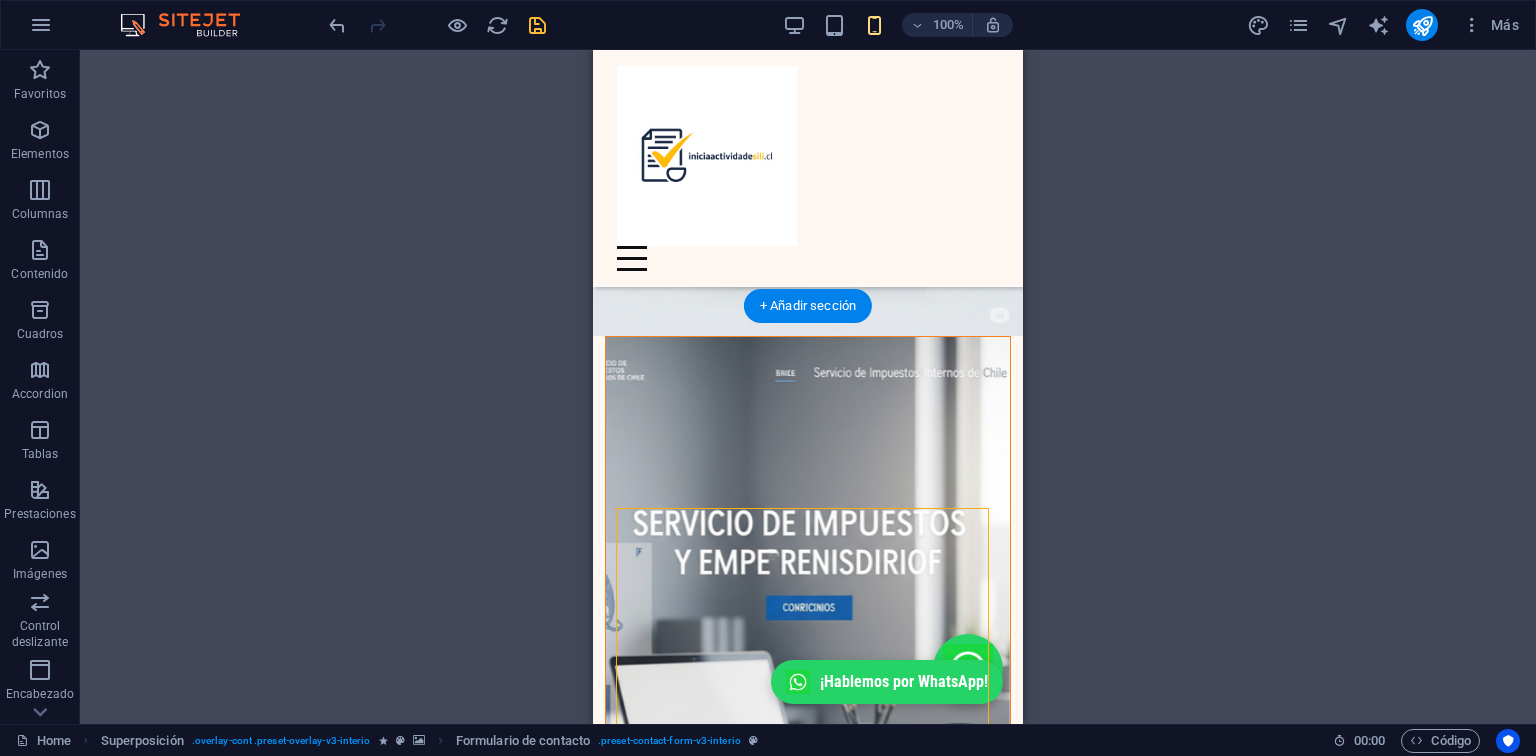 scroll, scrollTop: 1329, scrollLeft: 0, axis: vertical 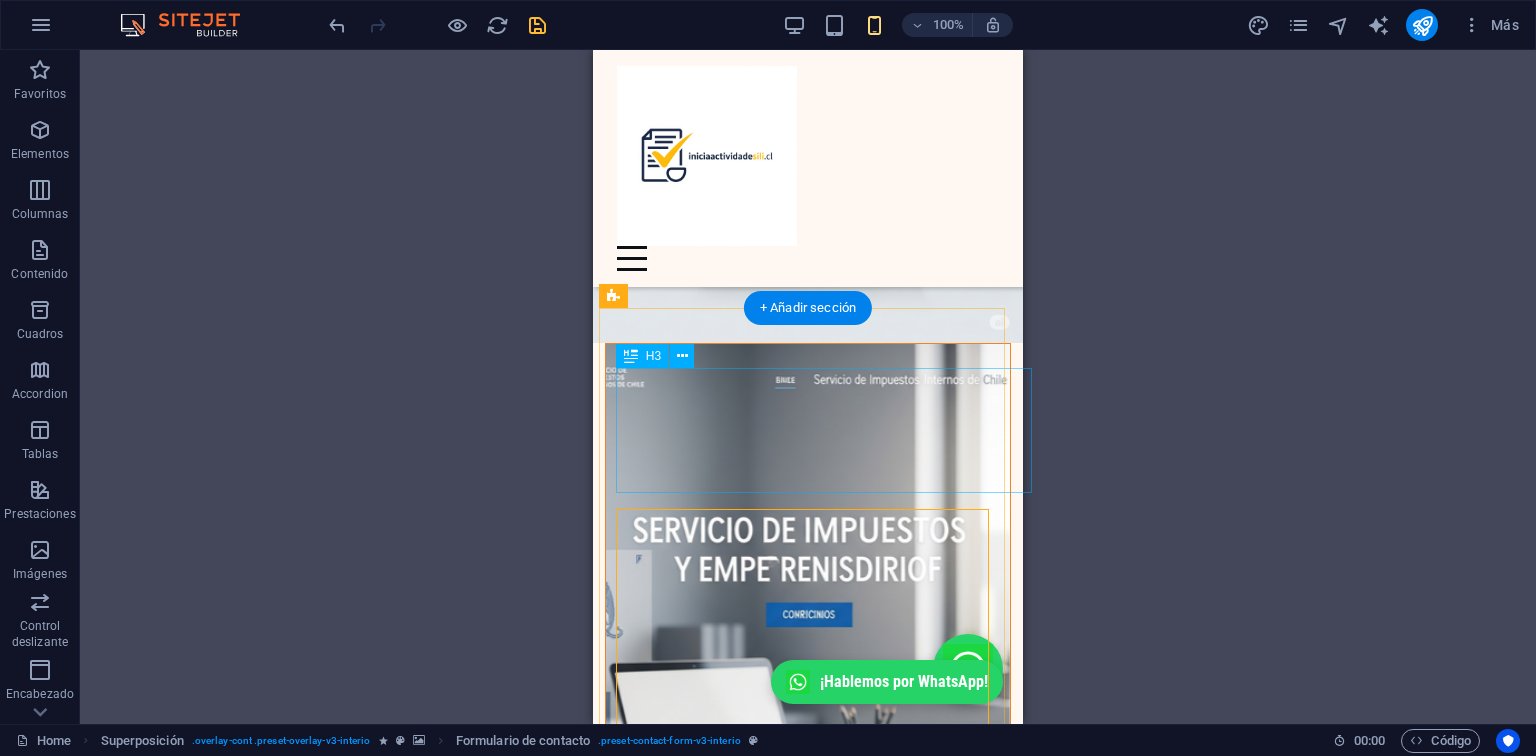 click on "🚀 Empieza tu actividad comercial con respaldo profesional — Escríbenos: marco.castro@iniciaactividadesii.cl" at bounding box center [808, 1108] 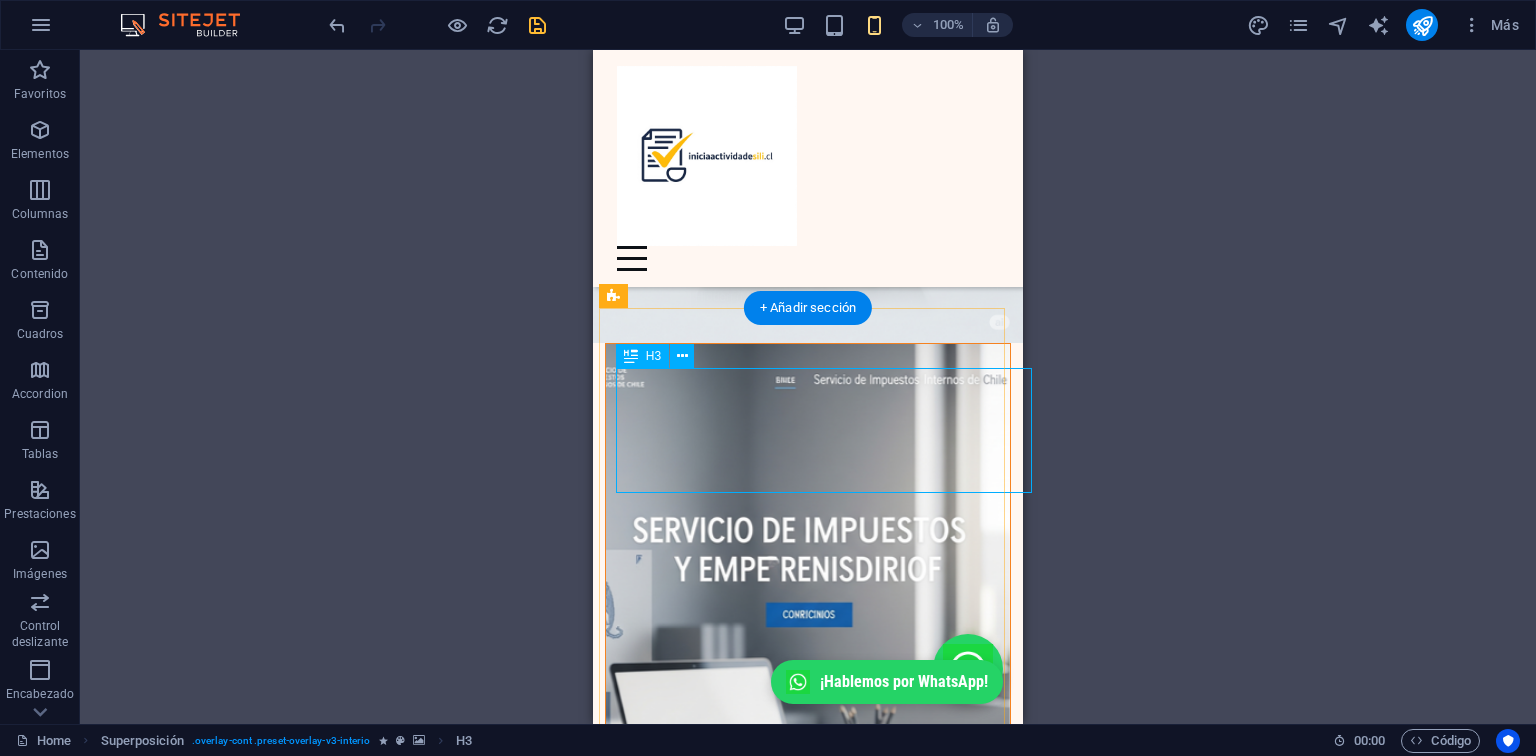 click on "🚀 Empieza tu actividad comercial con respaldo profesional — Escríbenos: marco.castro@iniciaactividadesii.cl" at bounding box center (808, 1108) 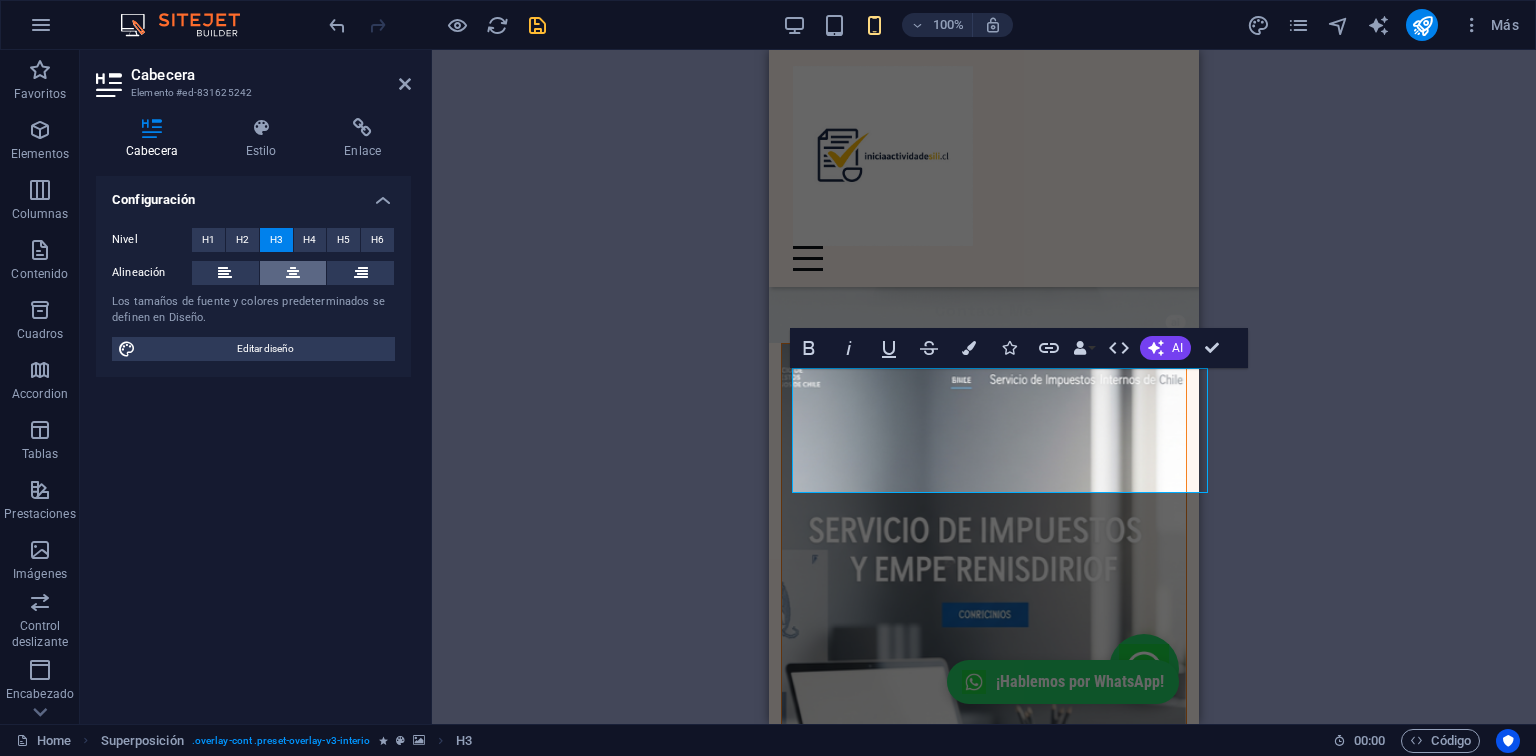 click at bounding box center (293, 273) 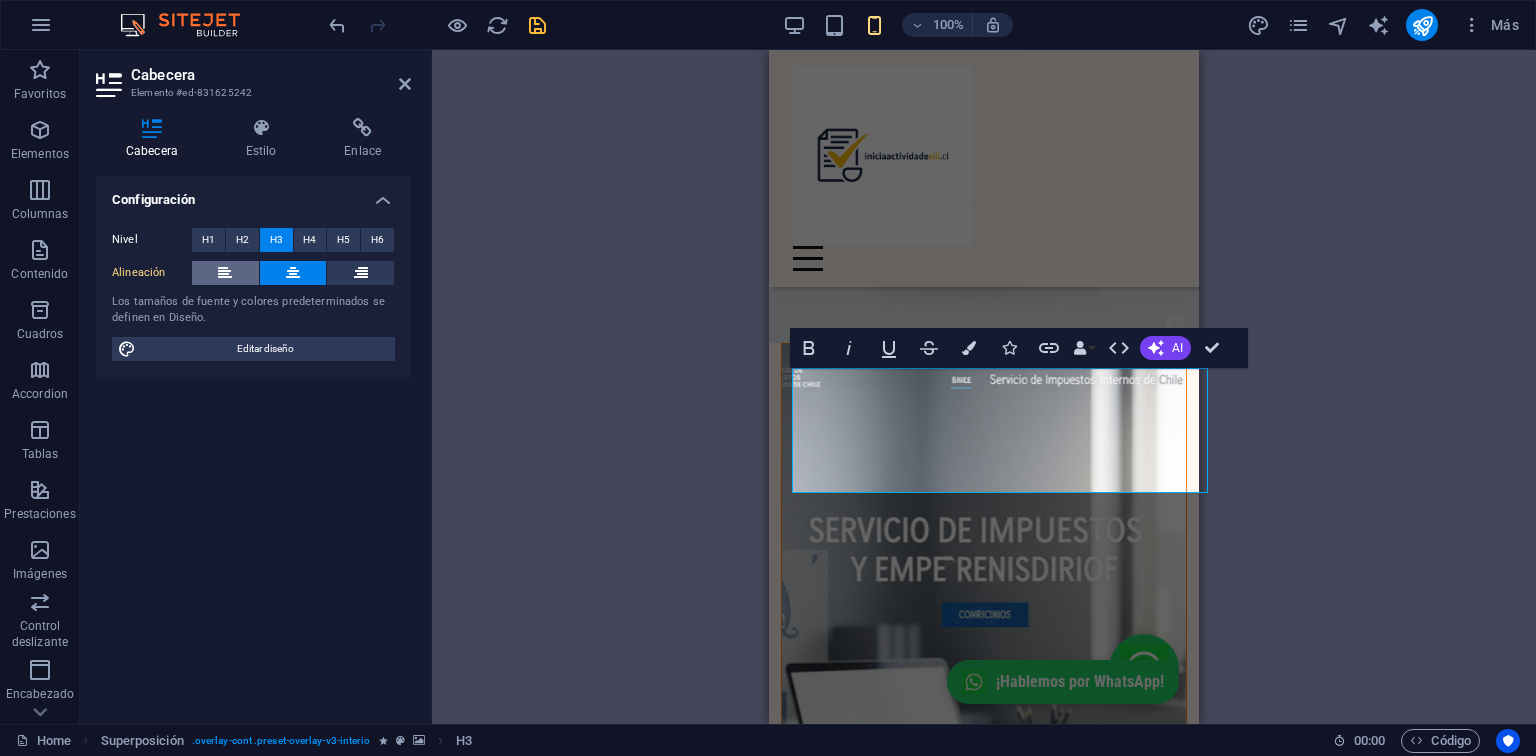 click at bounding box center [225, 273] 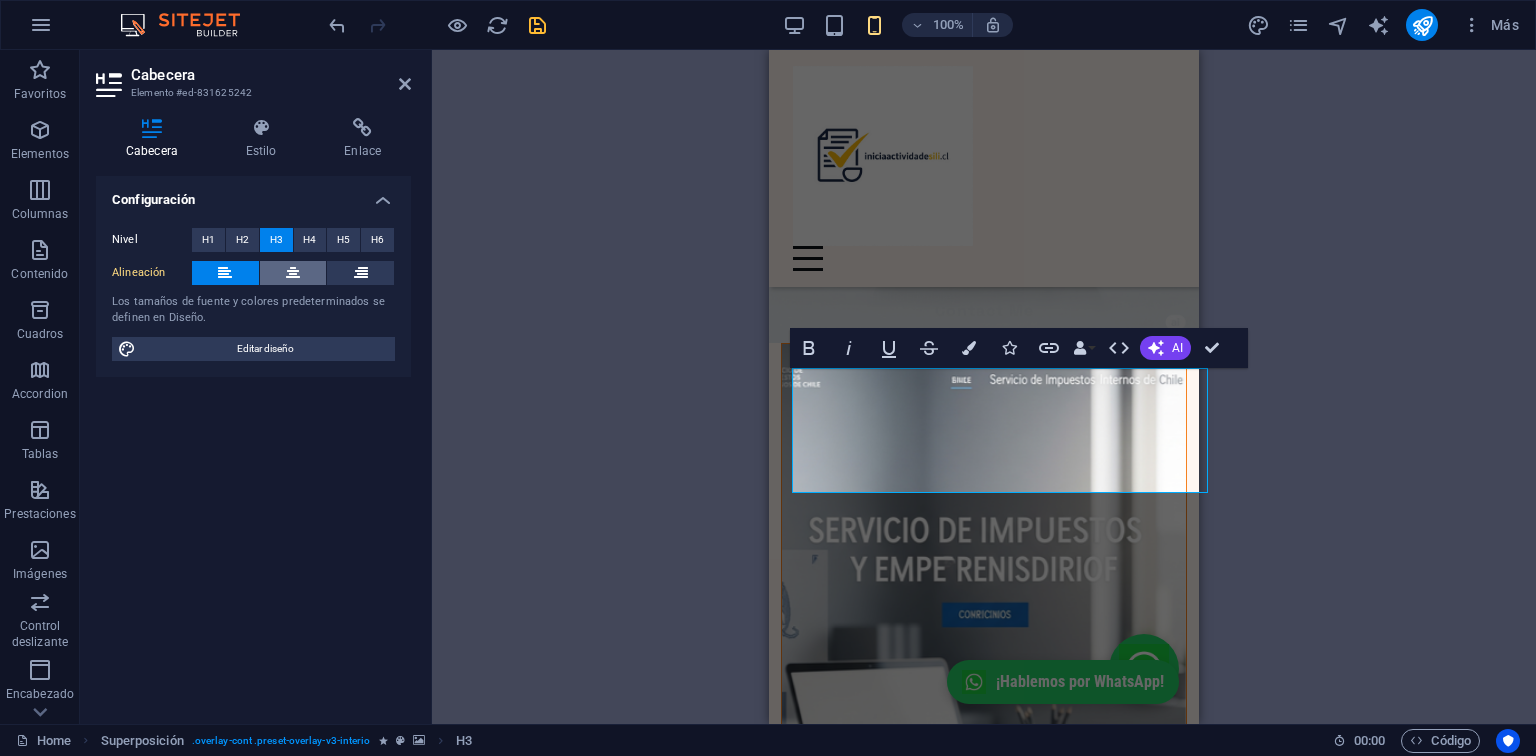 click at bounding box center (293, 273) 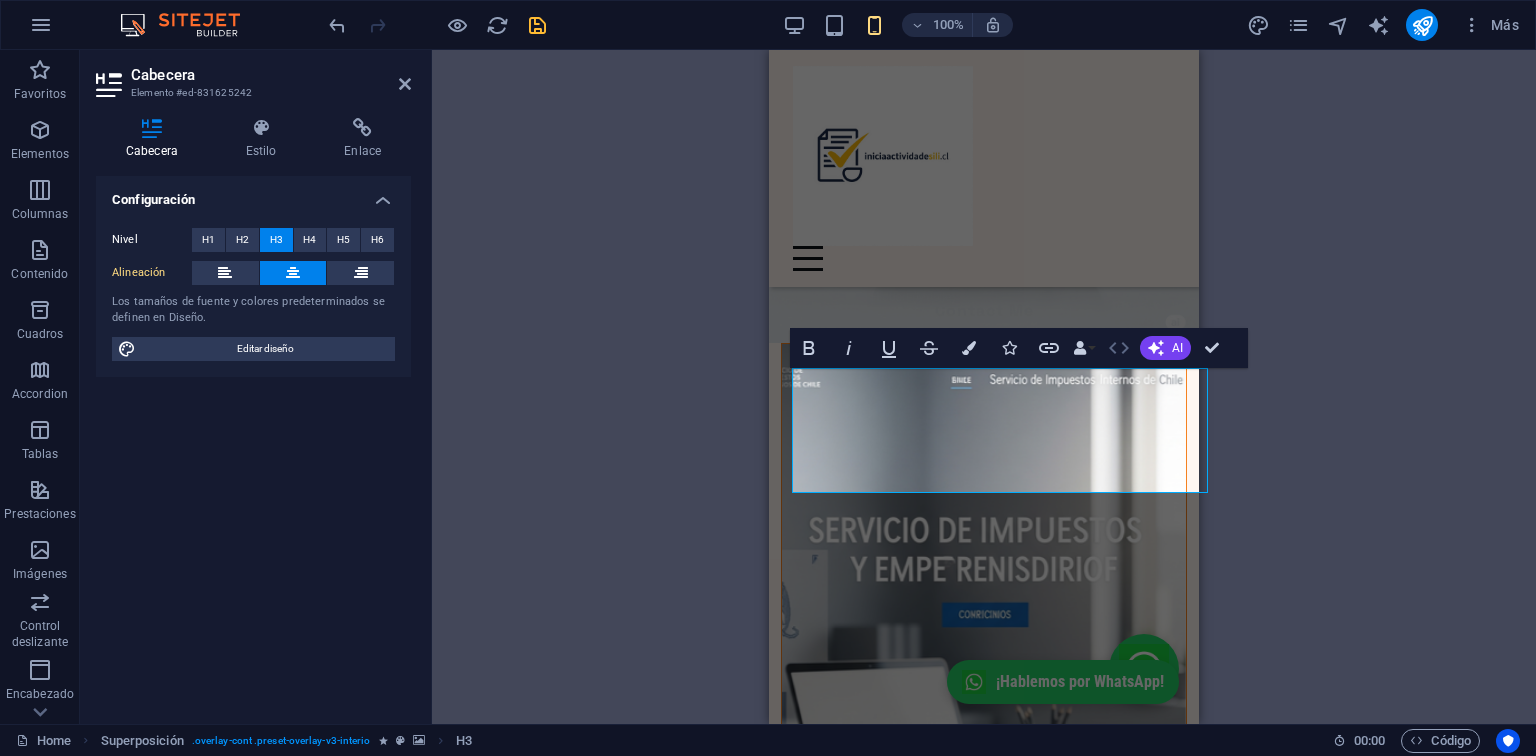 click 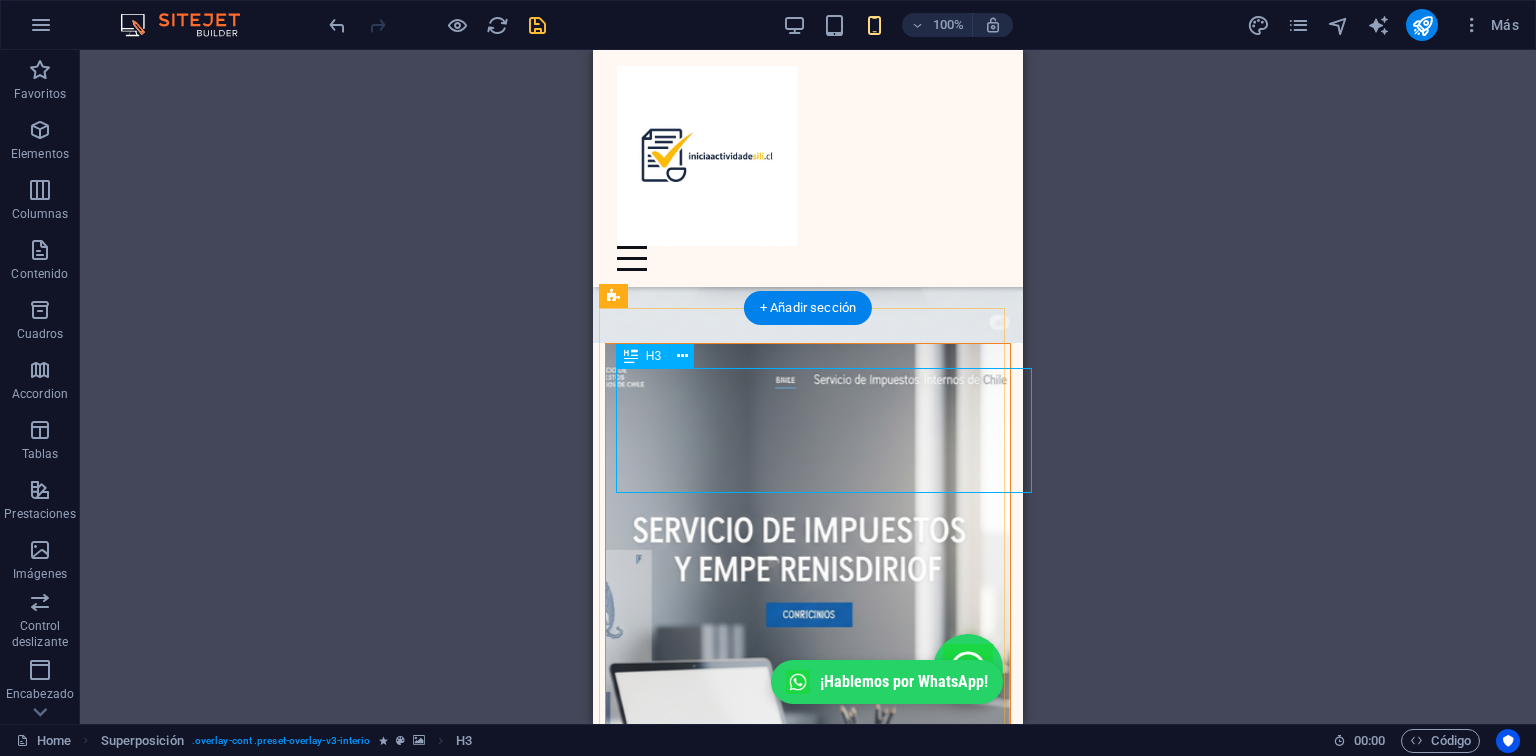 click on "🚀 Empieza tu actividad comercial con respaldo profesional — Escríbenos: marco.castro@iniciaactividadesii.cl" at bounding box center (808, 1108) 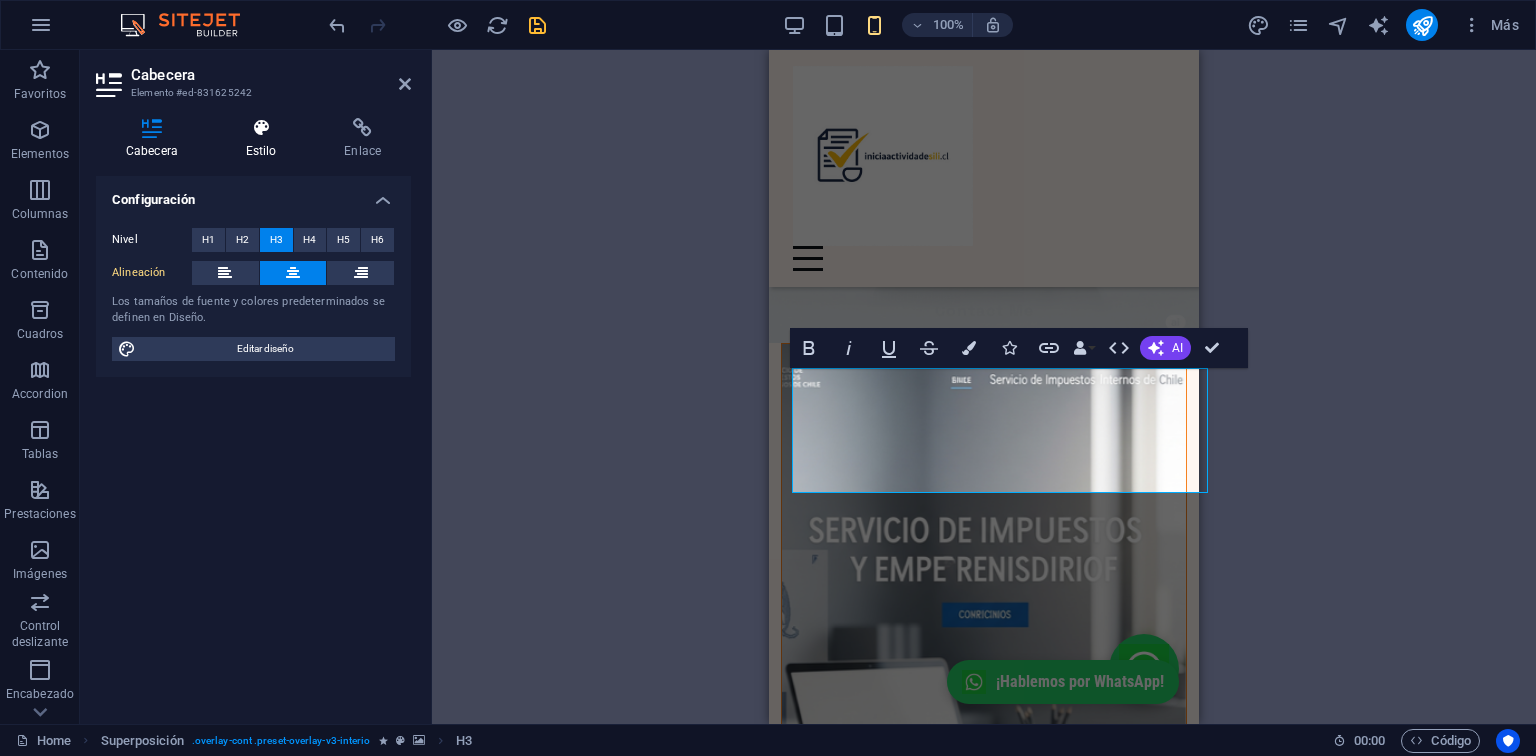 click at bounding box center [261, 128] 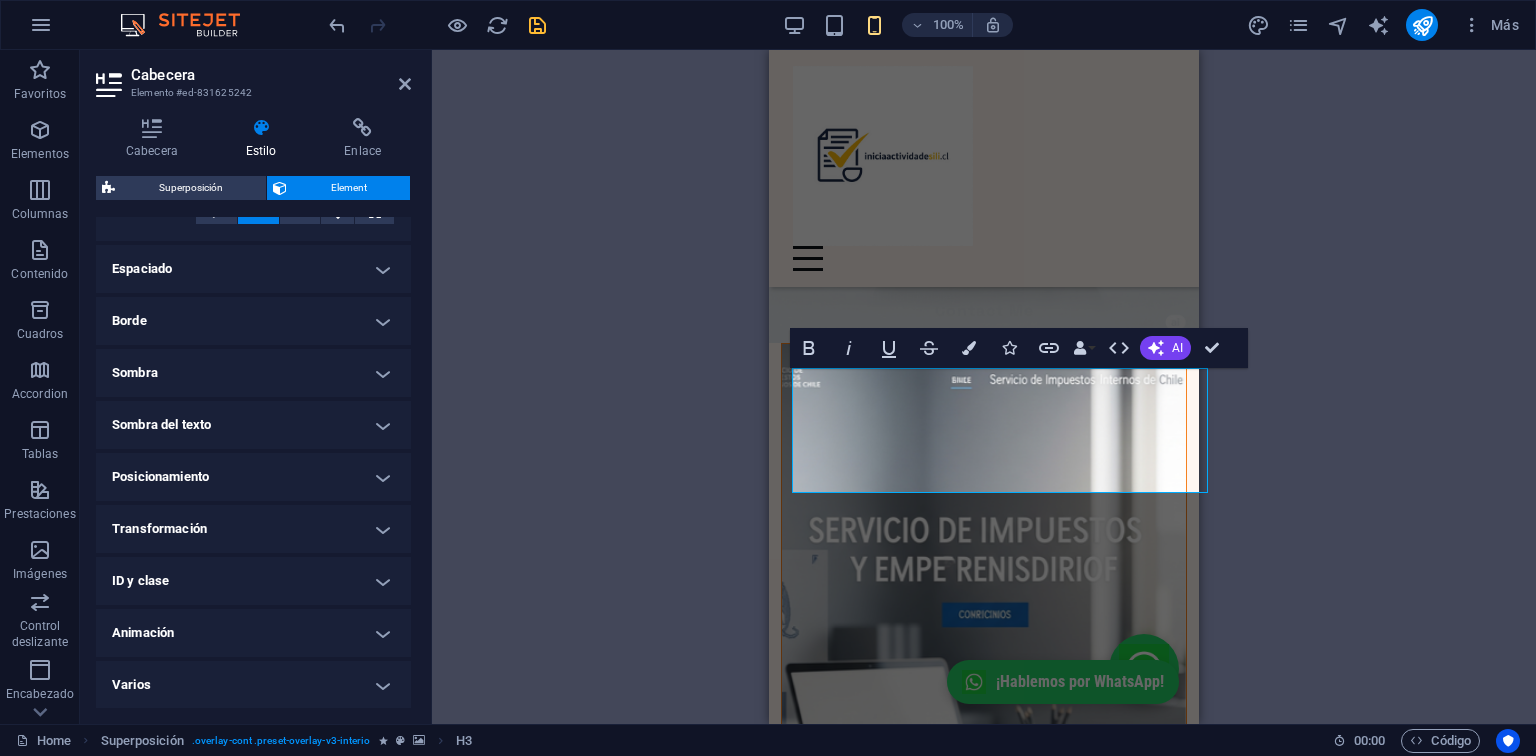 scroll, scrollTop: 0, scrollLeft: 0, axis: both 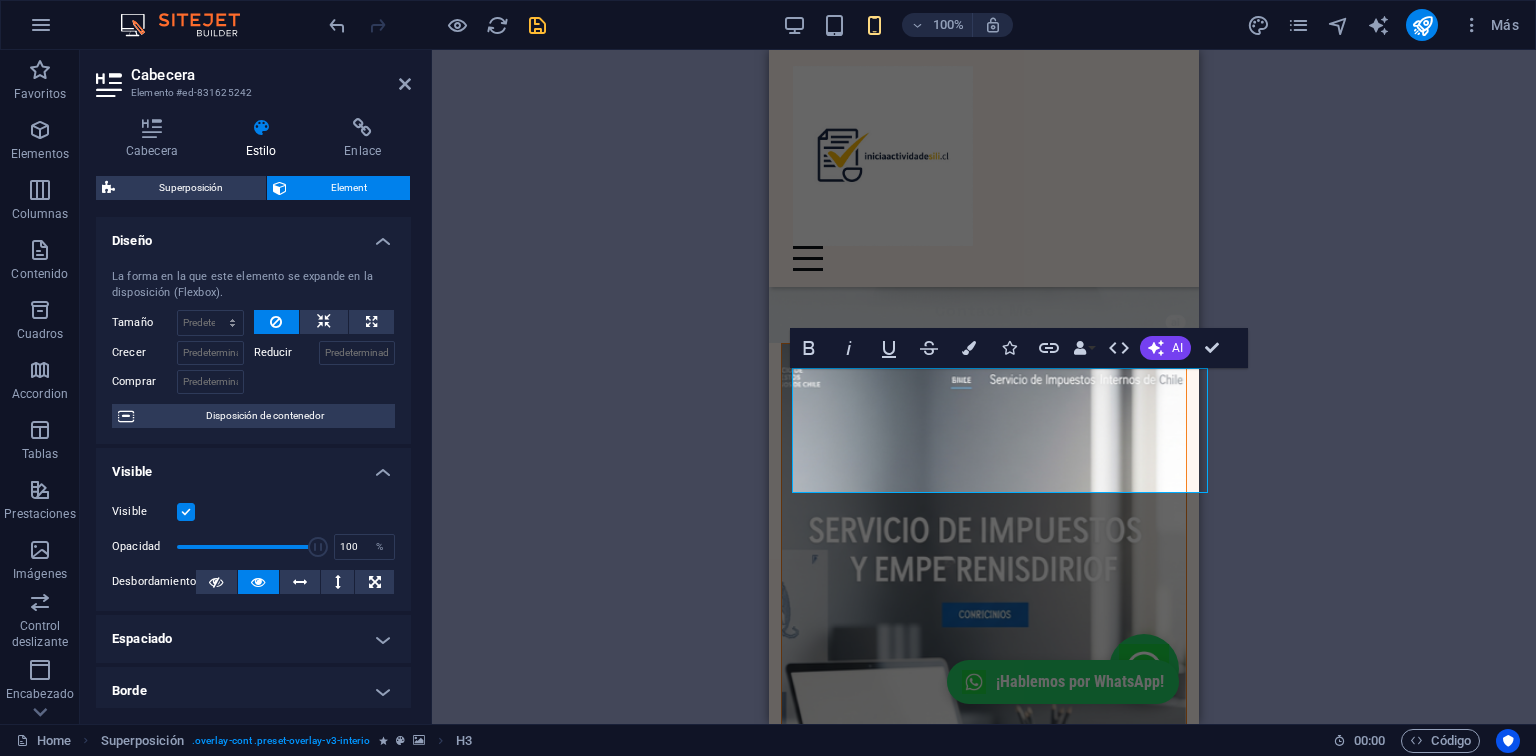 click on "Cabecera Elemento #ed-831625242 Cabecera Estilo Enlace Configuración Nivel H1 H2 H3 H4 H5 H6 Alineación Los tamaños de fuente y colores predeterminados se definen en Diseño. Editar diseño Superposición Element Diseño La forma en la que este elemento se expande en la disposición (Flexbox). Tamaño Predeterminado automático px % 1/1 1/2 1/3 1/4 1/5 1/6 1/7 1/8 1/9 1/10 Crecer Reducir Comprar Disposición de contenedor Visible Visible Opacidad 100 % Desbordamiento Espaciado Margen Predeterminado automático px % rem vw vh Personalizado Personalizado automático px % rem vw vh automático px % rem vw vh automático px % rem vw vh automático px % rem vw vh Espaciado Predeterminado px rem % vh vw Personalizado Personalizado px rem % vh vw px rem % vh vw px rem % vh vw px rem % vh vw Borde Estilo              - Ancho 1 automático px rem % vh vw Personalizado Personalizado 1 automático px rem % vh vw 1 automático px rem % vh vw 1 automático px rem % vh vw 1 automático px rem % vh vw  - Color" at bounding box center [256, 387] 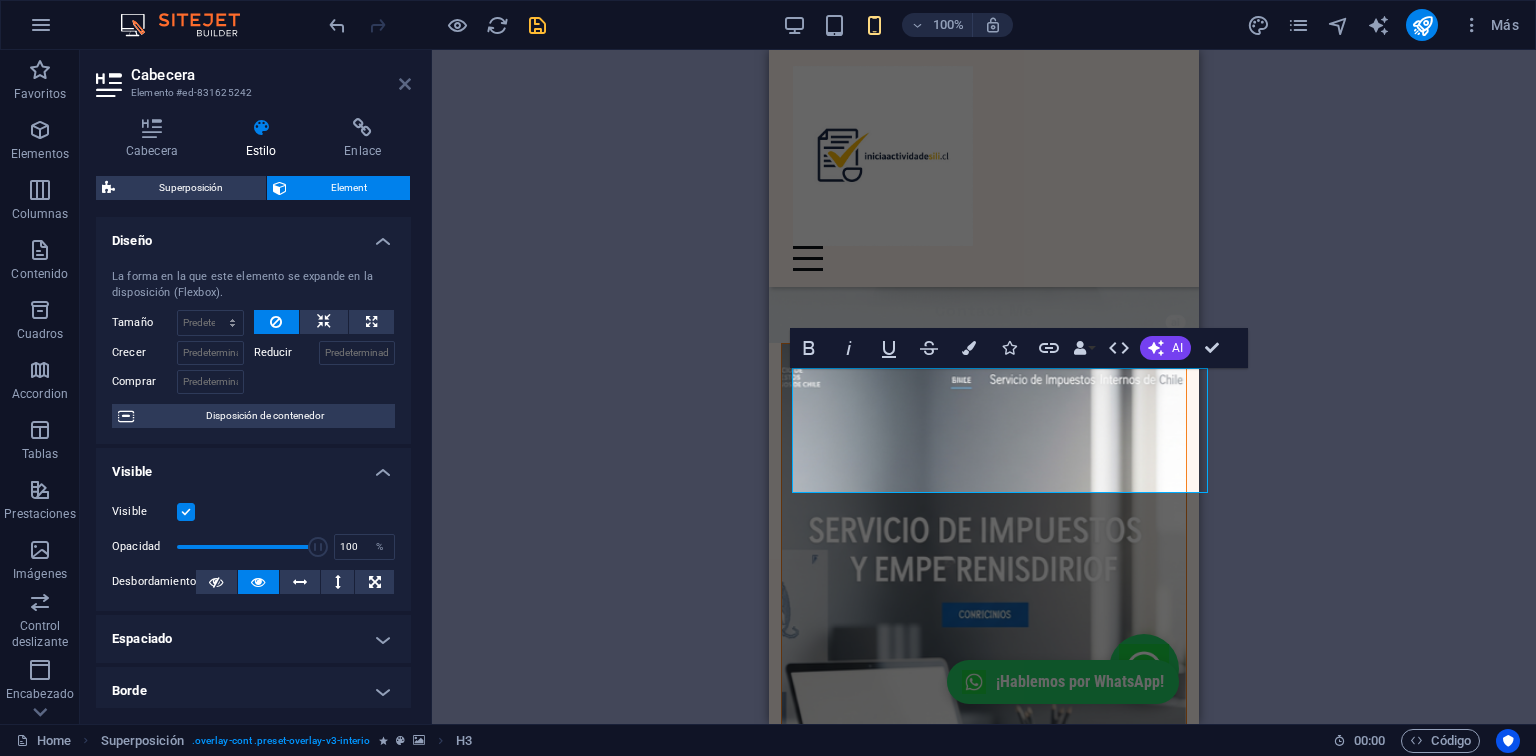click at bounding box center [405, 84] 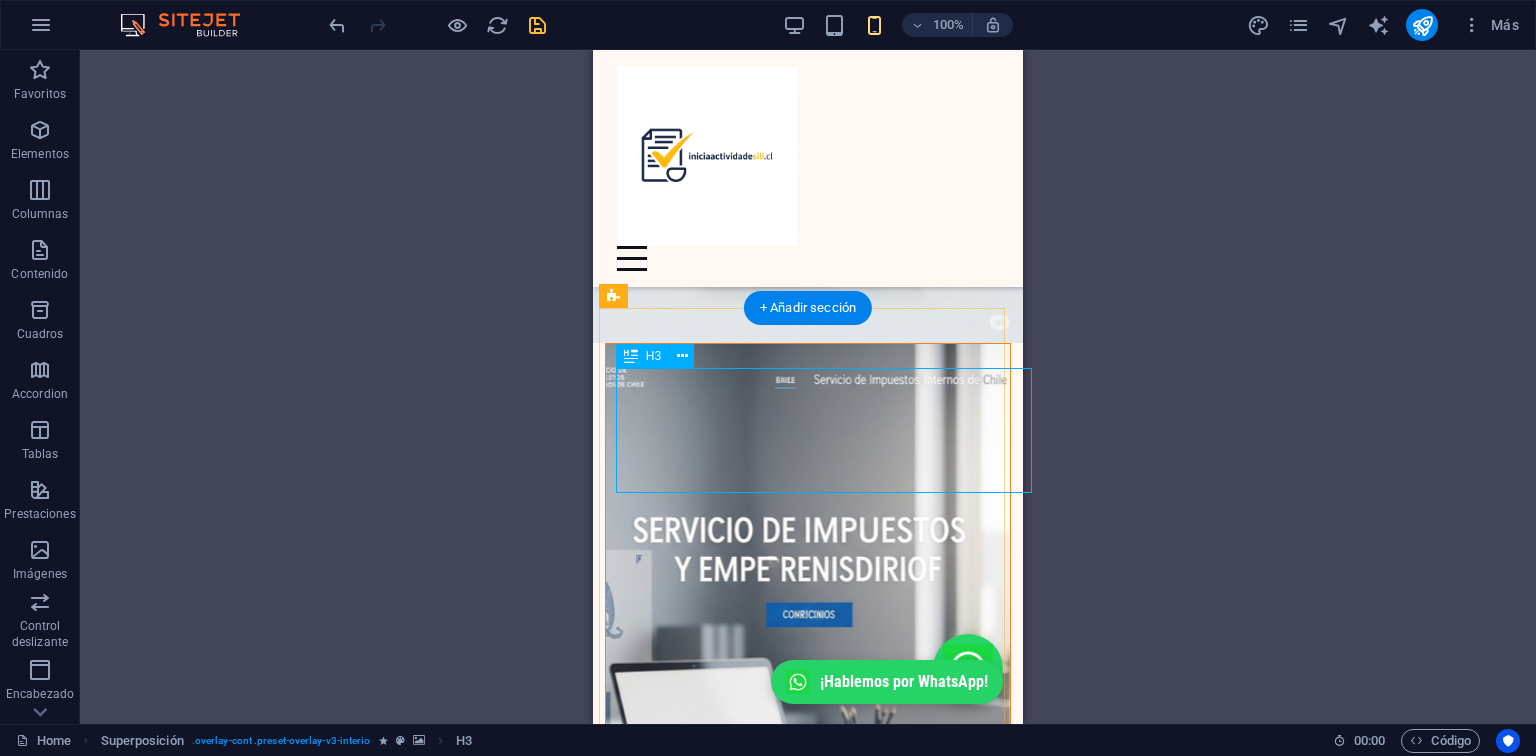 click on "🚀 Empieza tu actividad comercial con respaldo profesional — Escríbenos: marco.castro@iniciaactividadesii.cl" at bounding box center [808, 1108] 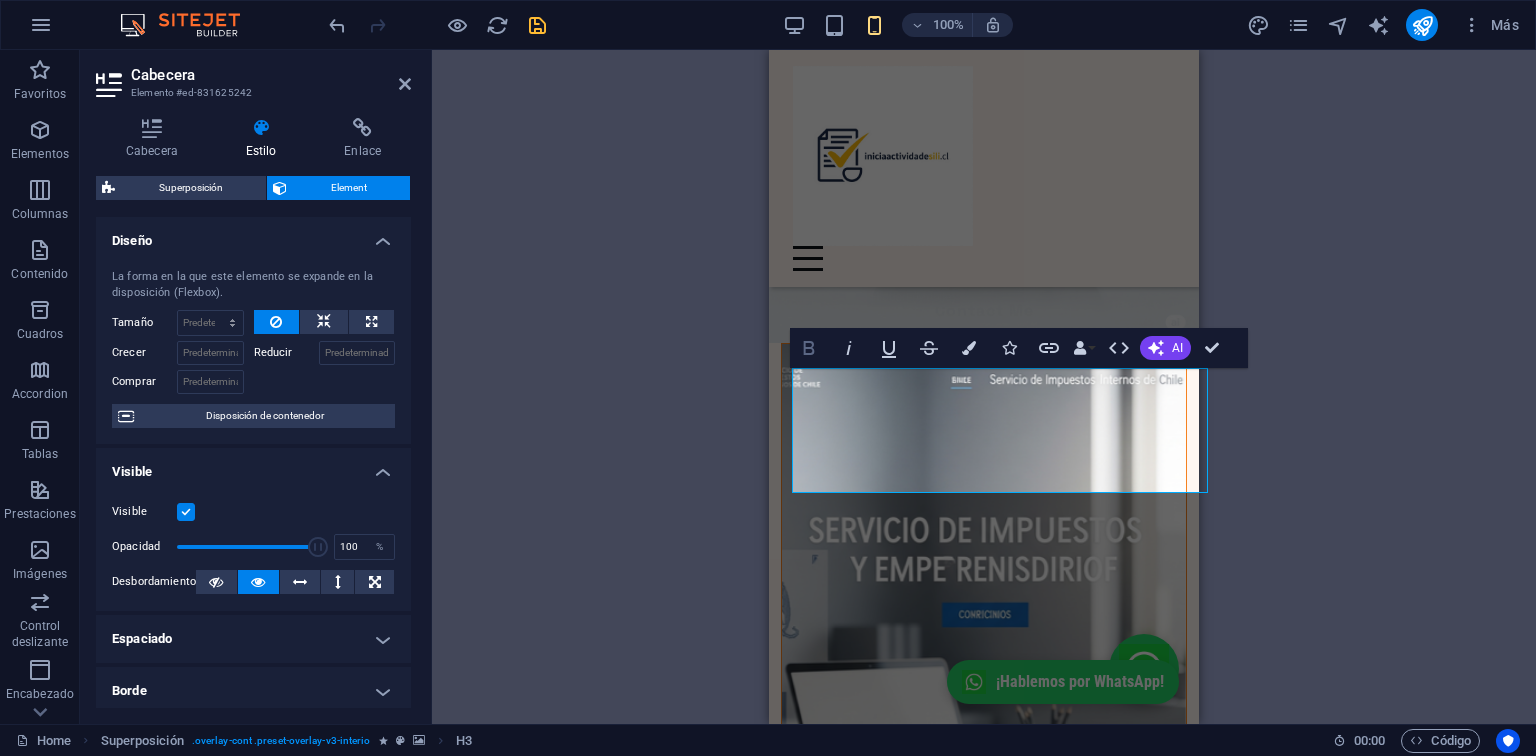 click 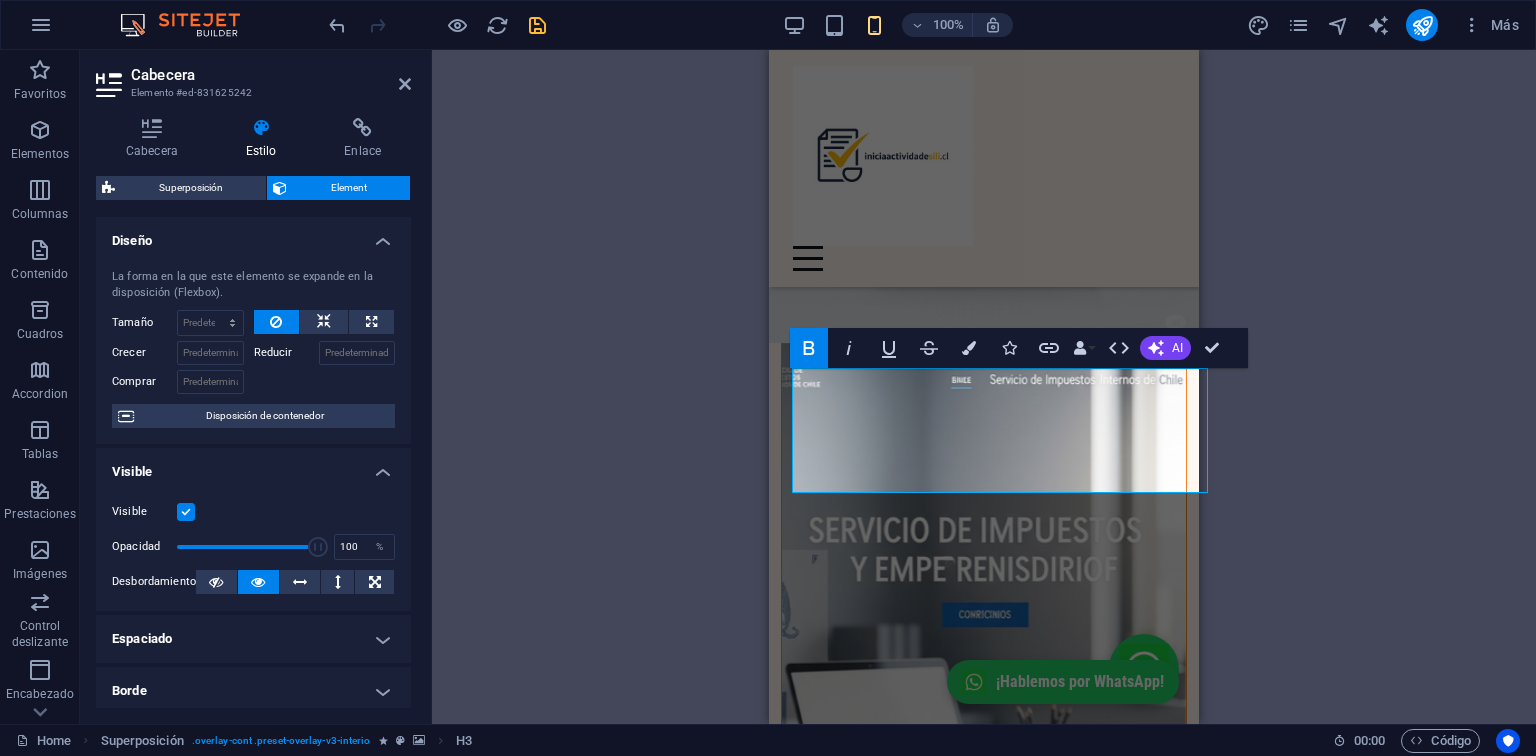 click 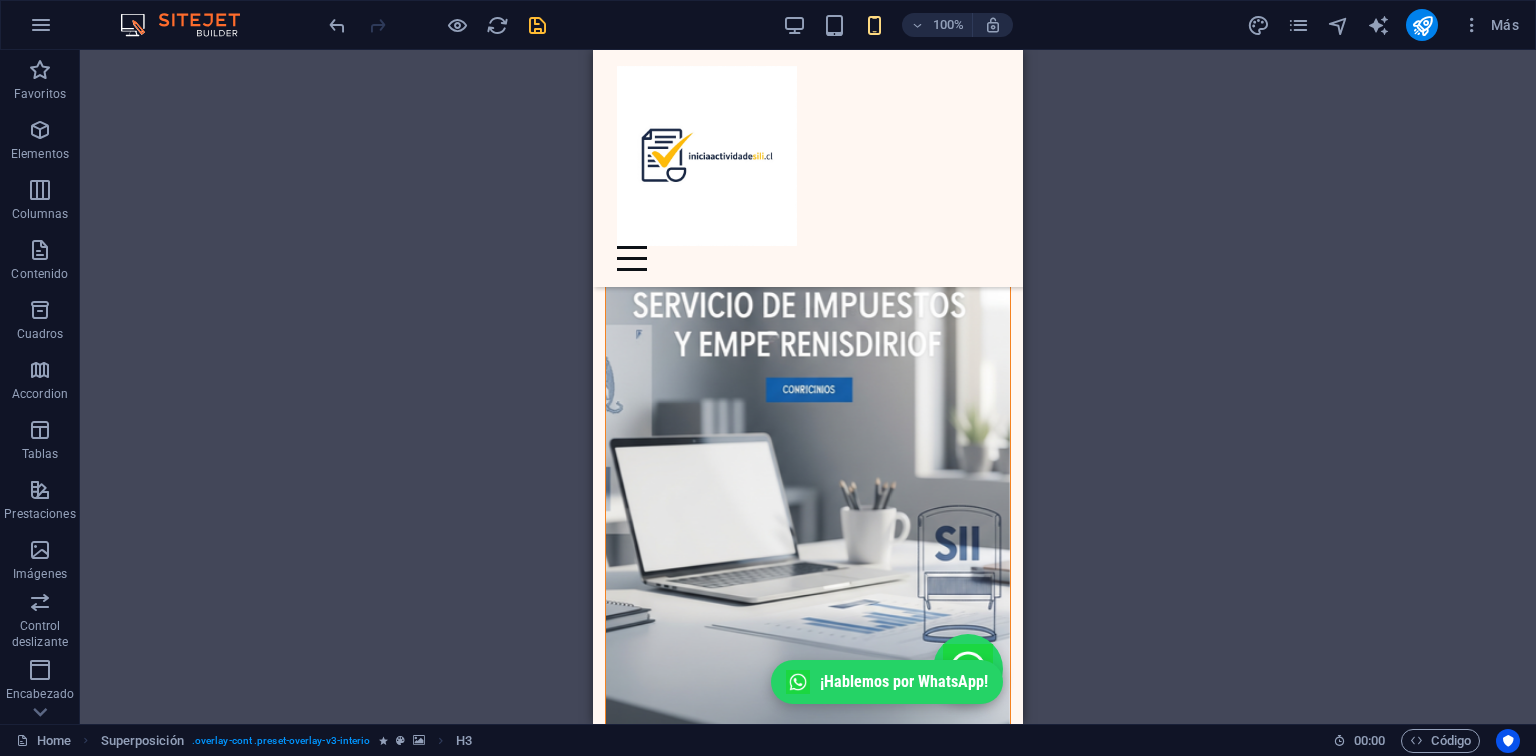 scroll, scrollTop: 0, scrollLeft: 0, axis: both 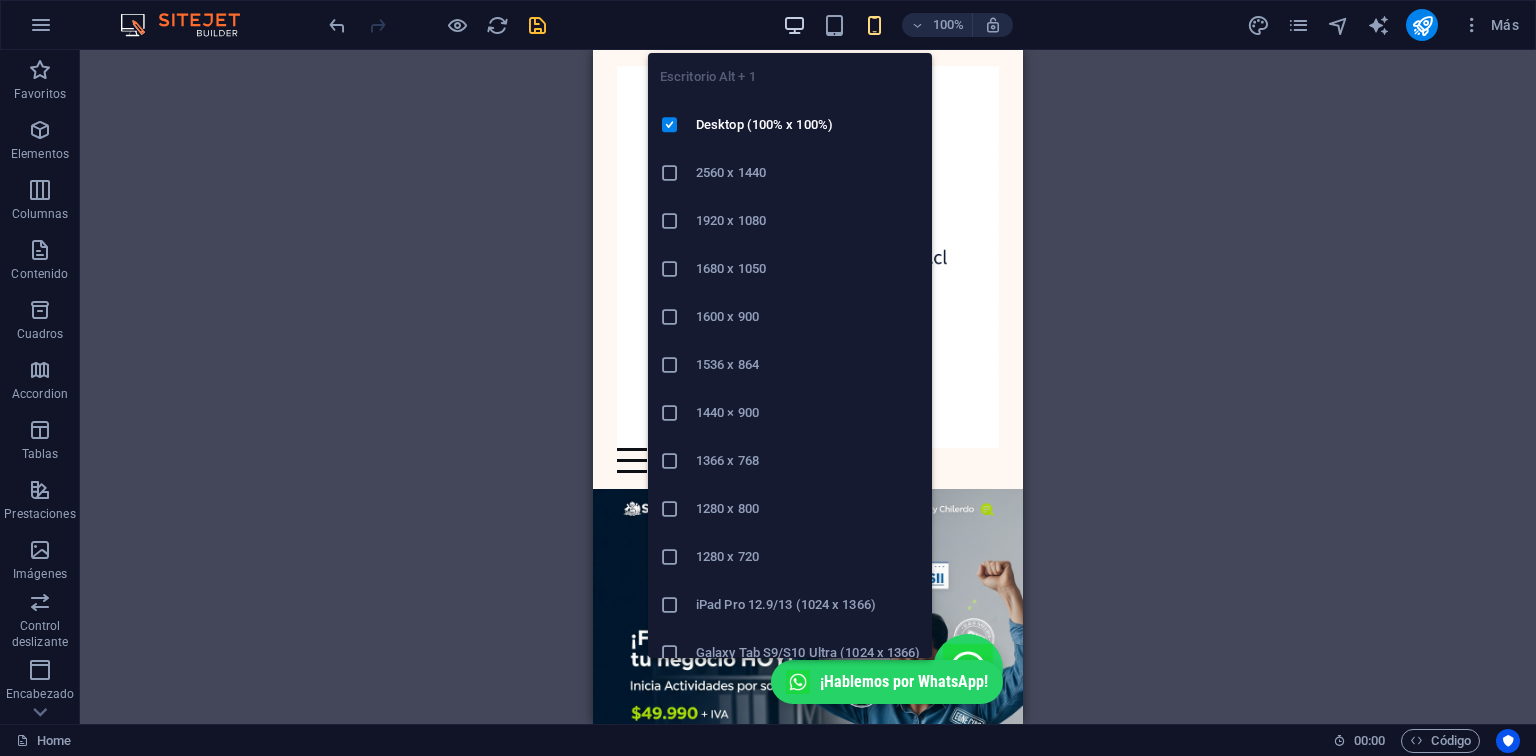 click at bounding box center (794, 25) 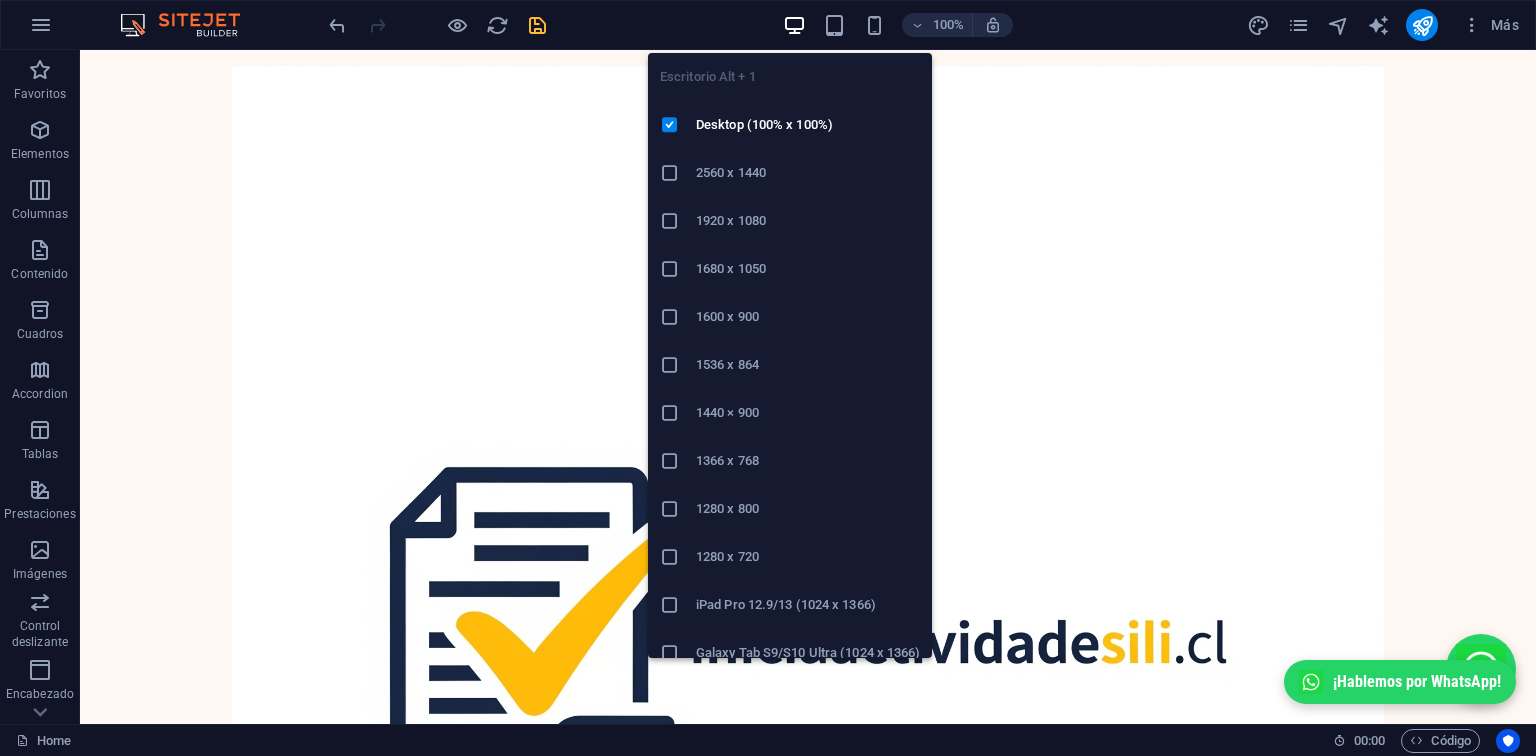 click at bounding box center [794, 25] 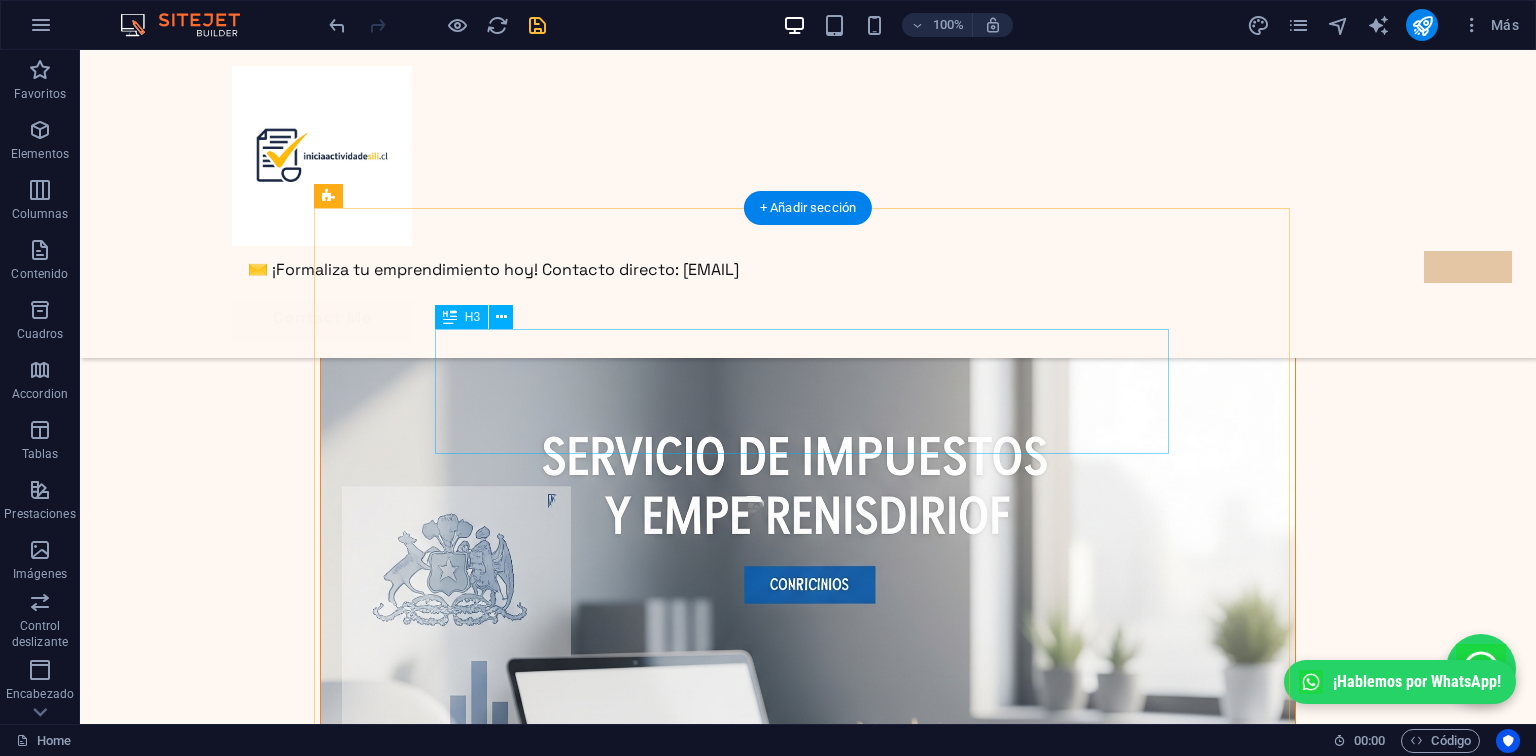 scroll, scrollTop: 4507, scrollLeft: 0, axis: vertical 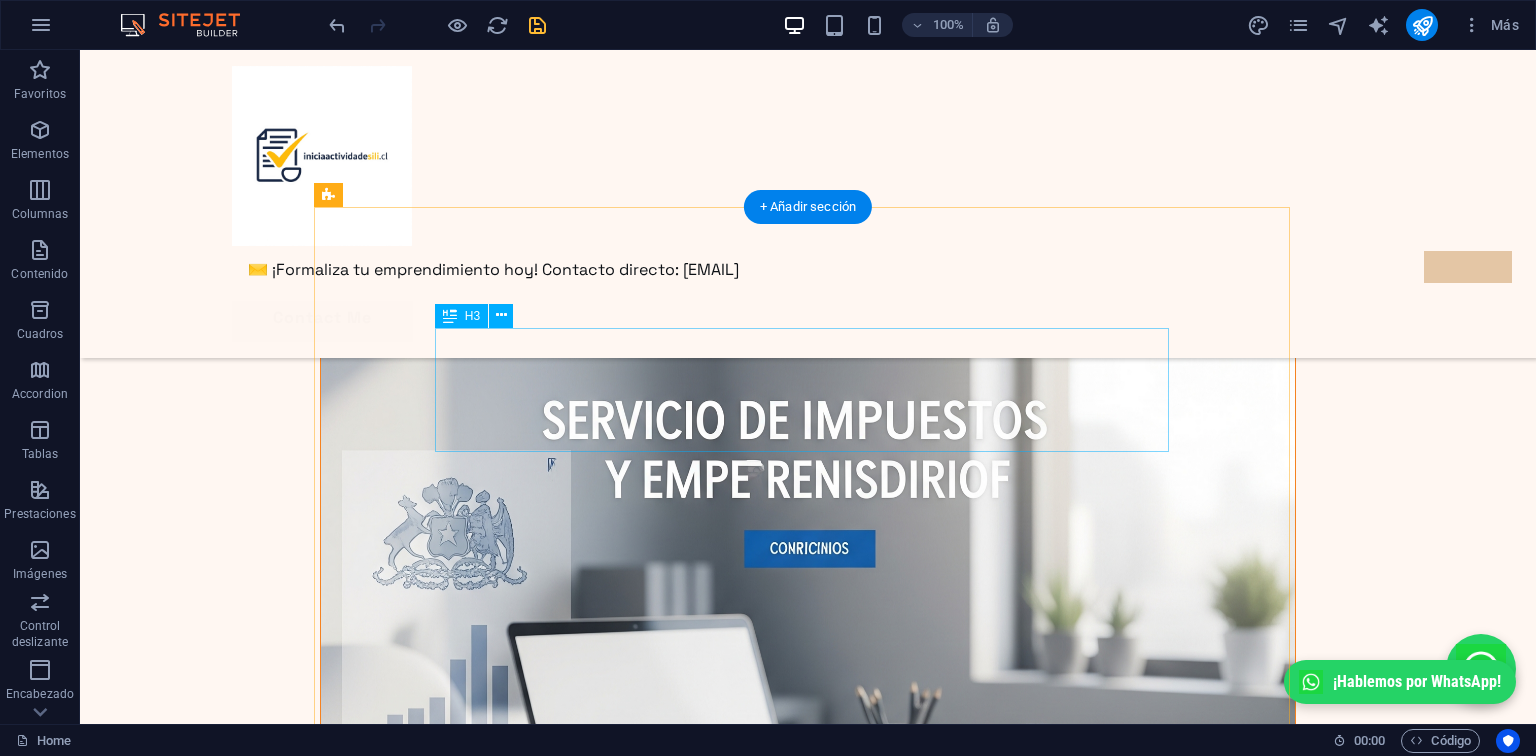 click on "🚀 Empieza tu actividad comercial con respaldo profesional — Escríbenos: marco.castro@iniciaactividadesii.cl" at bounding box center [808, 1167] 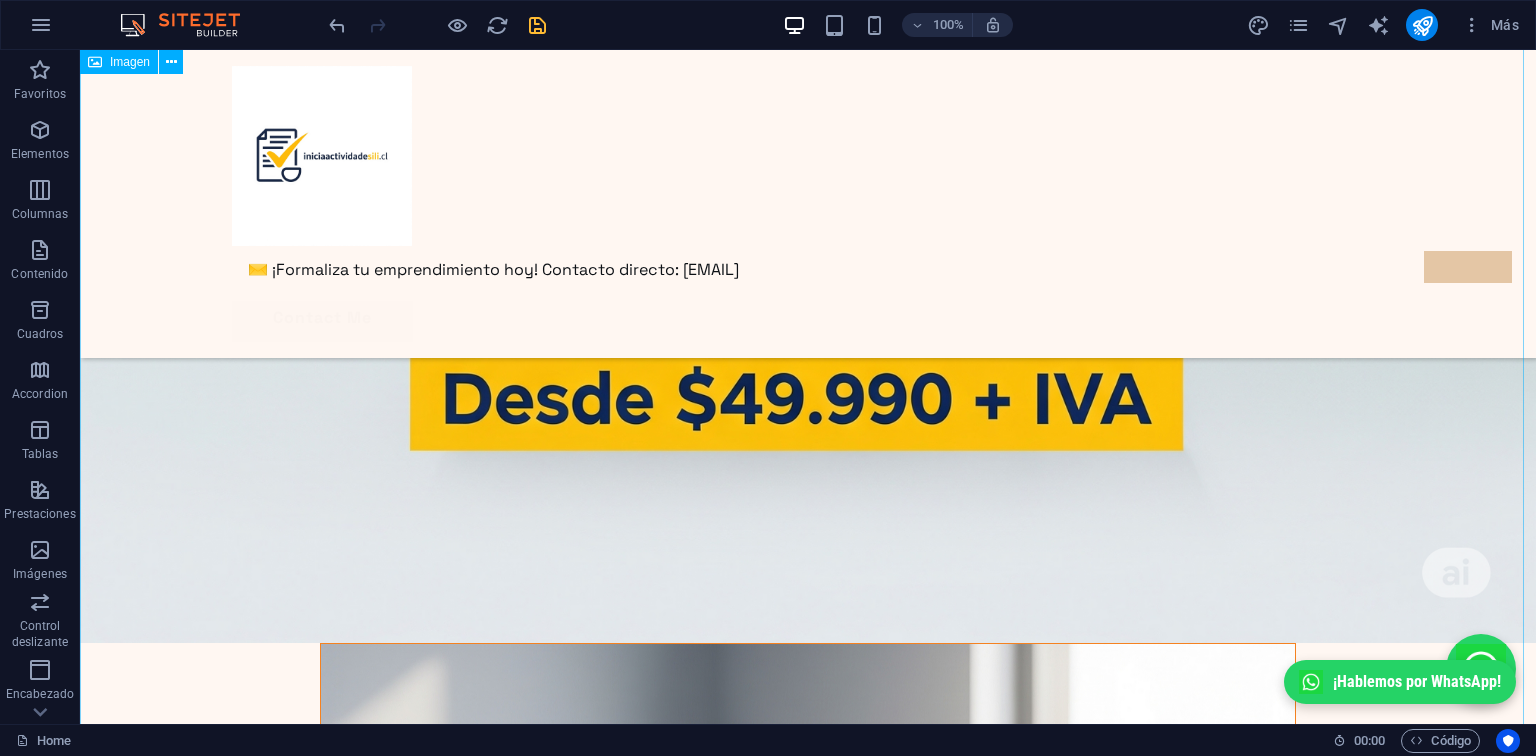 scroll, scrollTop: 3908, scrollLeft: 0, axis: vertical 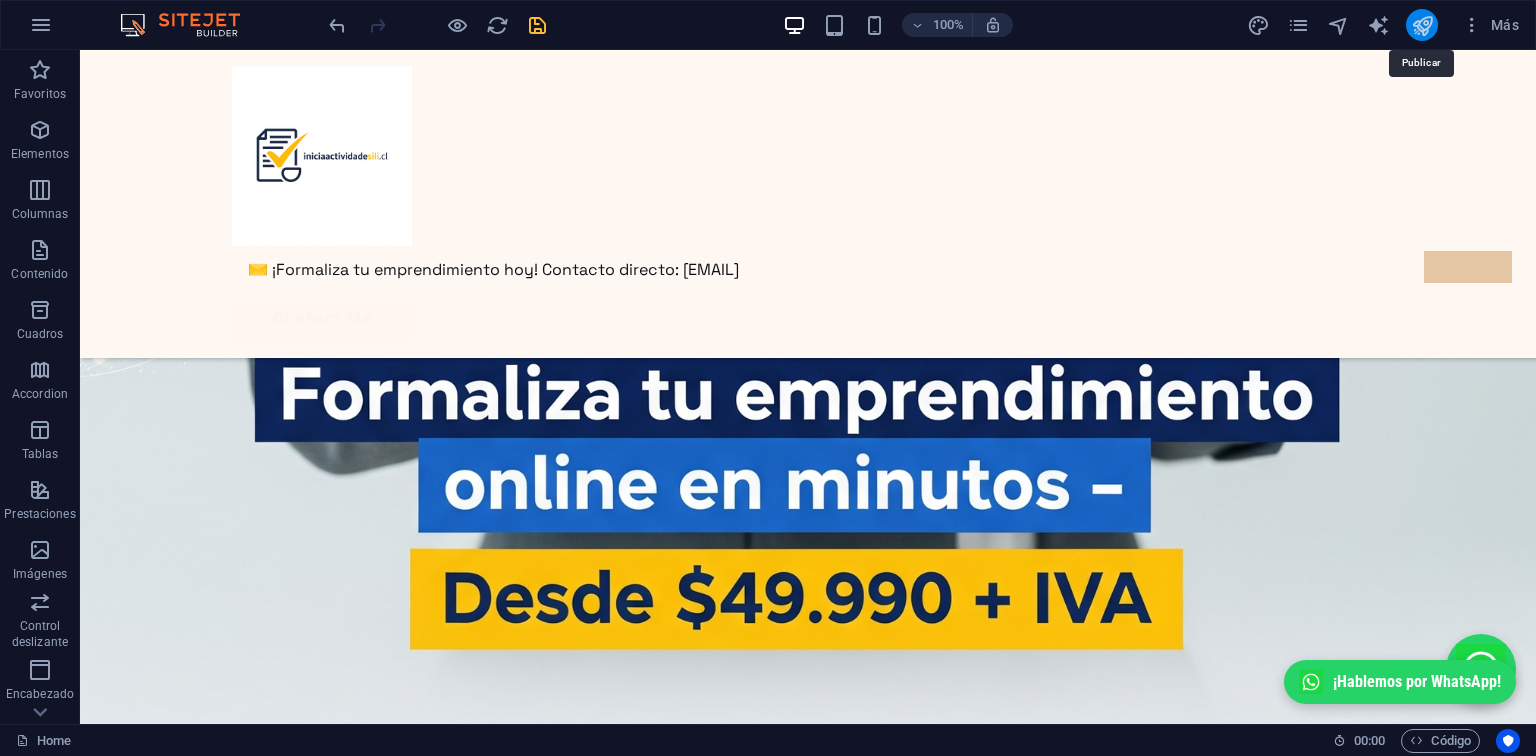 click at bounding box center [1422, 25] 